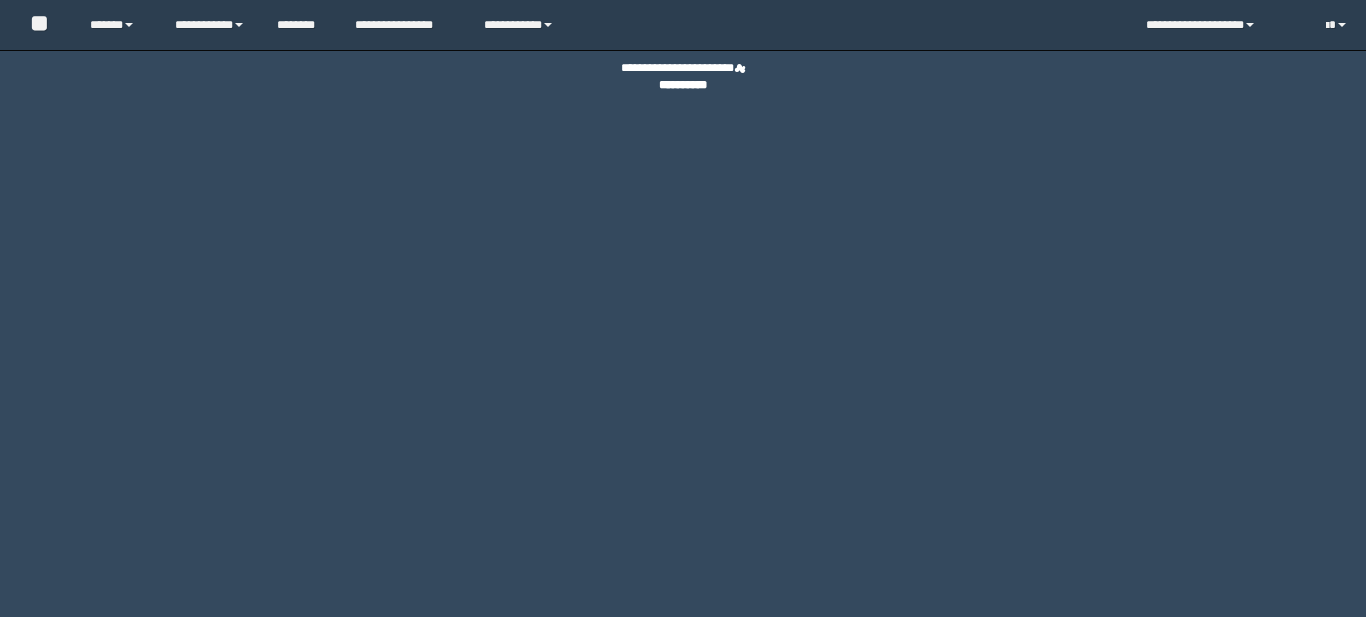 scroll, scrollTop: 0, scrollLeft: 0, axis: both 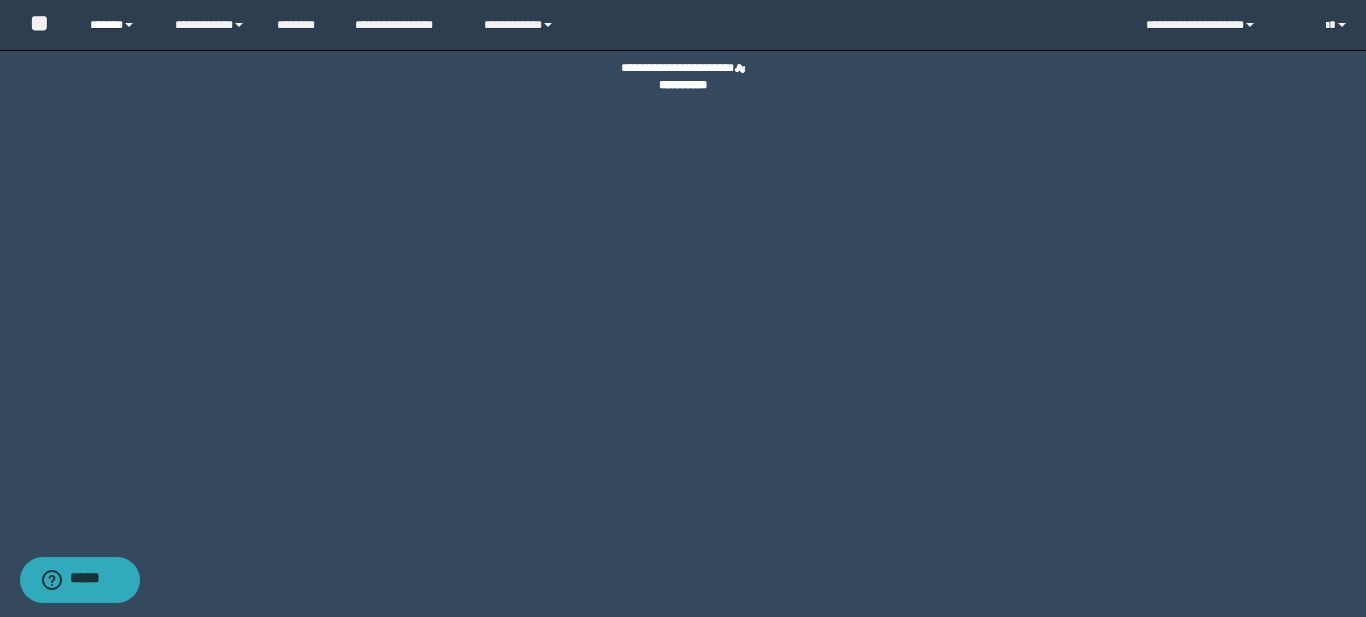 click on "******" at bounding box center [117, 25] 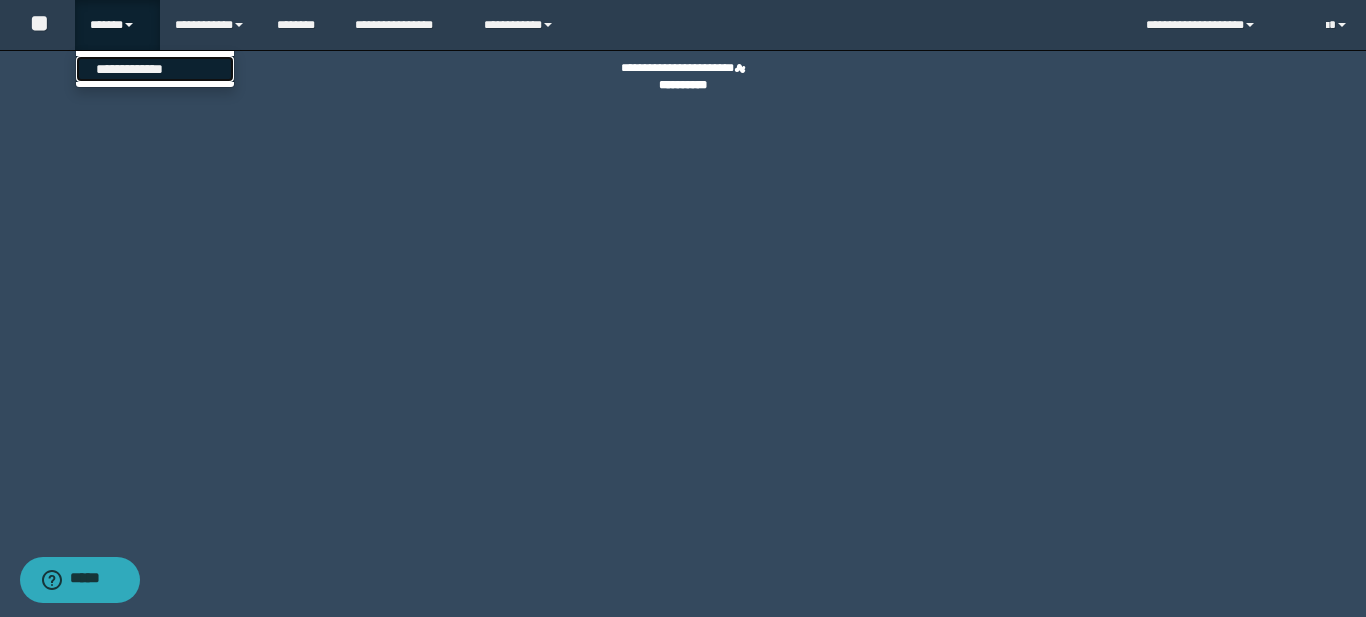 click on "**********" at bounding box center (155, 69) 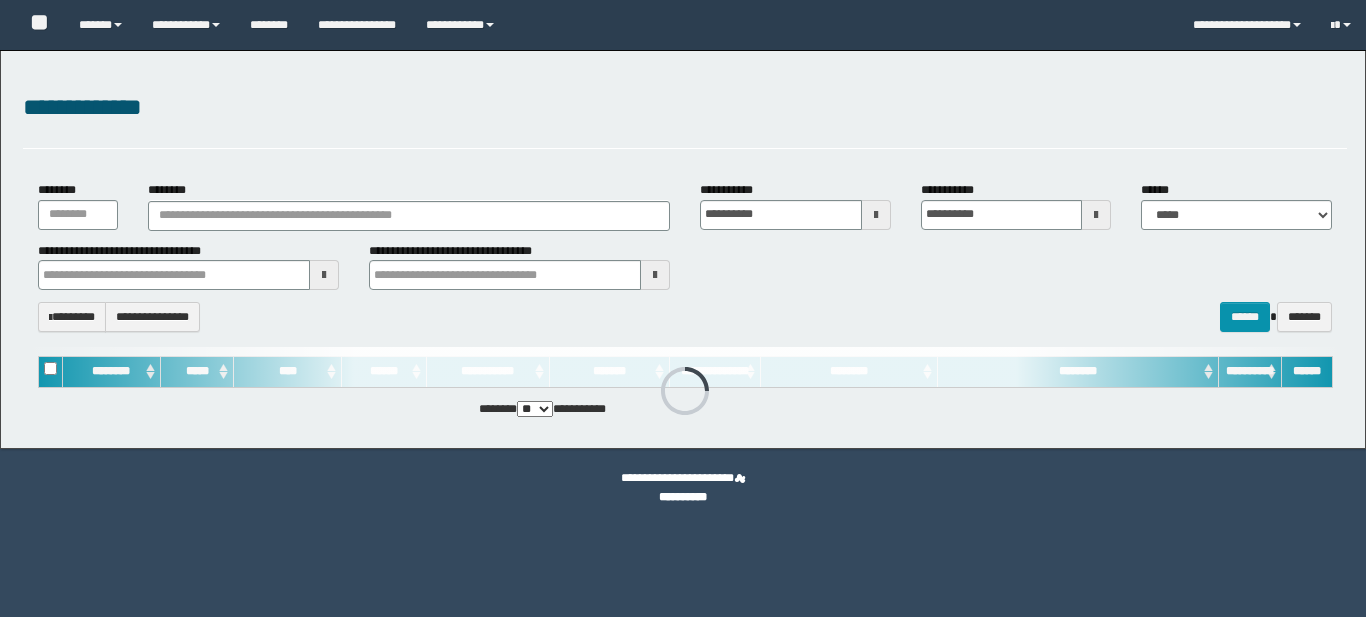scroll, scrollTop: 0, scrollLeft: 0, axis: both 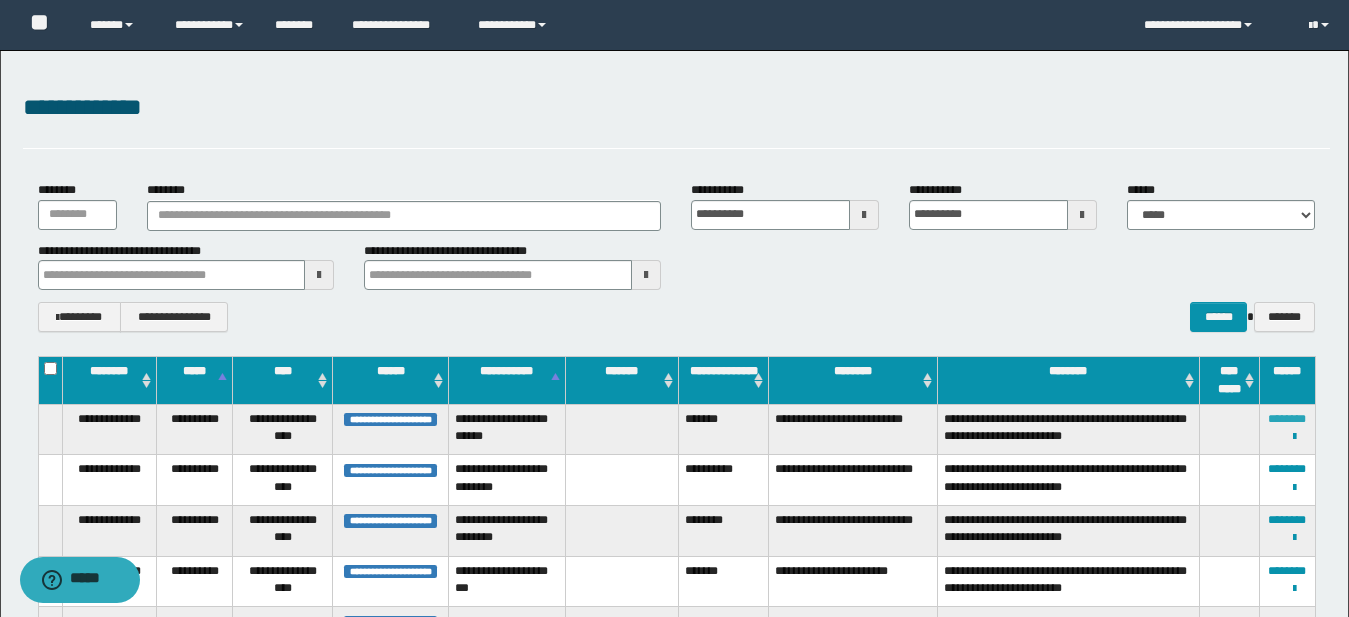 click on "********" at bounding box center (1287, 419) 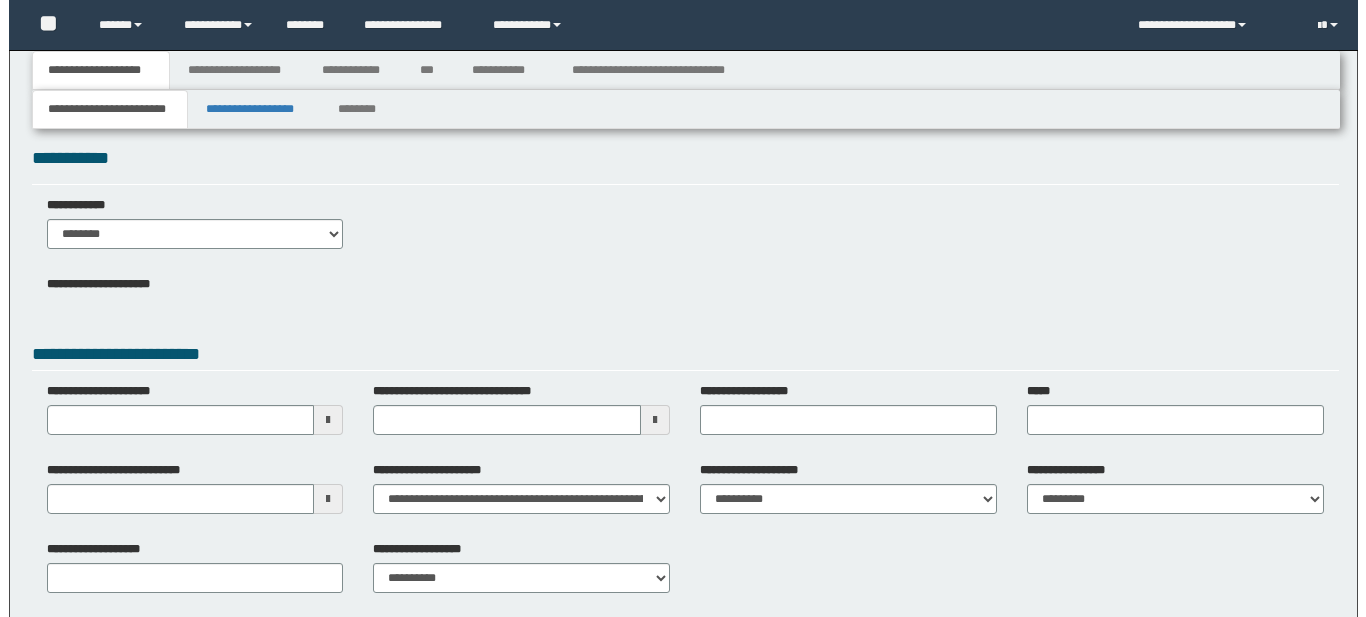 scroll, scrollTop: 0, scrollLeft: 0, axis: both 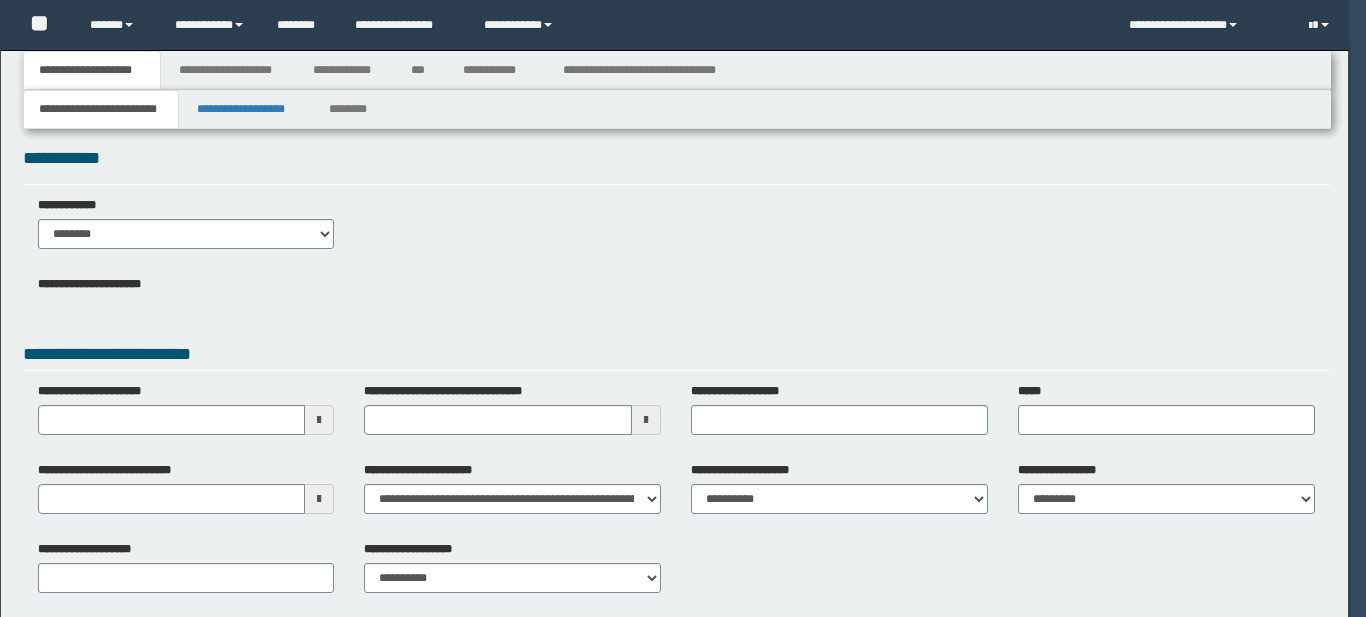 type 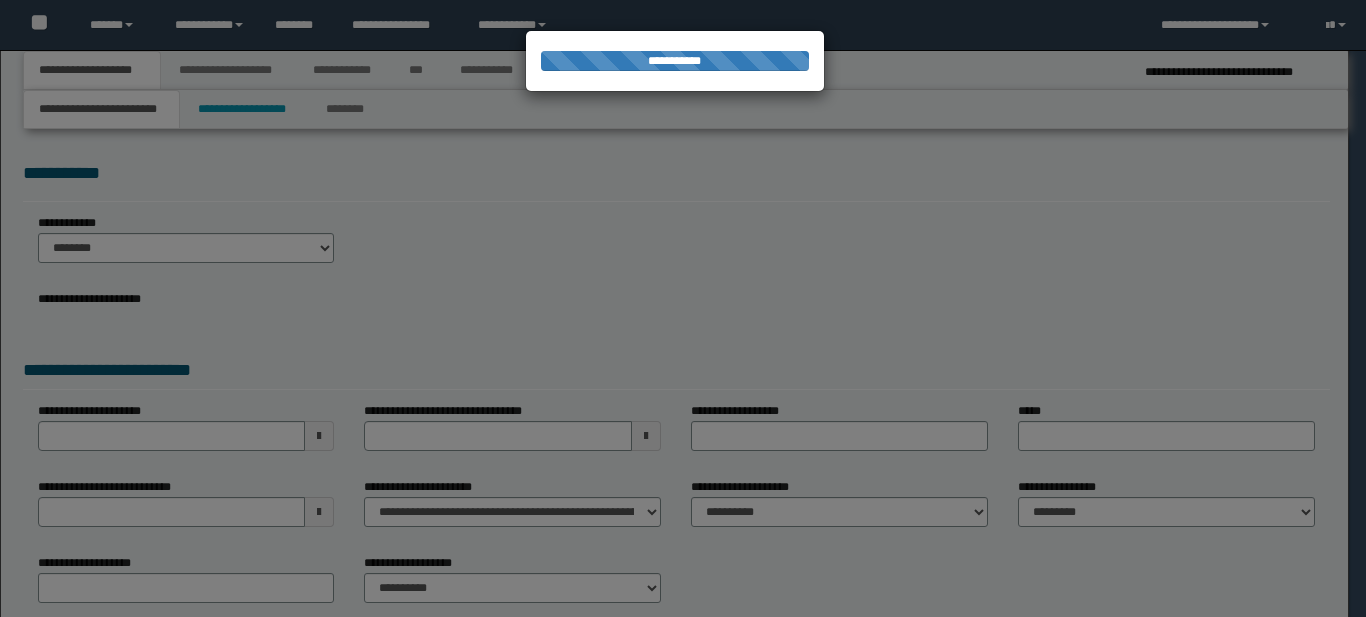 select on "*" 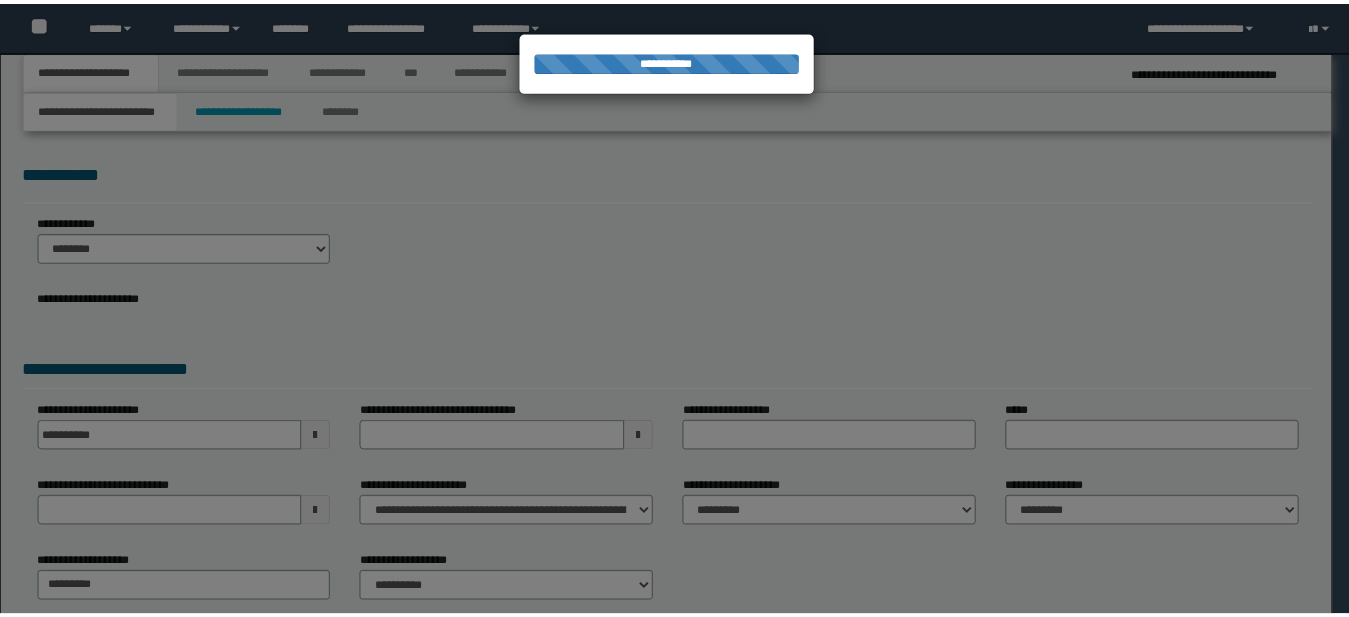 scroll, scrollTop: 0, scrollLeft: 0, axis: both 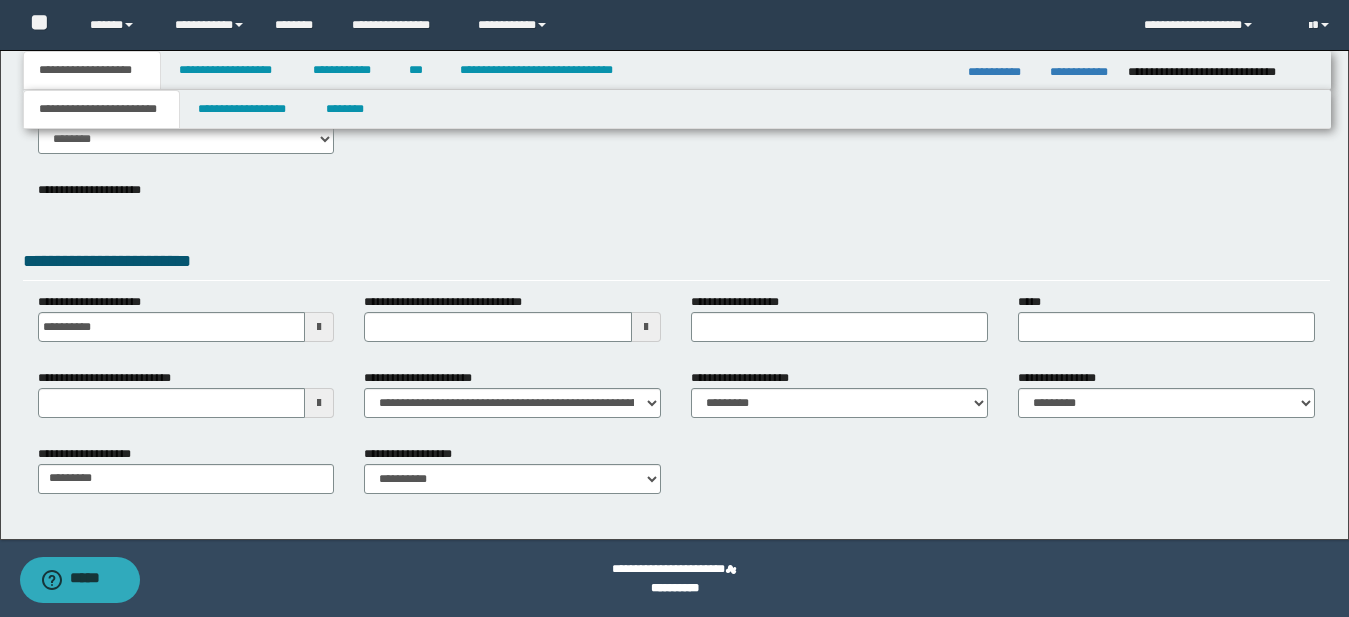 click at bounding box center (646, 327) 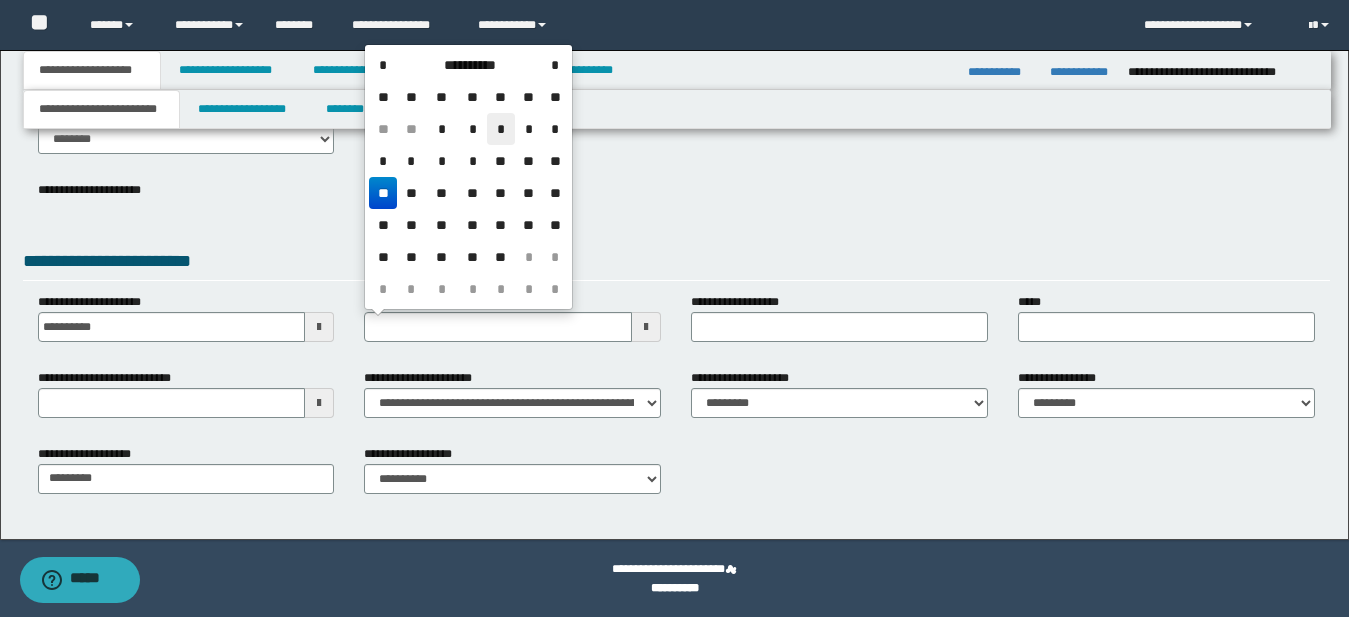 click on "*" at bounding box center [501, 129] 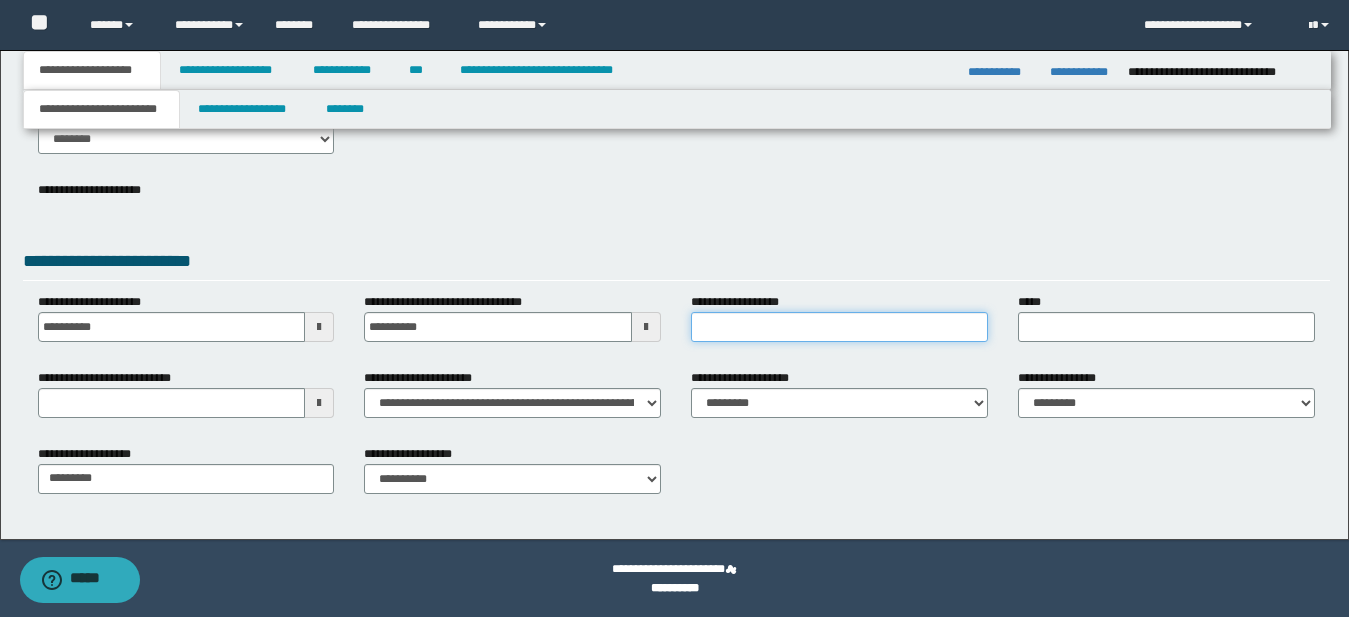 click on "**********" at bounding box center [839, 327] 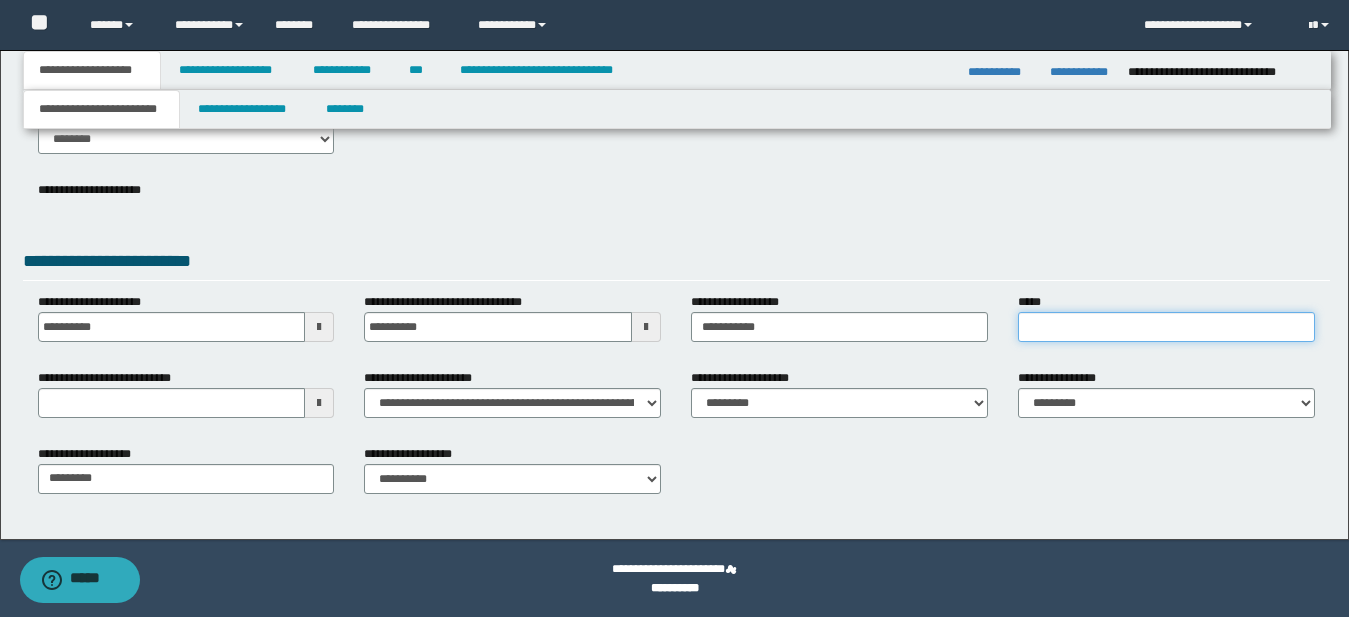 click on "*****" at bounding box center [1166, 327] 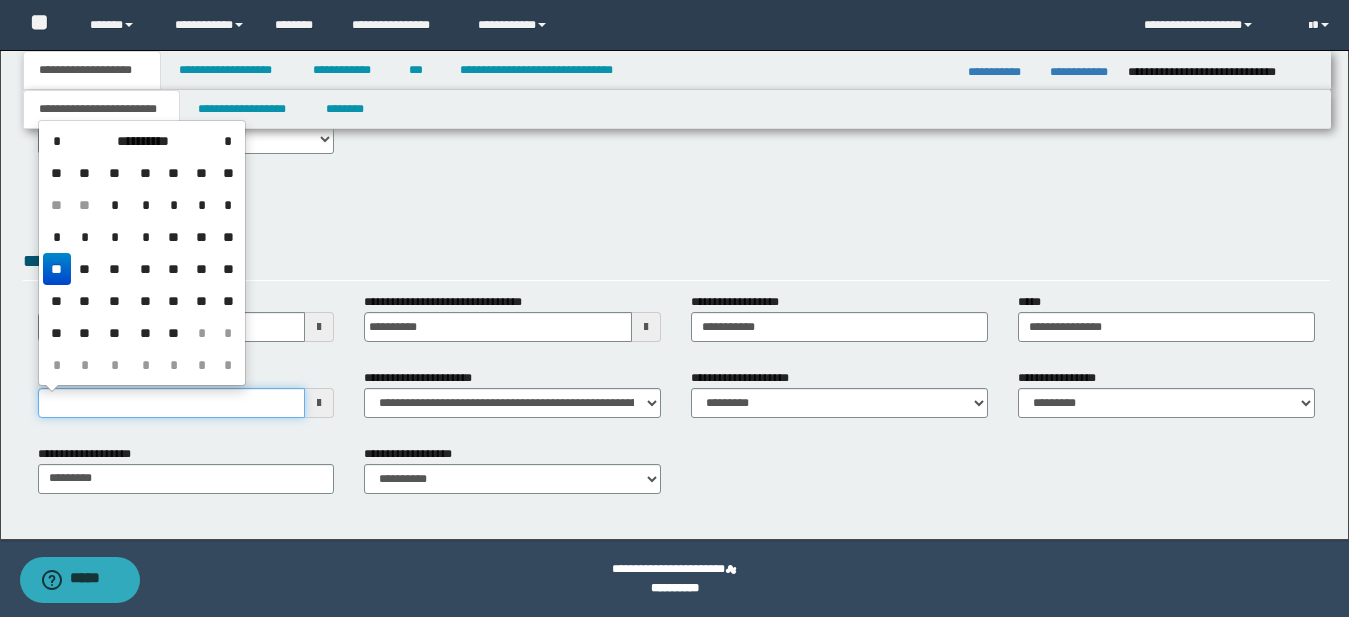 click on "**********" at bounding box center (172, 403) 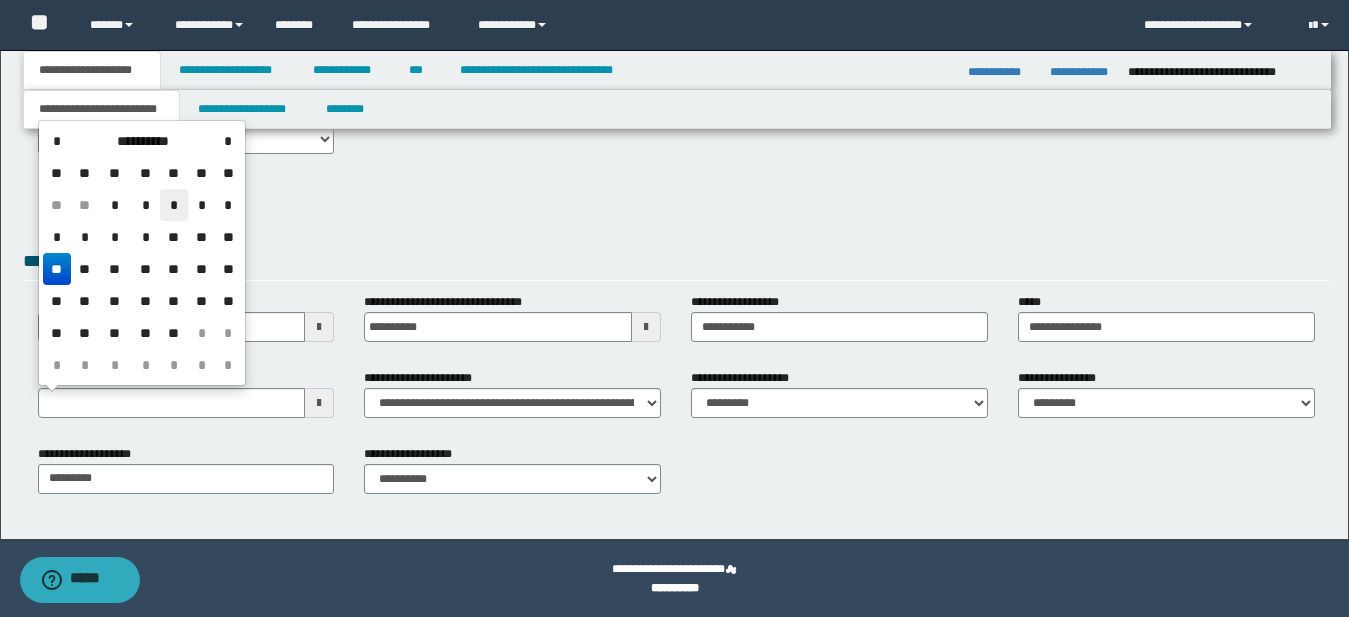 click on "*" at bounding box center (174, 205) 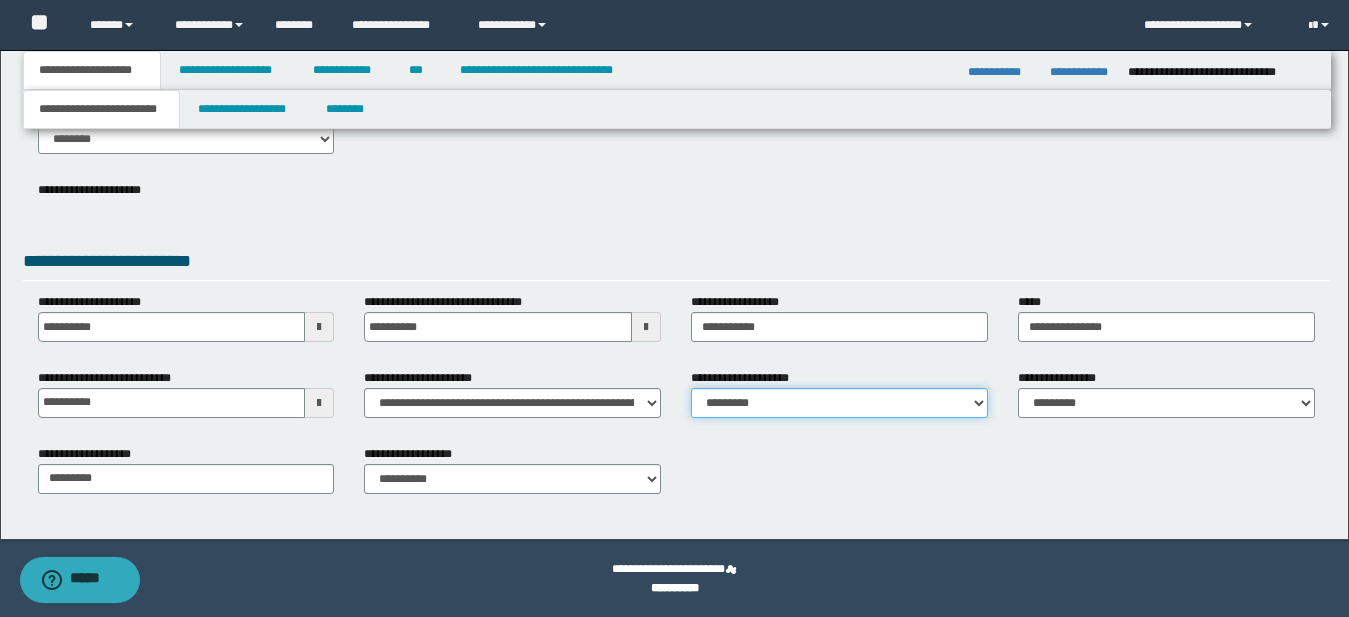 click on "**********" at bounding box center [839, 403] 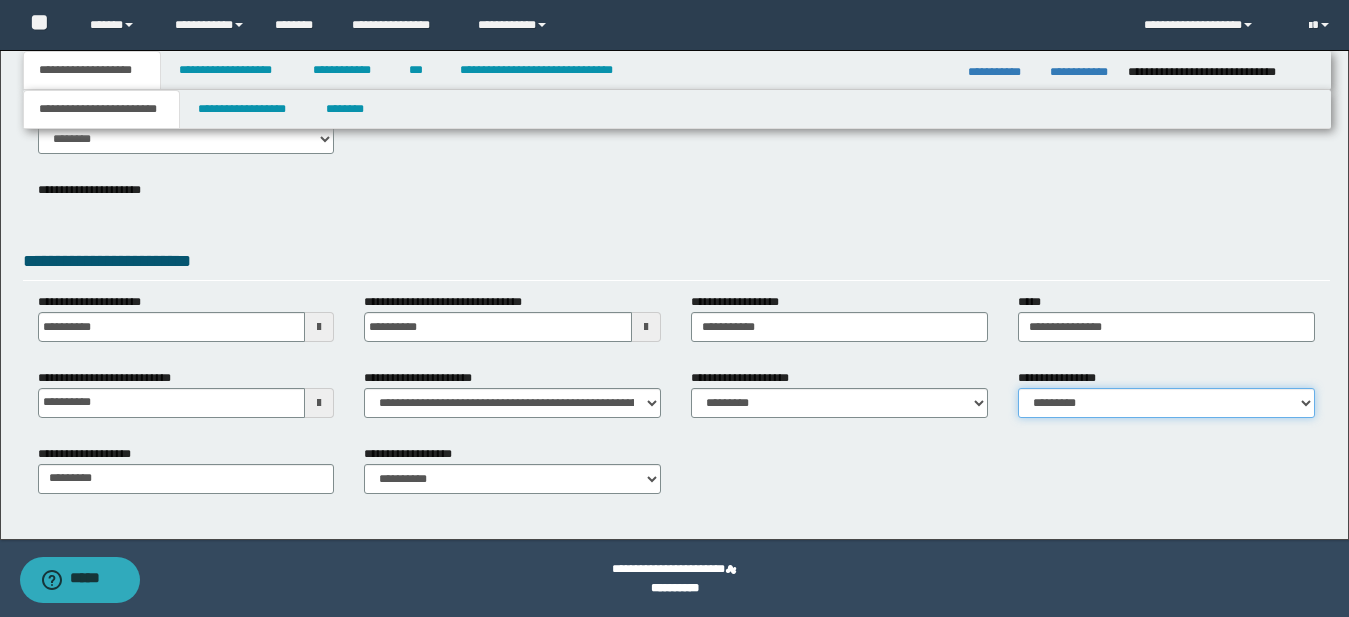 click on "**********" at bounding box center [1166, 403] 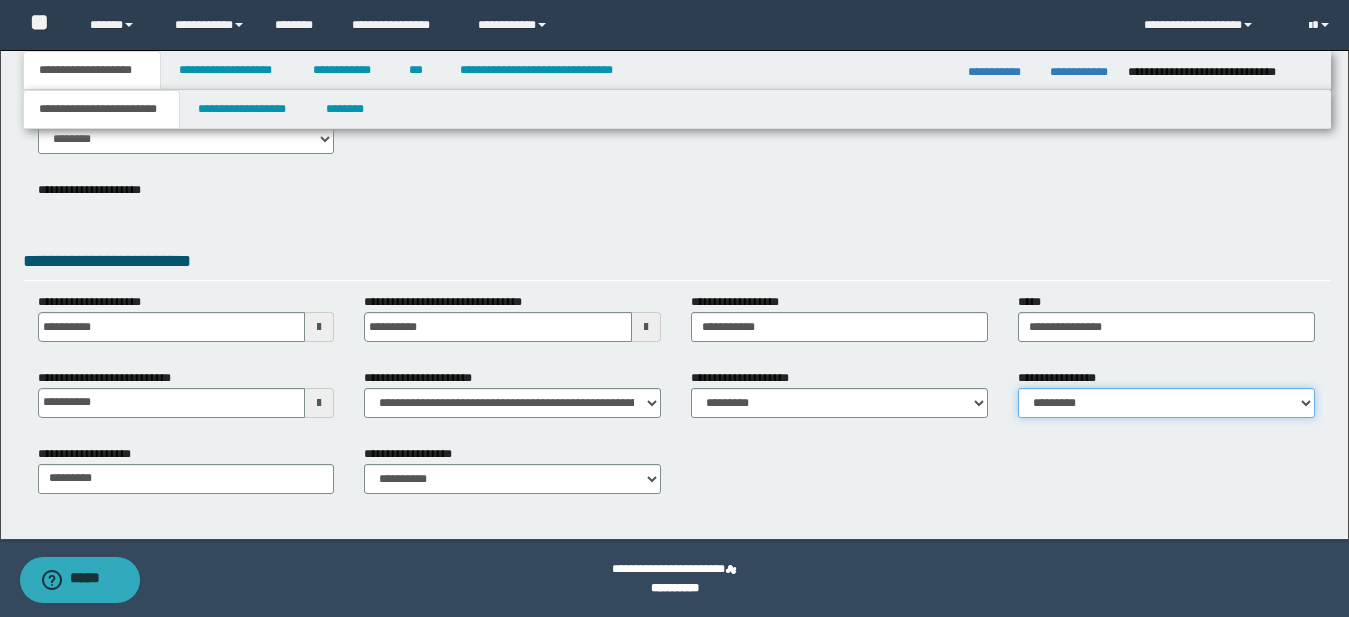 select on "*" 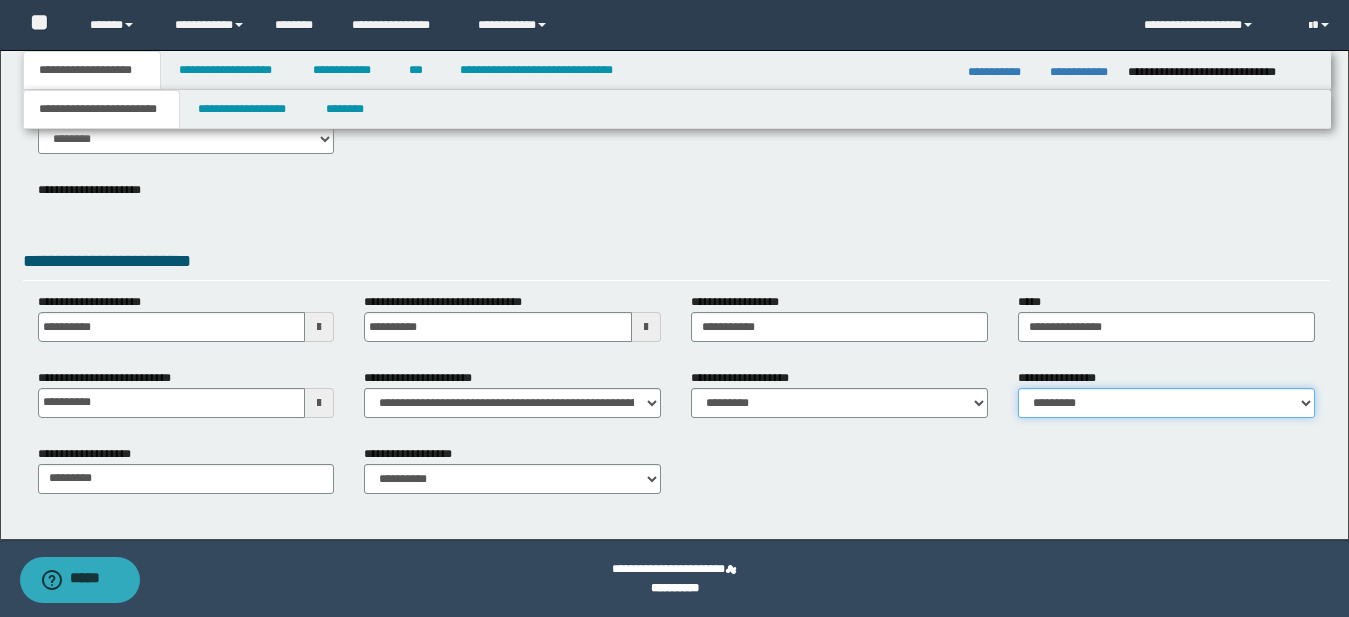 click on "**********" at bounding box center (1166, 403) 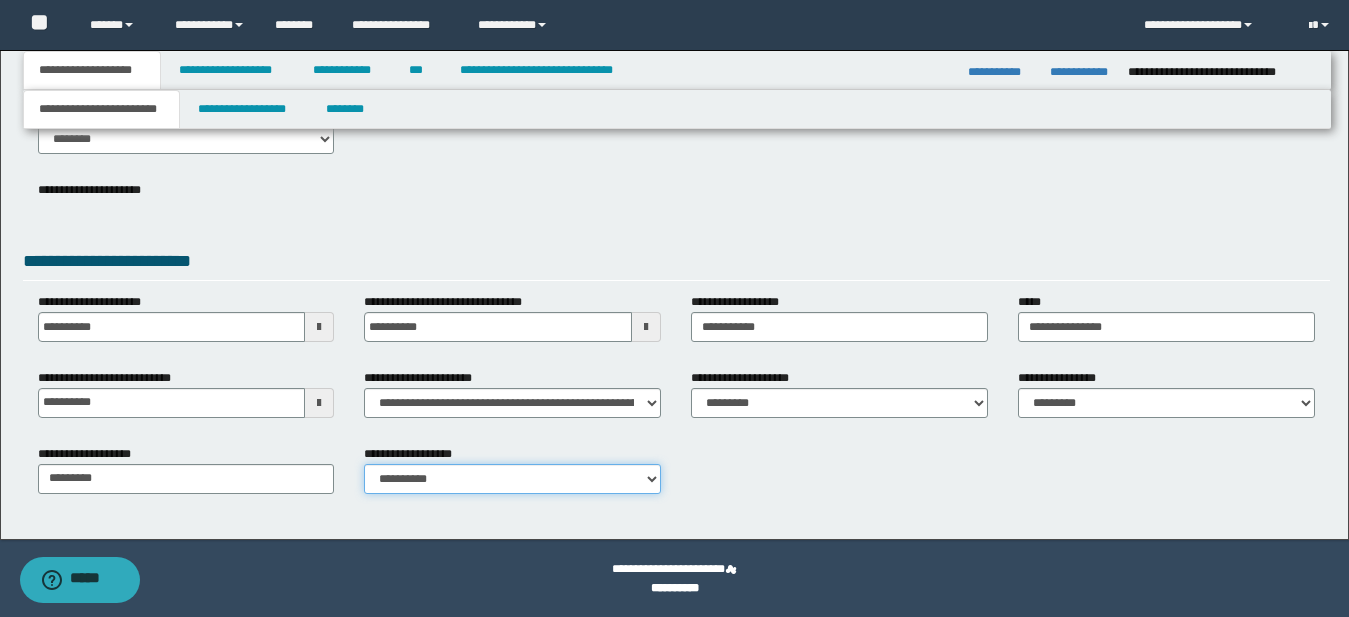 click on "**********" at bounding box center (512, 479) 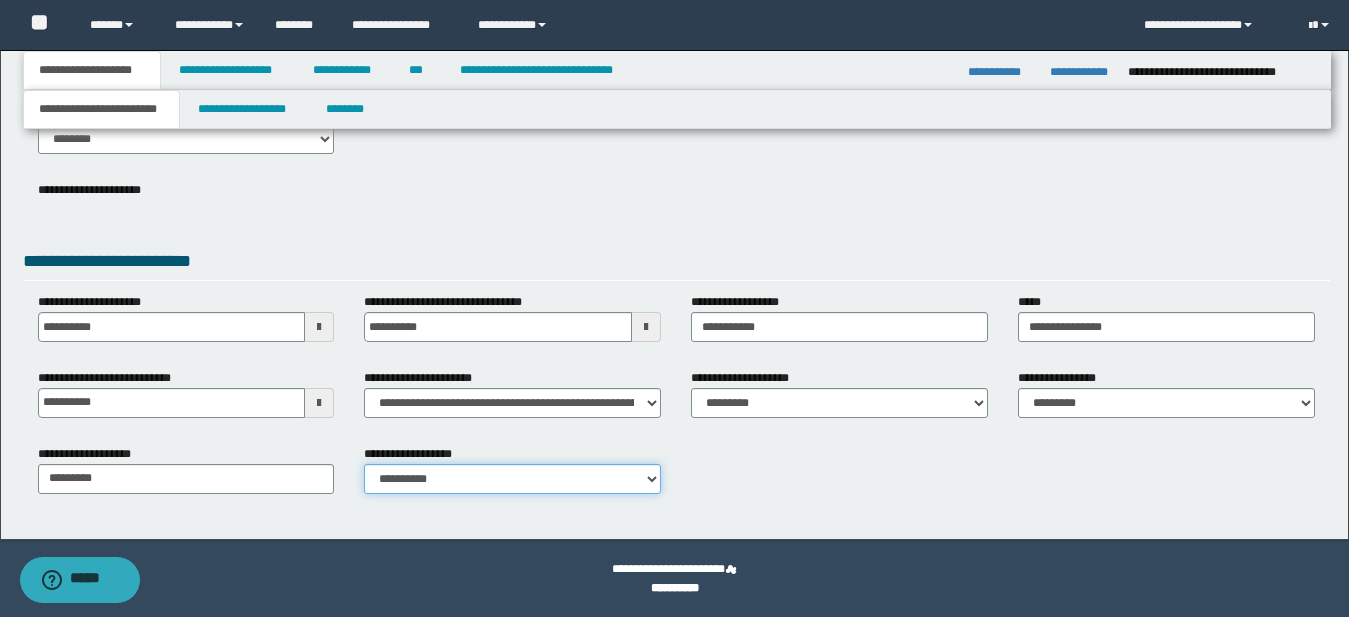 select on "*" 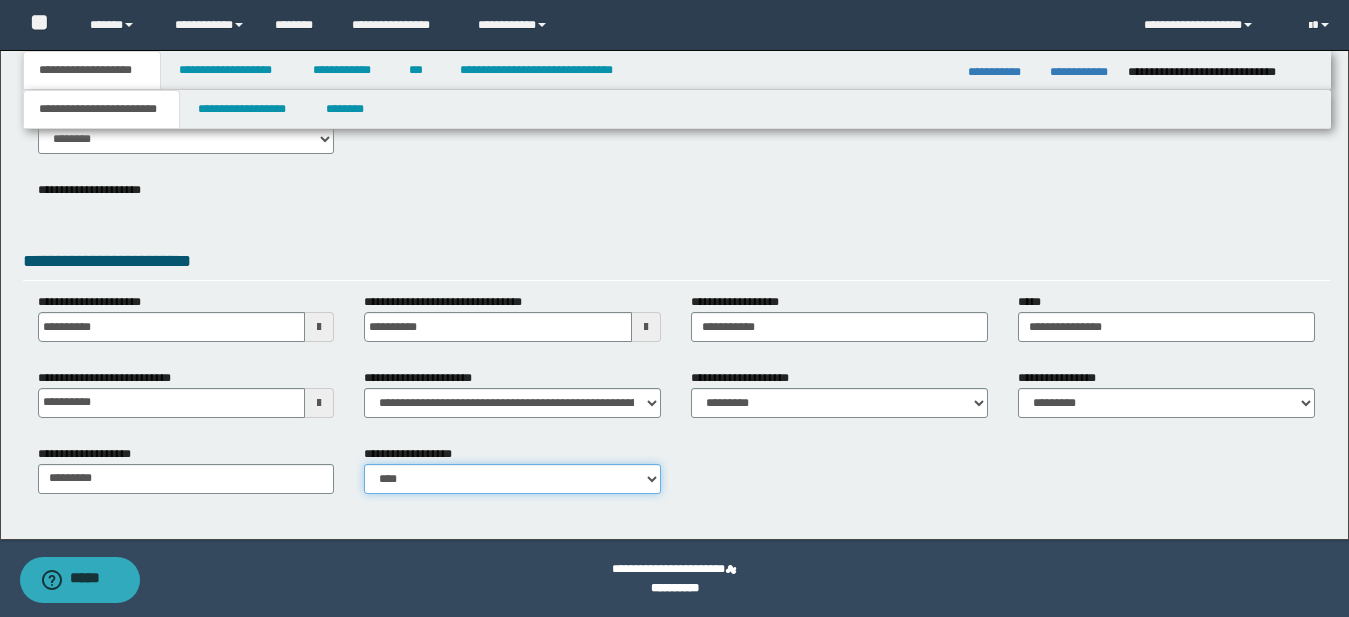 click on "**********" at bounding box center (512, 479) 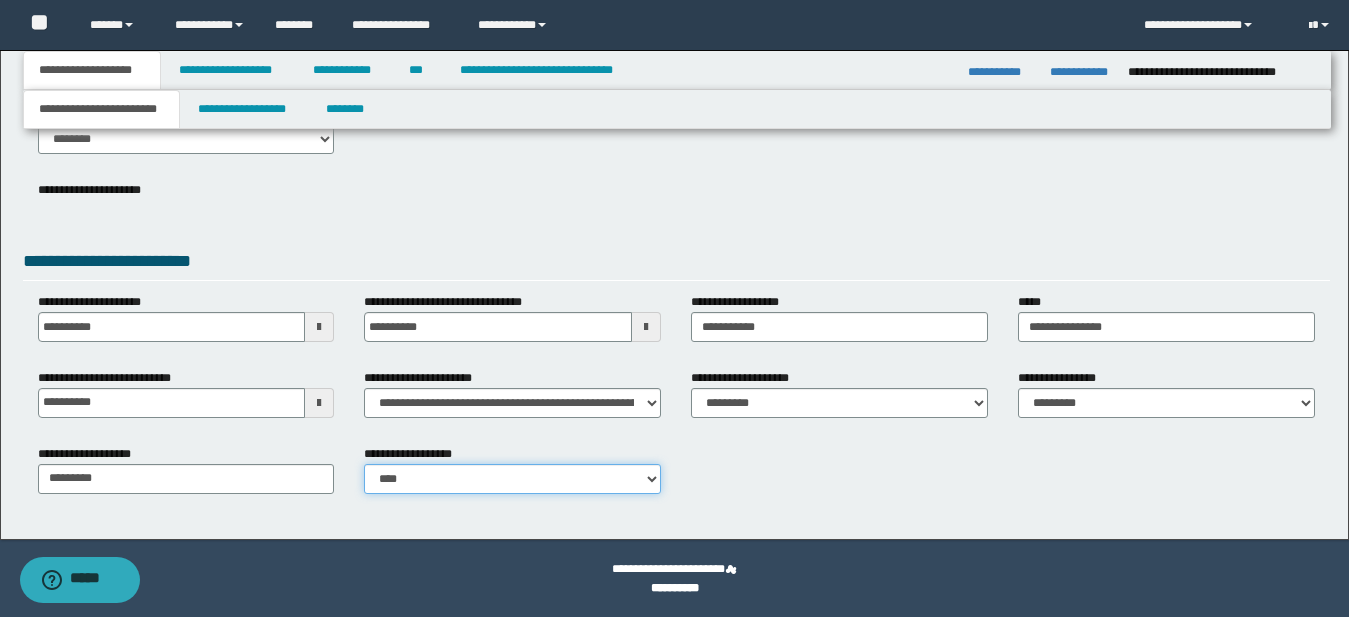 scroll, scrollTop: 108, scrollLeft: 0, axis: vertical 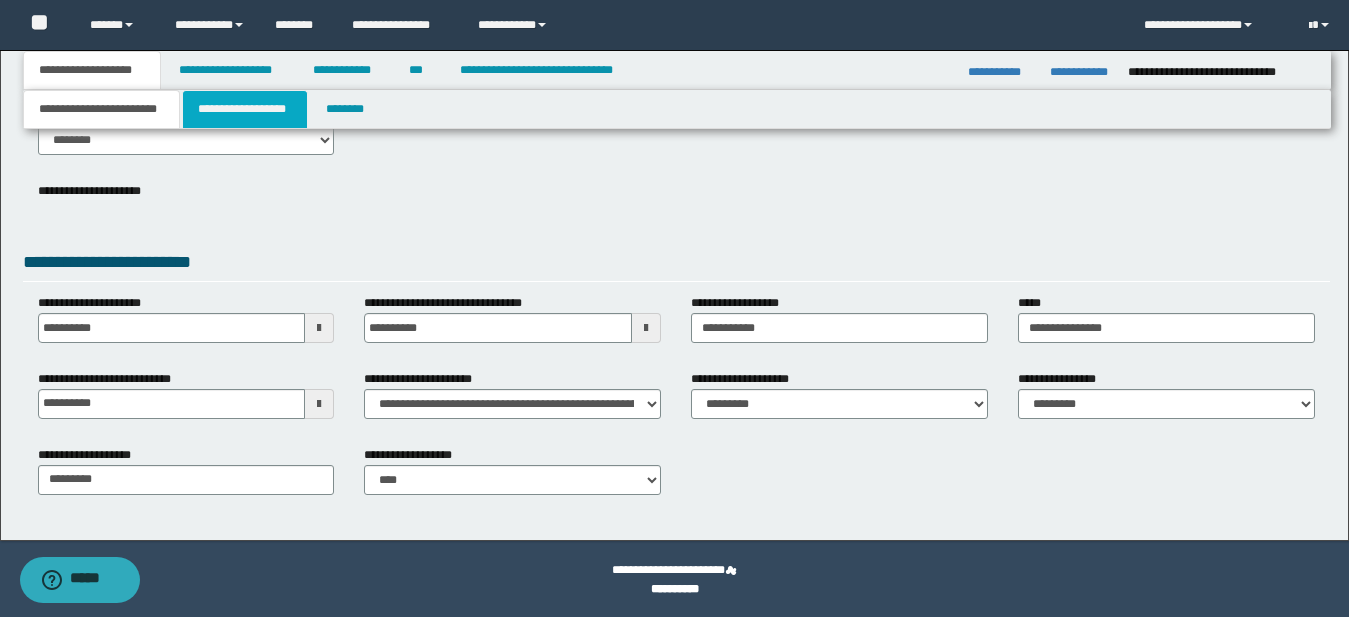 click on "**********" at bounding box center (245, 109) 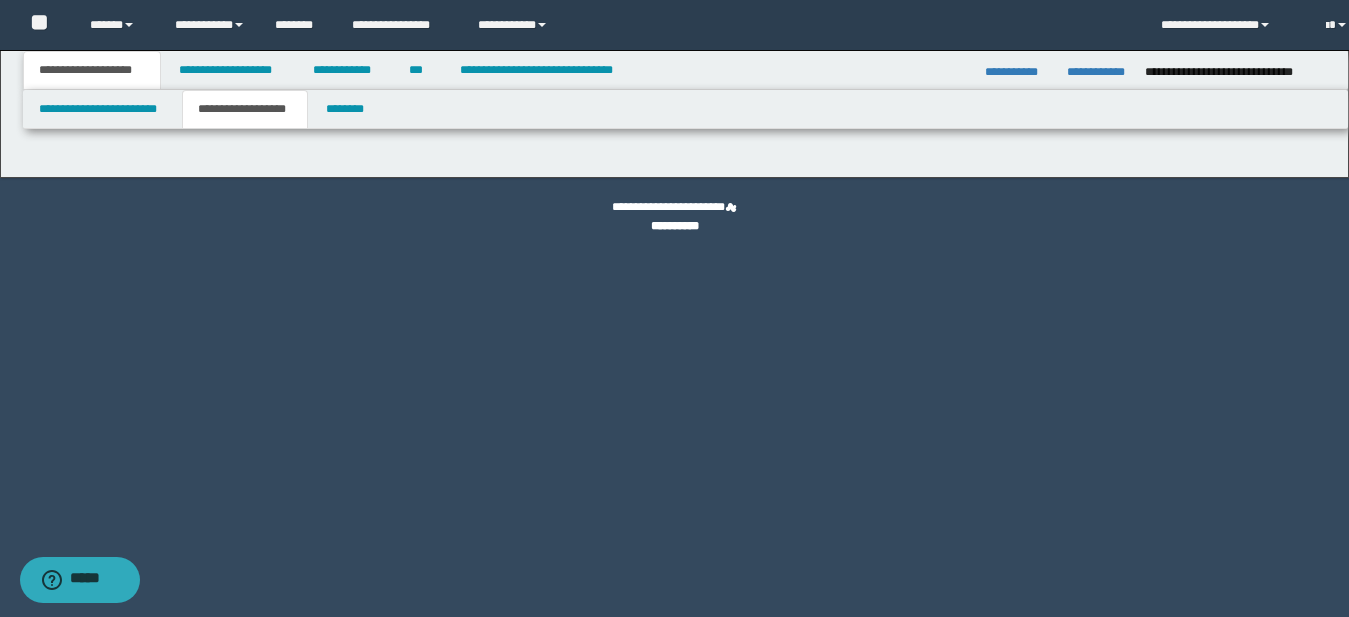 scroll, scrollTop: 0, scrollLeft: 0, axis: both 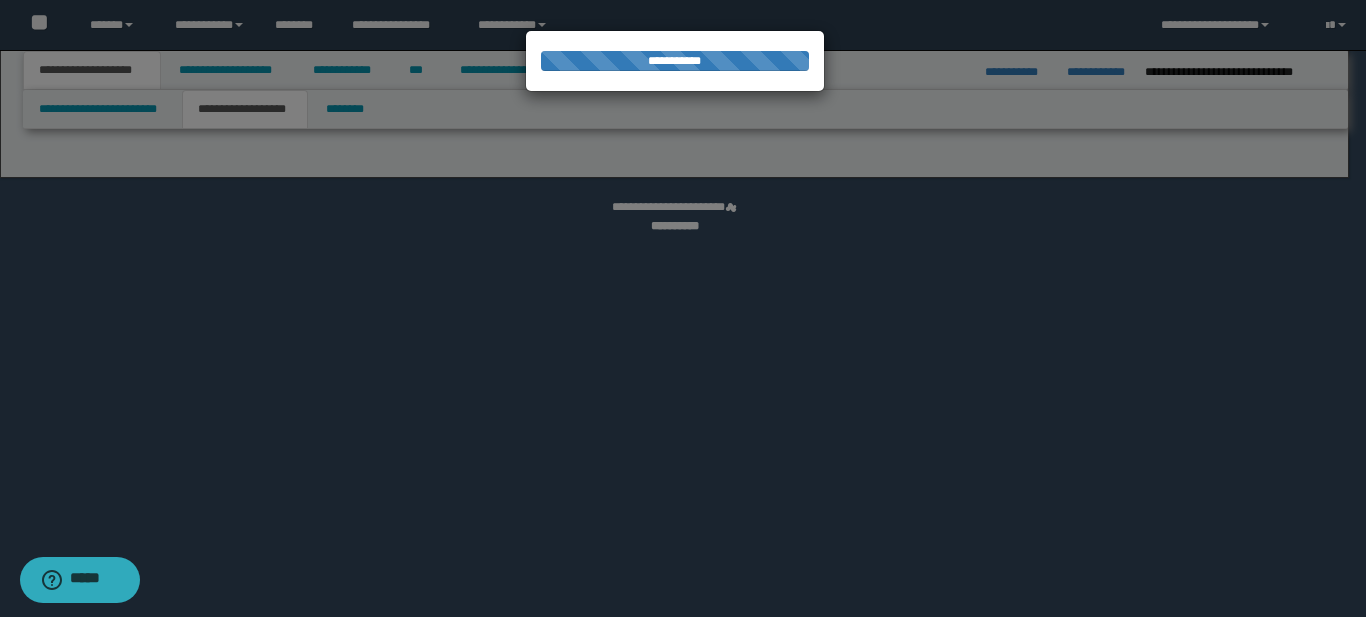 select on "*" 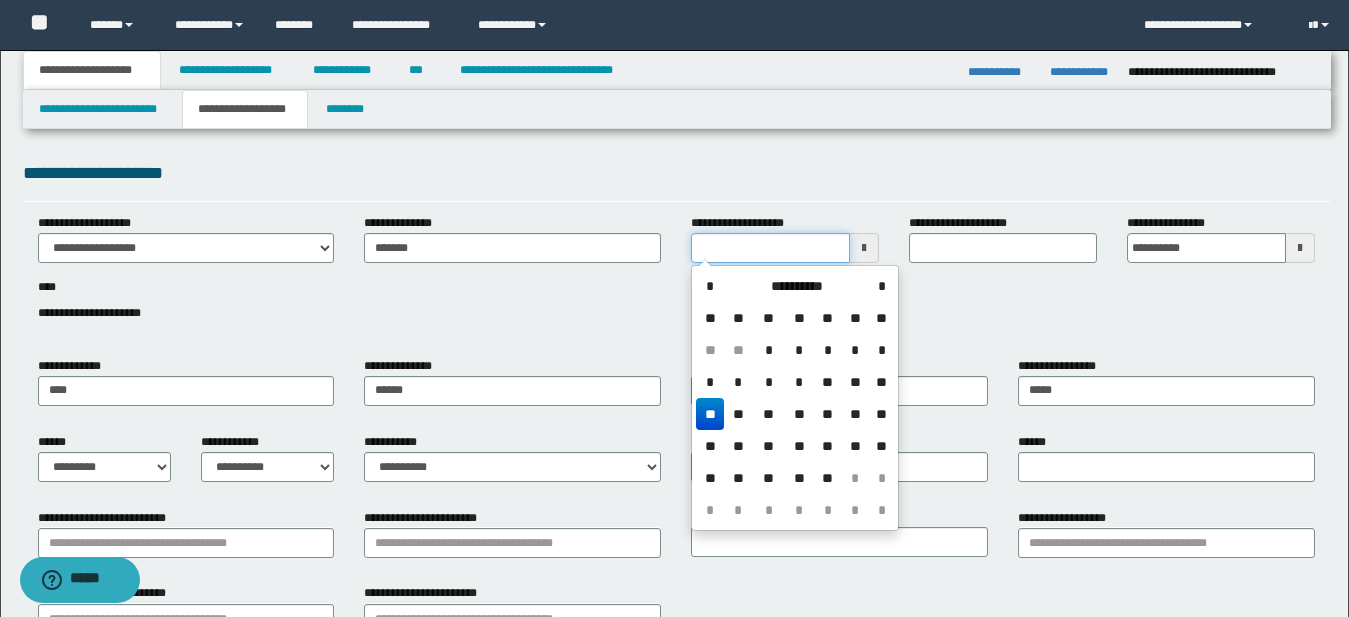 click on "**********" at bounding box center [770, 248] 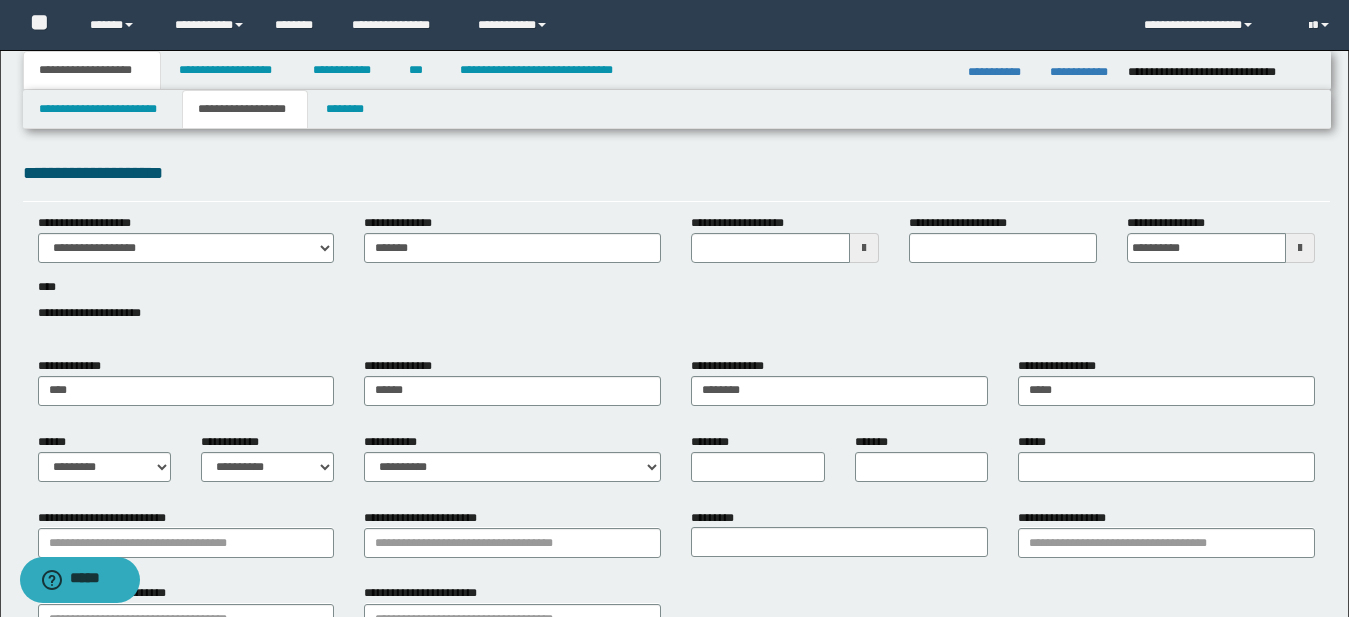 click on "**********" at bounding box center [676, 279] 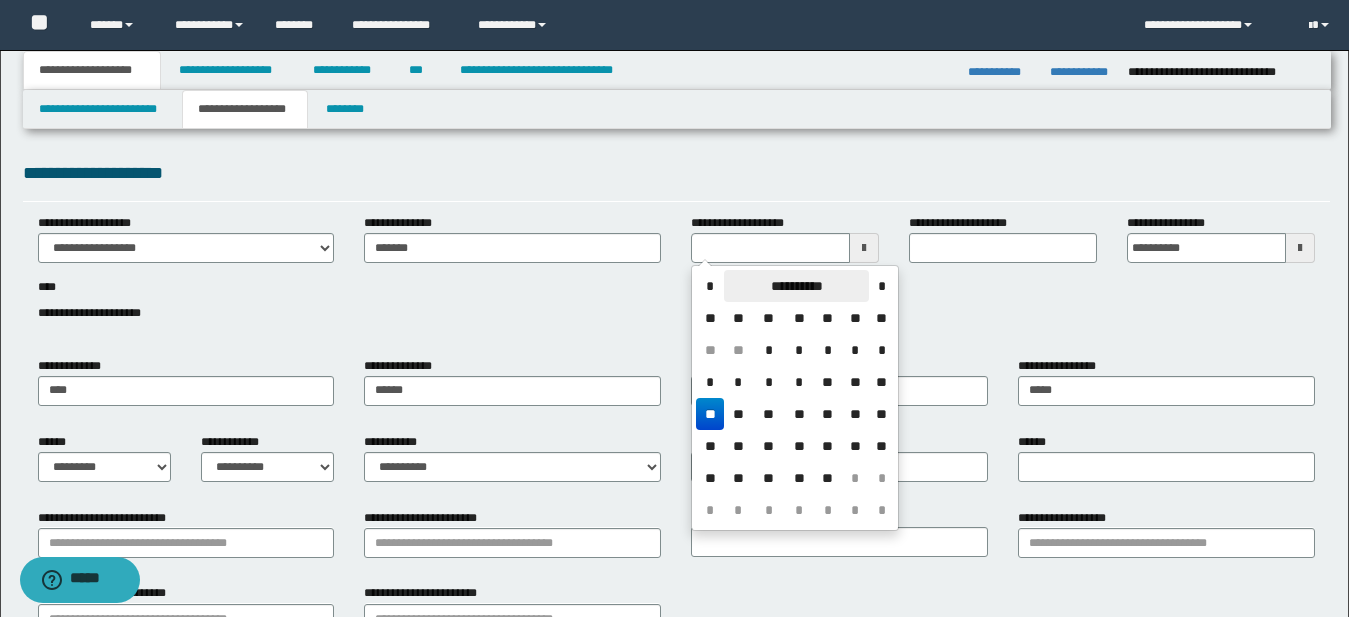 click on "**********" at bounding box center [796, 286] 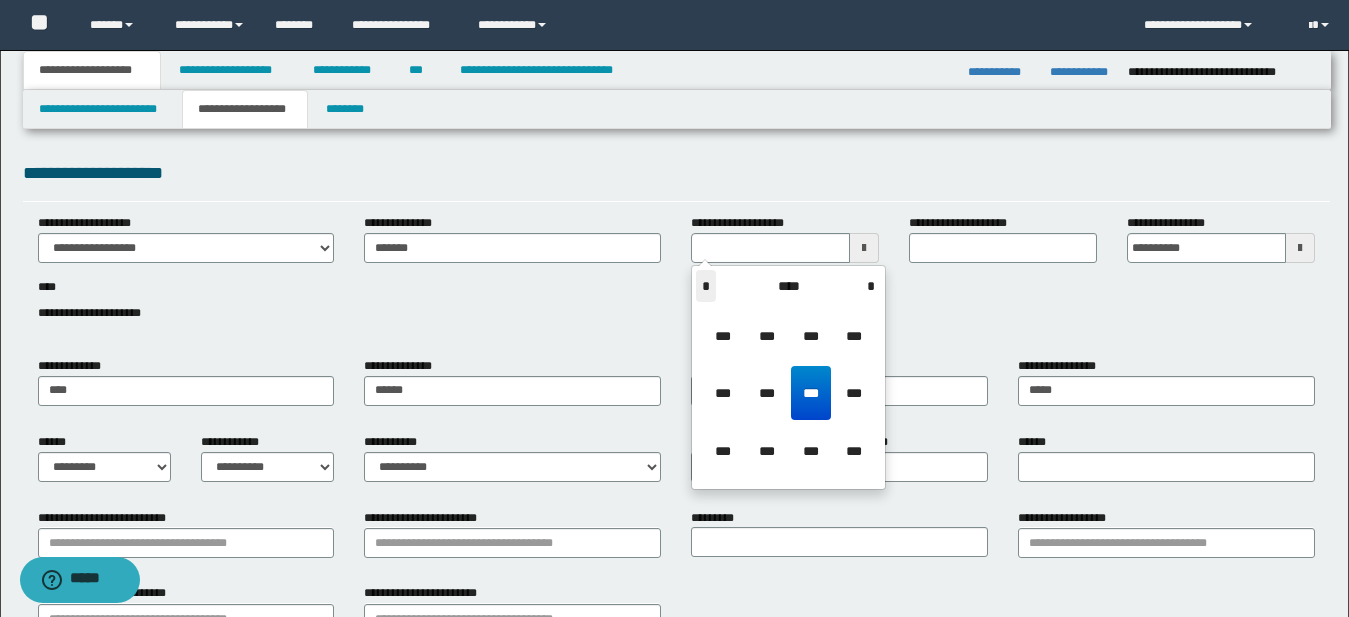 click on "*" at bounding box center (706, 286) 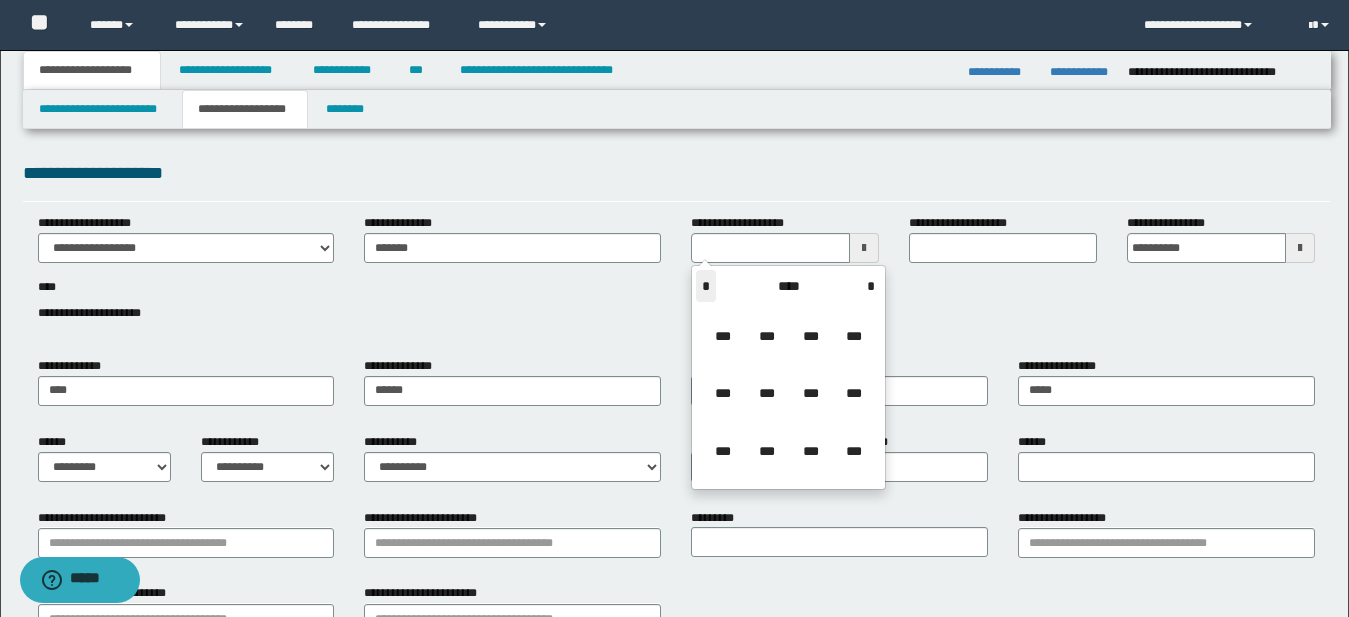 click on "*" at bounding box center (706, 286) 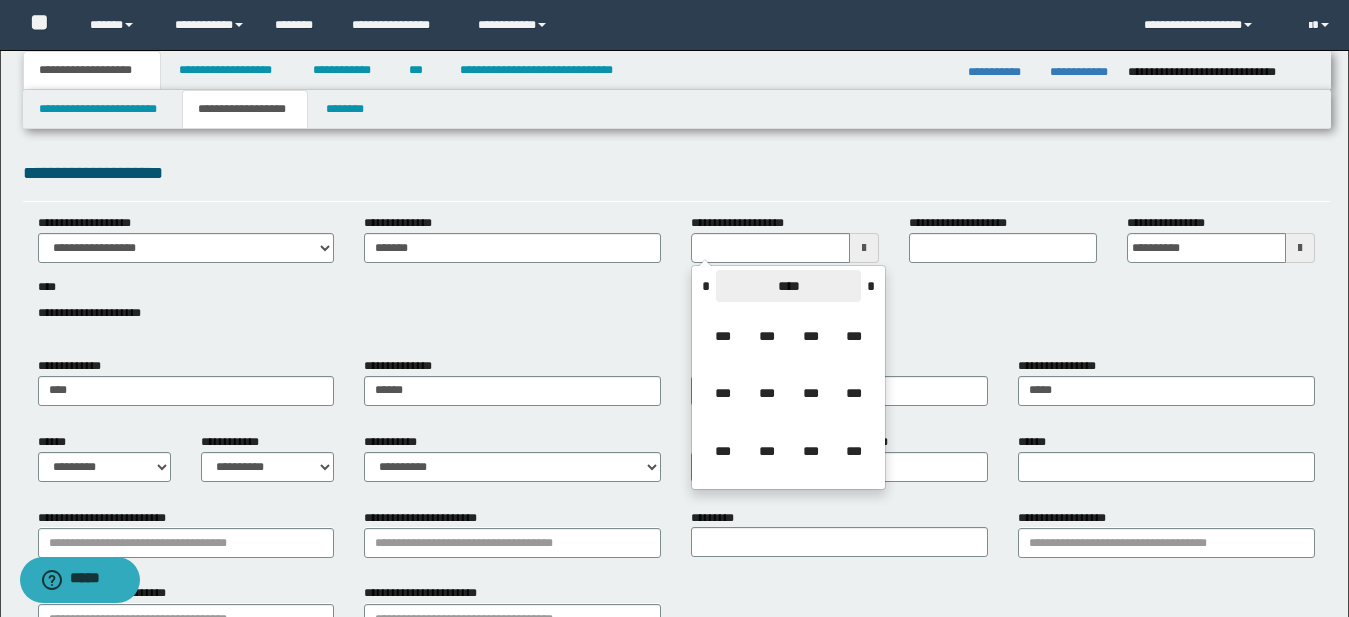 click on "****" at bounding box center (788, 286) 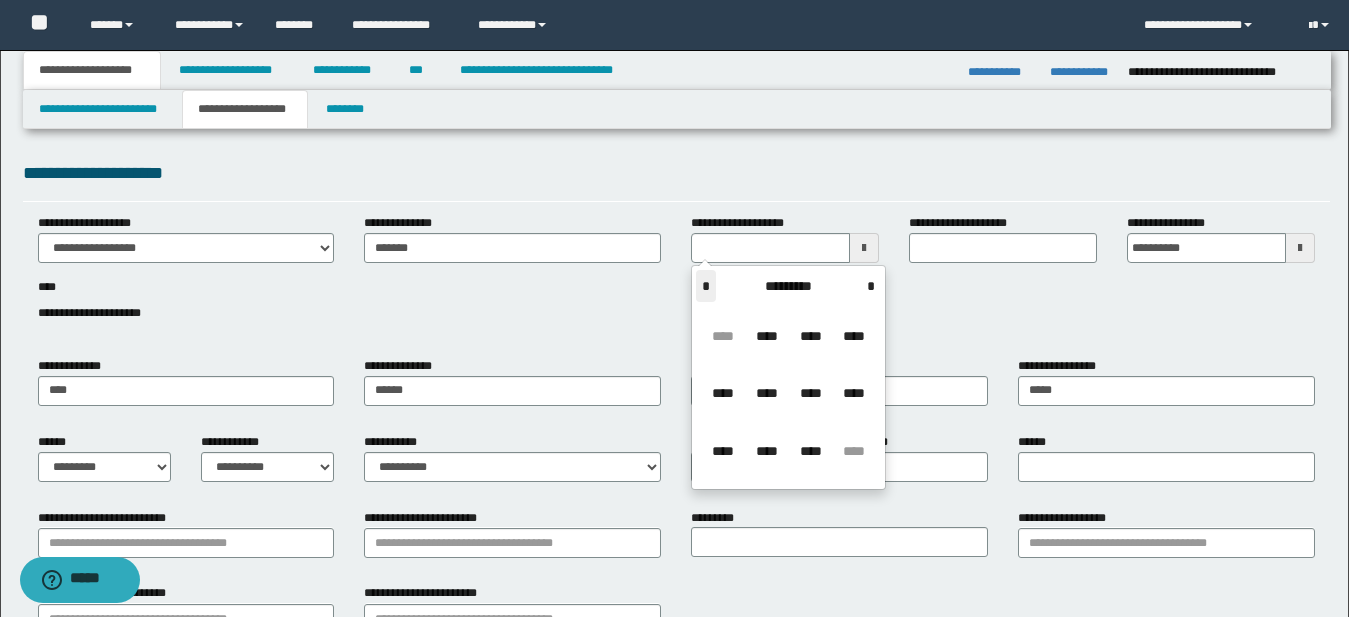 click on "*" at bounding box center [706, 286] 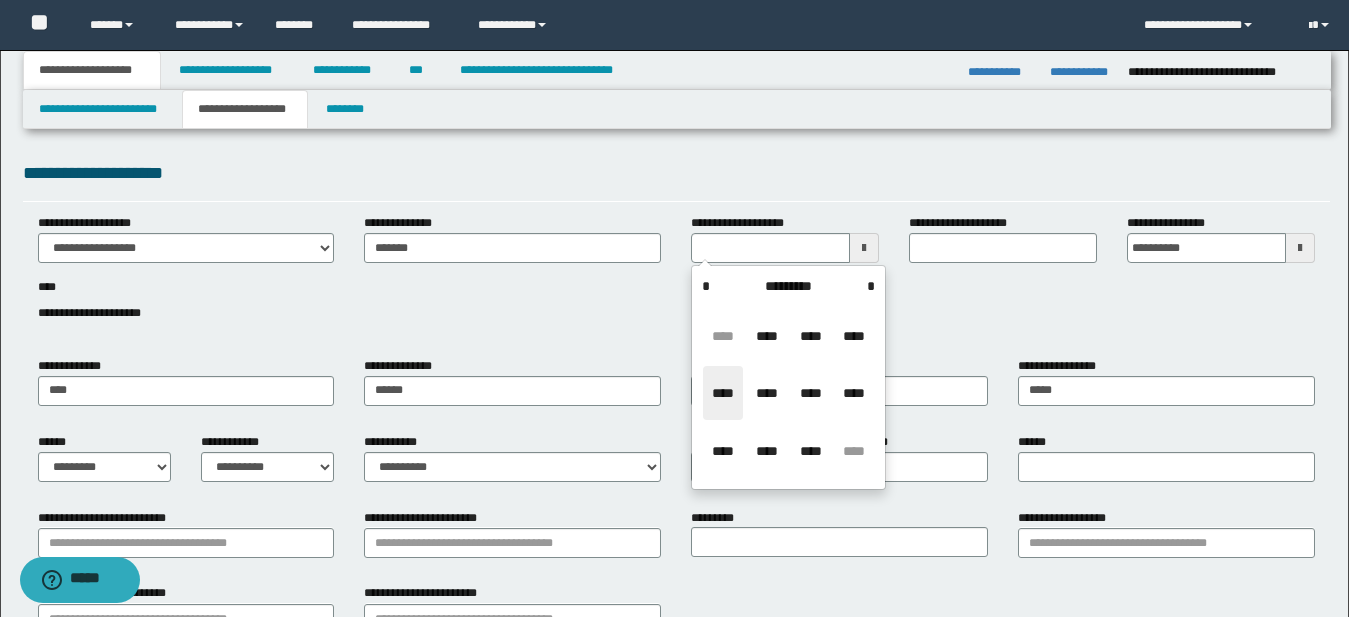 click on "****" at bounding box center [723, 393] 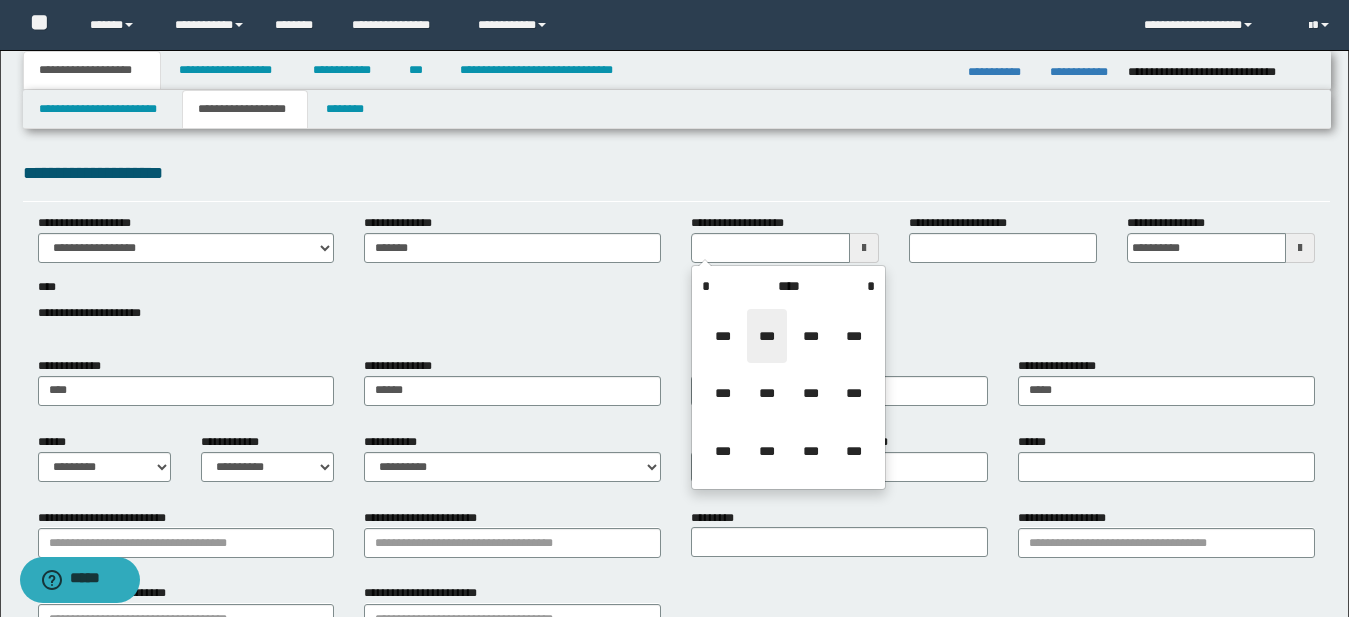 click on "***" at bounding box center (767, 336) 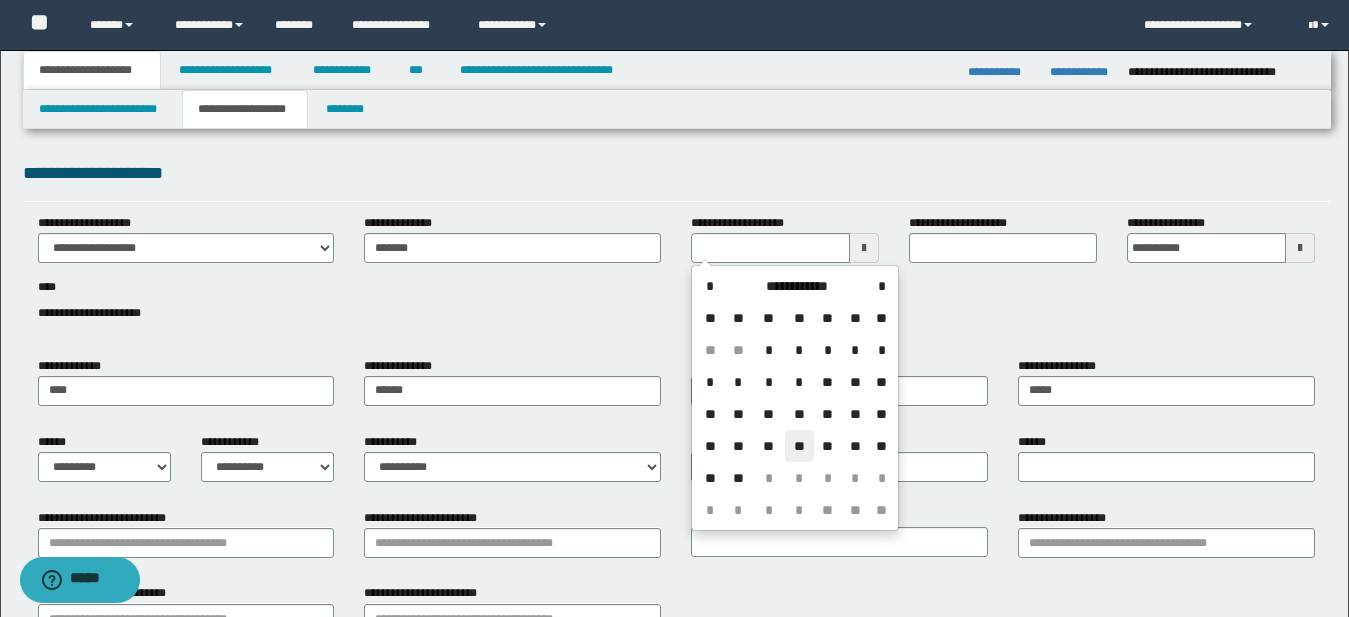 click on "**" at bounding box center (799, 446) 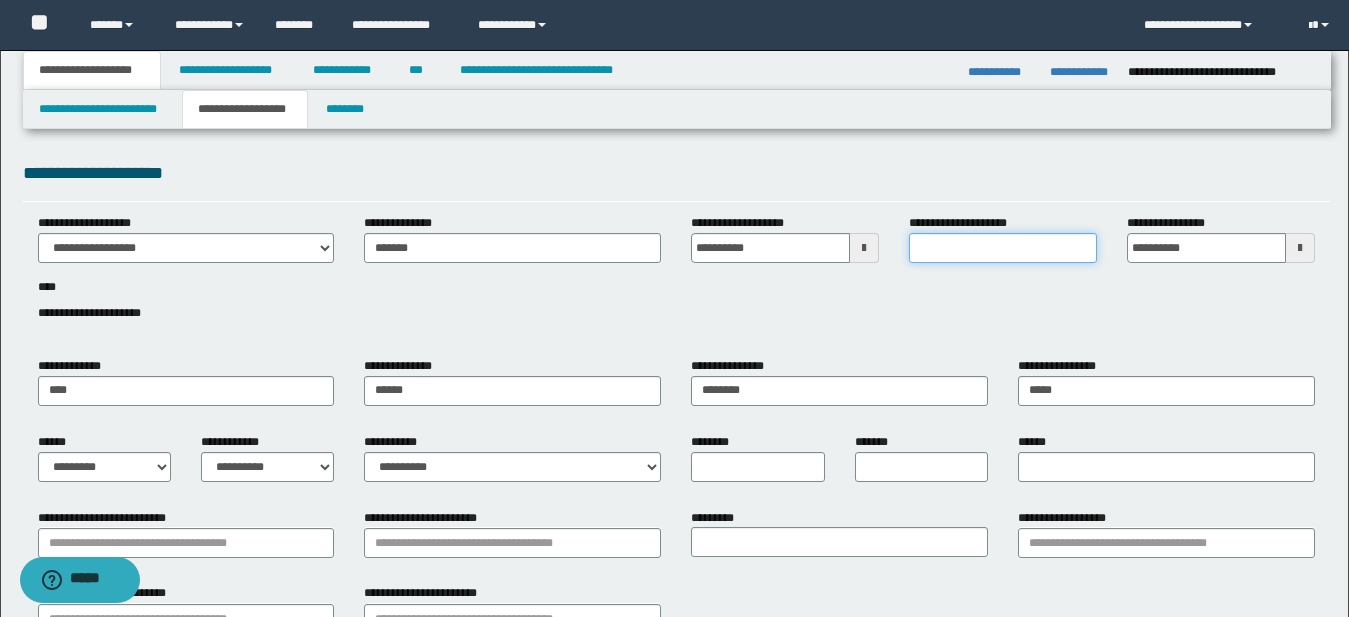 click on "**********" at bounding box center [1003, 248] 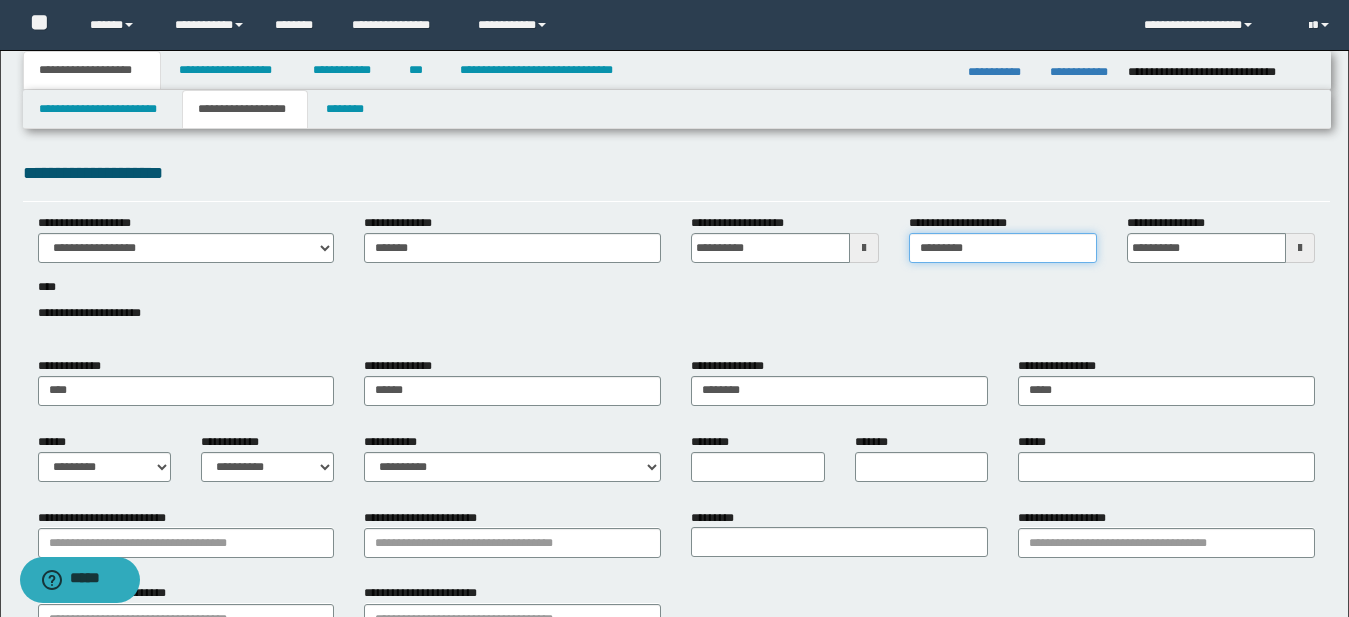 click on "*********" at bounding box center [1003, 248] 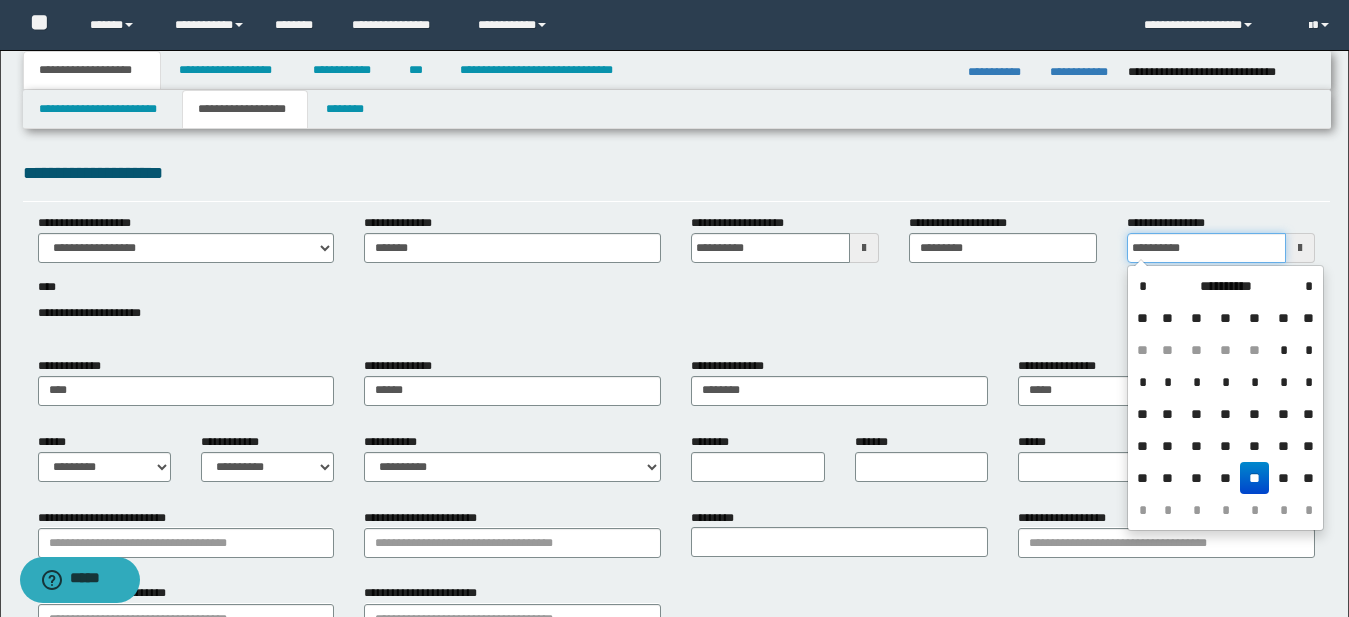 click on "**********" at bounding box center (1206, 248) 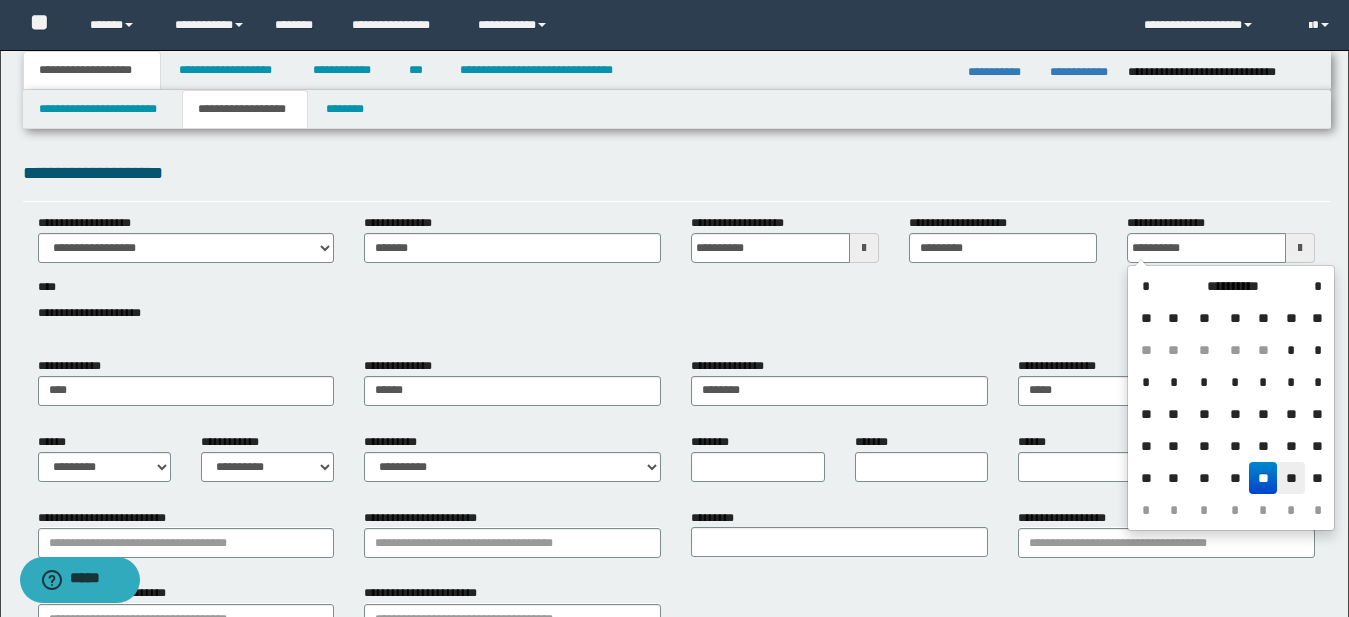 click on "**" at bounding box center [1291, 478] 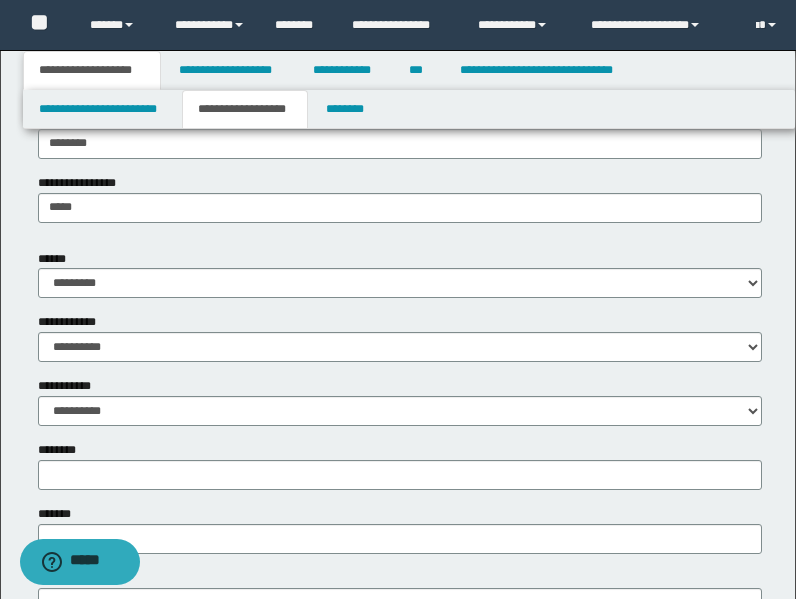 scroll, scrollTop: 761, scrollLeft: 0, axis: vertical 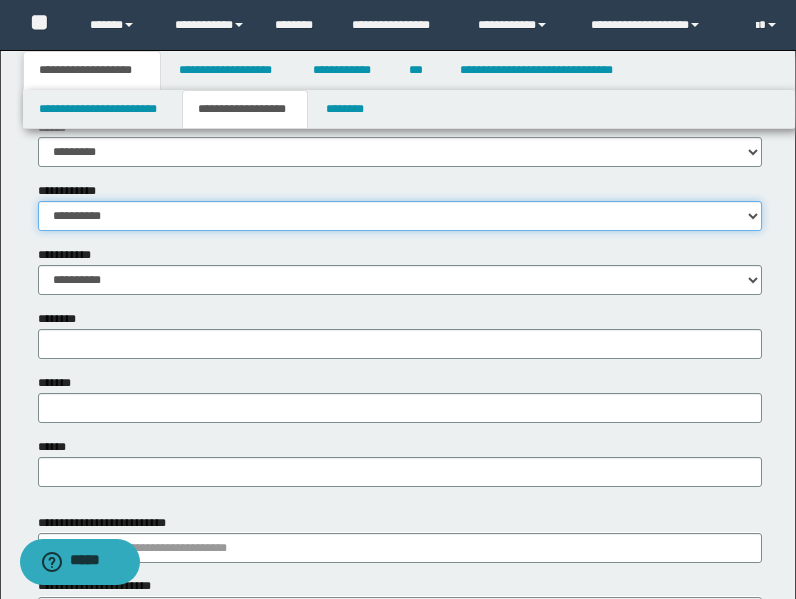 click on "**********" at bounding box center [400, 216] 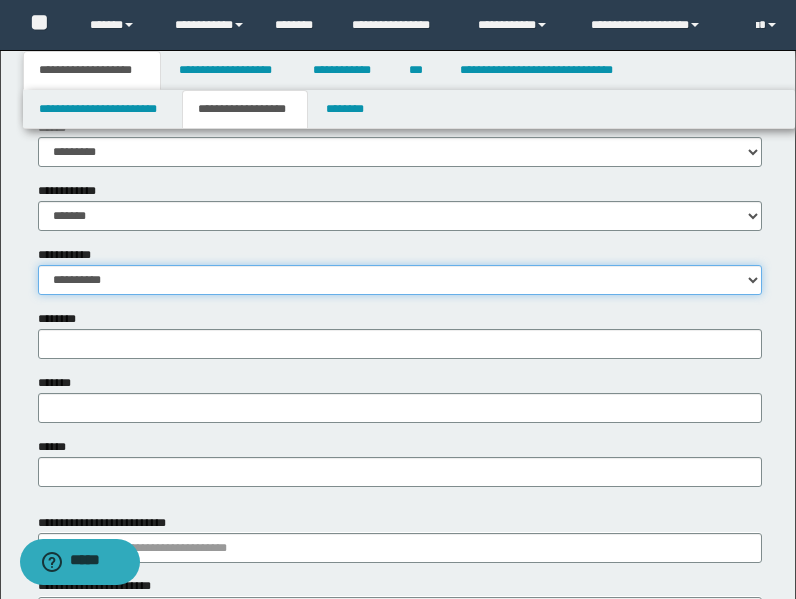 click on "**********" at bounding box center (400, 280) 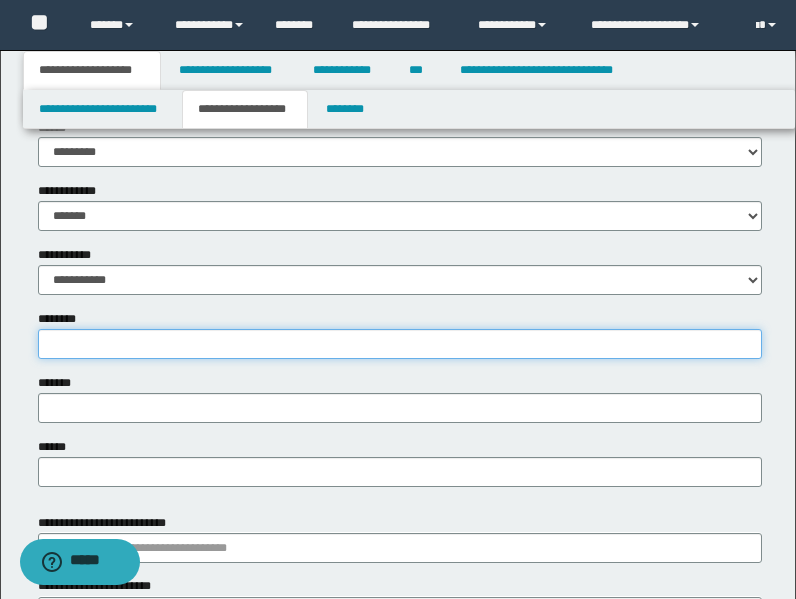 click on "********" at bounding box center (400, 344) 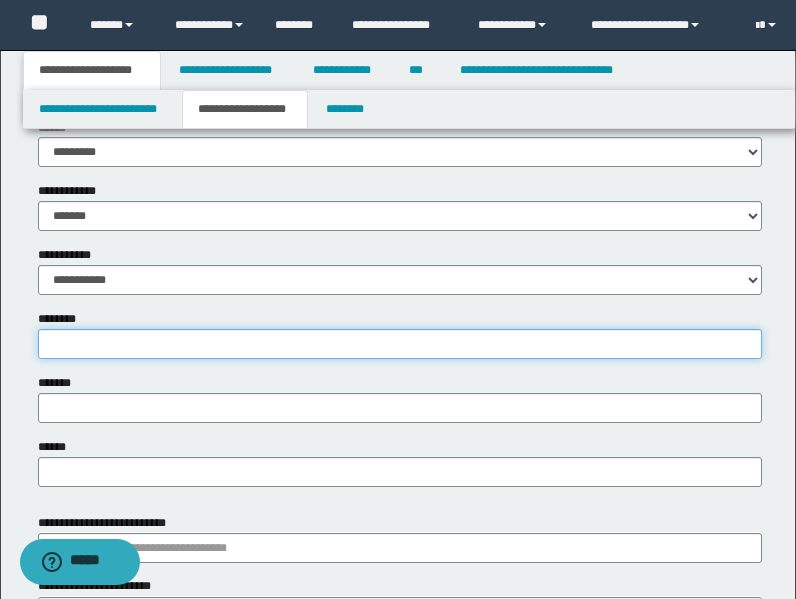 click on "********" at bounding box center [400, 344] 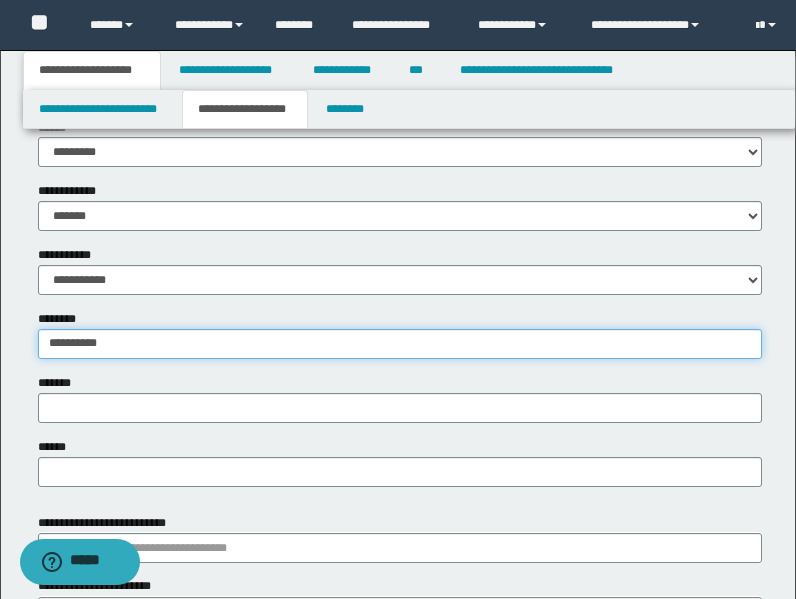 type on "**********" 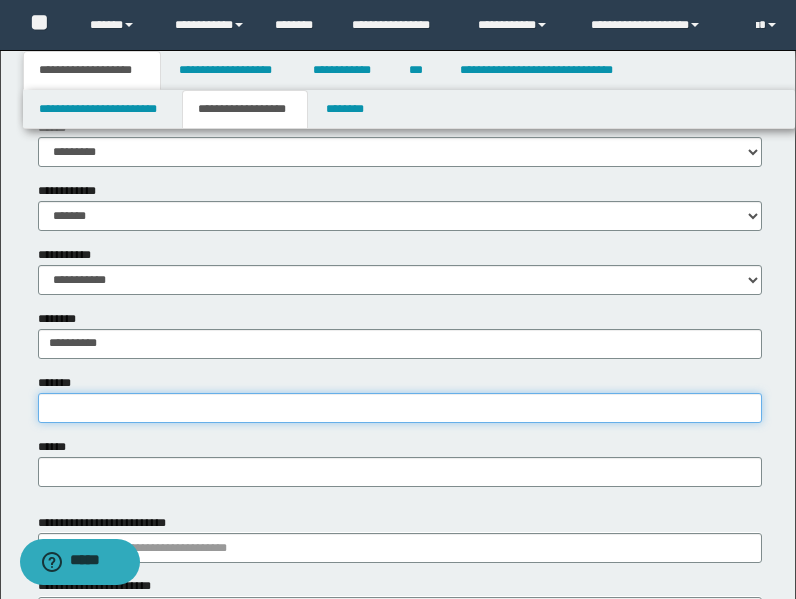 click on "*******" at bounding box center (400, 408) 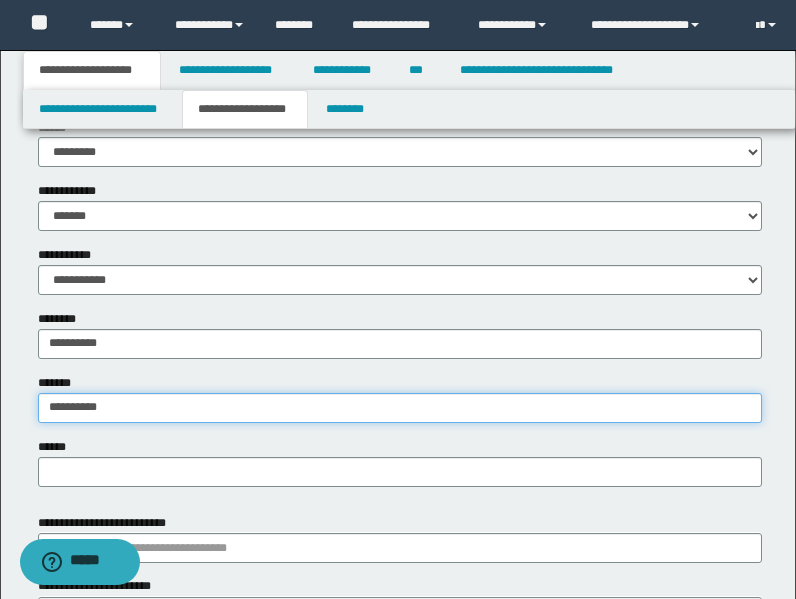 type on "**********" 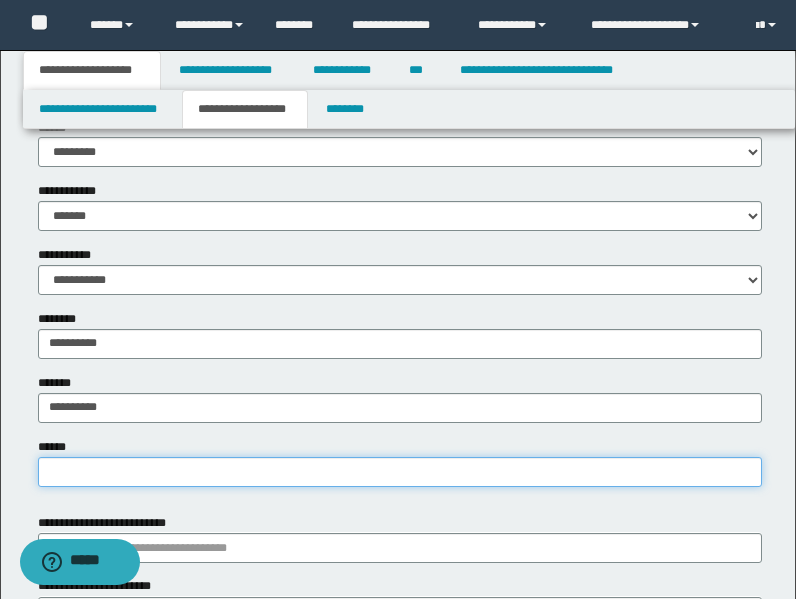 click on "******" at bounding box center (400, 472) 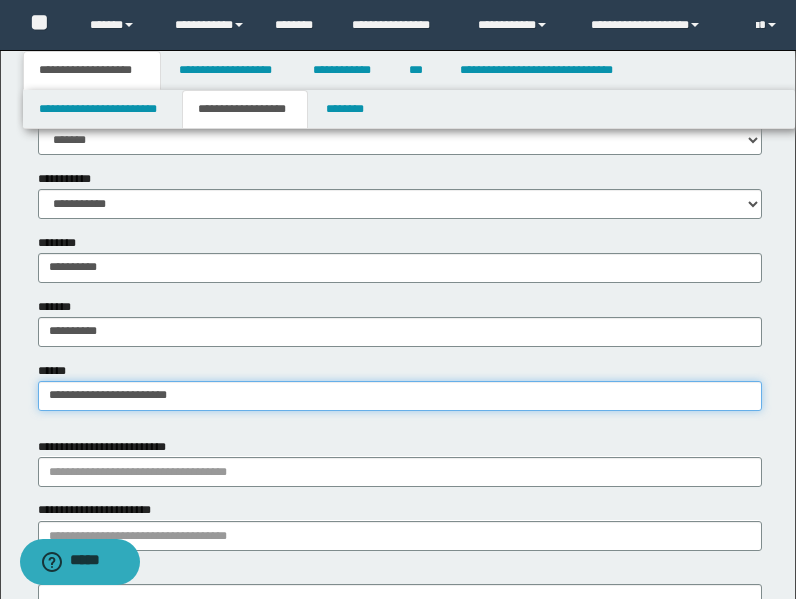 scroll, scrollTop: 839, scrollLeft: 0, axis: vertical 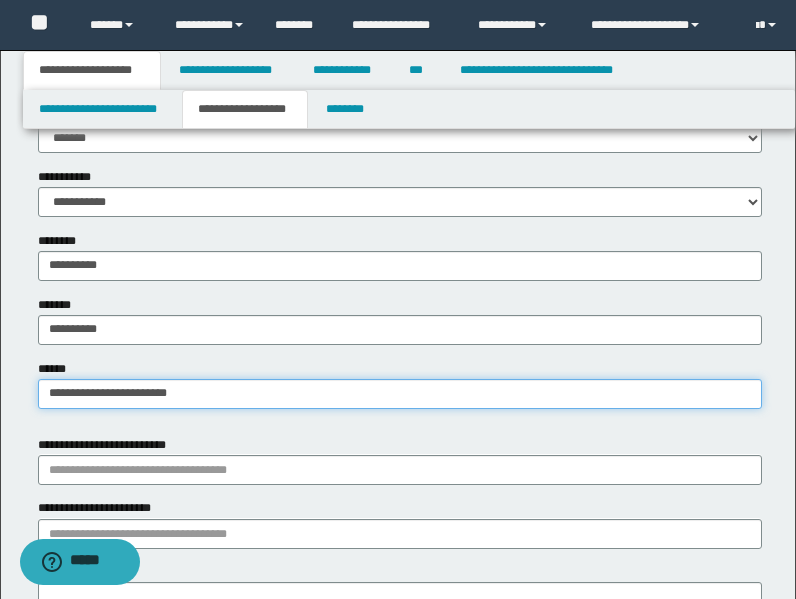 type on "**********" 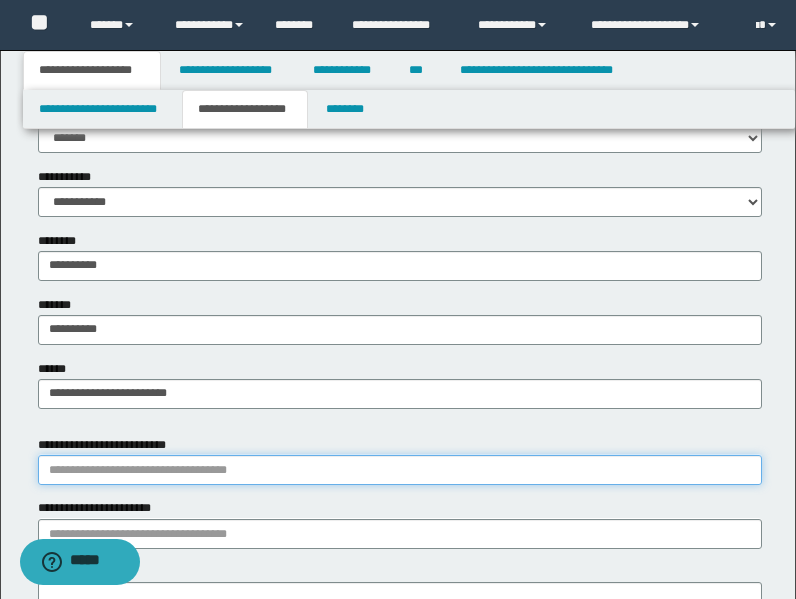 click on "**********" at bounding box center [400, 470] 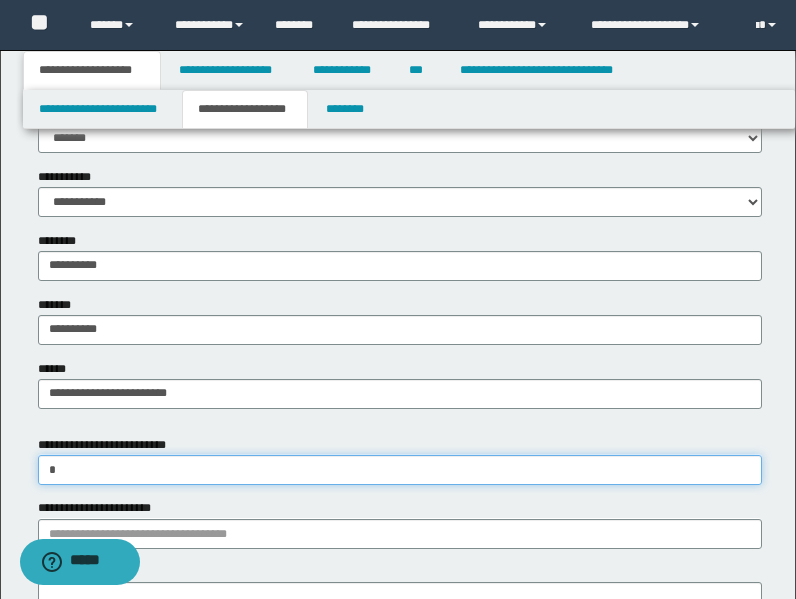 type on "**" 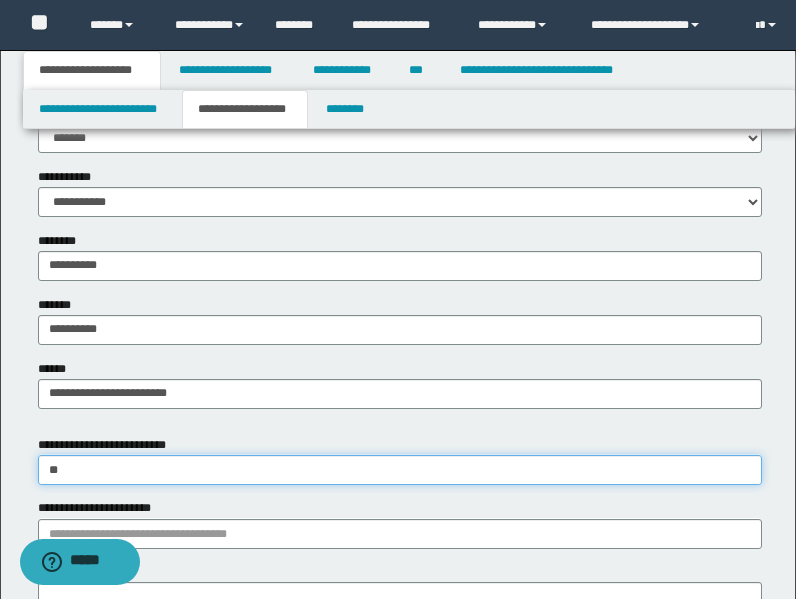 type on "**********" 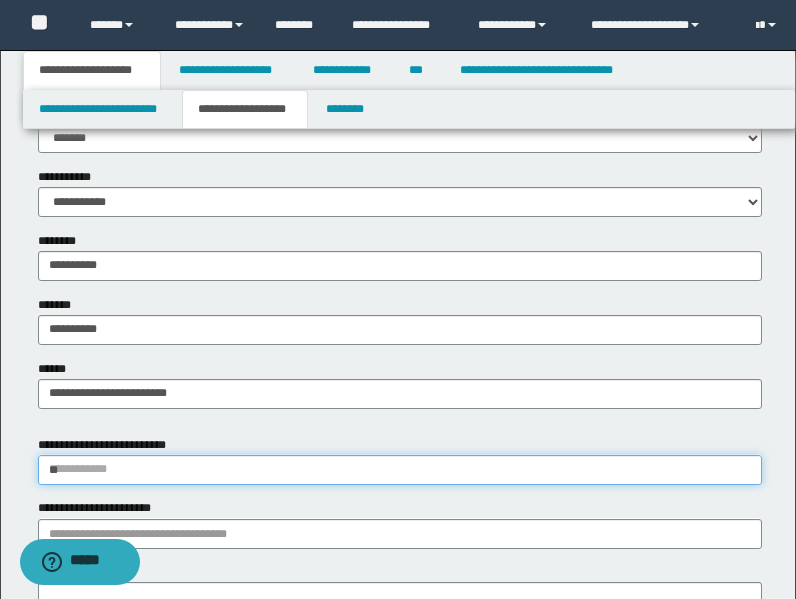 type 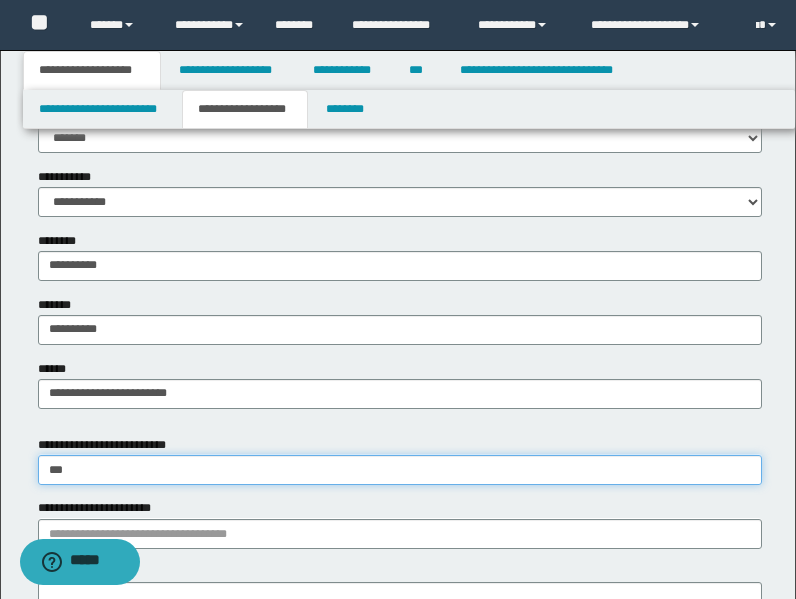 type on "******" 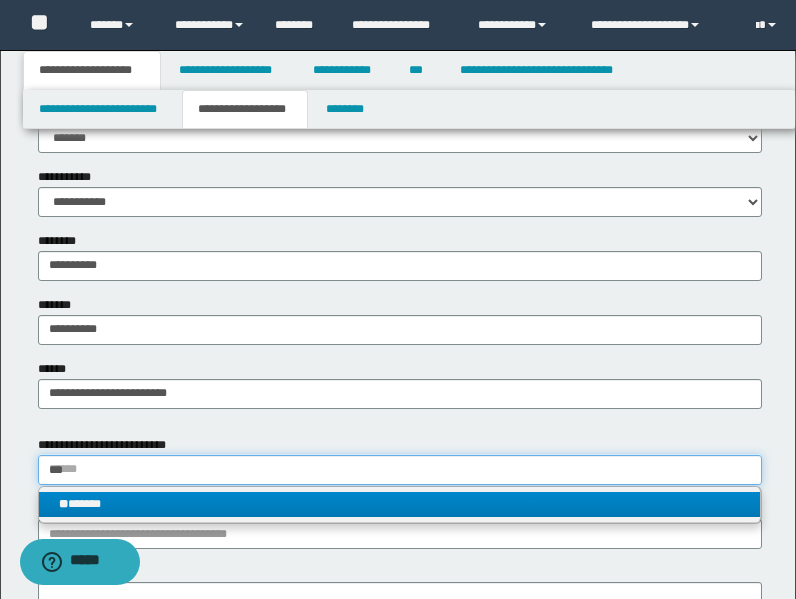 type on "***" 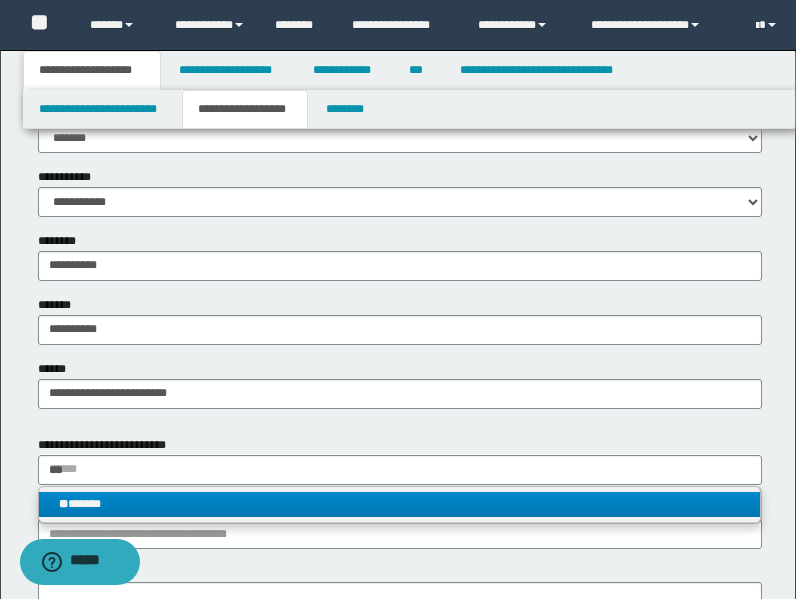 type 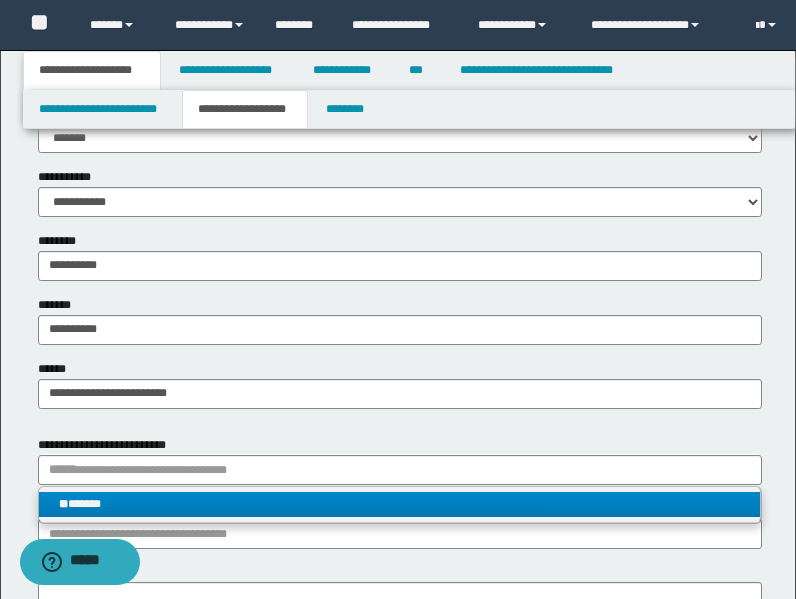 click on "** ******" at bounding box center (399, 504) 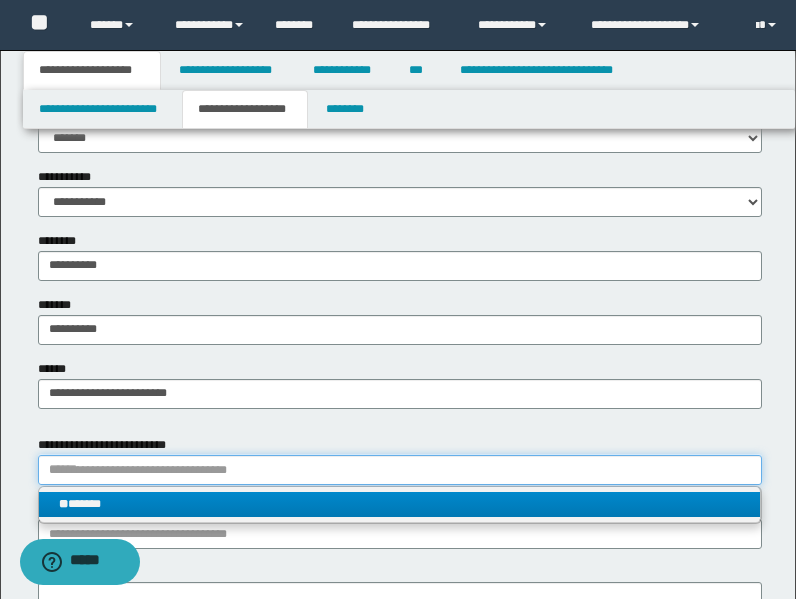 type 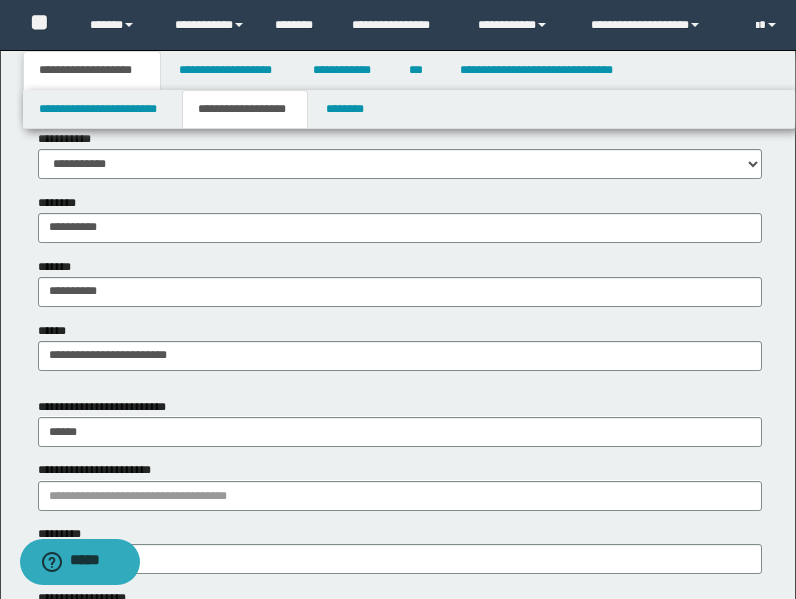 scroll, scrollTop: 879, scrollLeft: 0, axis: vertical 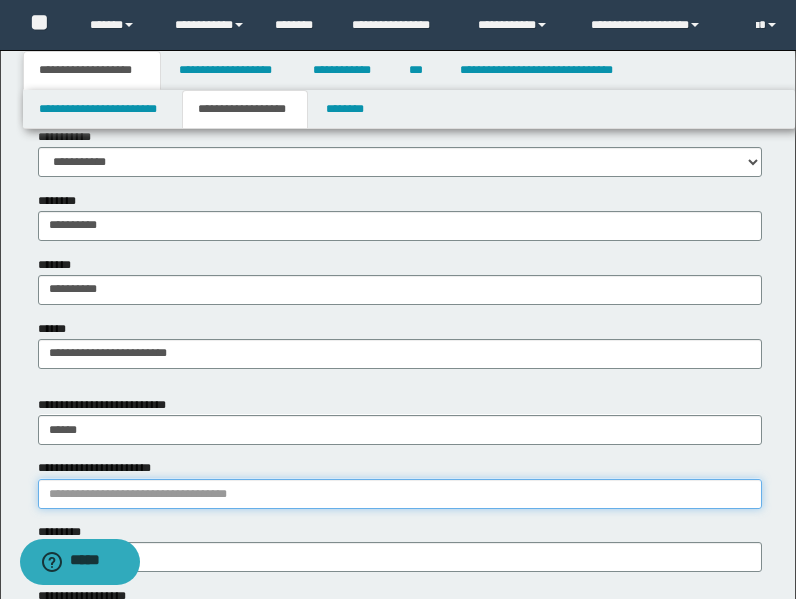 type 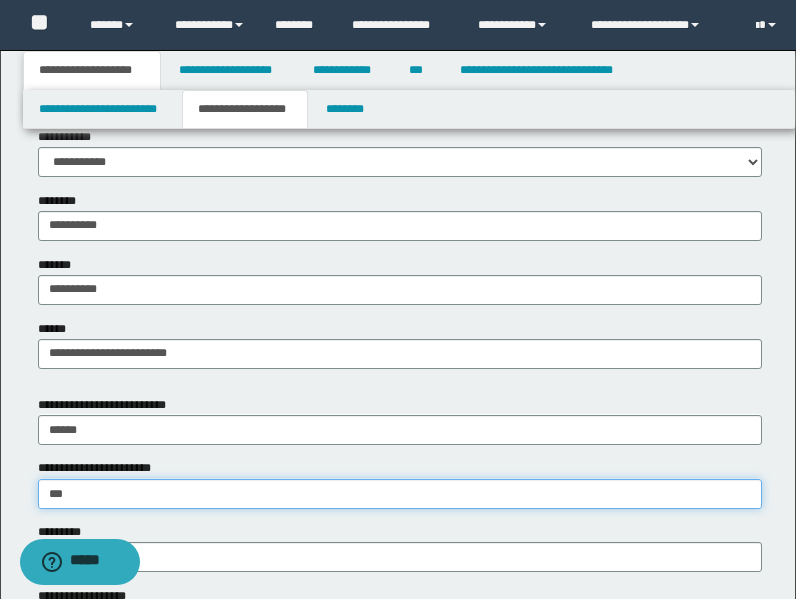 type on "****" 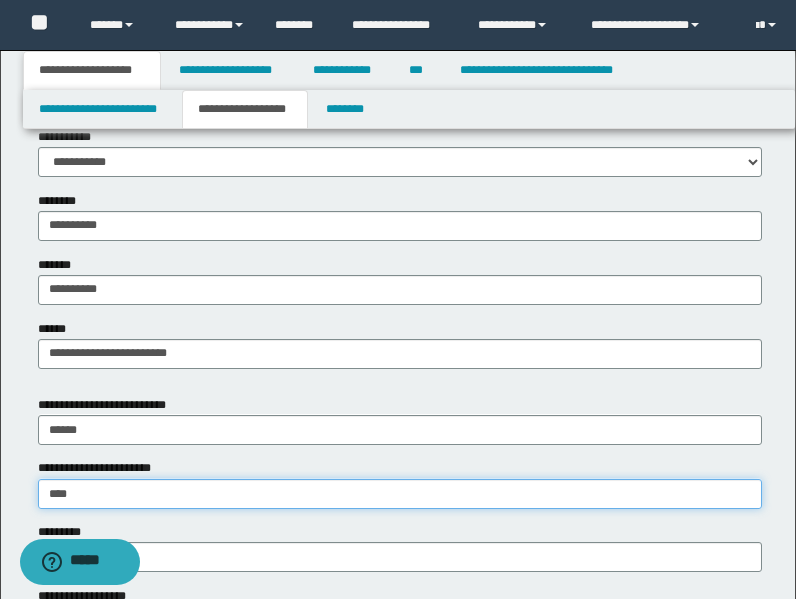 type on "****" 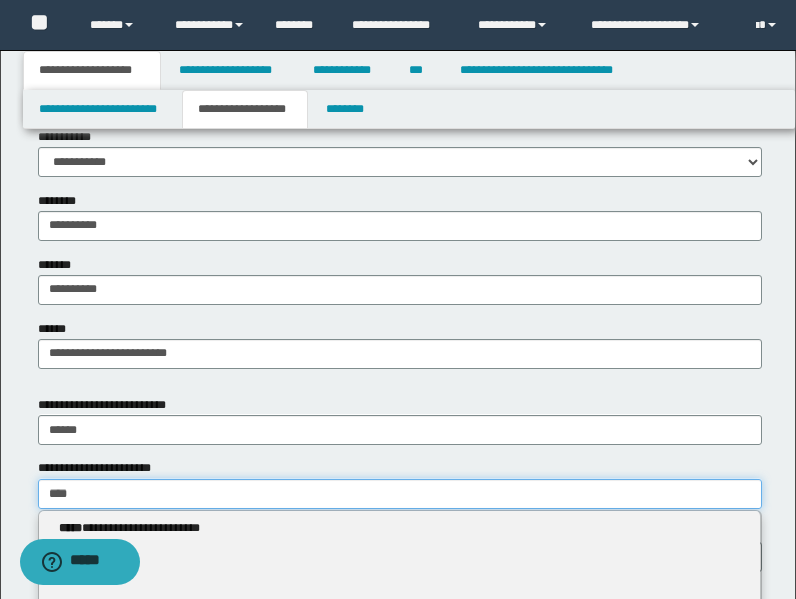 type 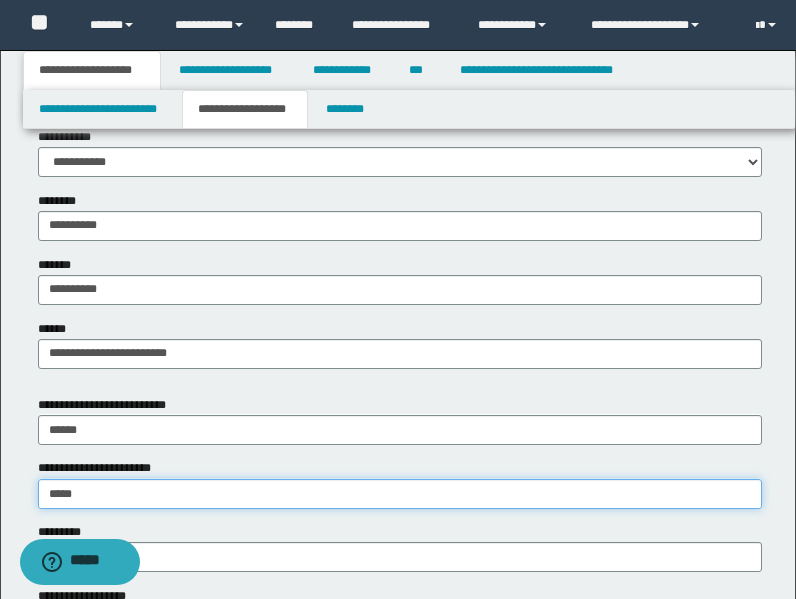 type on "******" 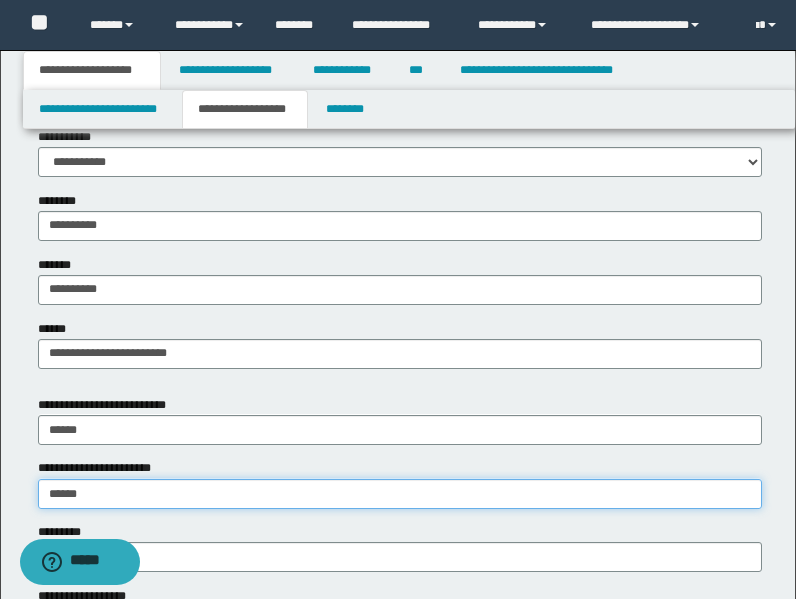 type on "*********" 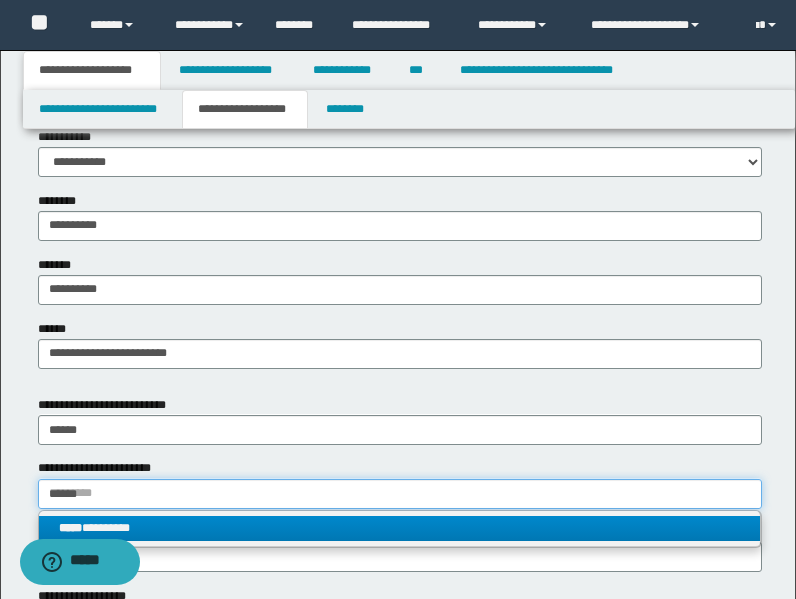type on "******" 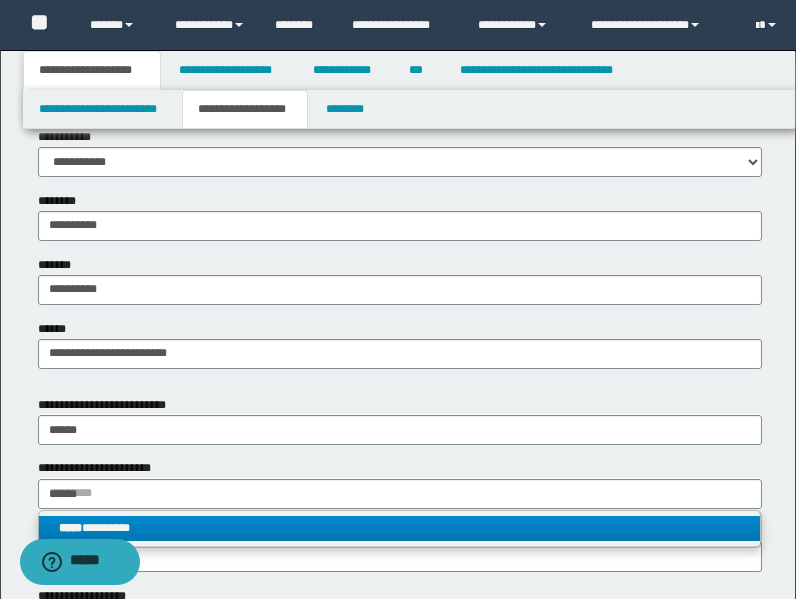 type 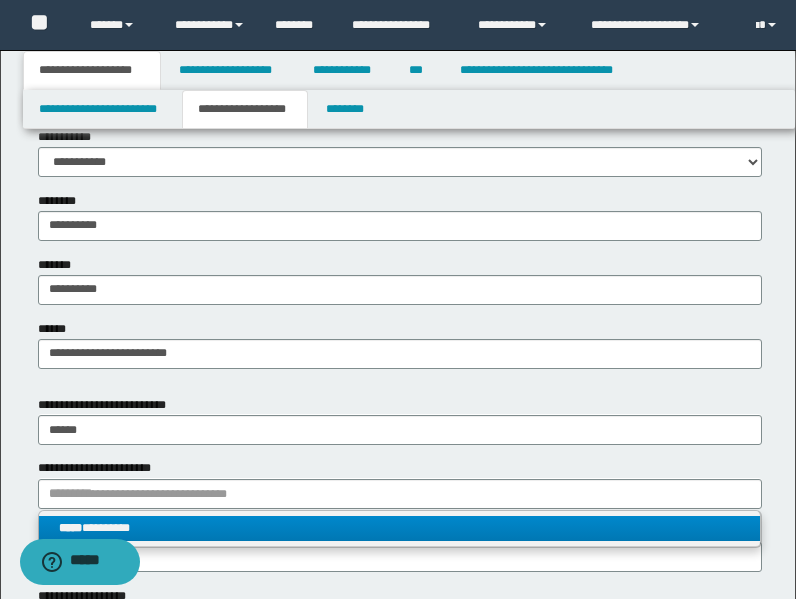click on "***** *********" at bounding box center (399, 528) 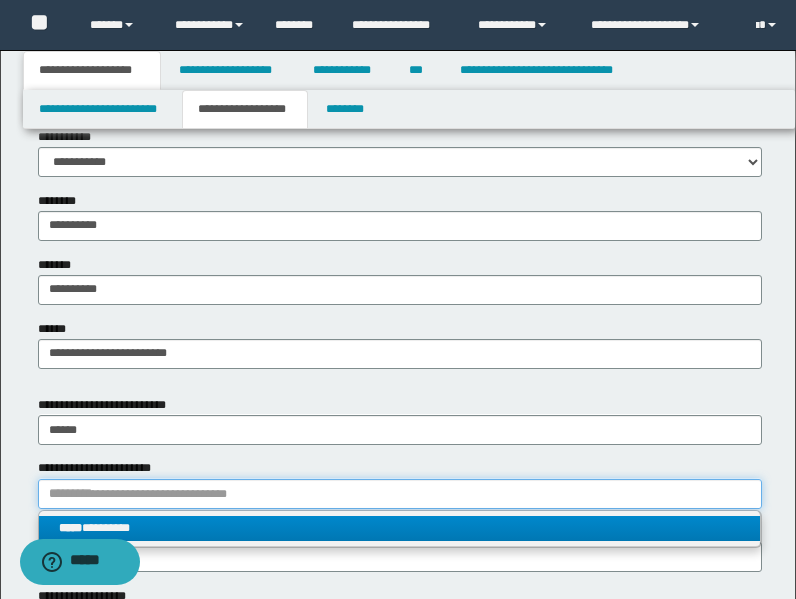 type 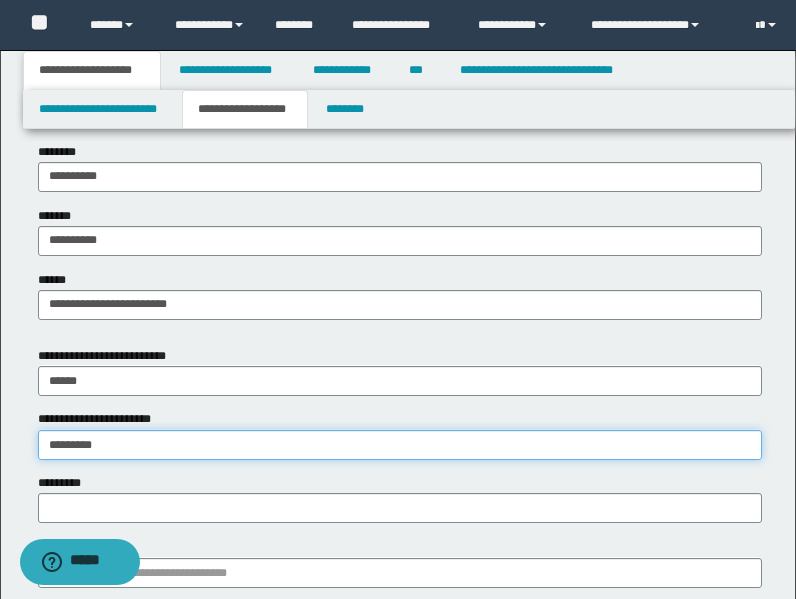 scroll, scrollTop: 929, scrollLeft: 0, axis: vertical 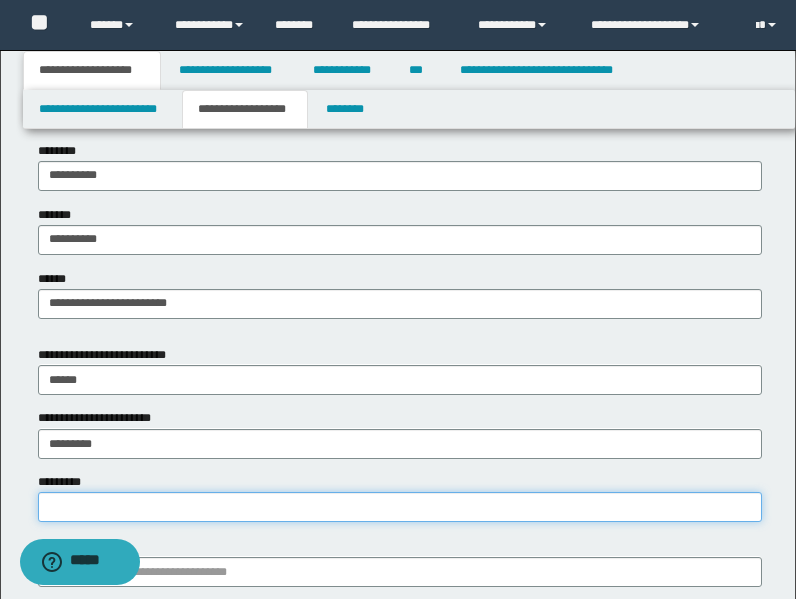 click on "*********" at bounding box center (400, 507) 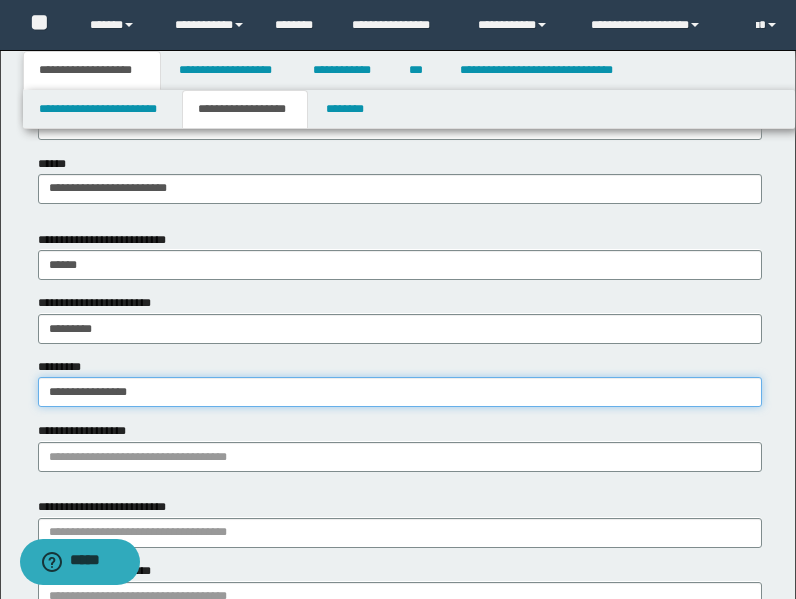 scroll, scrollTop: 1107, scrollLeft: 0, axis: vertical 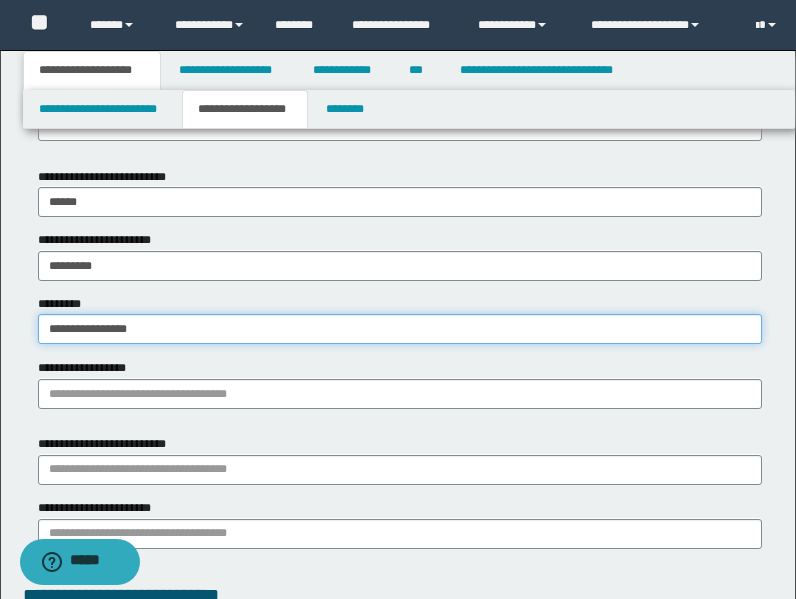 type on "**********" 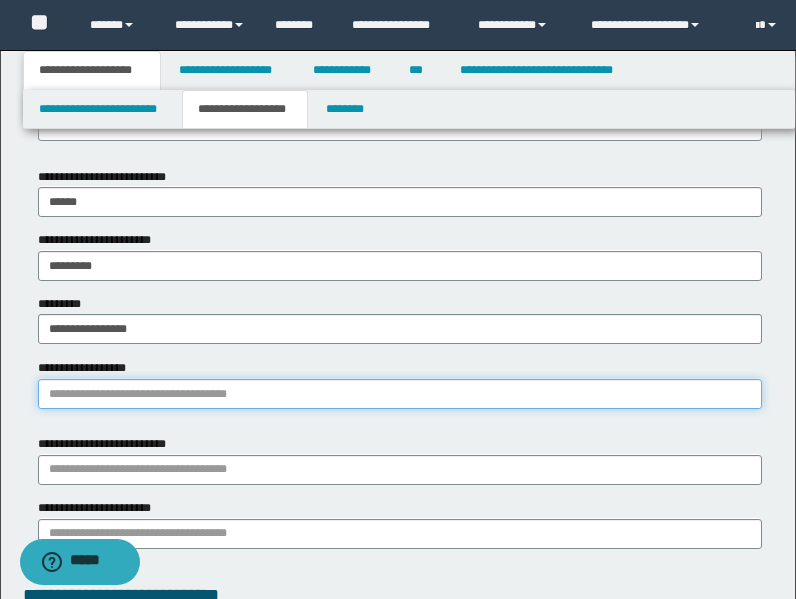 click on "**********" at bounding box center [400, 394] 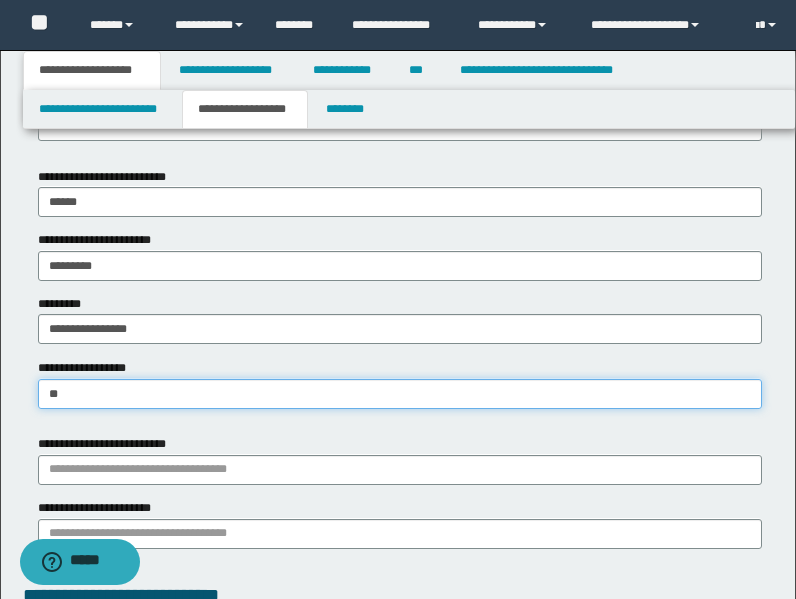 type on "***" 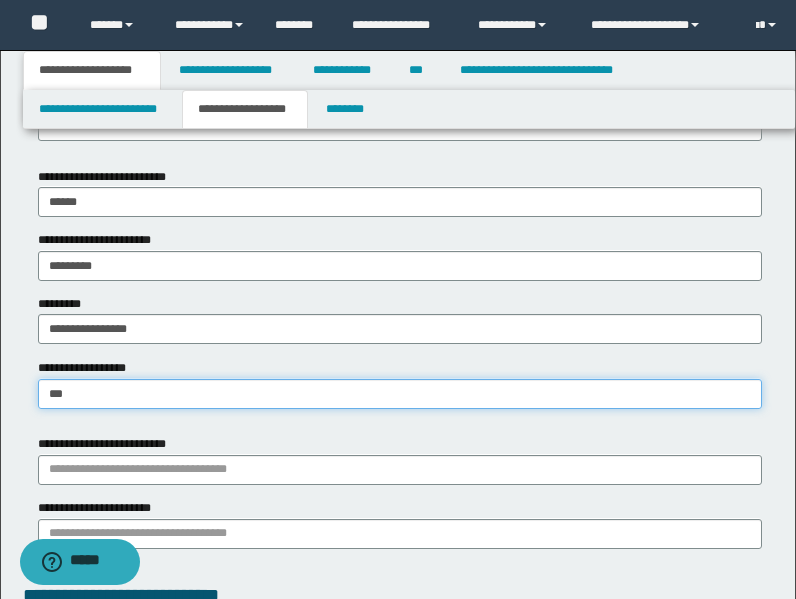 type on "***" 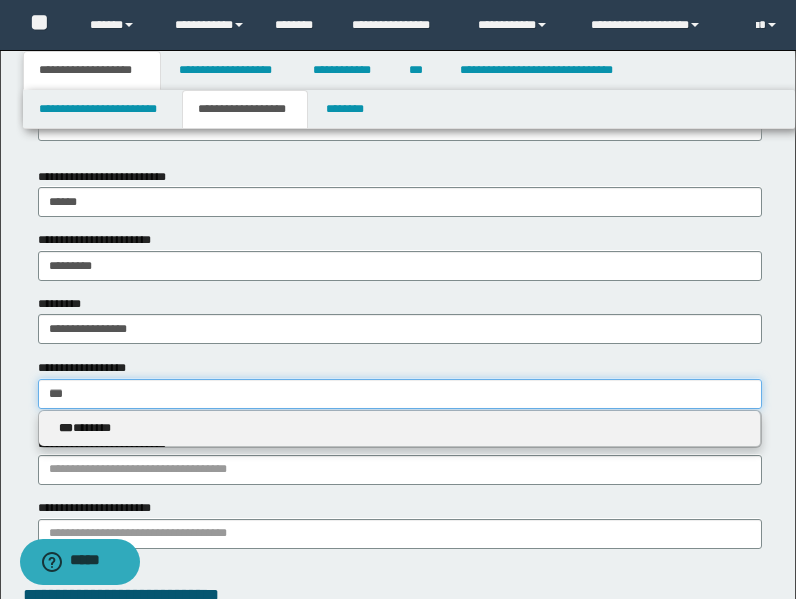 type 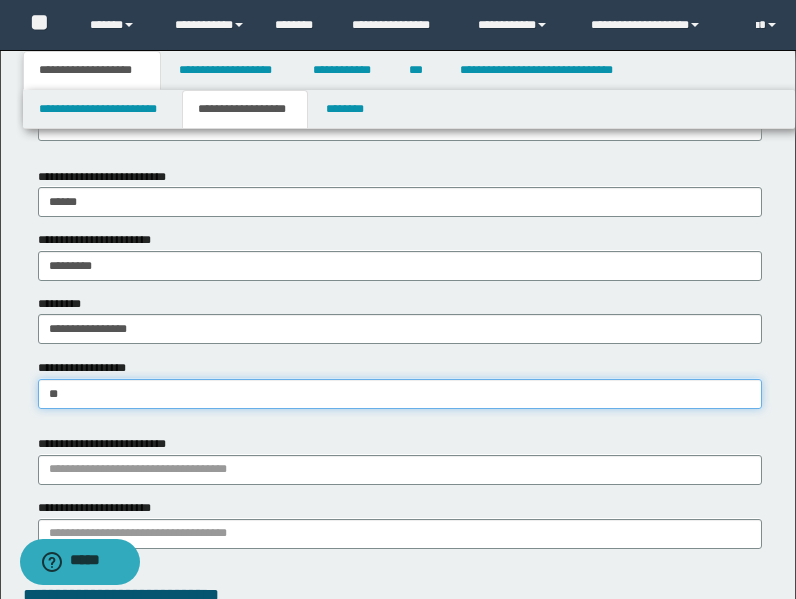 type on "*" 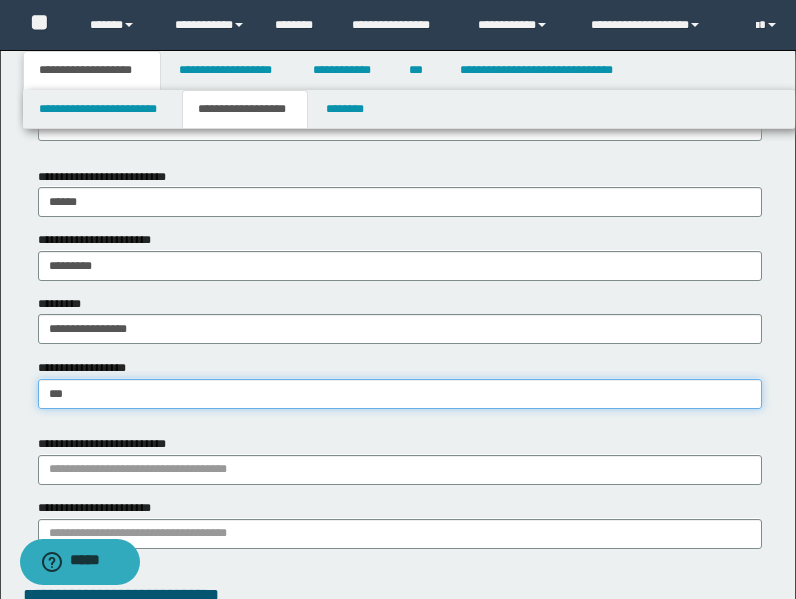 type on "********" 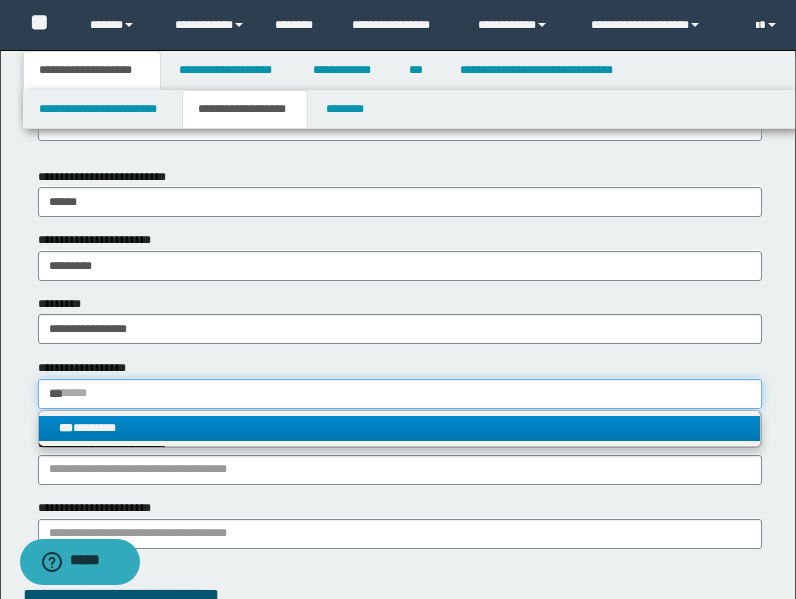 type on "***" 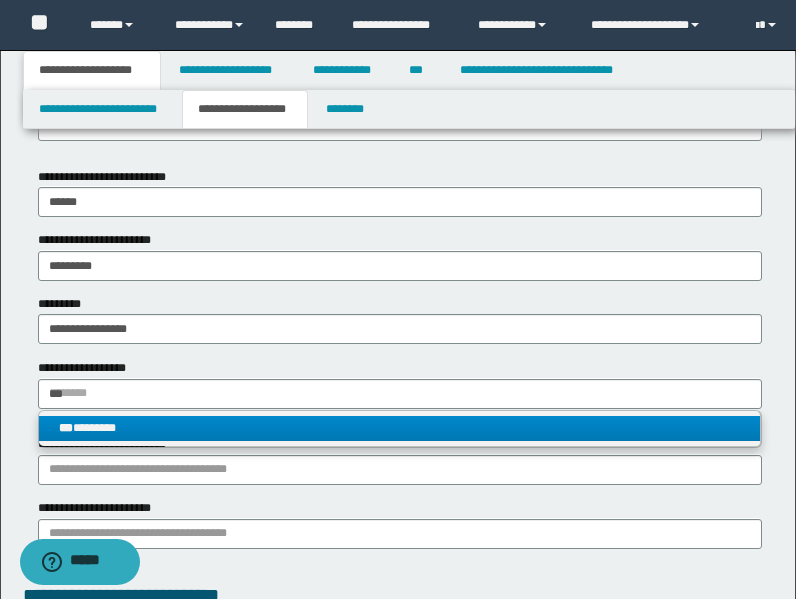 type 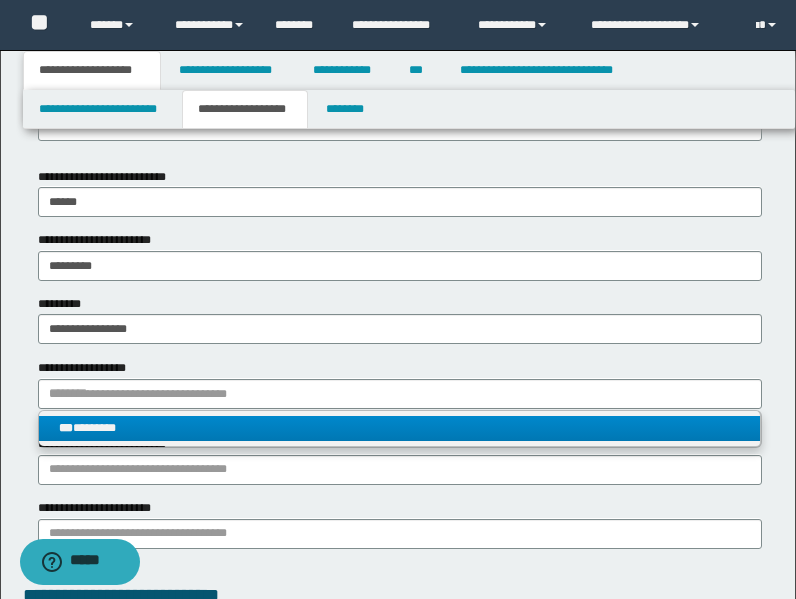 click on "*** ********" at bounding box center [399, 428] 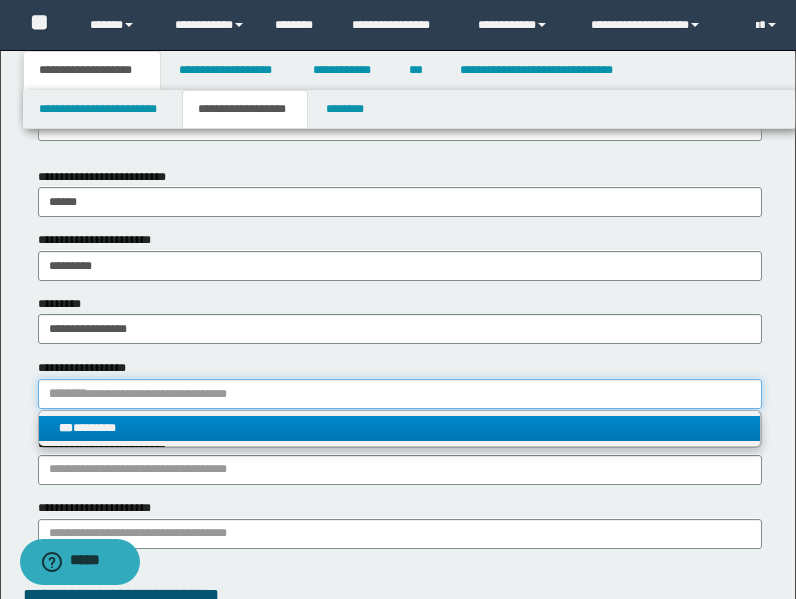 type 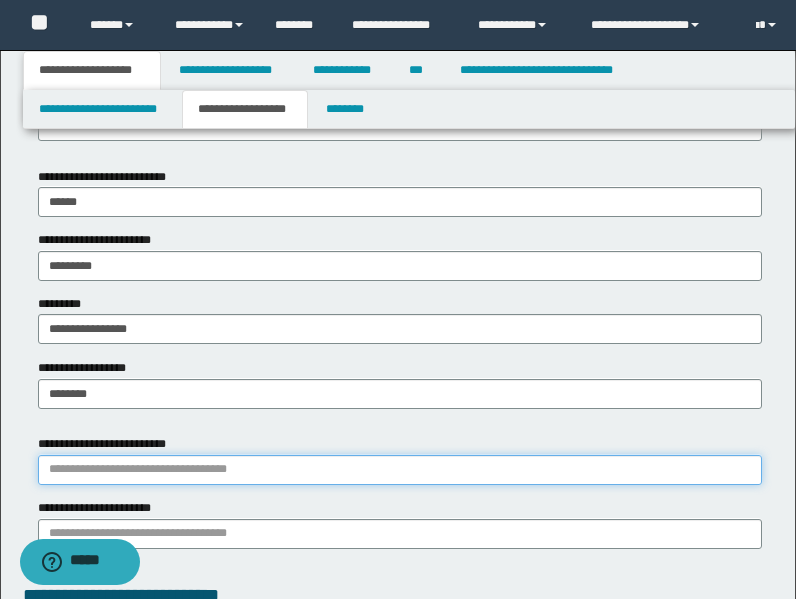 click on "**********" at bounding box center [400, 470] 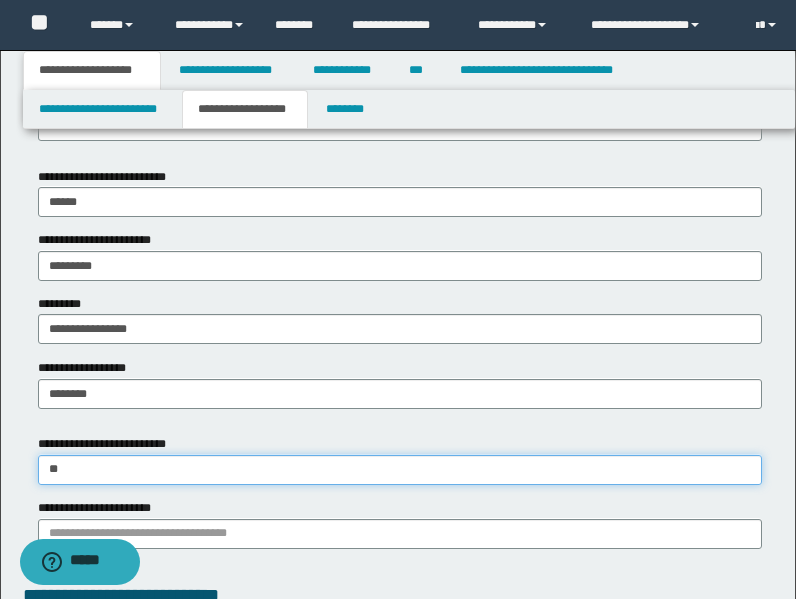type on "***" 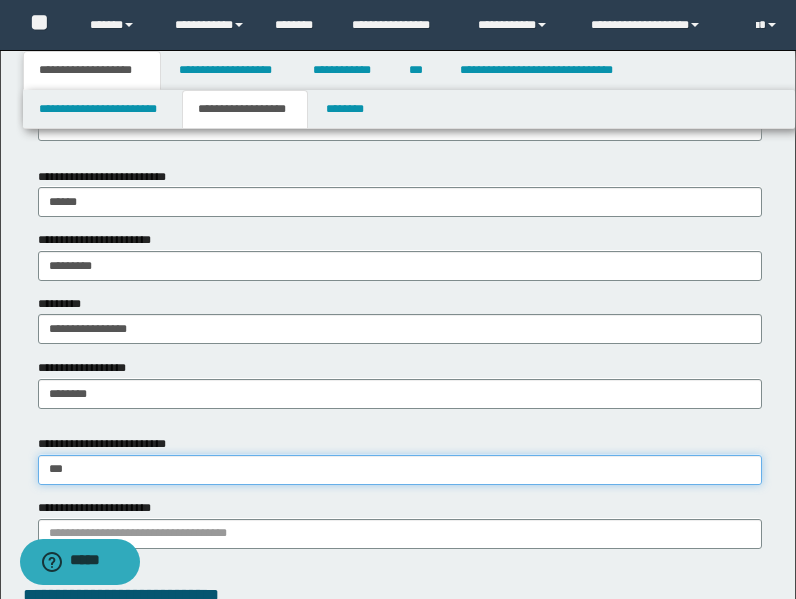 type on "******" 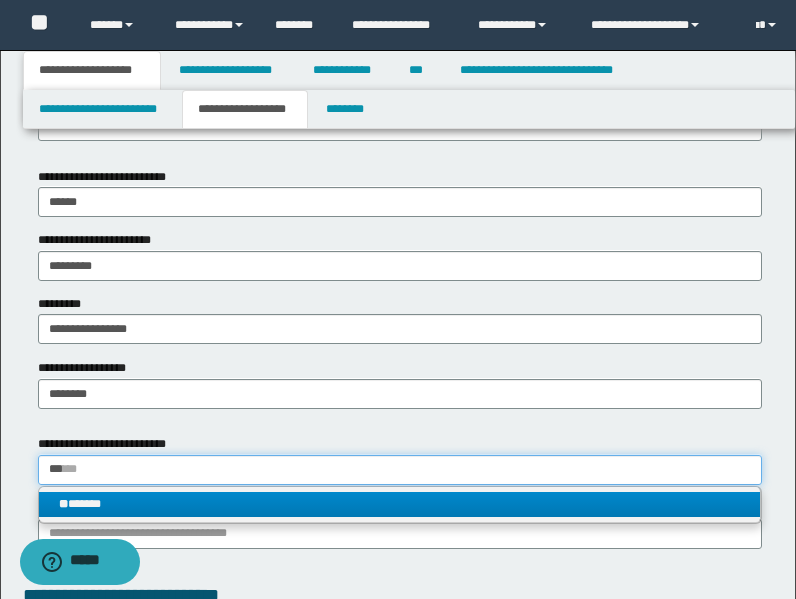type on "***" 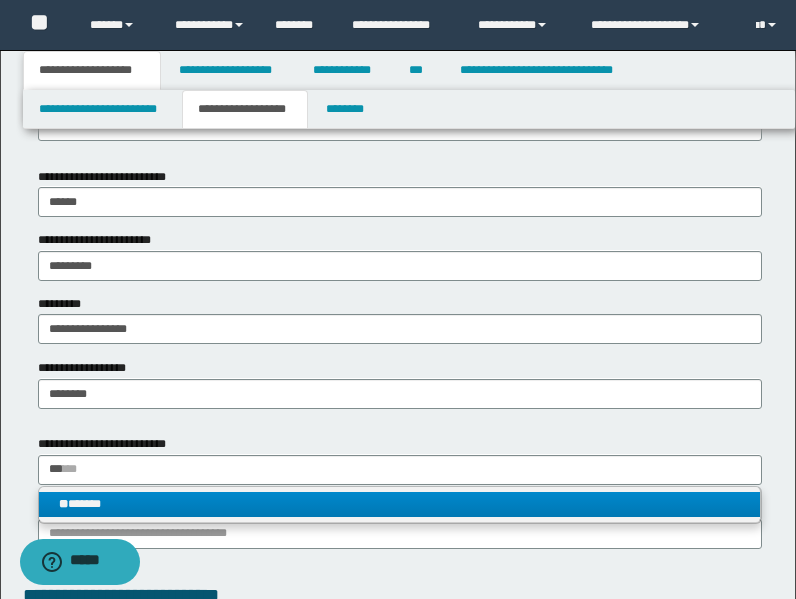 type 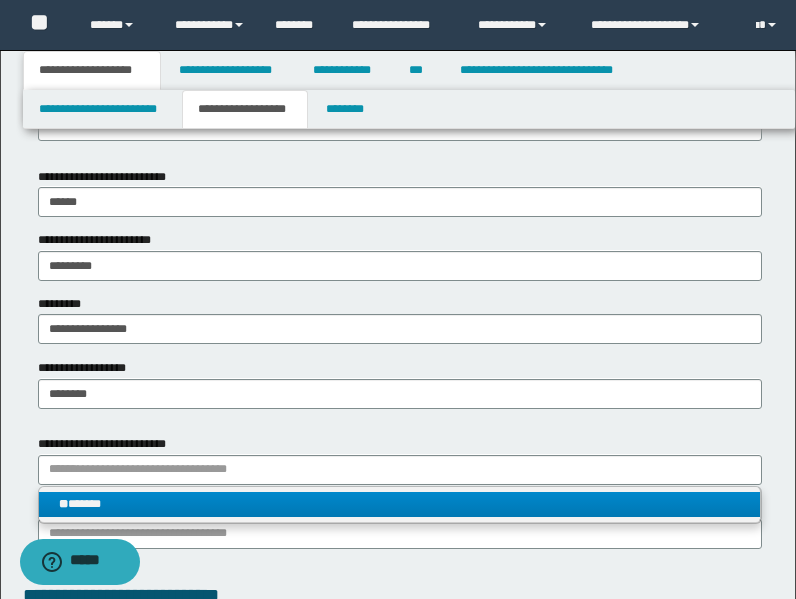 click on "** ******" at bounding box center (399, 504) 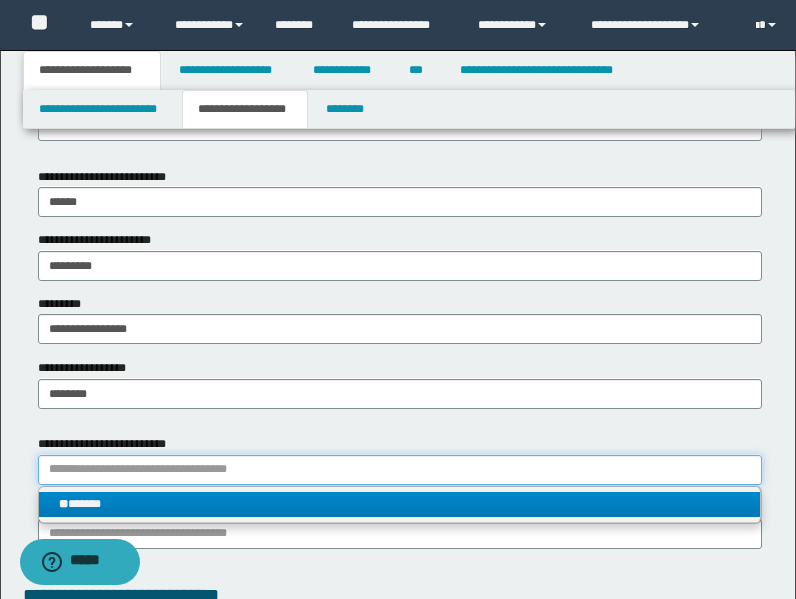 type 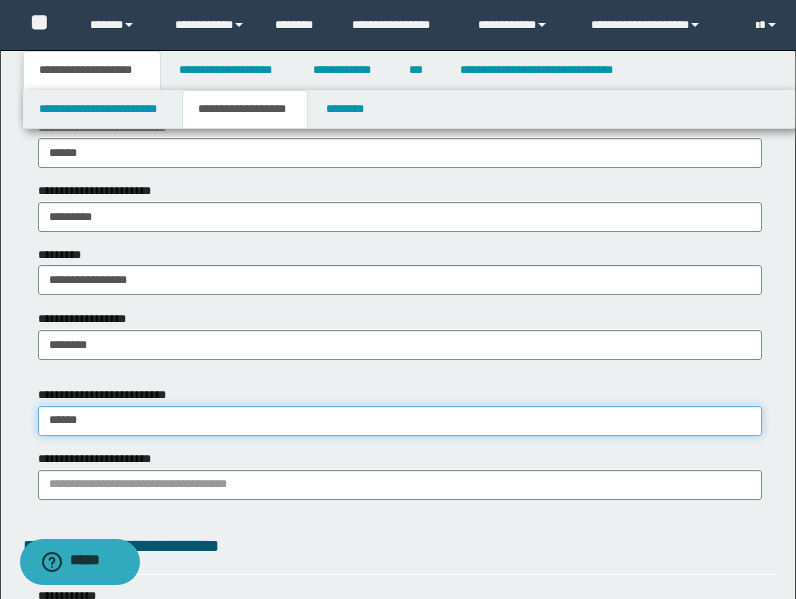 scroll, scrollTop: 1158, scrollLeft: 0, axis: vertical 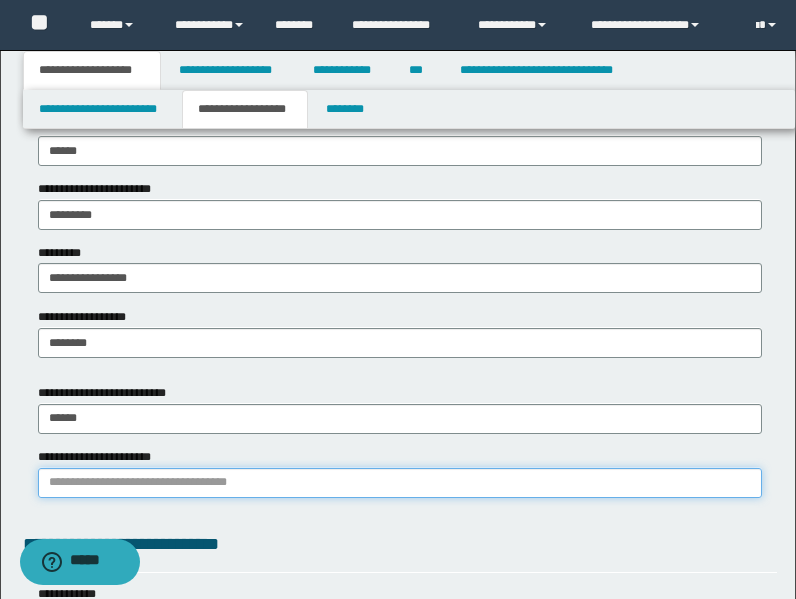 click on "**********" at bounding box center (400, 483) 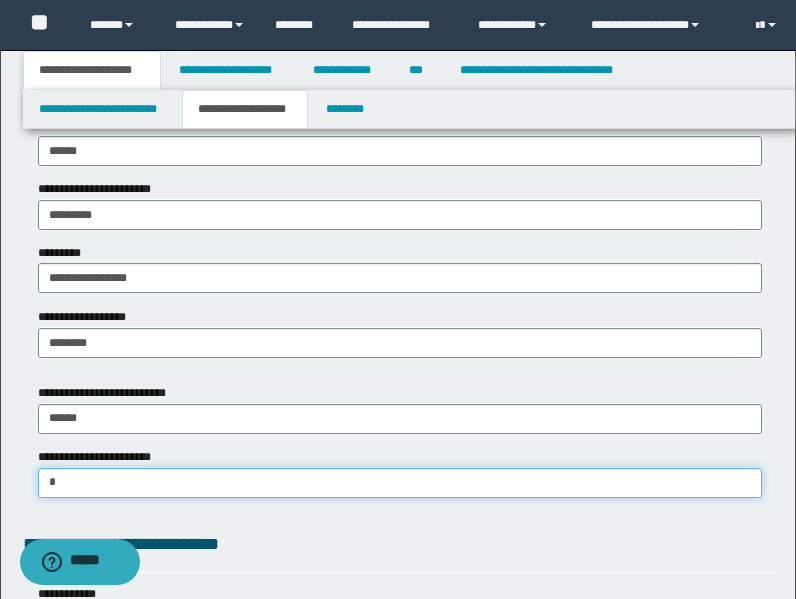 type on "**" 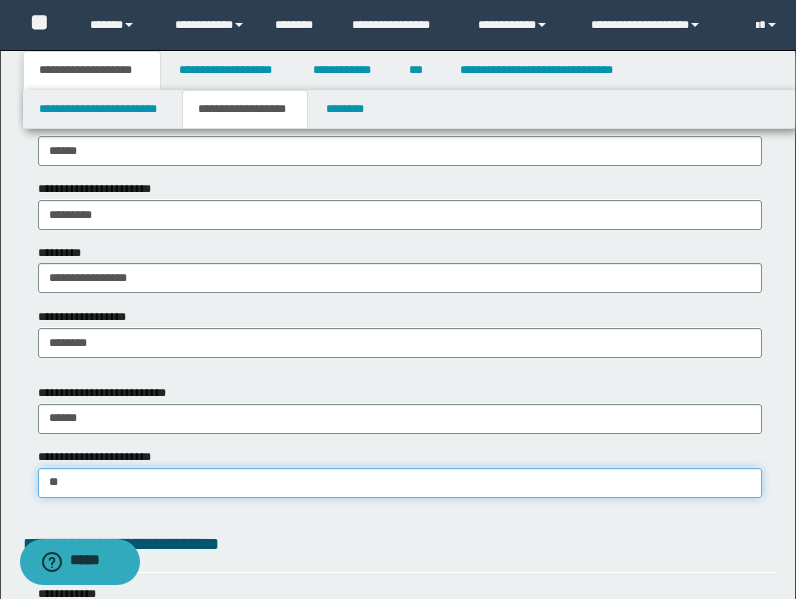 type on "**" 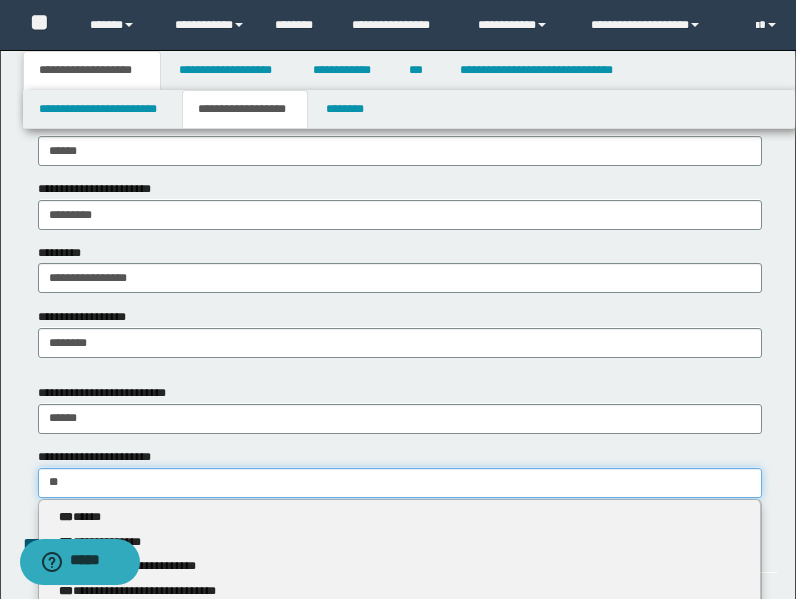 type 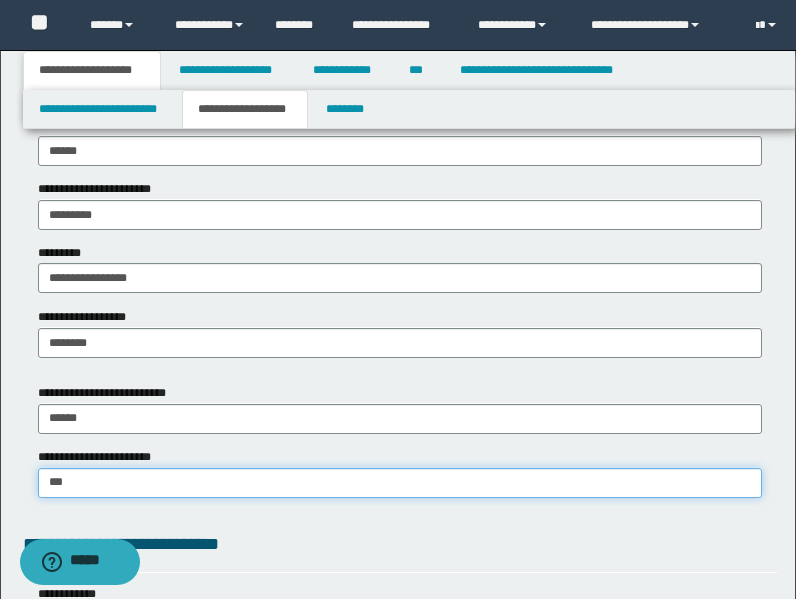 type on "****" 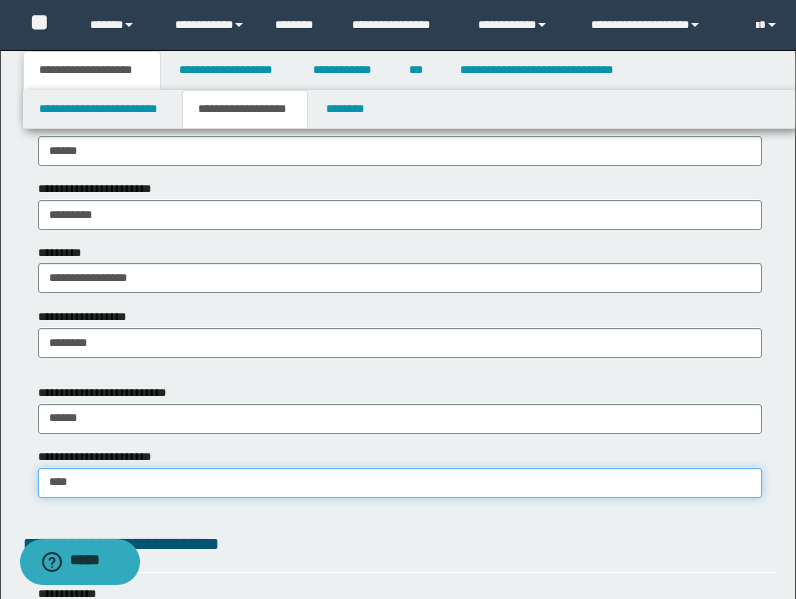 type on "****" 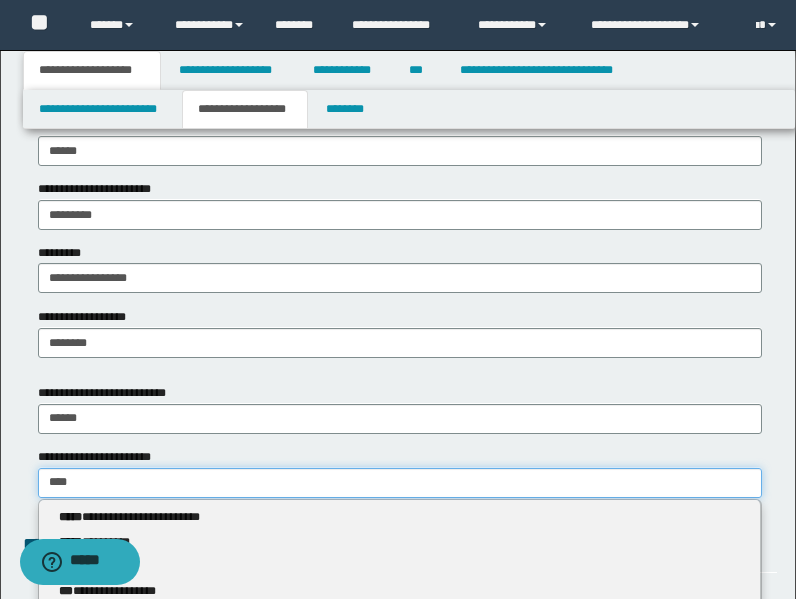 type 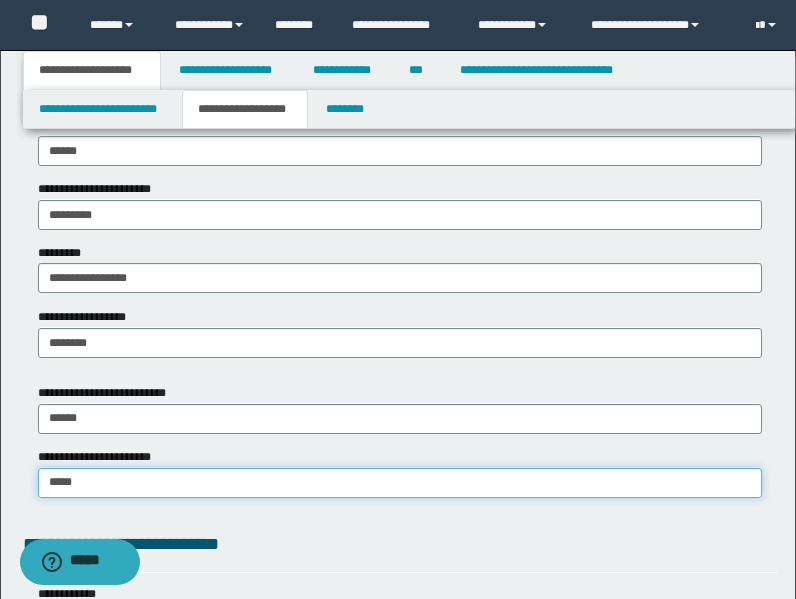 type on "*********" 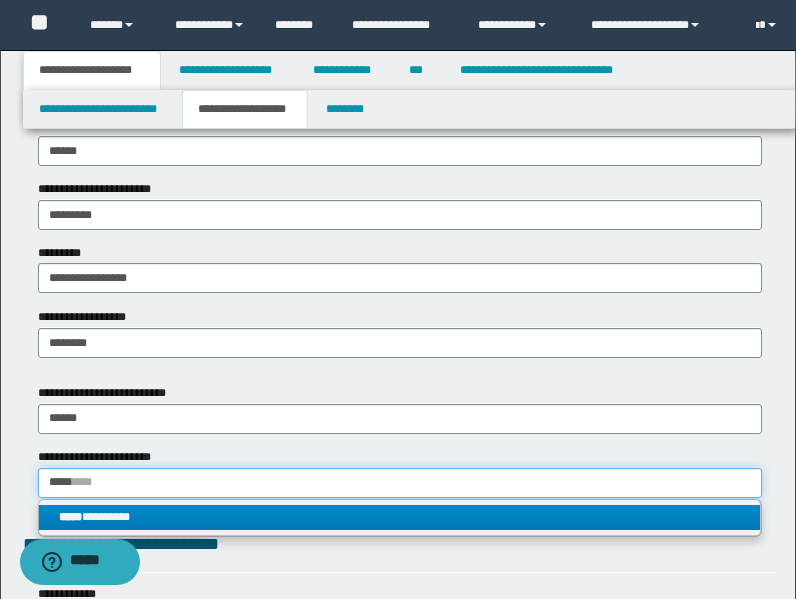type on "*****" 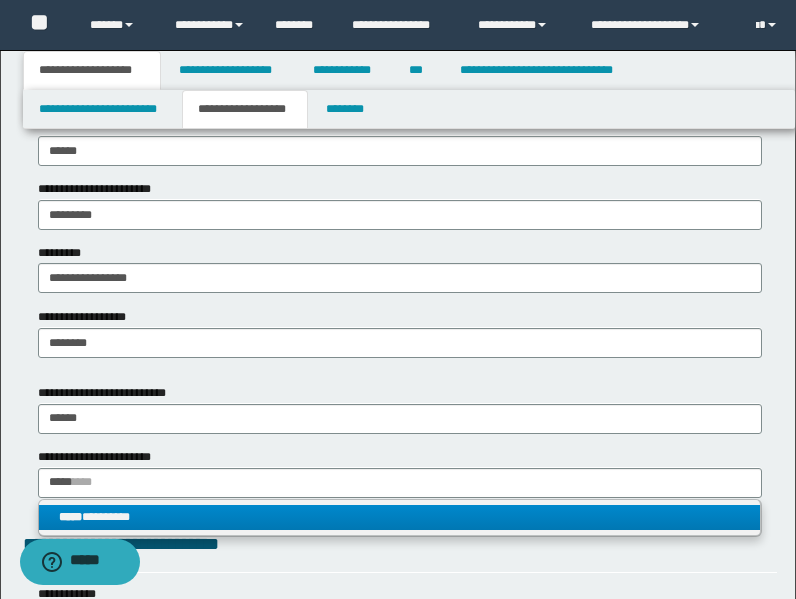 type 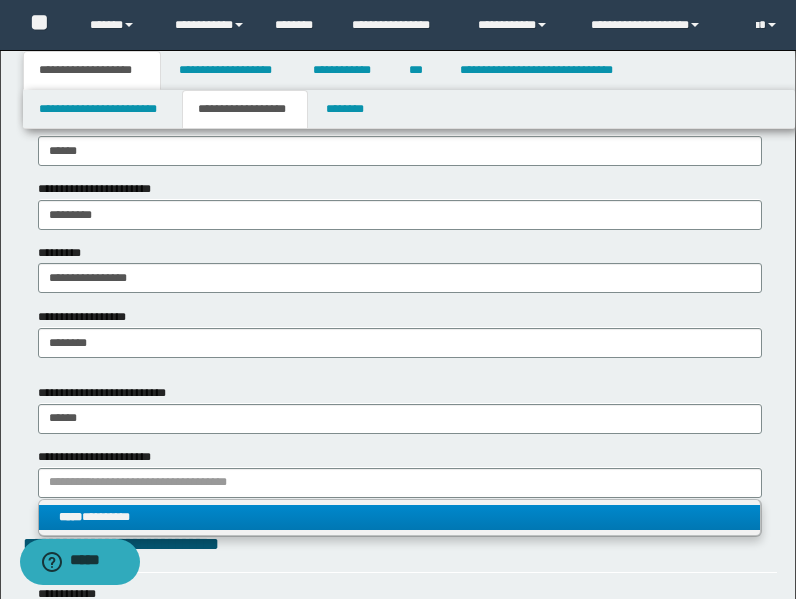 click on "***** *********" at bounding box center [399, 517] 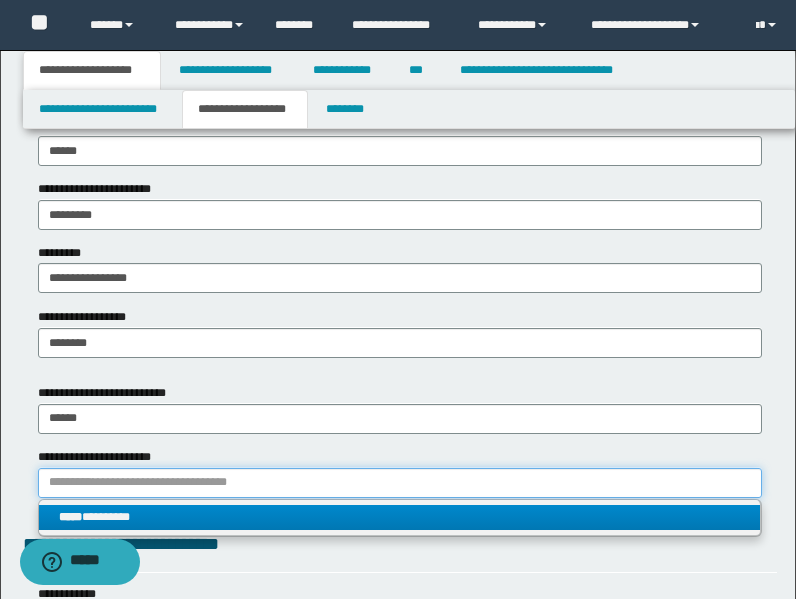 type 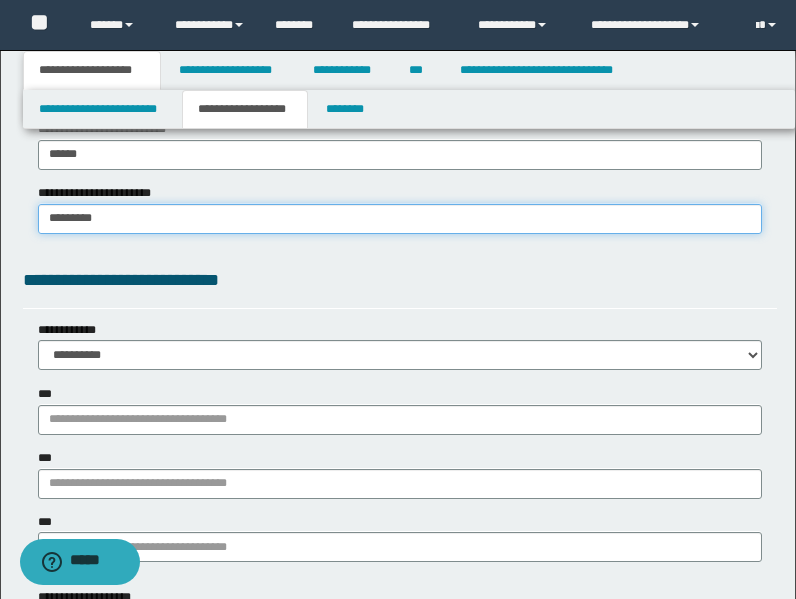scroll, scrollTop: 1425, scrollLeft: 0, axis: vertical 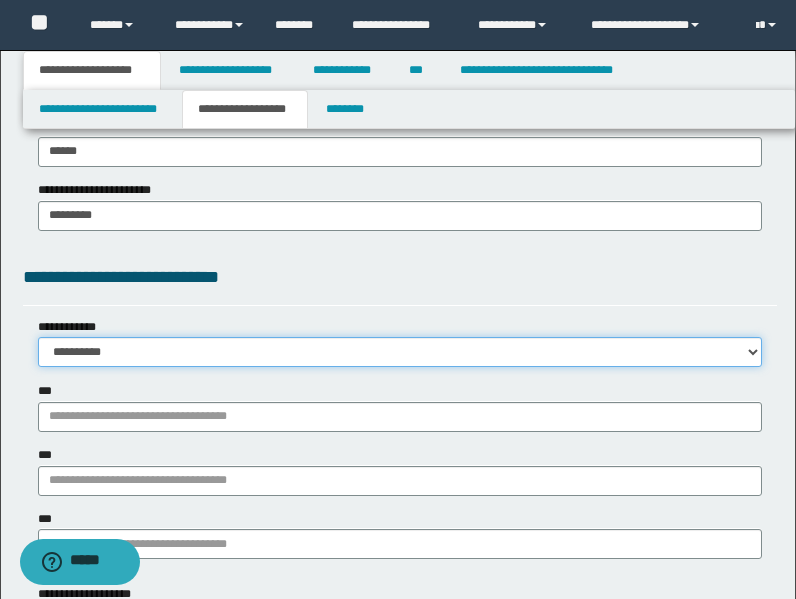 click on "**********" at bounding box center [400, 352] 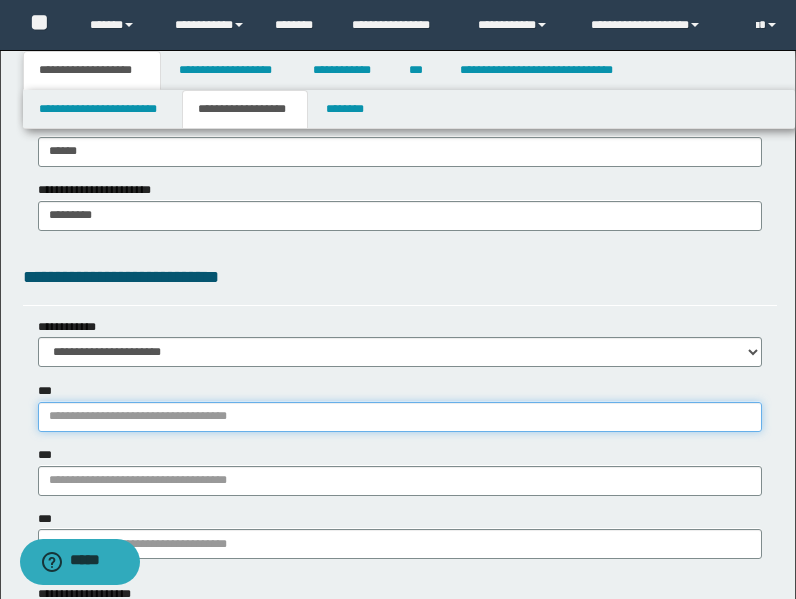 click on "***" at bounding box center (400, 417) 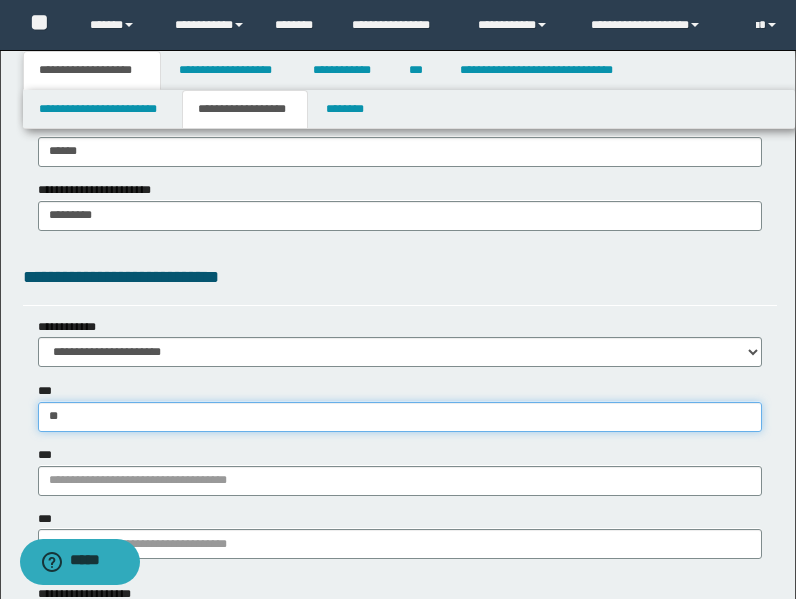 type on "***" 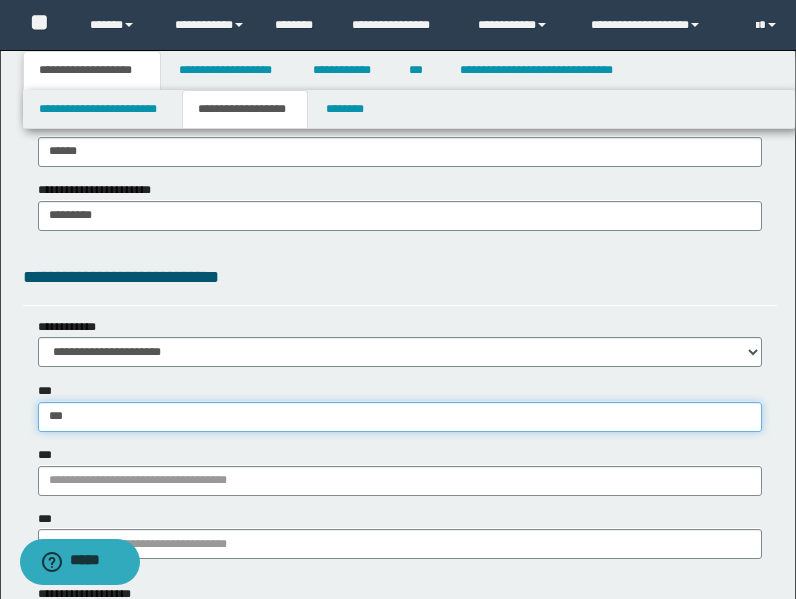type on "***" 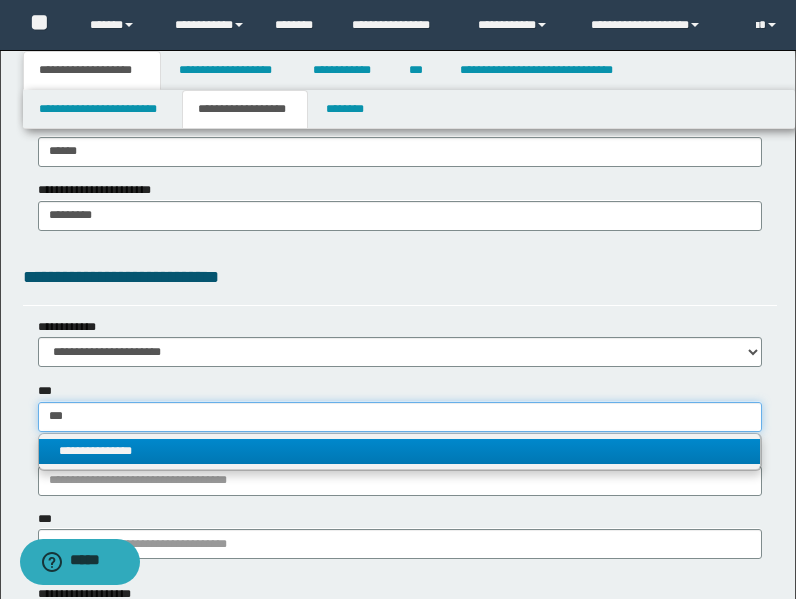 type on "***" 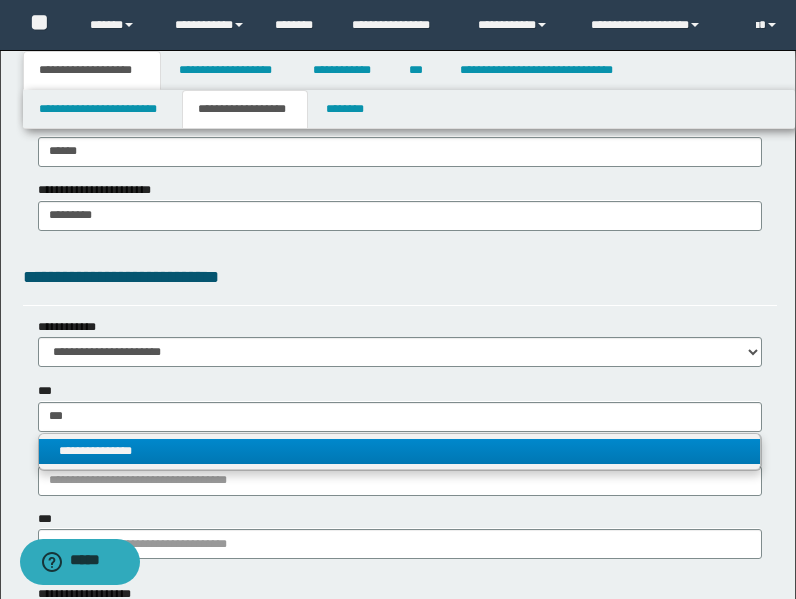 type 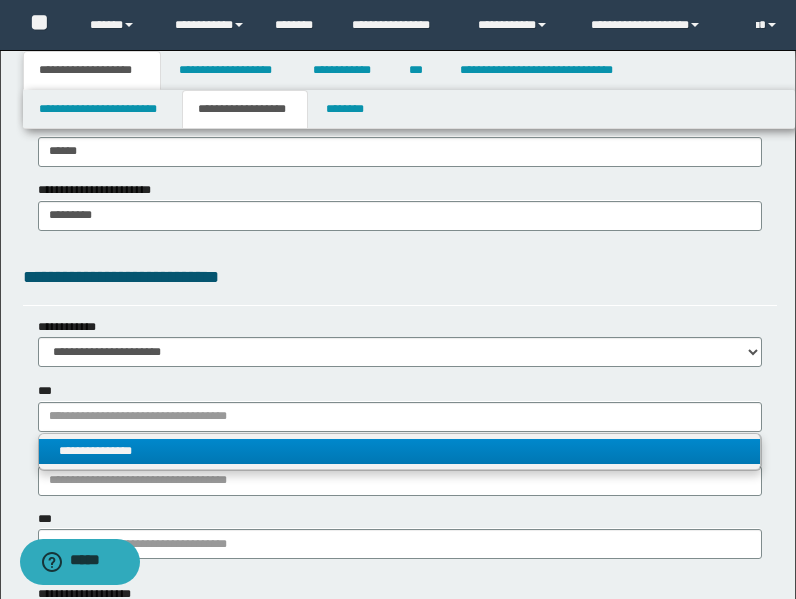 click on "**********" at bounding box center (399, 451) 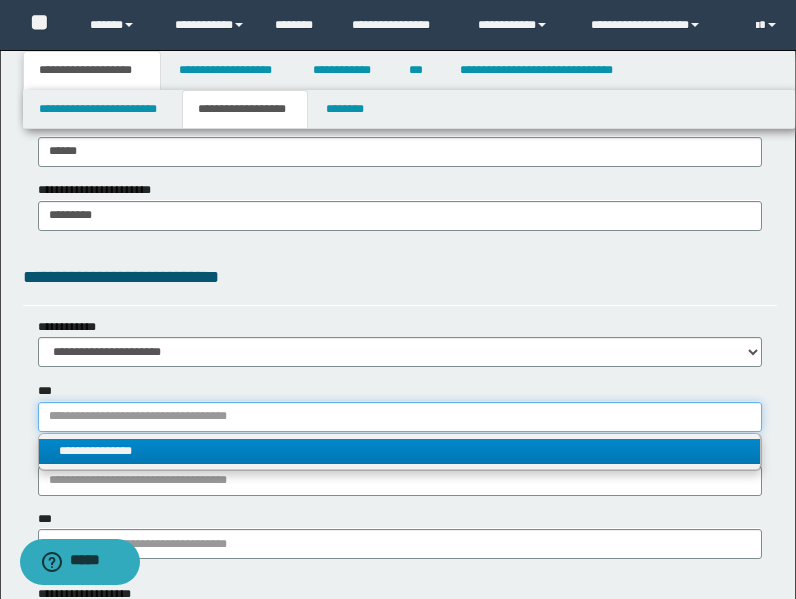 type 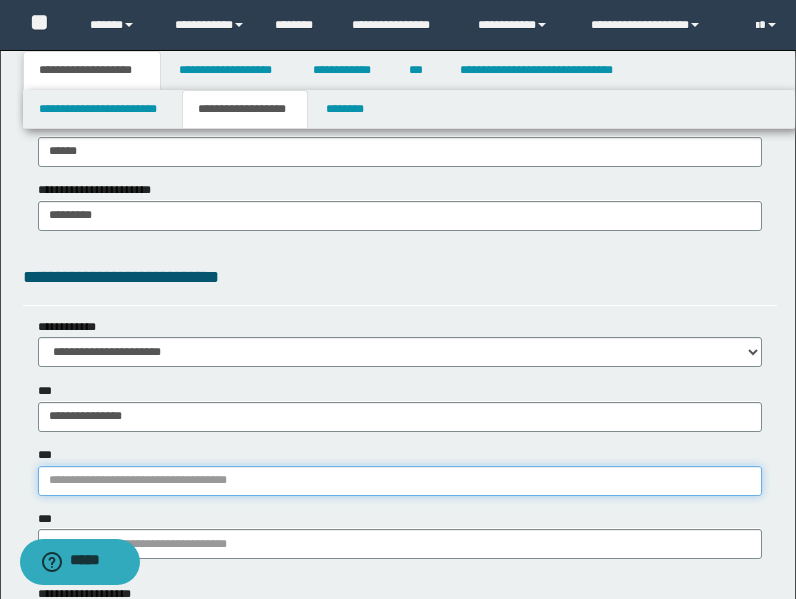 click on "***" at bounding box center [400, 481] 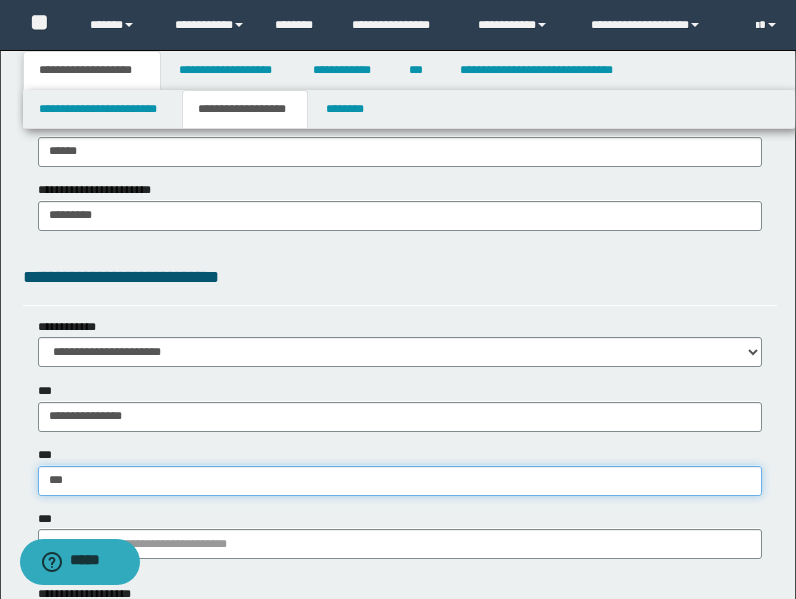 type on "****" 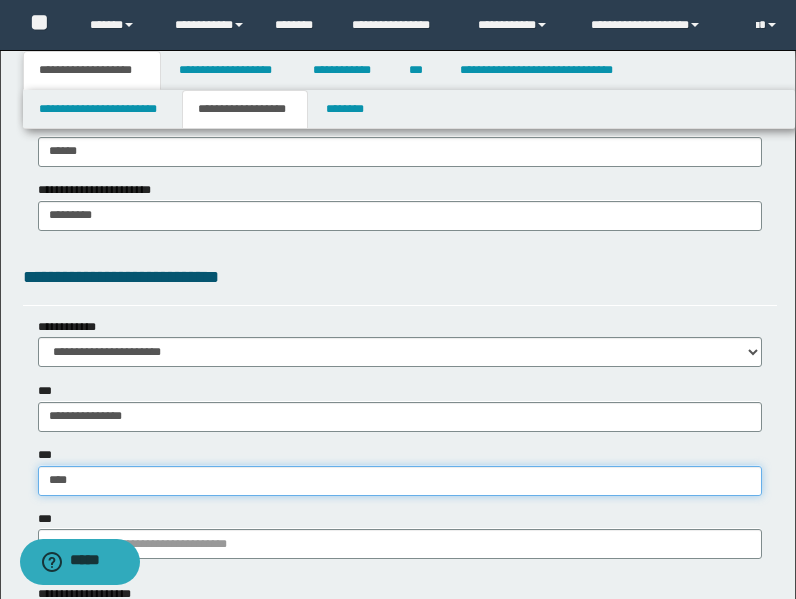 type on "****" 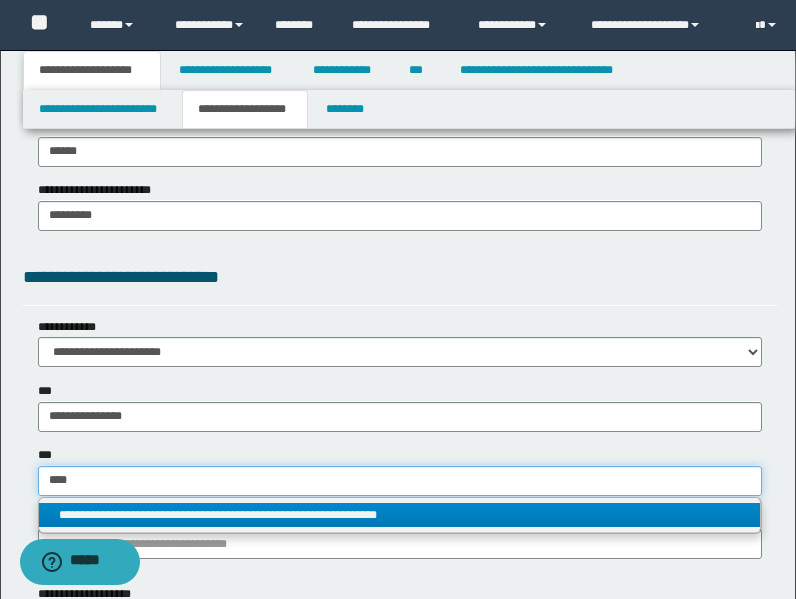 type on "****" 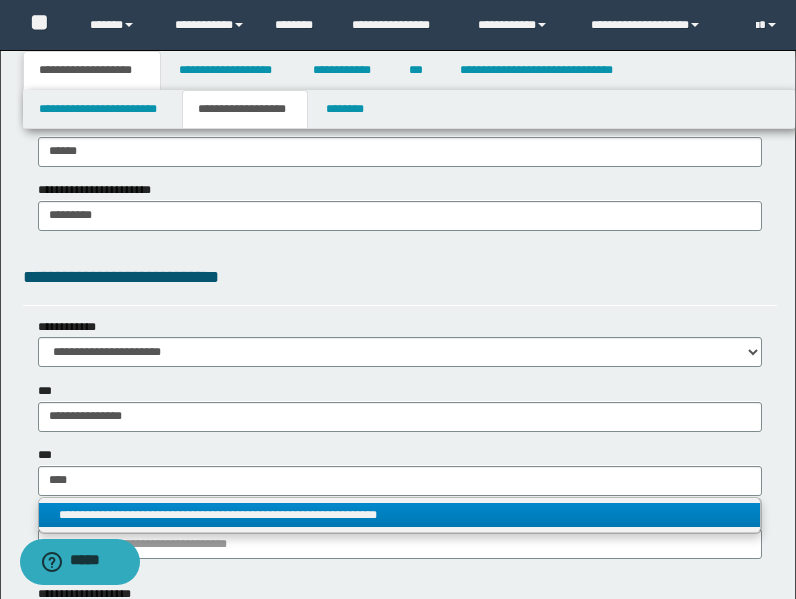 type 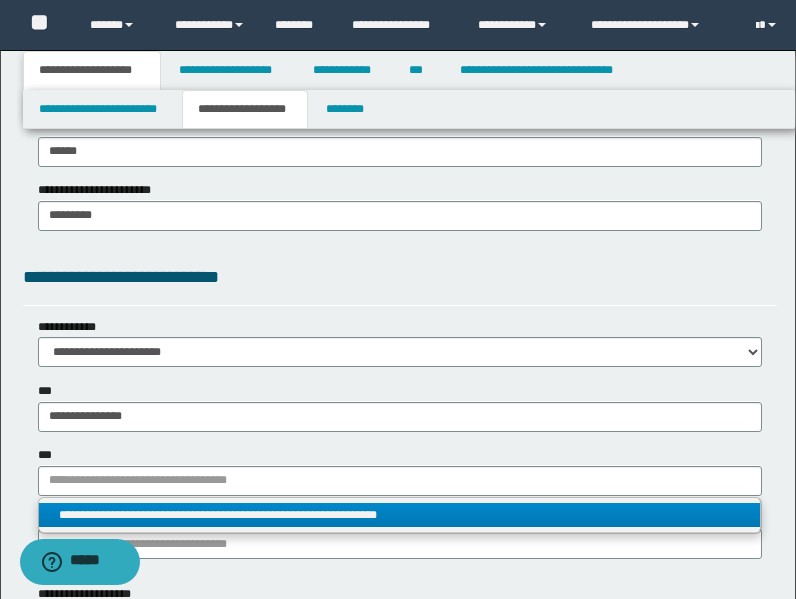 click on "**********" at bounding box center (399, 515) 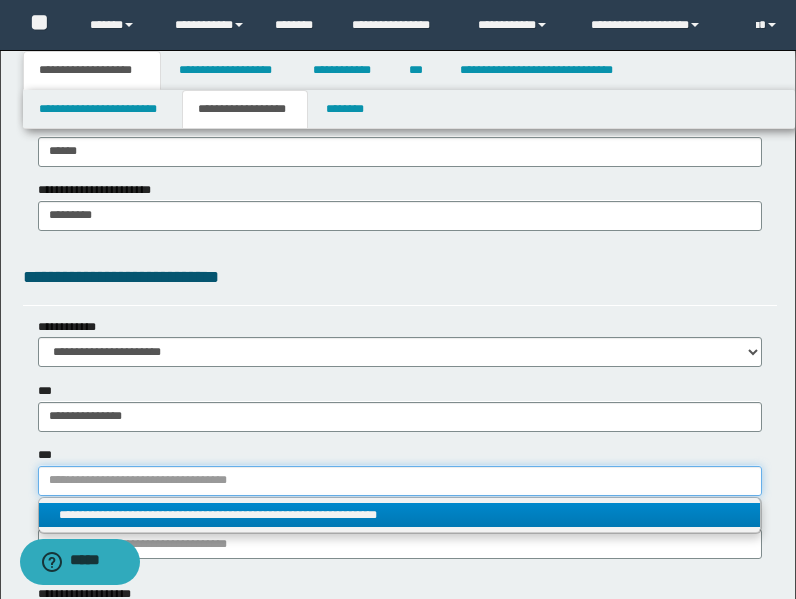 type 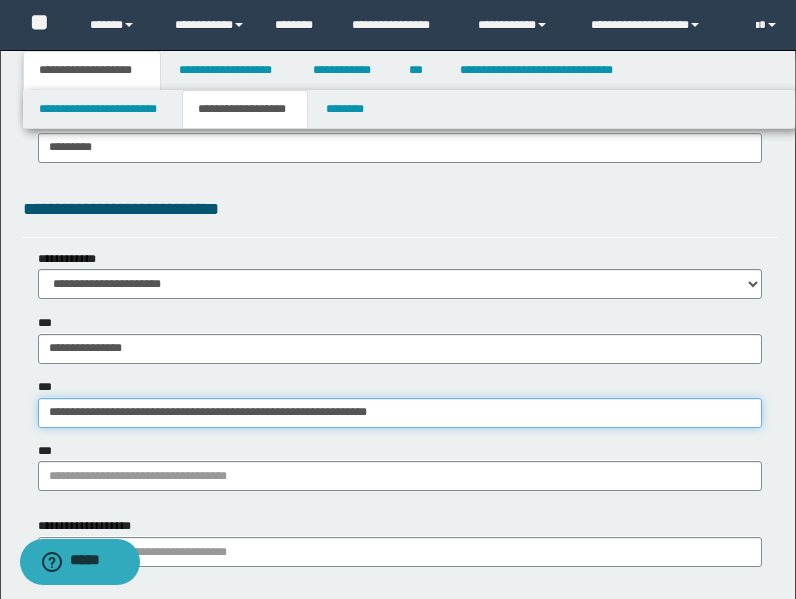 scroll, scrollTop: 1494, scrollLeft: 0, axis: vertical 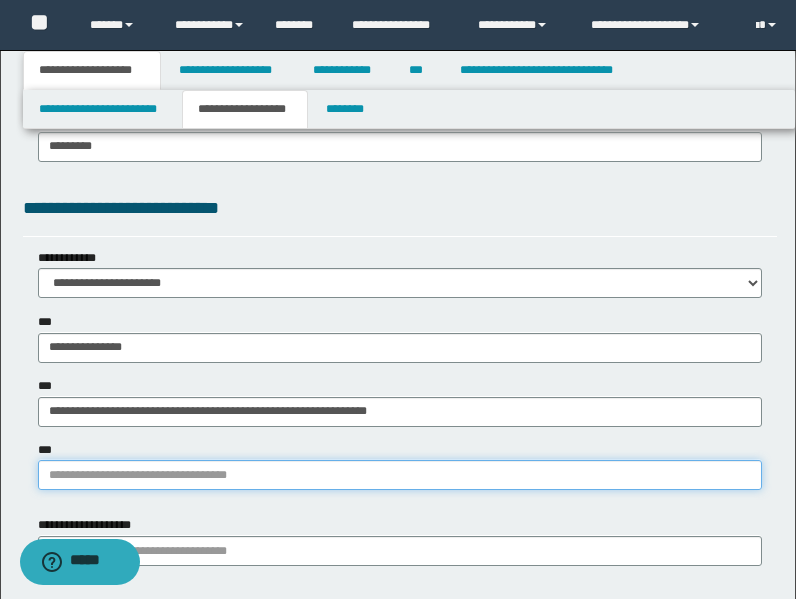 click on "***" at bounding box center [400, 475] 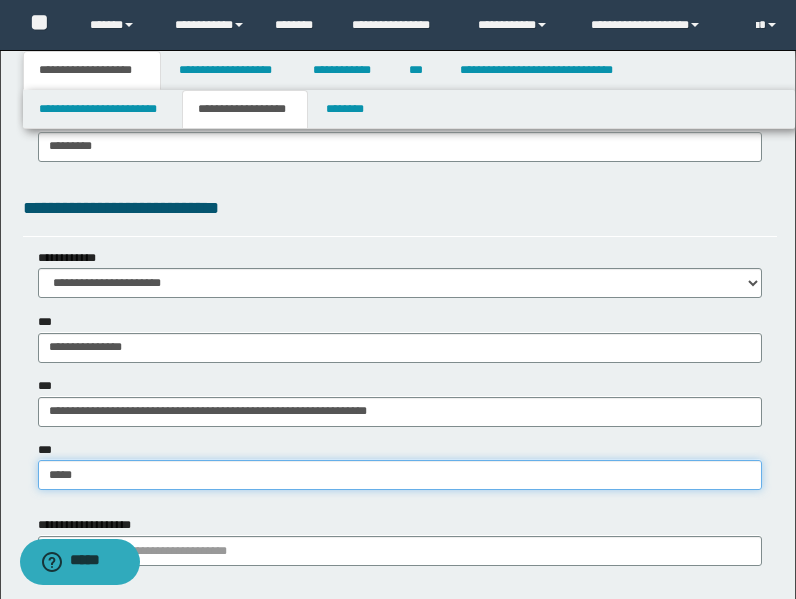 type on "******" 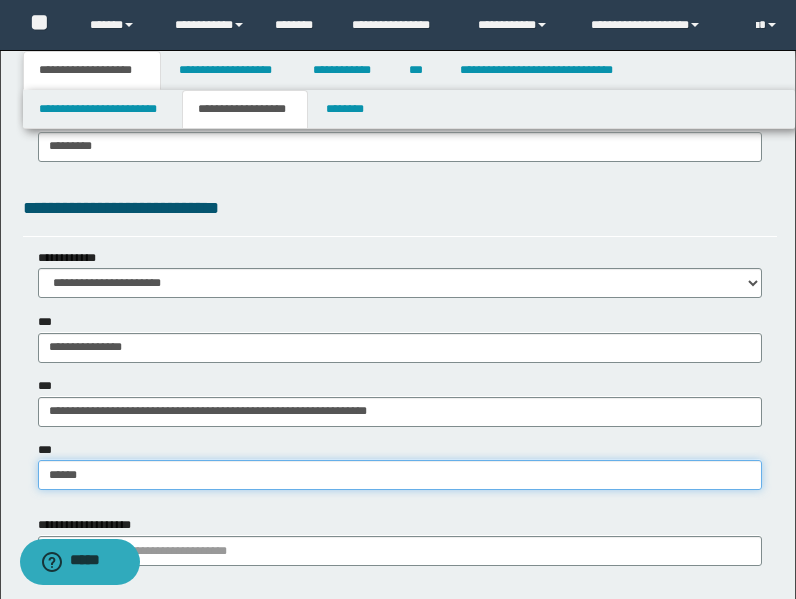 type on "******" 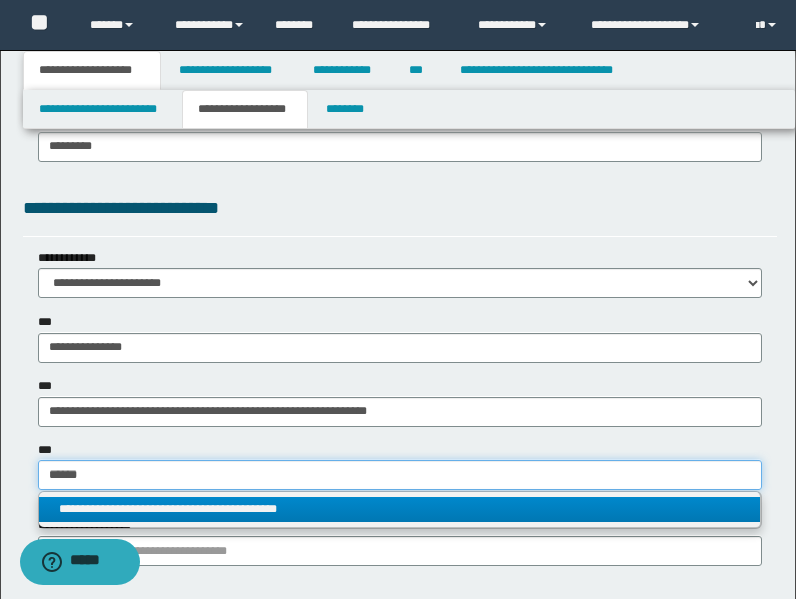 type on "******" 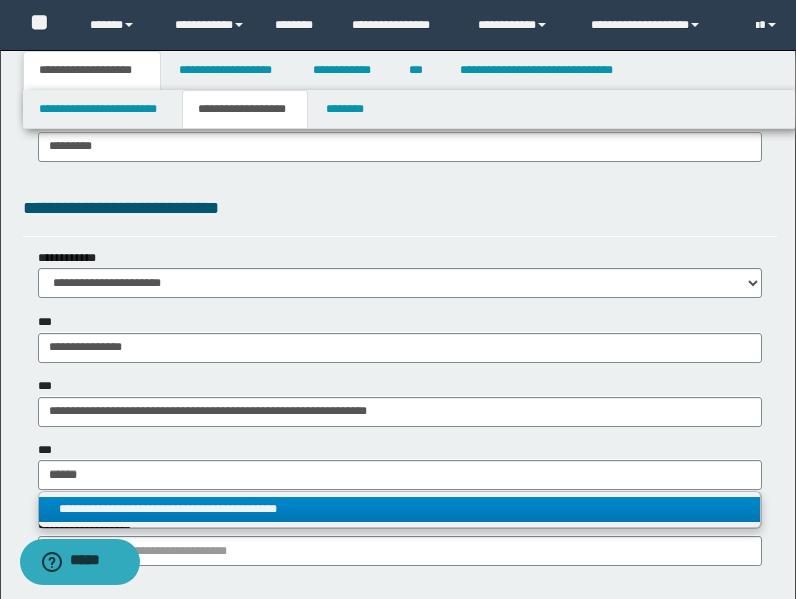 type 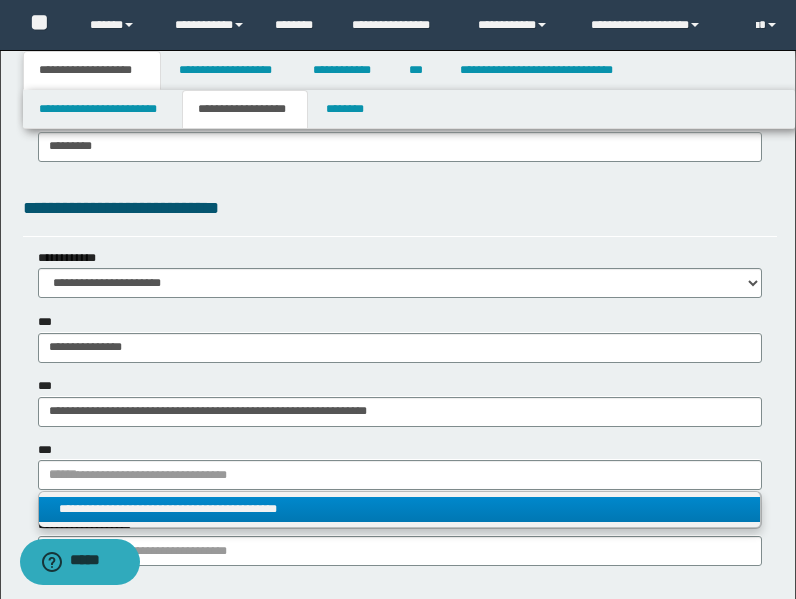 click on "**********" at bounding box center (399, 509) 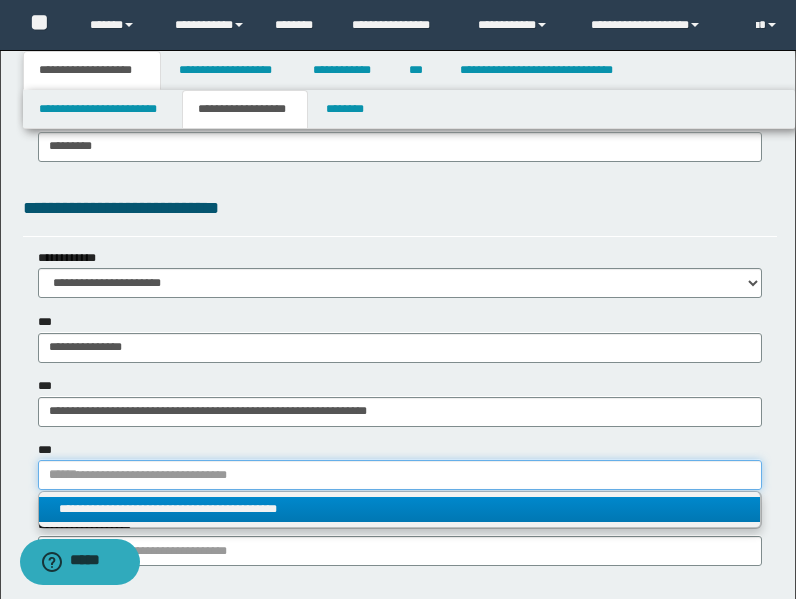 type 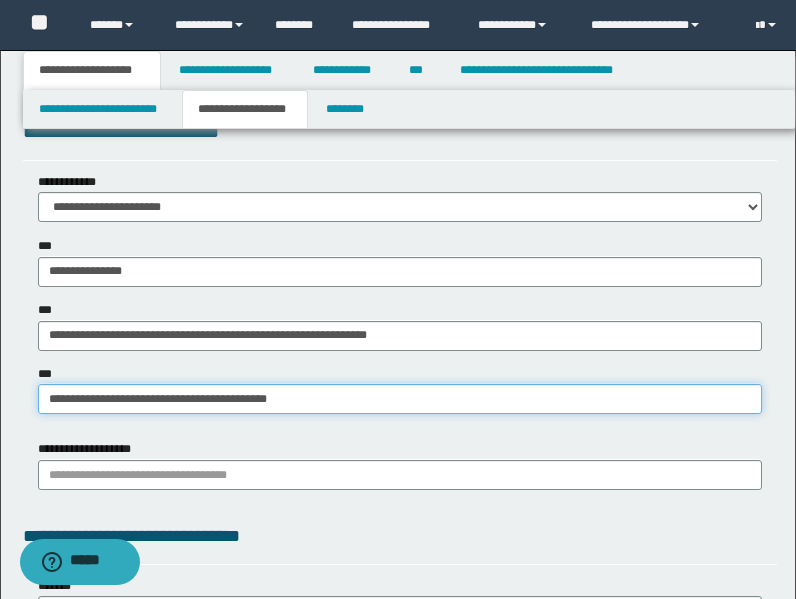 scroll, scrollTop: 1569, scrollLeft: 0, axis: vertical 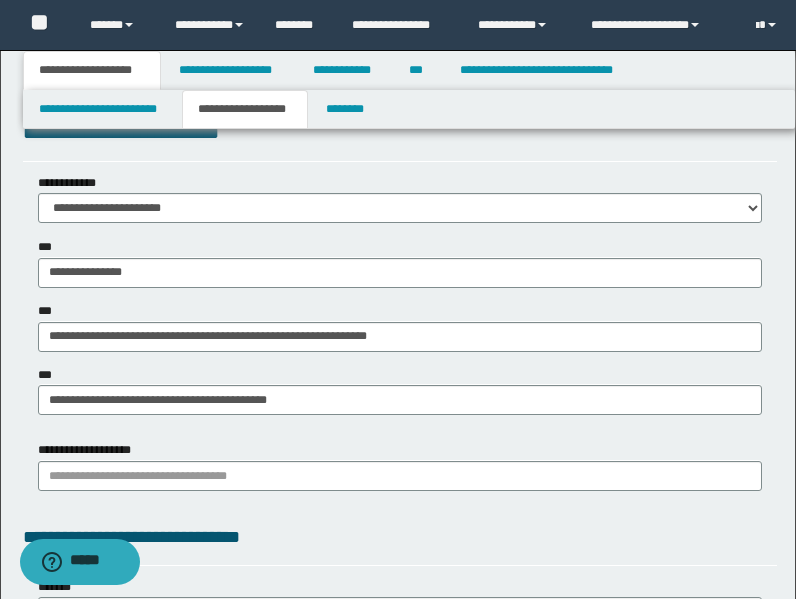 click on "**********" at bounding box center (95, 450) 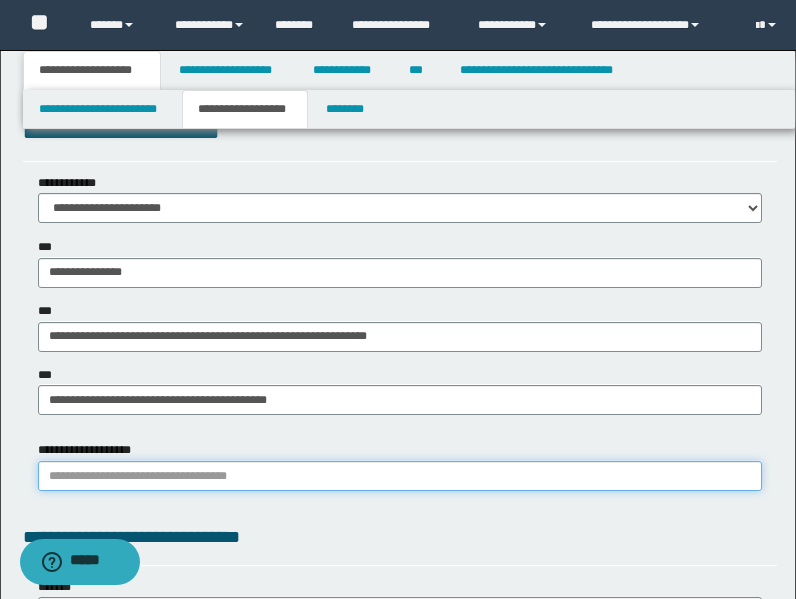 click on "**********" at bounding box center (400, 476) 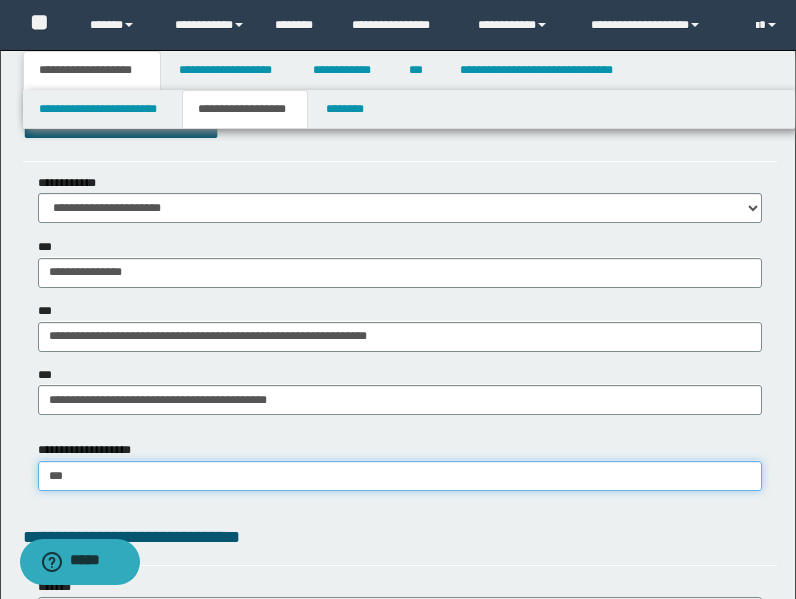 type on "****" 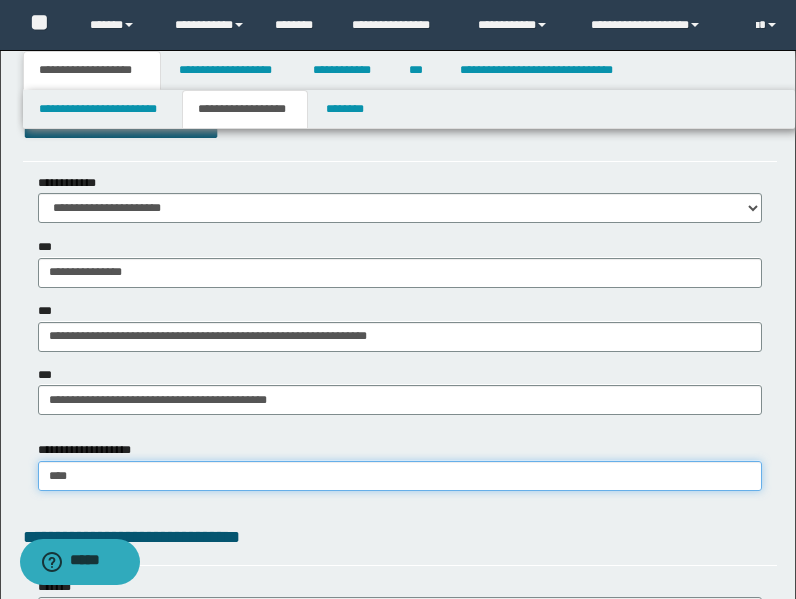 type on "****" 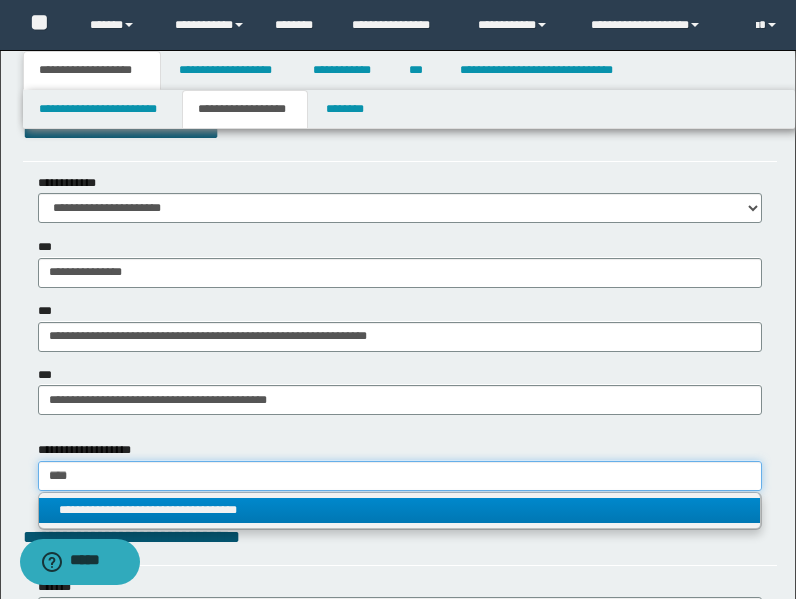 type on "****" 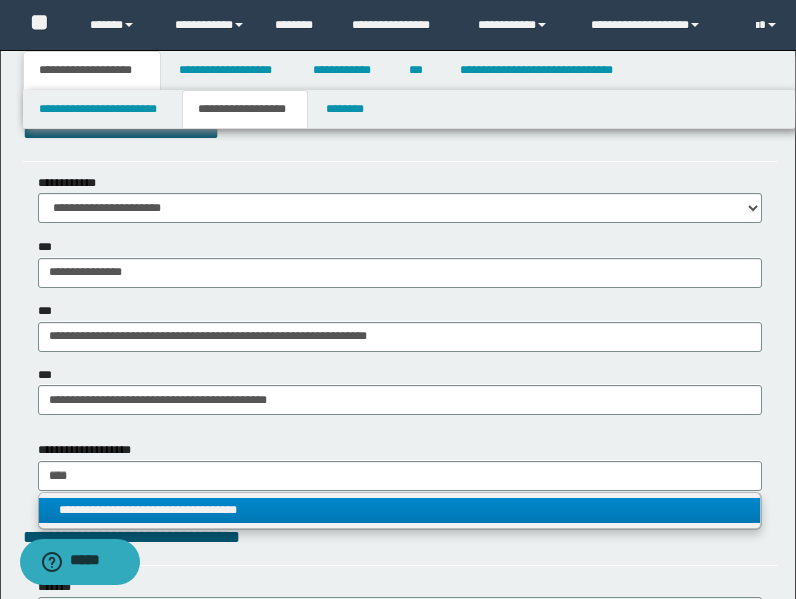 click on "**********" at bounding box center (399, 510) 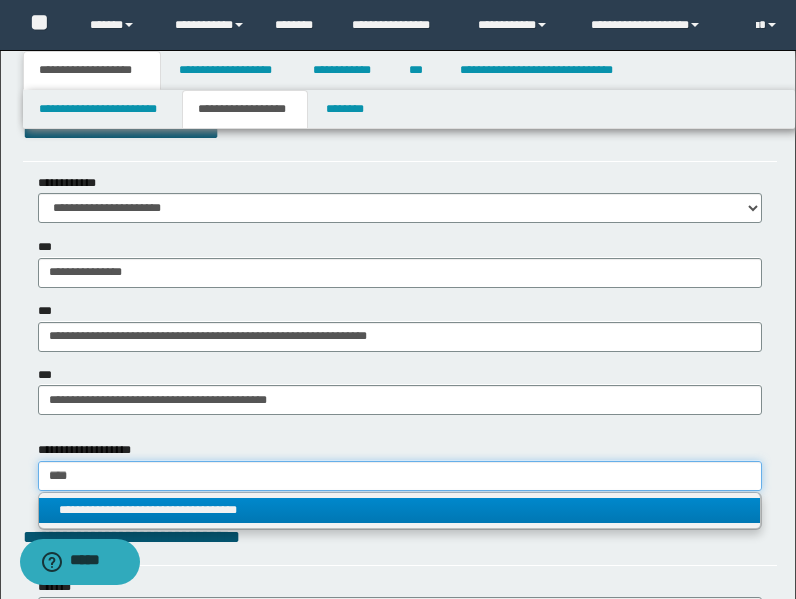 type 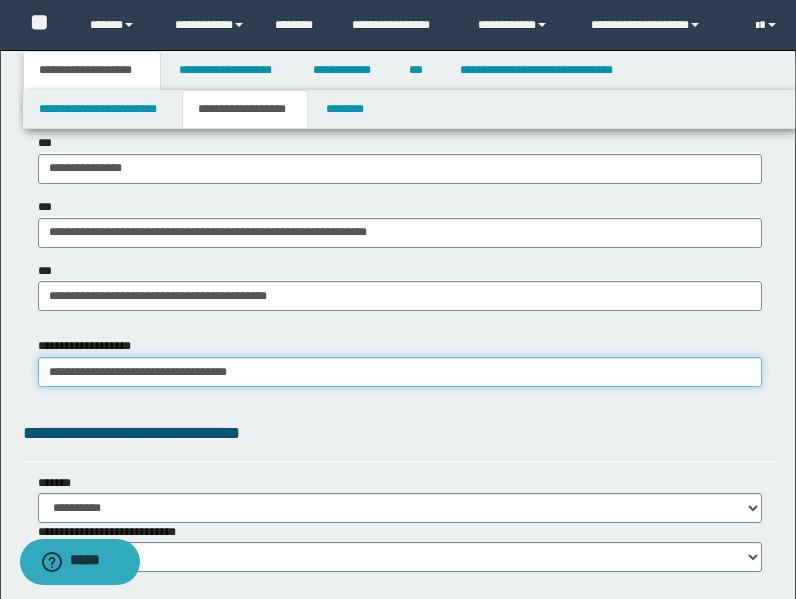 scroll, scrollTop: 1726, scrollLeft: 0, axis: vertical 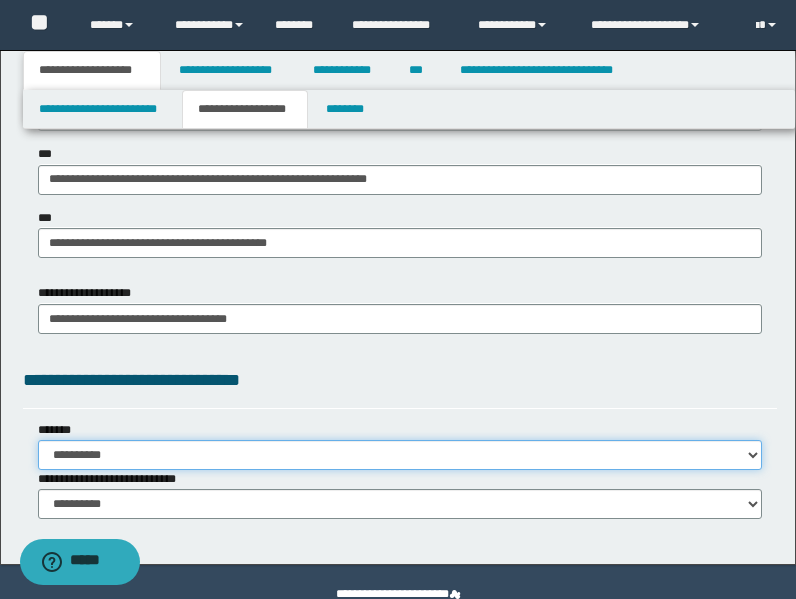 click on "**********" at bounding box center (400, 455) 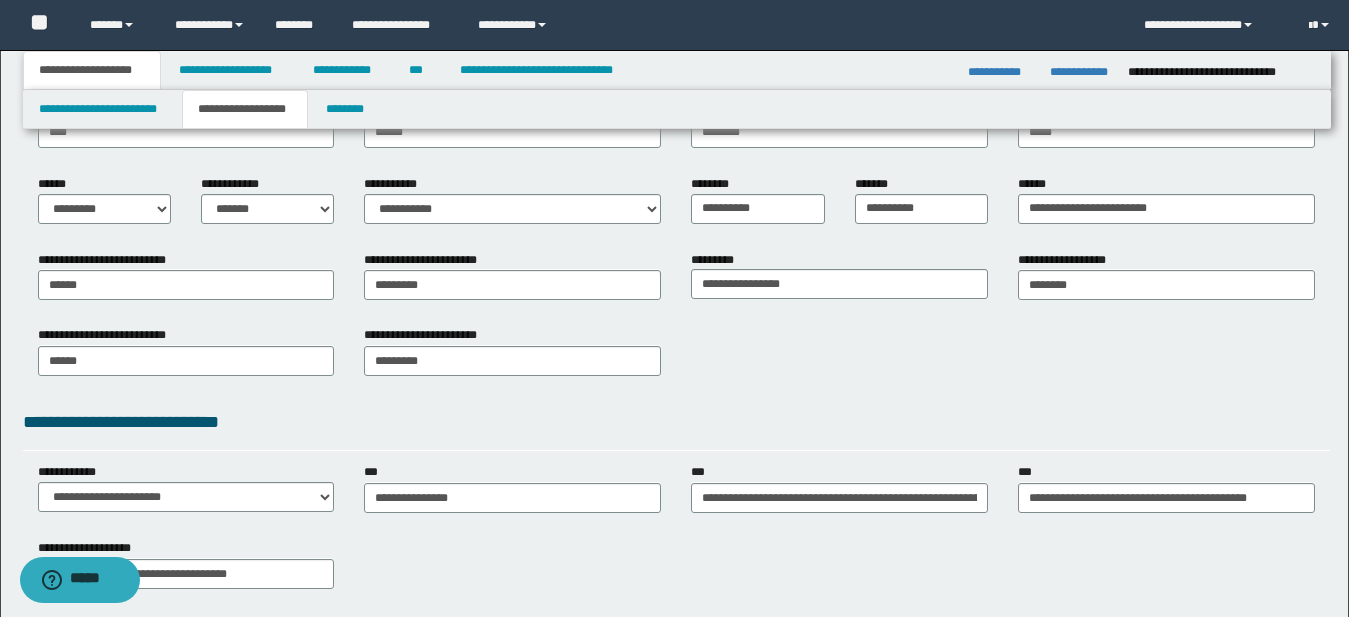 scroll, scrollTop: 257, scrollLeft: 0, axis: vertical 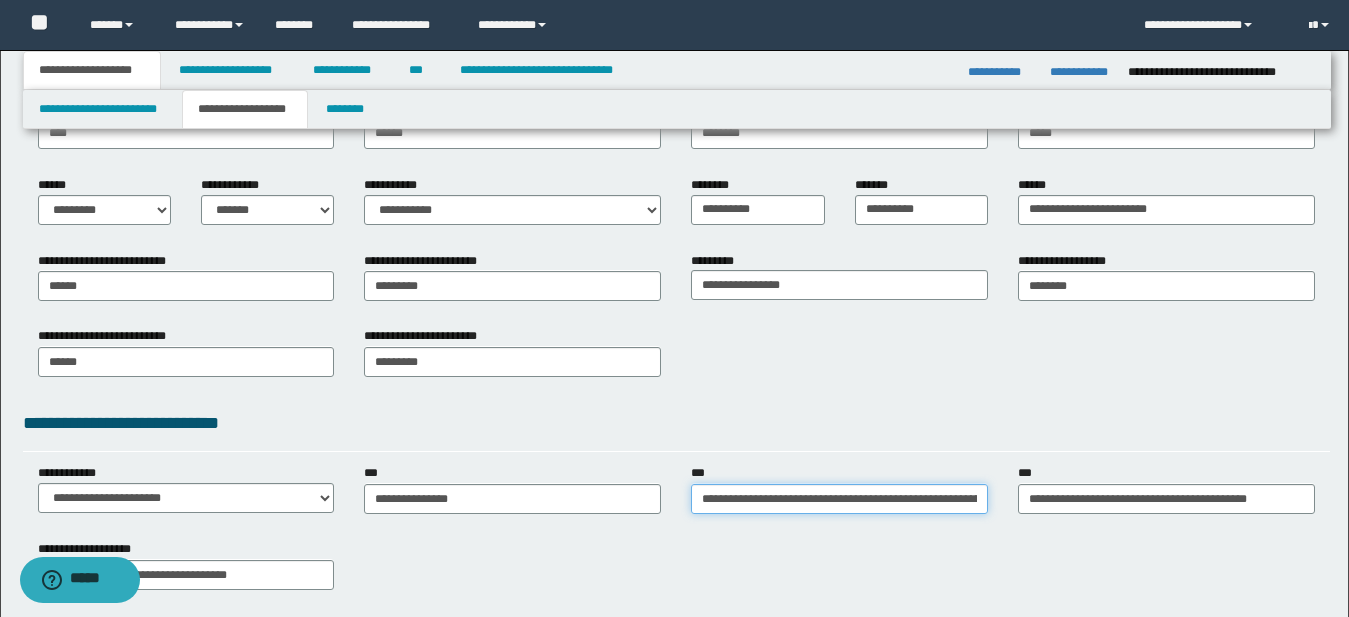 click on "**********" at bounding box center (839, 499) 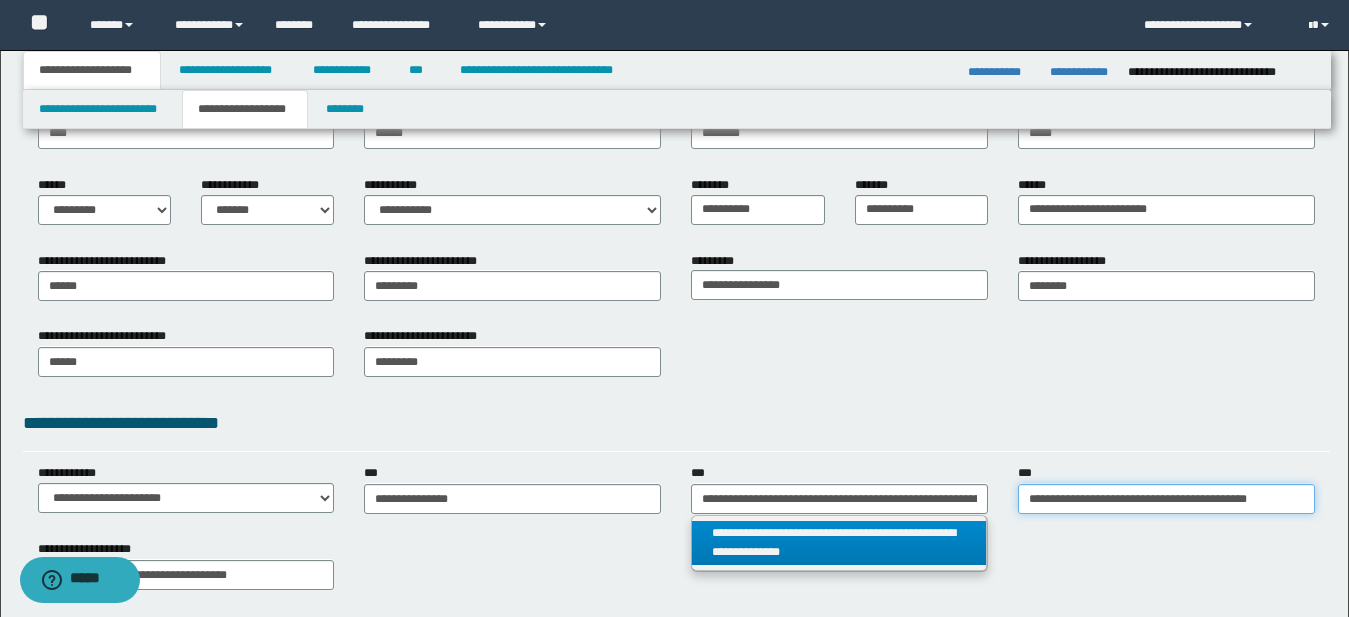 click on "**********" at bounding box center (1166, 499) 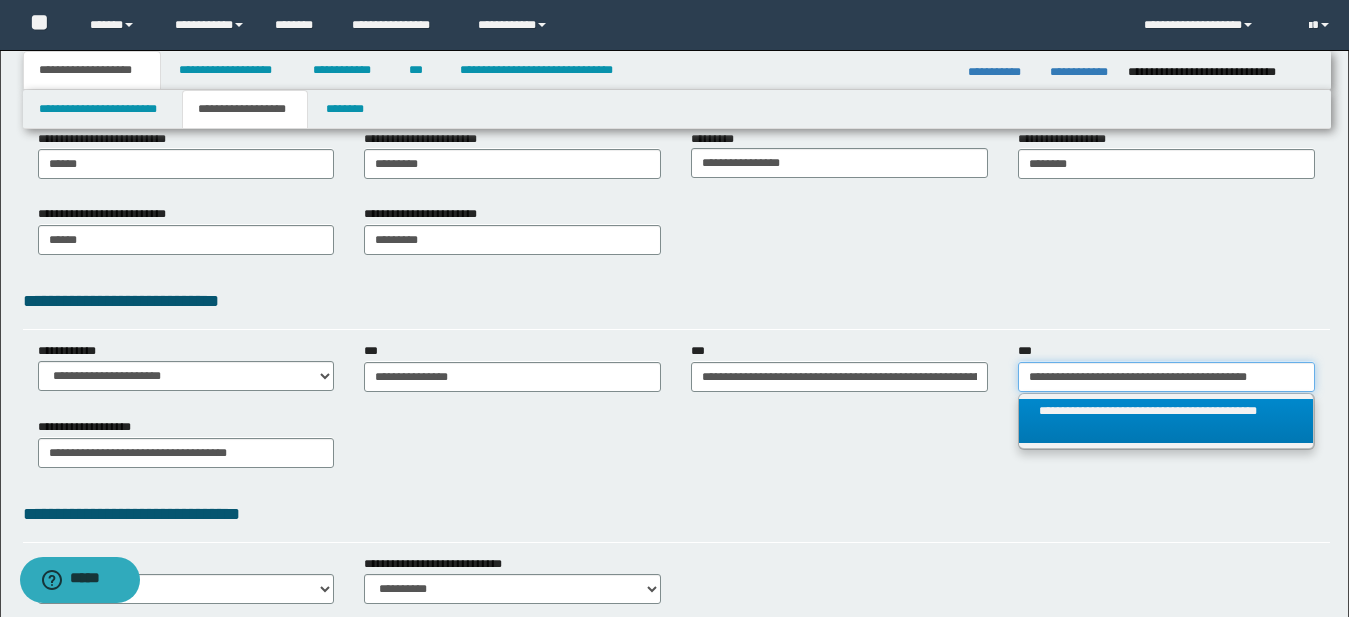 scroll, scrollTop: 490, scrollLeft: 0, axis: vertical 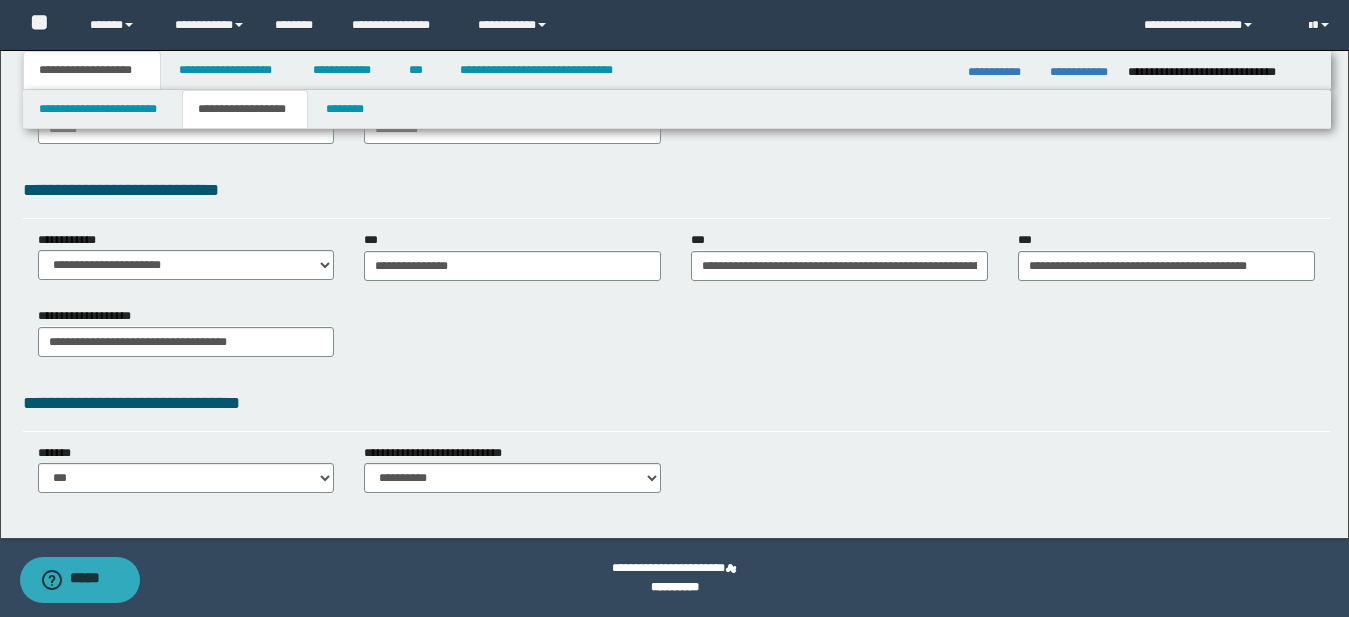 click on "**********" at bounding box center [675, 587] 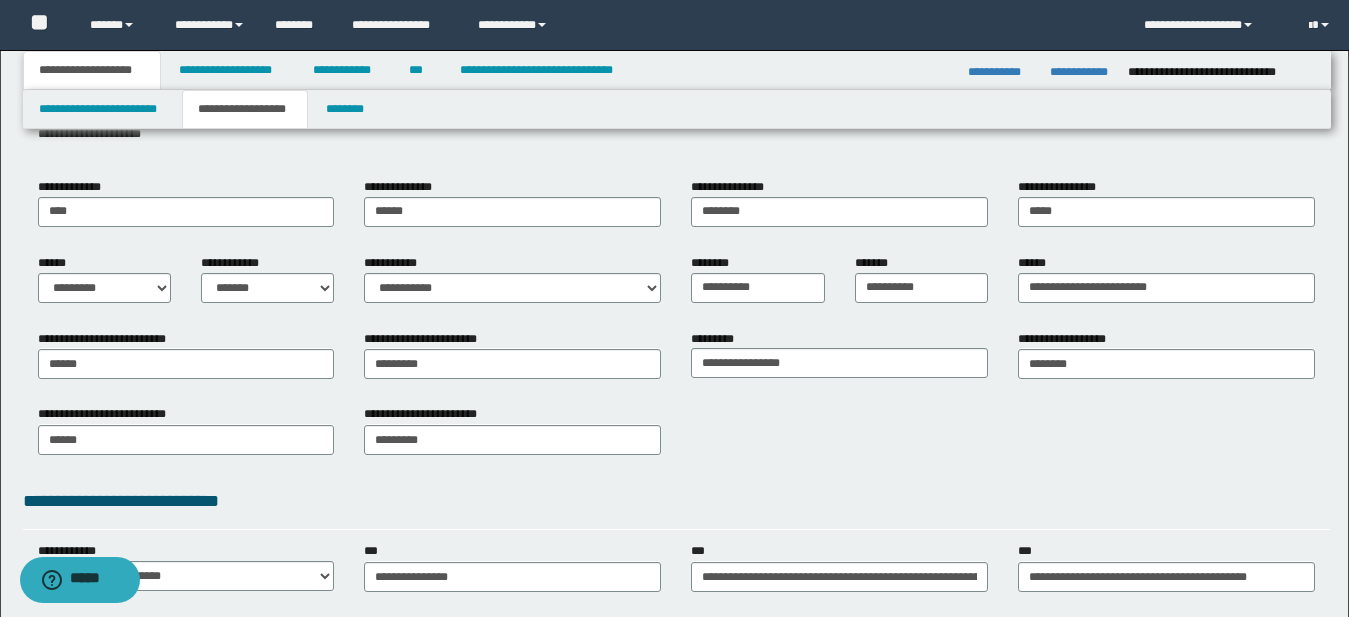 scroll, scrollTop: 0, scrollLeft: 0, axis: both 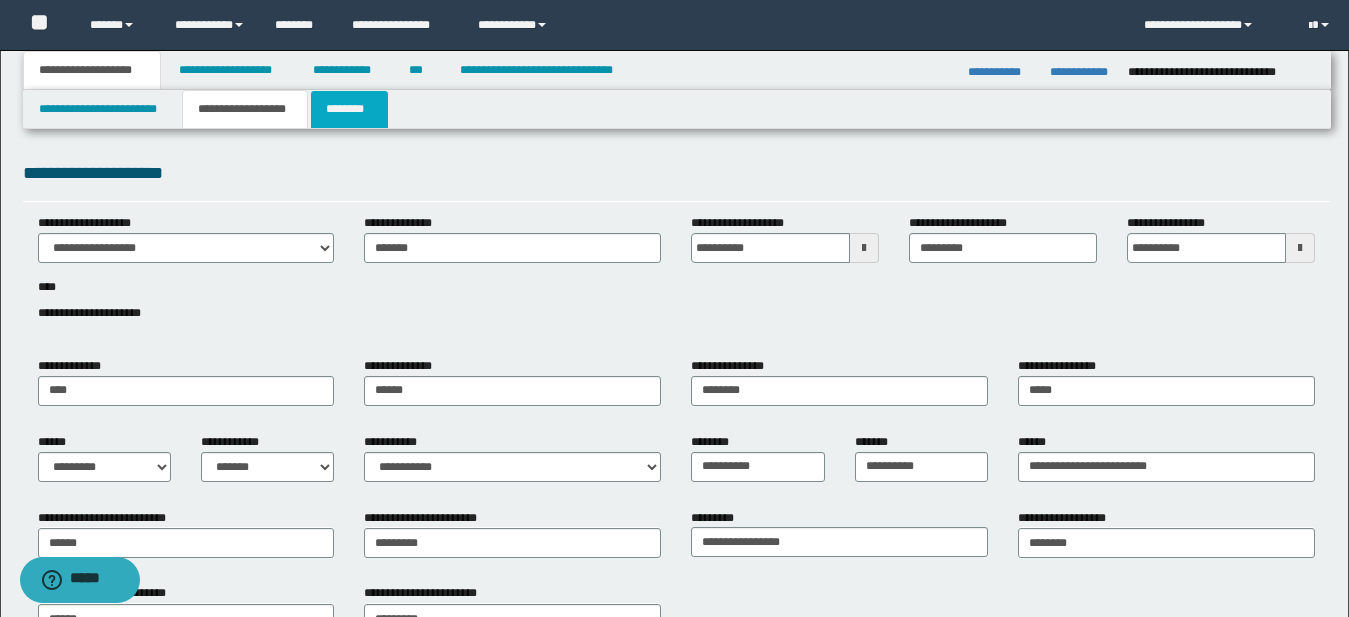 click on "********" at bounding box center (349, 109) 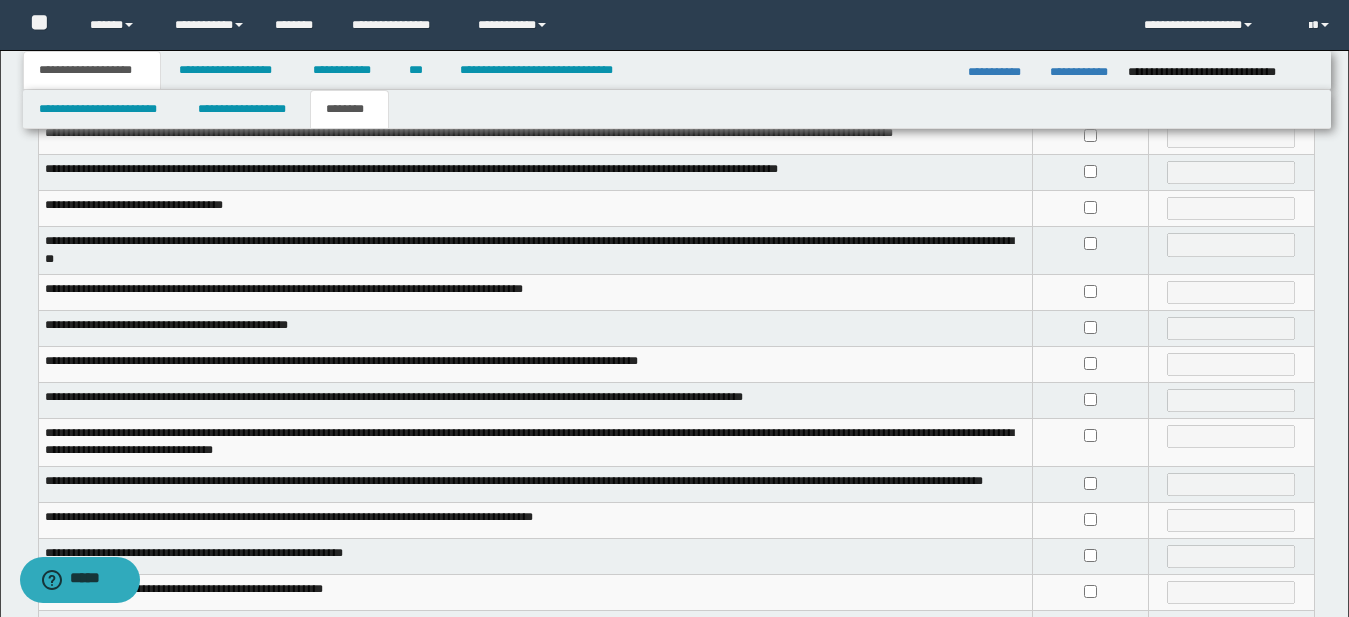 scroll, scrollTop: 336, scrollLeft: 0, axis: vertical 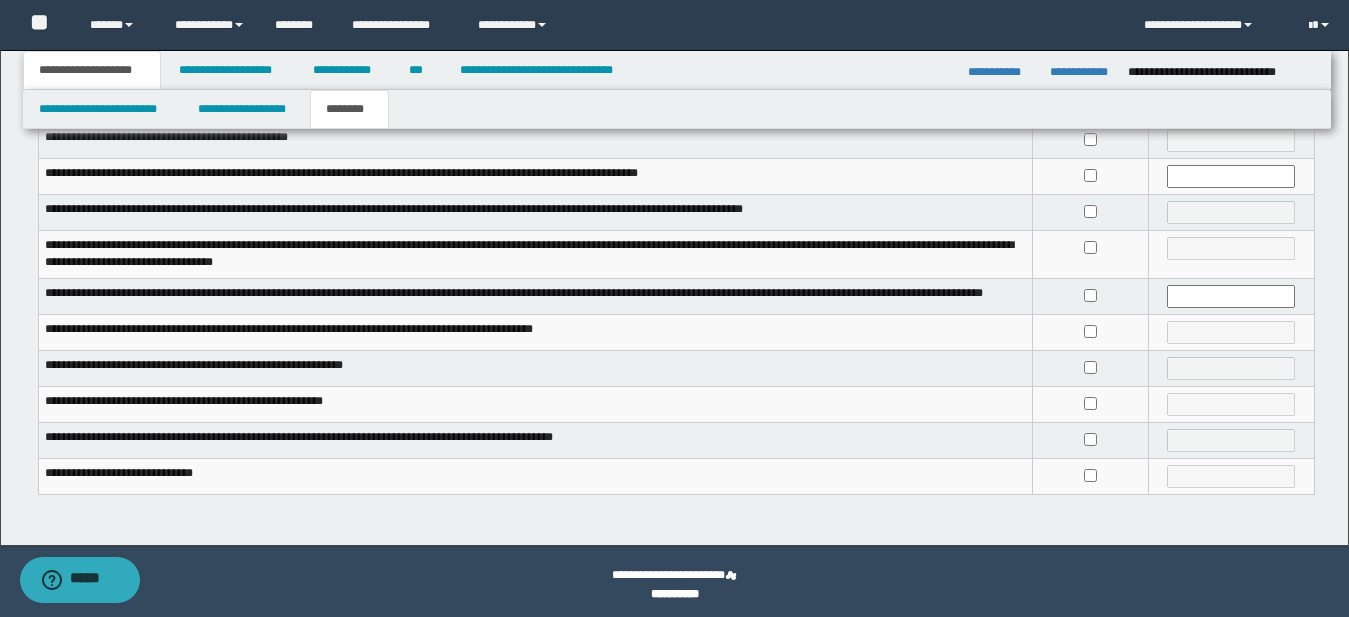 click on "**********" at bounding box center (375, 173) 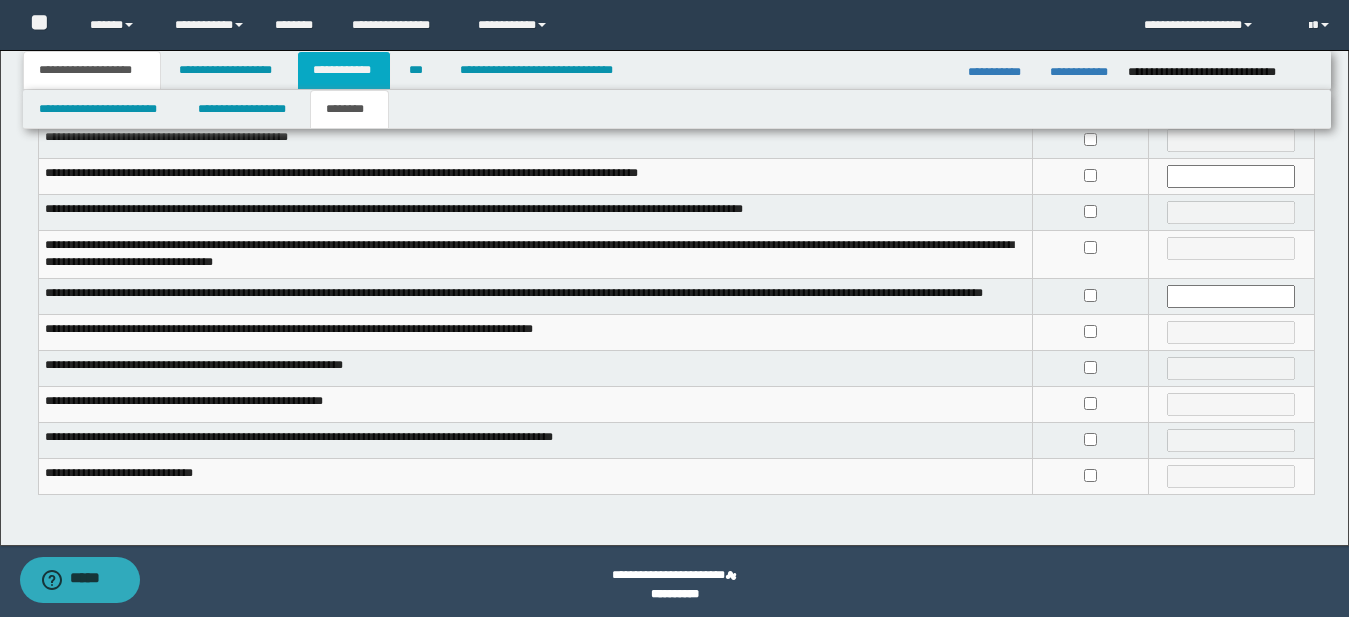 click on "**********" at bounding box center [344, 70] 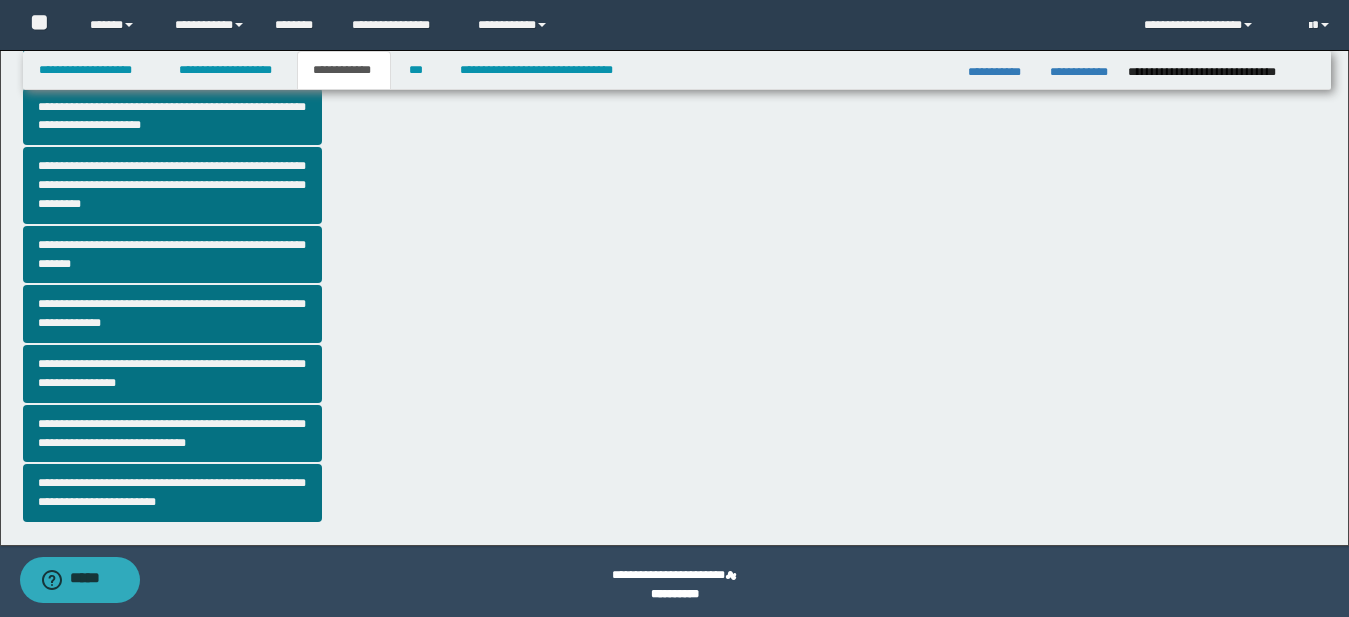 scroll, scrollTop: 487, scrollLeft: 0, axis: vertical 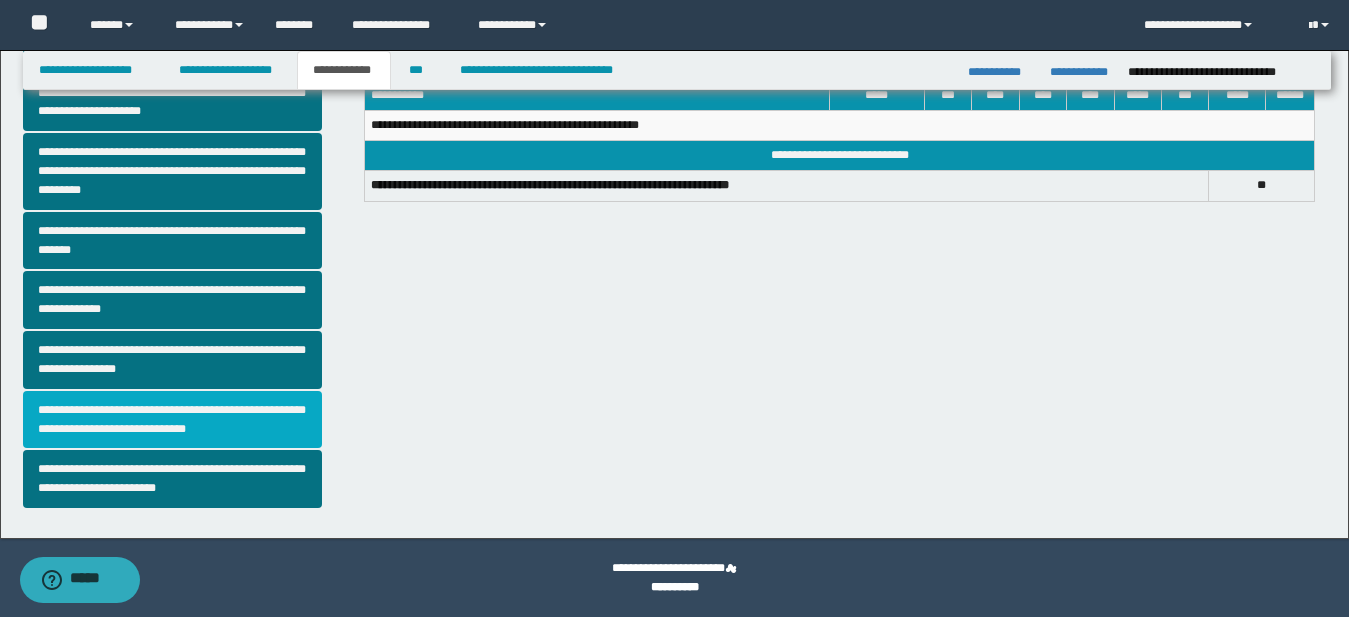click on "**********" at bounding box center (173, 420) 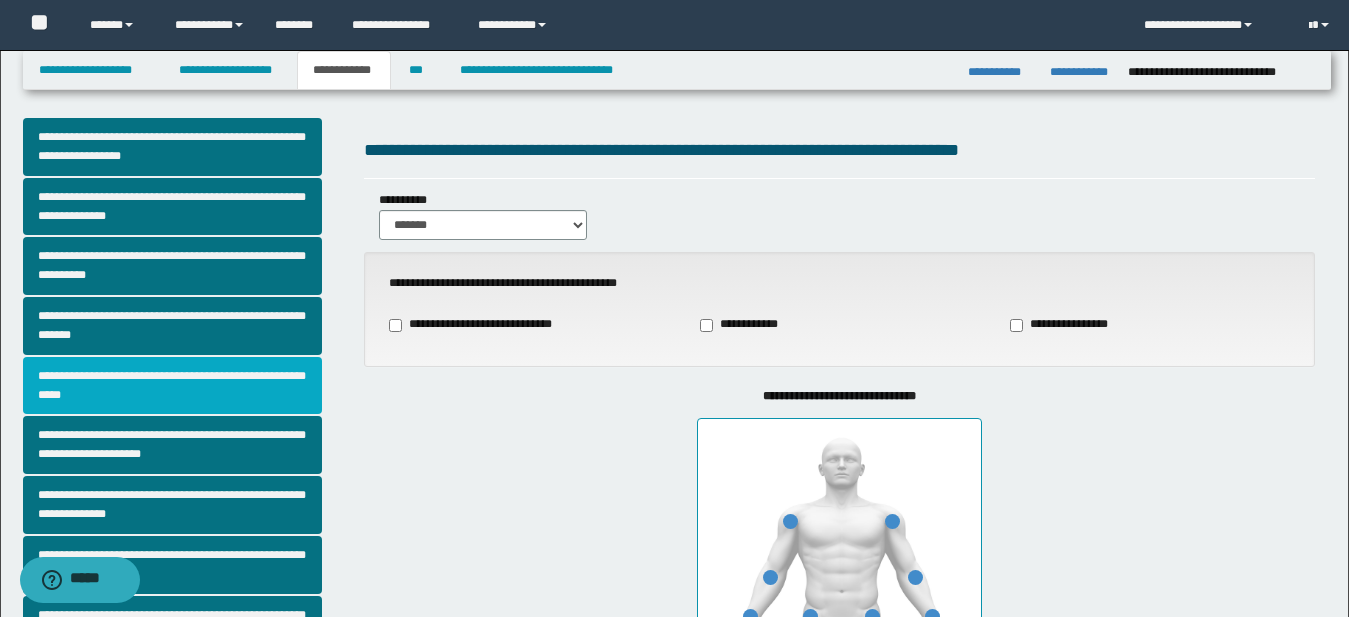 scroll, scrollTop: 11, scrollLeft: 0, axis: vertical 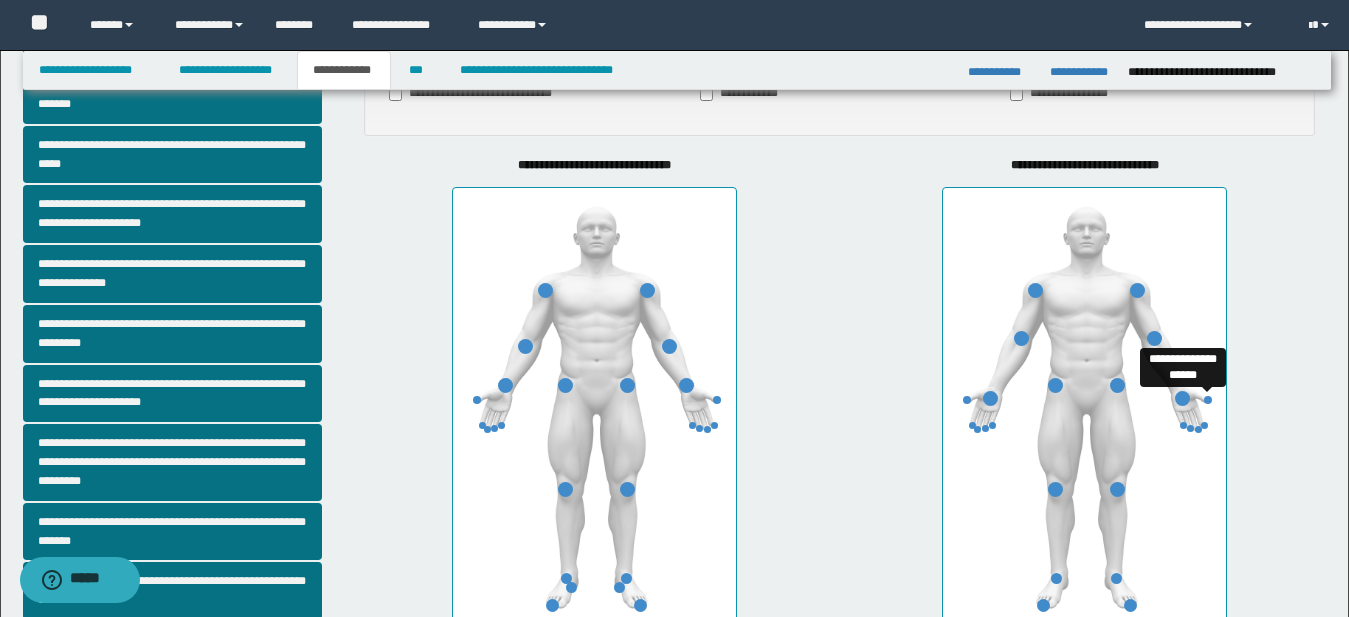 click at bounding box center (1208, 400) 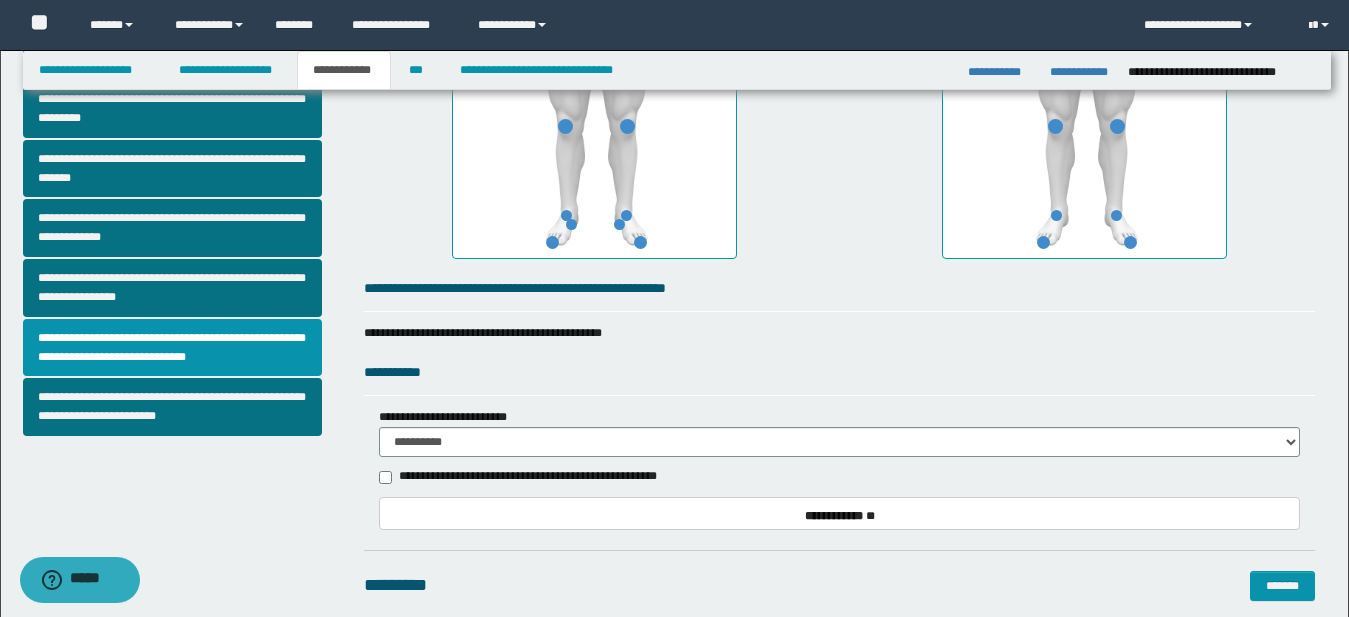 scroll, scrollTop: 605, scrollLeft: 0, axis: vertical 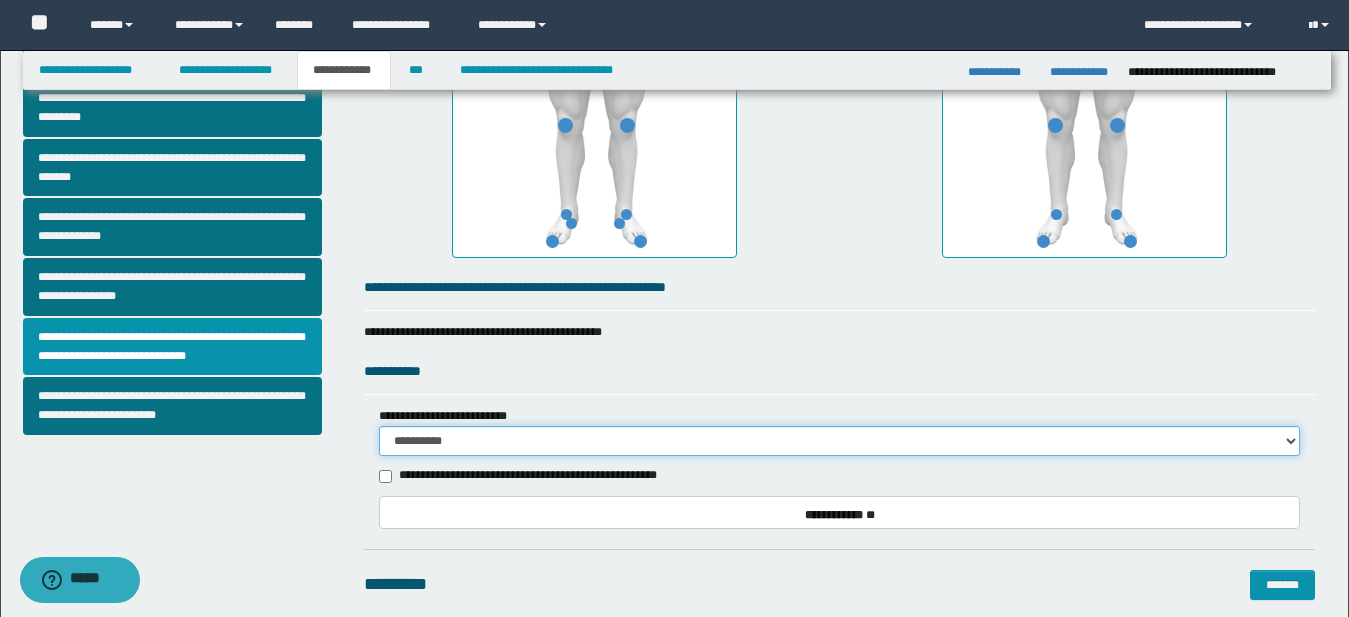 click on "**********" at bounding box center (839, 441) 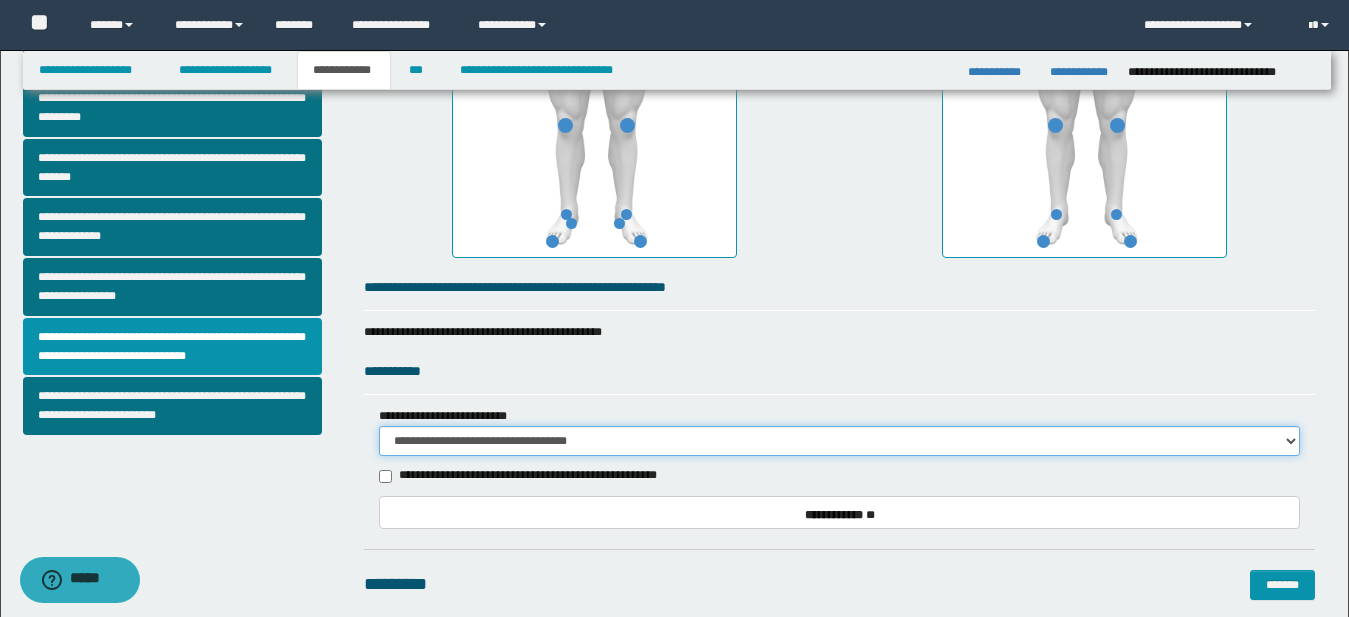 click on "**********" at bounding box center [839, 441] 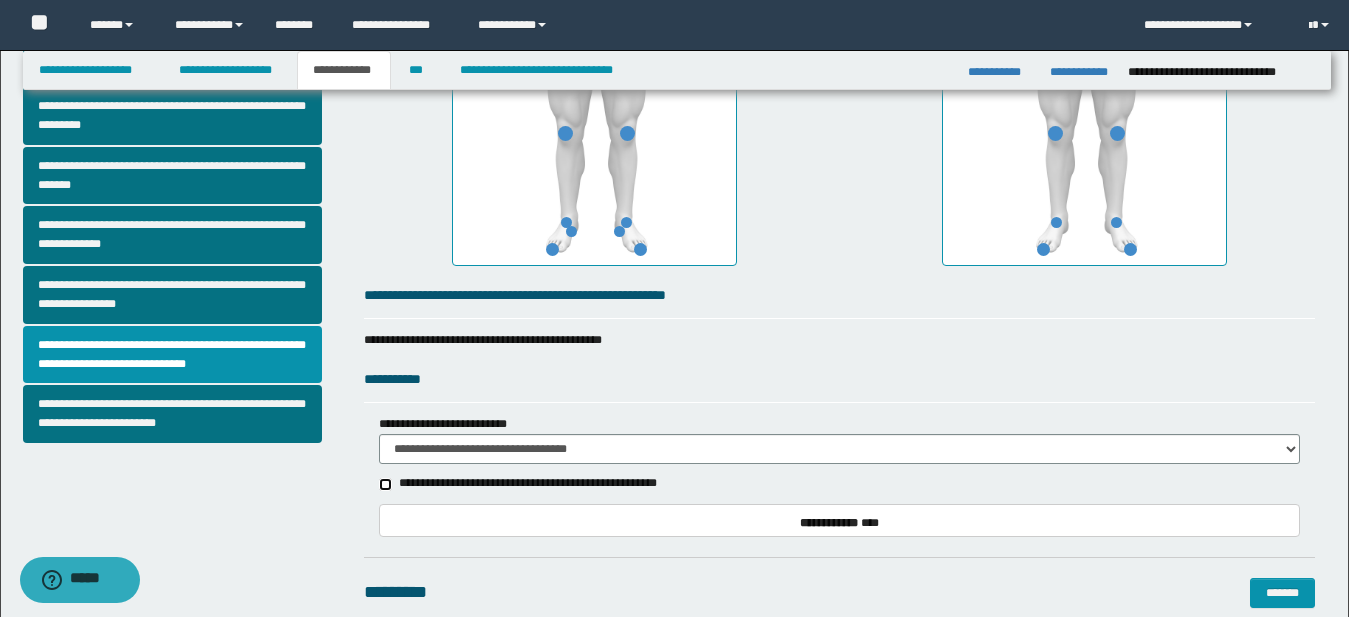 scroll, scrollTop: 49, scrollLeft: 0, axis: vertical 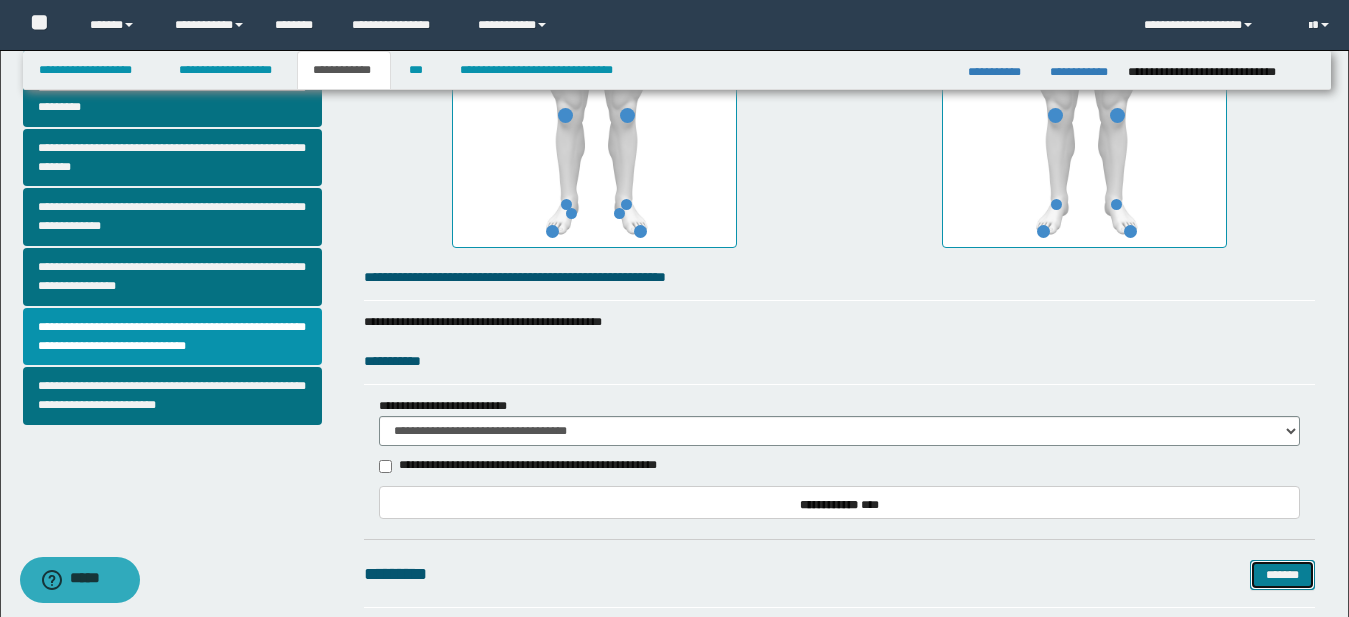 click on "*******" at bounding box center (1282, 575) 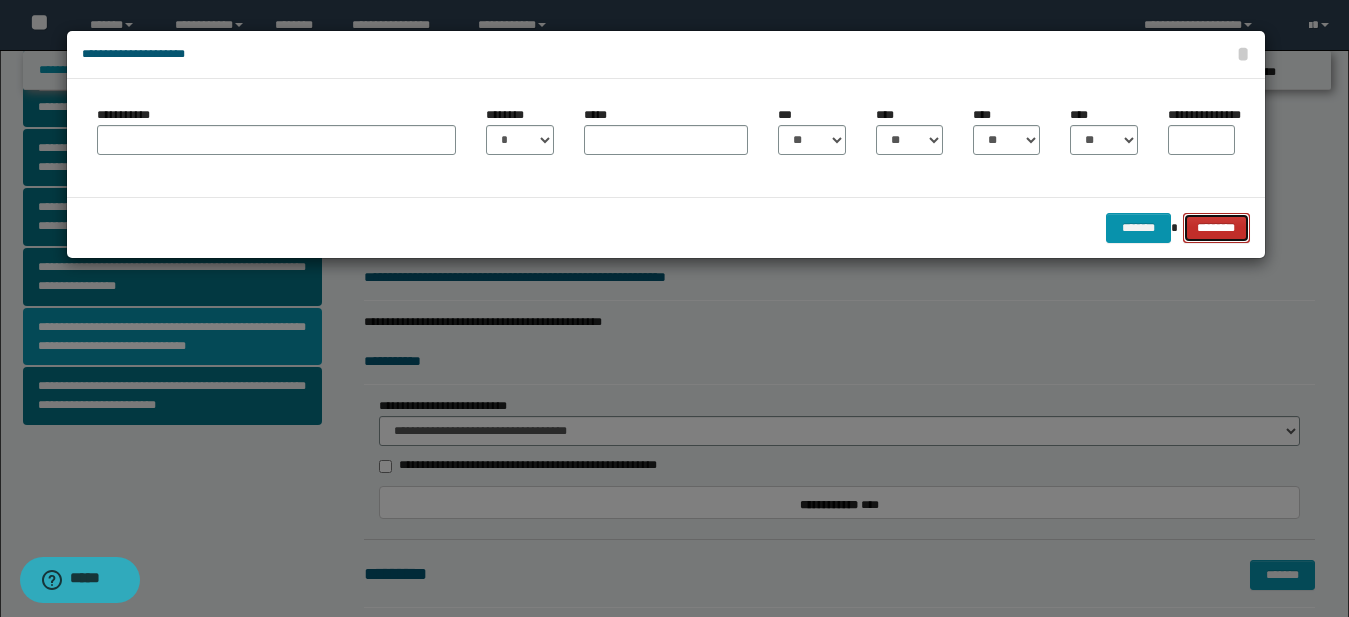 click on "********" at bounding box center (1216, 228) 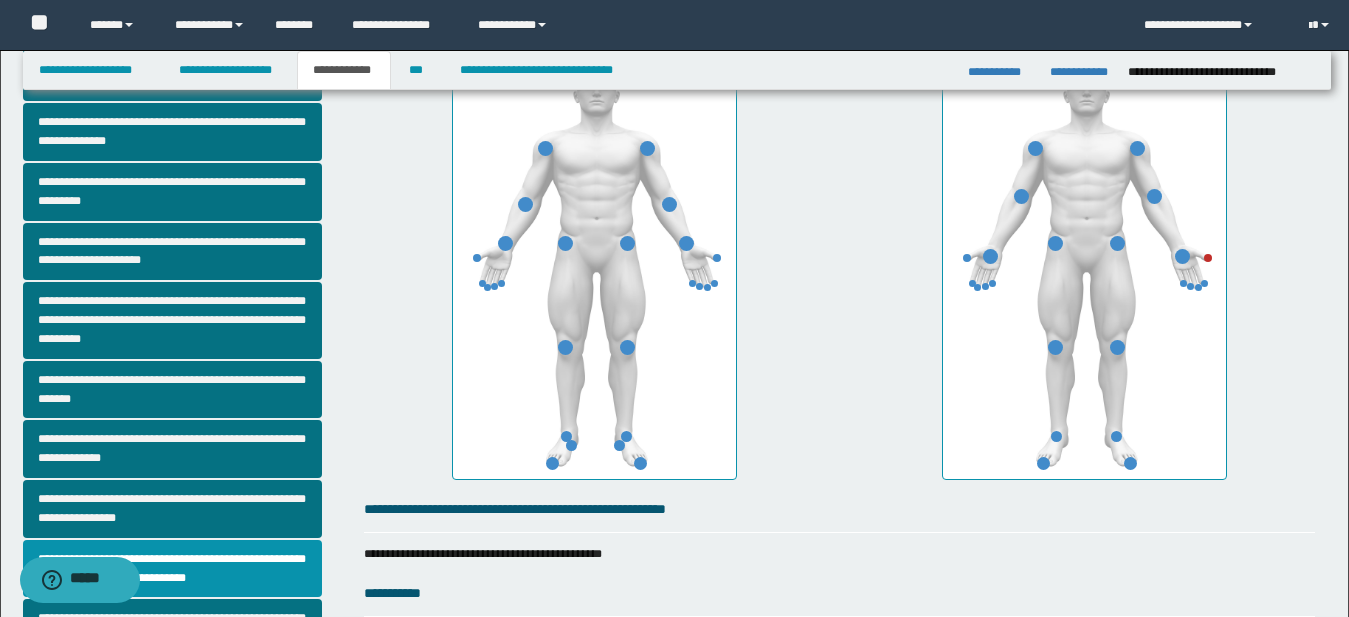 scroll, scrollTop: 372, scrollLeft: 0, axis: vertical 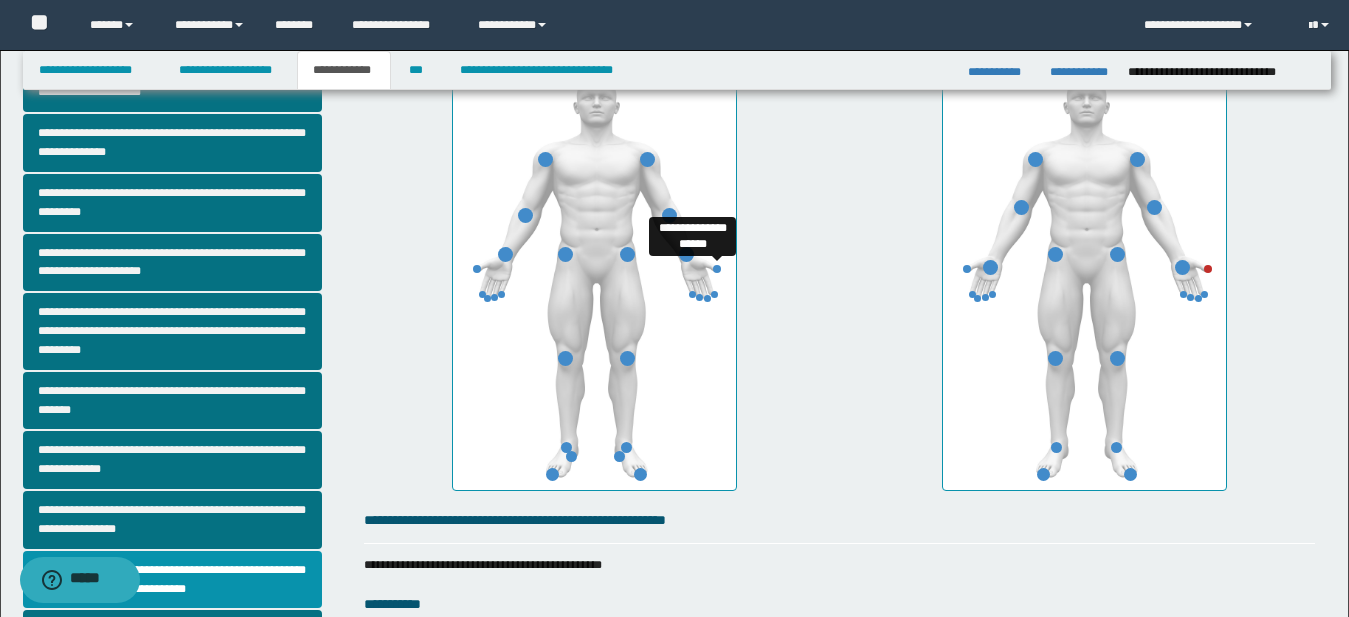 click at bounding box center [717, 269] 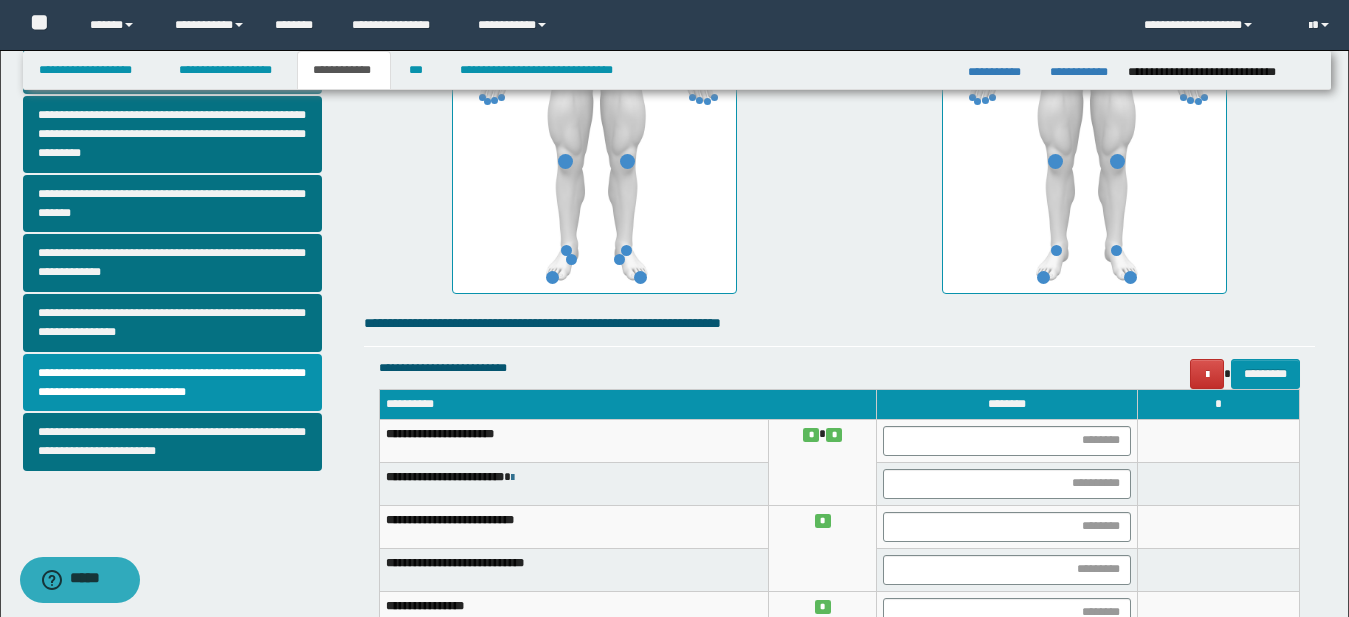 scroll, scrollTop: 650, scrollLeft: 0, axis: vertical 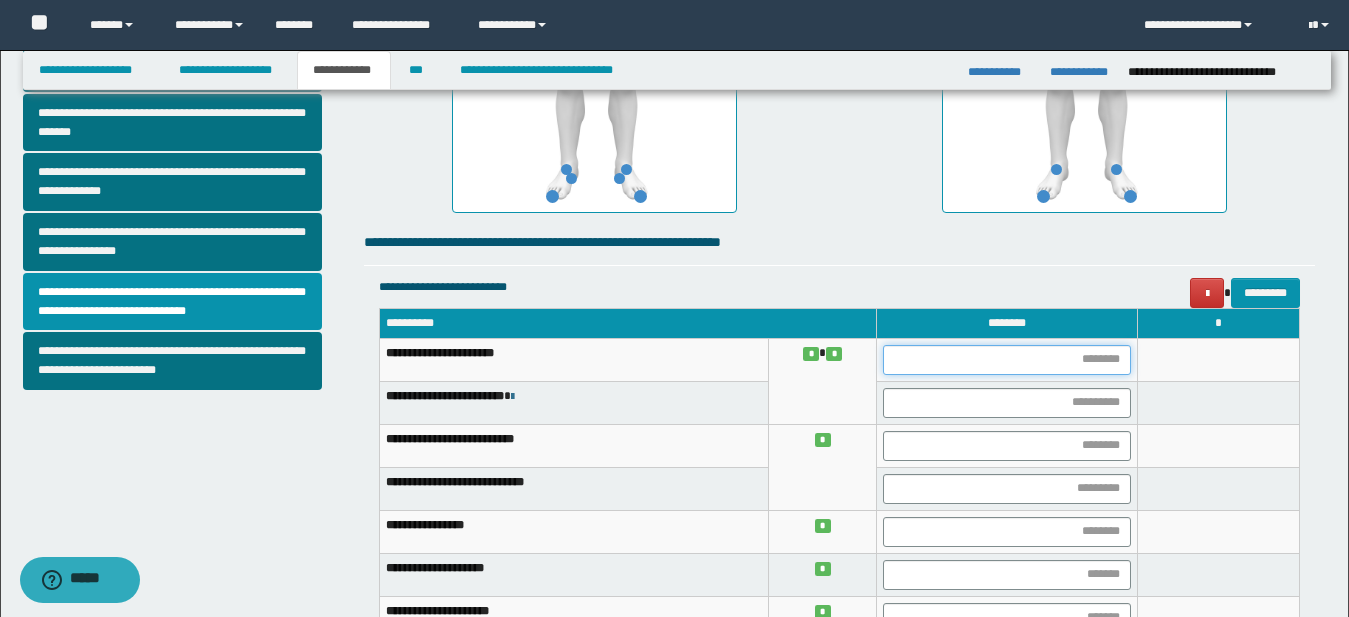 click at bounding box center [1007, 360] 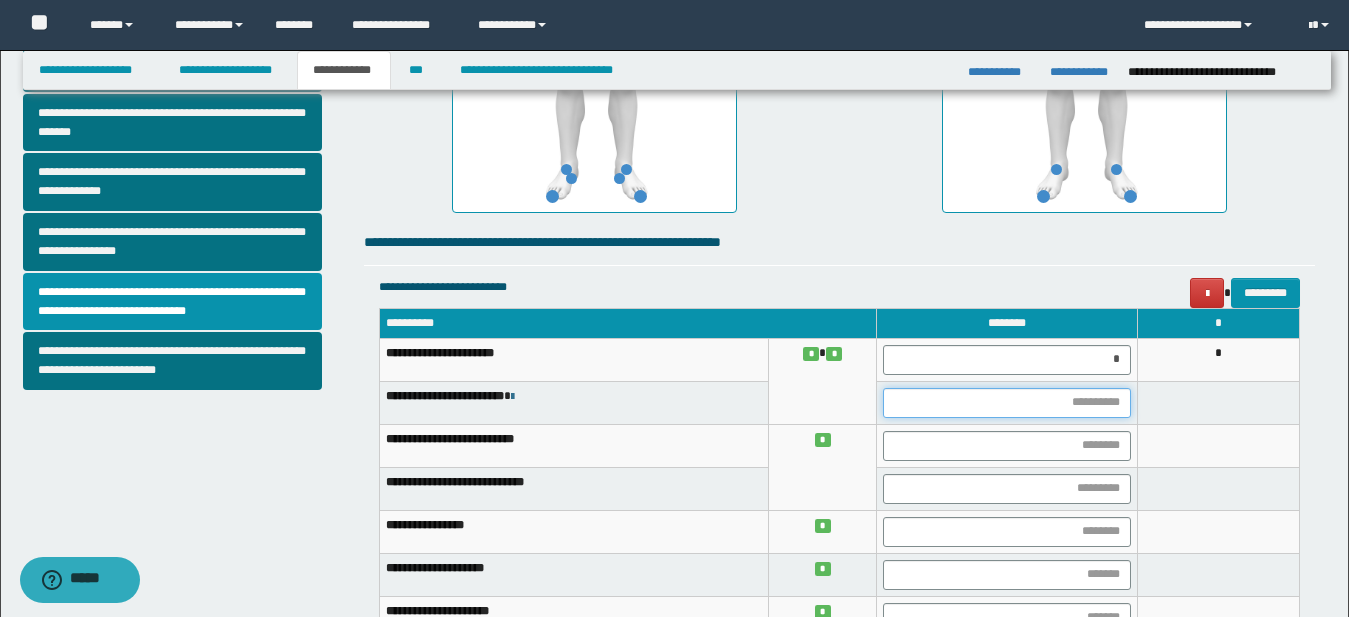 click at bounding box center [1007, 403] 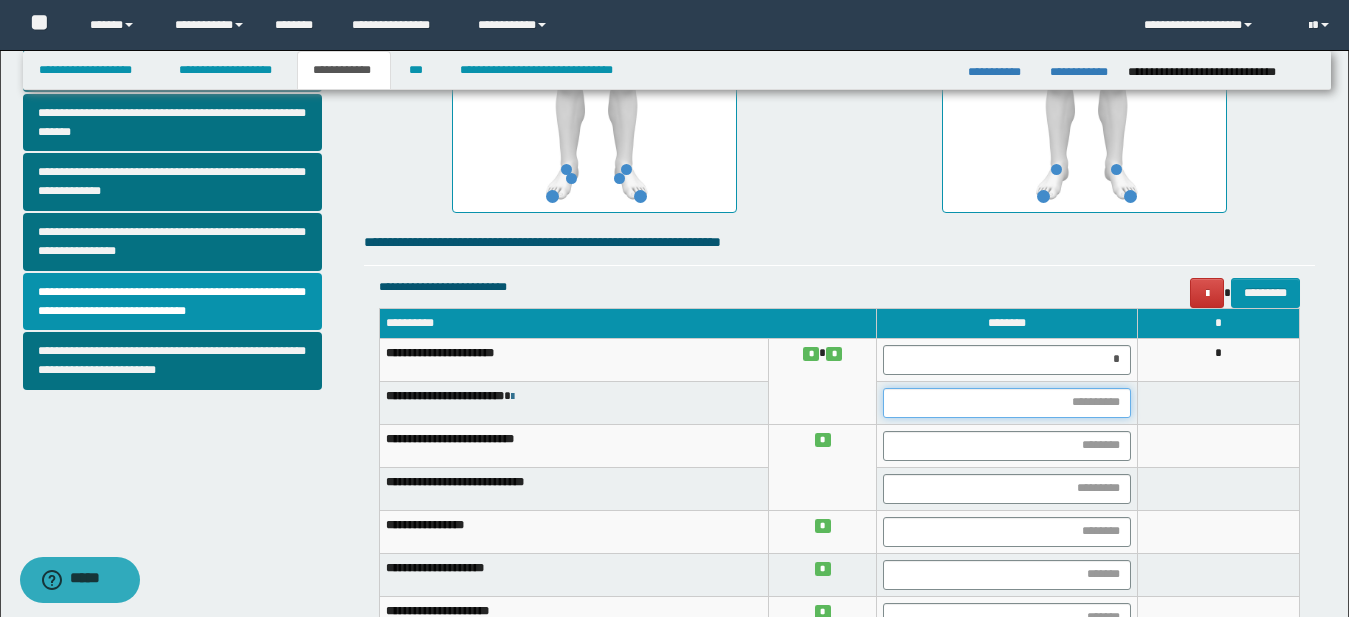 type on "*" 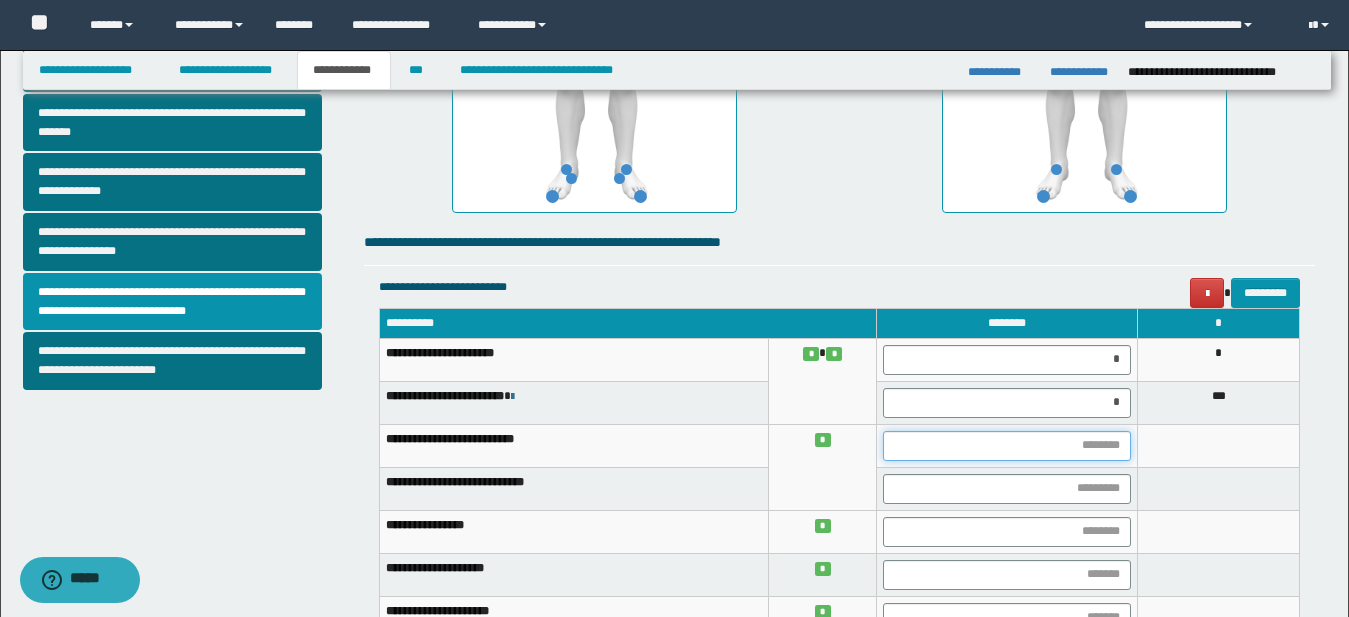 click at bounding box center [1007, 446] 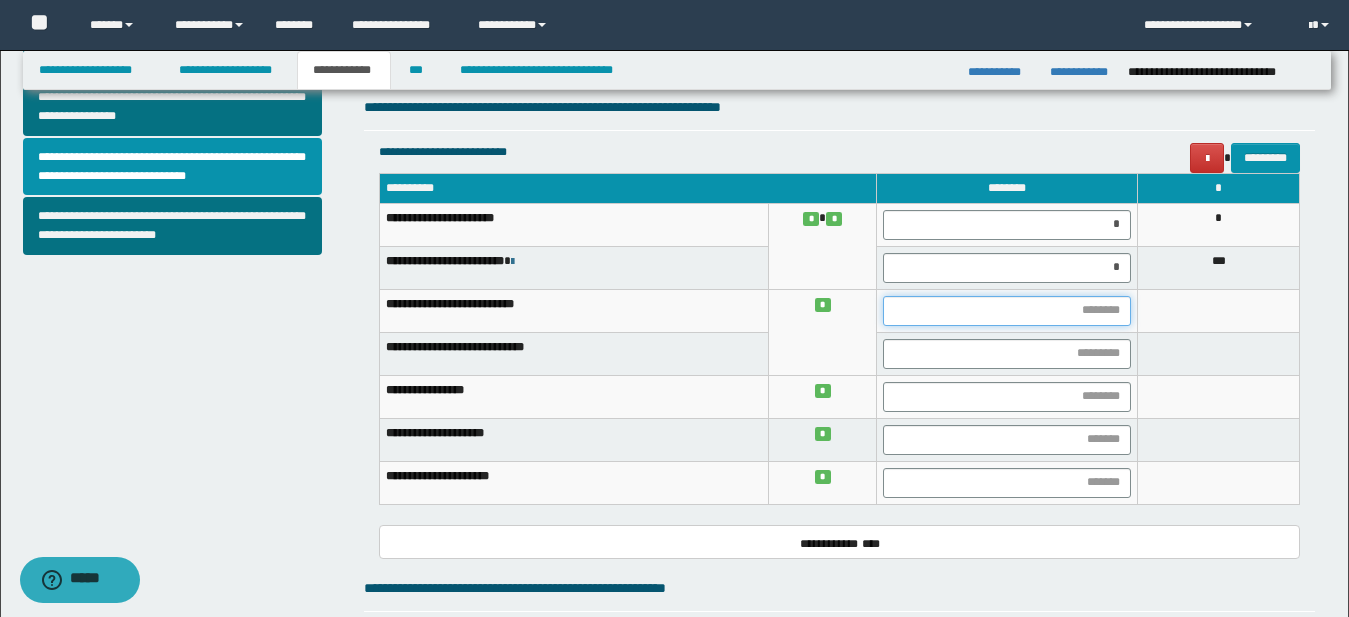 scroll, scrollTop: 784, scrollLeft: 0, axis: vertical 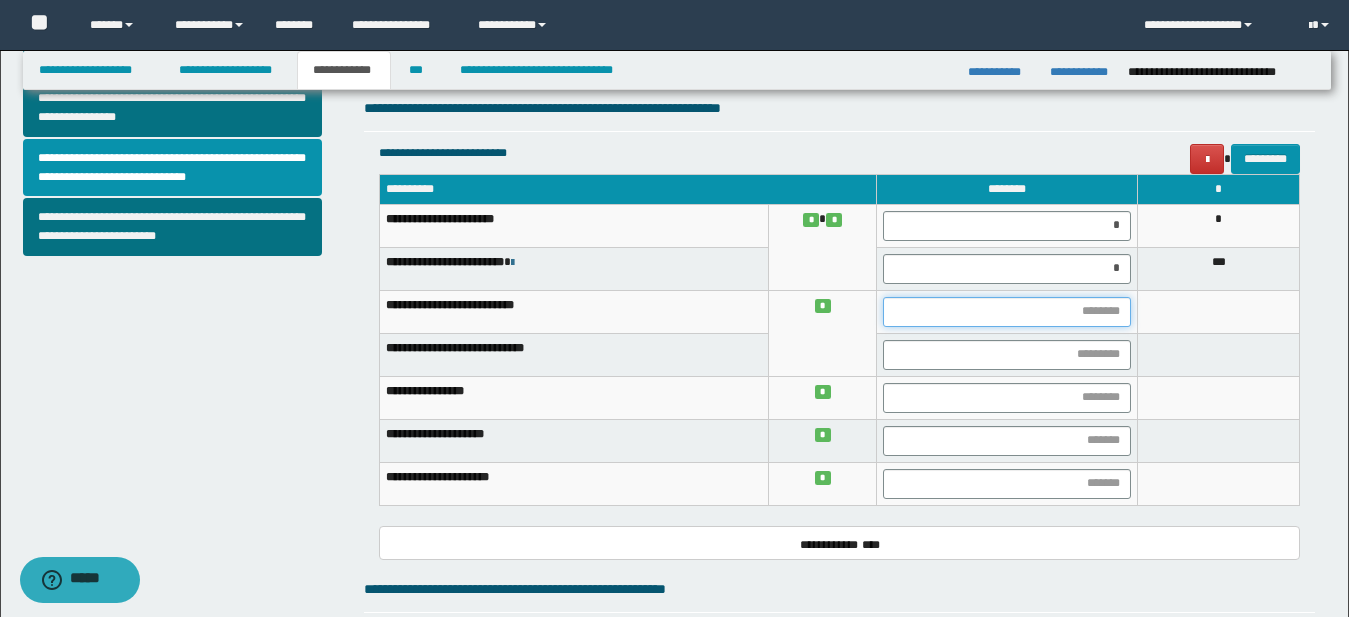type on "*" 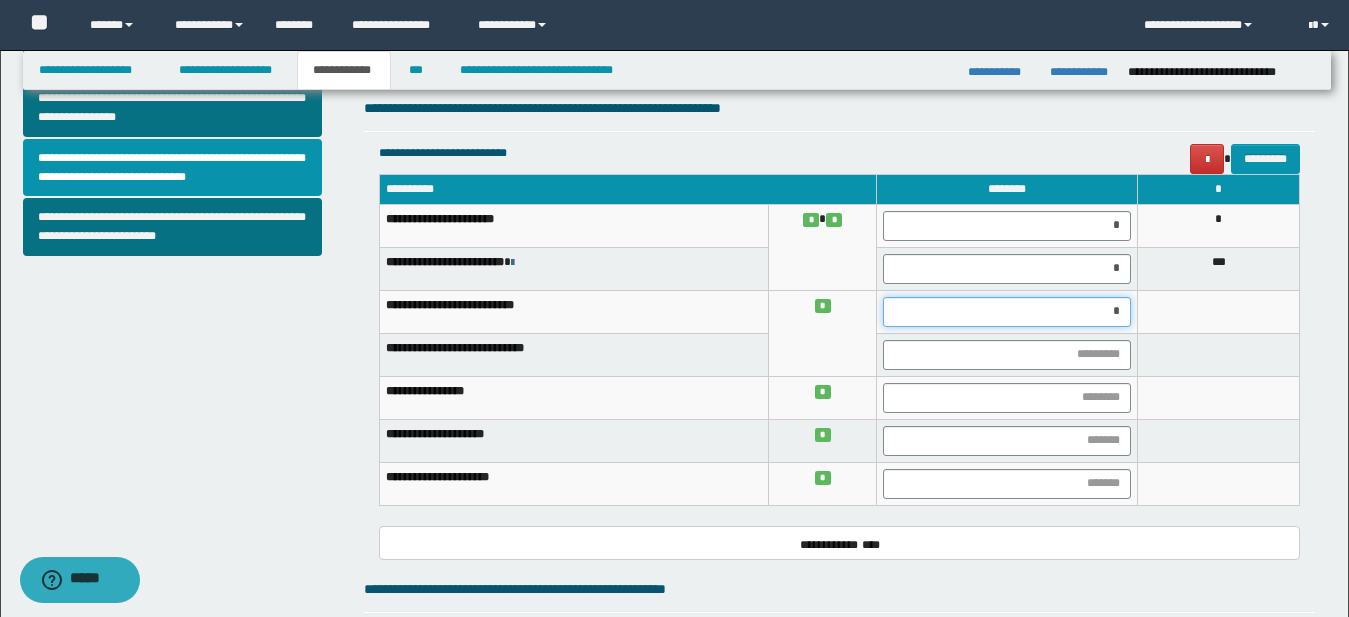 type on "**" 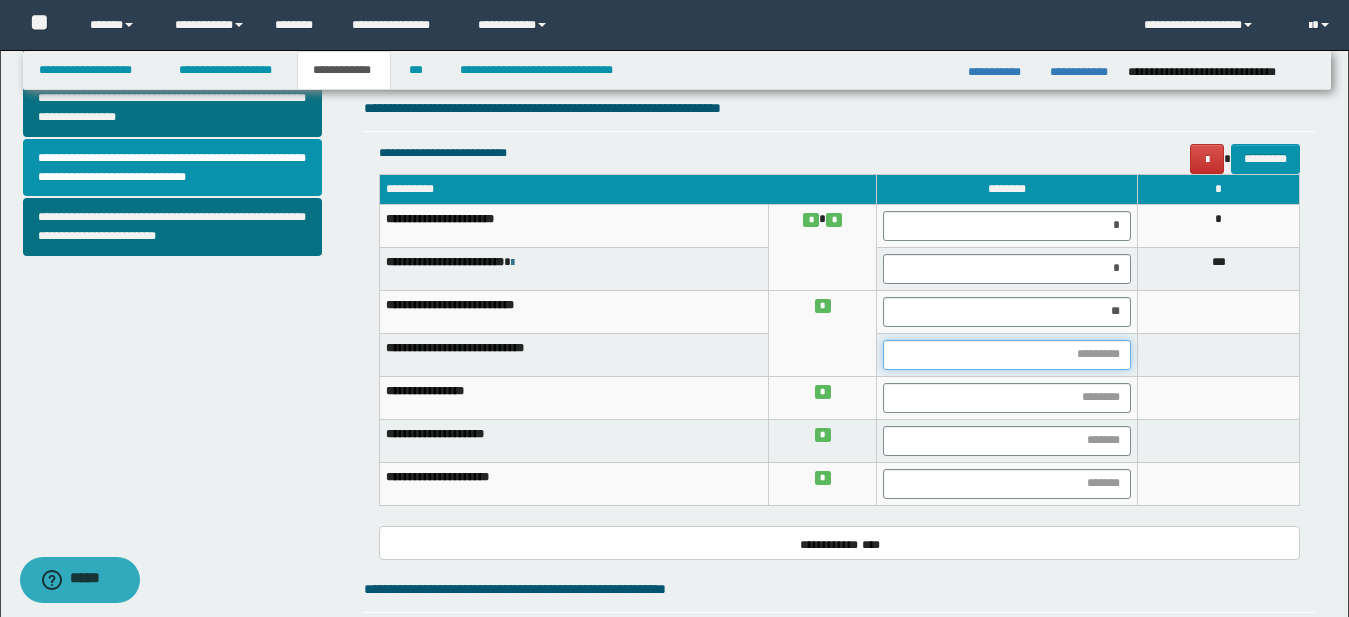 click at bounding box center [1007, 355] 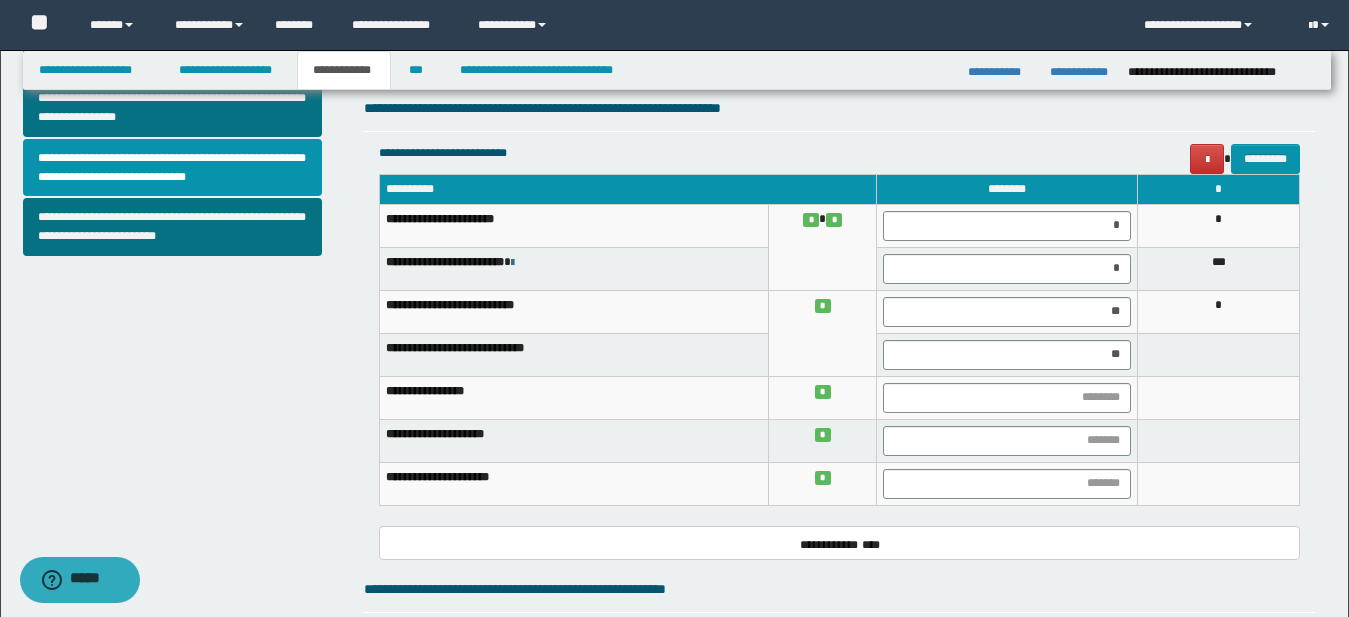 click at bounding box center (1007, 397) 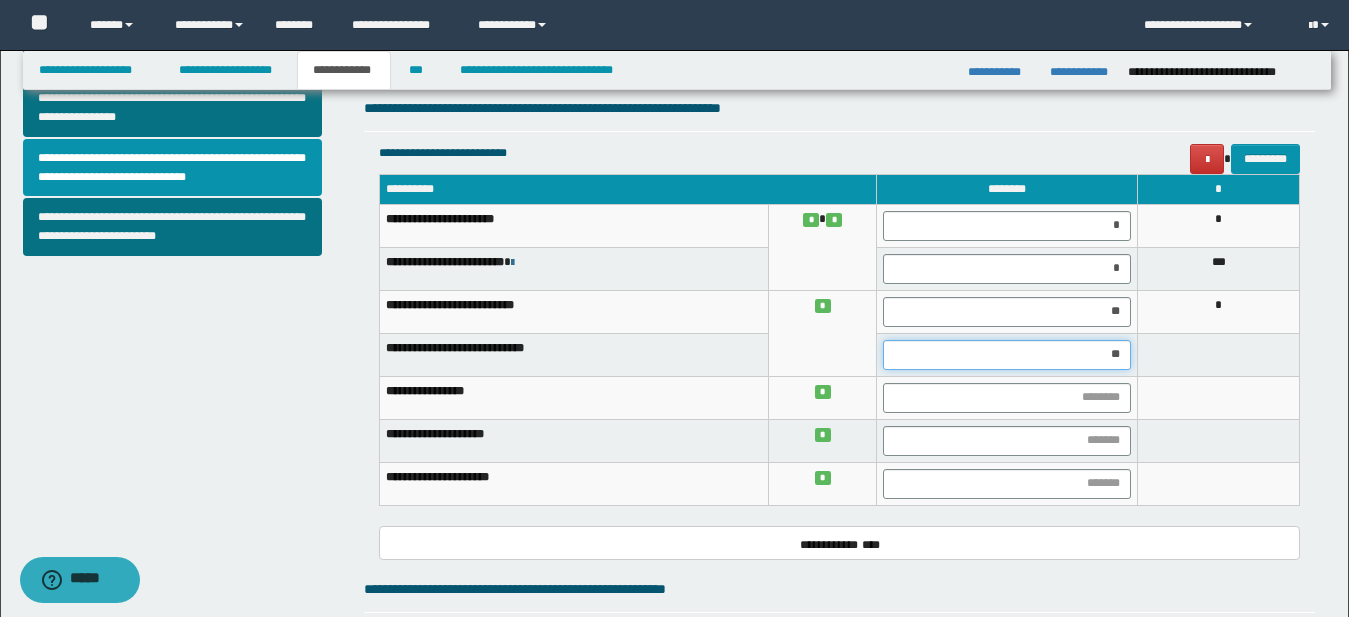 click on "**" at bounding box center (1007, 355) 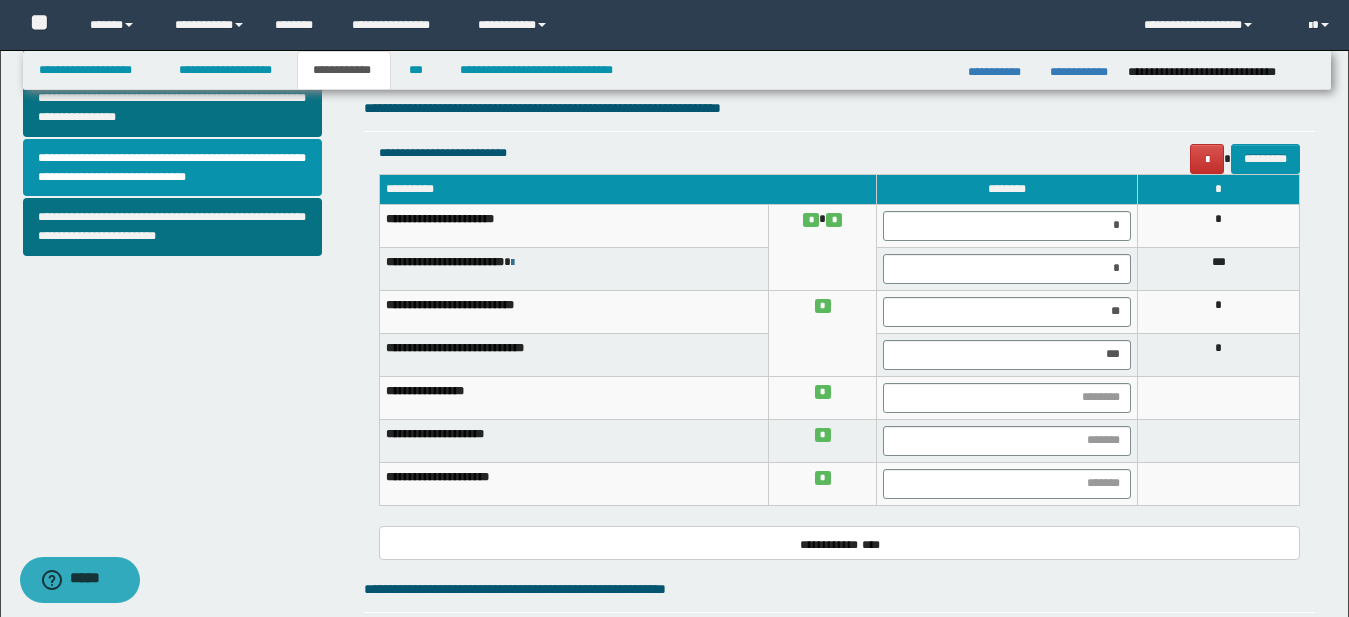 click at bounding box center [1007, 397] 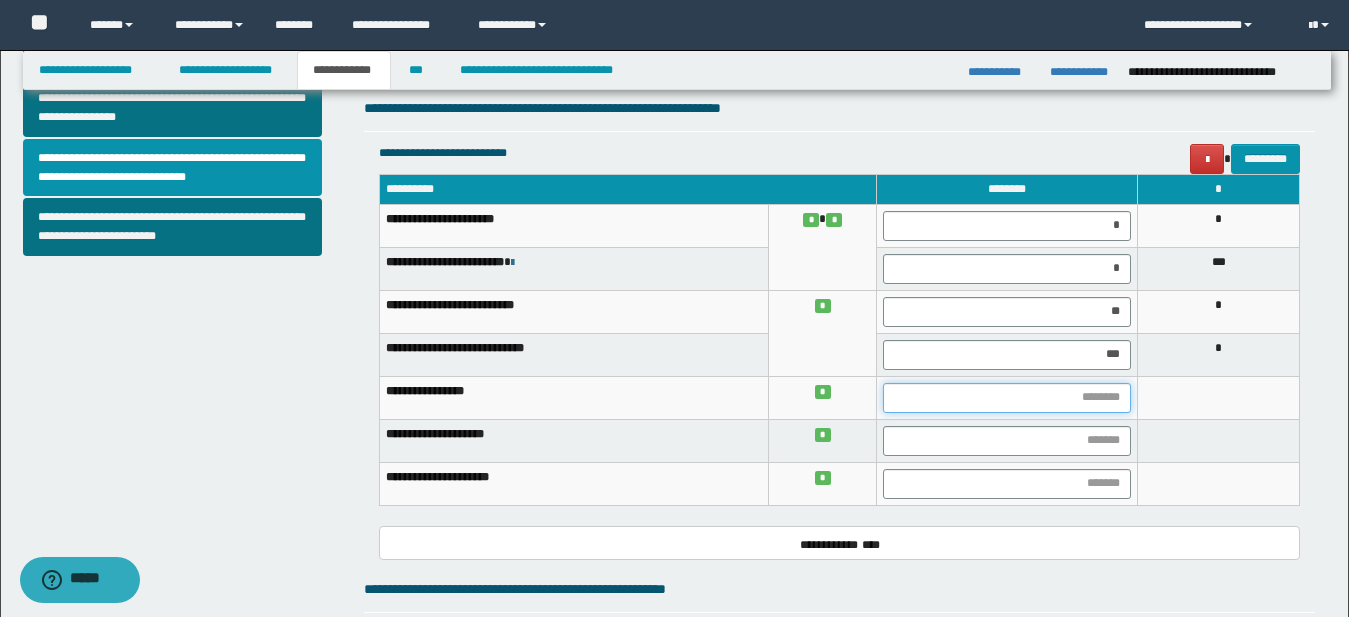 click at bounding box center (1007, 398) 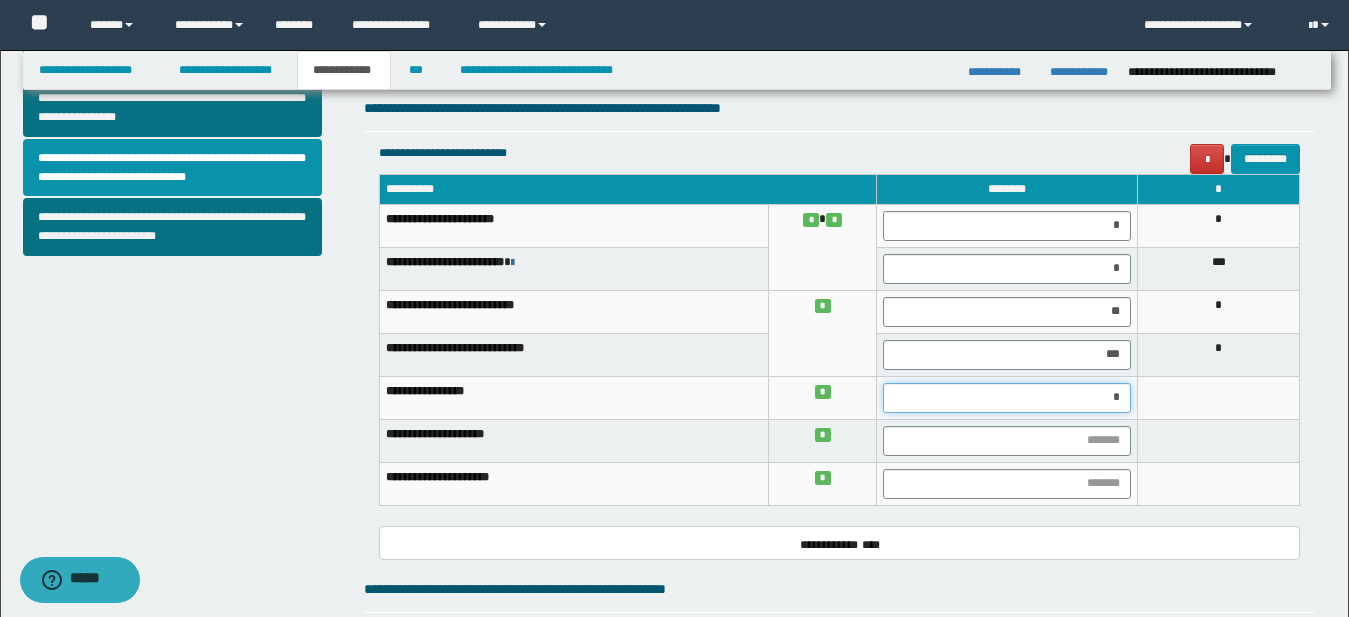 type on "**" 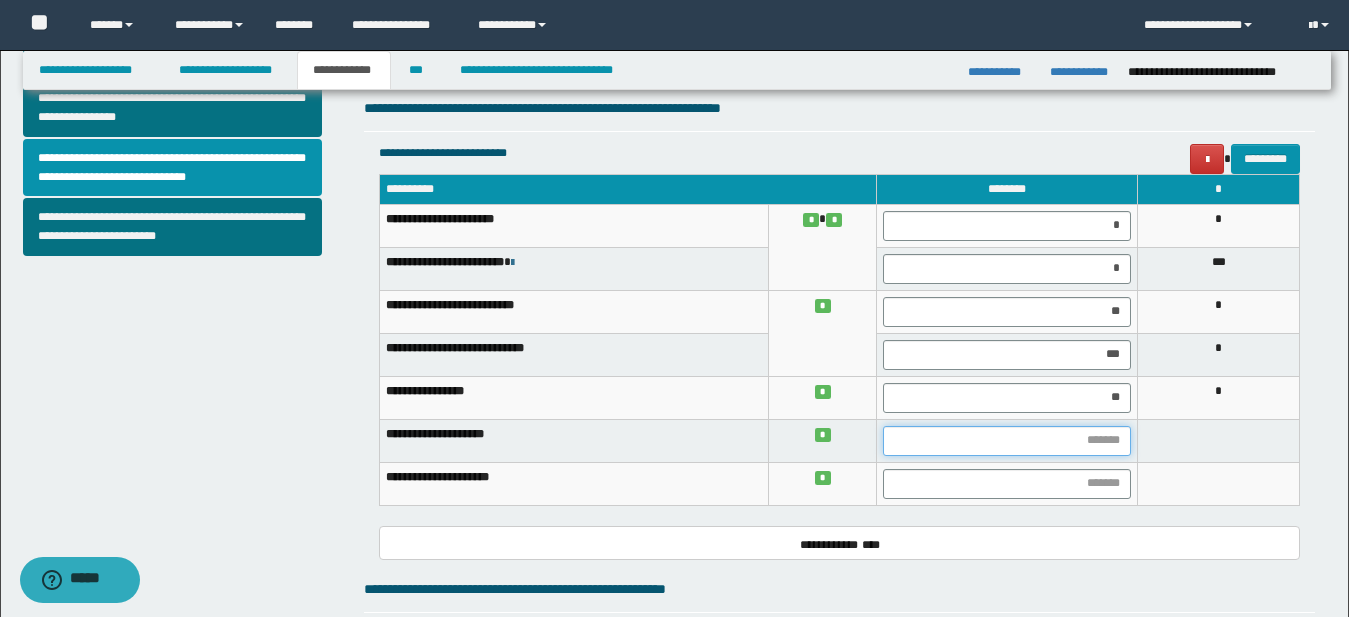 click at bounding box center (1007, 441) 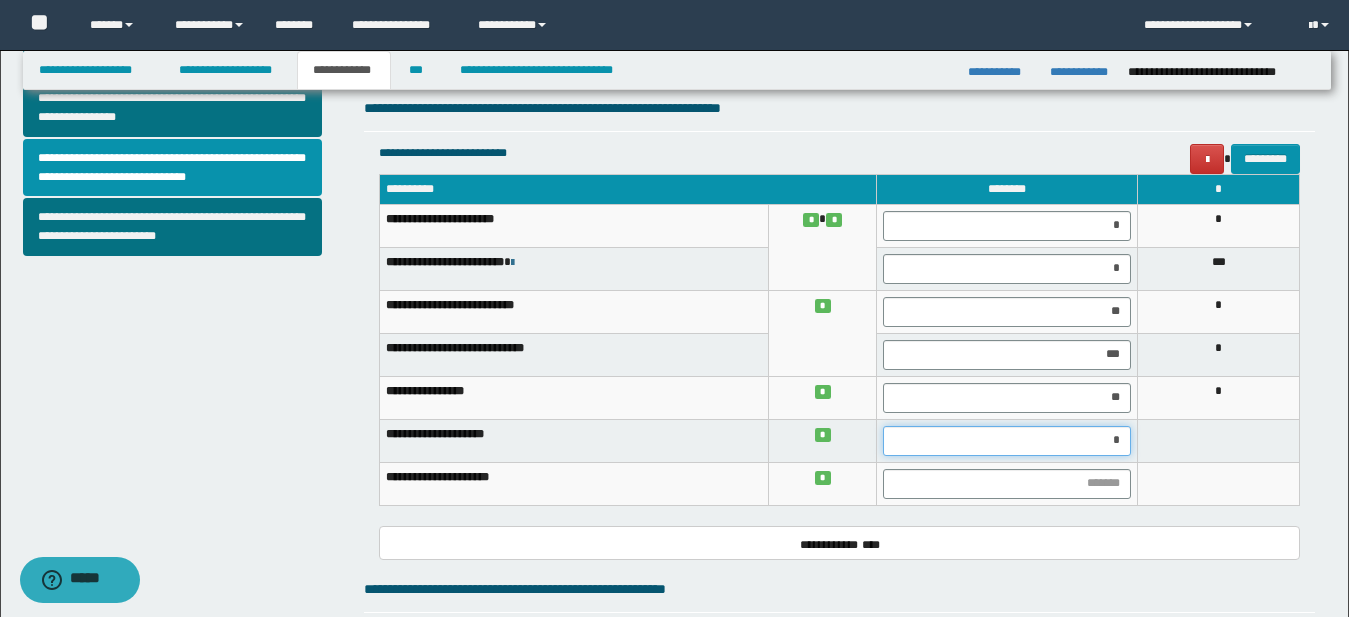 type on "**" 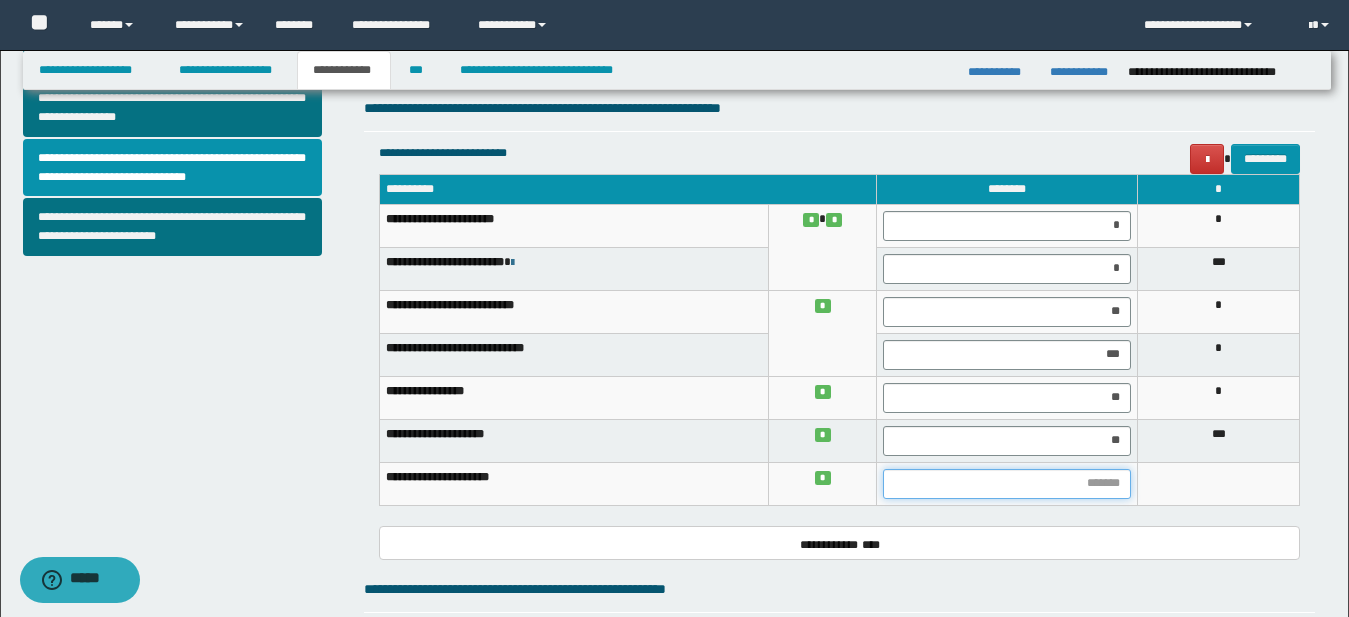 click at bounding box center (1007, 484) 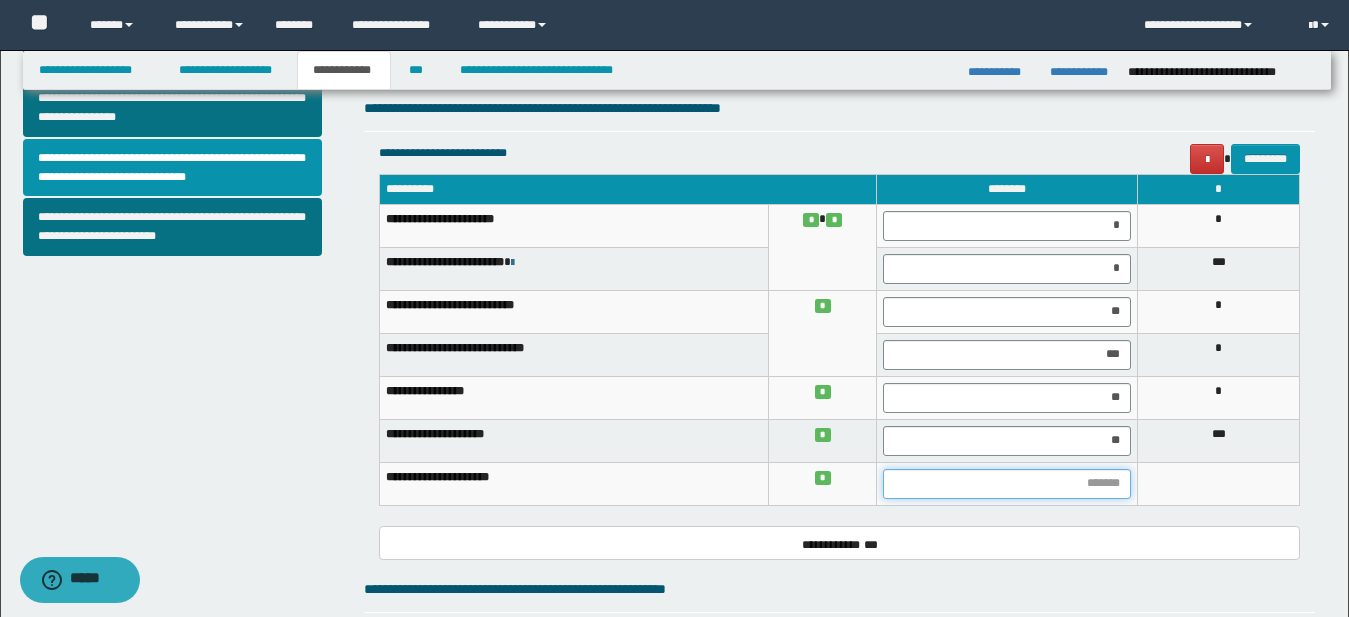 type on "*" 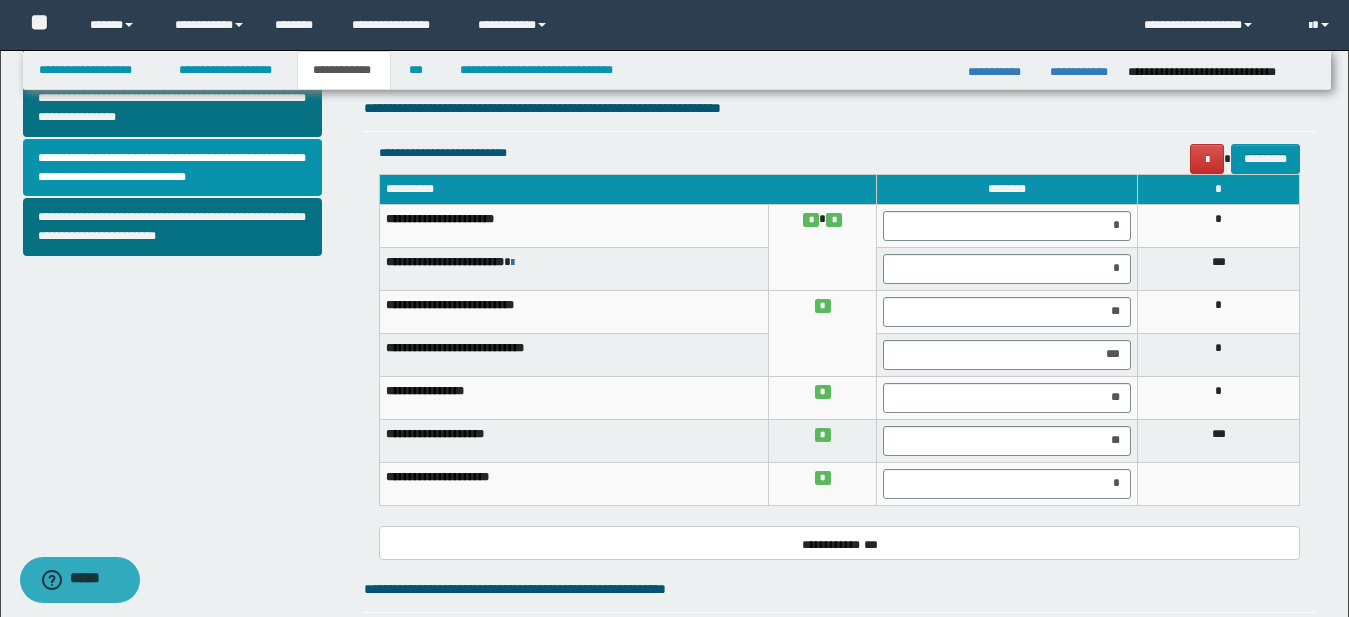 click on "**********" at bounding box center [839, 543] 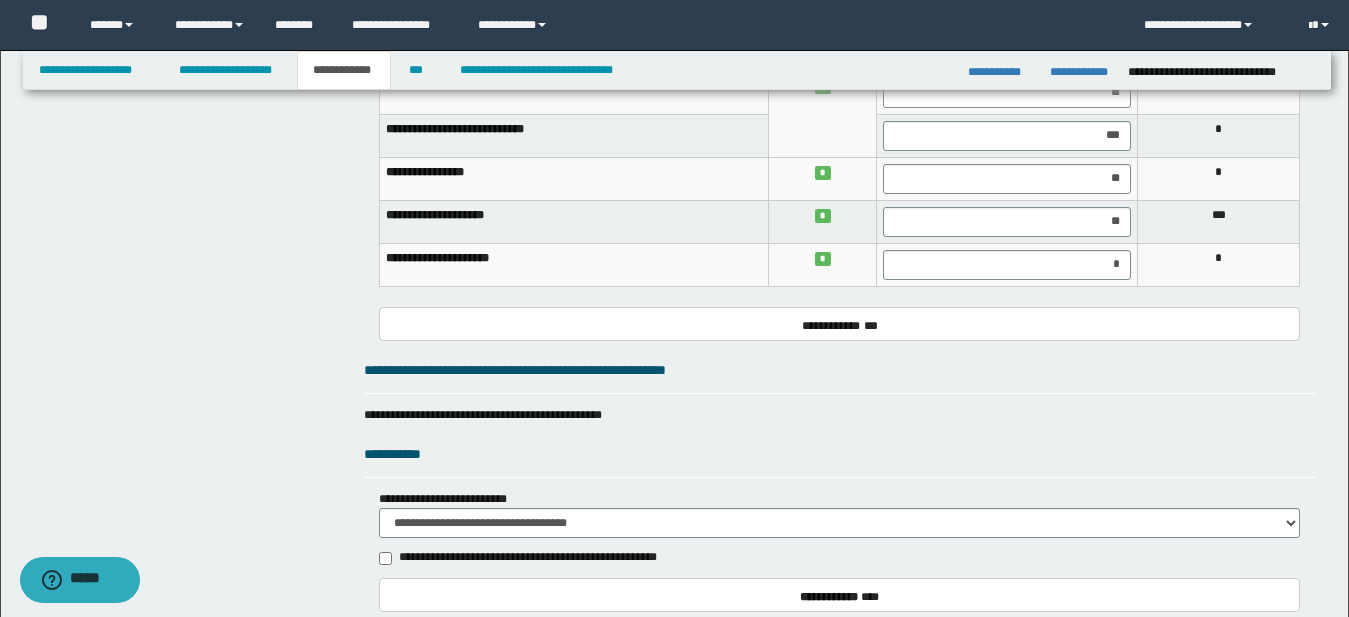 scroll, scrollTop: 757, scrollLeft: 0, axis: vertical 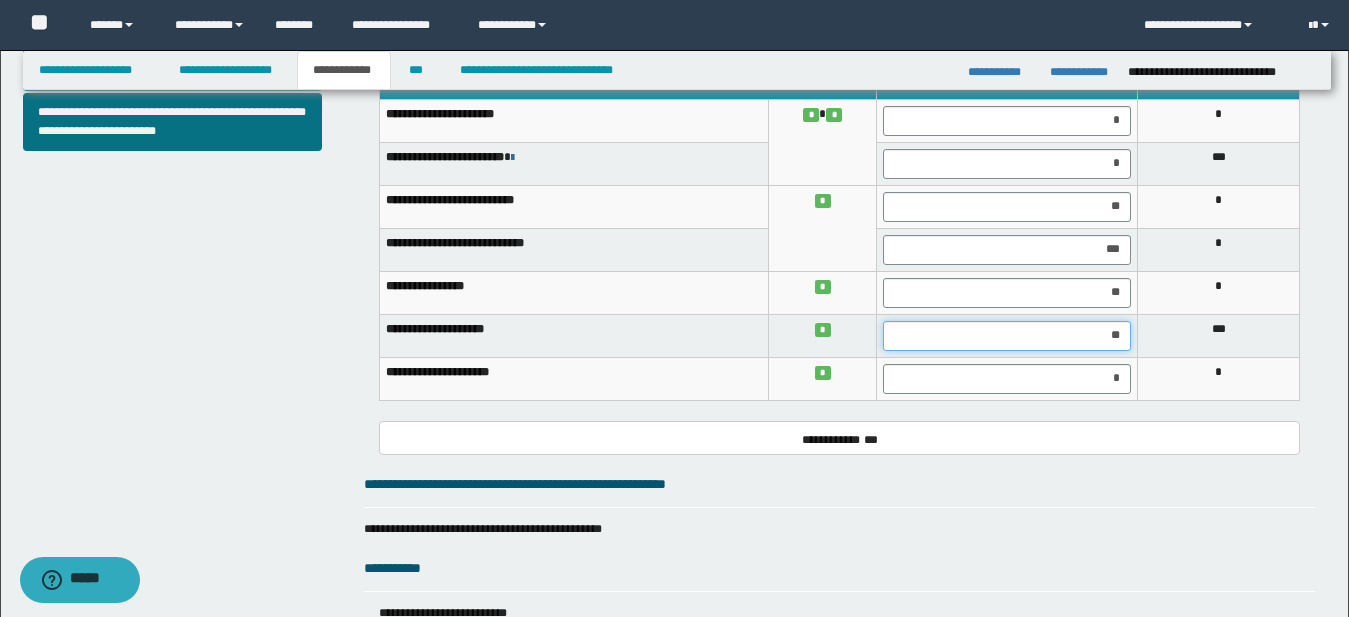 click on "**" at bounding box center (1007, 336) 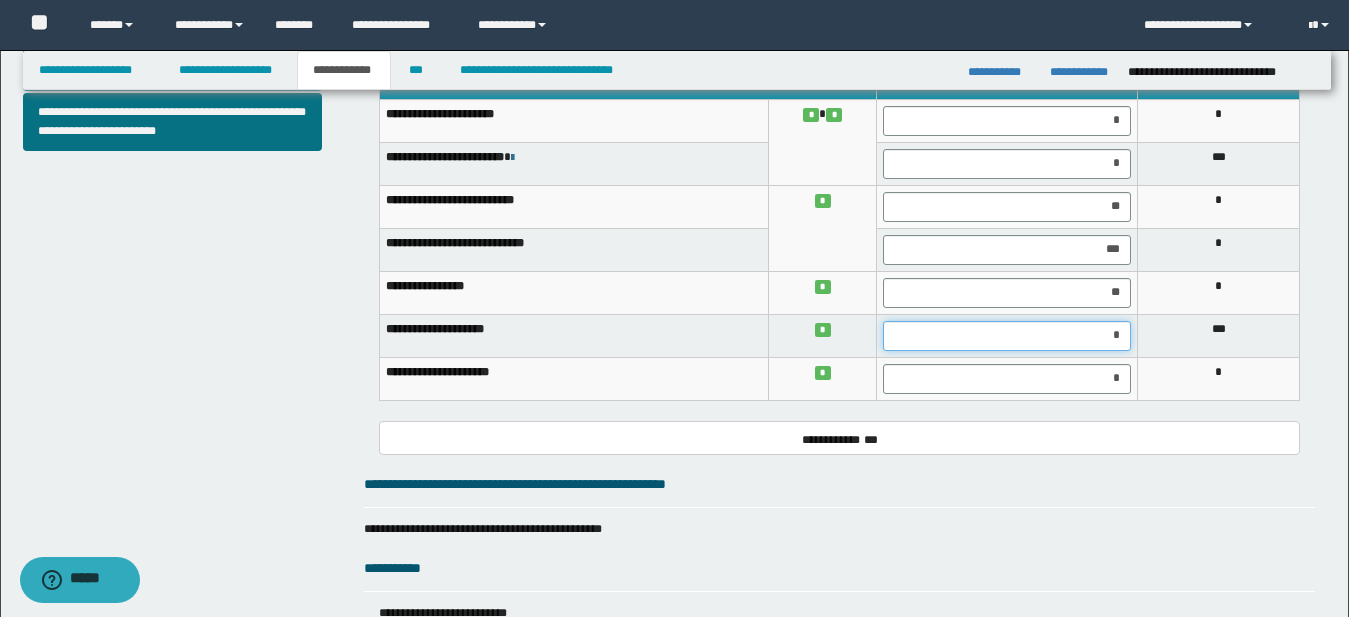 type on "**" 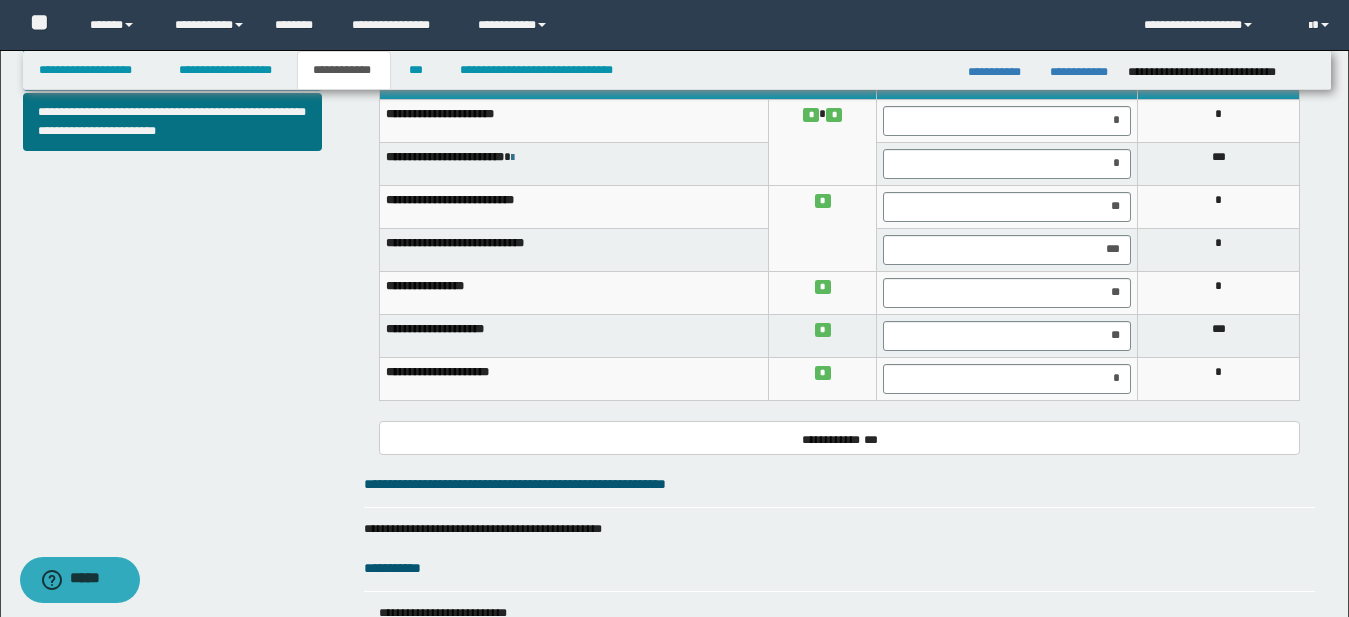 click on "**********" at bounding box center (839, 245) 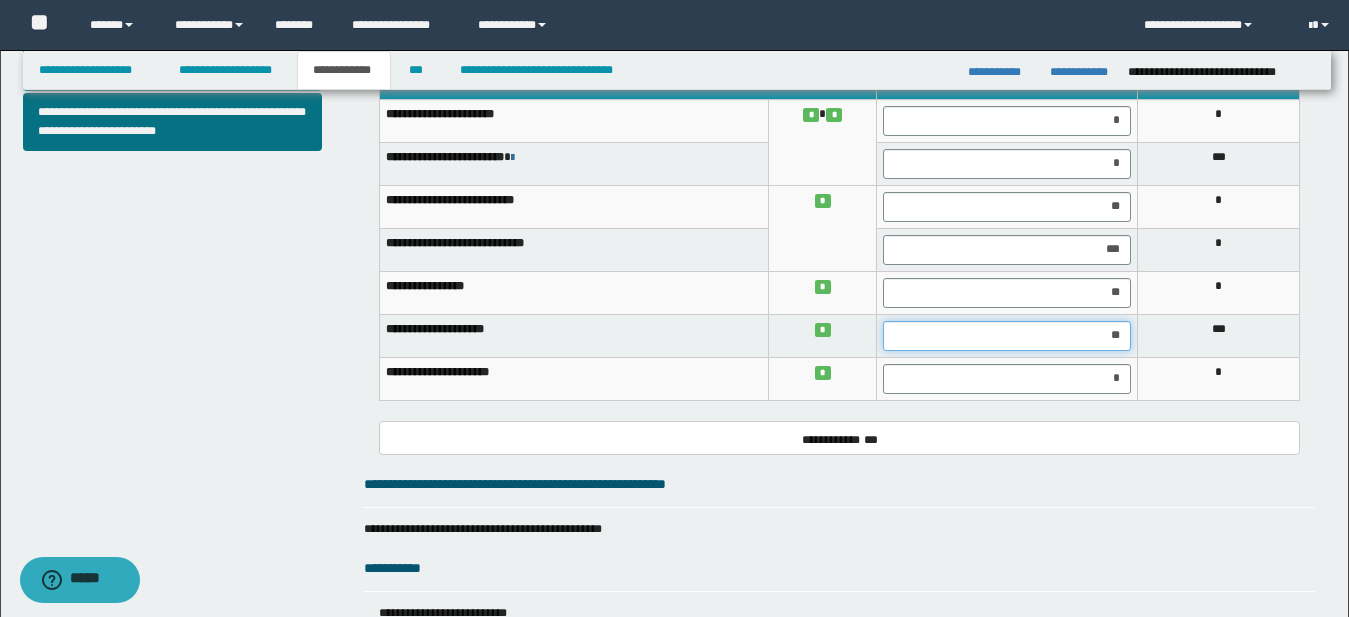 click on "**" at bounding box center (1007, 336) 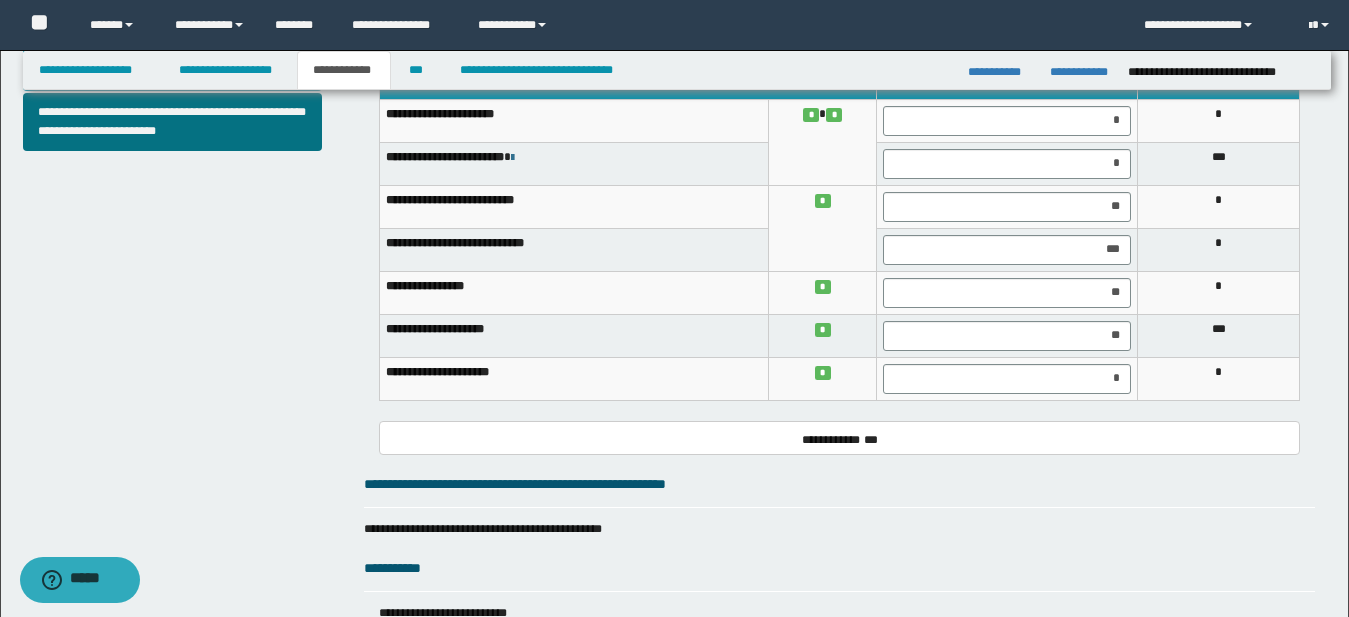 click on "*" at bounding box center (1219, 378) 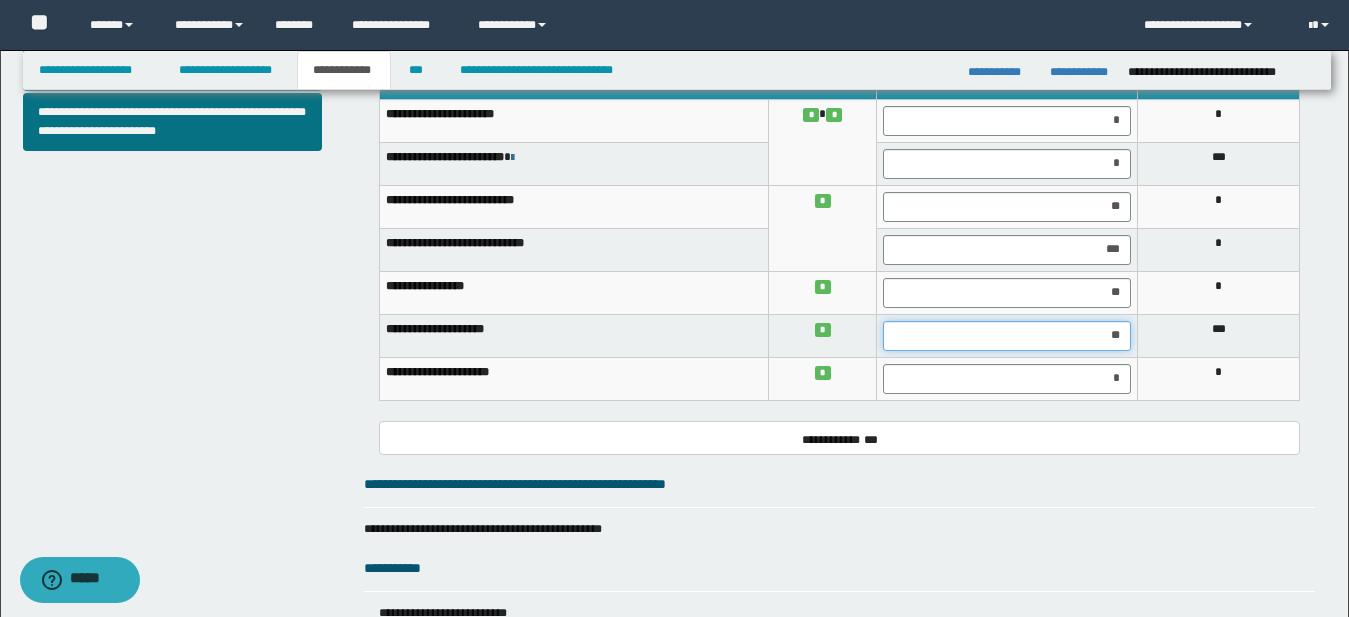 click on "**" at bounding box center [1007, 336] 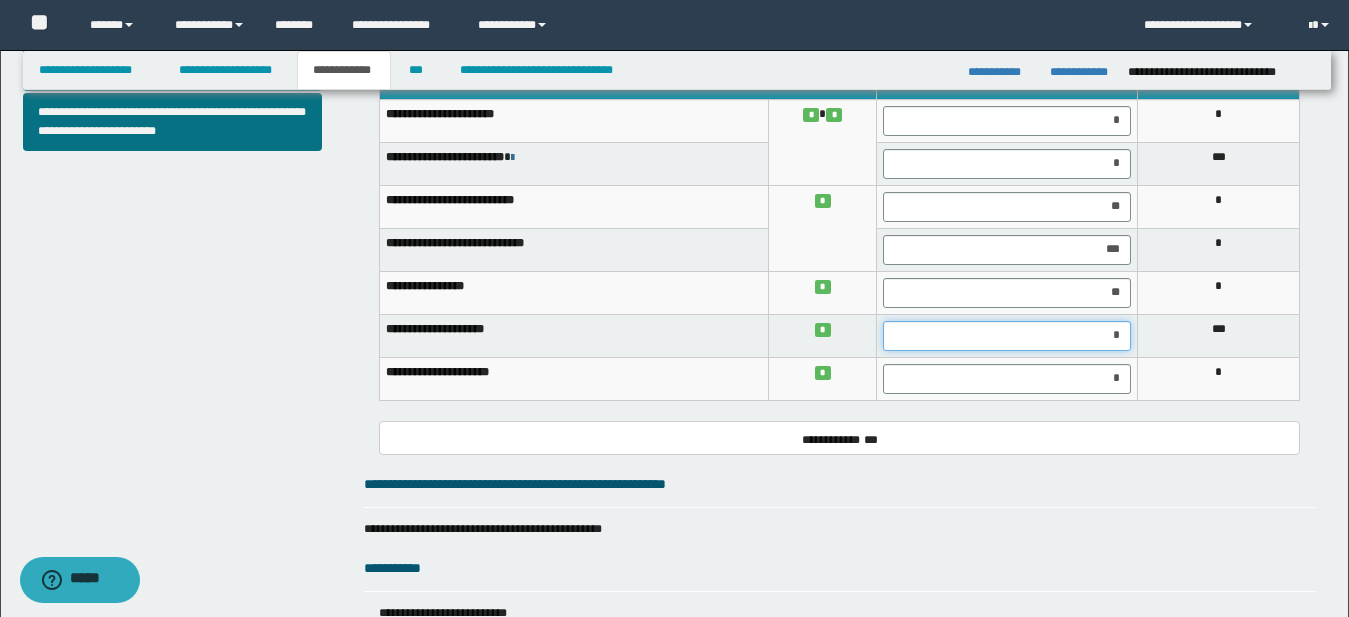 click on "*" at bounding box center [1007, 336] 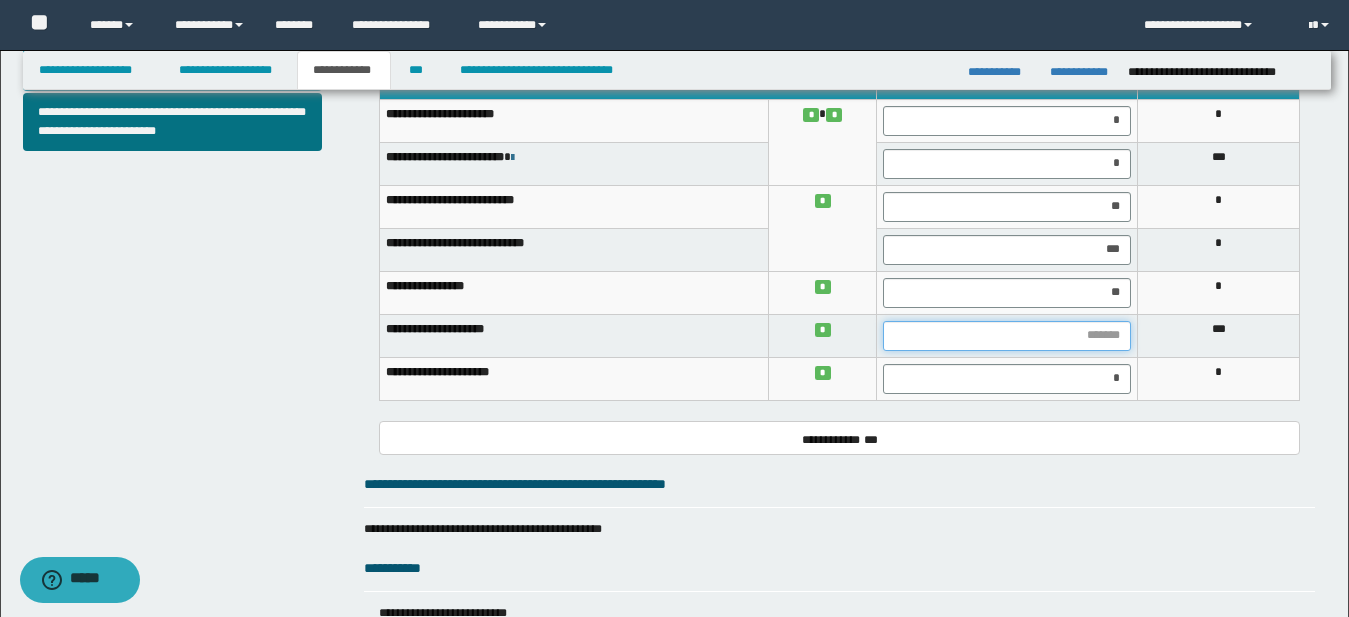 type on "*" 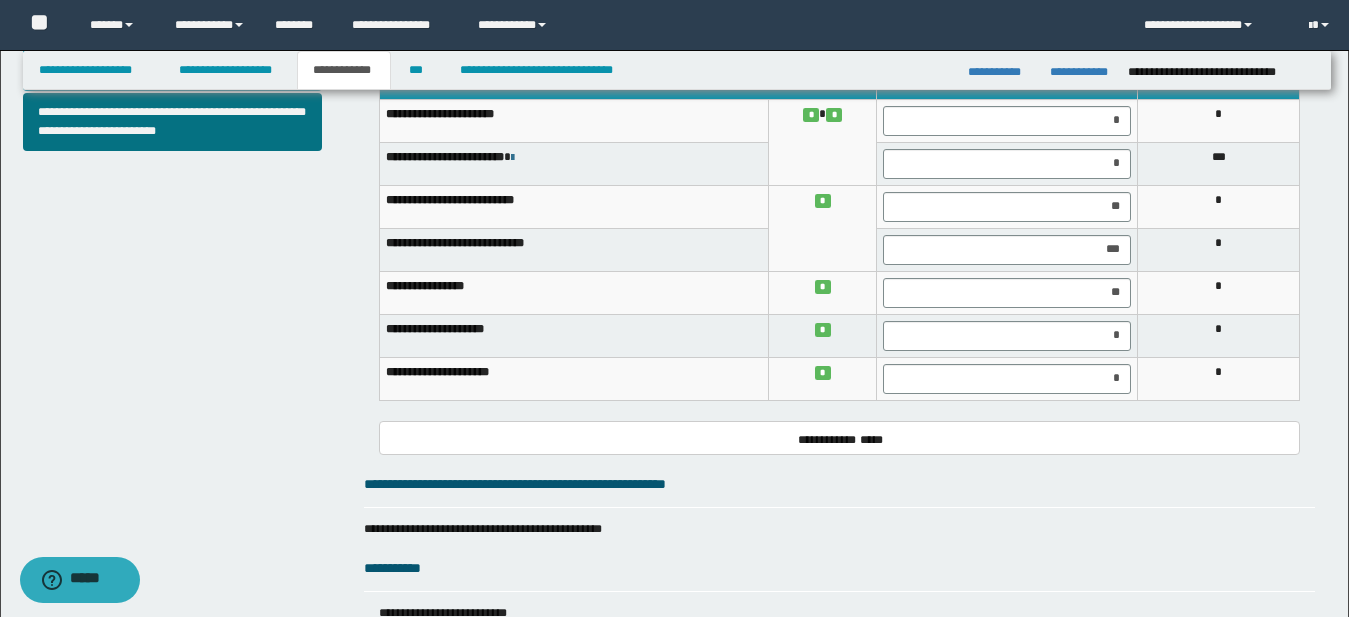click on "*" at bounding box center [1219, 378] 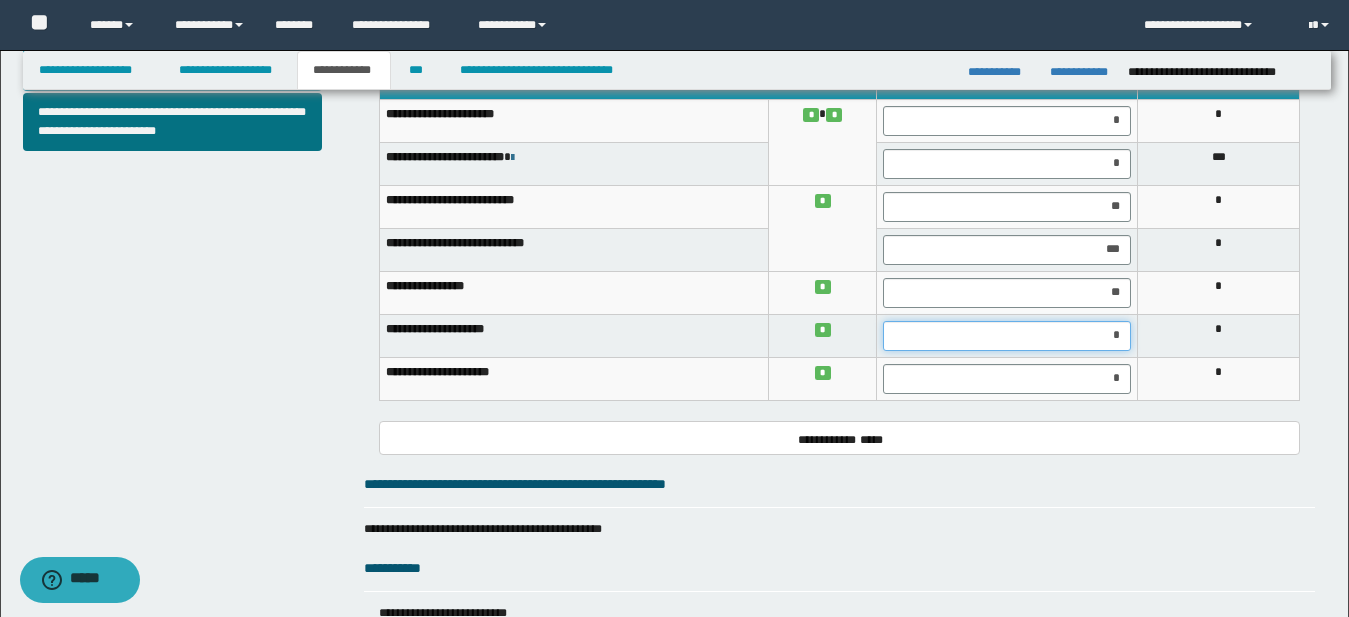 click on "*" at bounding box center [1007, 336] 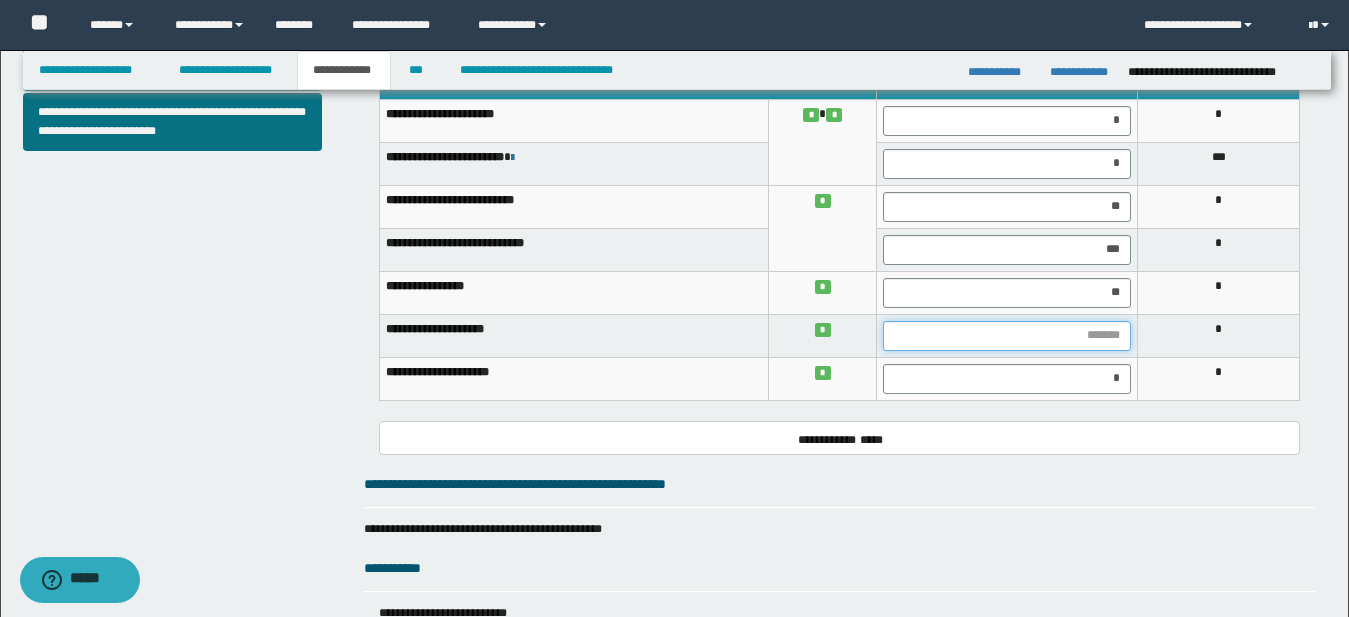 type on "*" 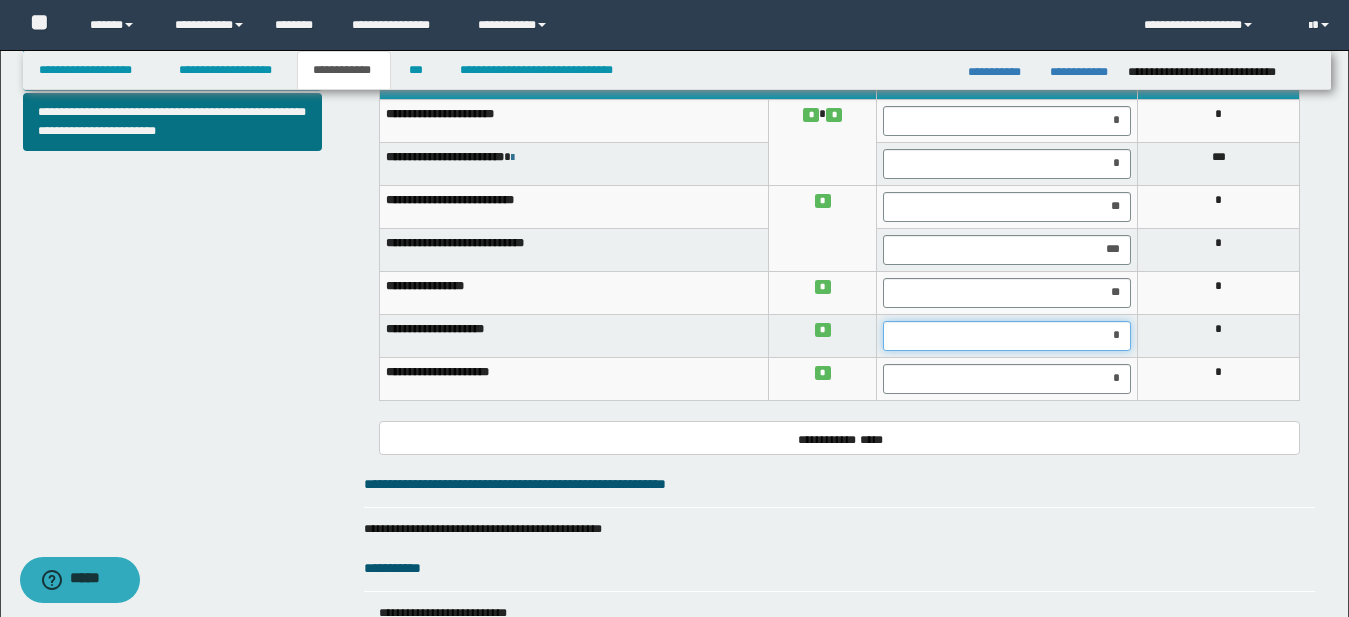 click on "*" at bounding box center (1007, 336) 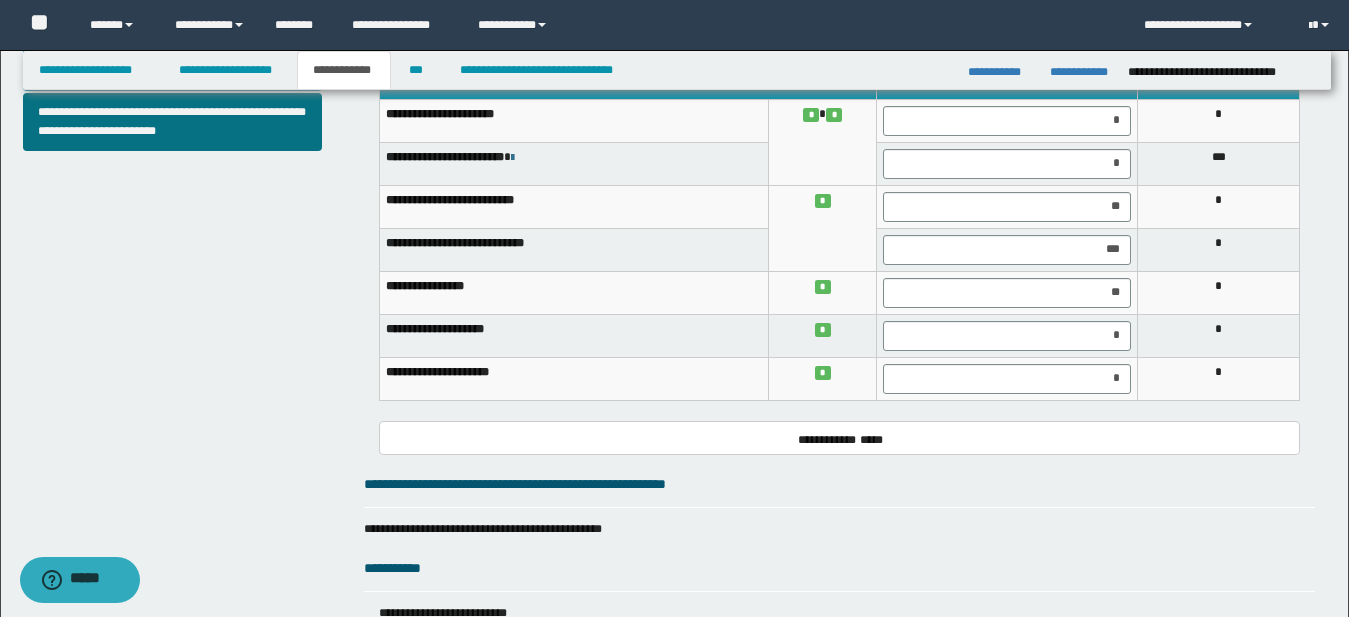 click on "*" at bounding box center [1219, 378] 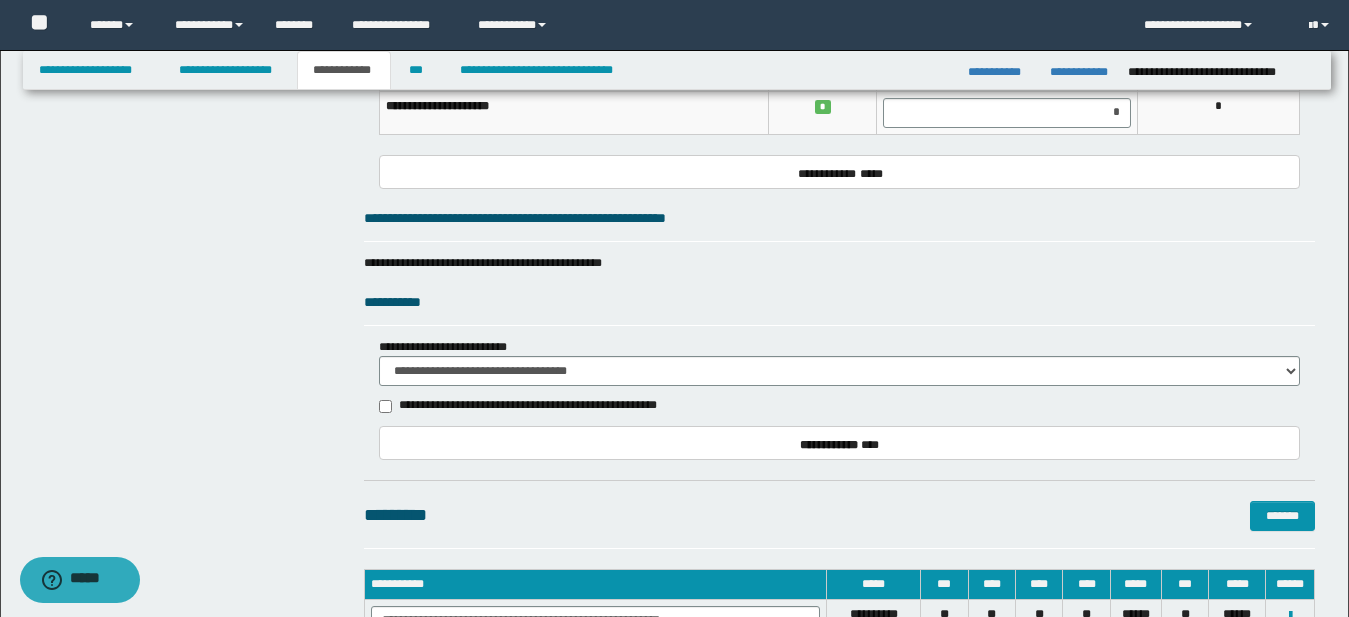 scroll, scrollTop: 1141, scrollLeft: 0, axis: vertical 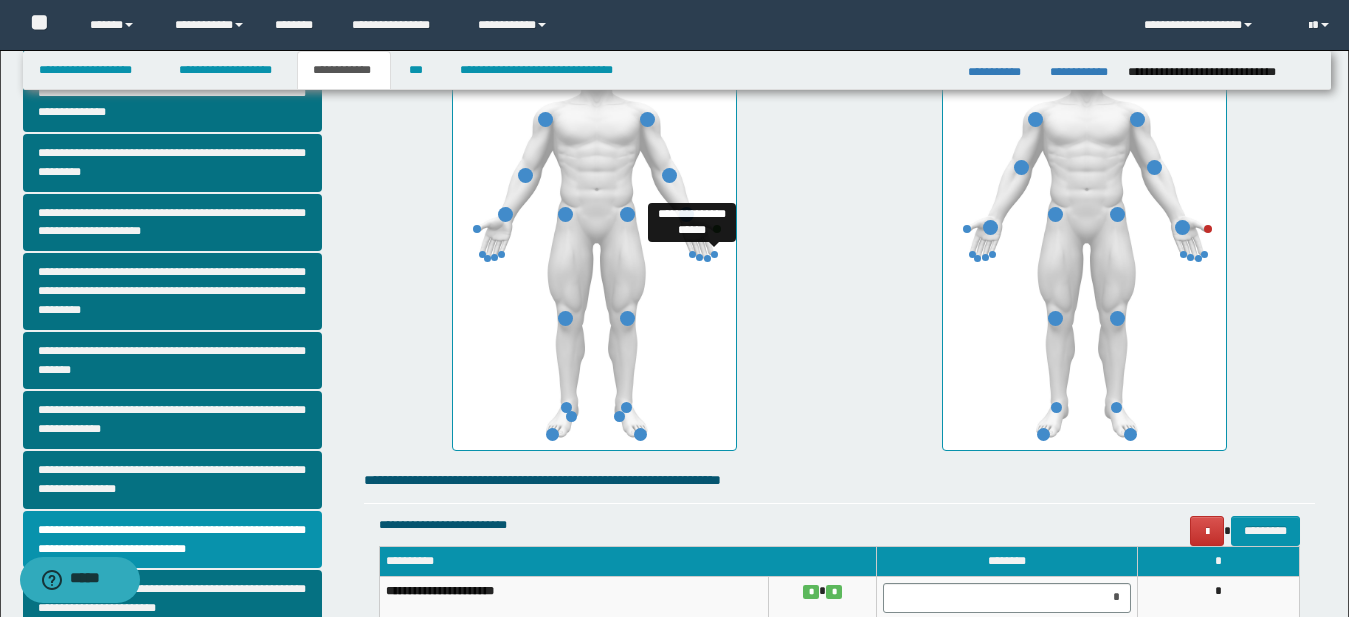 click at bounding box center (714, 254) 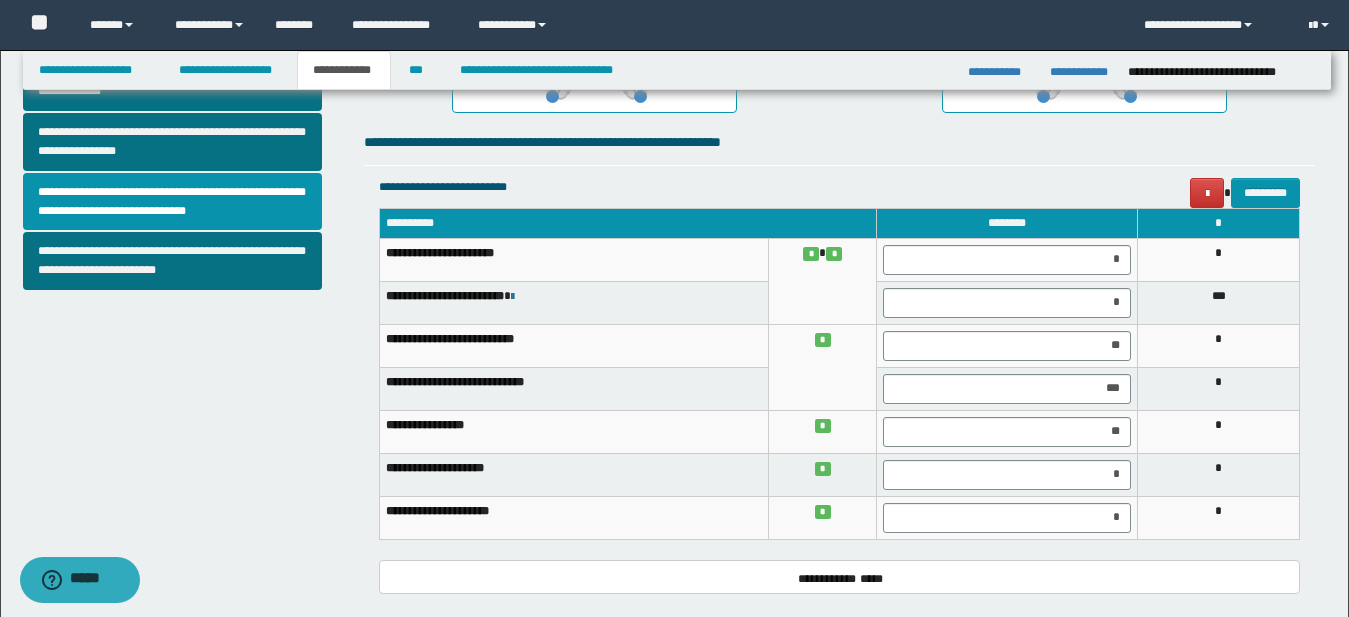 scroll, scrollTop: 754, scrollLeft: 0, axis: vertical 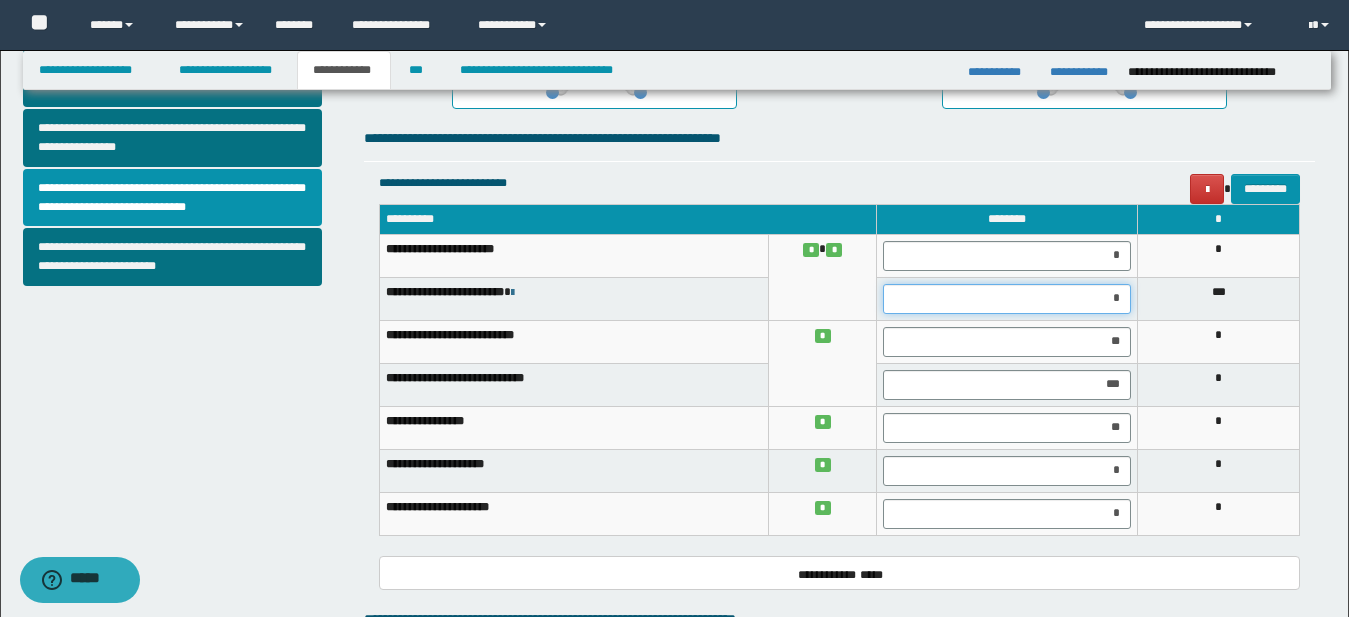 click on "*" at bounding box center (1007, 299) 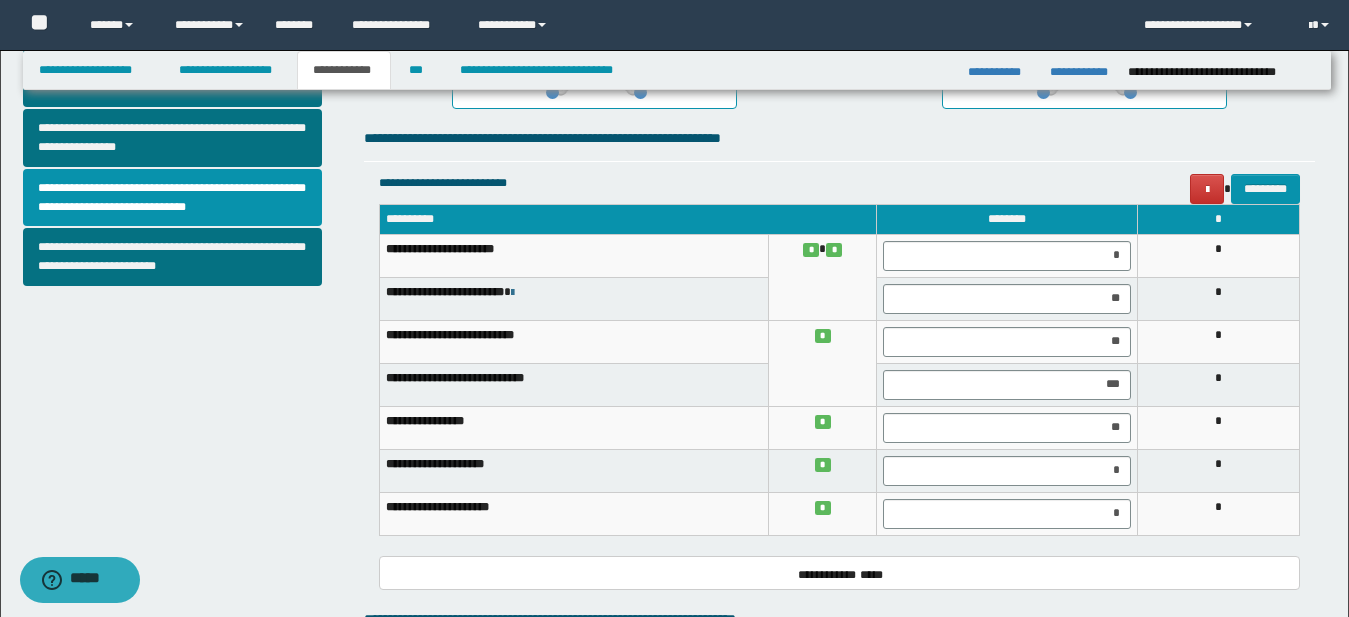 click on "*" at bounding box center (1219, 341) 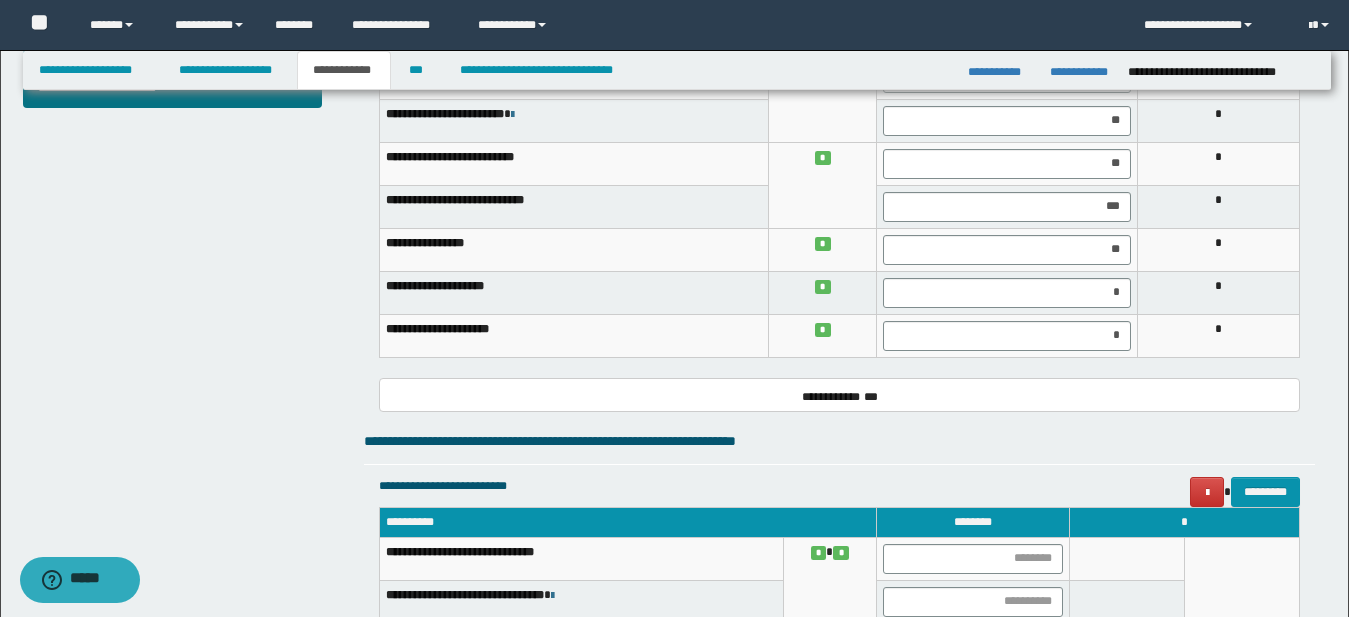 scroll, scrollTop: 933, scrollLeft: 0, axis: vertical 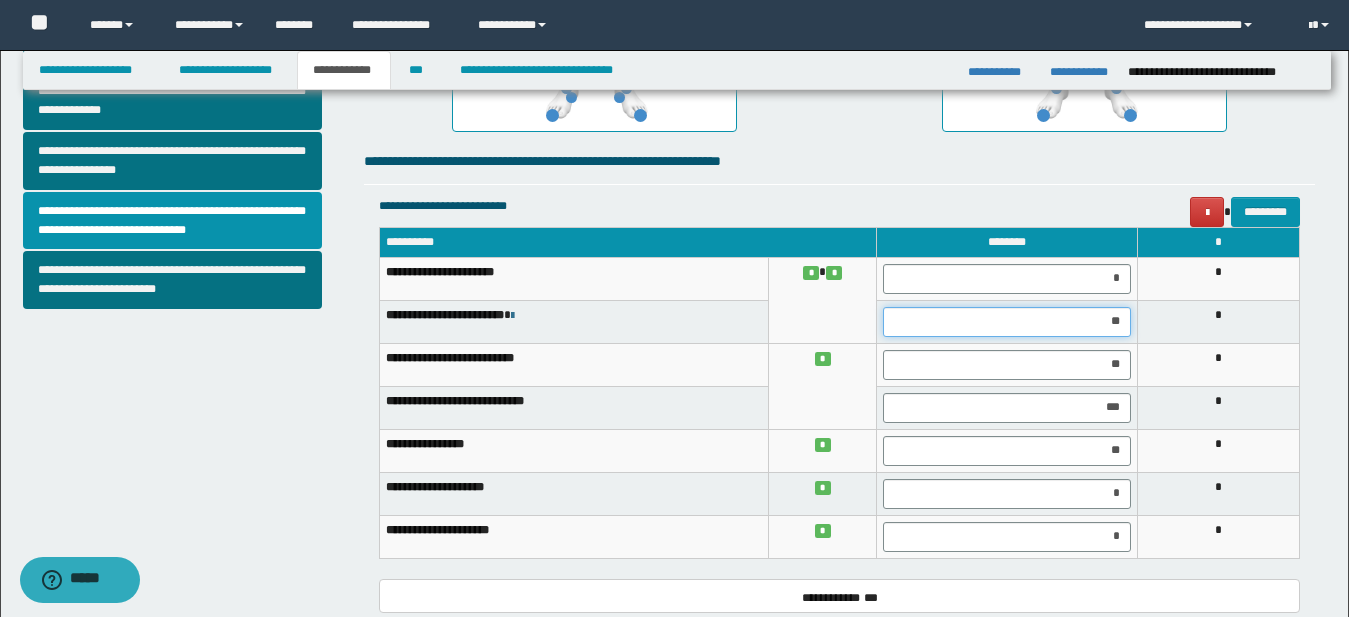 click on "**" at bounding box center (1007, 322) 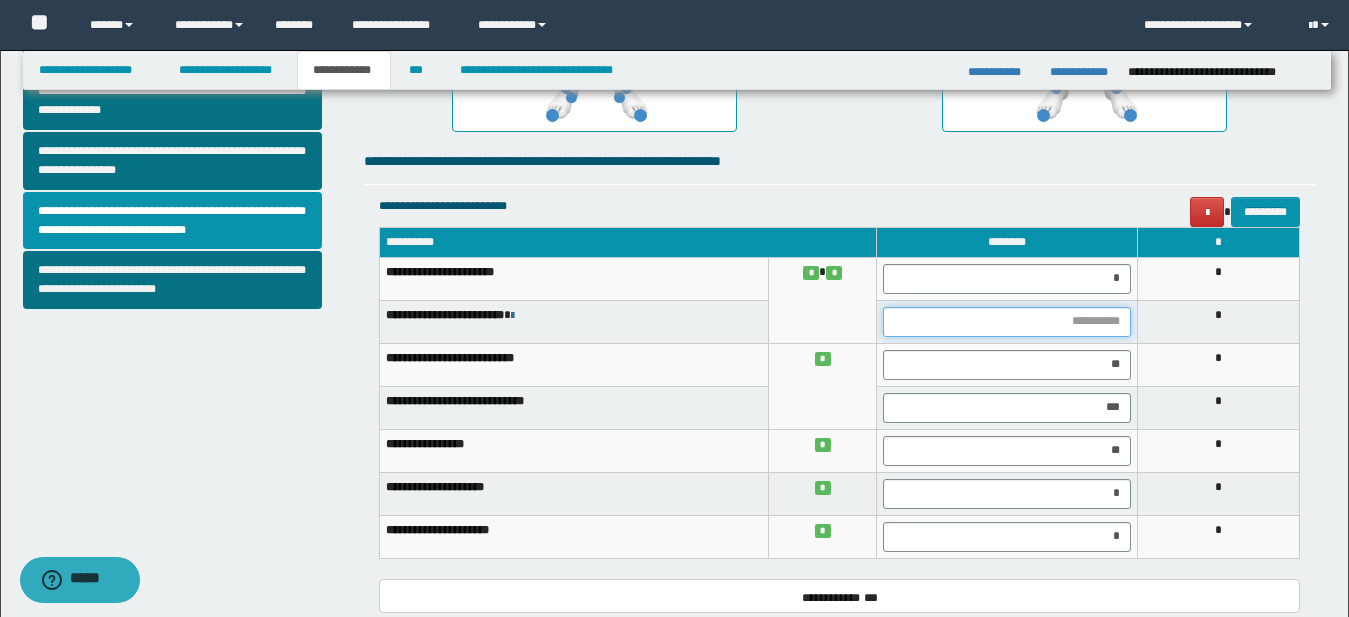 type on "*" 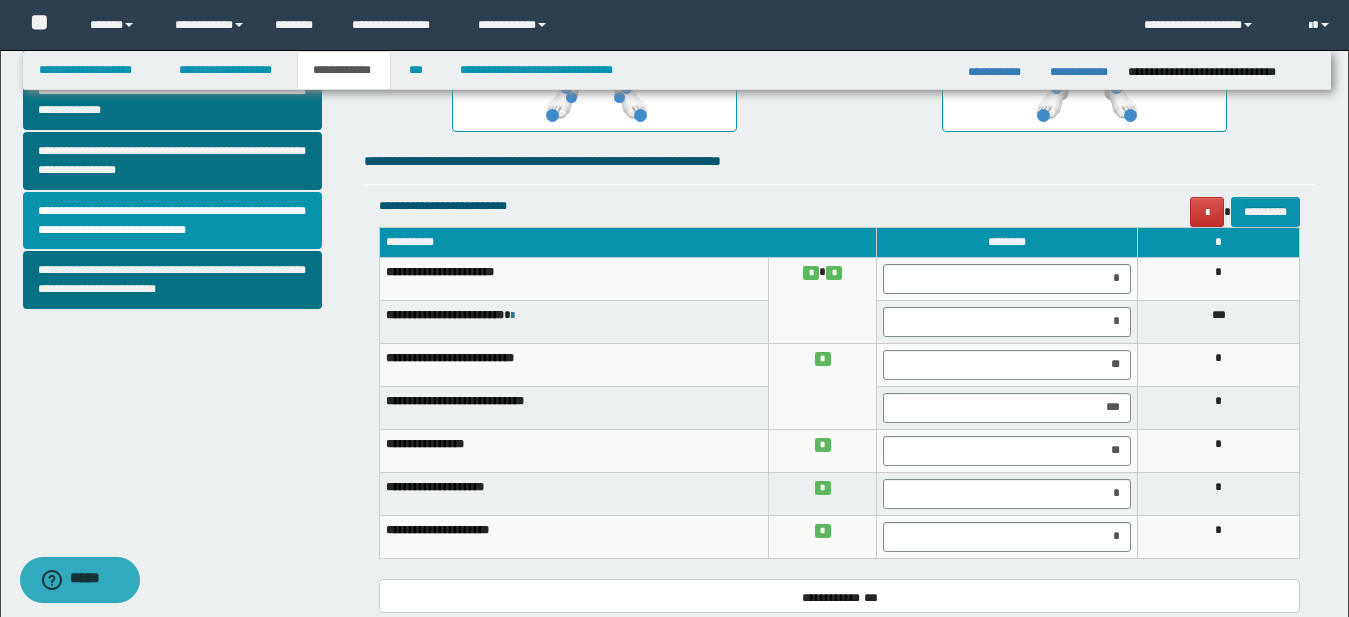 click on "*" at bounding box center (1219, 364) 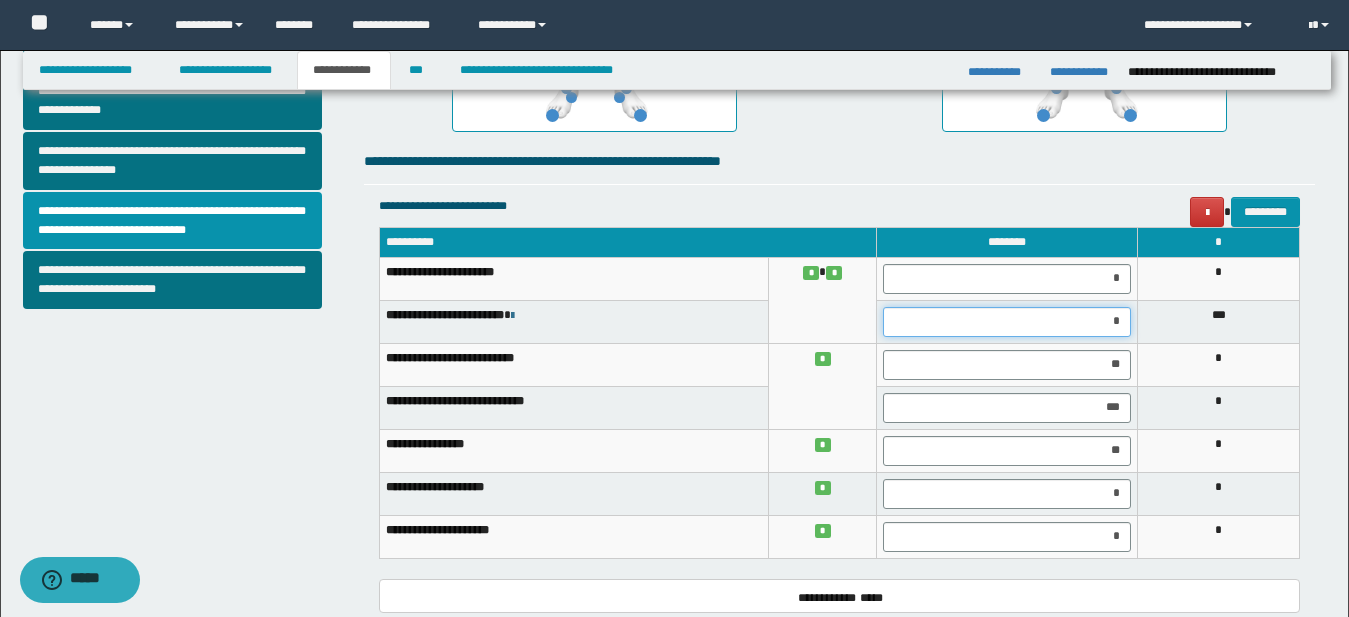 click on "*" at bounding box center [1007, 322] 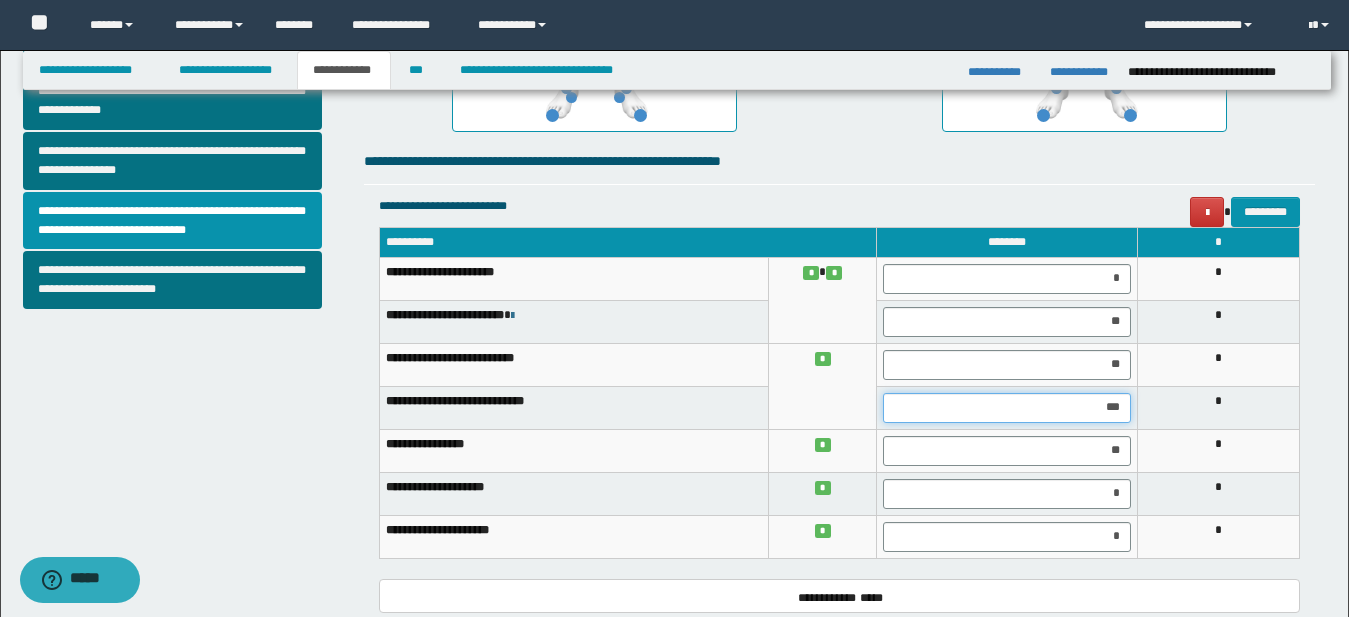 click on "***" at bounding box center [1007, 408] 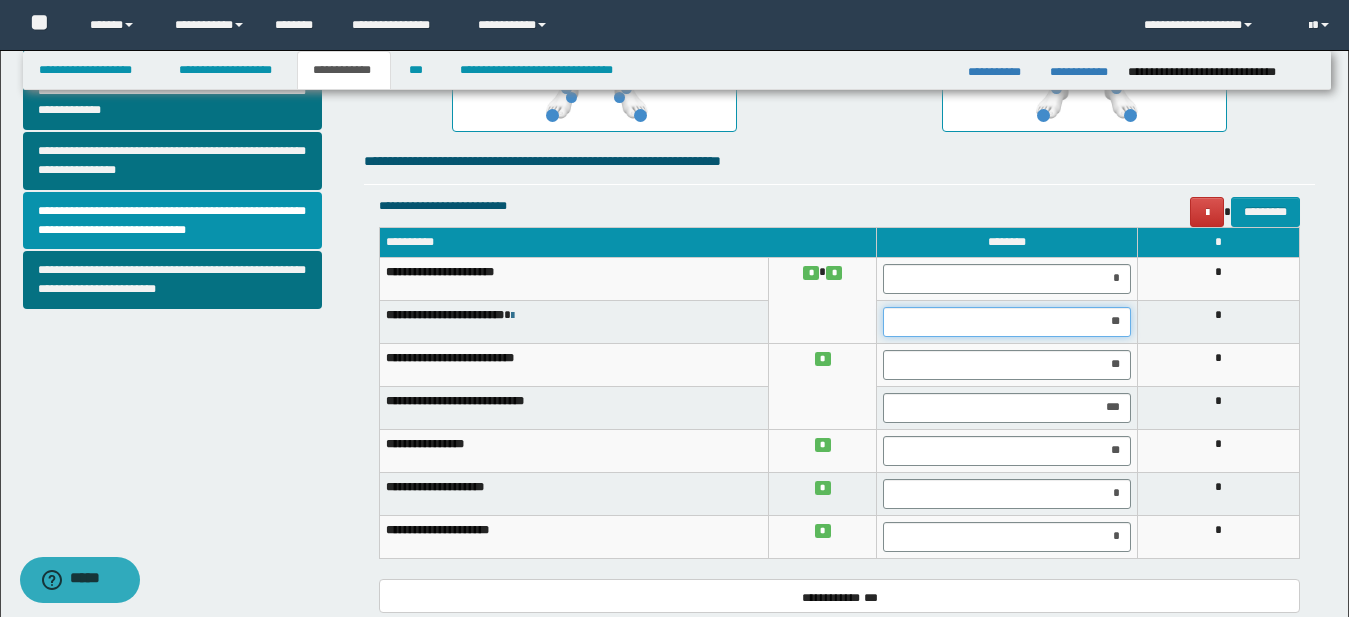 click on "**" at bounding box center [1007, 322] 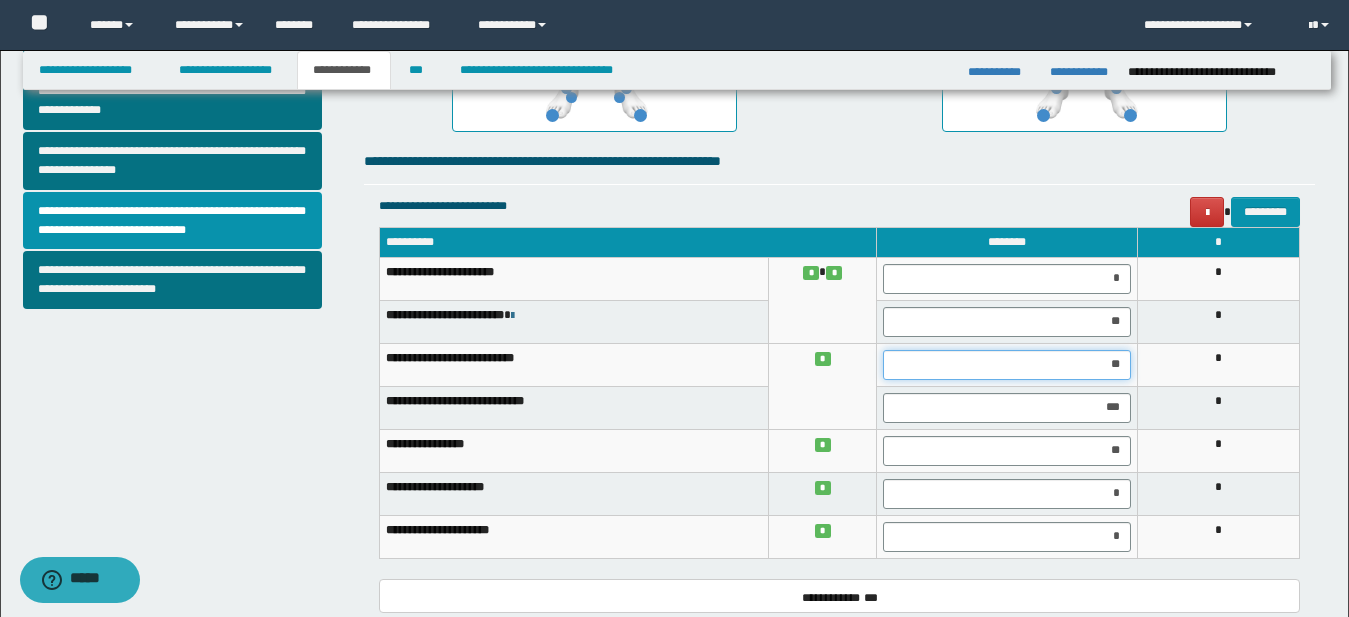 click on "**" at bounding box center [1007, 365] 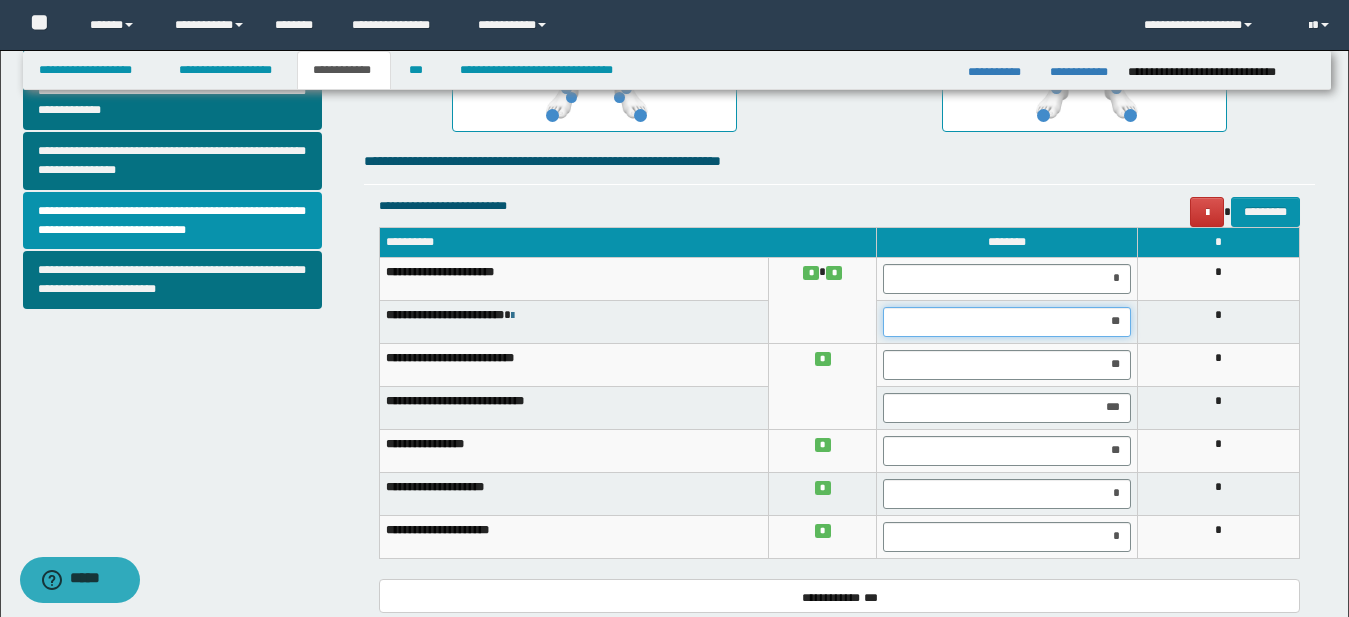 click on "**" at bounding box center (1007, 322) 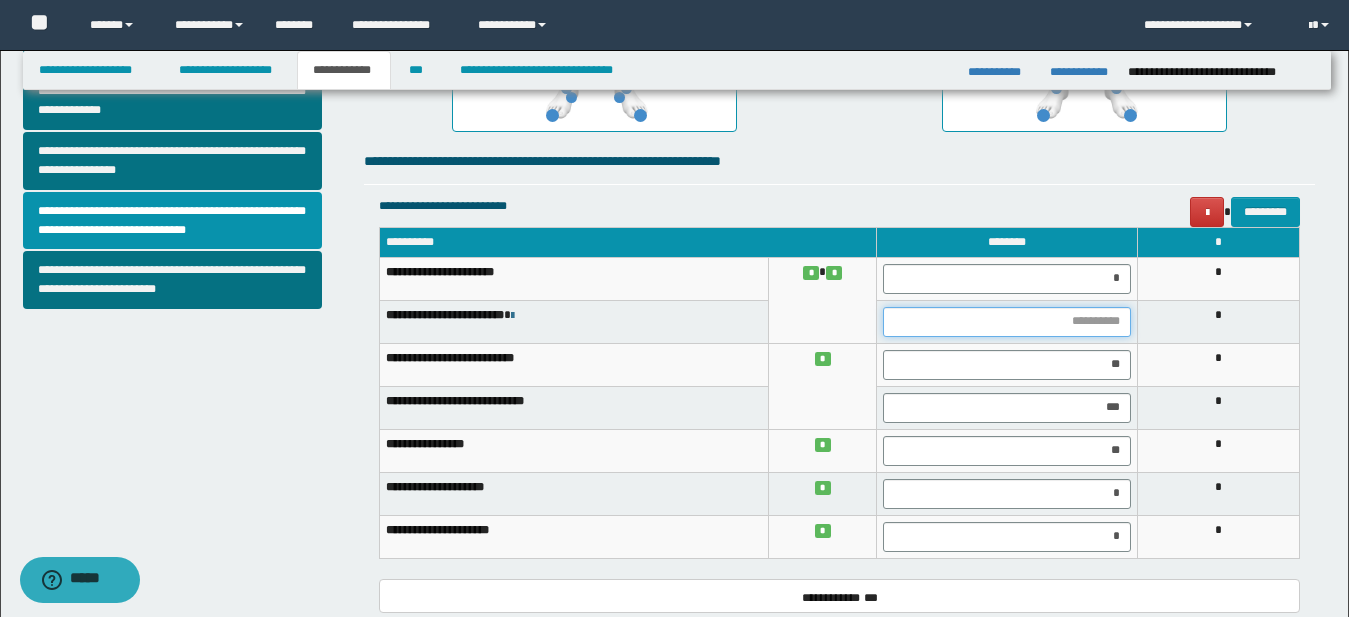 type on "*" 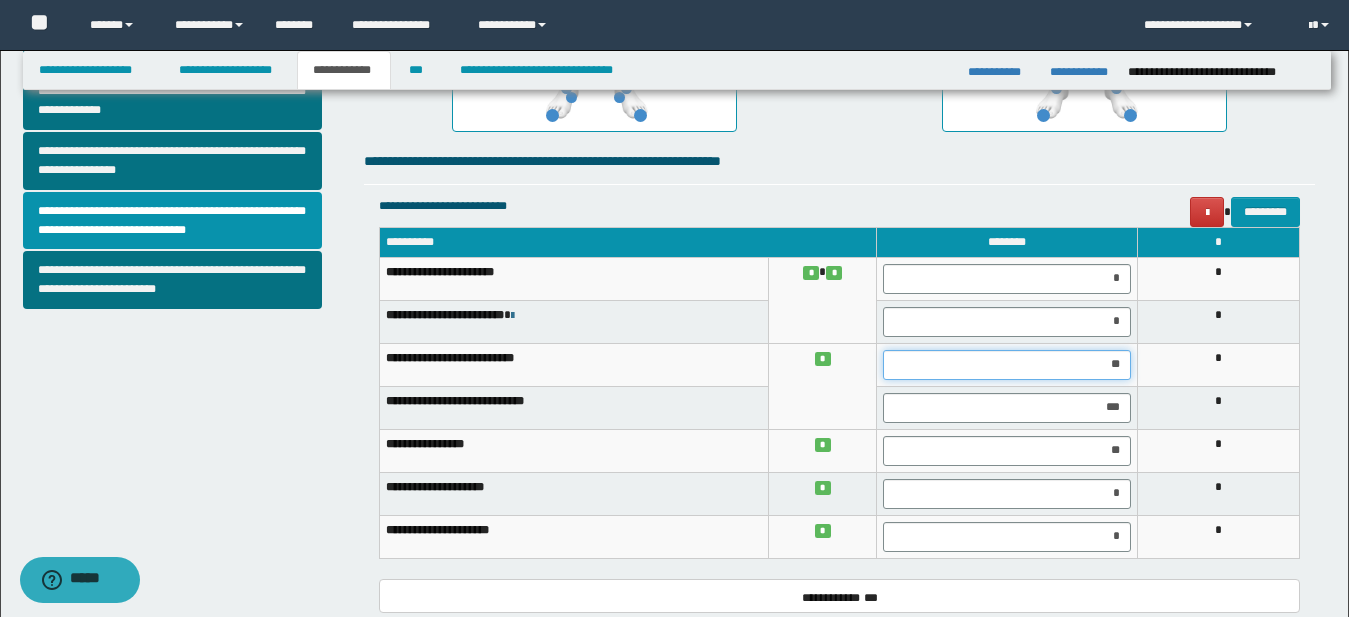 click on "**" at bounding box center (1007, 365) 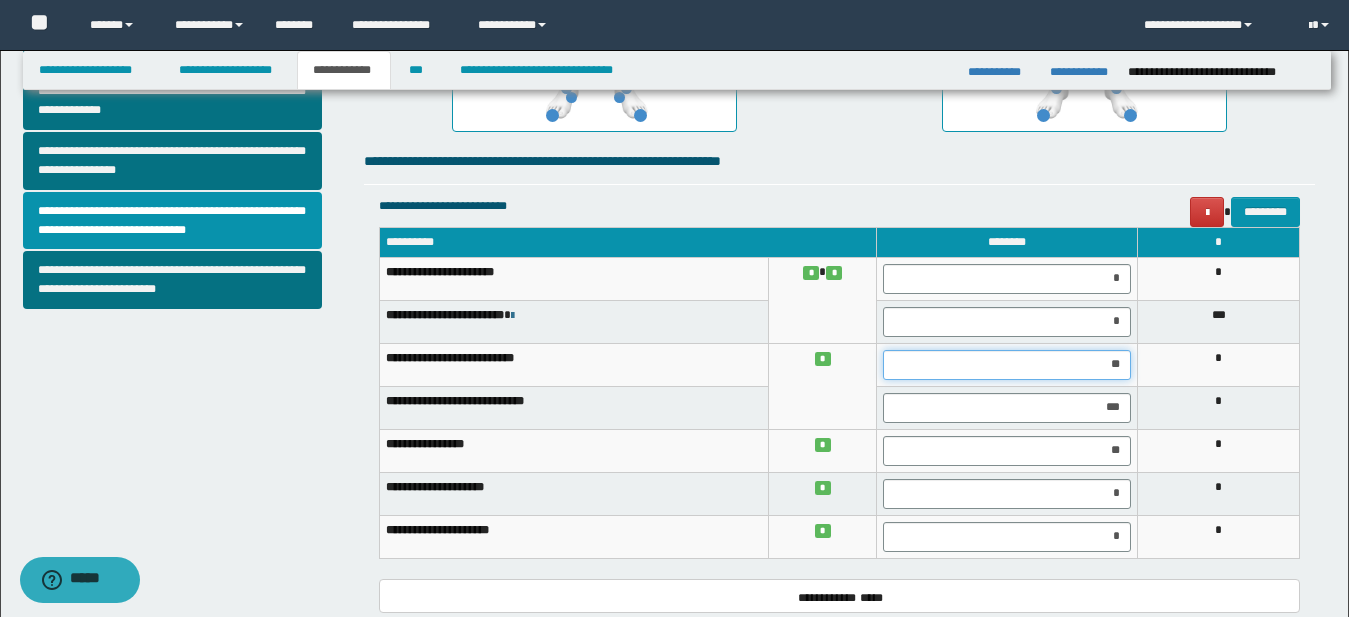 scroll, scrollTop: 800, scrollLeft: 0, axis: vertical 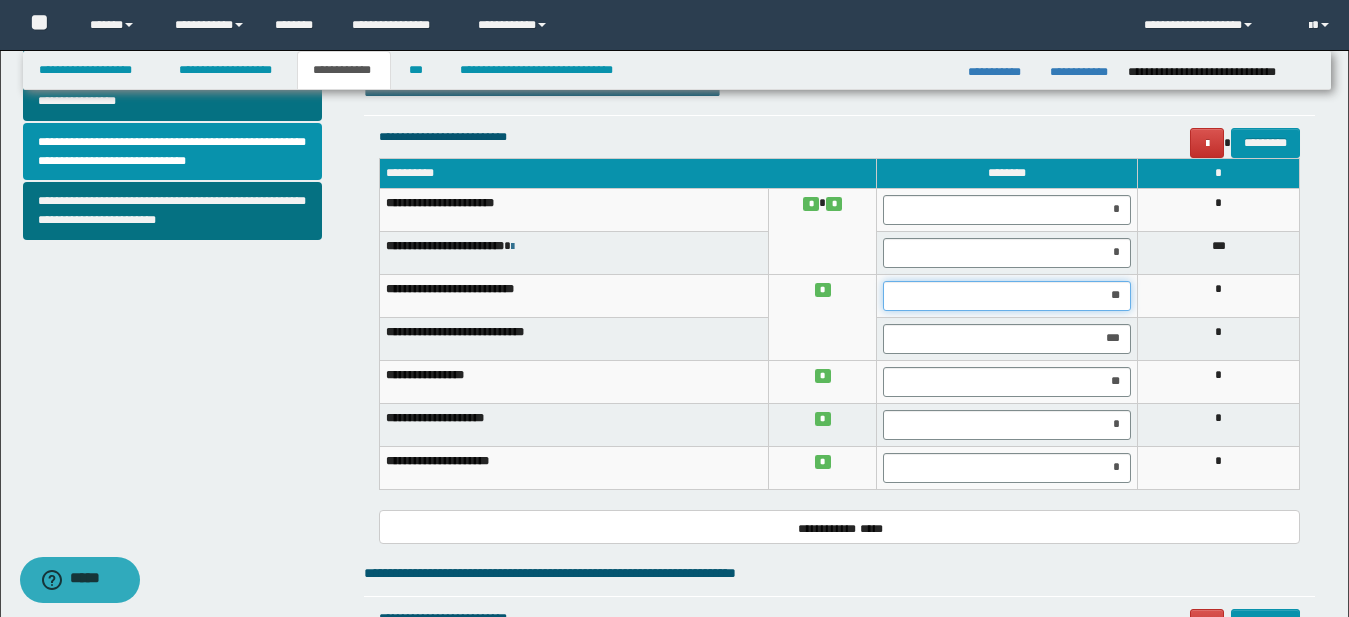 click on "**" at bounding box center (1007, 296) 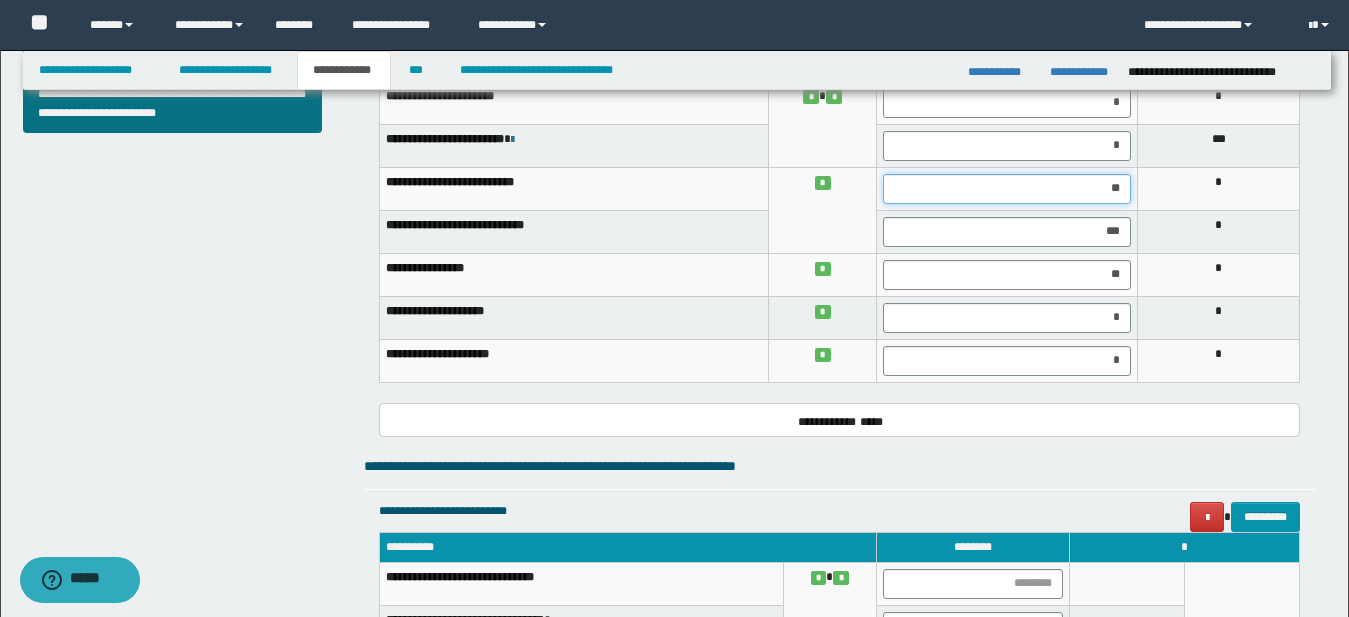 scroll, scrollTop: 1072, scrollLeft: 0, axis: vertical 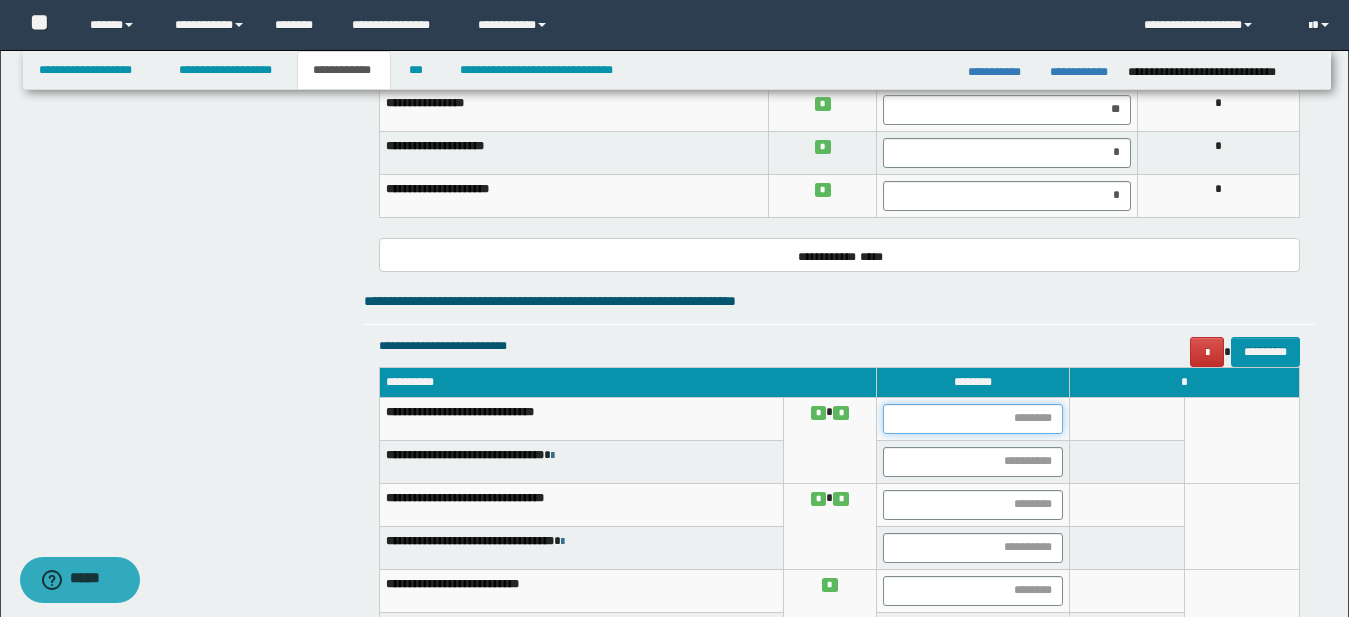 click at bounding box center [973, 419] 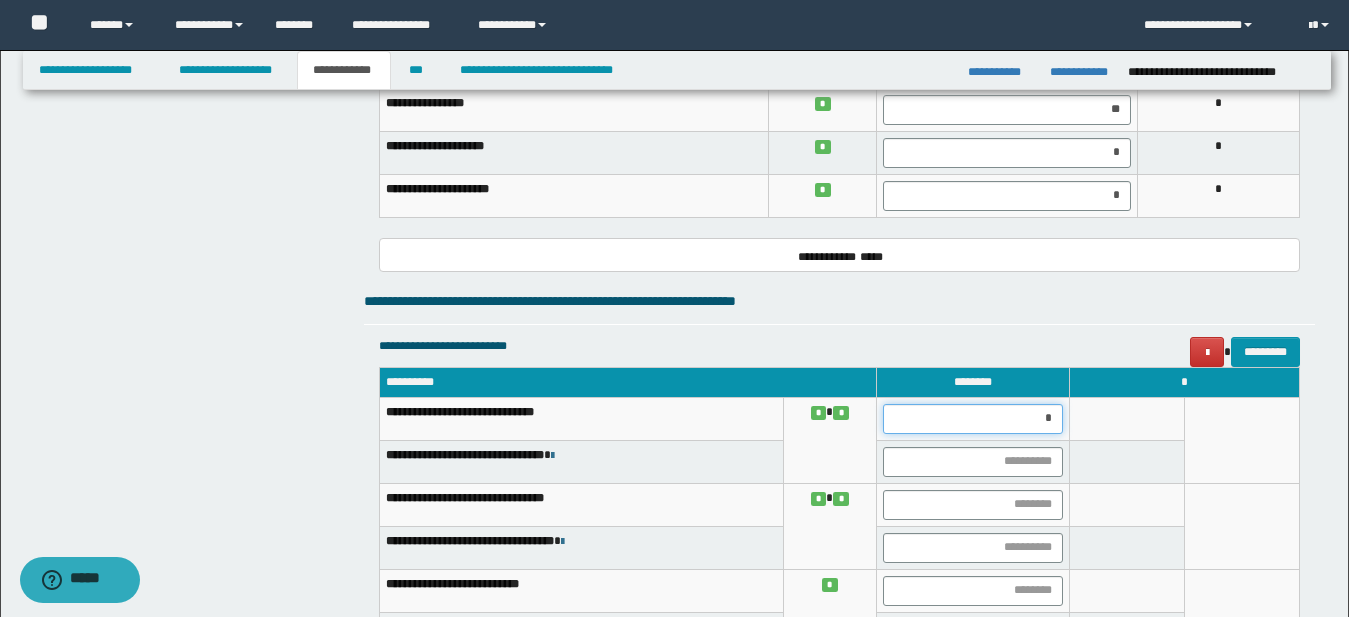 type on "**" 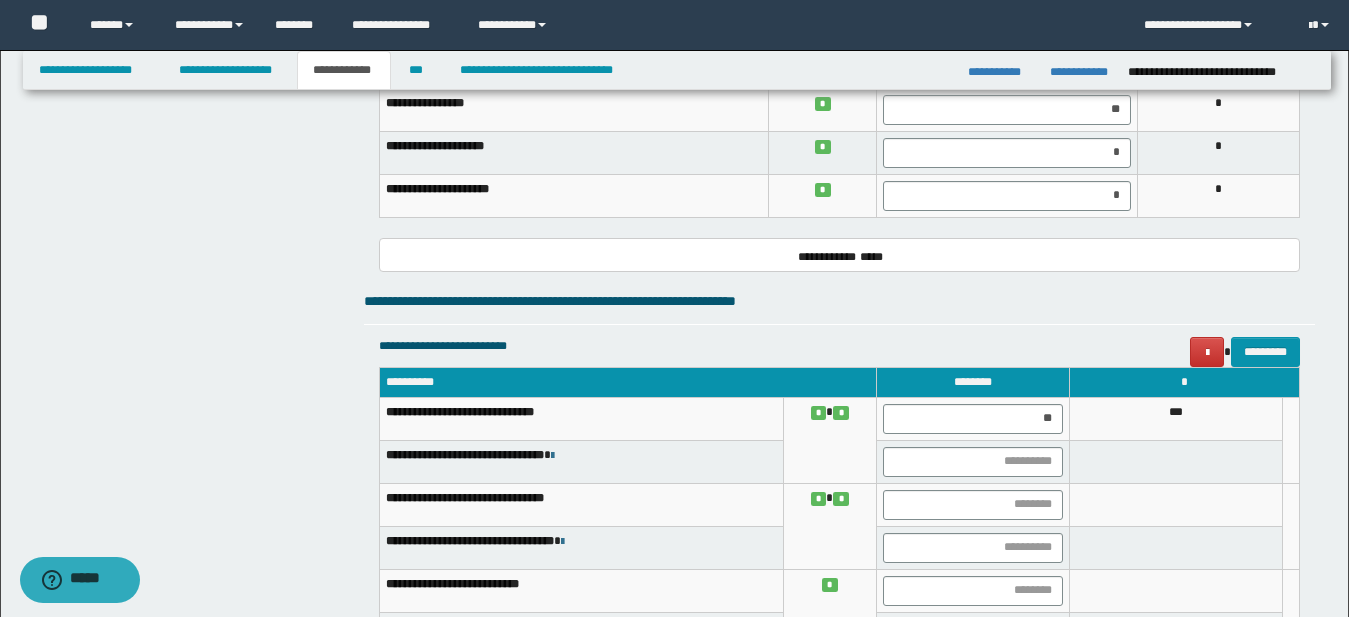 click on "***" at bounding box center (1176, 418) 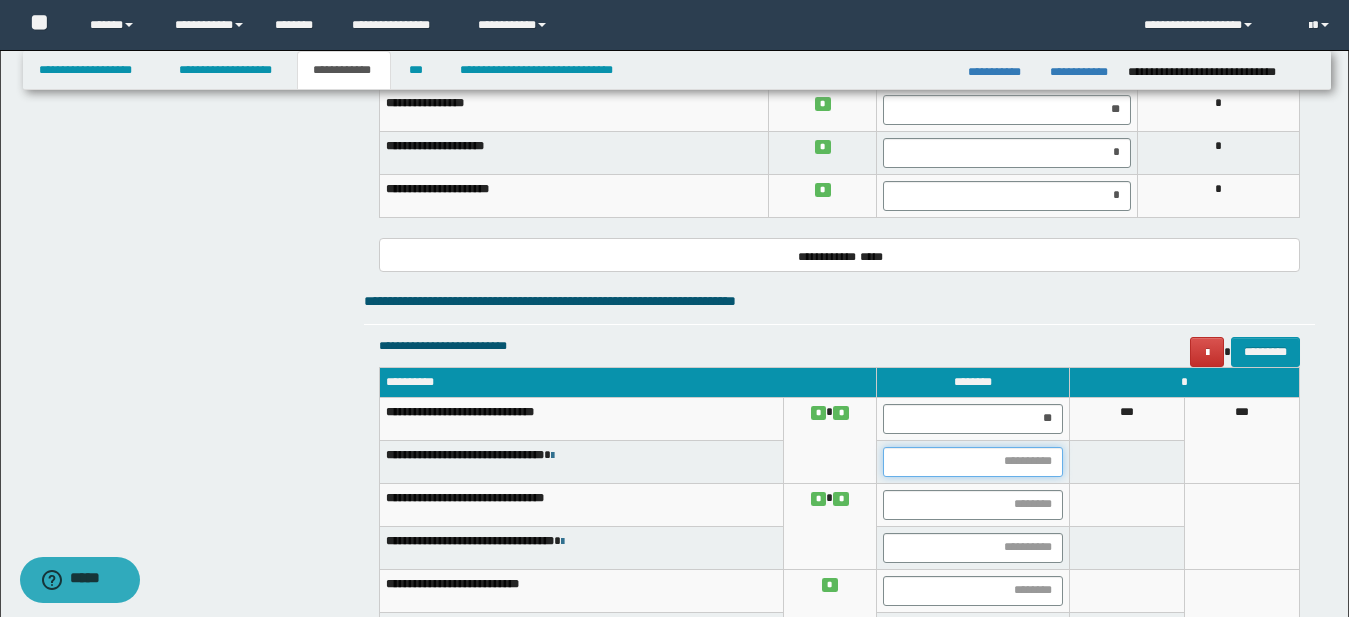 click at bounding box center [973, 462] 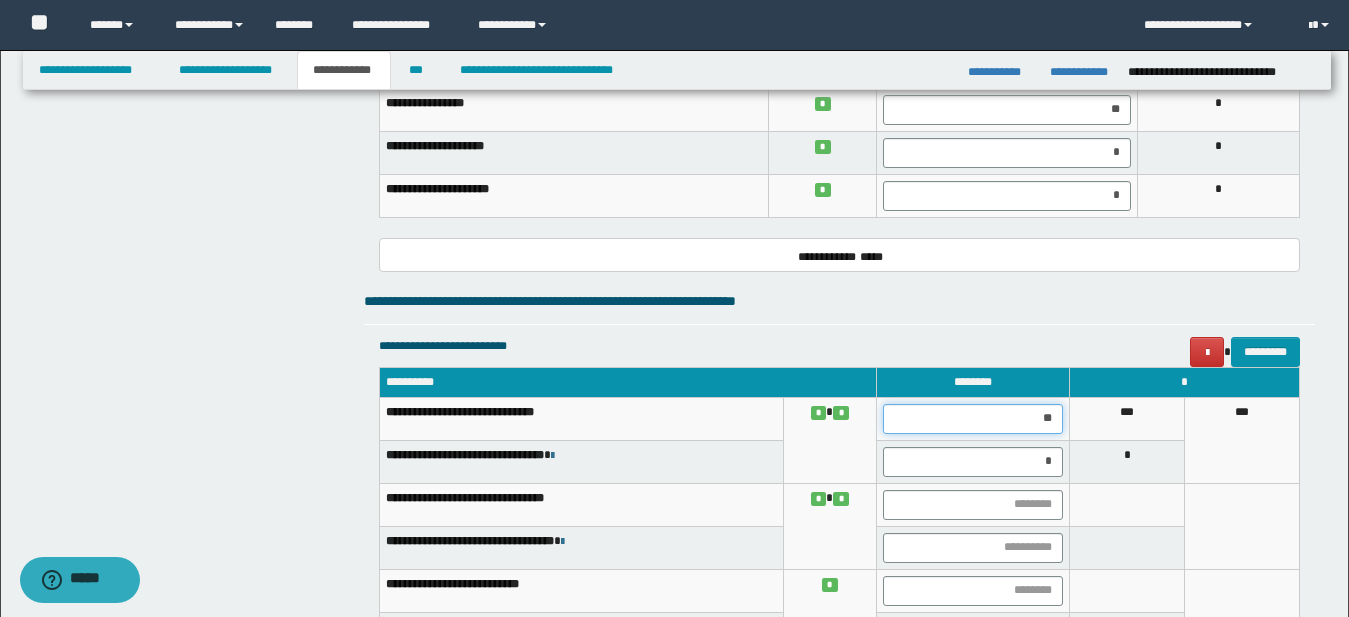 click on "**" at bounding box center [973, 419] 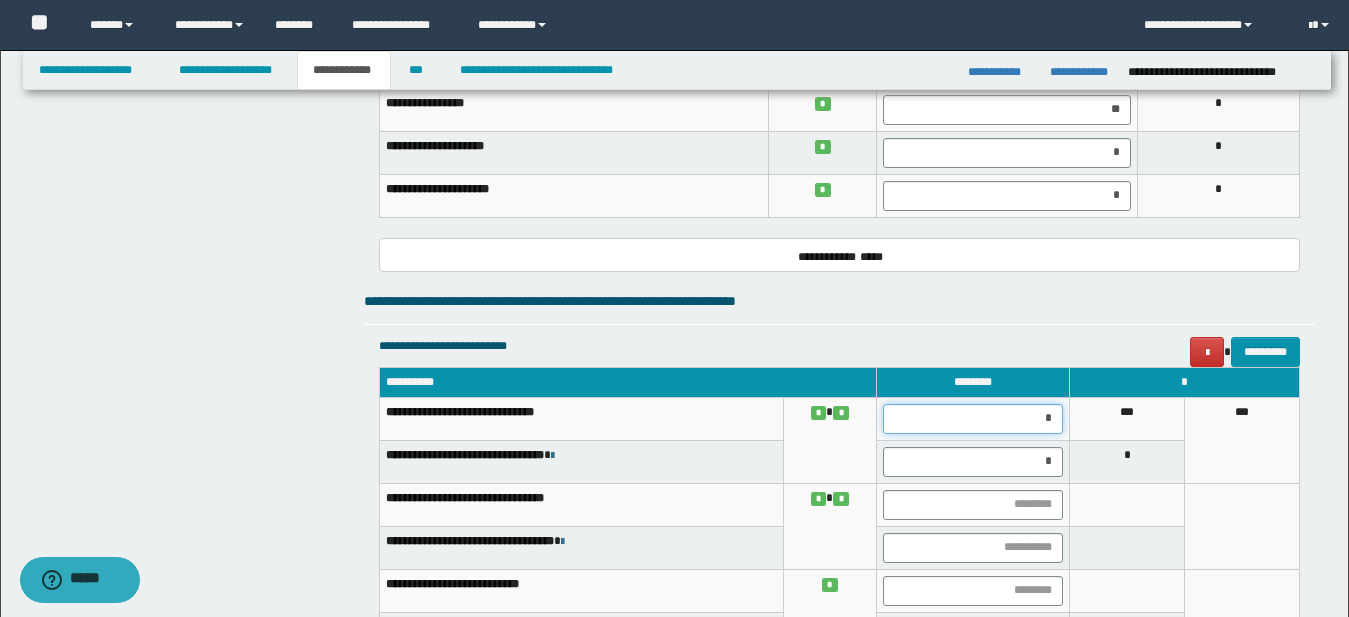 type on "**" 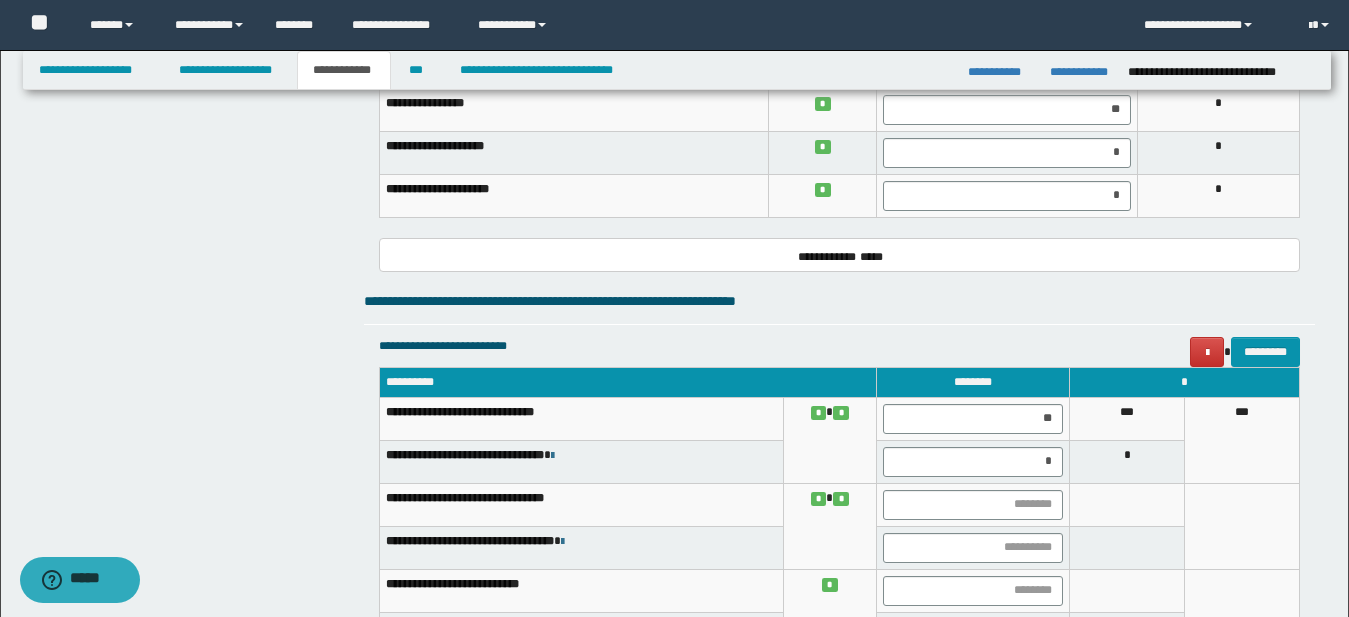 click at bounding box center (972, 504) 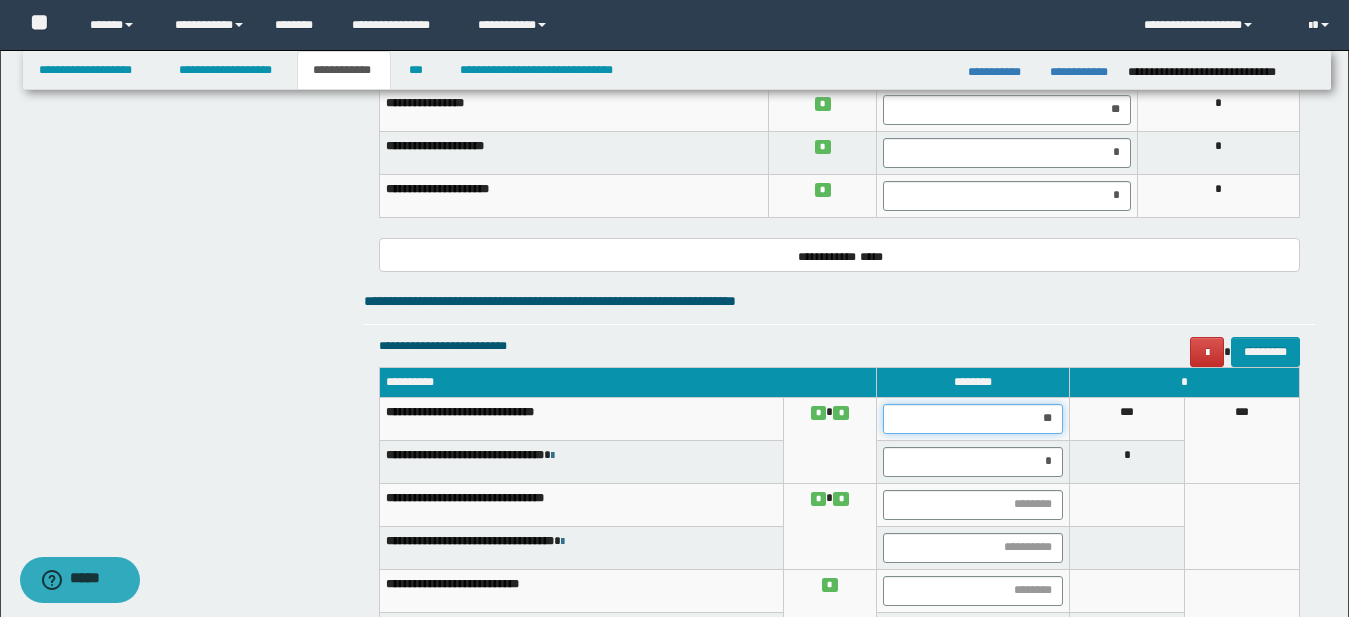 click on "**" at bounding box center (973, 419) 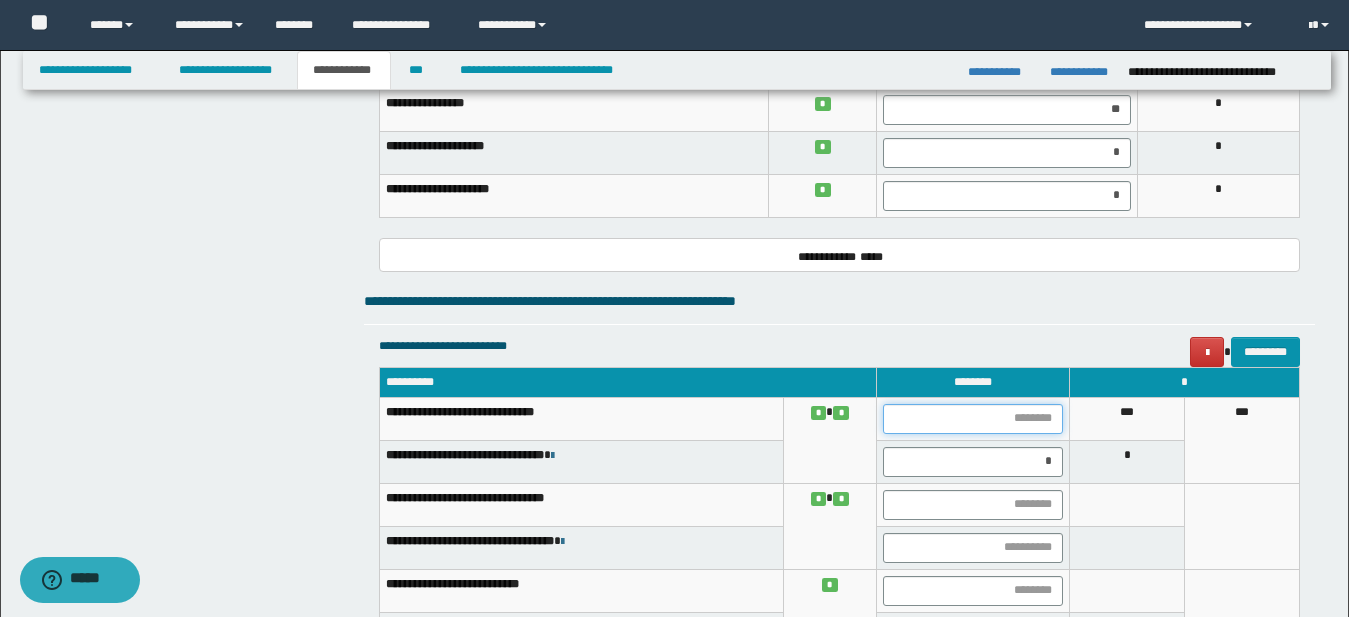 type on "*" 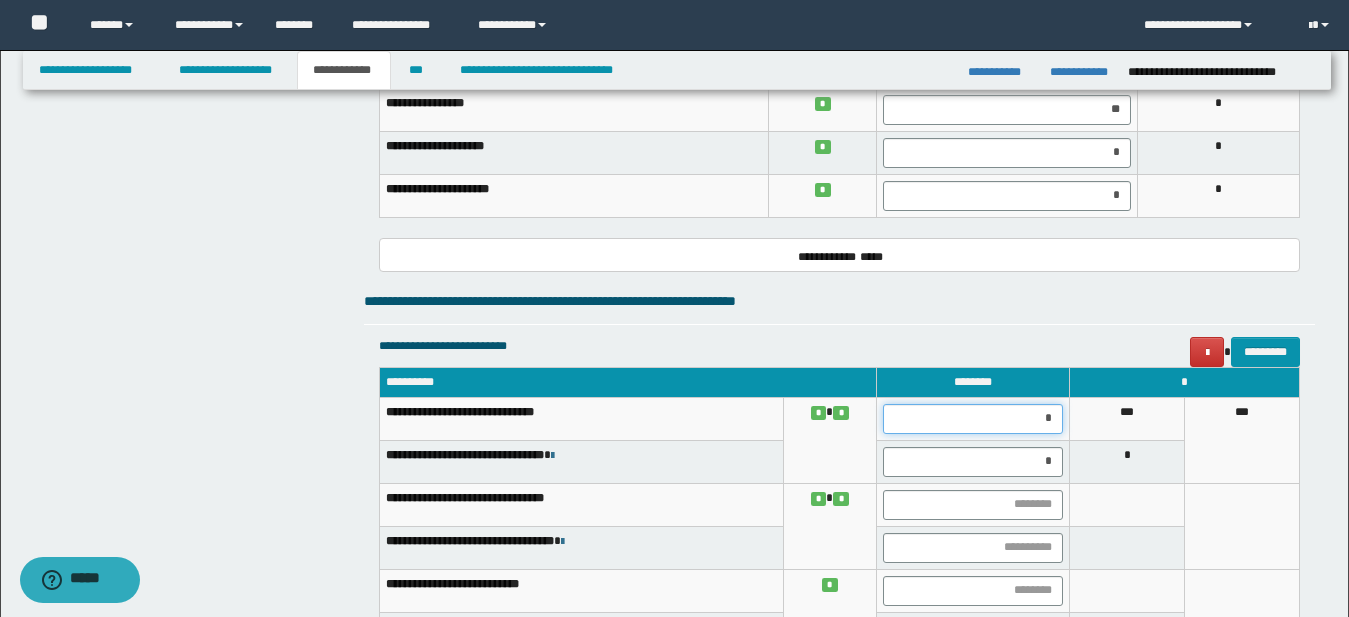 type on "**" 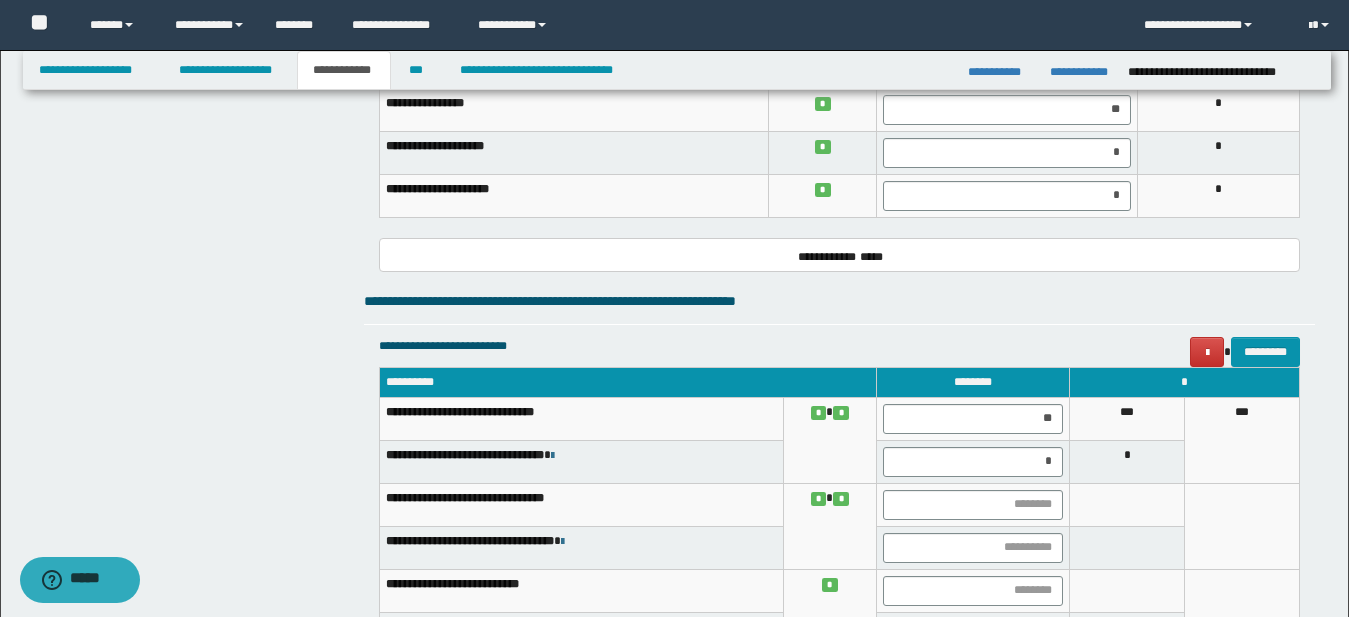 click at bounding box center (1127, 547) 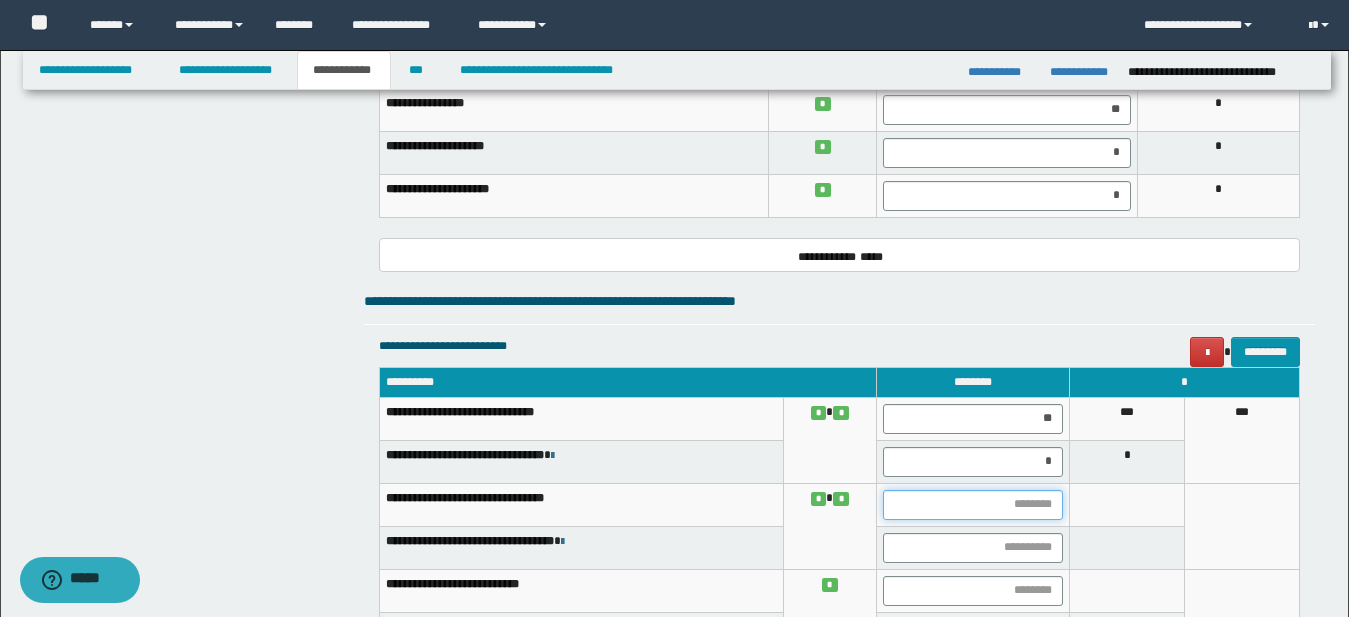 click at bounding box center (973, 505) 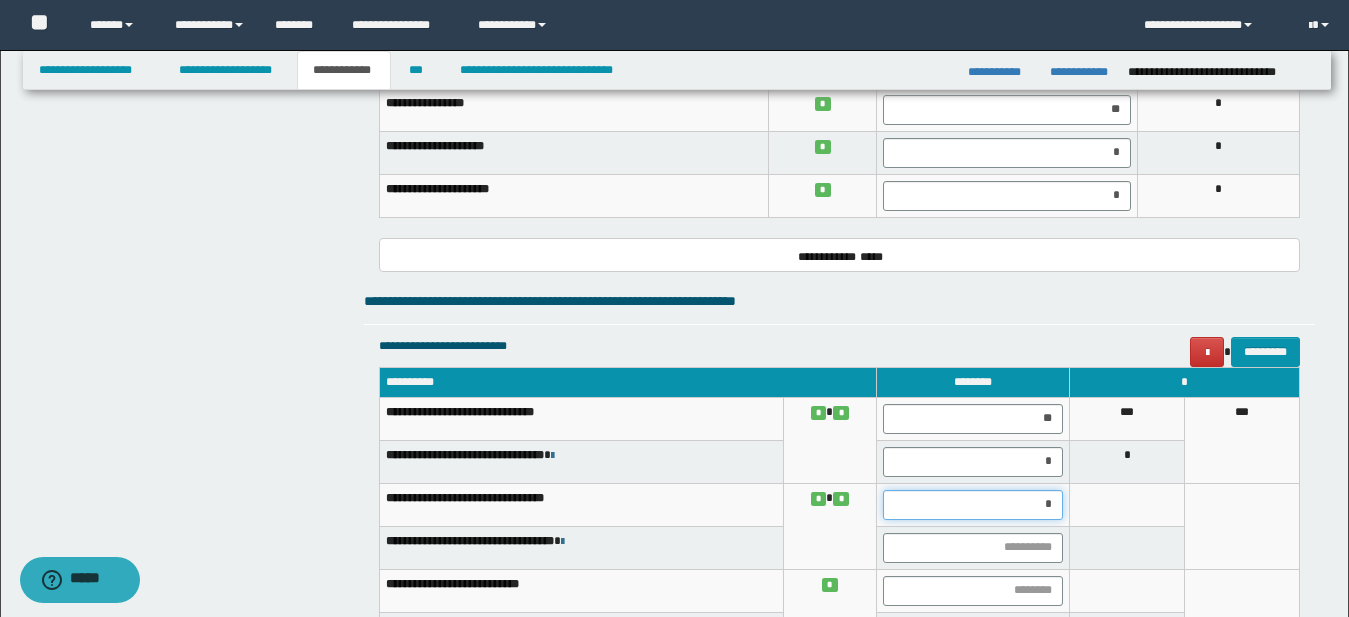 type on "**" 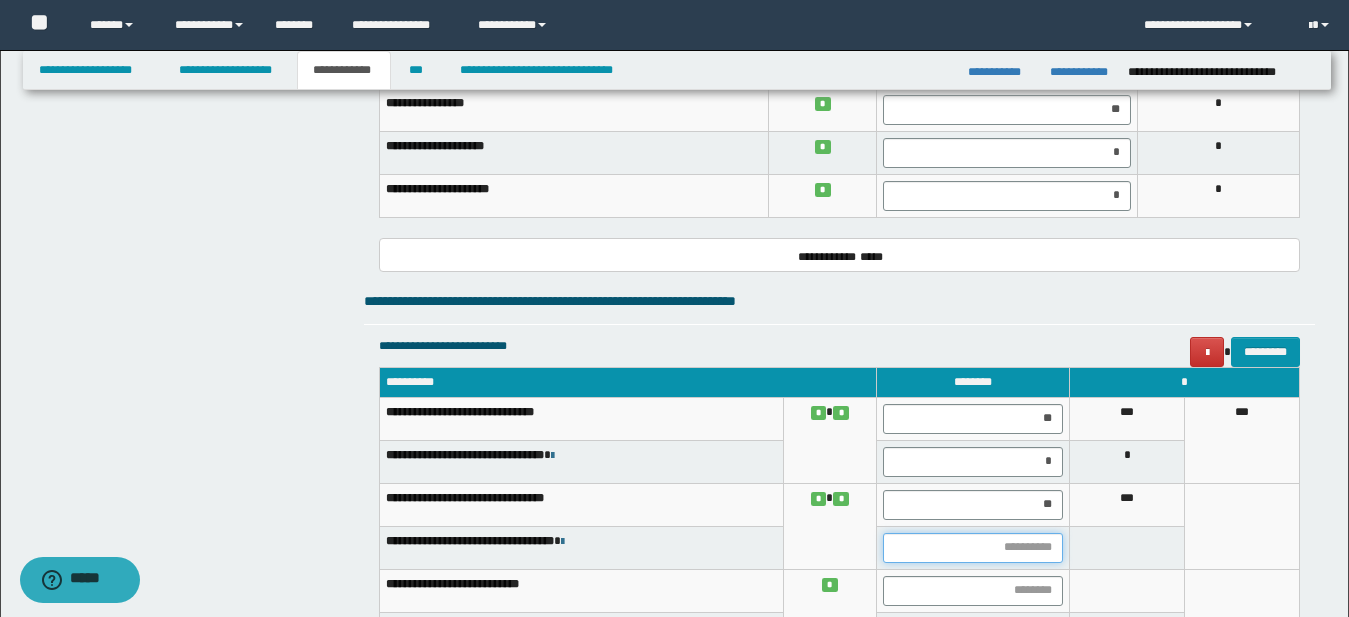 click at bounding box center (973, 548) 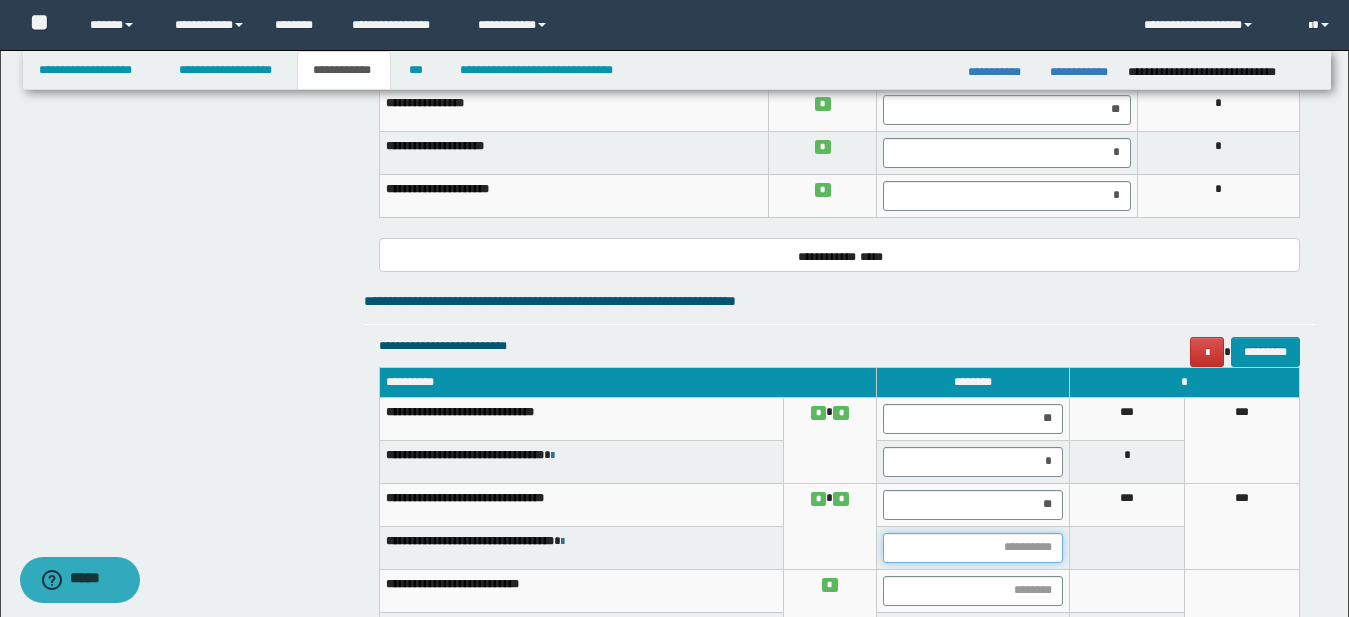 type on "*" 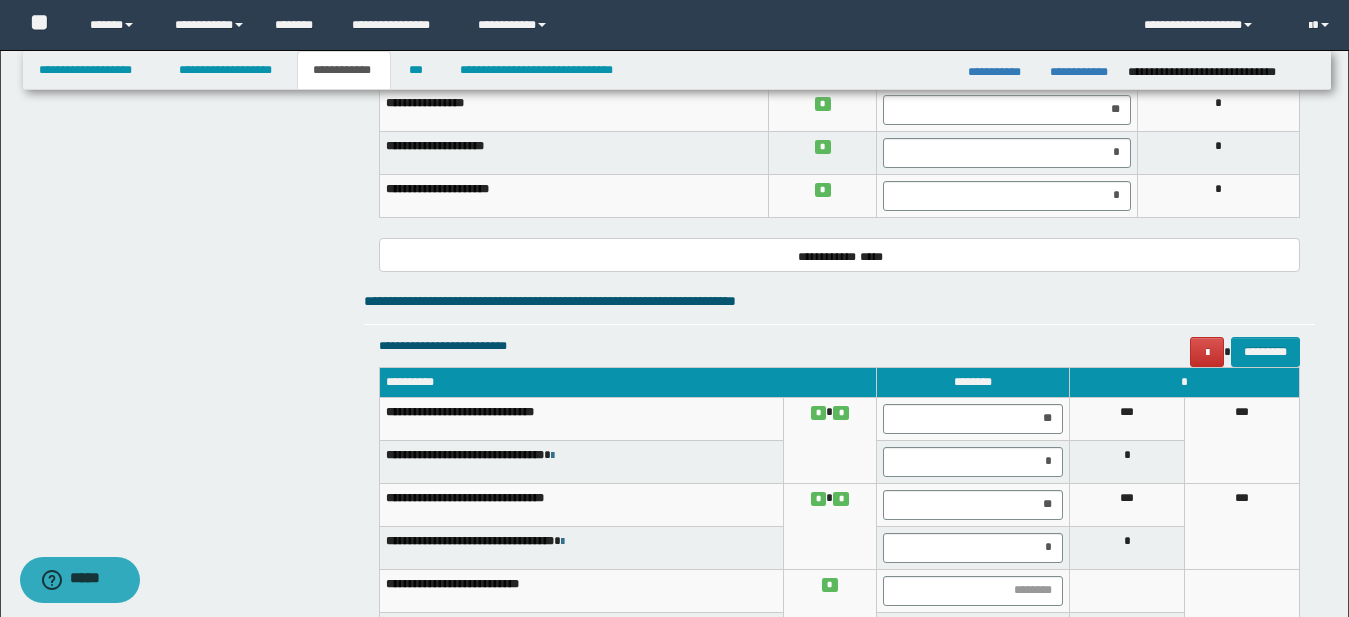 click on "*" at bounding box center (1127, 547) 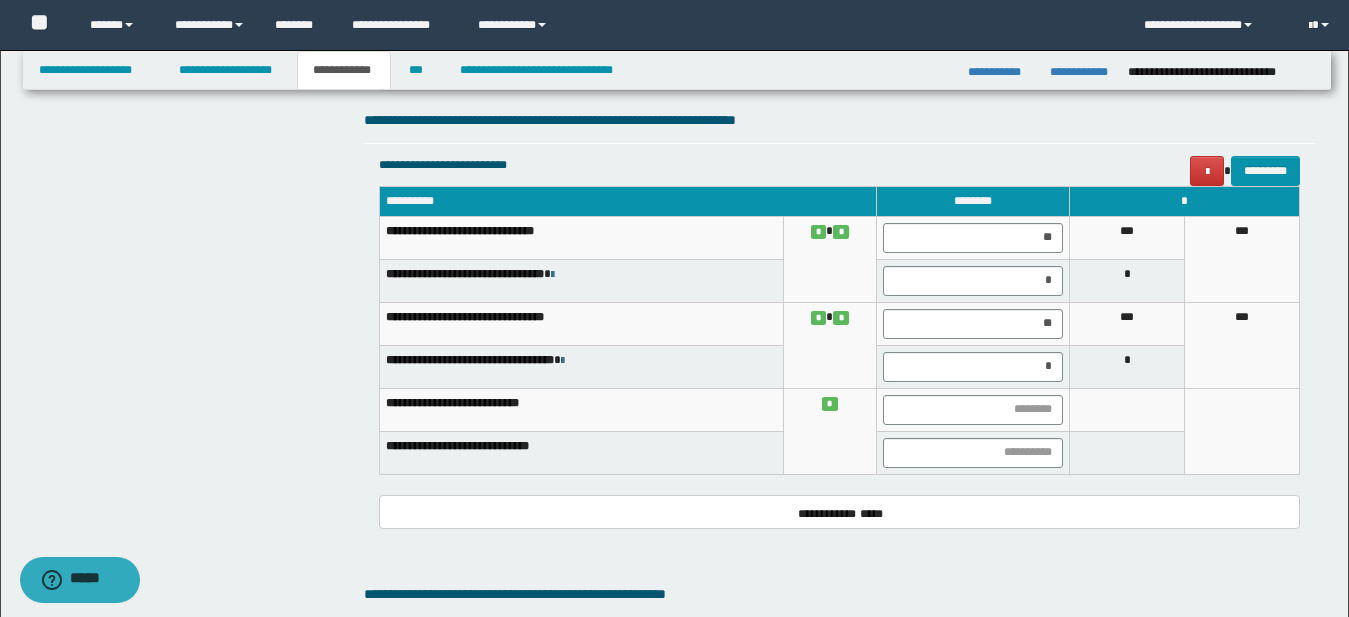 scroll, scrollTop: 1257, scrollLeft: 0, axis: vertical 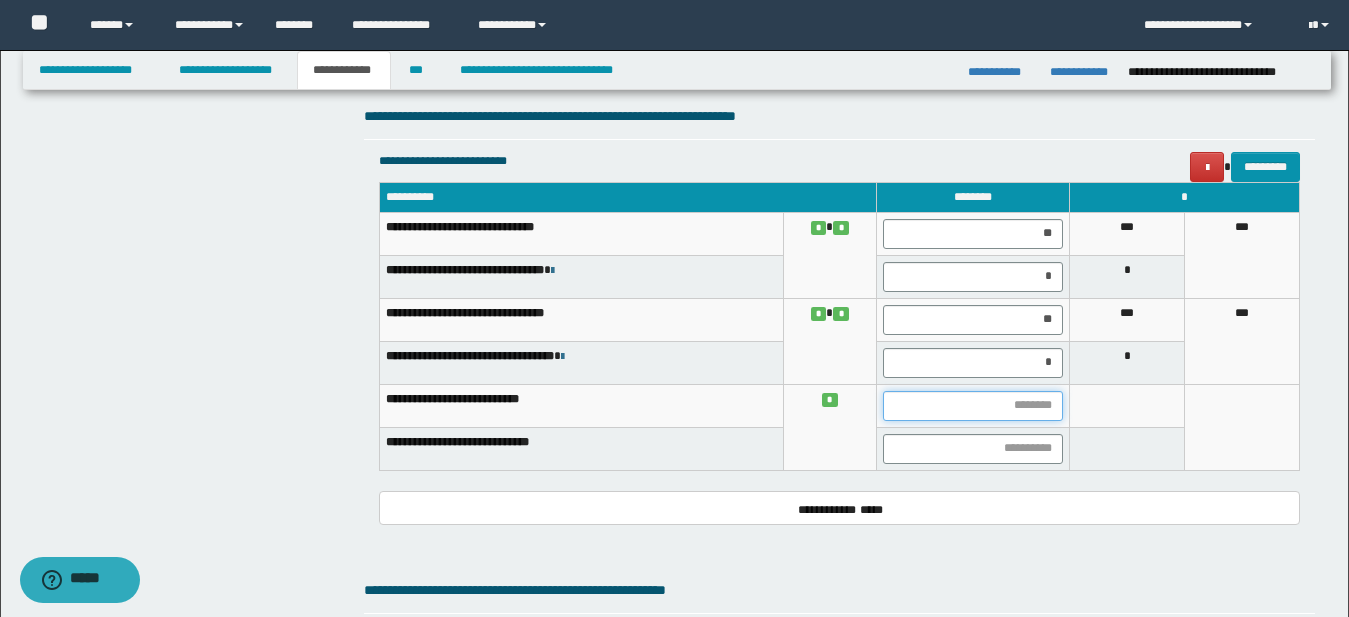 click at bounding box center (973, 406) 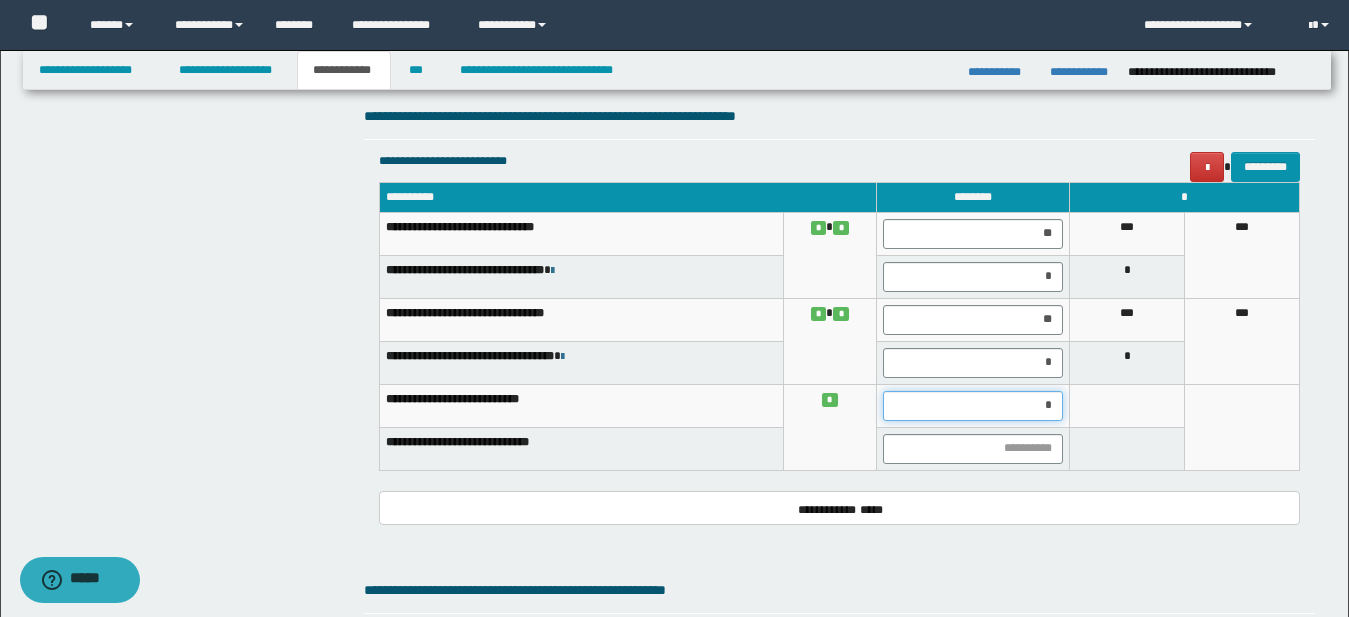 type on "**" 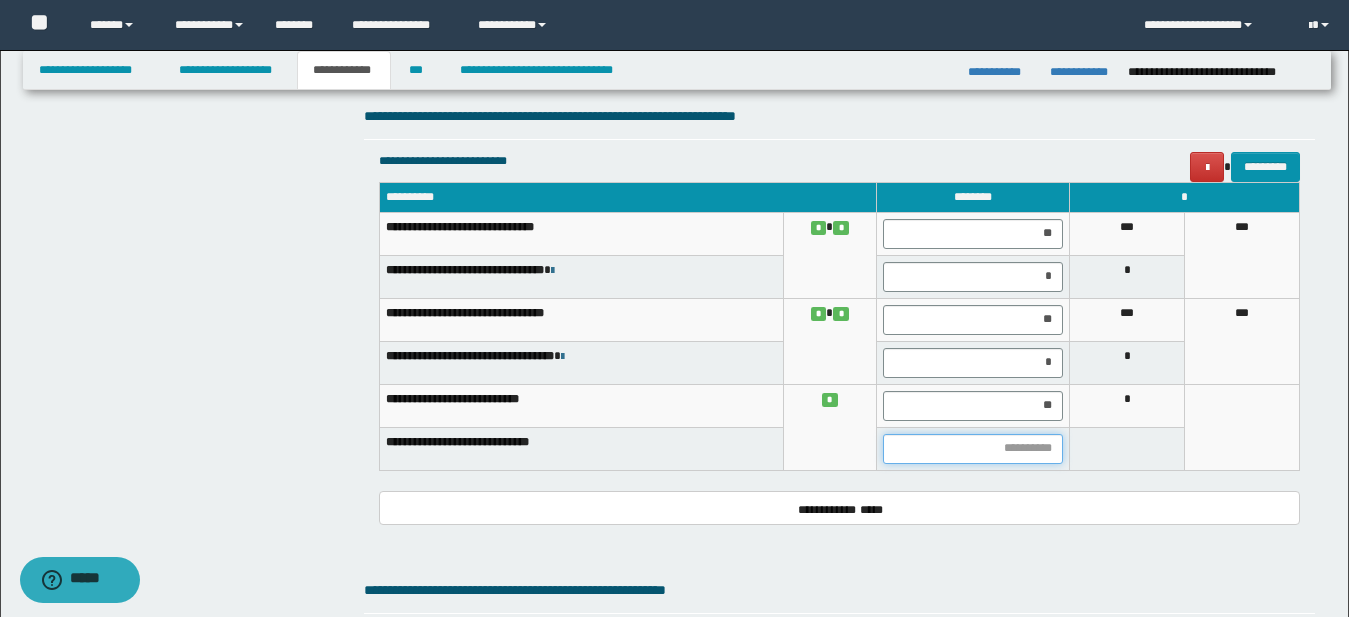 click at bounding box center (973, 449) 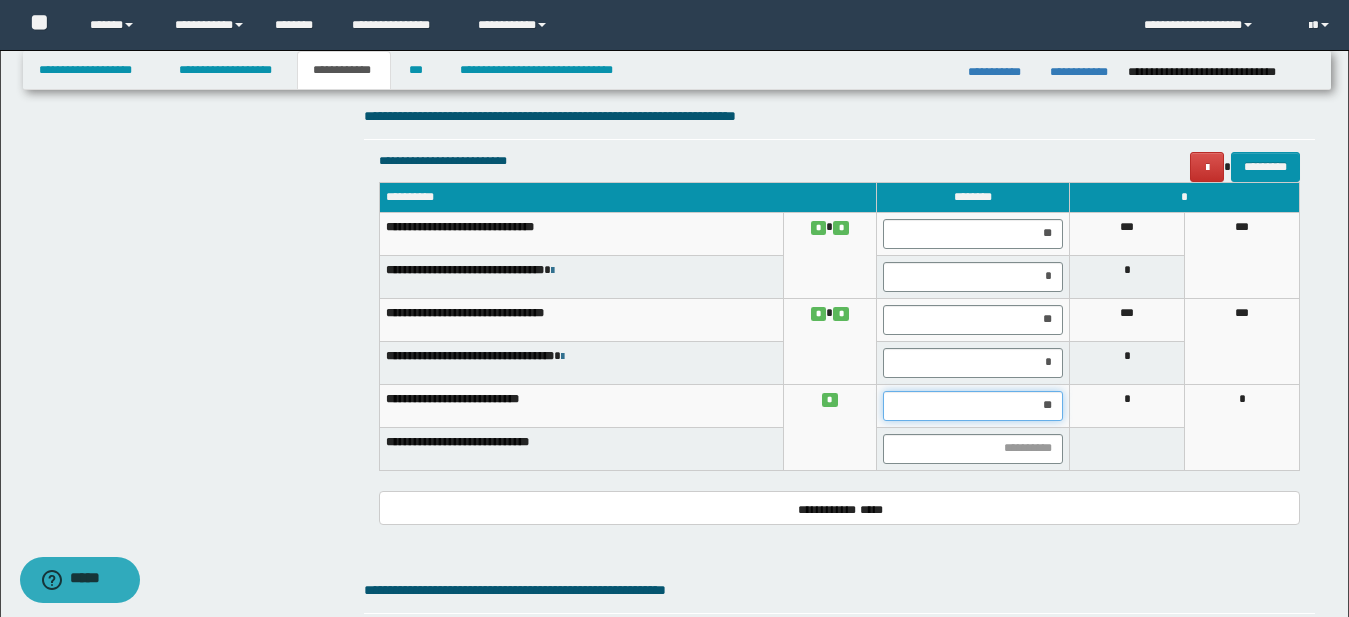 click on "**" at bounding box center [973, 406] 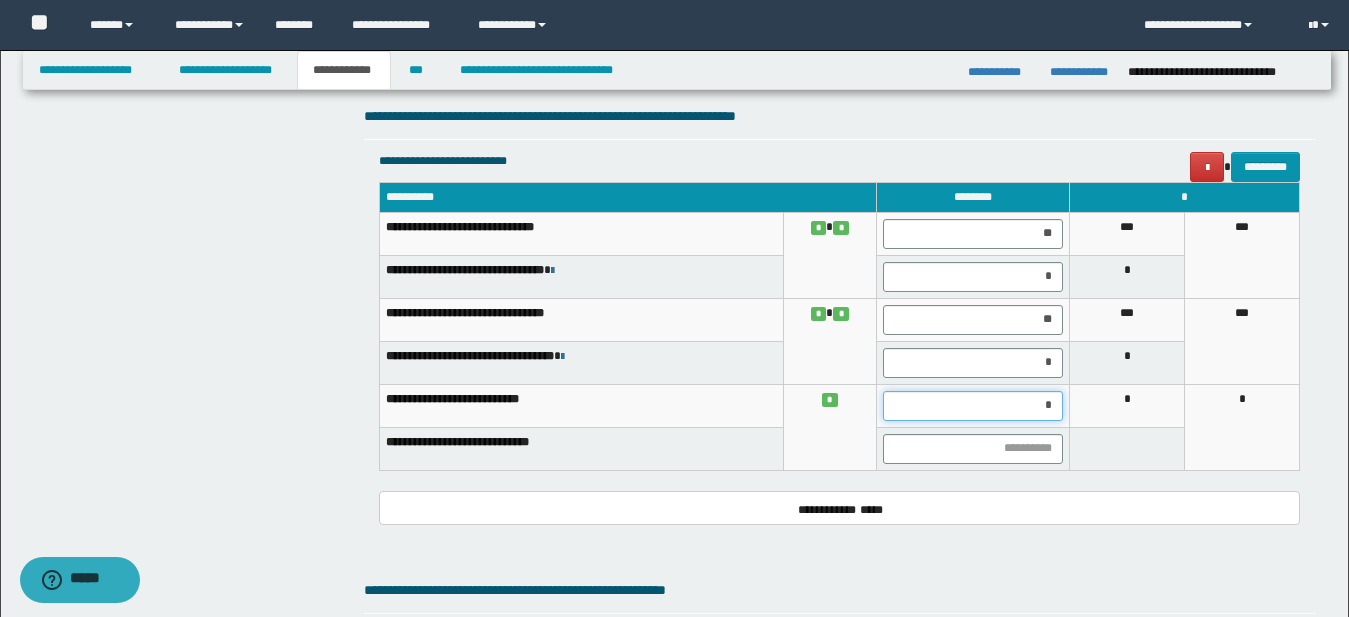 click on "*" at bounding box center (973, 406) 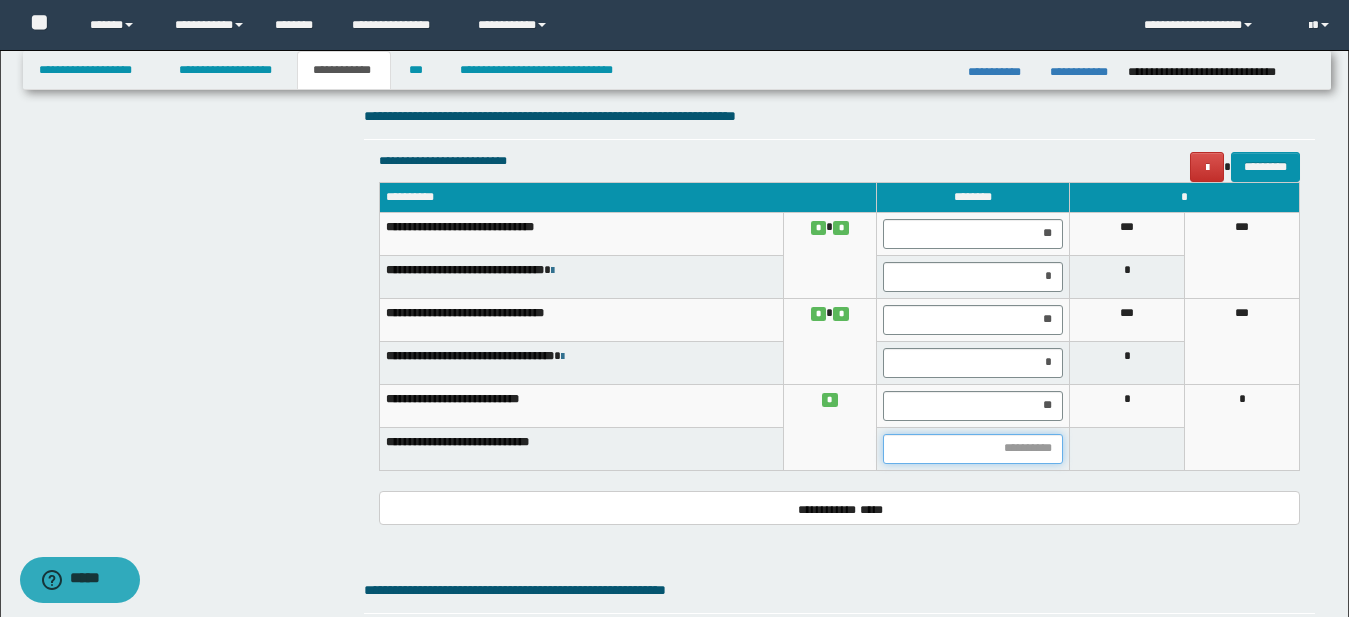 click at bounding box center (973, 449) 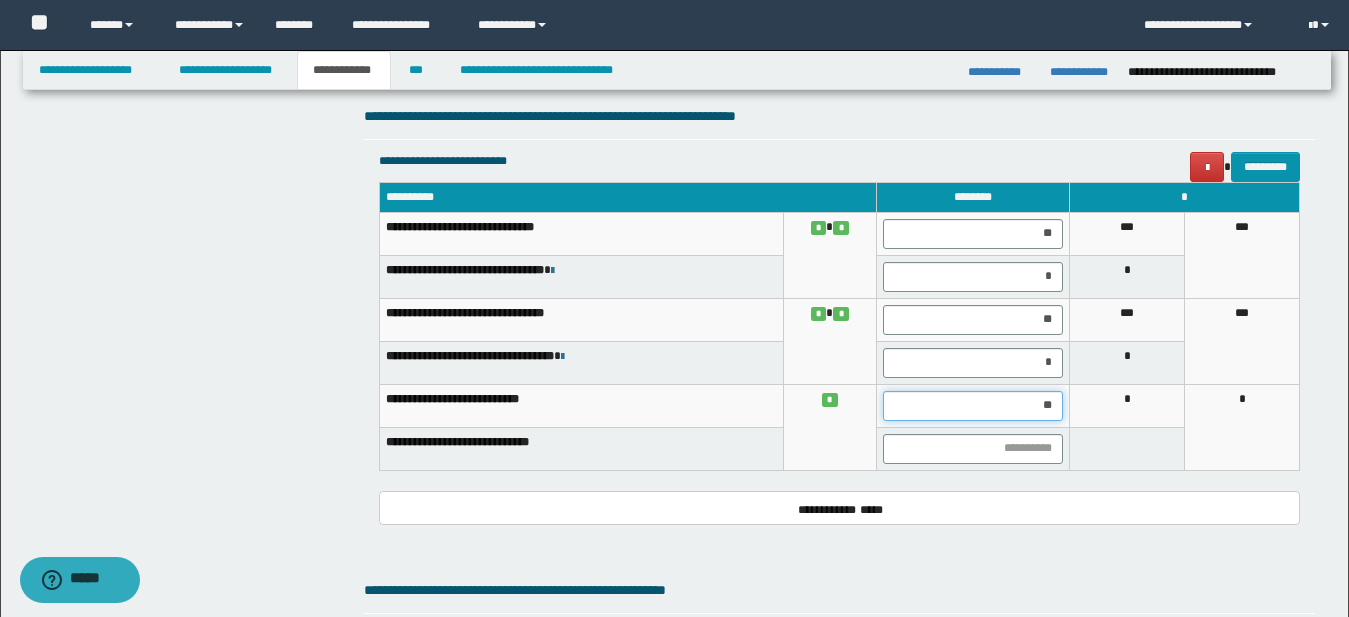 click on "**" at bounding box center [973, 406] 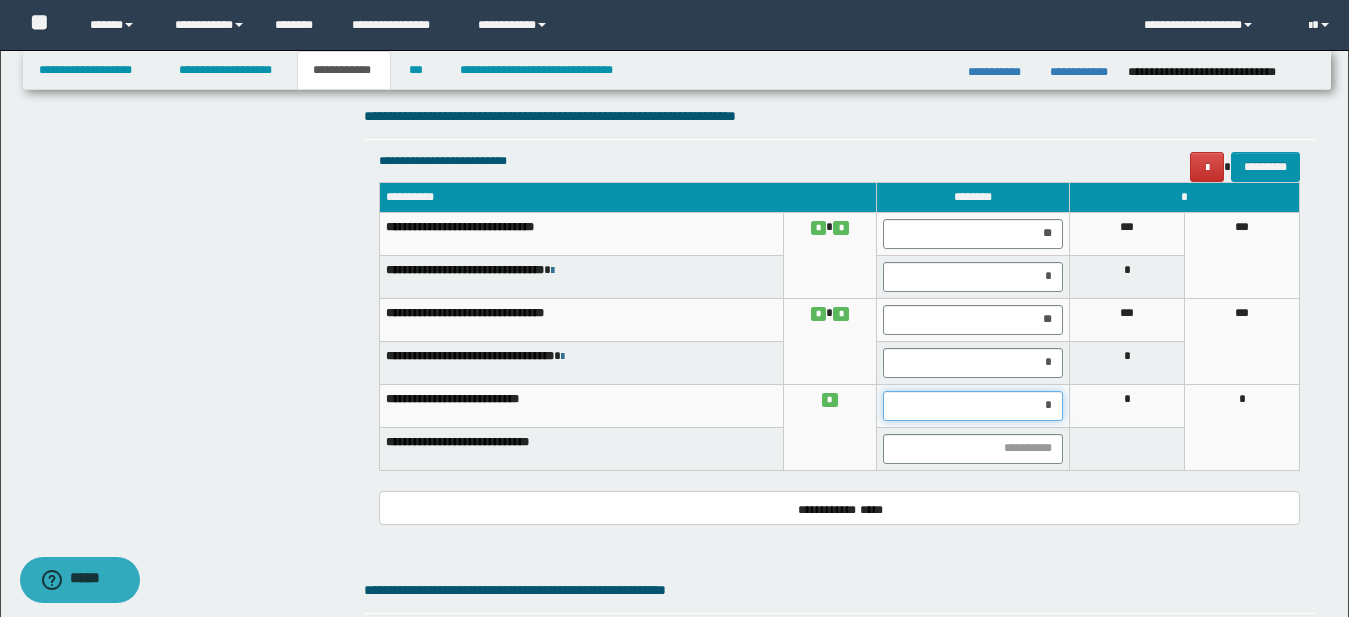 type on "**" 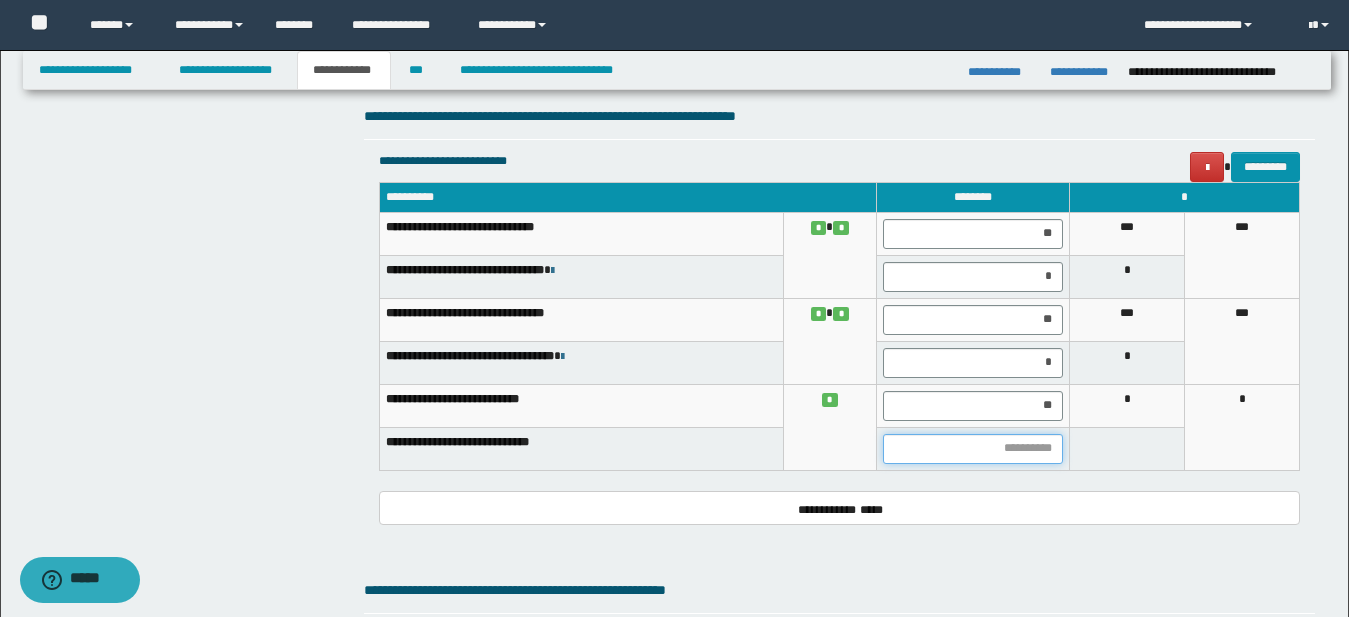 click at bounding box center [973, 449] 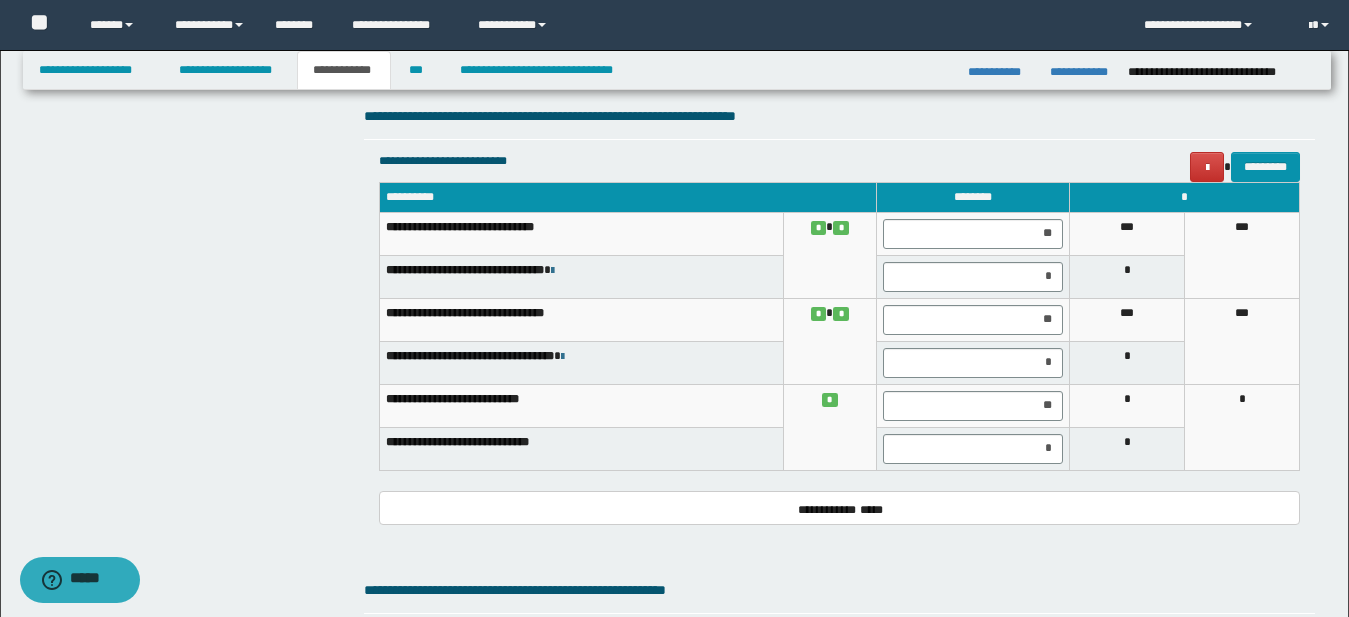 click on "**********" at bounding box center (839, 336) 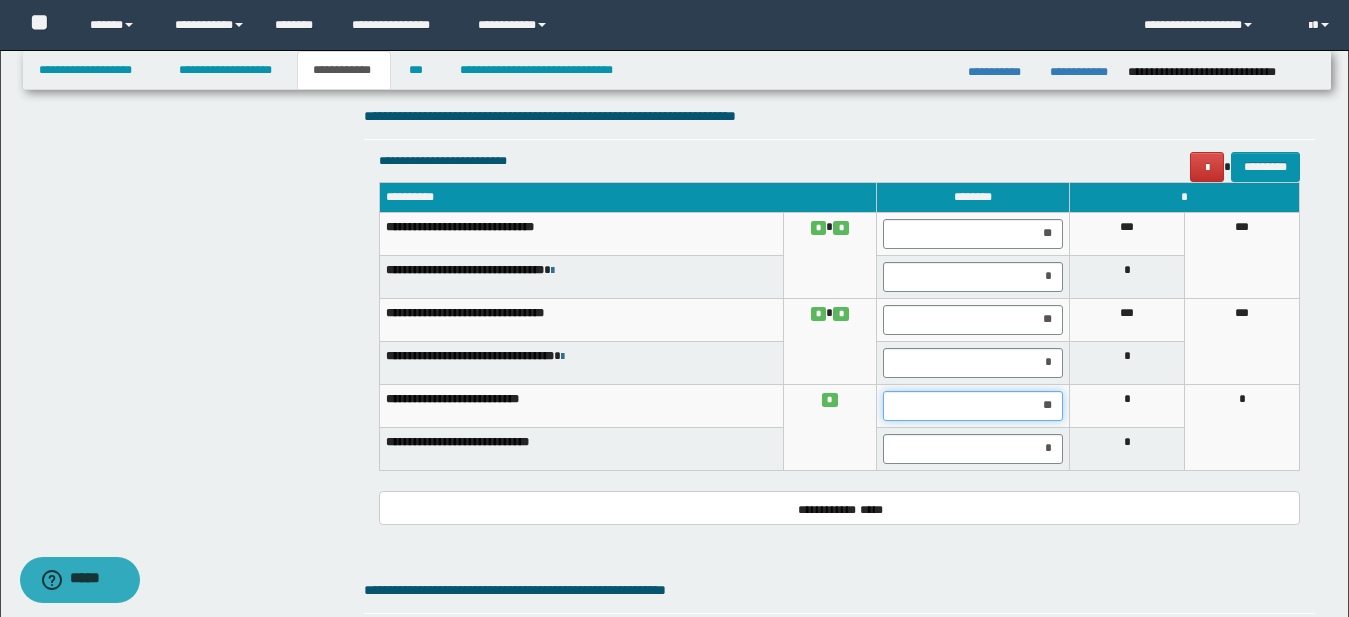 click on "**" at bounding box center (973, 406) 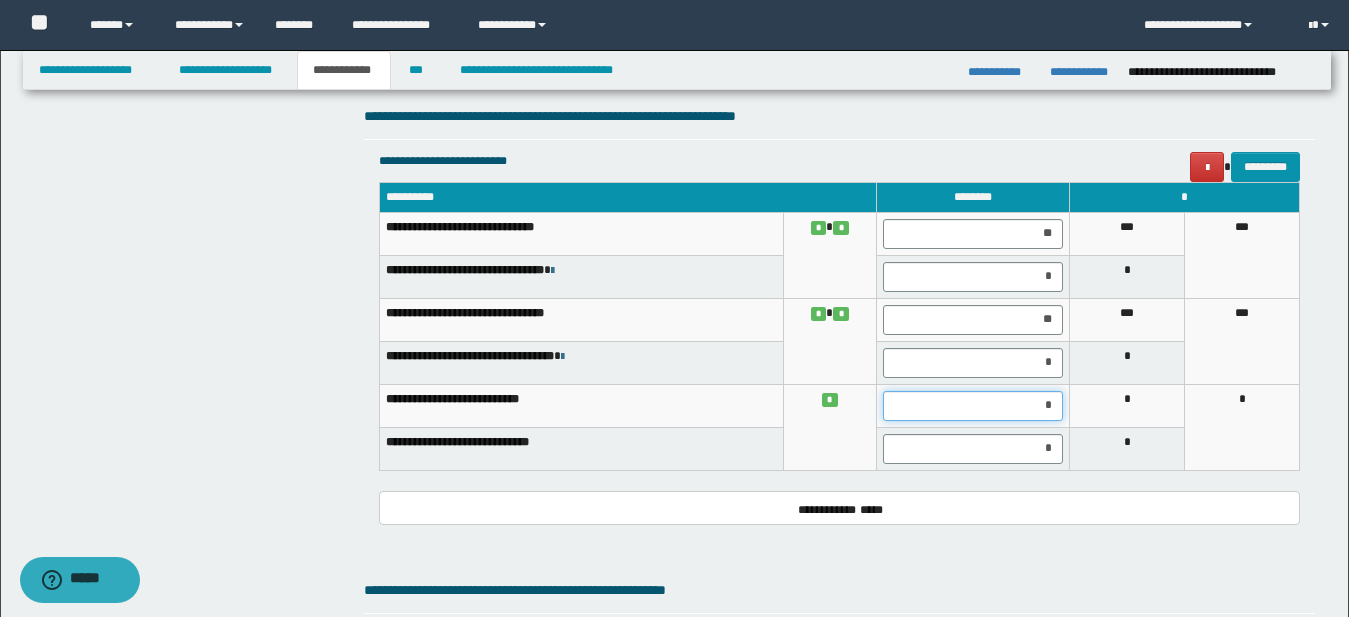 type on "**" 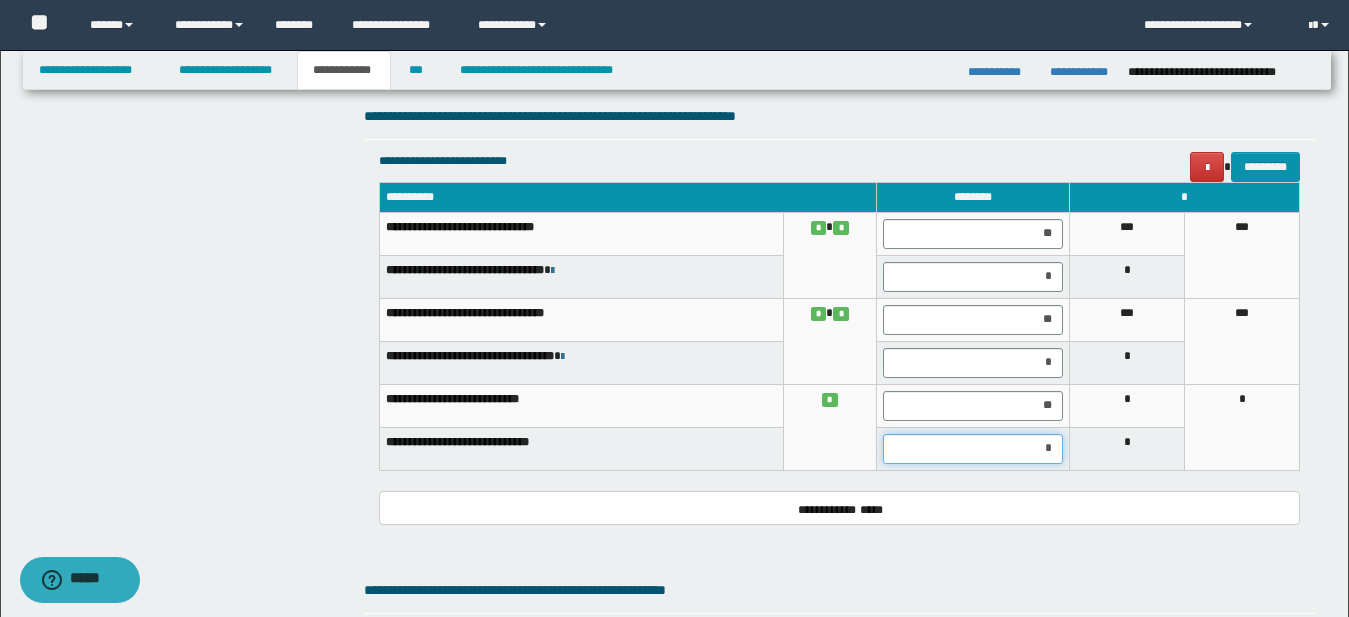 click on "*" at bounding box center (973, 449) 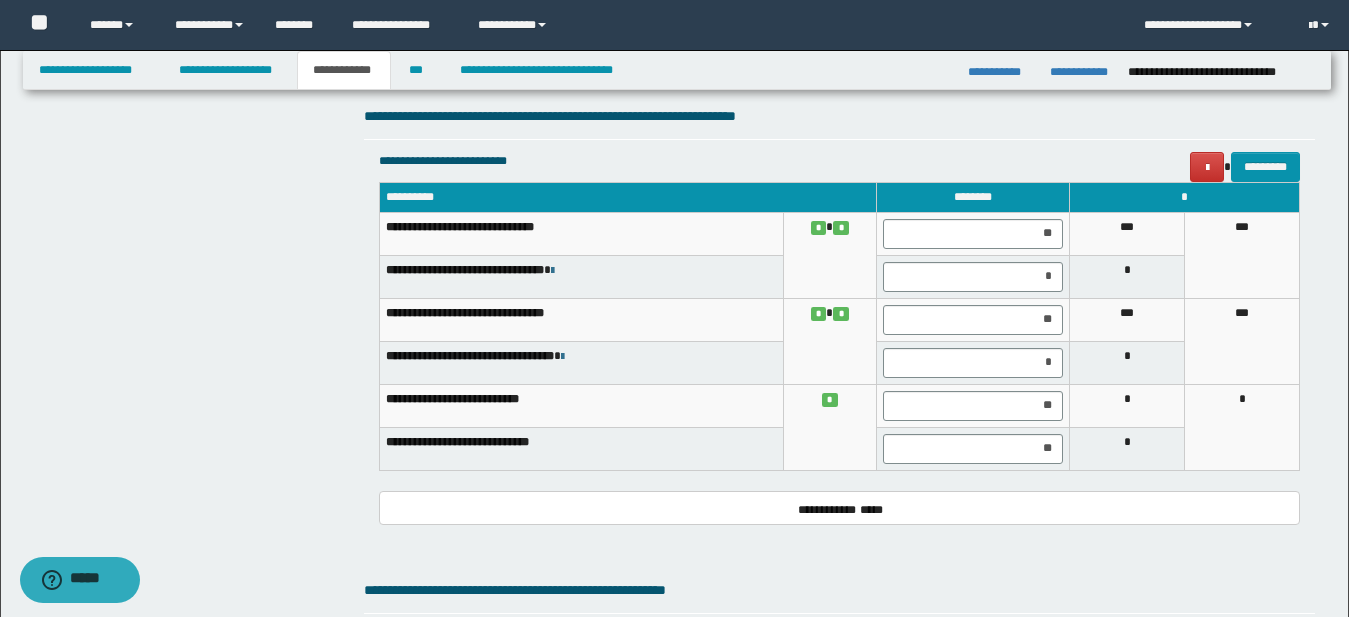 click on "**********" at bounding box center (839, 336) 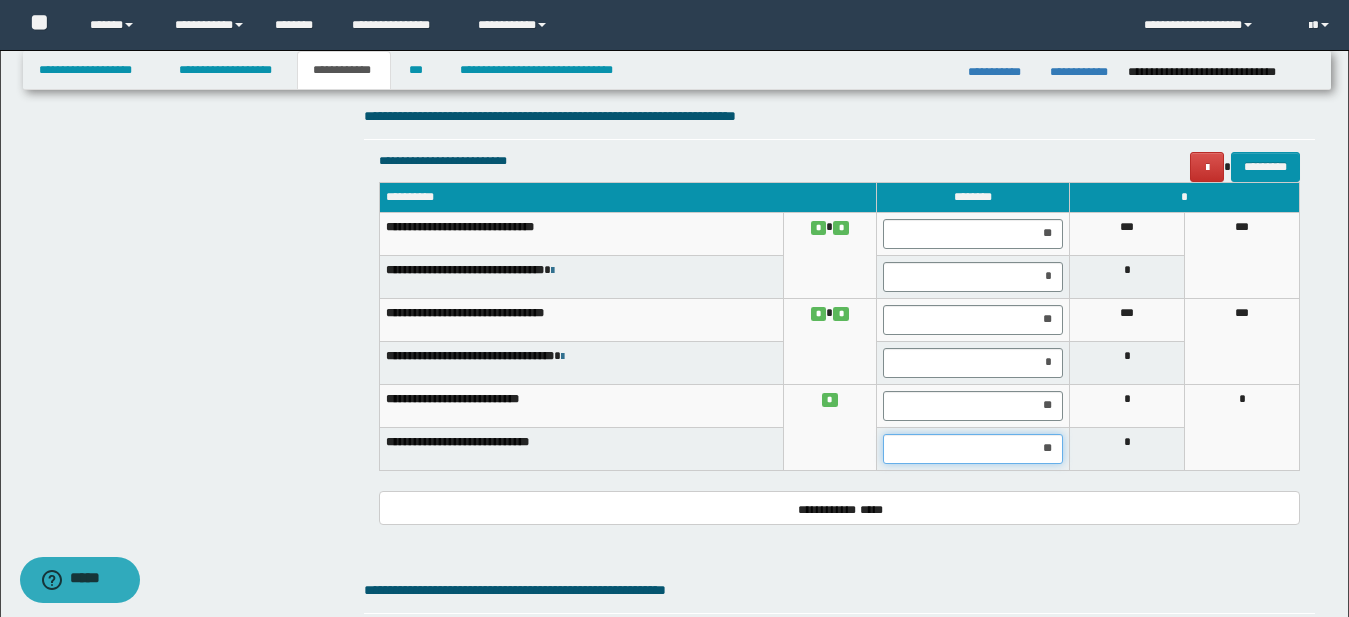 click on "**" at bounding box center (973, 449) 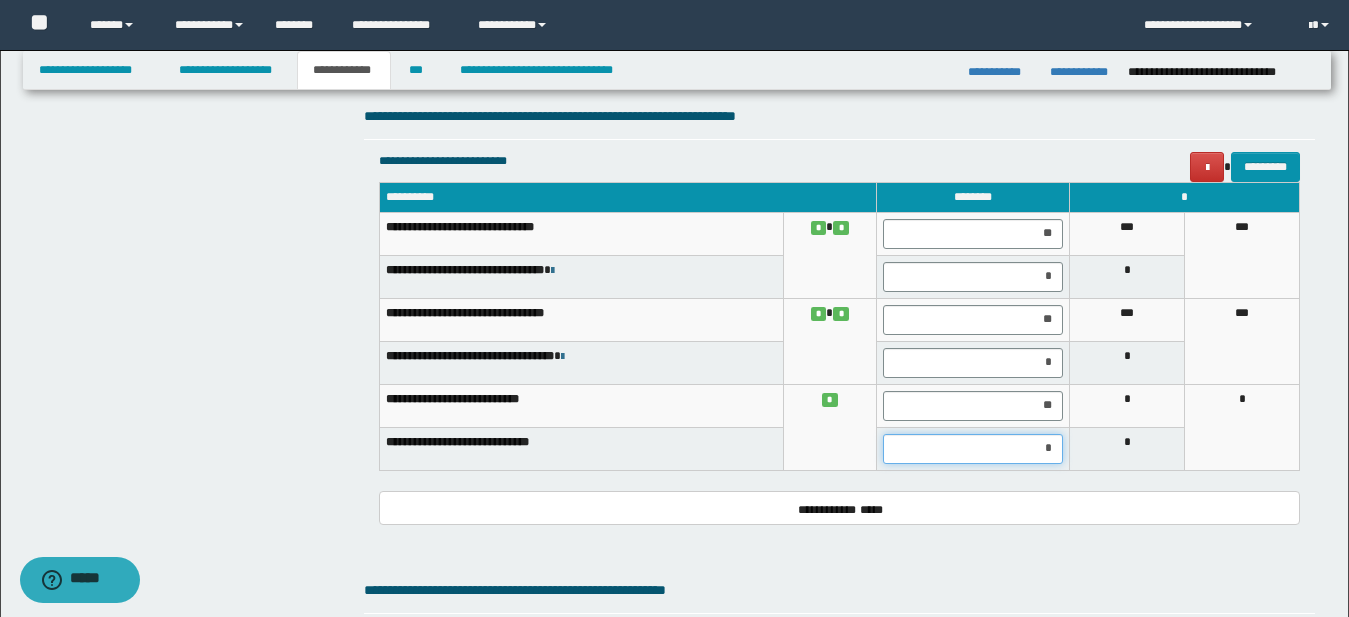type on "**" 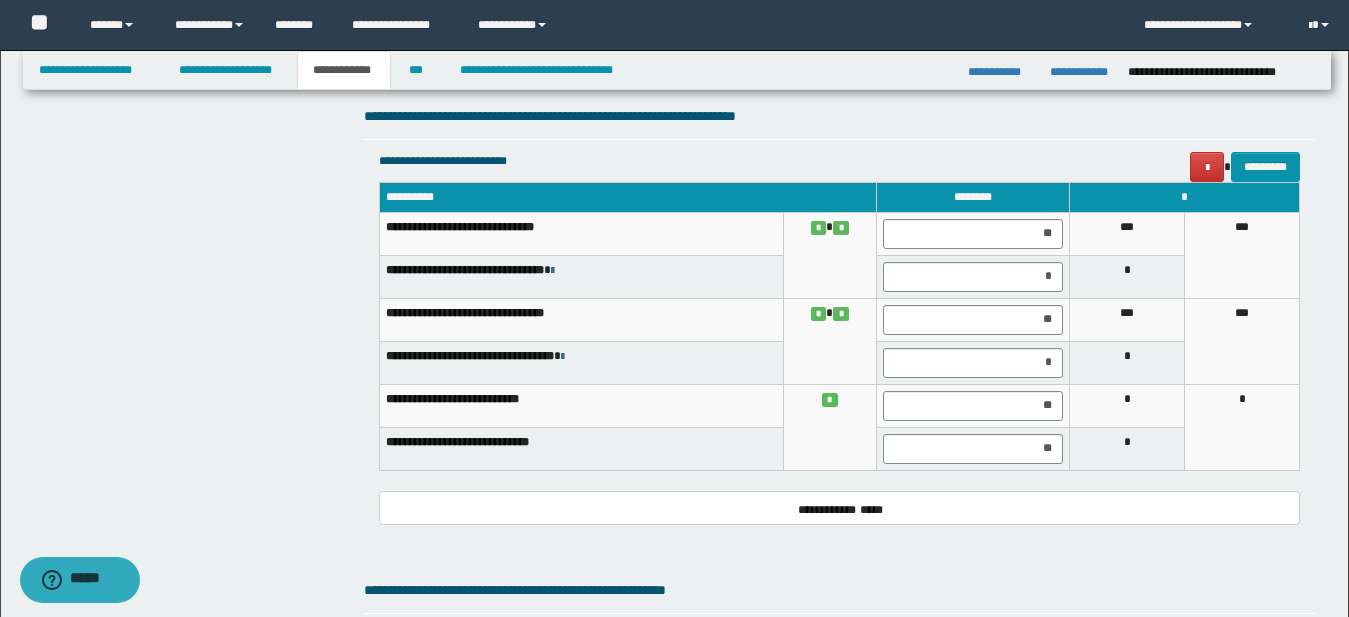 click on "*" at bounding box center (1127, 448) 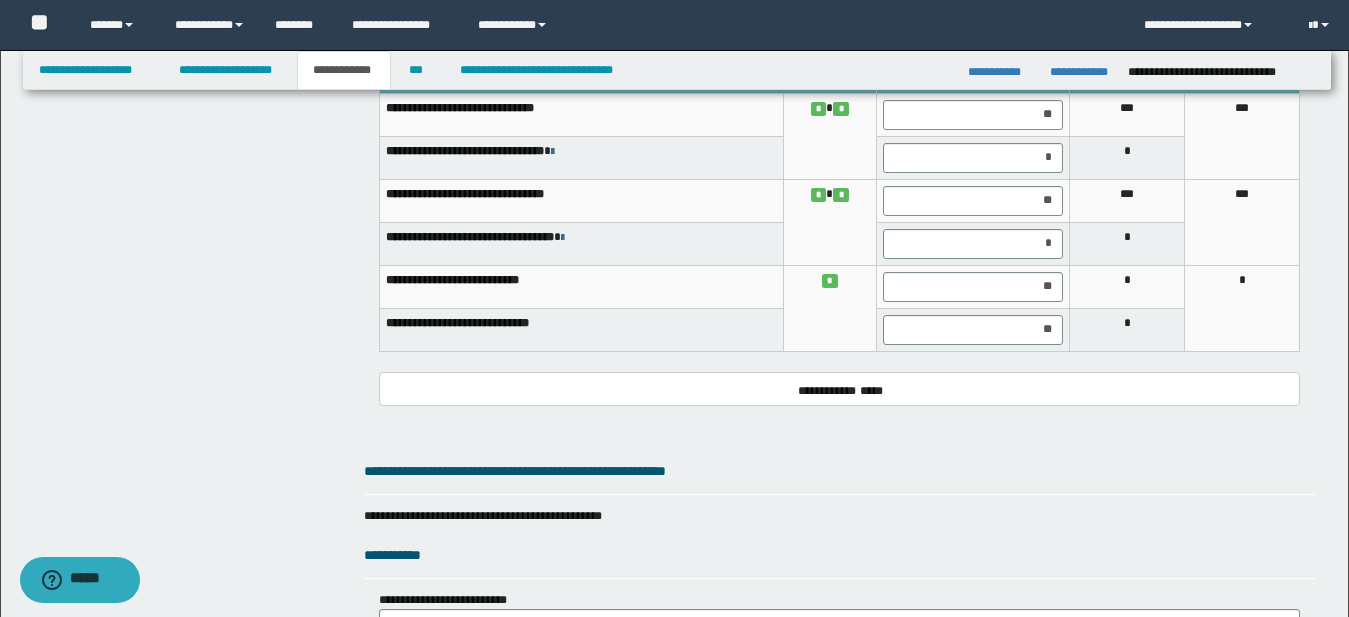 scroll, scrollTop: 1538, scrollLeft: 0, axis: vertical 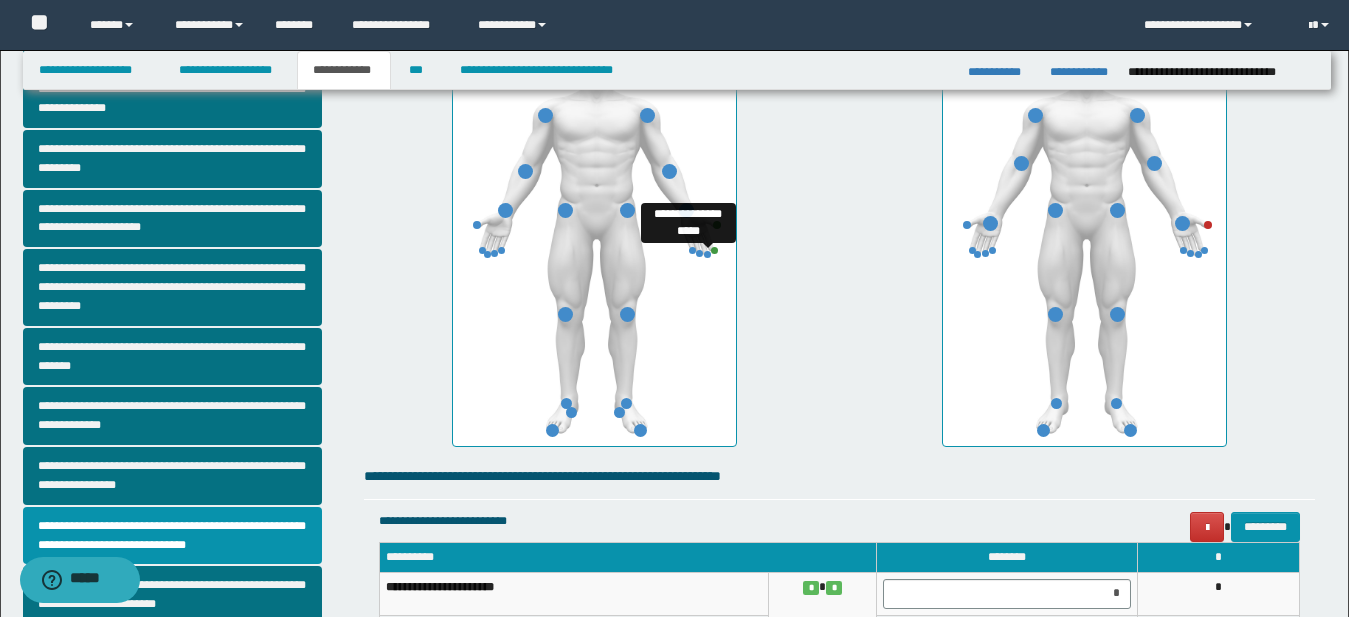 click at bounding box center [707, 254] 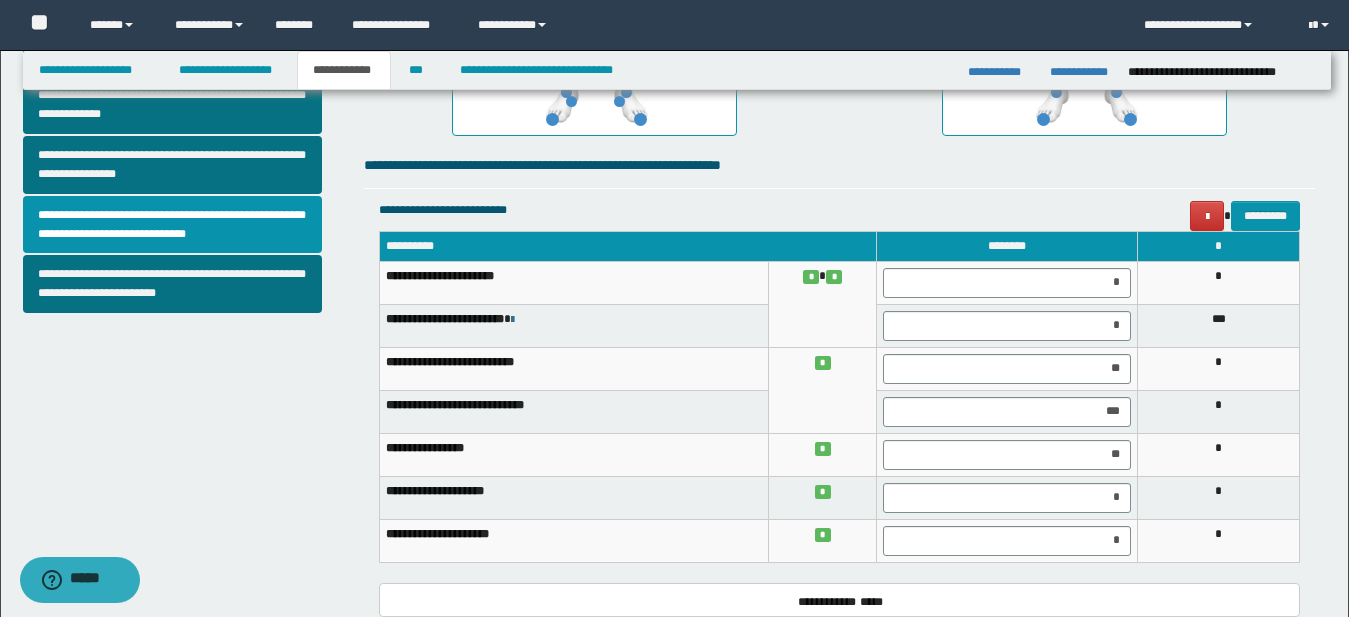 scroll, scrollTop: 712, scrollLeft: 0, axis: vertical 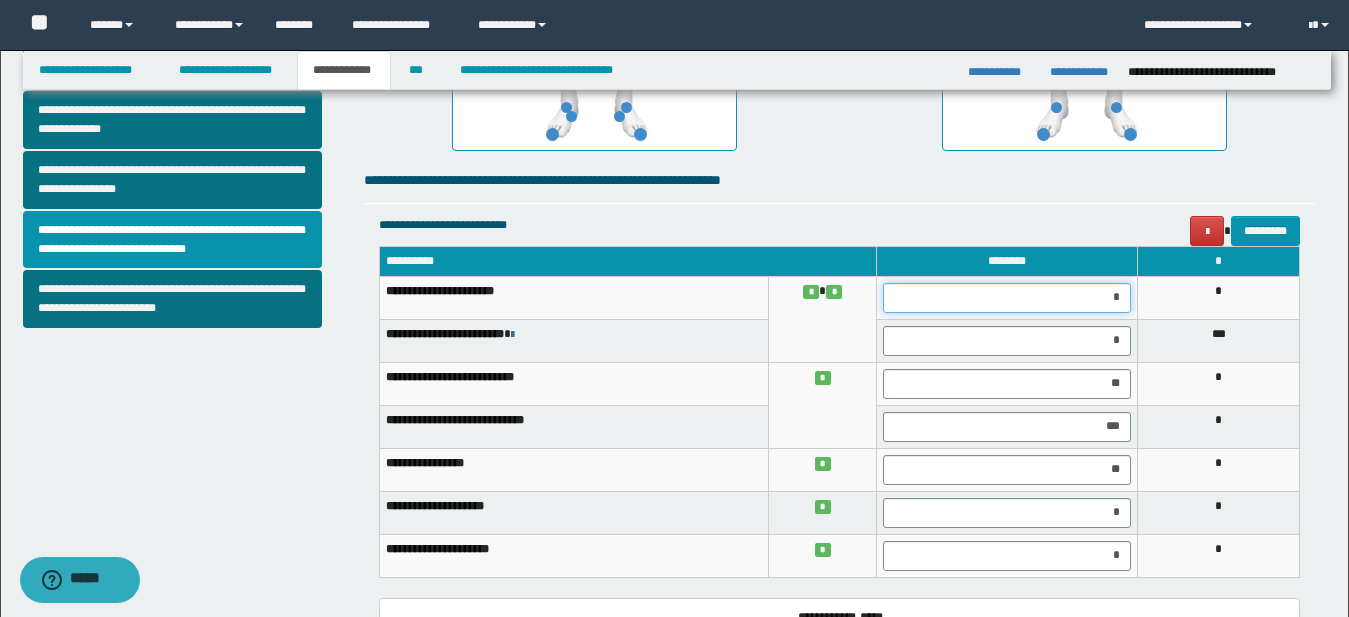 click on "*" at bounding box center (1007, 298) 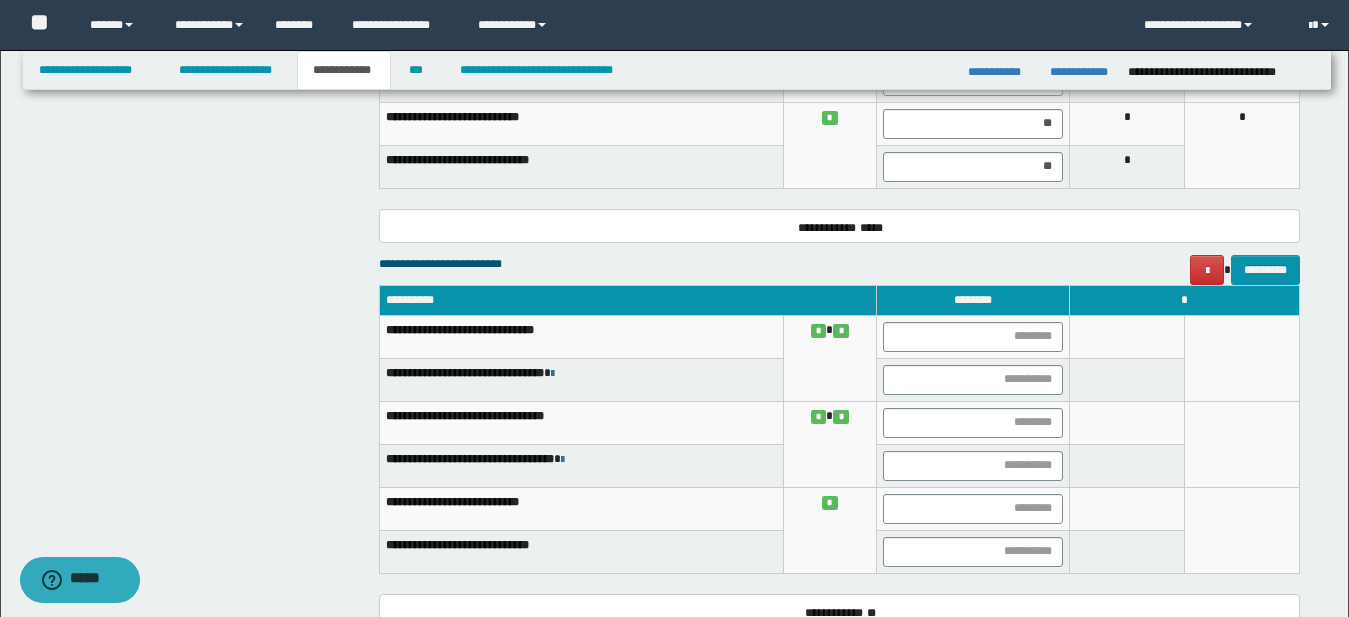 scroll, scrollTop: 1538, scrollLeft: 0, axis: vertical 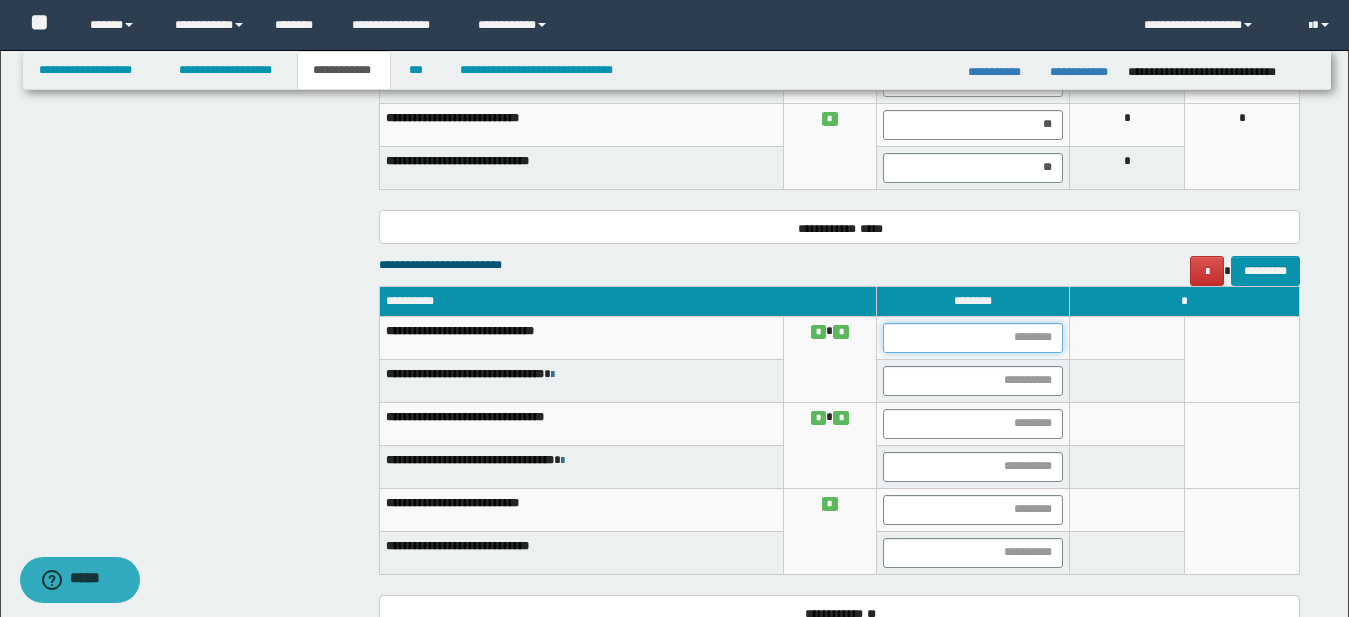 click at bounding box center (973, 338) 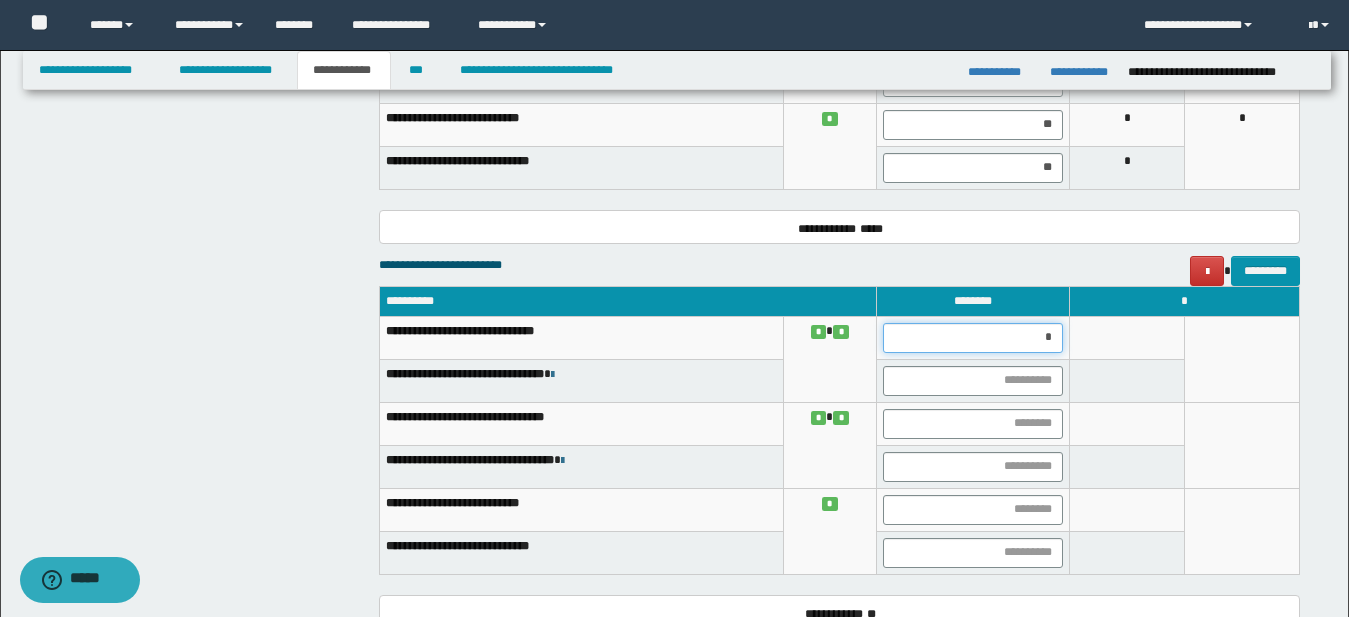 type on "**" 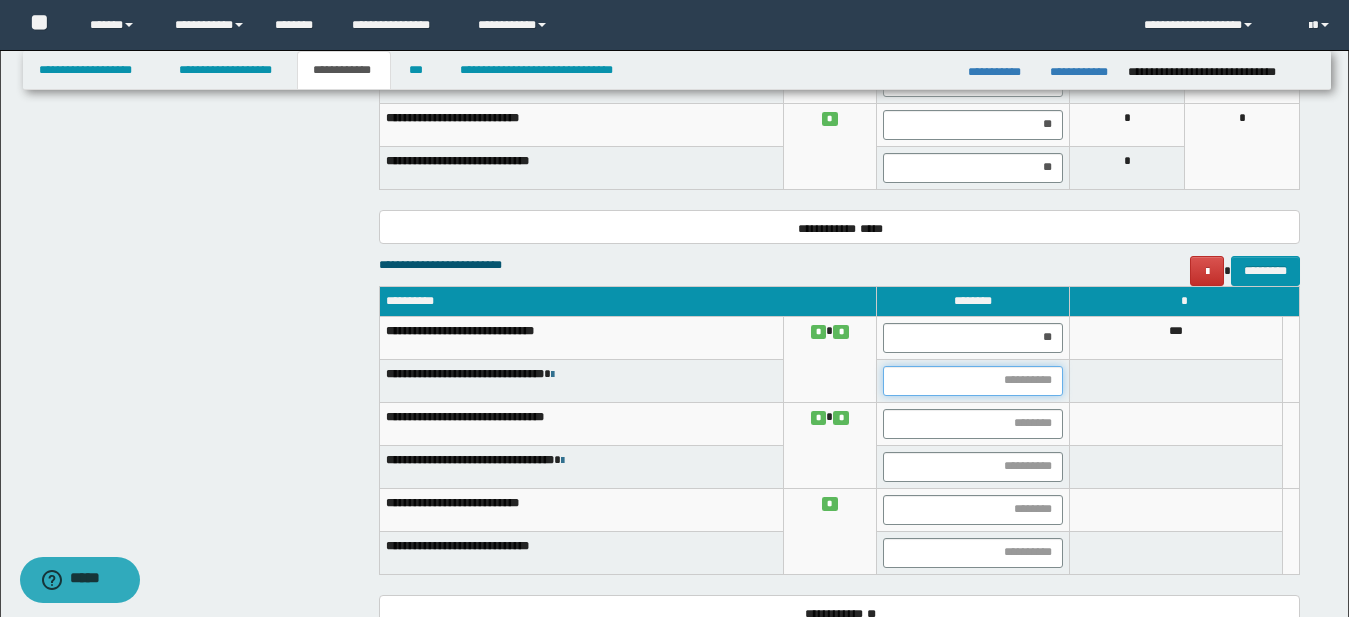 click at bounding box center [973, 381] 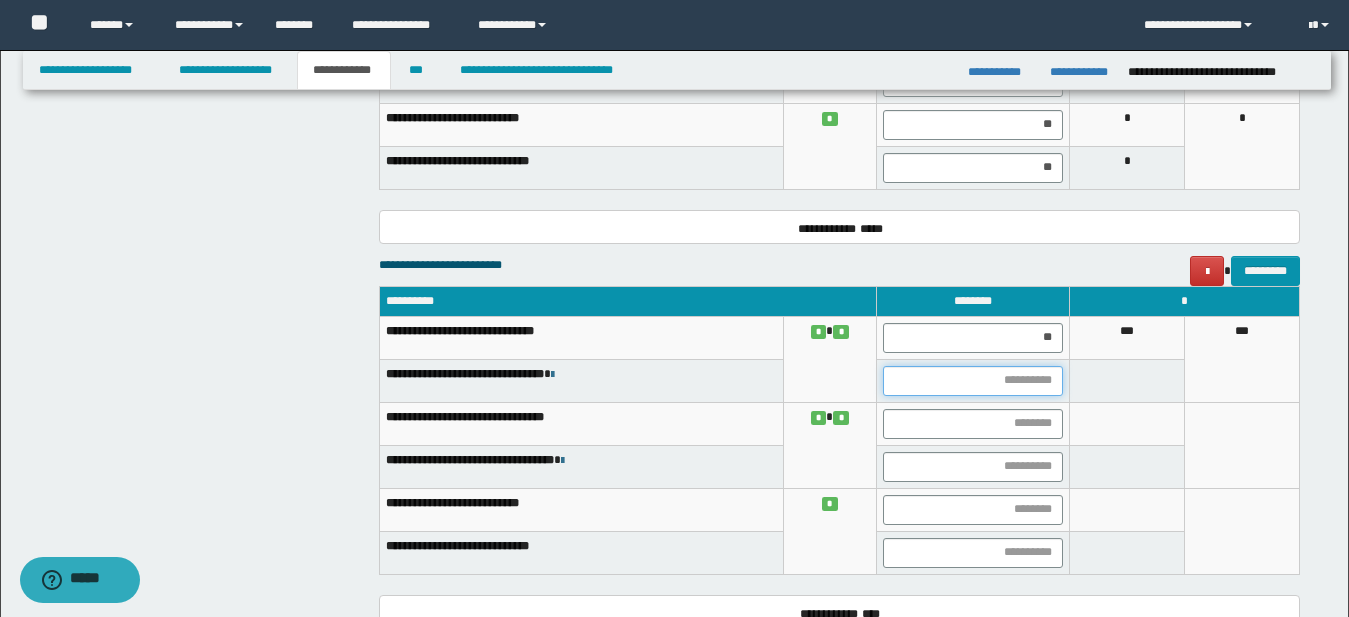type on "*" 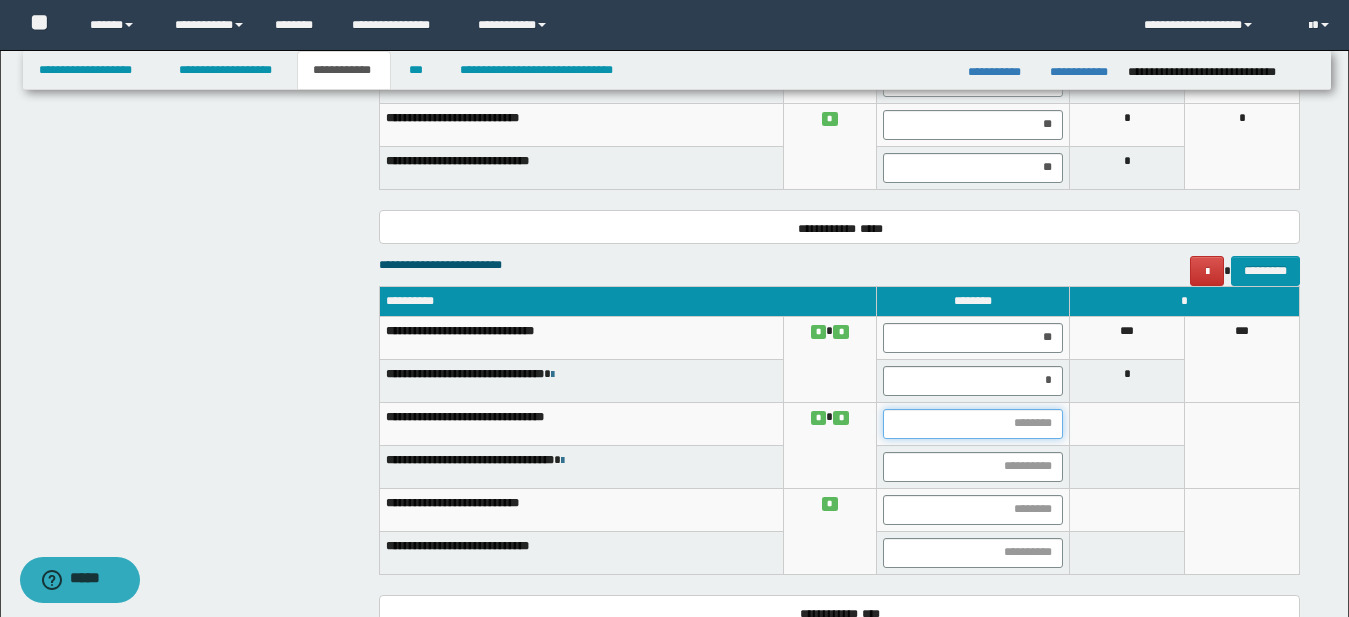 click at bounding box center (973, 424) 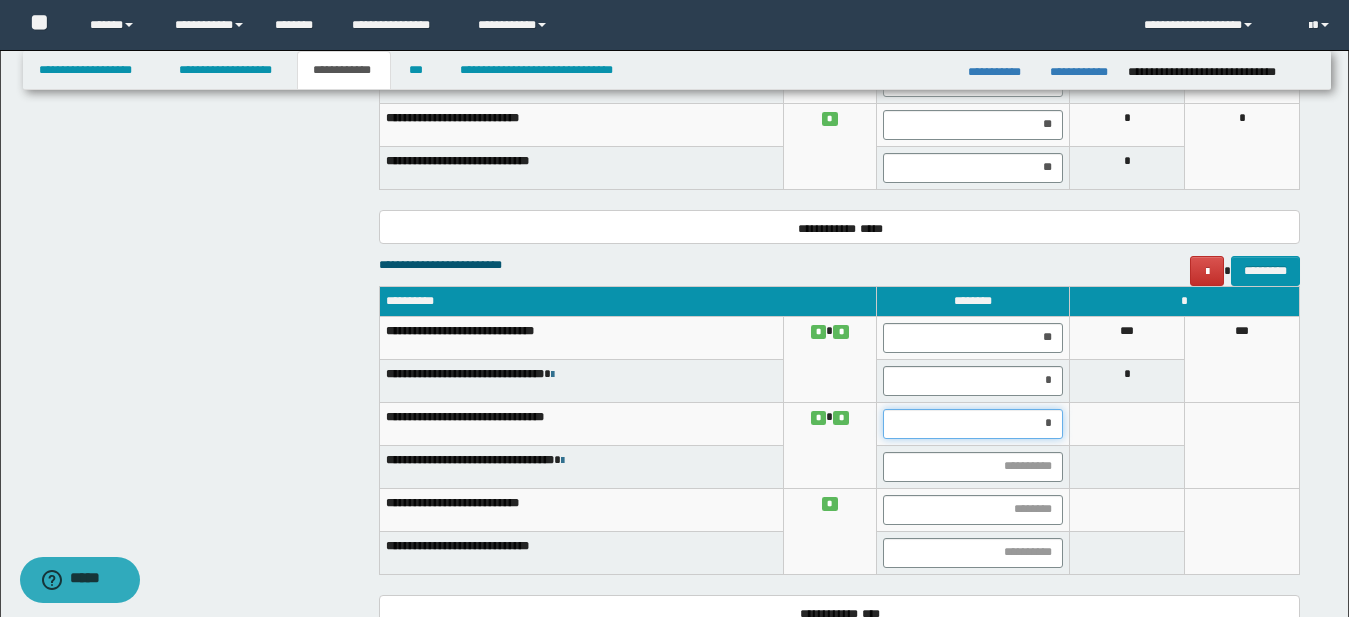 type on "**" 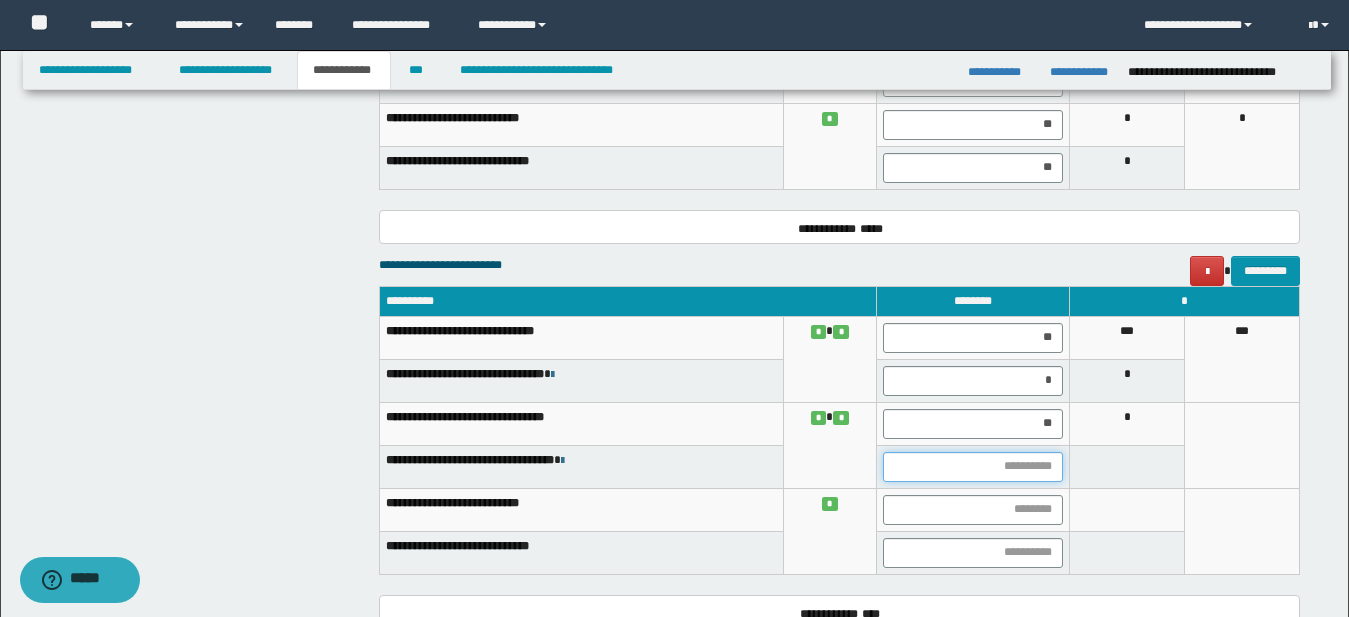 click at bounding box center (973, 467) 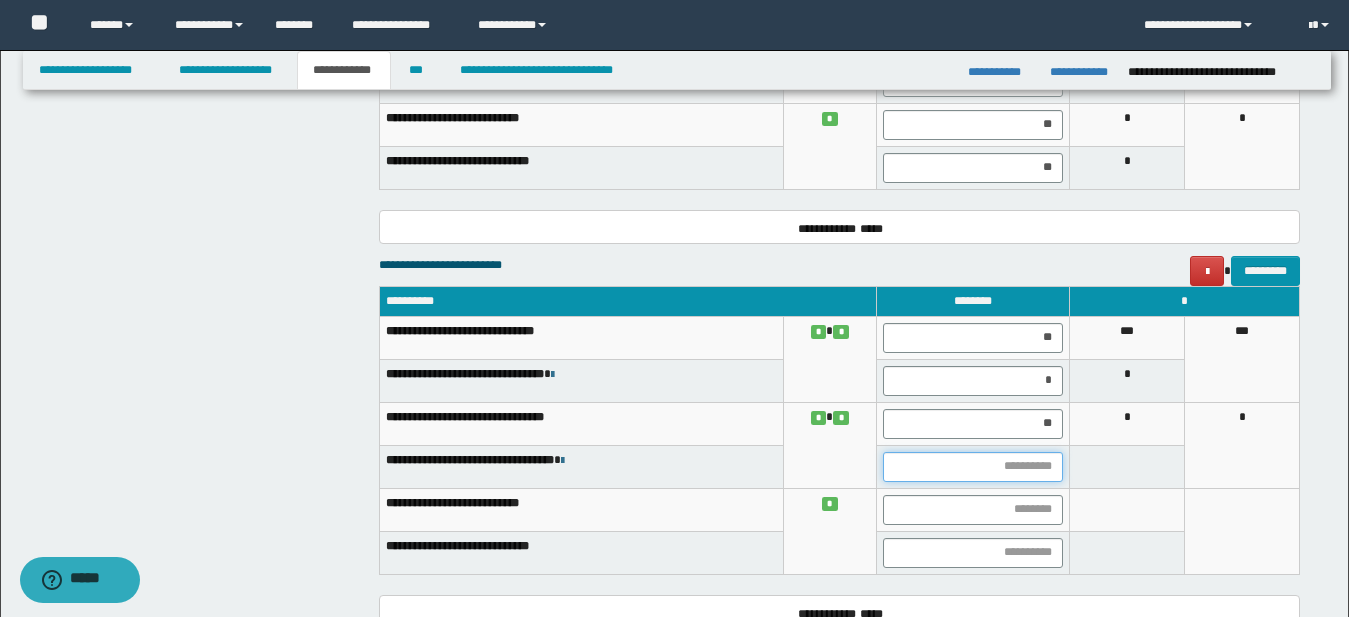 type on "*" 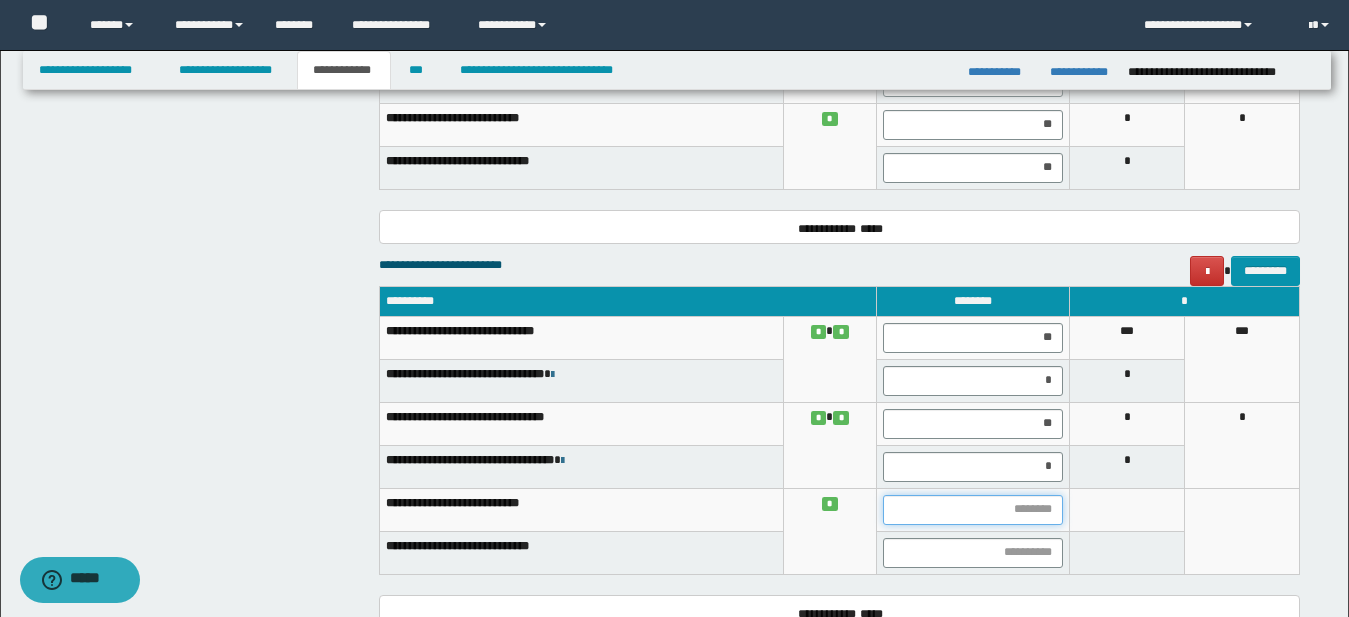 click at bounding box center [973, 510] 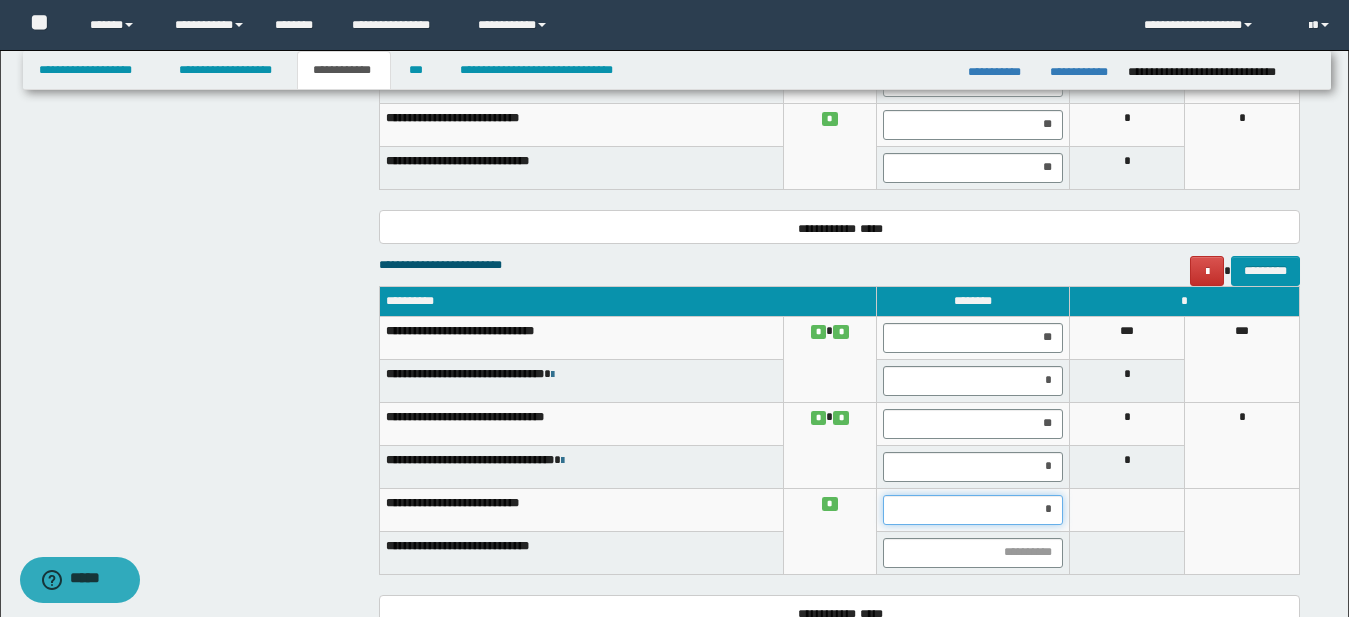 type on "**" 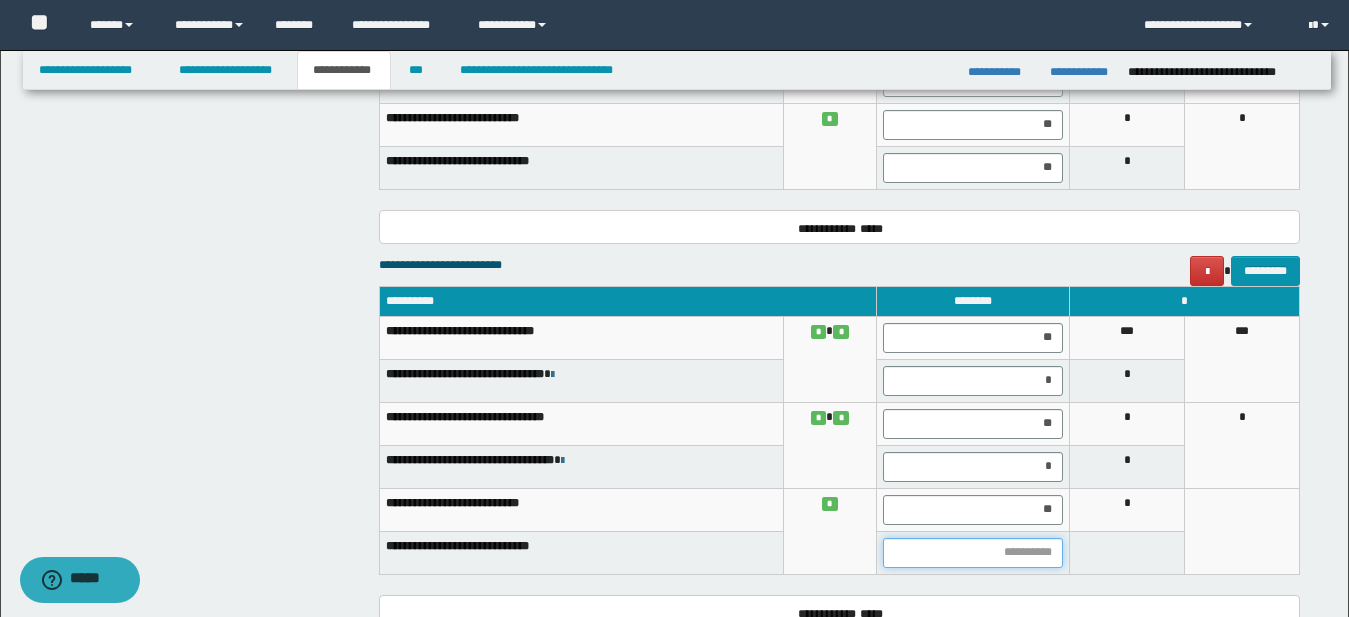 click at bounding box center (973, 553) 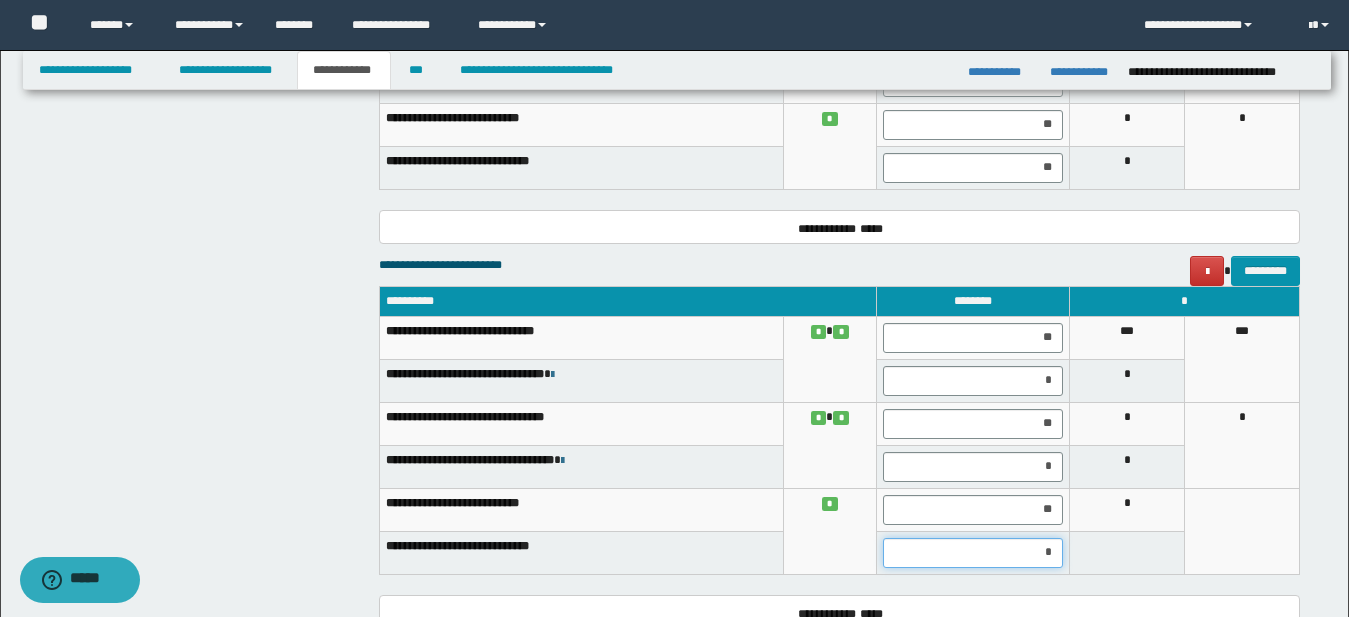 type on "**" 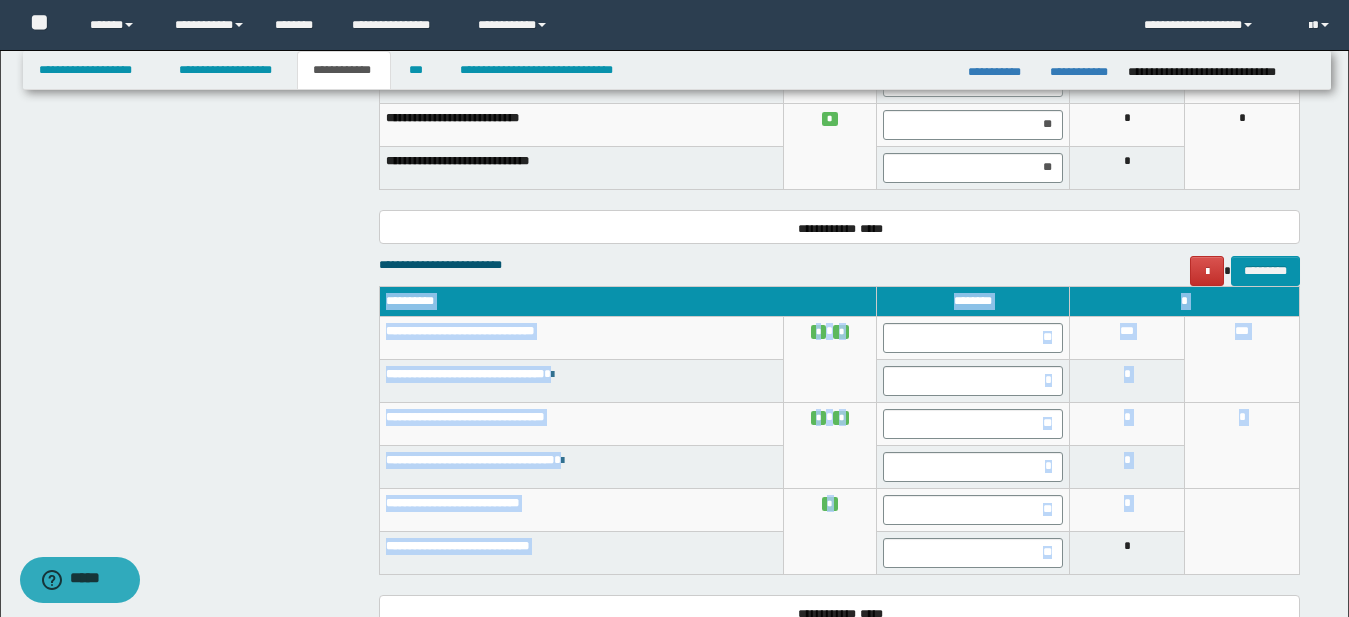 click on "**********" at bounding box center [839, 440] 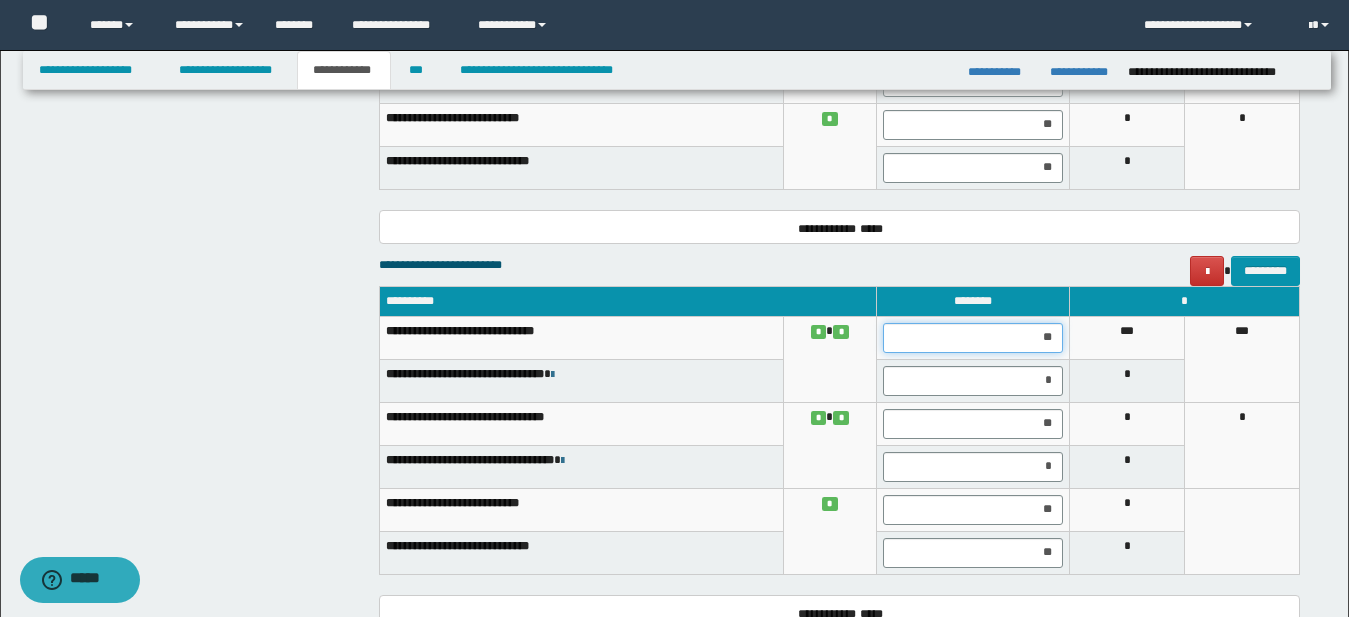 click on "**" at bounding box center (973, 338) 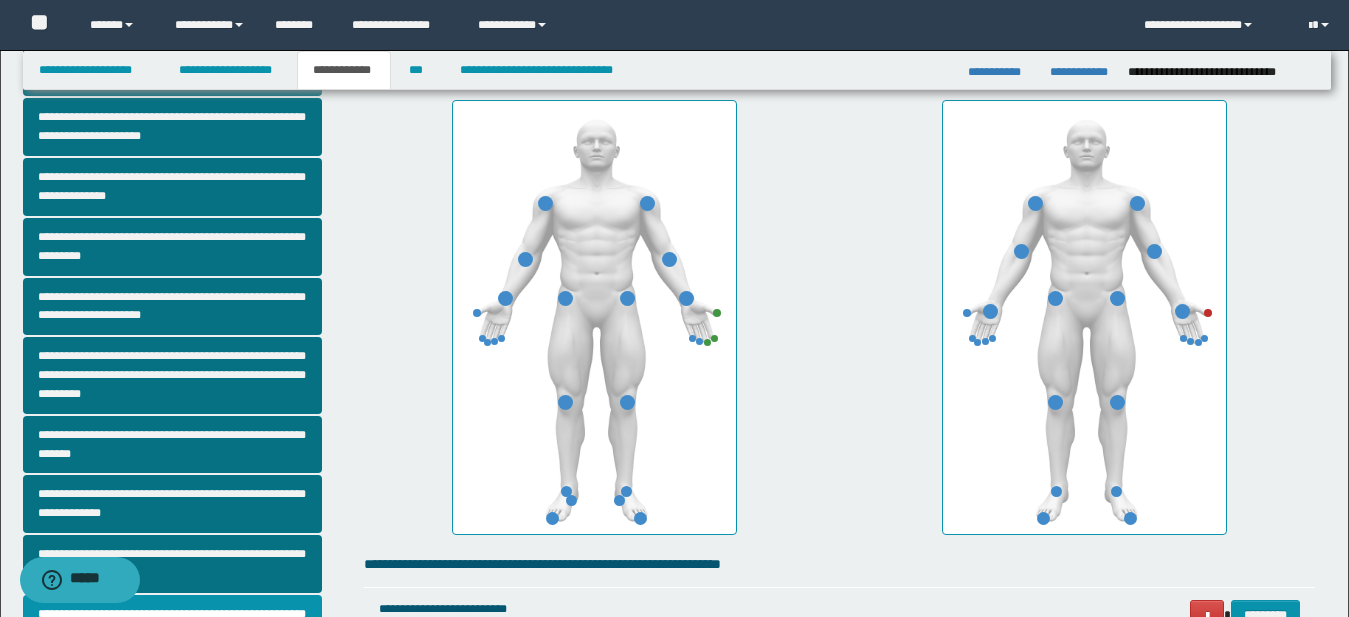scroll, scrollTop: 318, scrollLeft: 0, axis: vertical 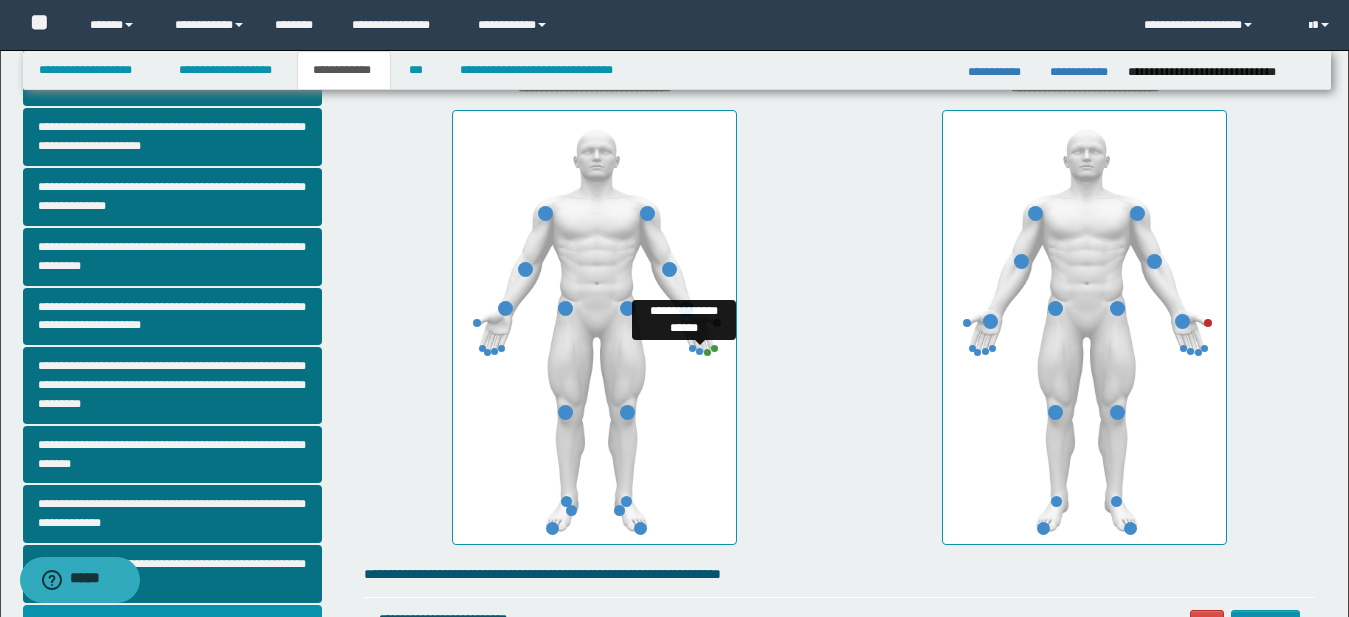 click at bounding box center (699, 351) 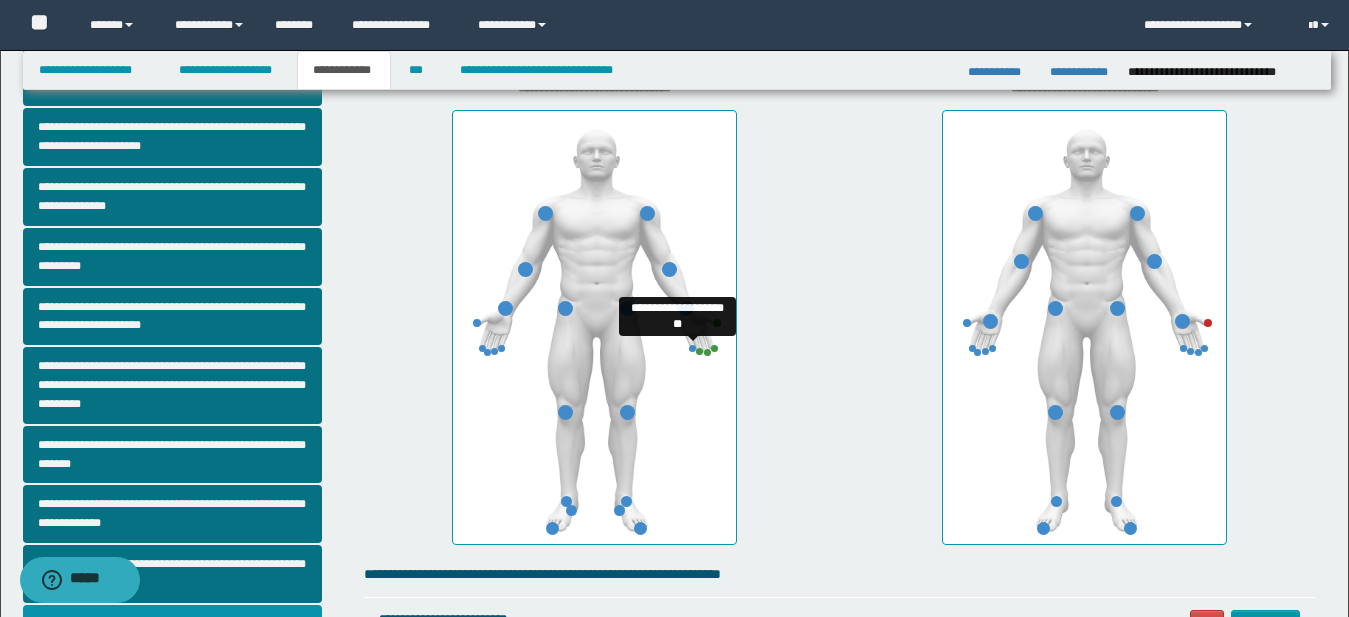 click at bounding box center (692, 348) 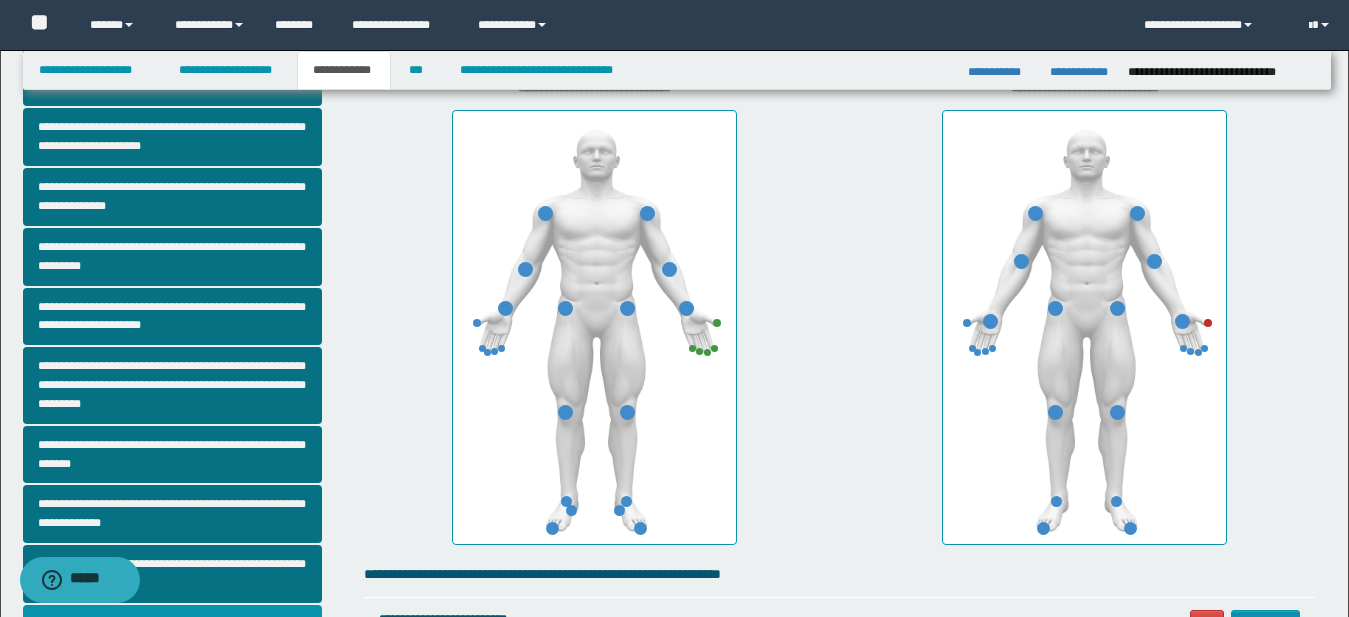 click on "**********" at bounding box center [594, 312] 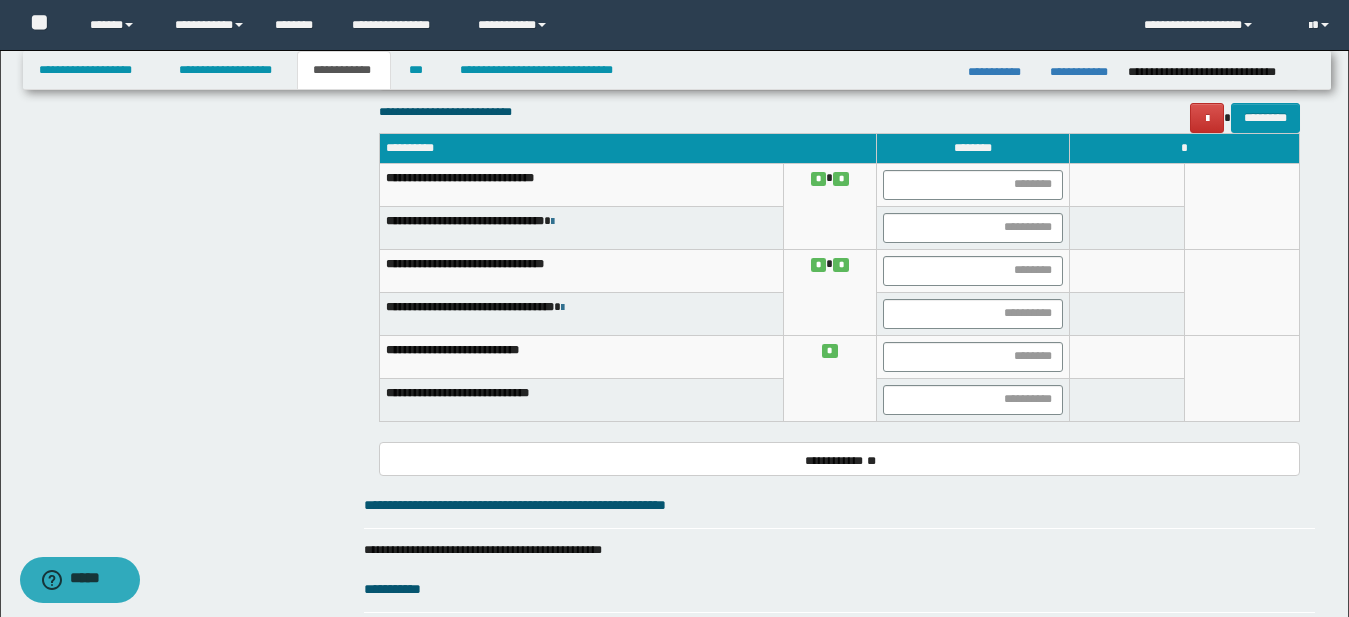 scroll, scrollTop: 2462, scrollLeft: 0, axis: vertical 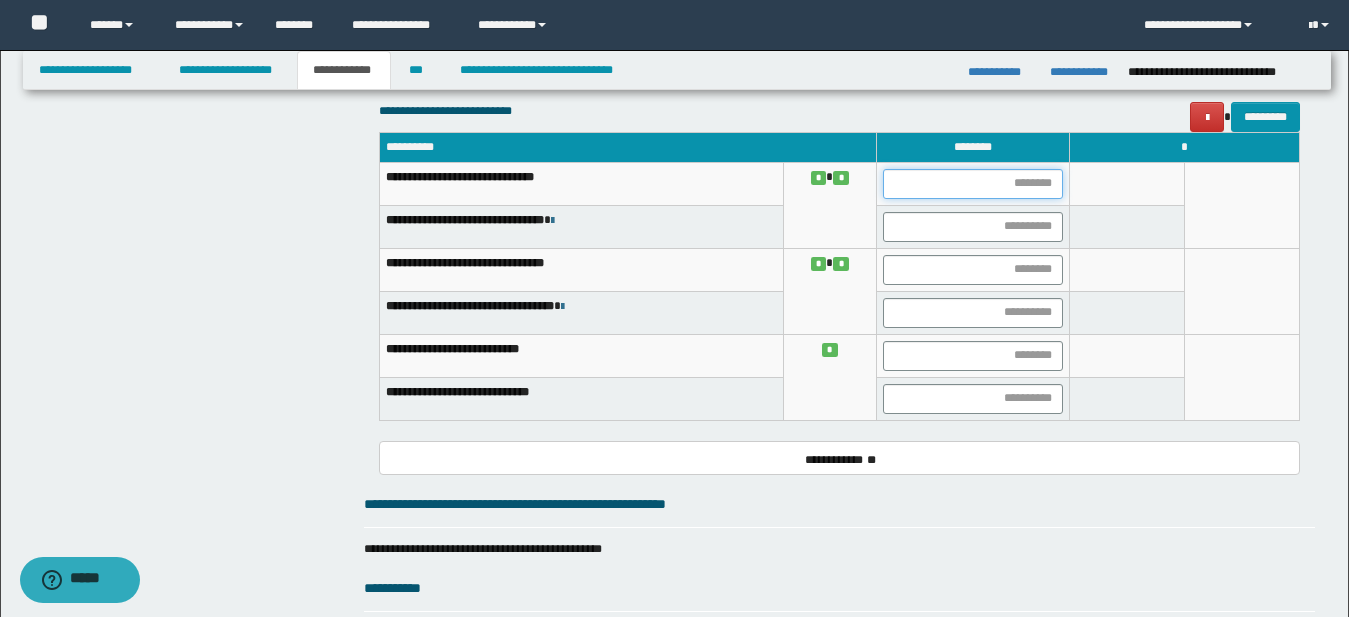 click at bounding box center [973, 184] 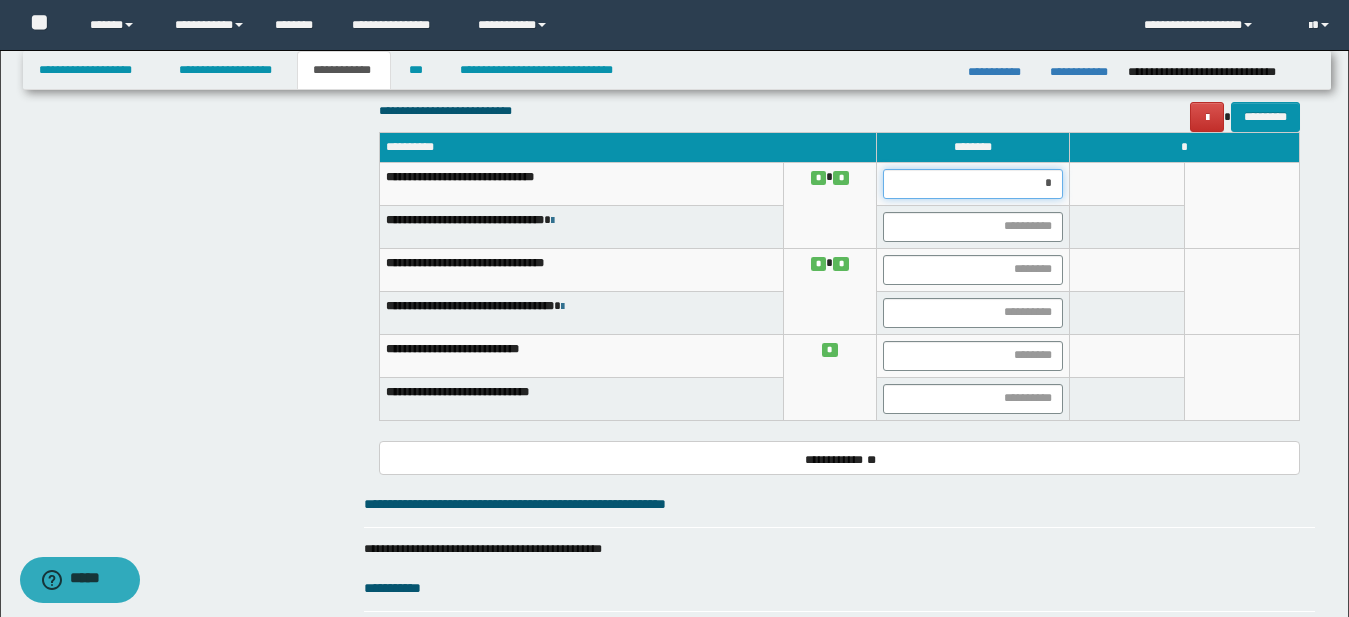 type on "**" 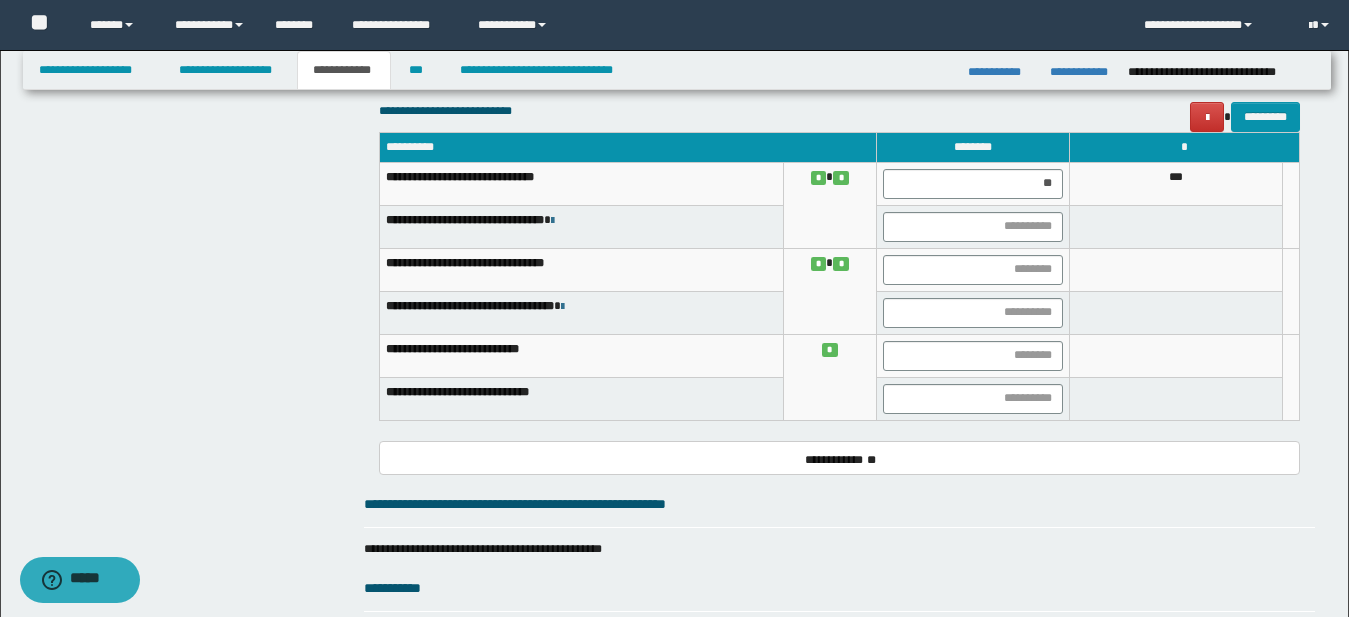 click at bounding box center [972, 226] 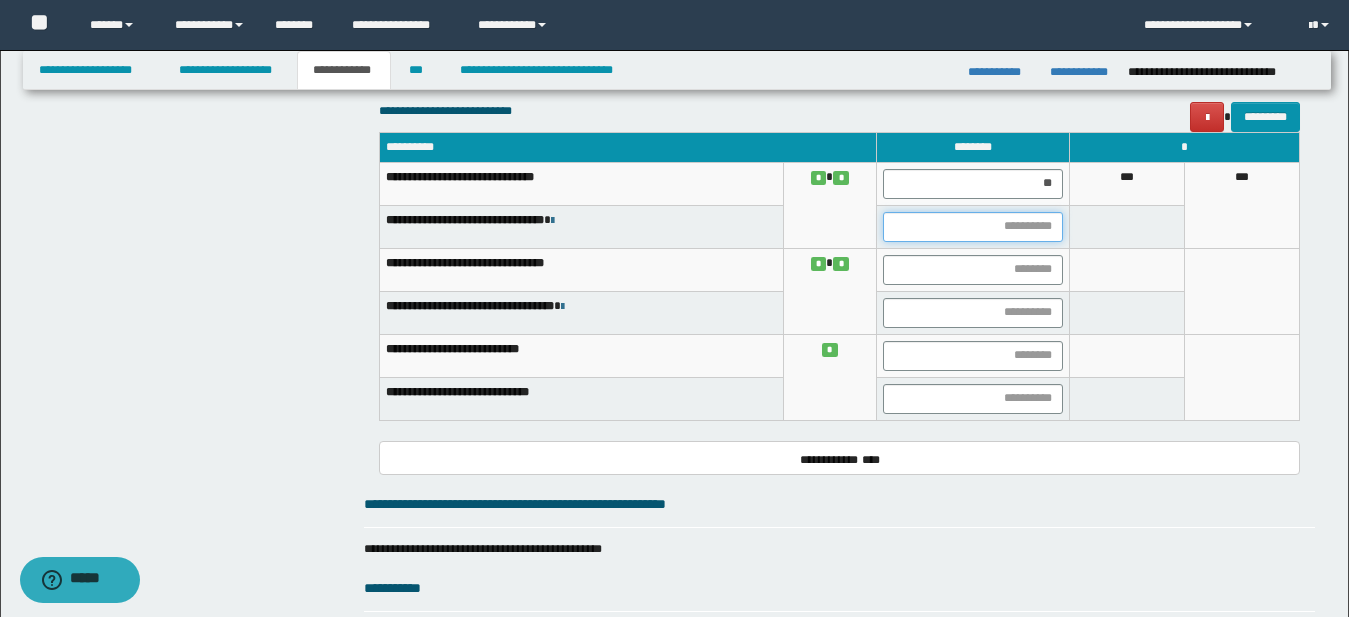 click at bounding box center [973, 227] 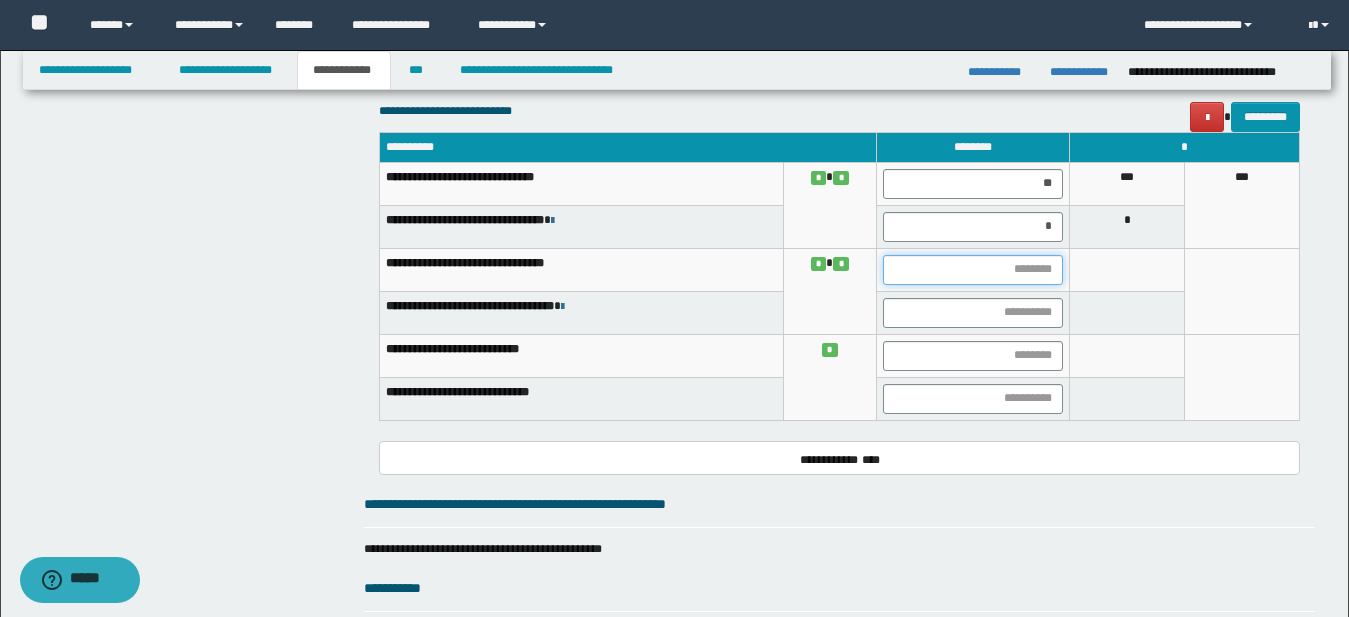 click at bounding box center [973, 270] 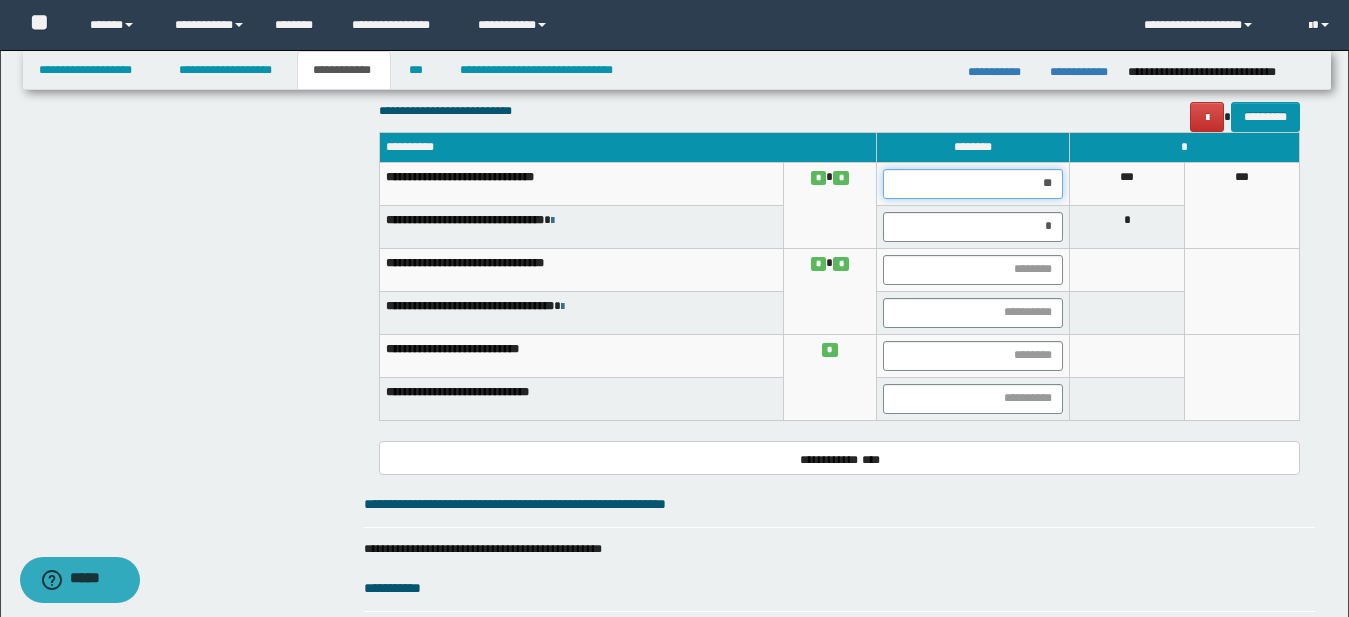 click on "**" at bounding box center [973, 184] 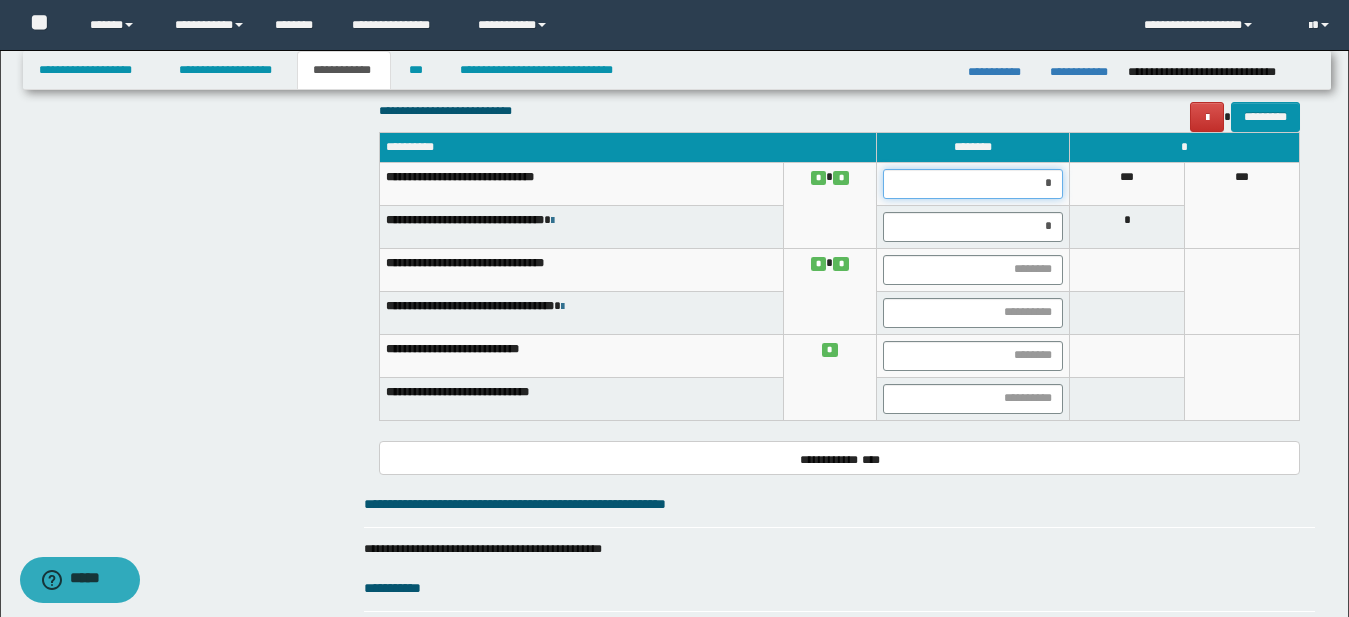 type on "**" 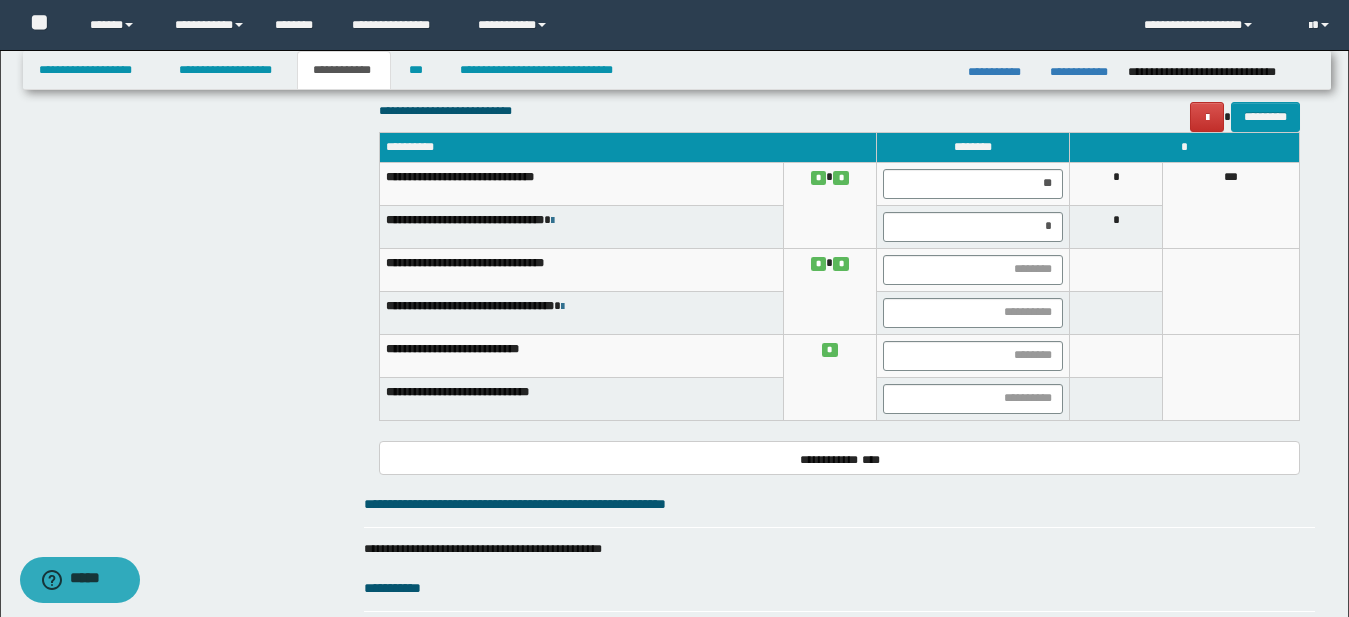 click on "*" at bounding box center [1116, 226] 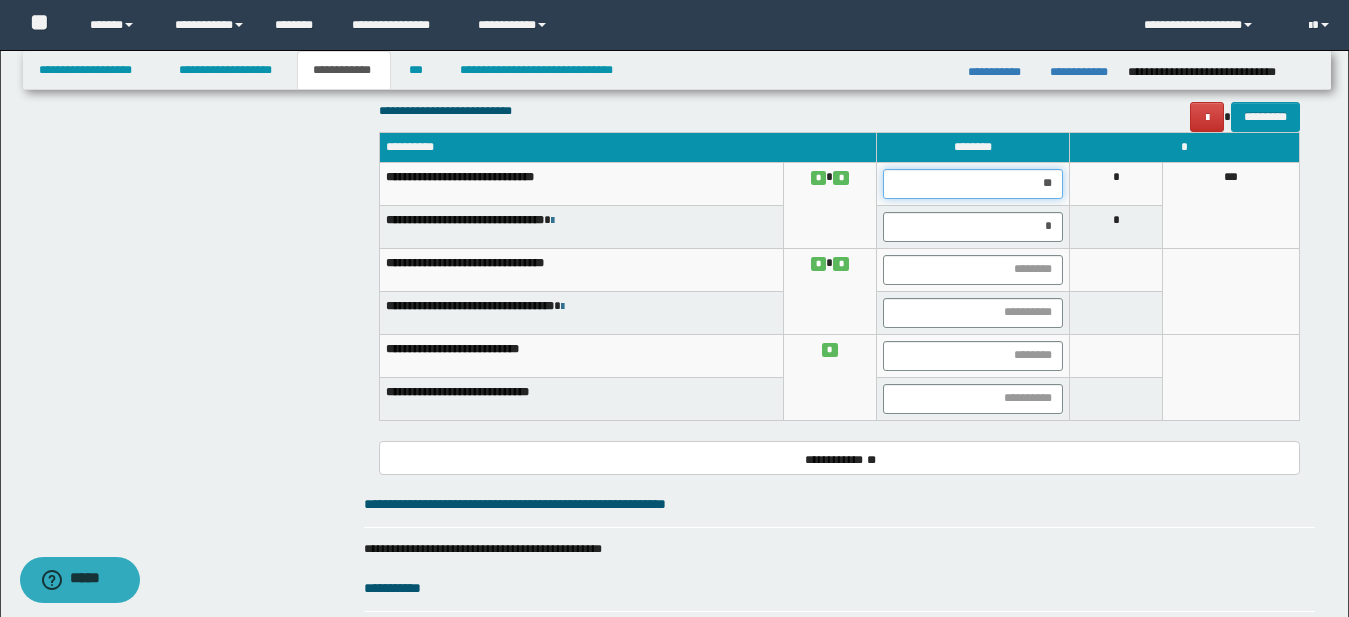 click on "**" at bounding box center (973, 184) 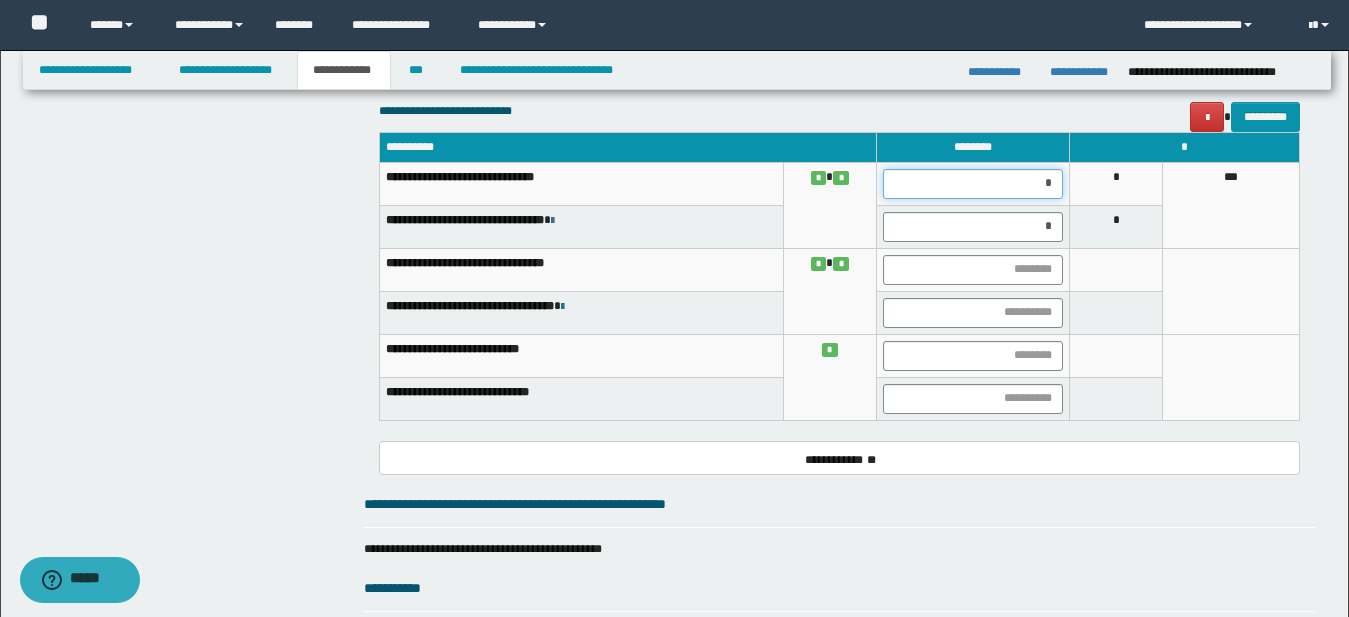 type on "**" 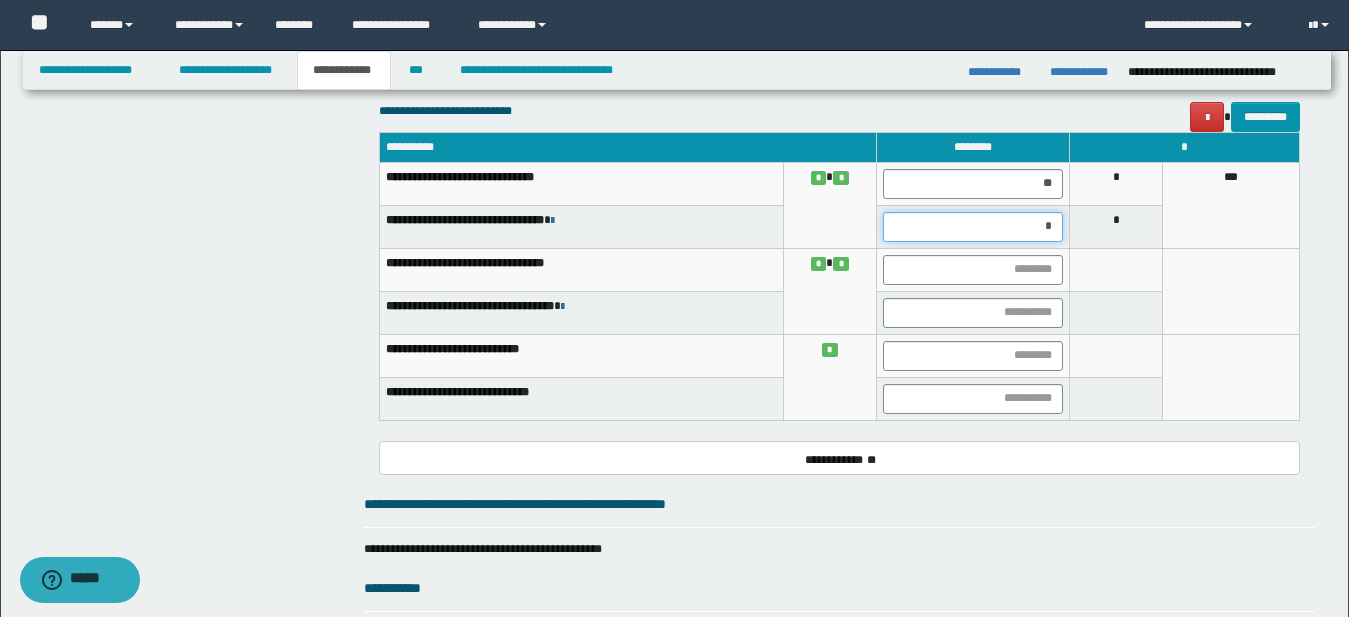 click on "*" at bounding box center (973, 227) 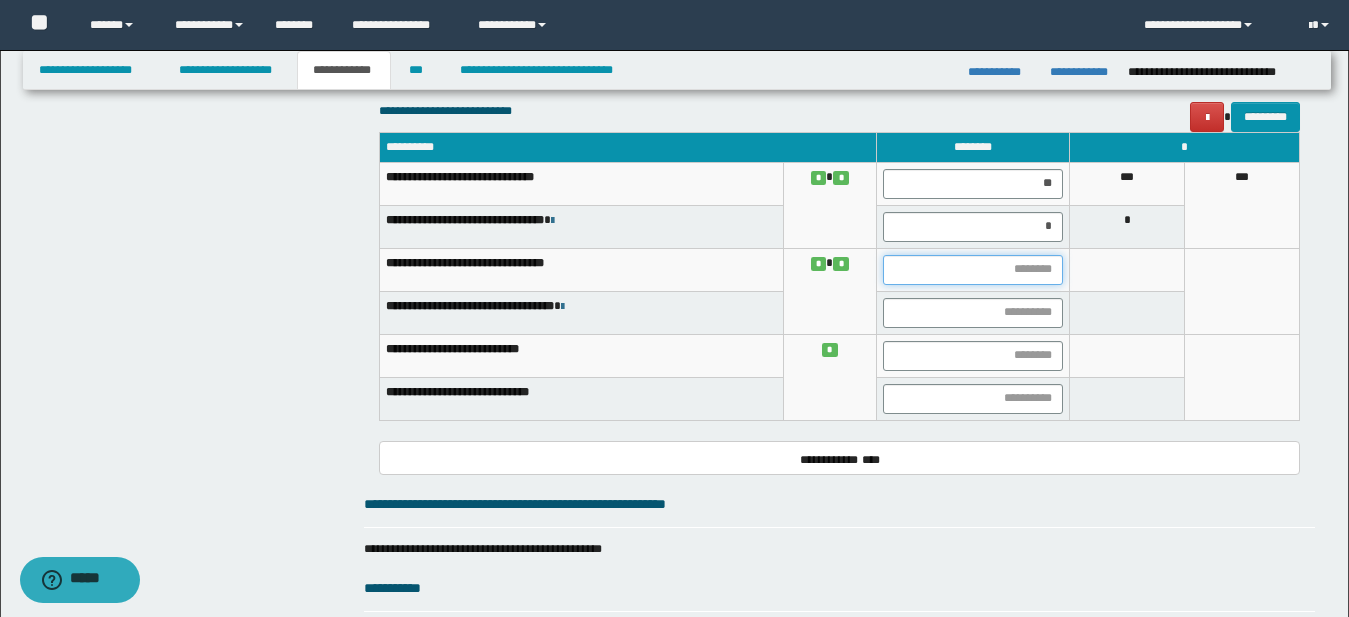 click at bounding box center (973, 270) 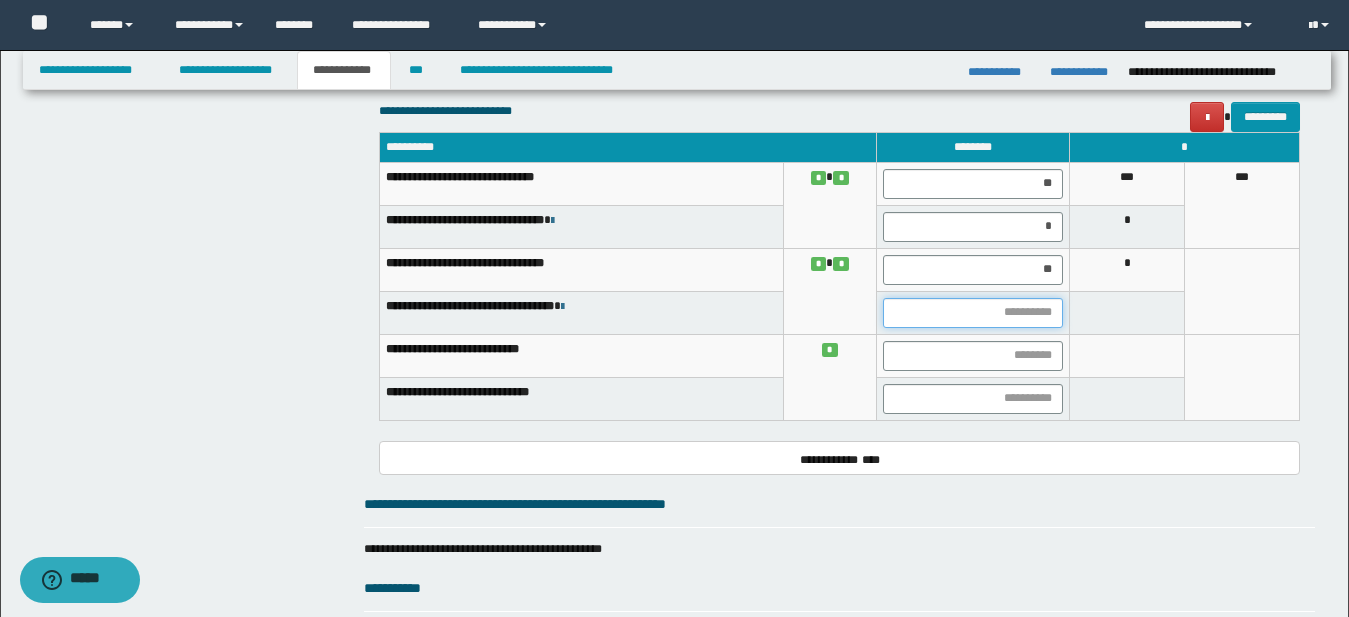 click at bounding box center (973, 313) 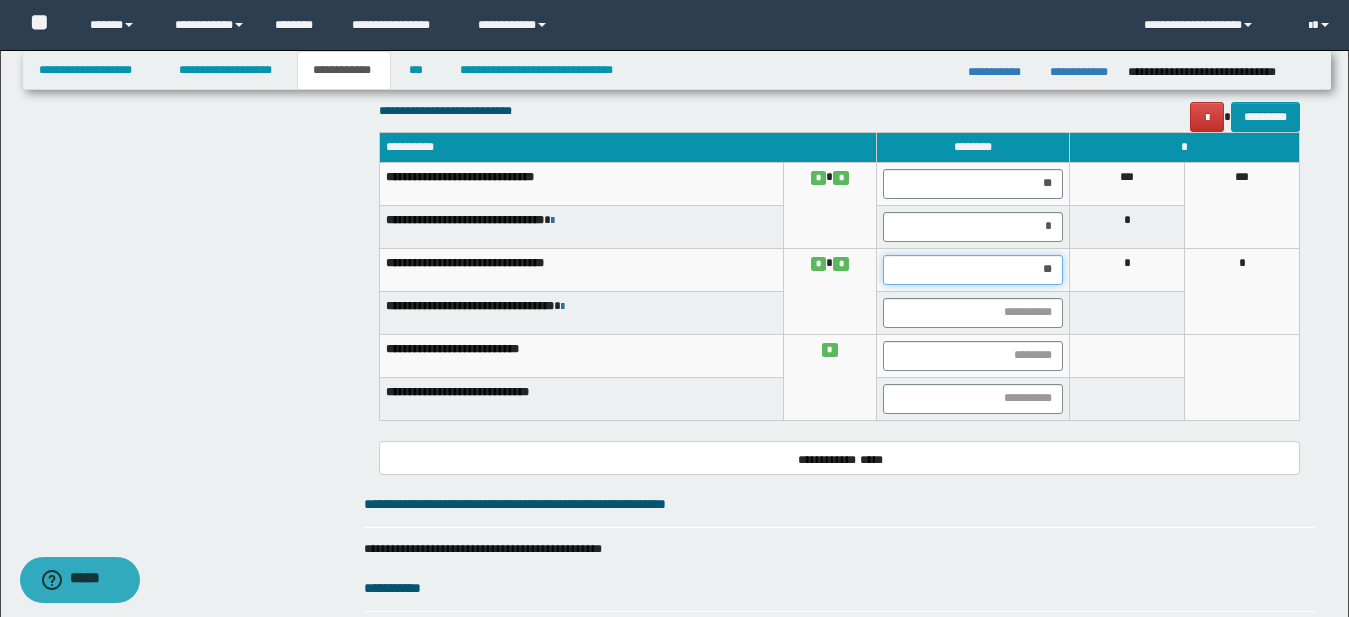 click on "**" at bounding box center (973, 270) 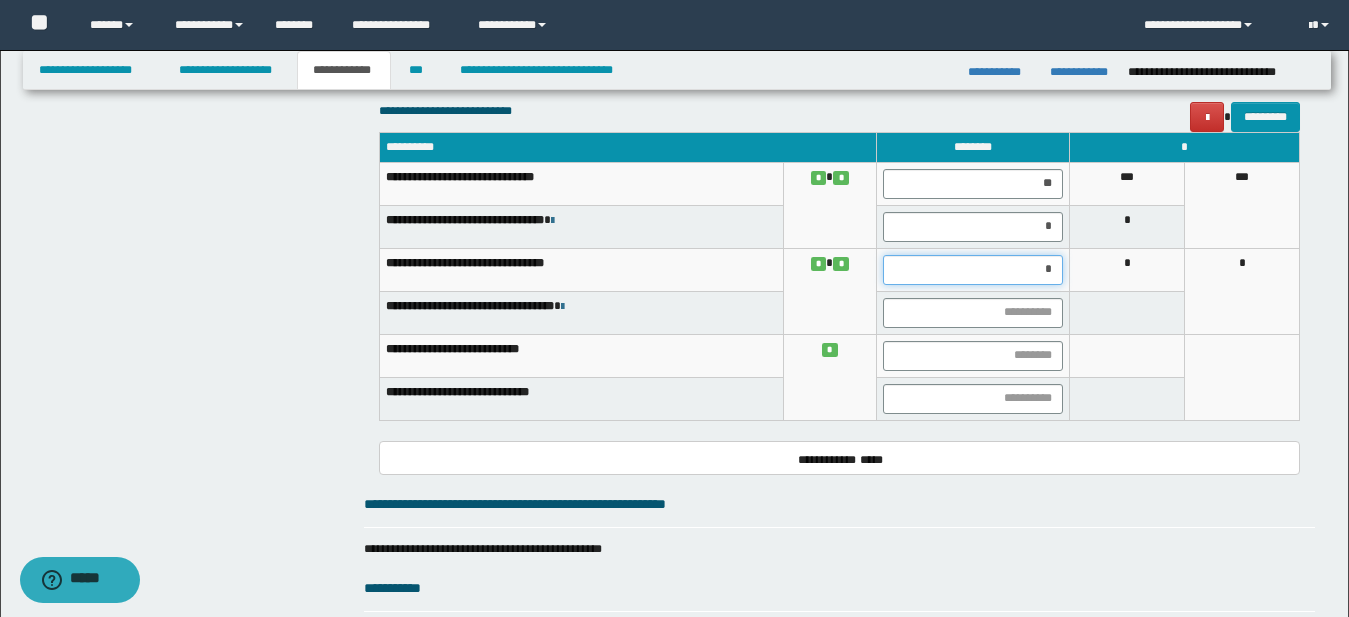 type on "**" 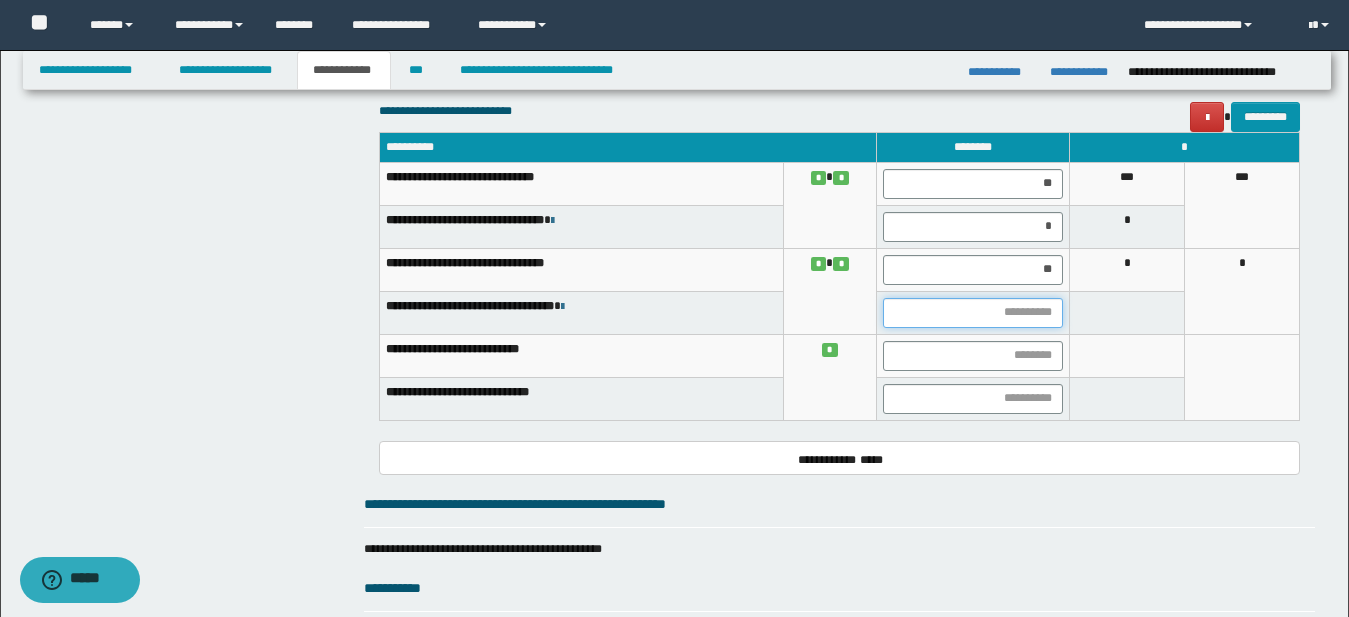 click at bounding box center [973, 313] 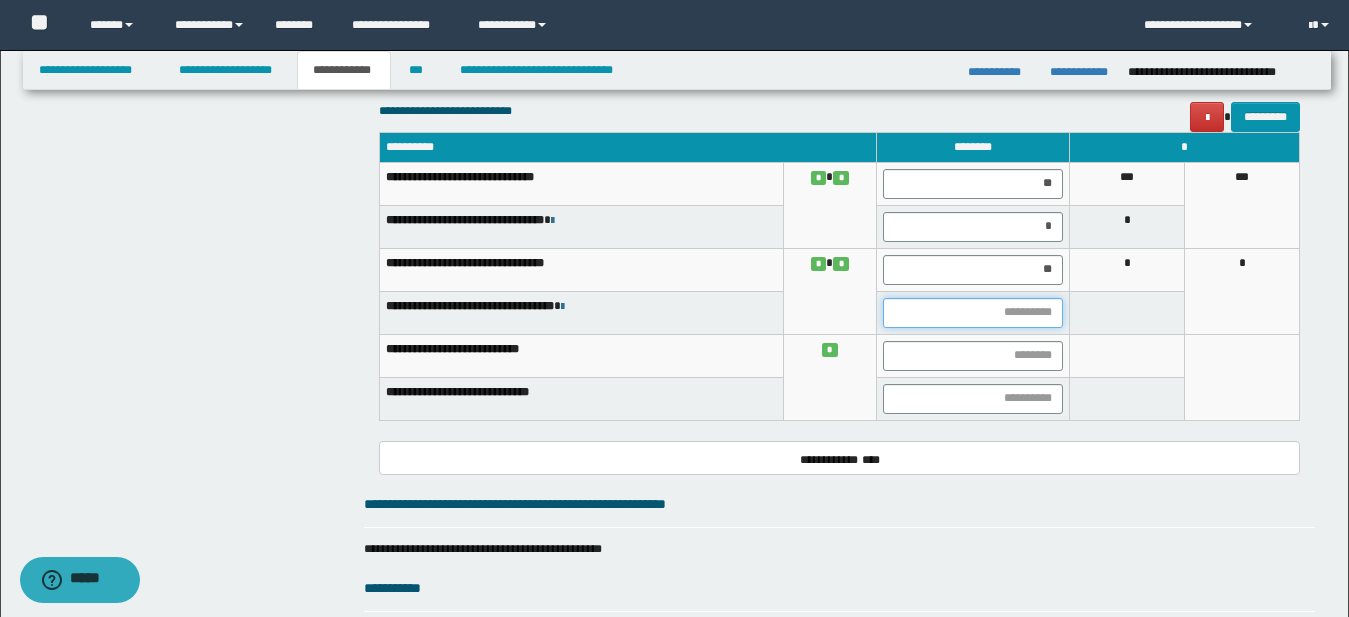 type on "*" 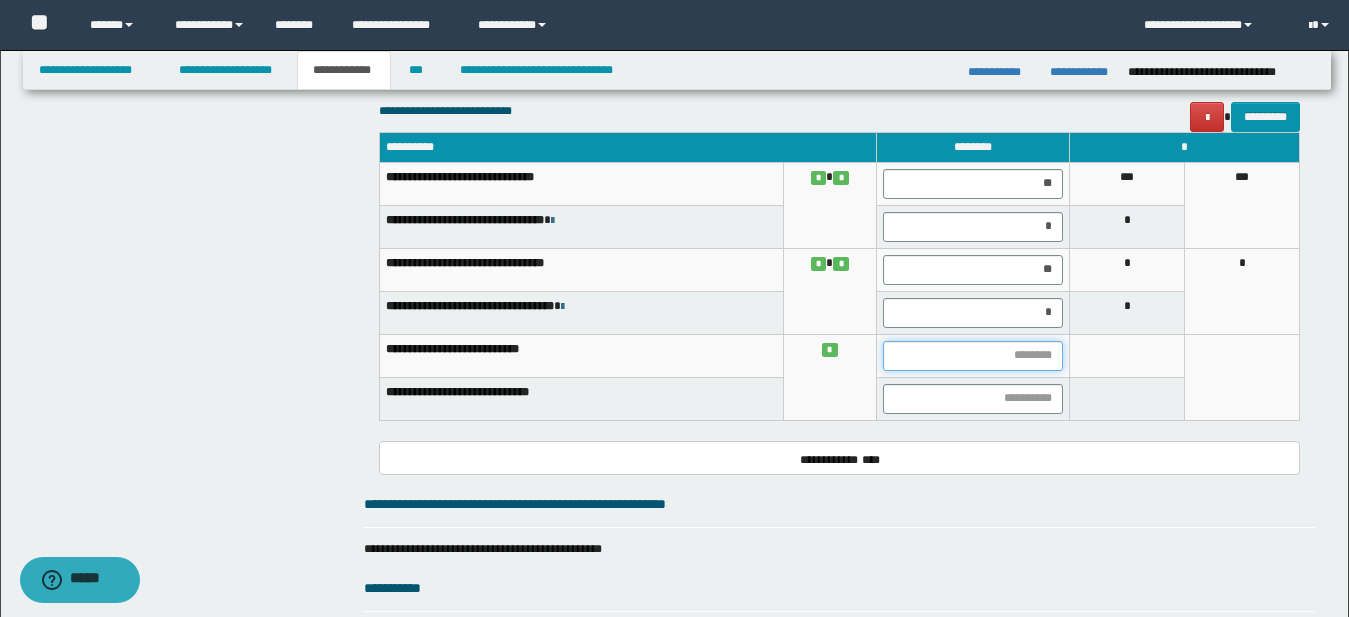 click at bounding box center (973, 356) 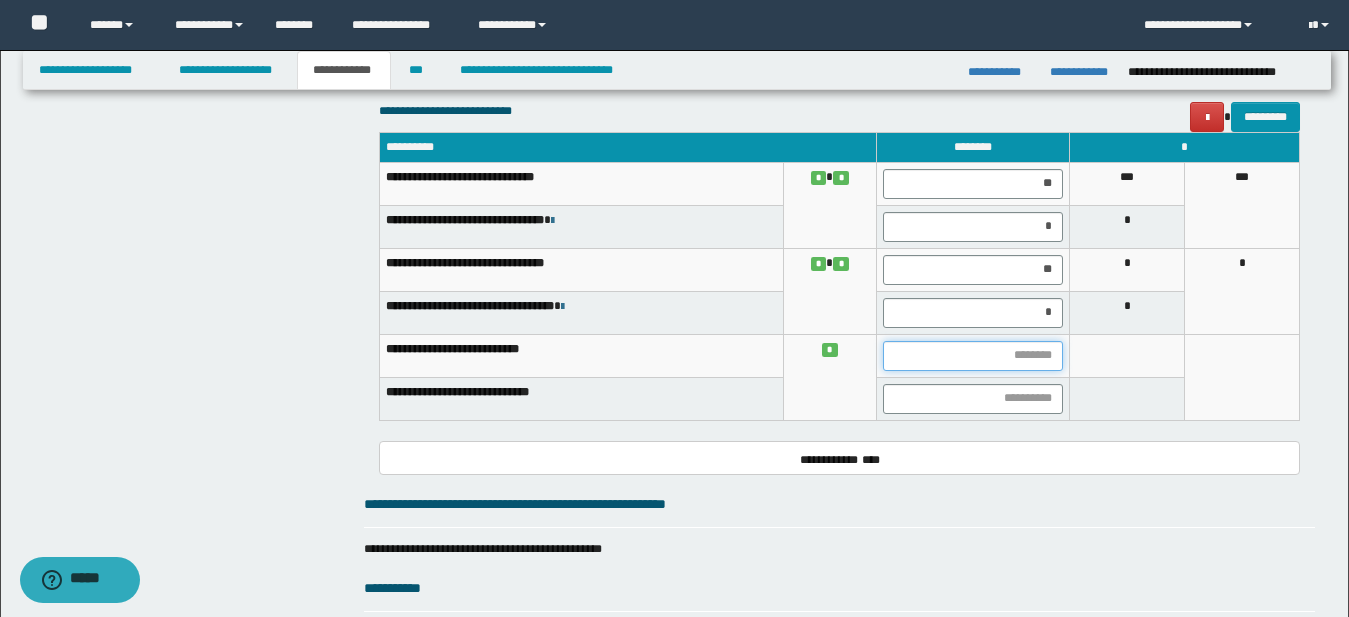 click at bounding box center [973, 356] 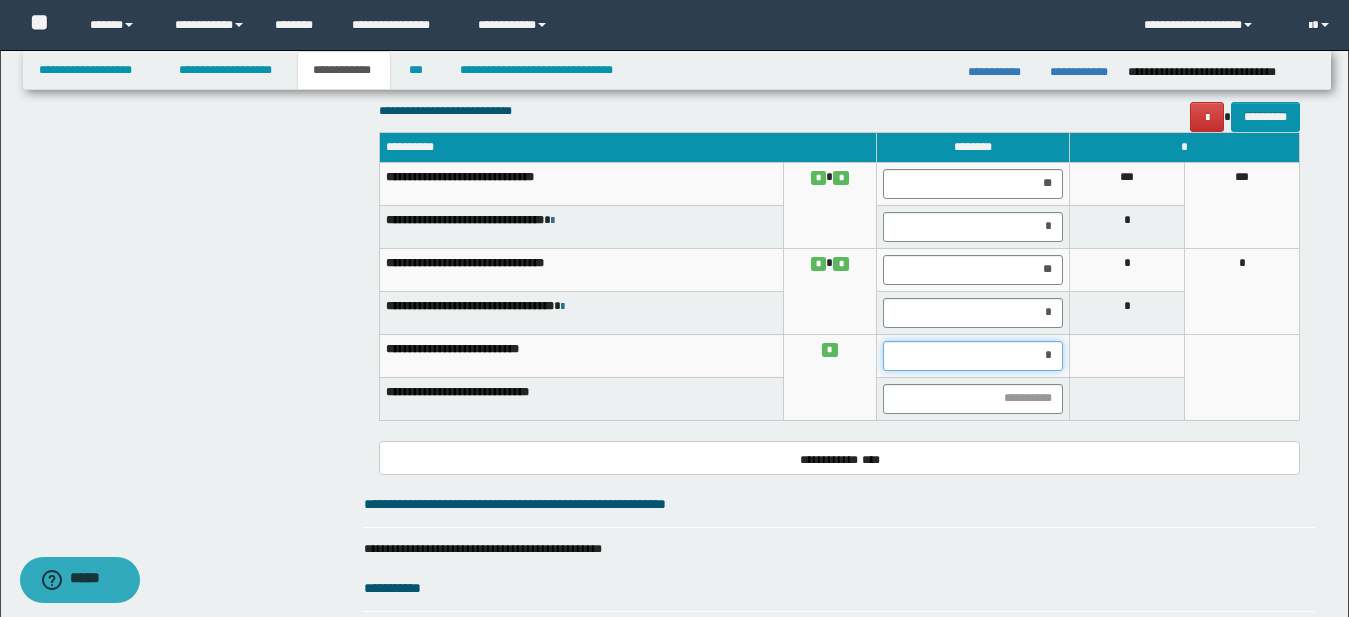 type on "**" 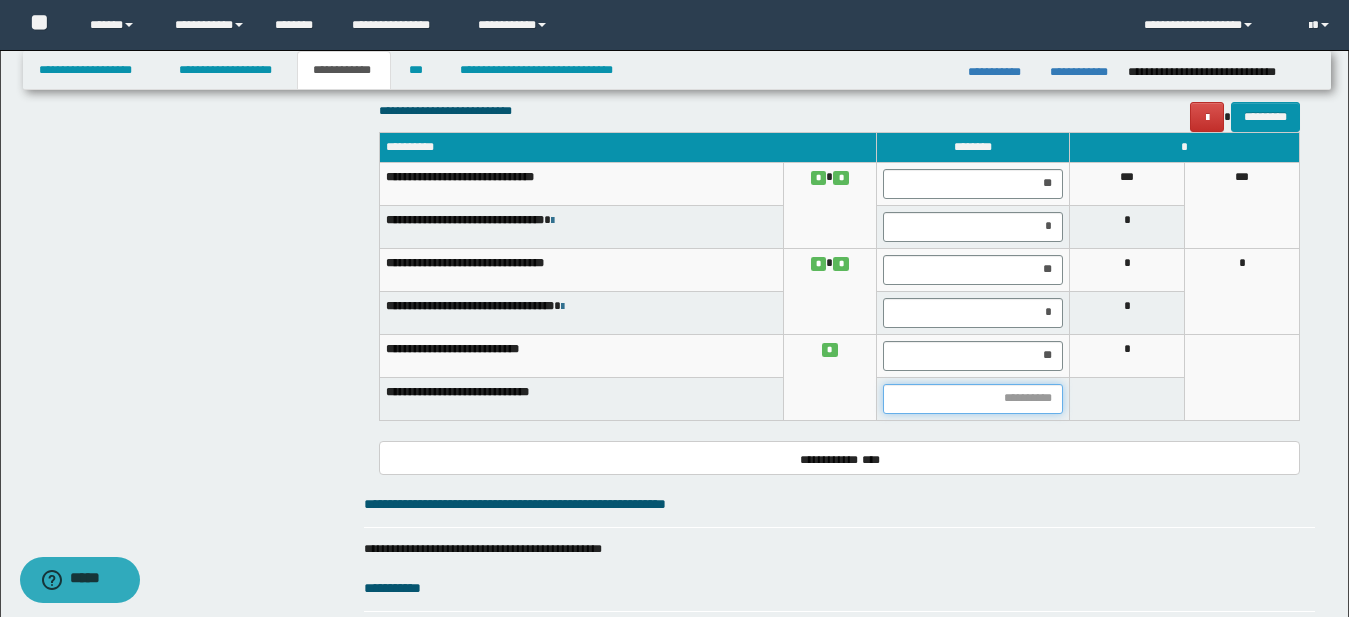 click at bounding box center (973, 399) 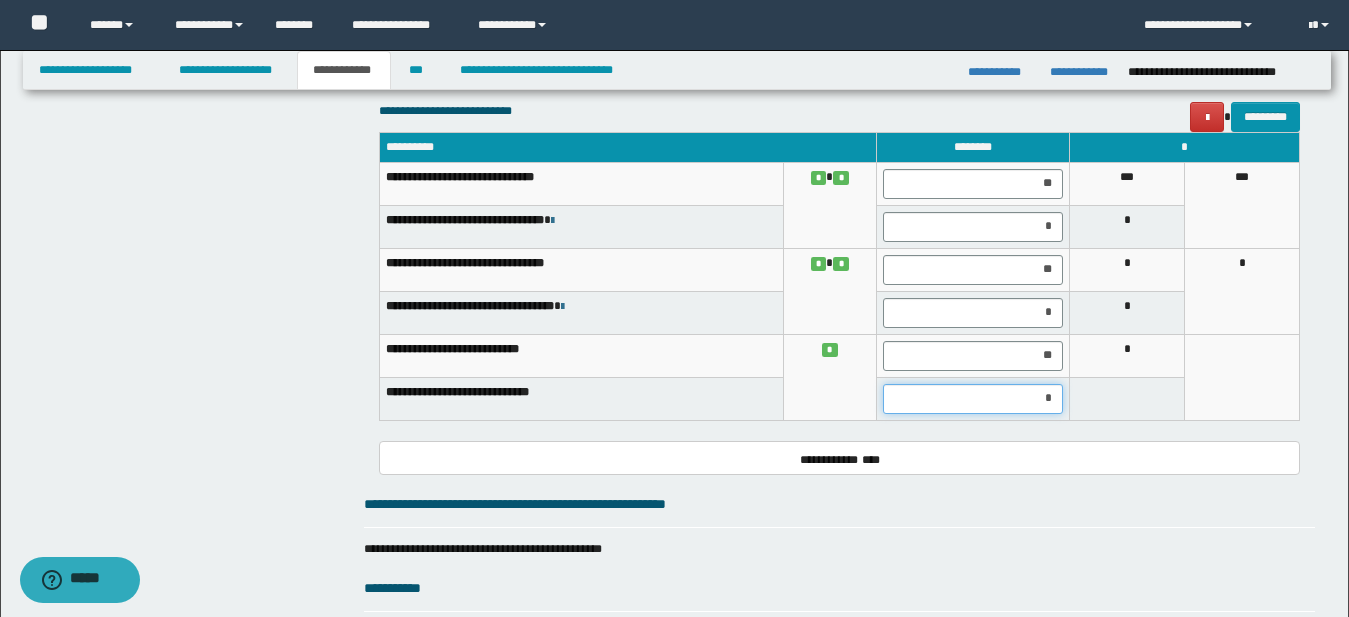type on "**" 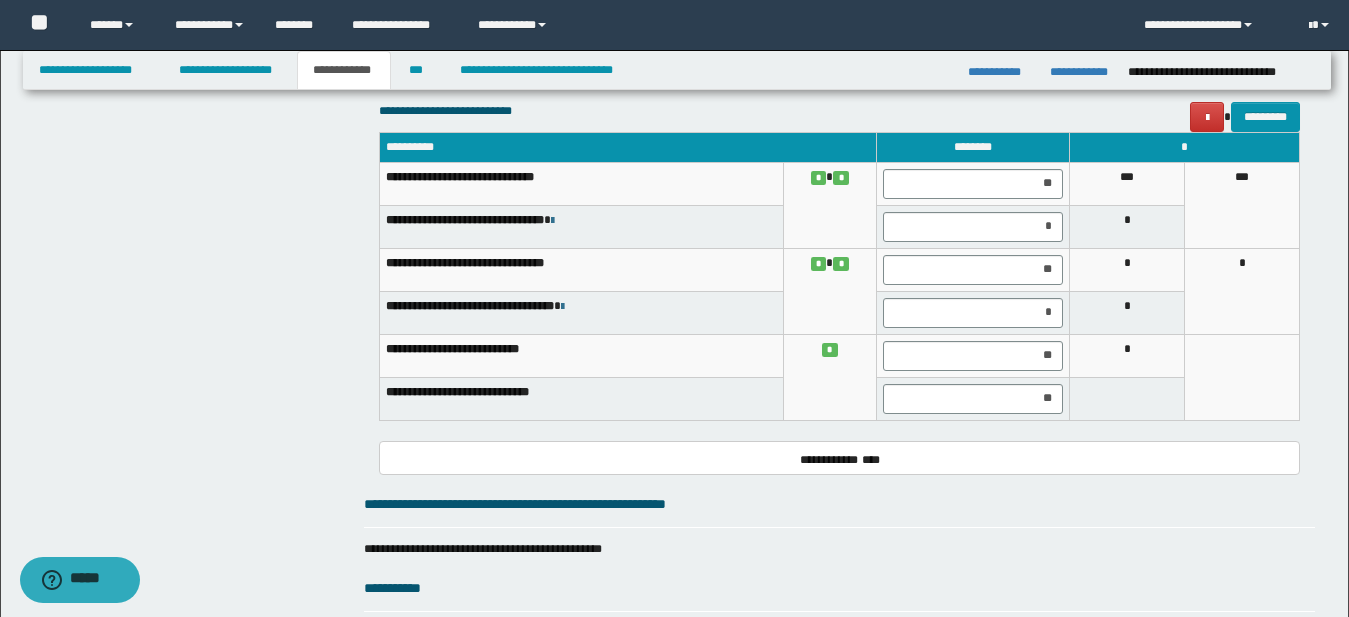 click at bounding box center [1127, 398] 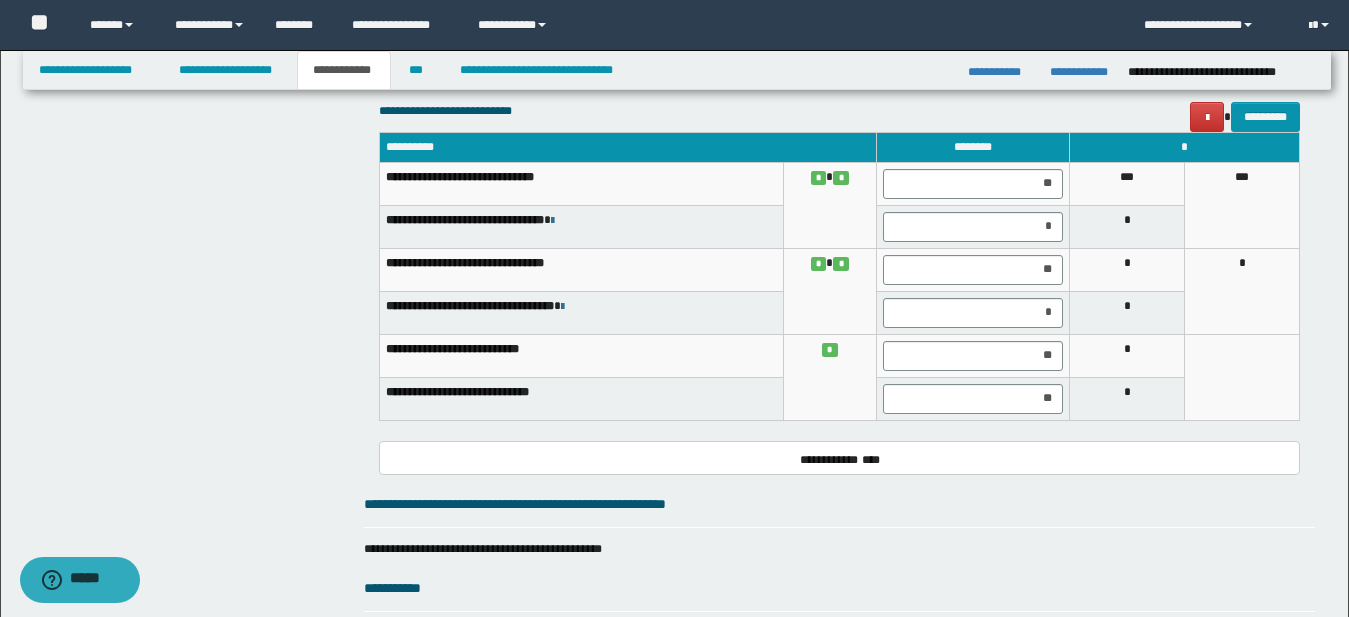click on "*" at bounding box center [1242, 291] 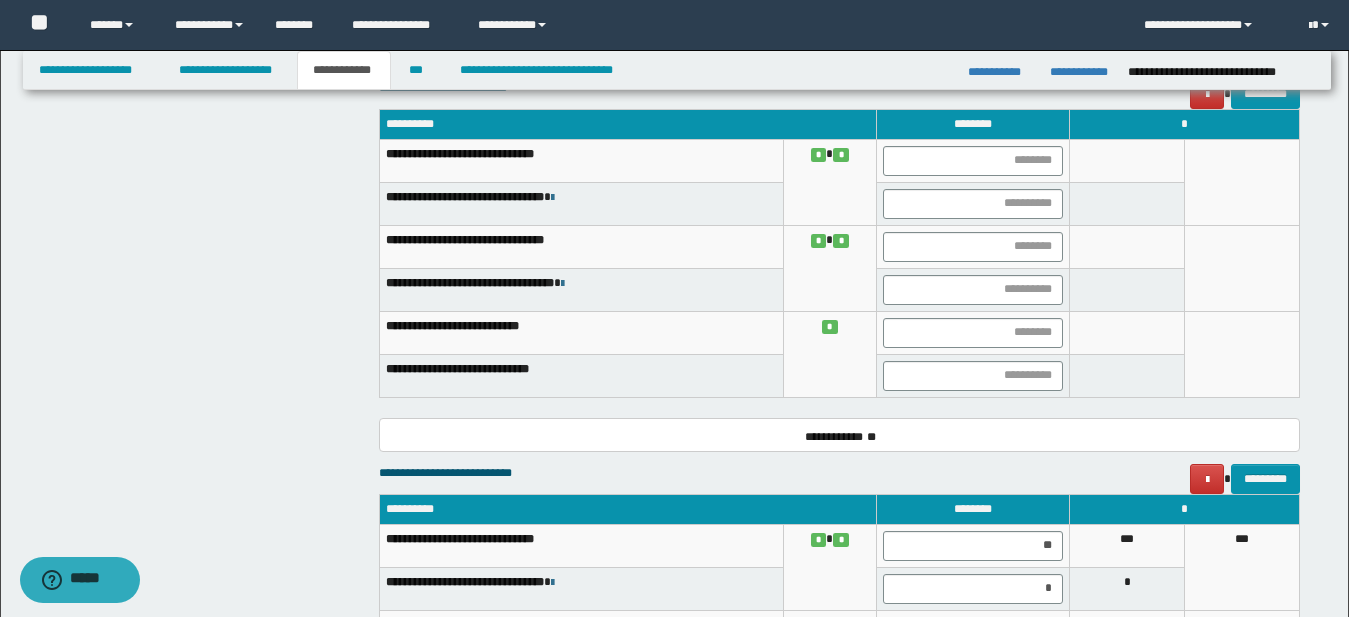 scroll, scrollTop: 2088, scrollLeft: 0, axis: vertical 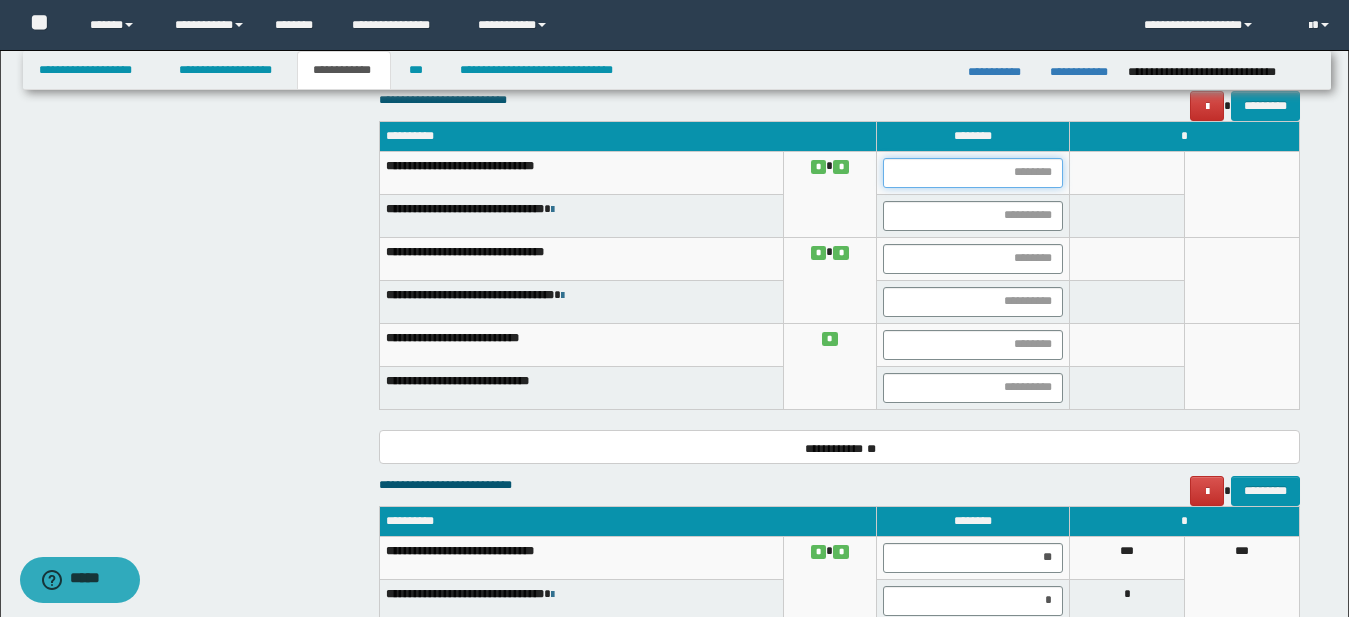 click at bounding box center (973, 173) 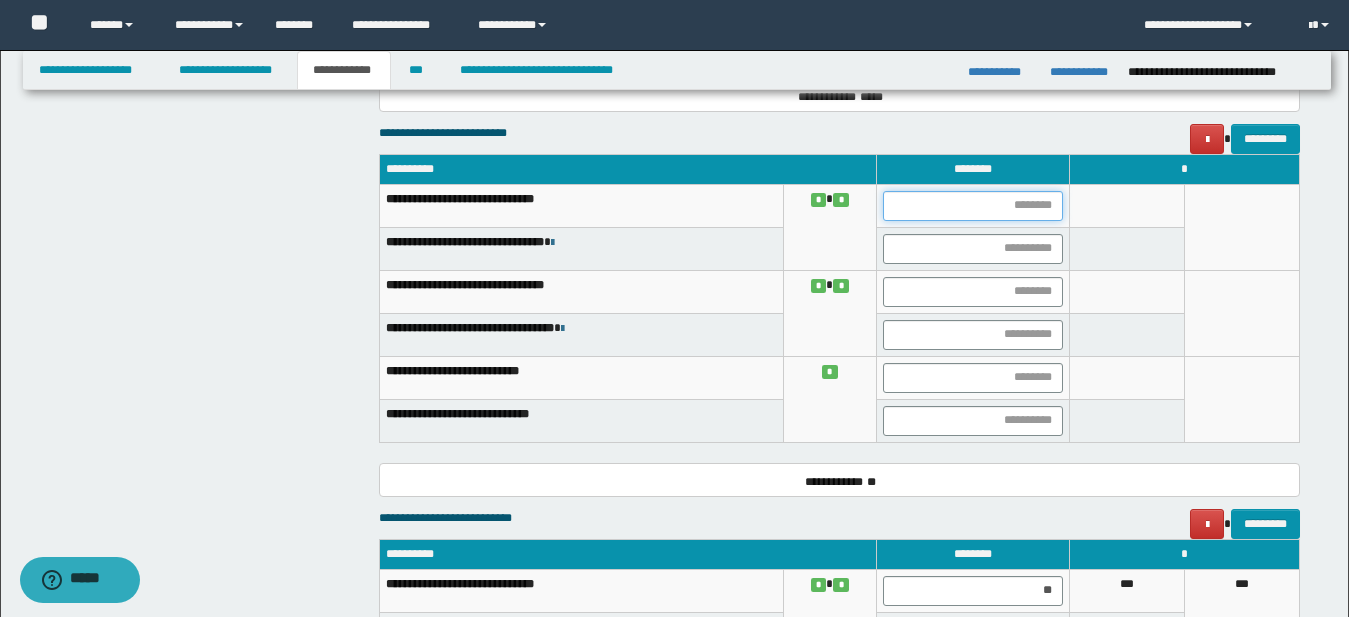 scroll, scrollTop: 2054, scrollLeft: 0, axis: vertical 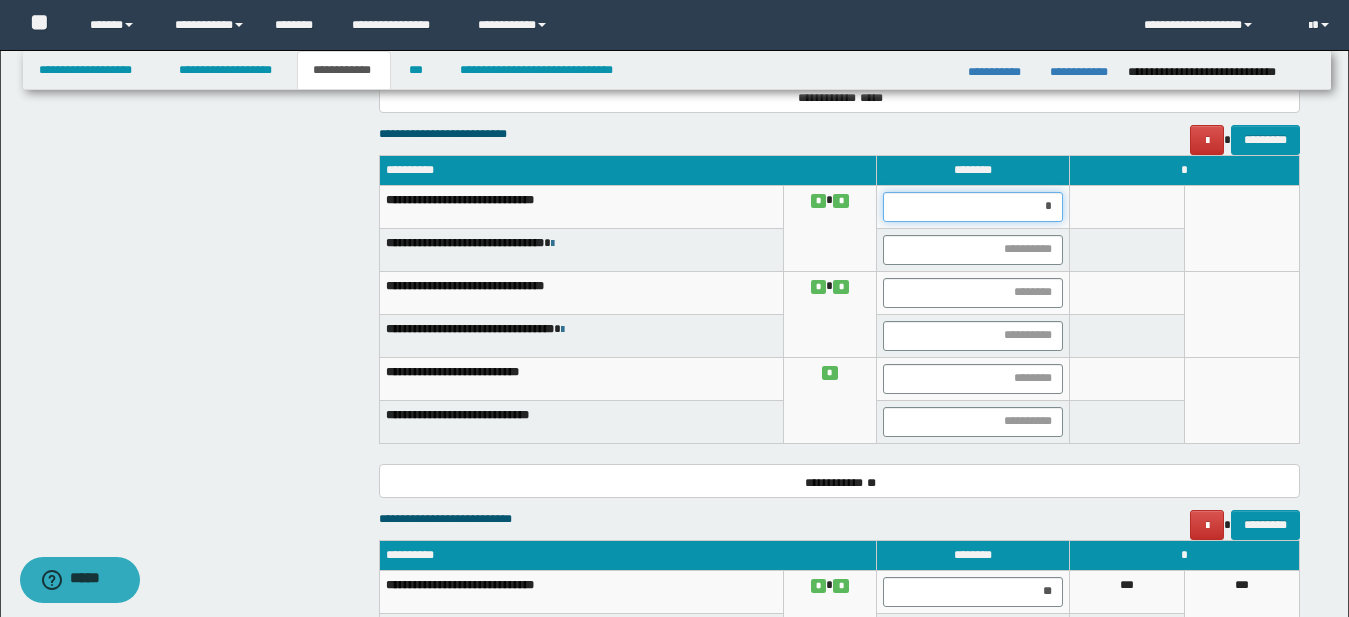 type on "**" 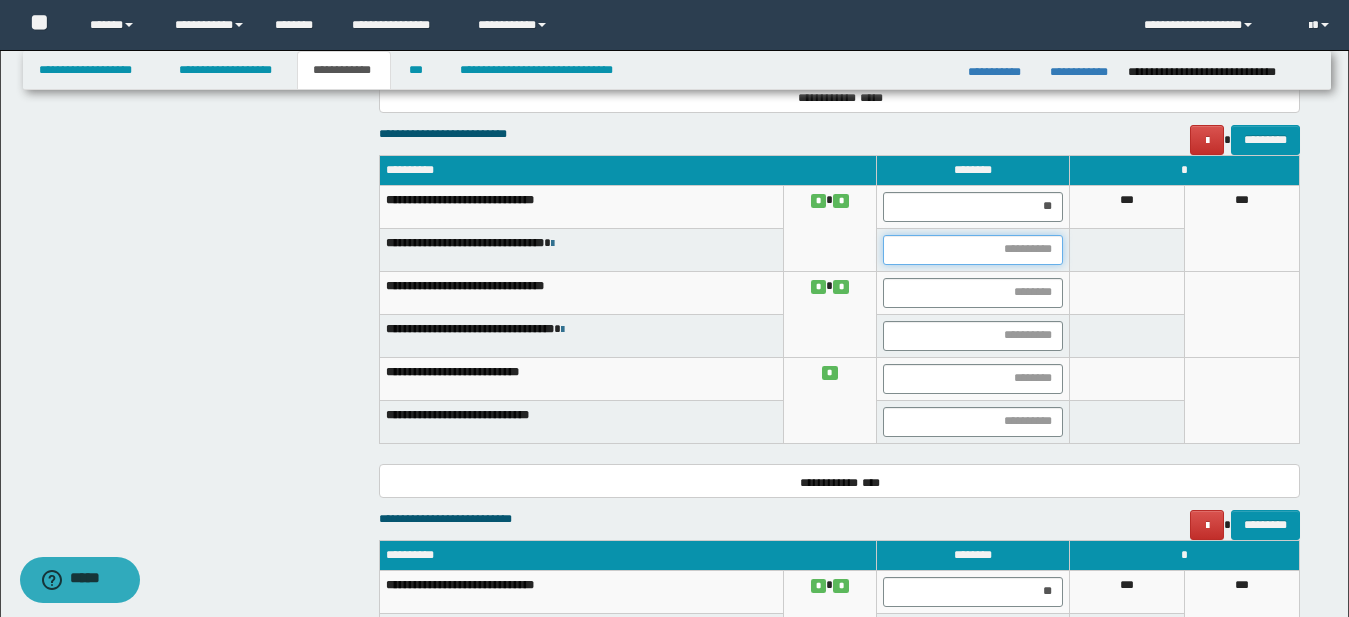 click at bounding box center [973, 250] 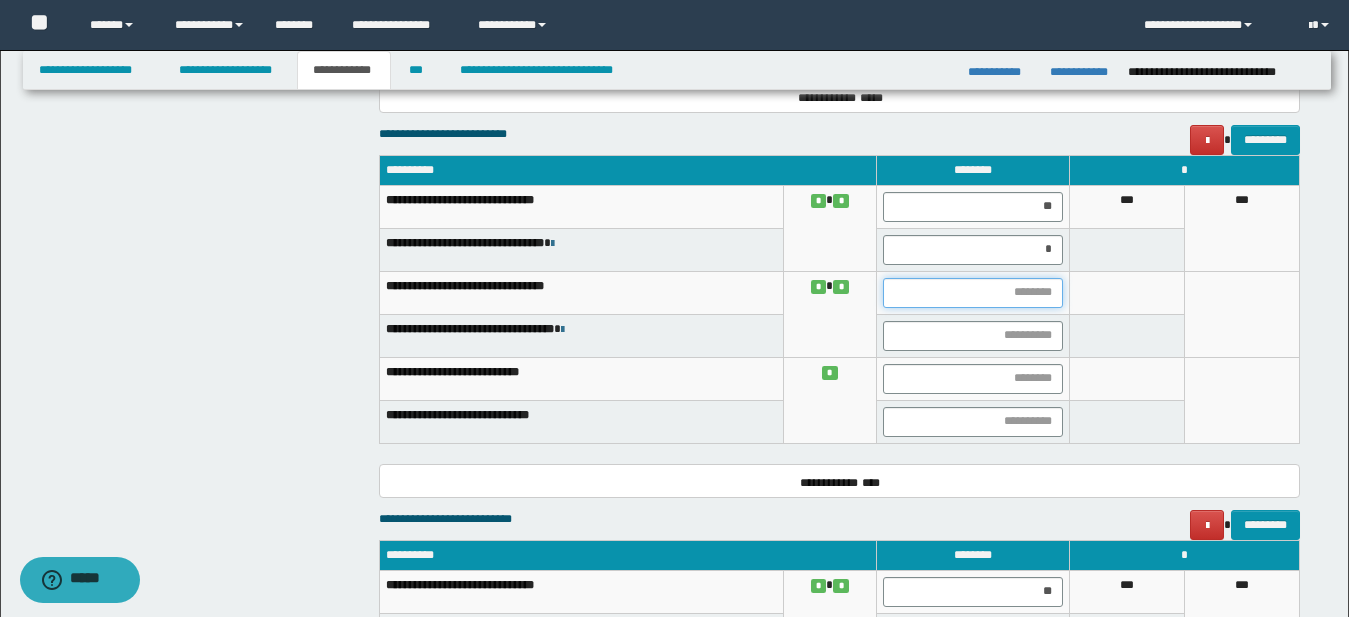 click at bounding box center (973, 293) 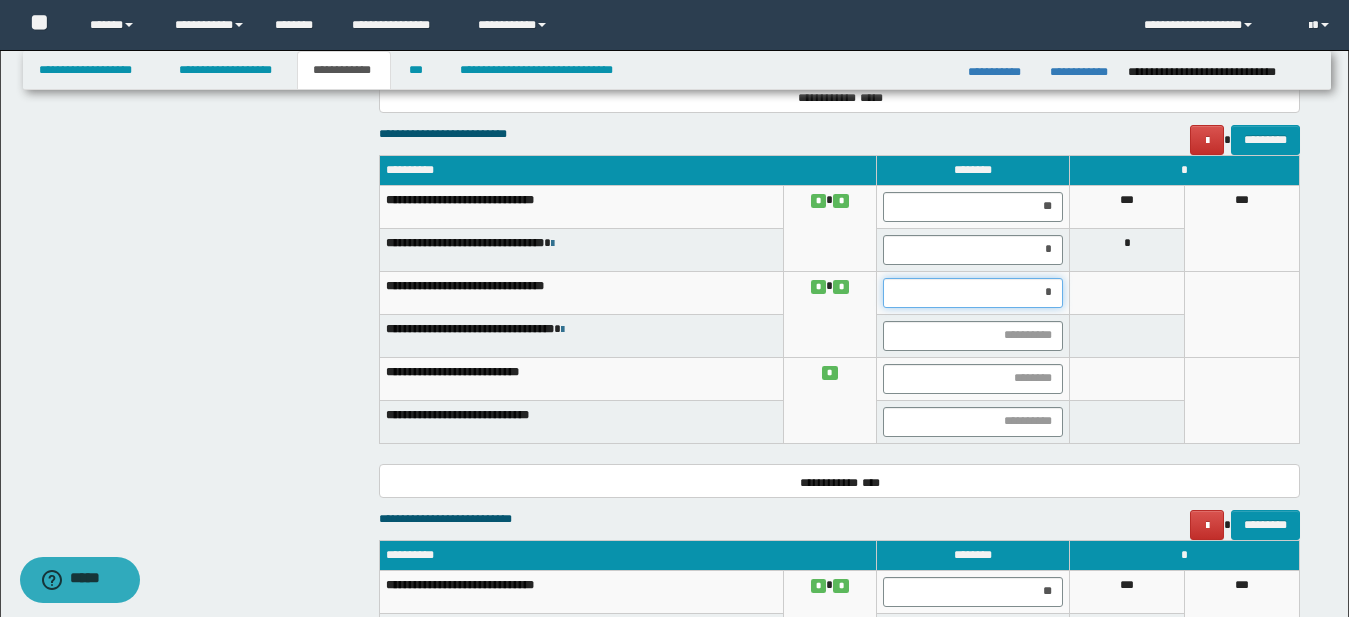 type on "**" 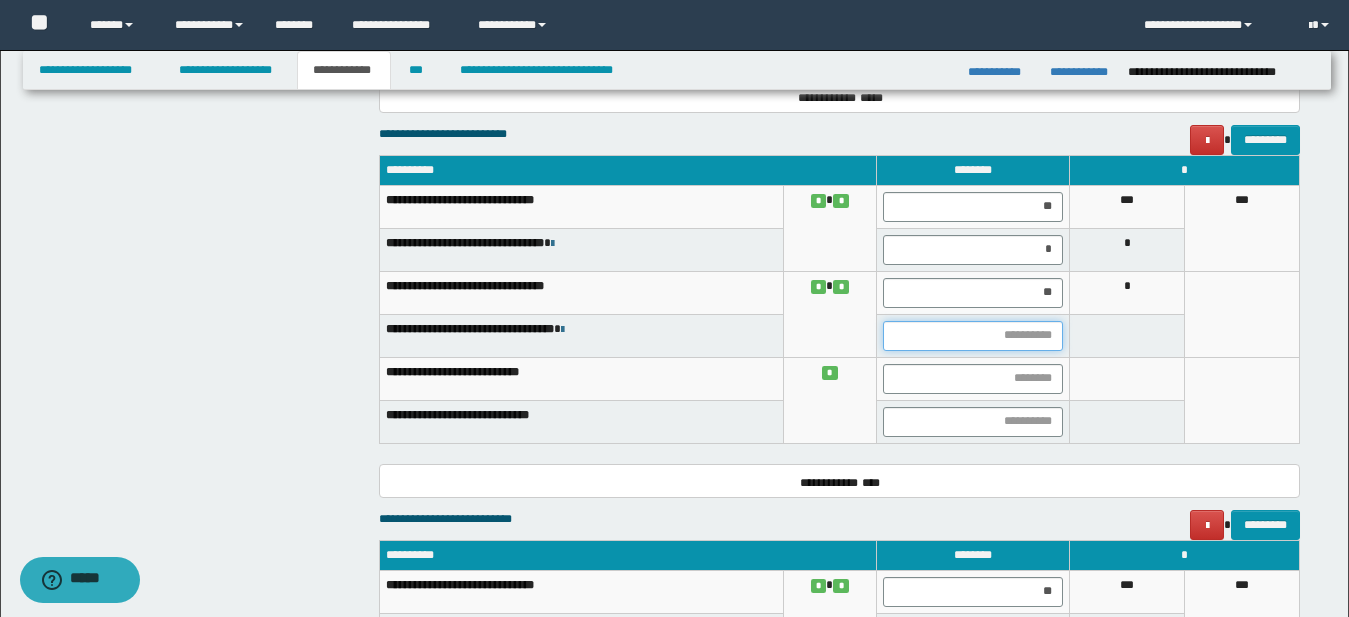 click at bounding box center (973, 336) 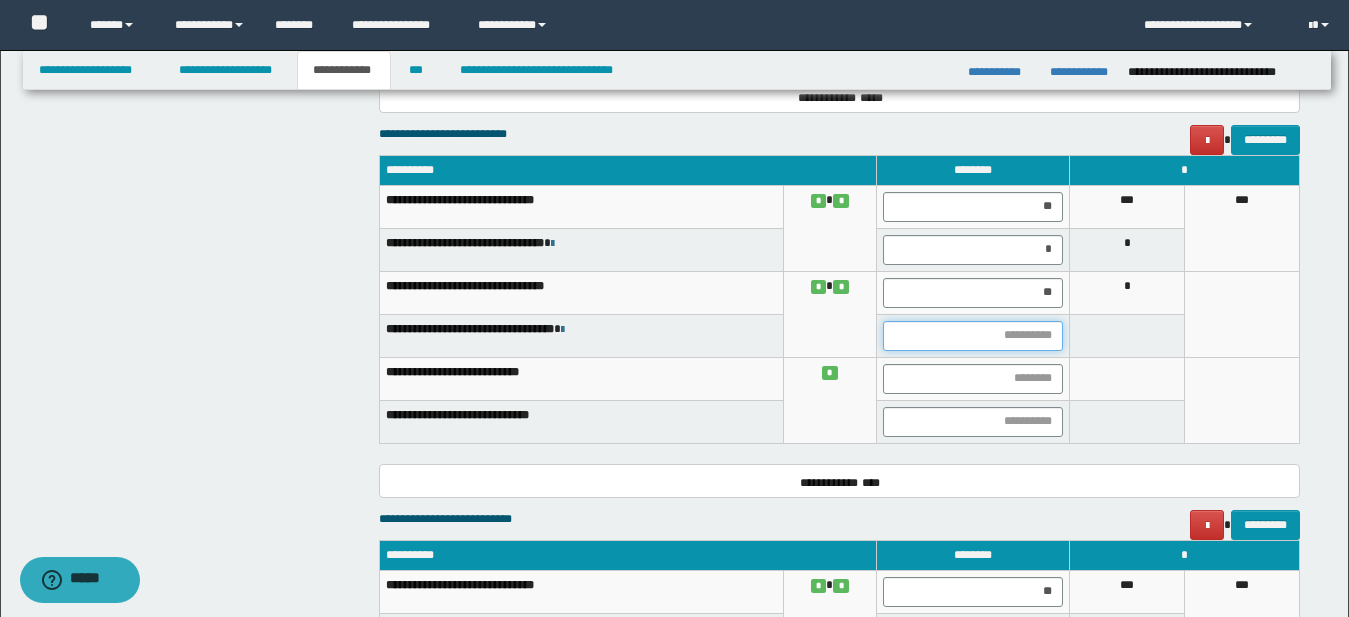 type on "*" 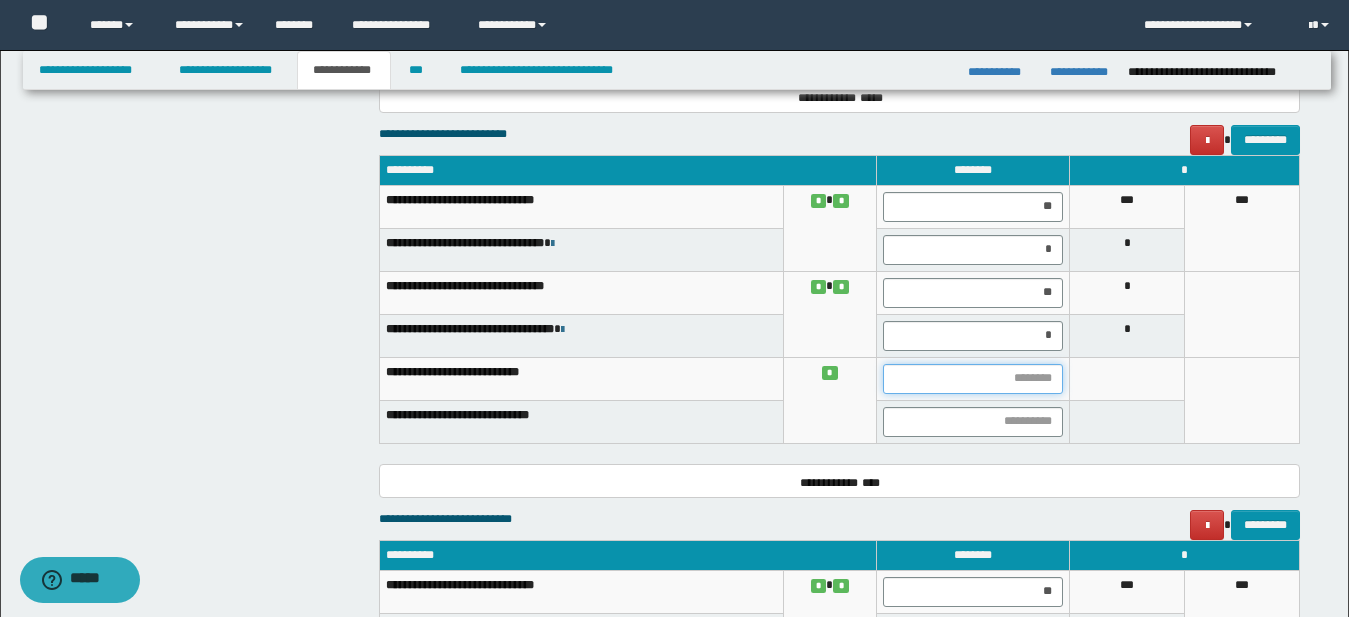click at bounding box center (973, 379) 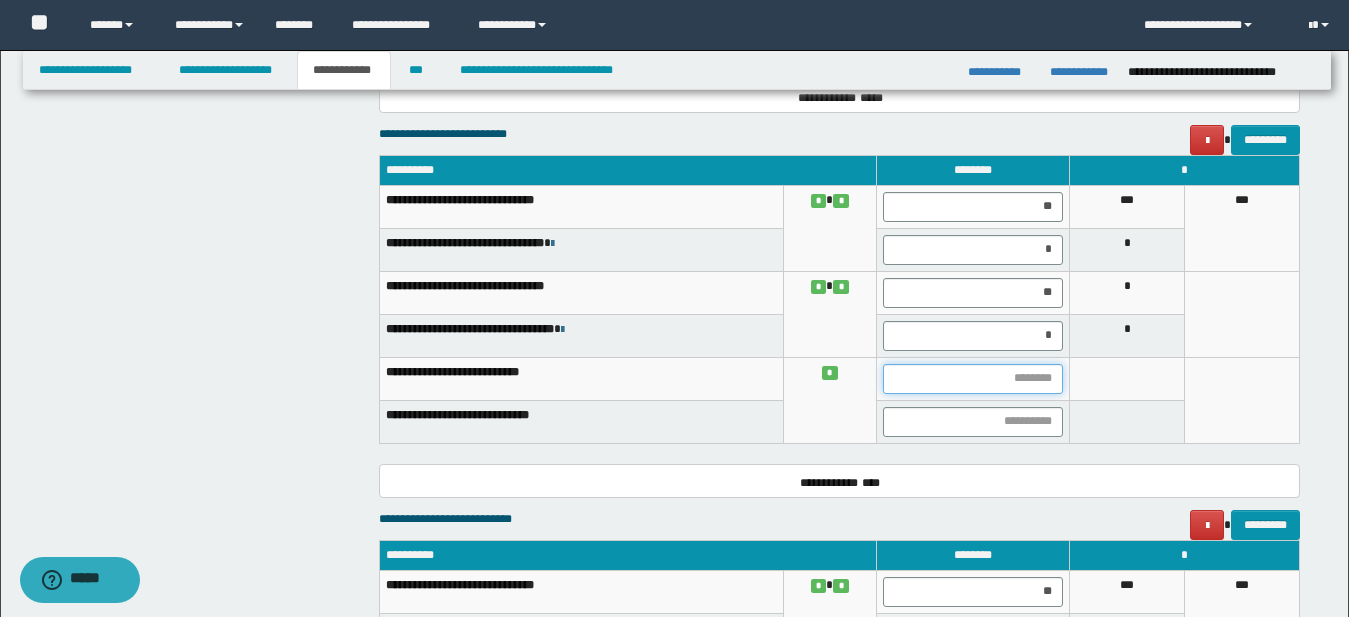 type on "*" 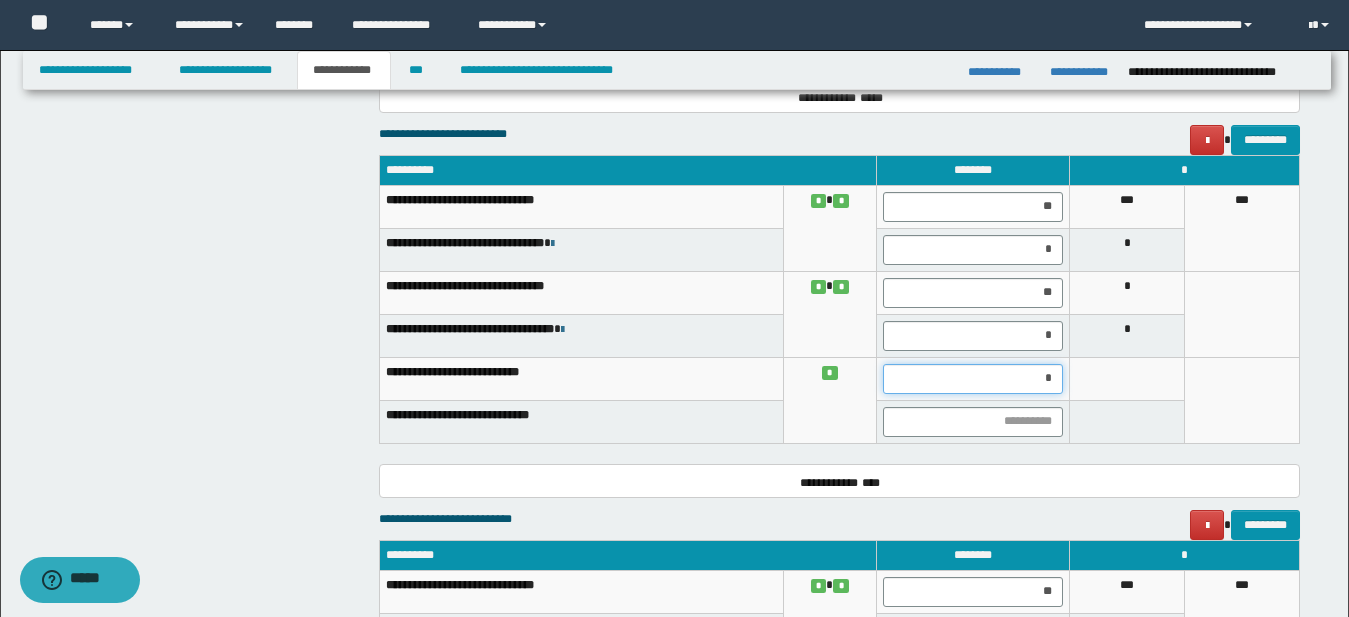 type on "**" 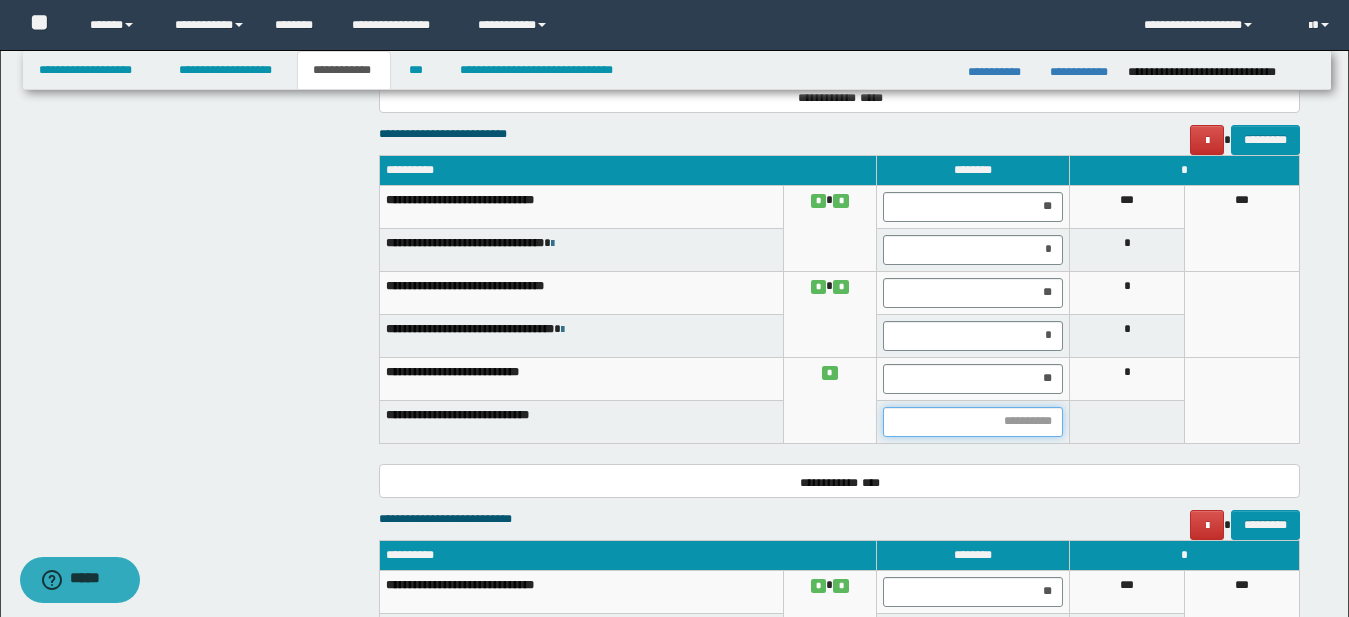 click at bounding box center (973, 422) 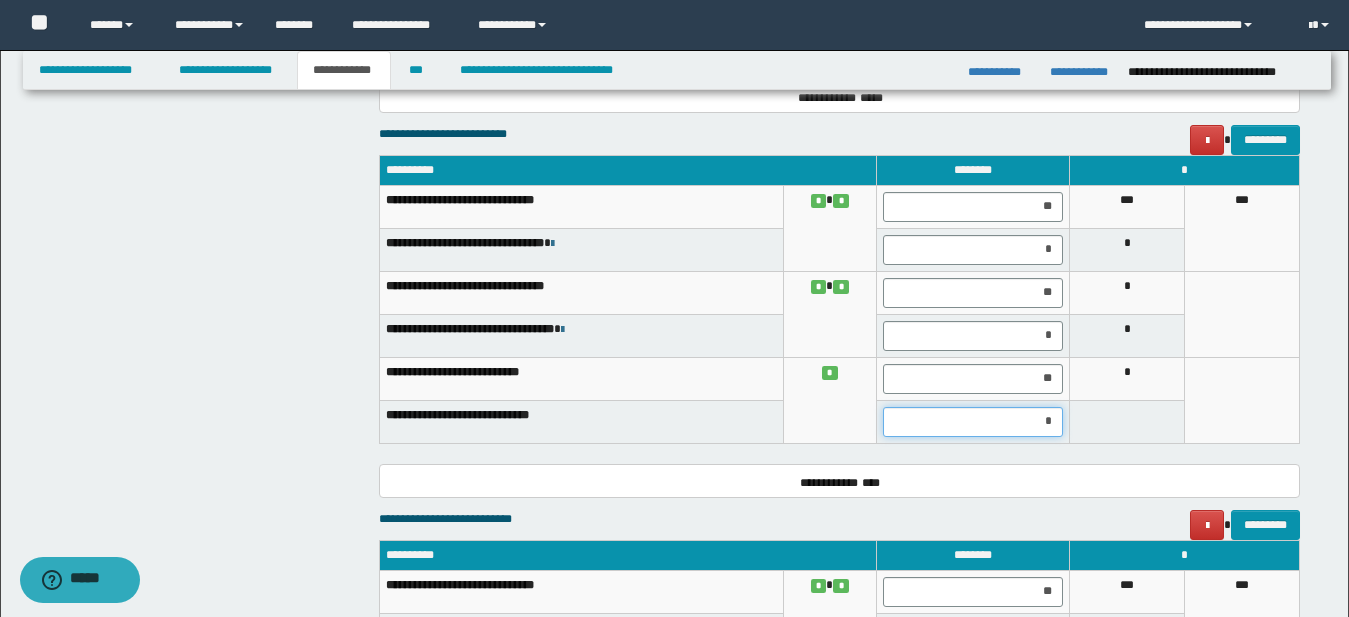 type on "**" 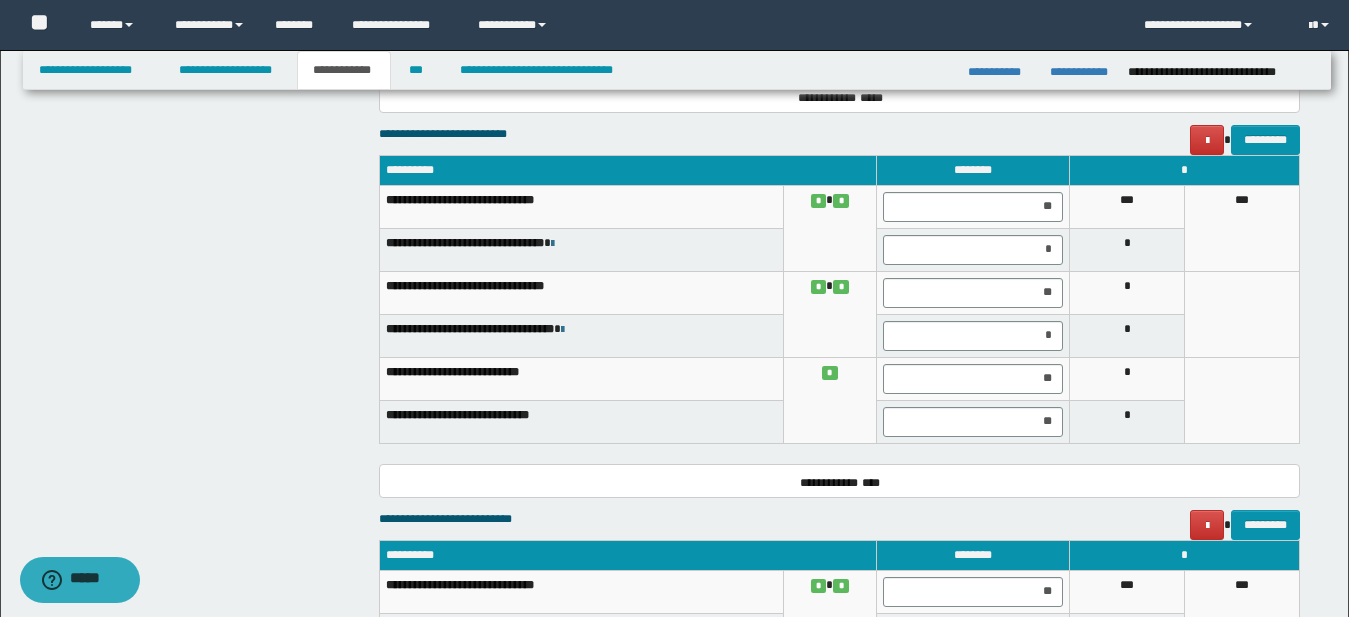click on "**********" at bounding box center [839, 481] 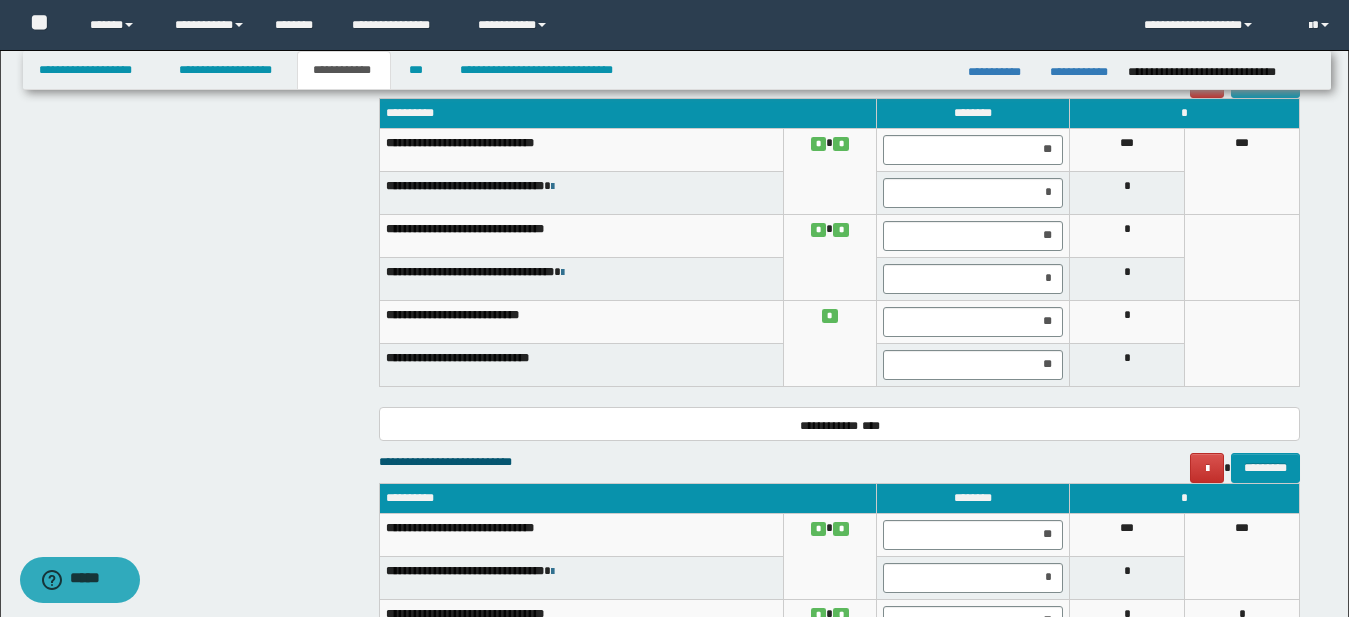 scroll, scrollTop: 2112, scrollLeft: 0, axis: vertical 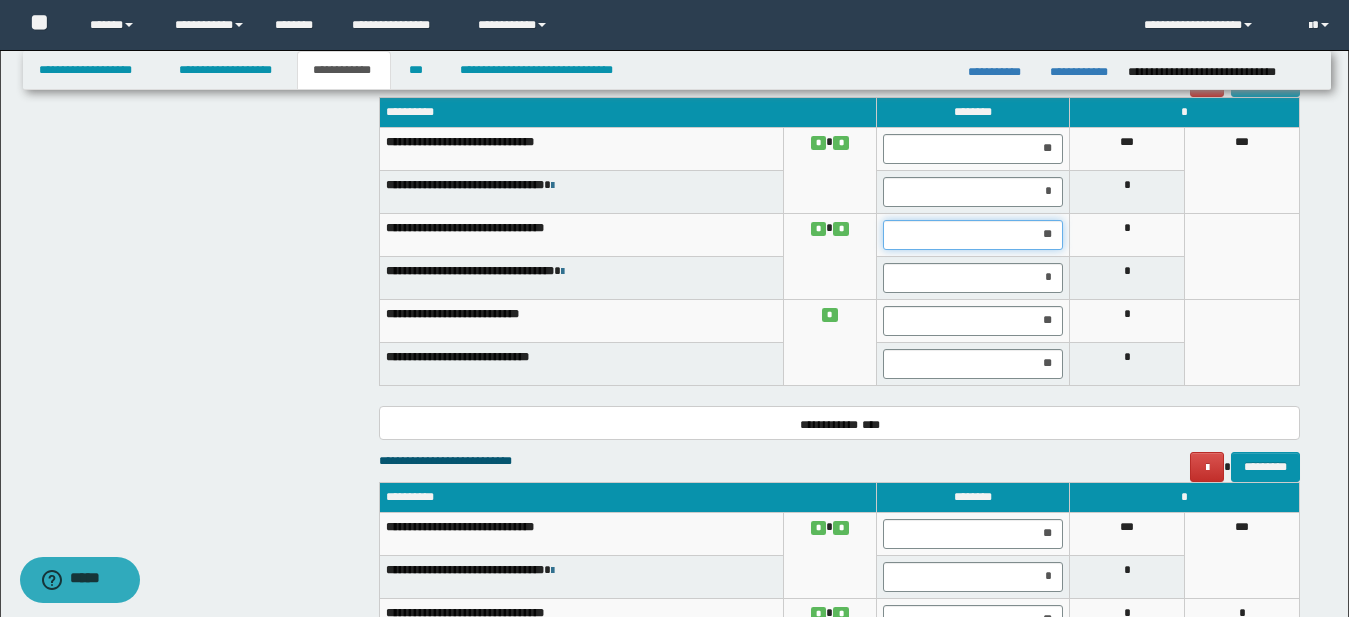 click on "**" at bounding box center [973, 235] 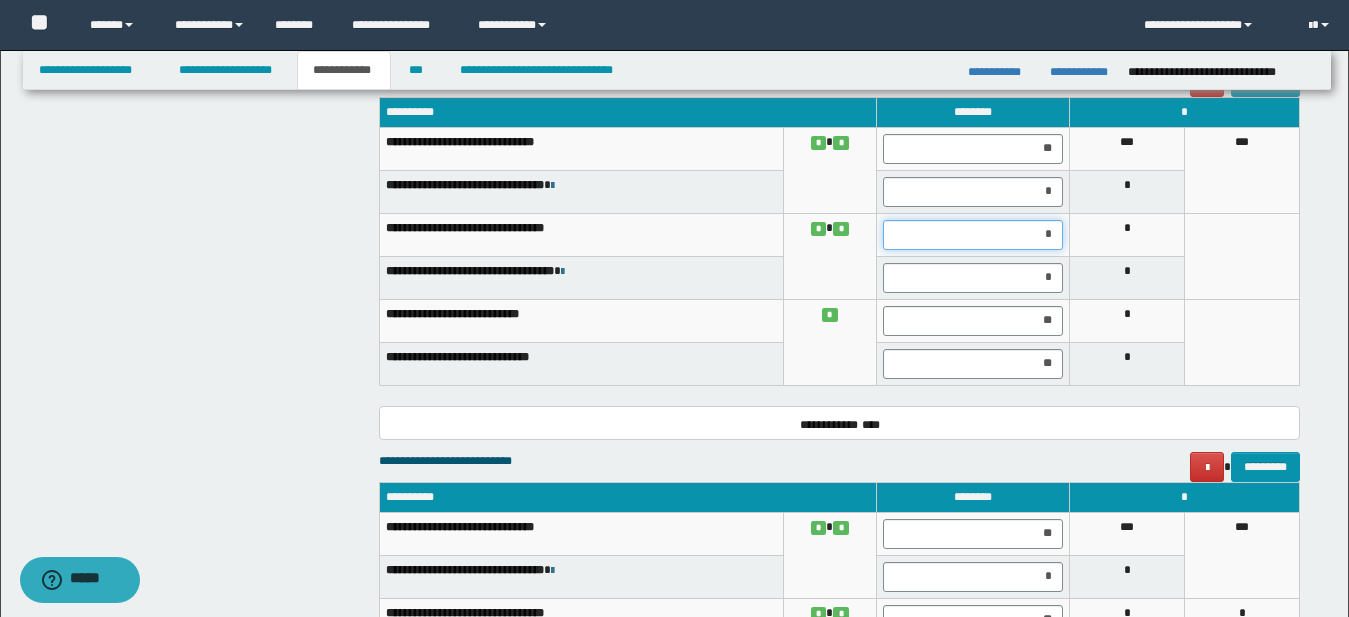 type on "**" 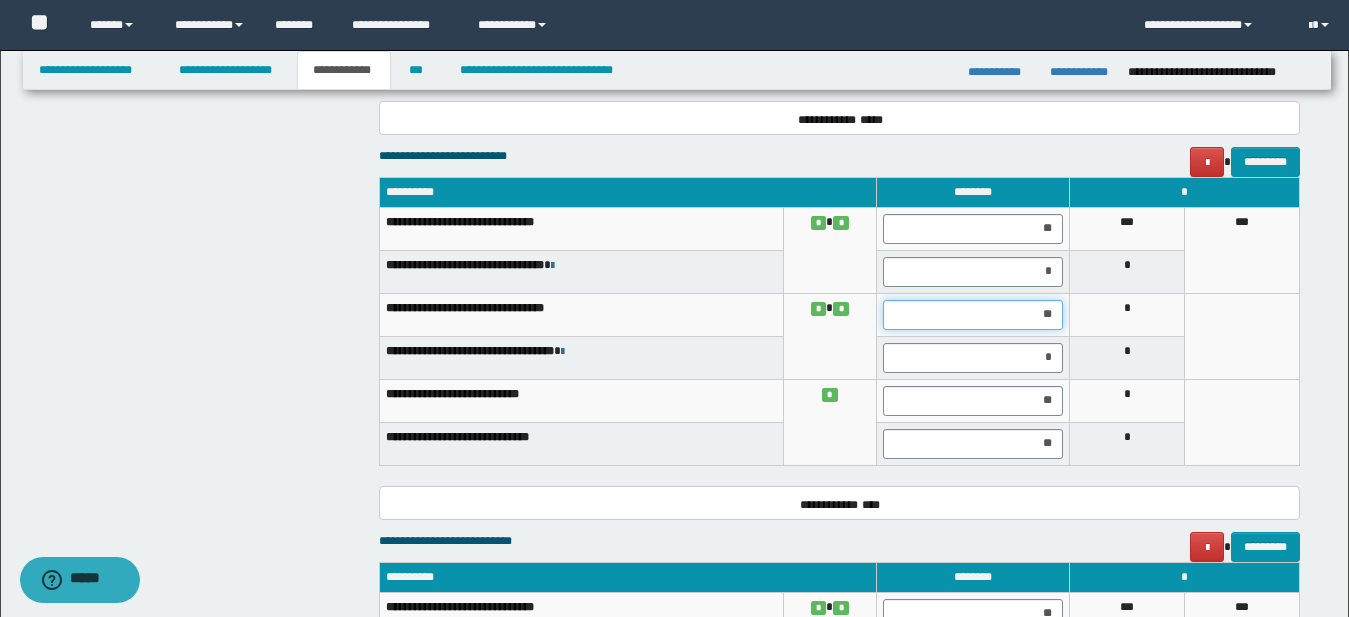 scroll, scrollTop: 2026, scrollLeft: 0, axis: vertical 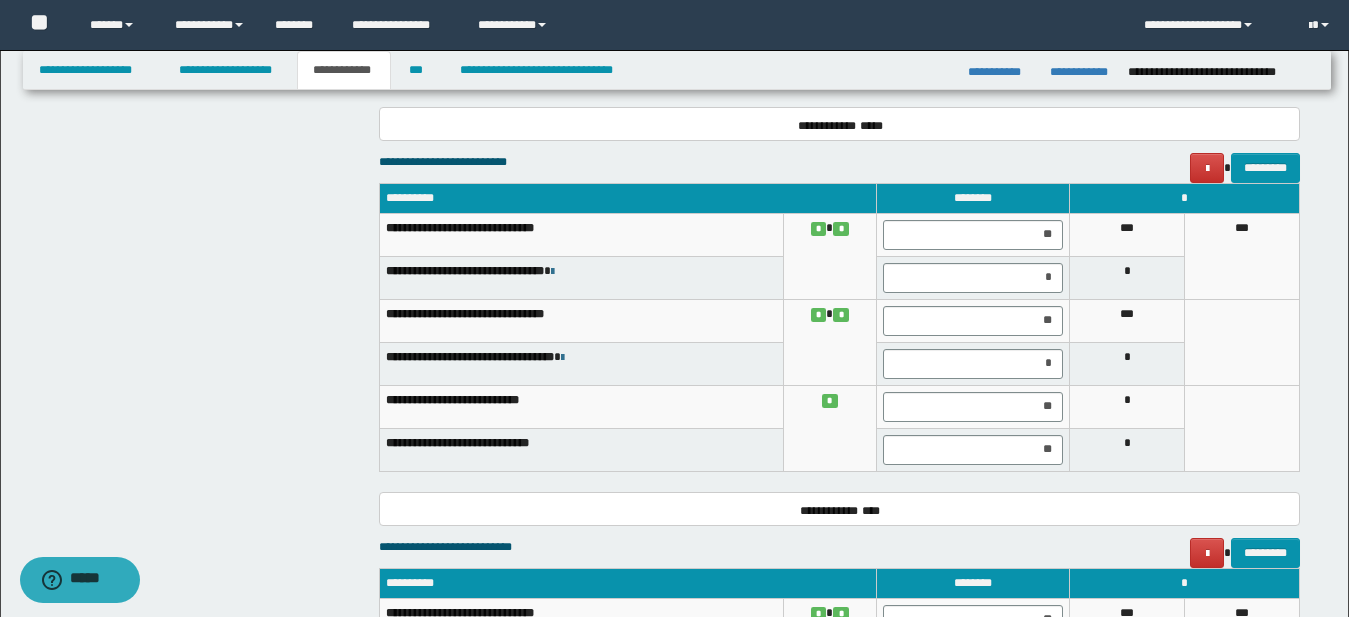 click at bounding box center [1242, 342] 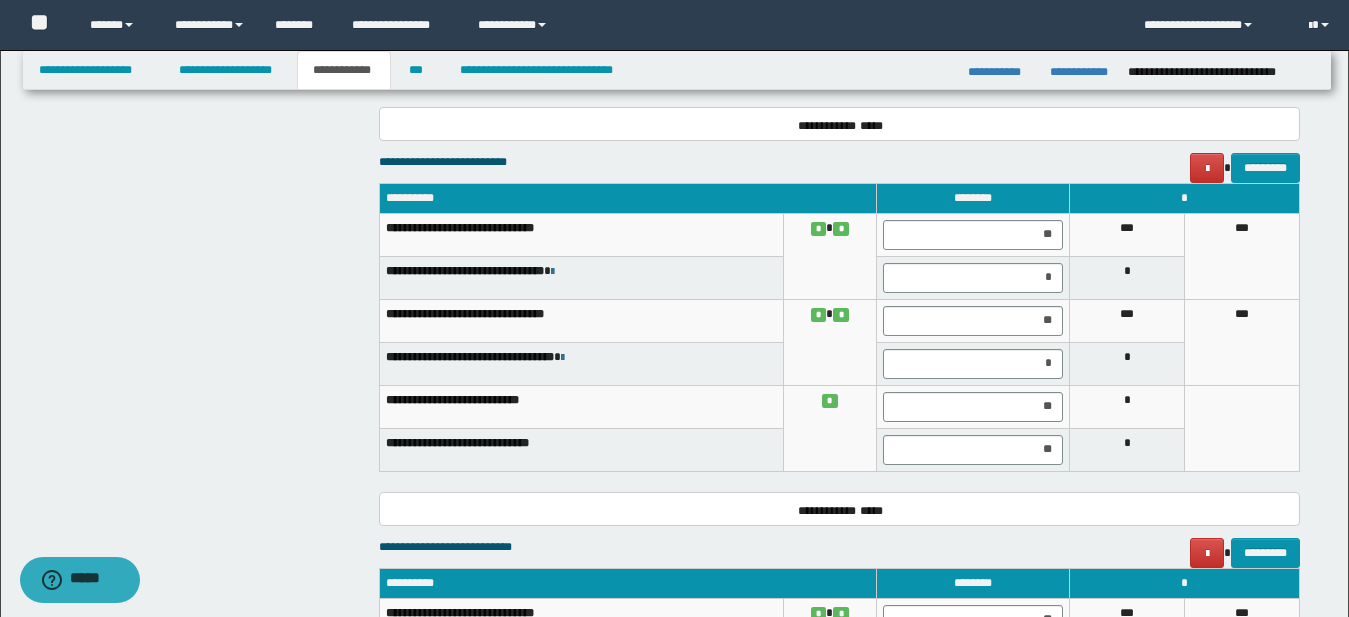 click on "*" at bounding box center (1127, 406) 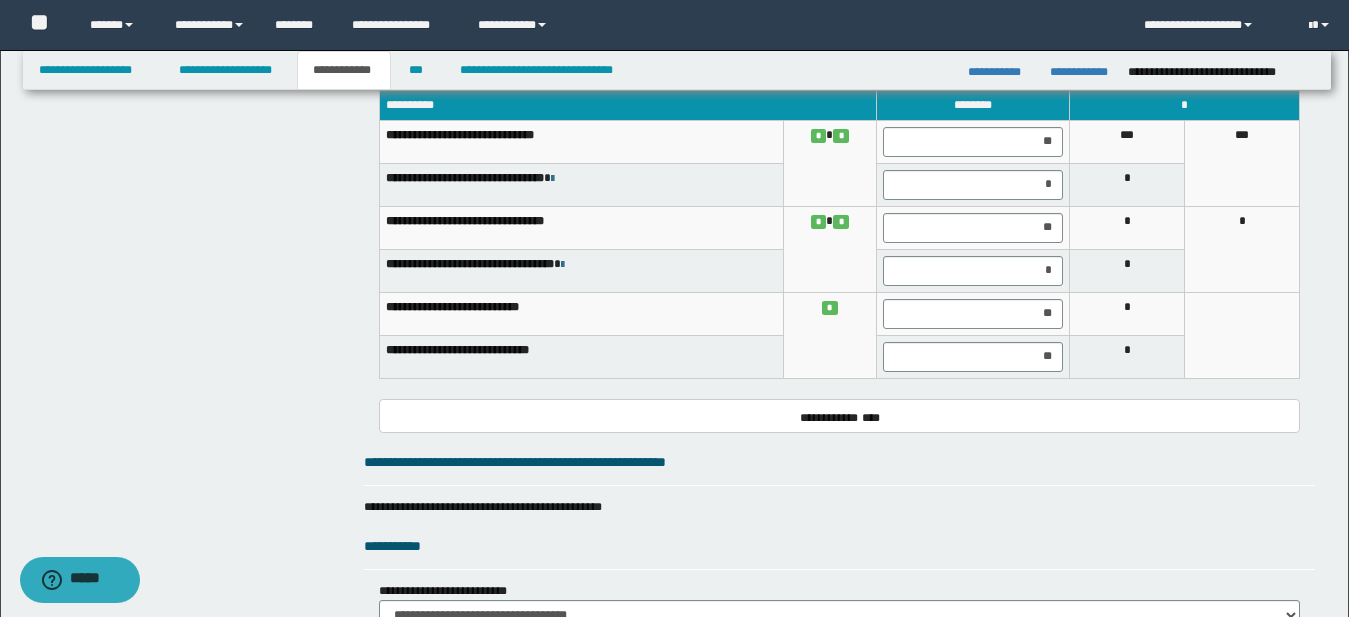 scroll, scrollTop: 2510, scrollLeft: 0, axis: vertical 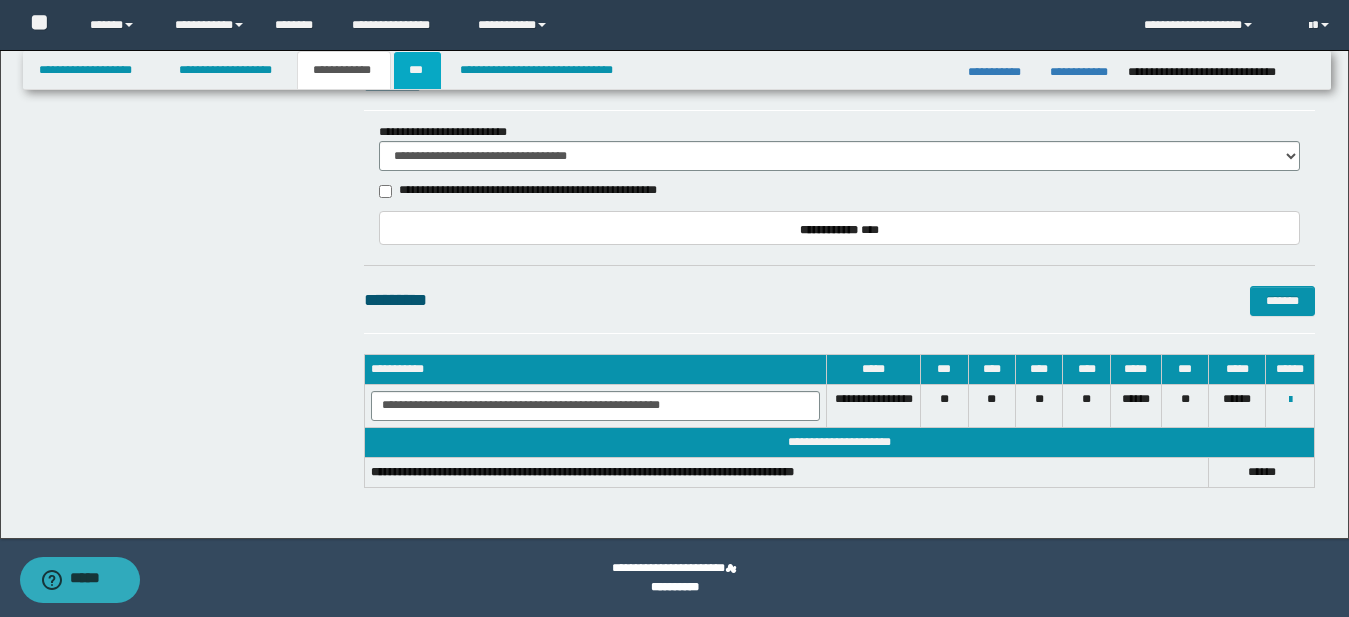 click on "***" at bounding box center [417, 70] 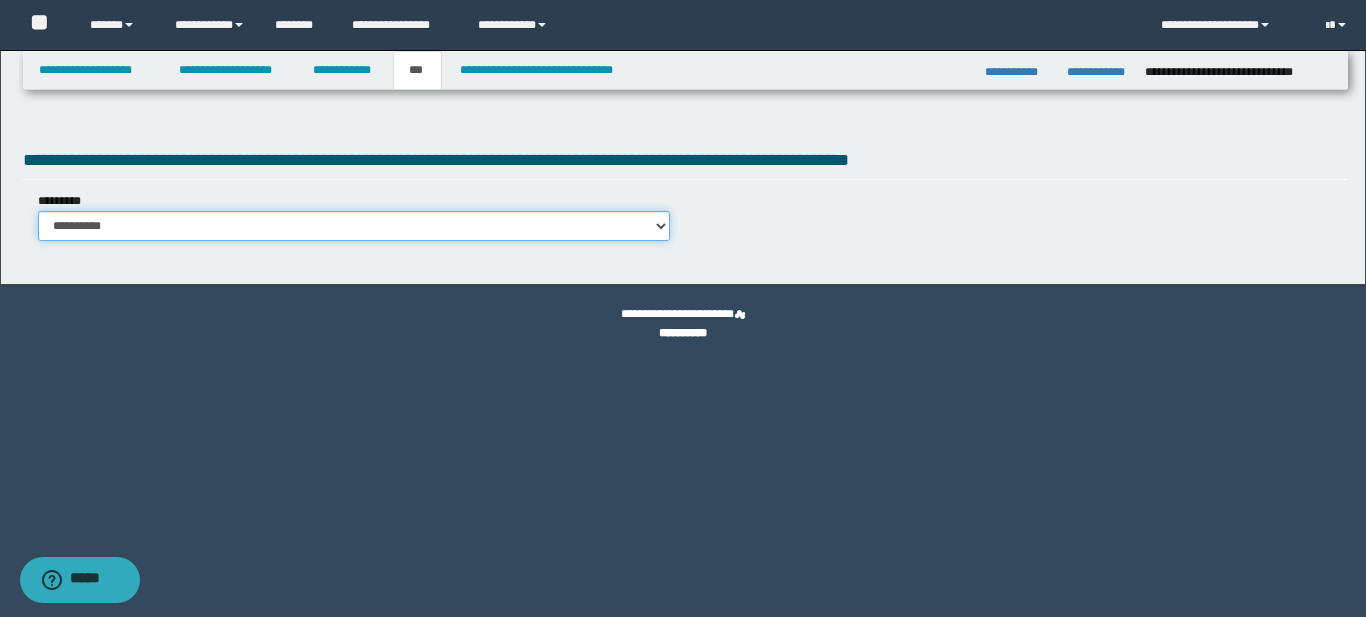 click on "**********" at bounding box center [354, 226] 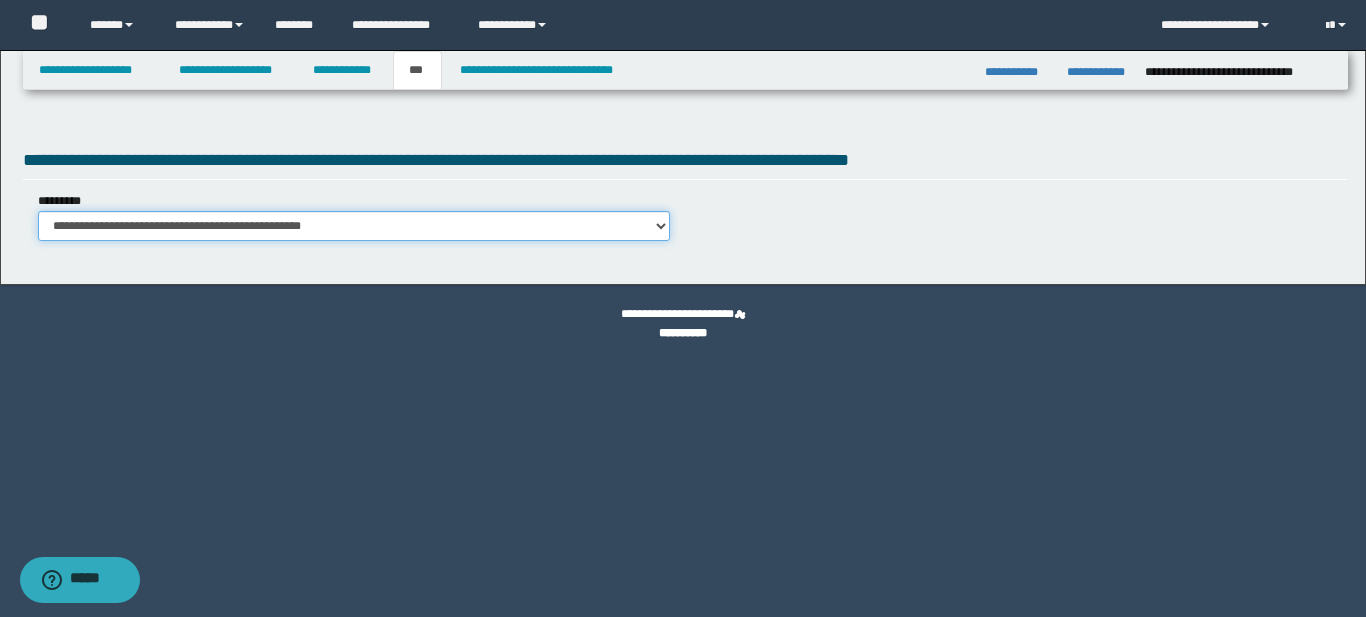 click on "**********" at bounding box center (354, 226) 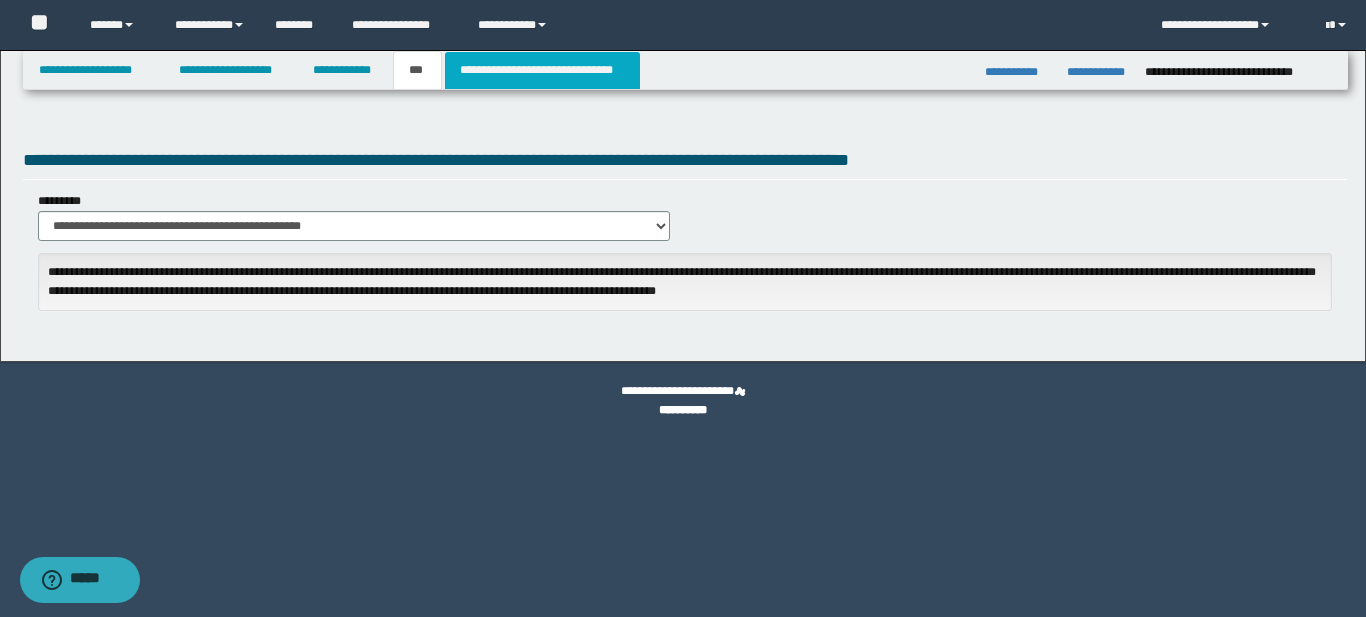 click on "**********" at bounding box center [542, 70] 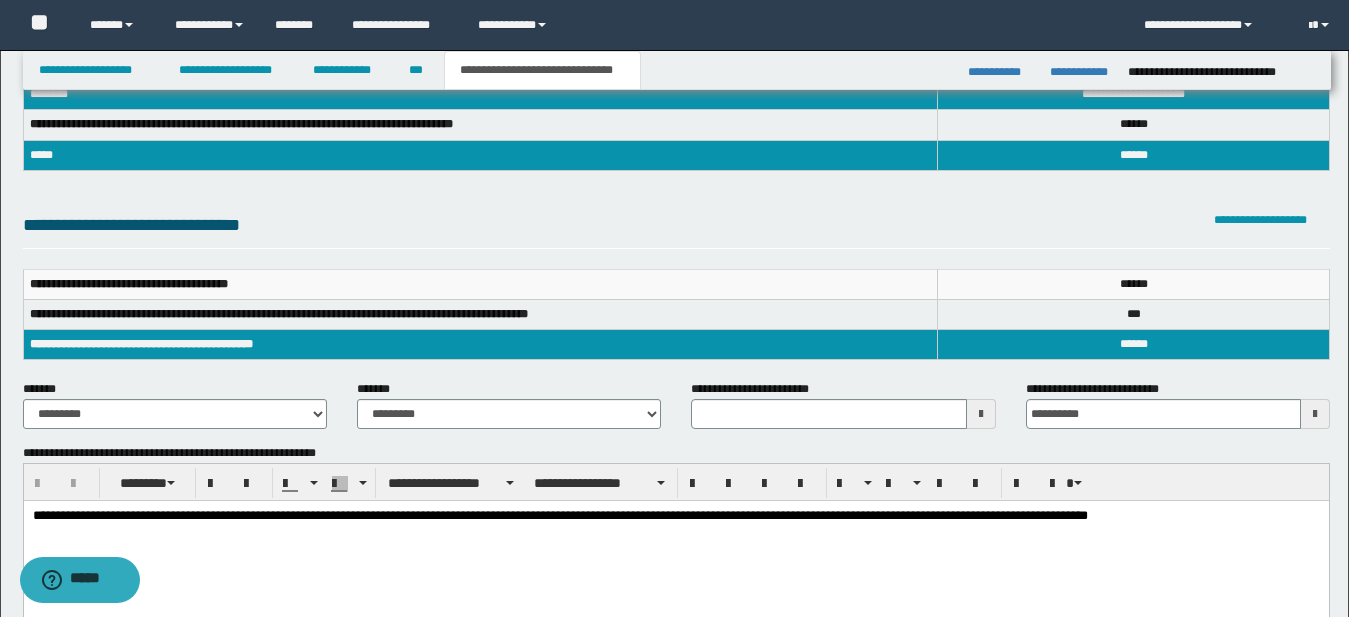 scroll, scrollTop: 121, scrollLeft: 0, axis: vertical 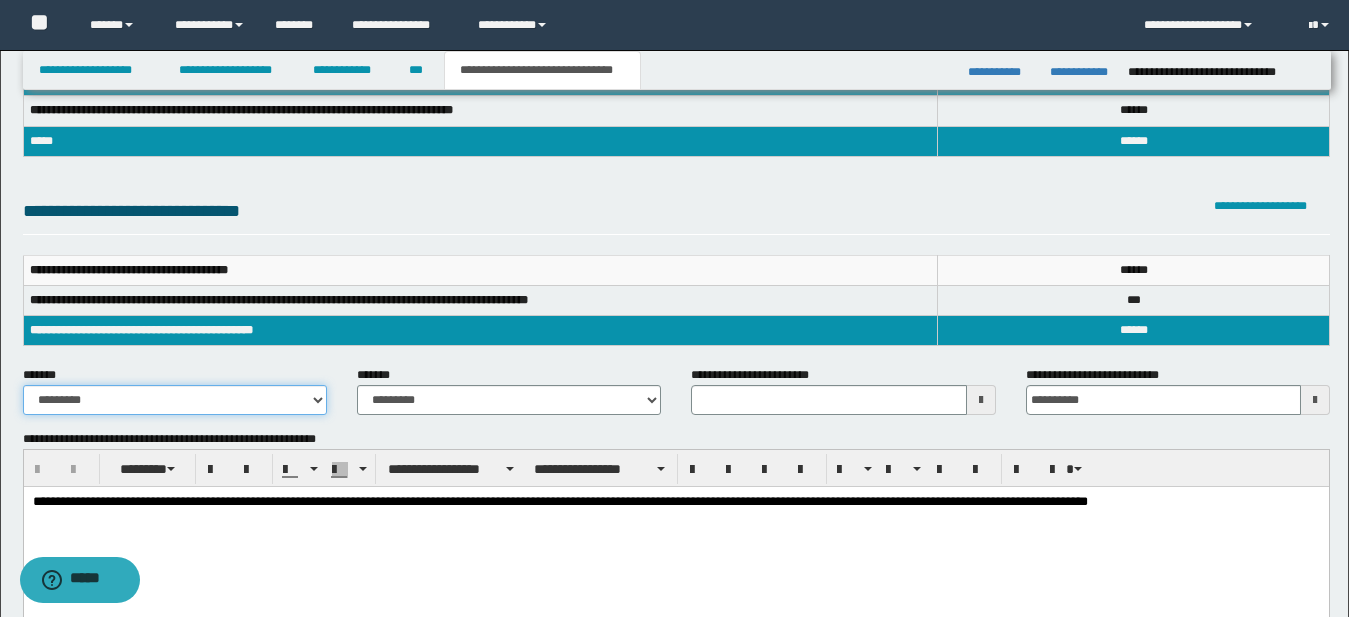 click on "**********" at bounding box center [175, 400] 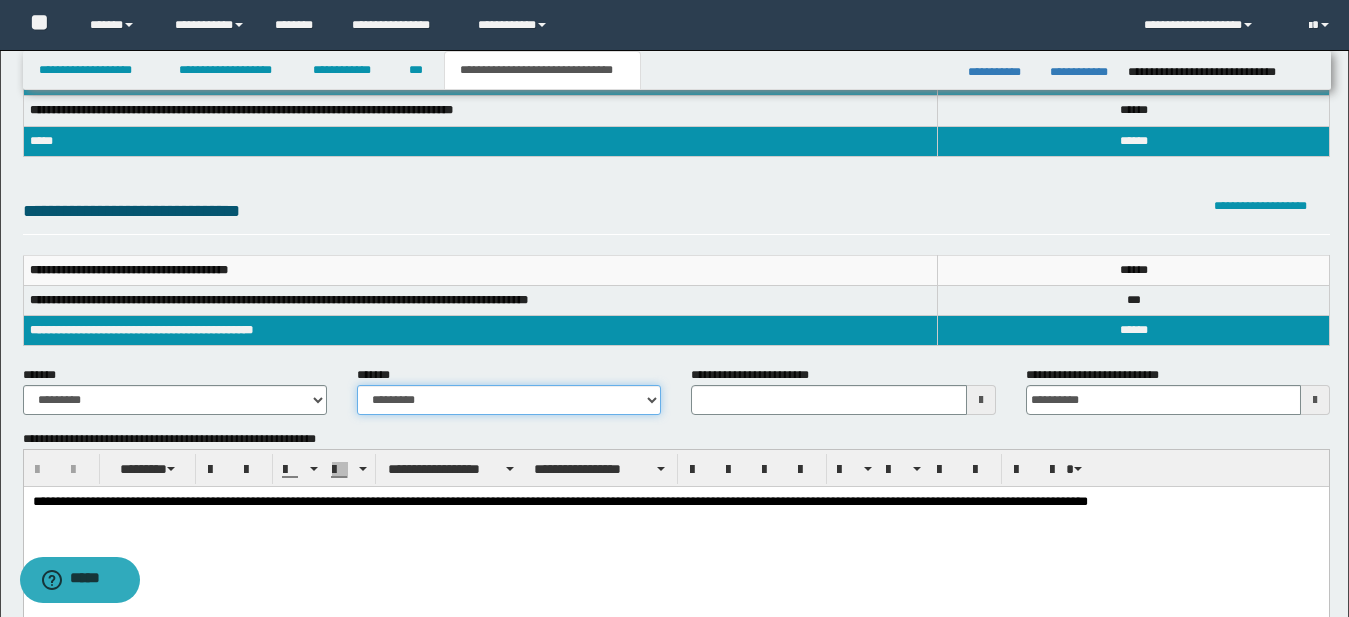 click on "**********" at bounding box center (509, 400) 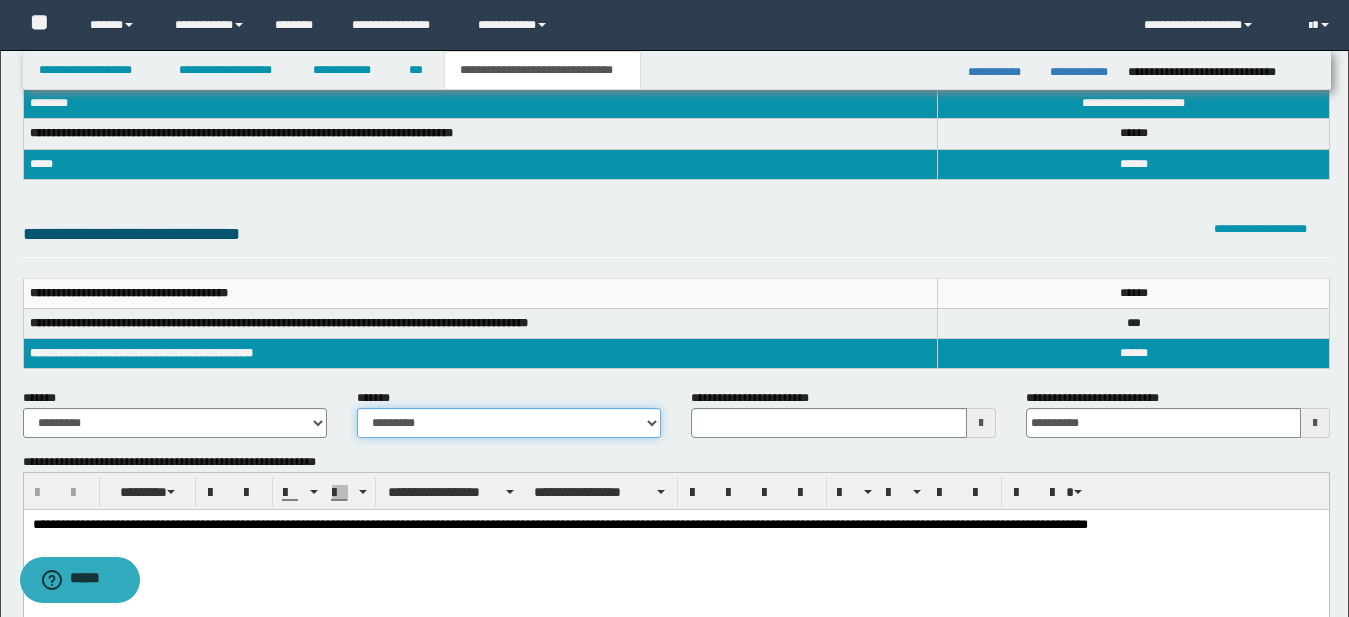 scroll, scrollTop: 0, scrollLeft: 0, axis: both 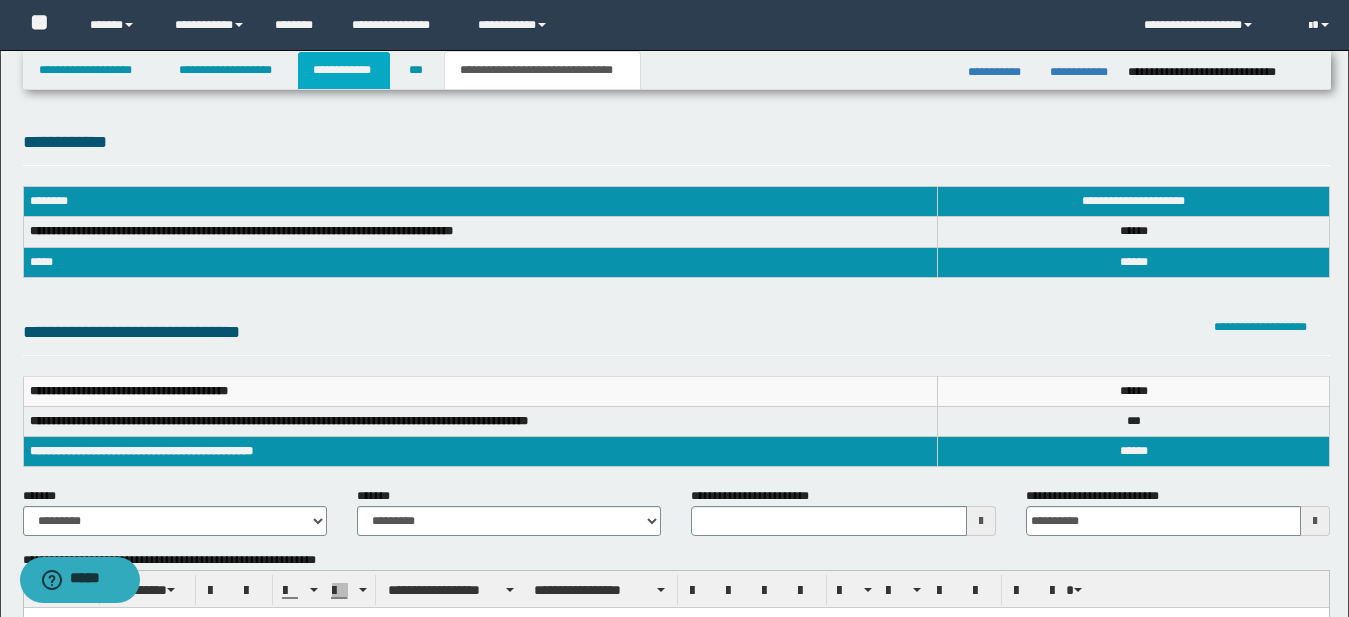 click on "**********" at bounding box center (344, 70) 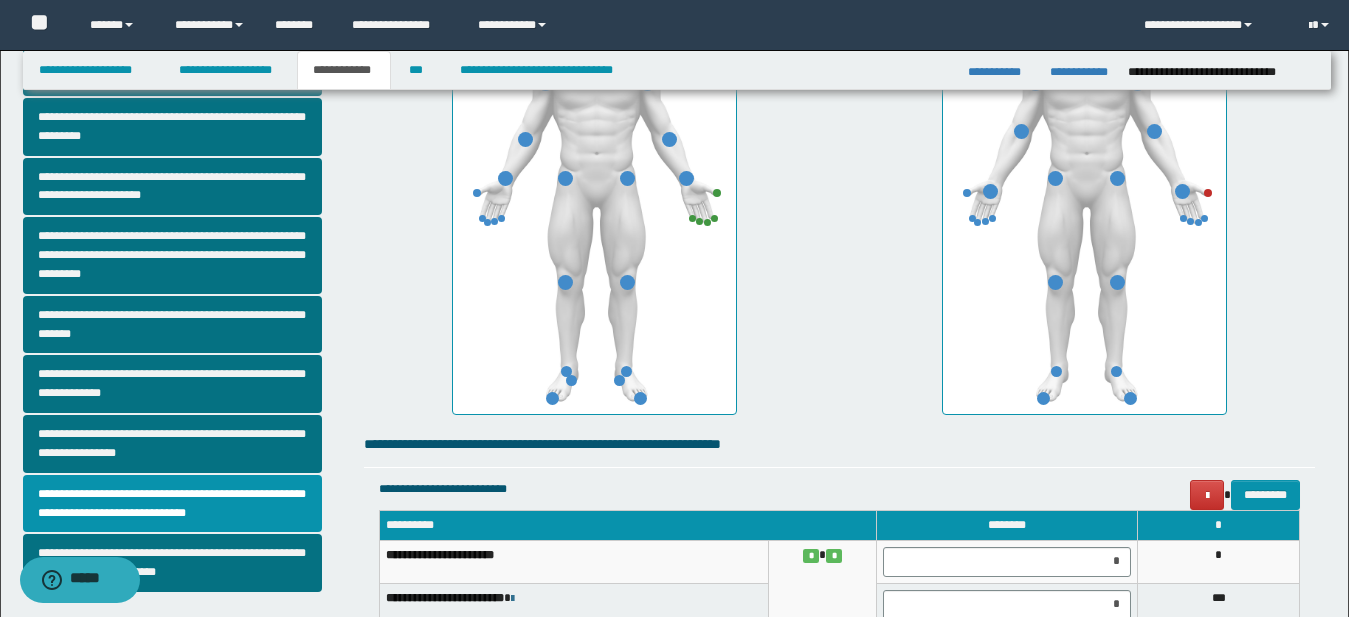 scroll, scrollTop: 454, scrollLeft: 0, axis: vertical 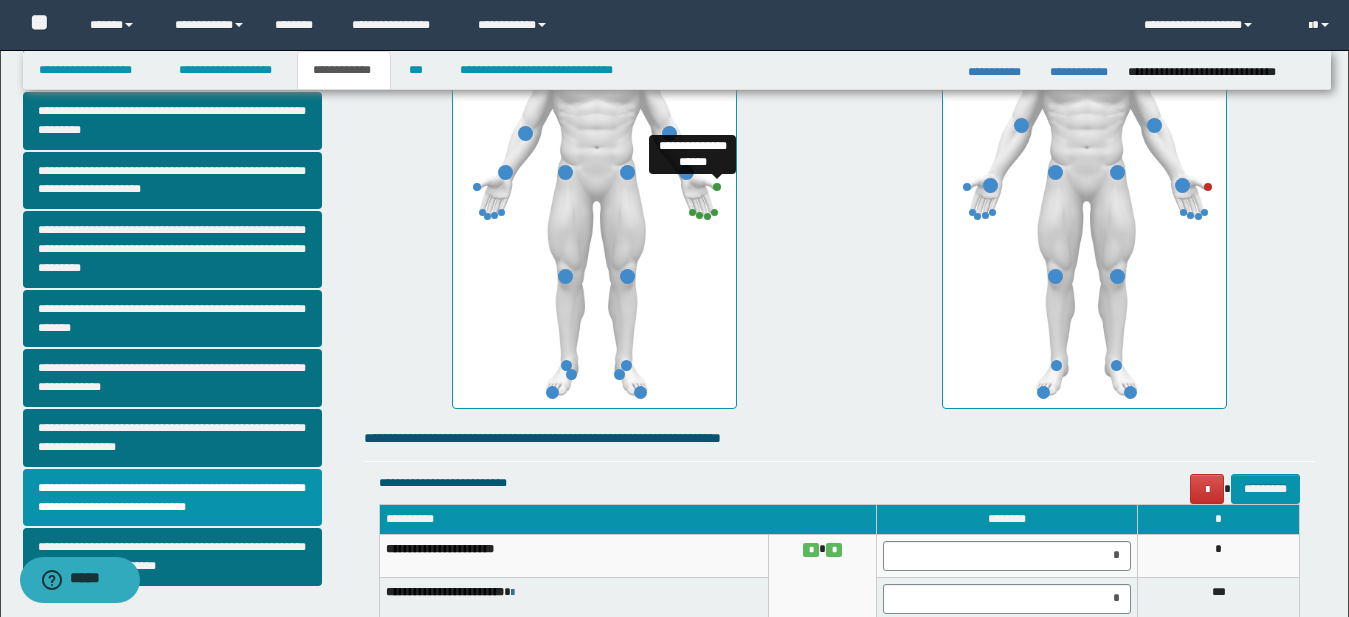 click at bounding box center [717, 187] 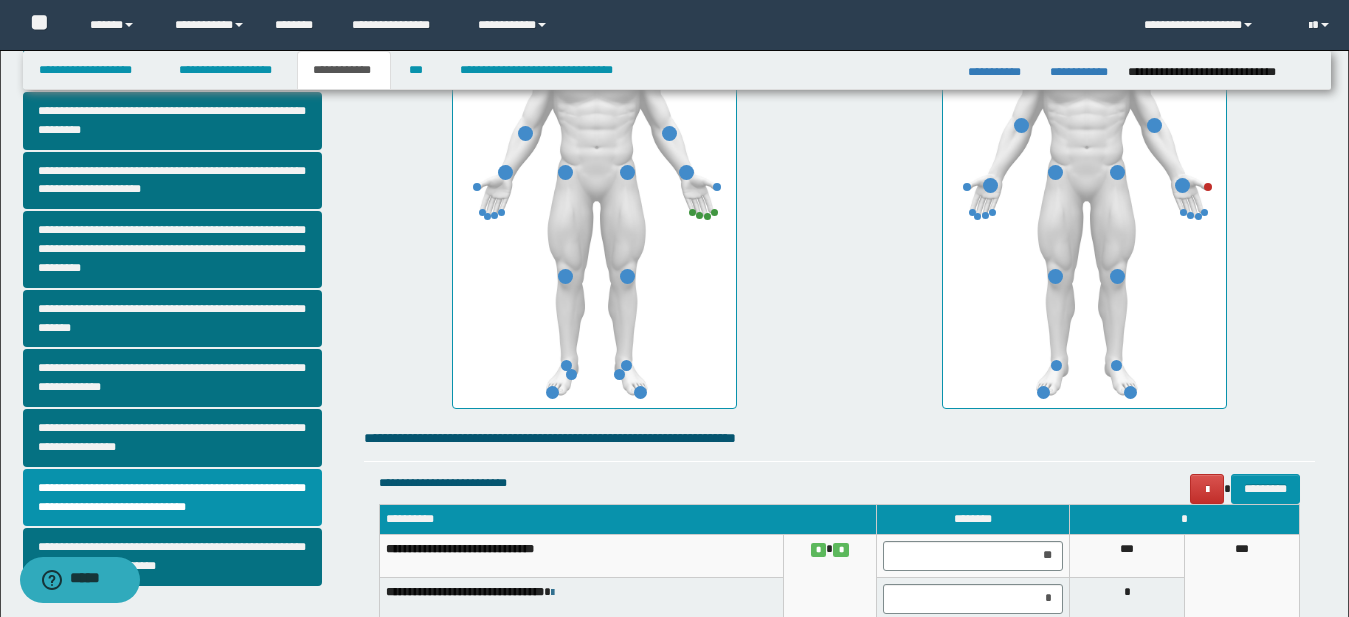 click on "**********" at bounding box center [1085, 176] 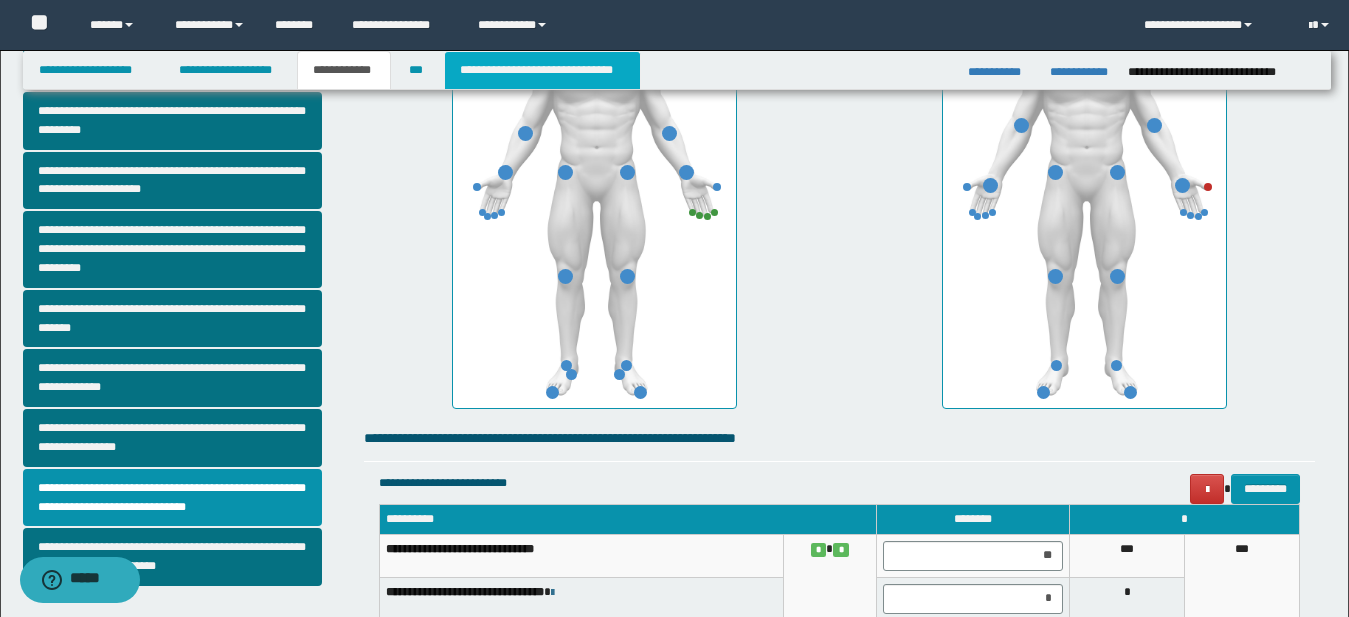 click on "**********" at bounding box center (542, 70) 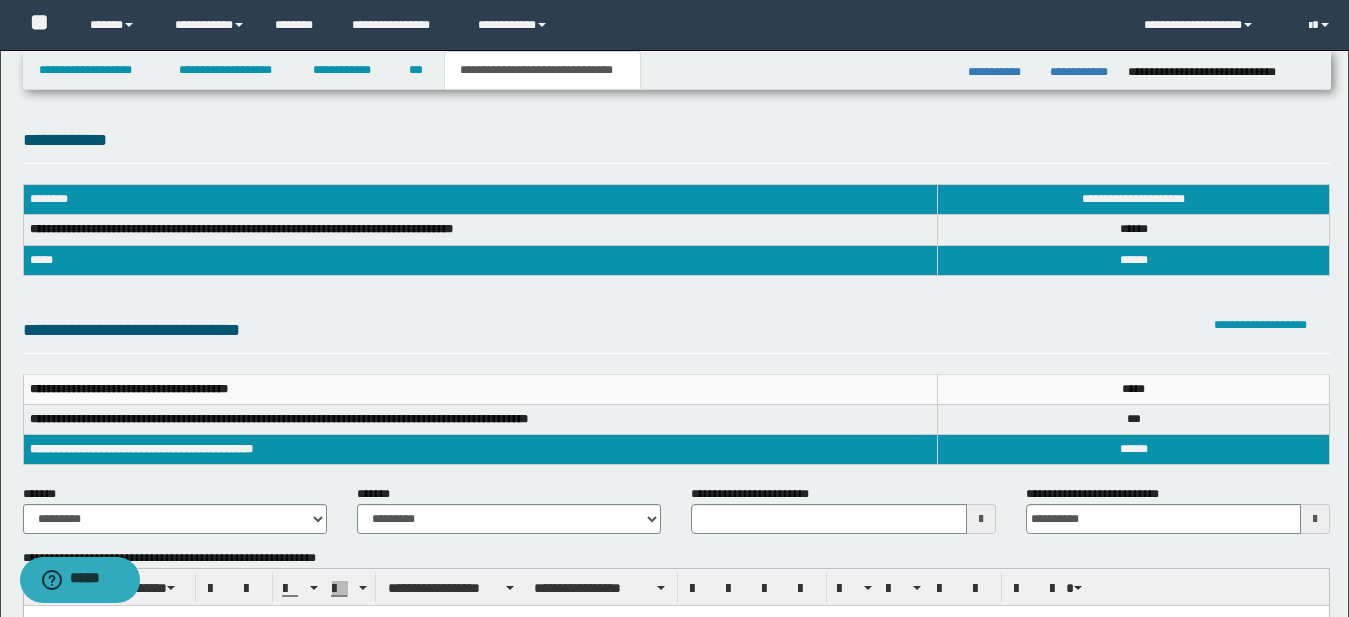 scroll, scrollTop: 0, scrollLeft: 0, axis: both 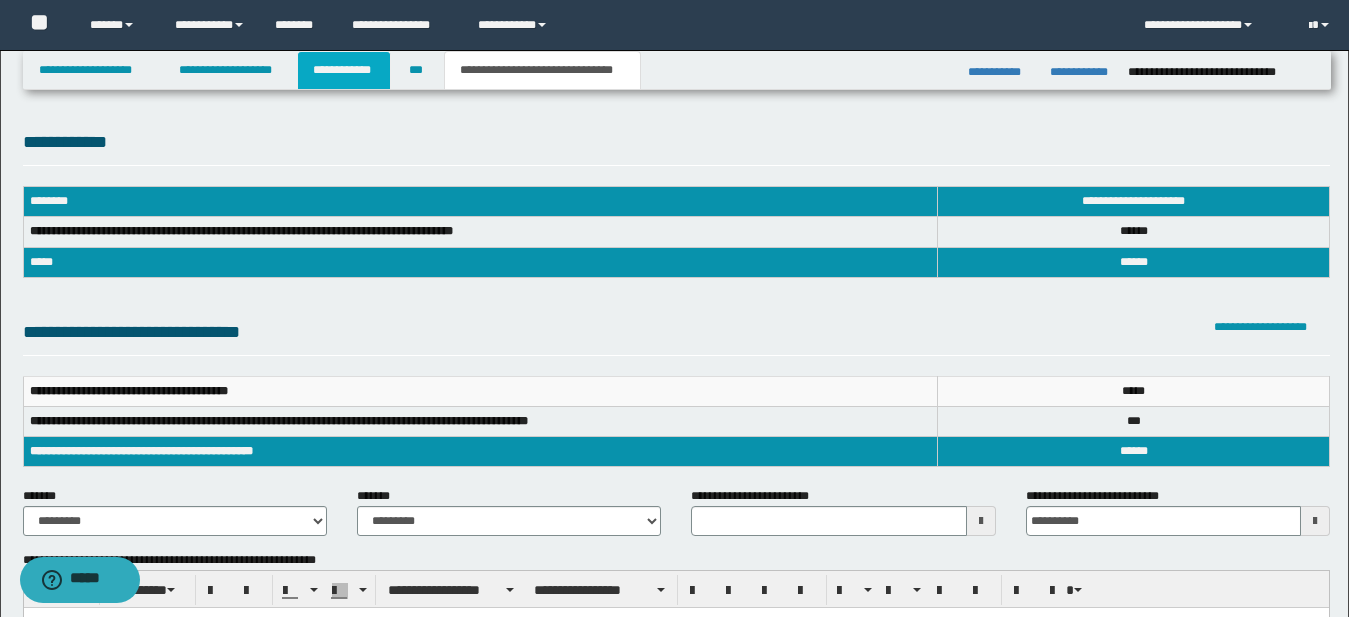 click on "**********" at bounding box center [344, 70] 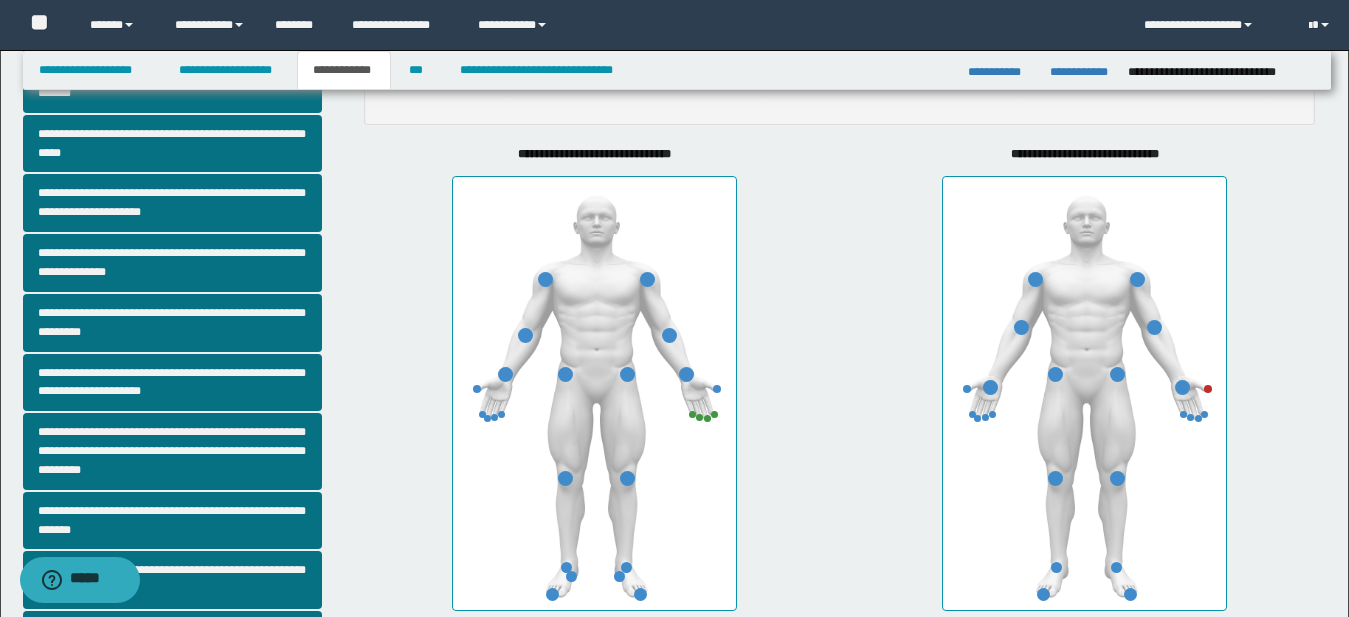 scroll, scrollTop: 0, scrollLeft: 0, axis: both 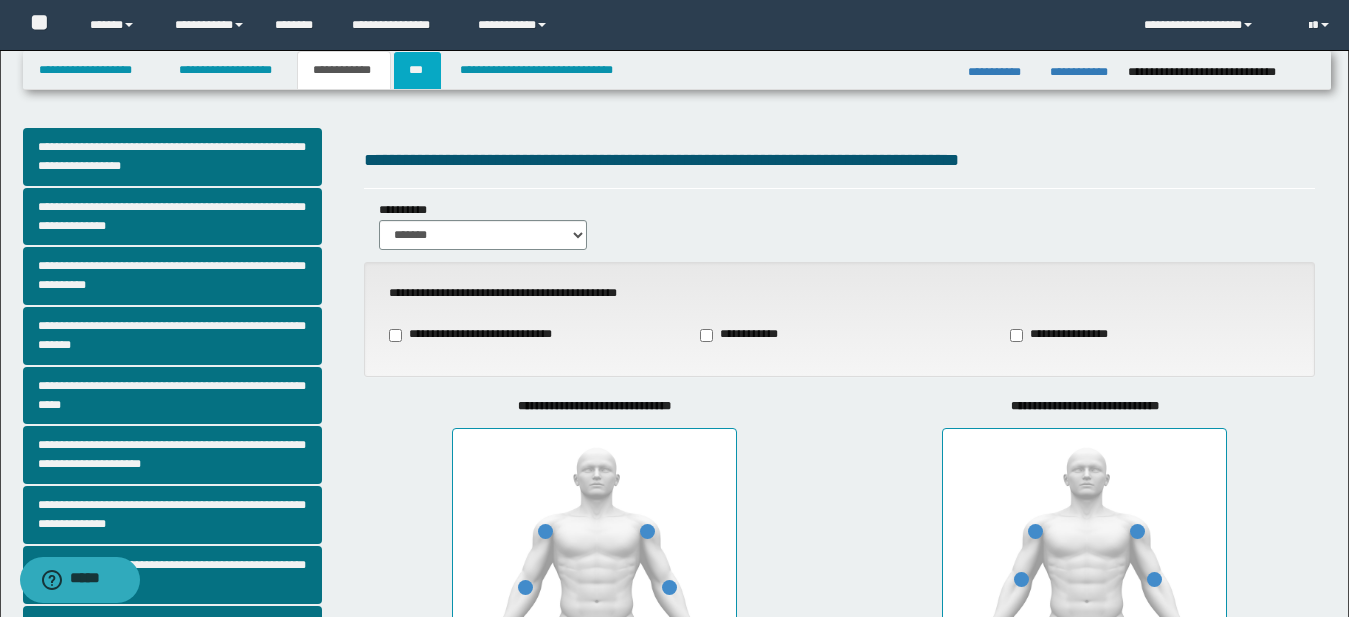 click on "***" at bounding box center (417, 70) 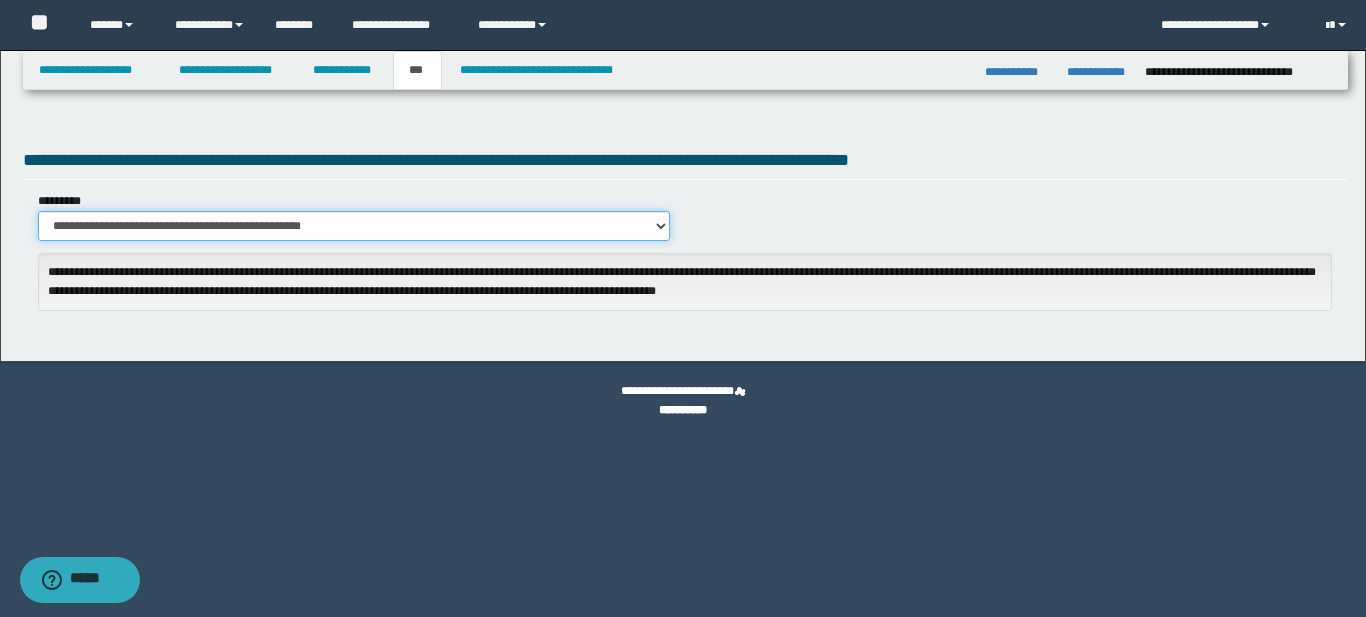 click on "**********" at bounding box center (354, 226) 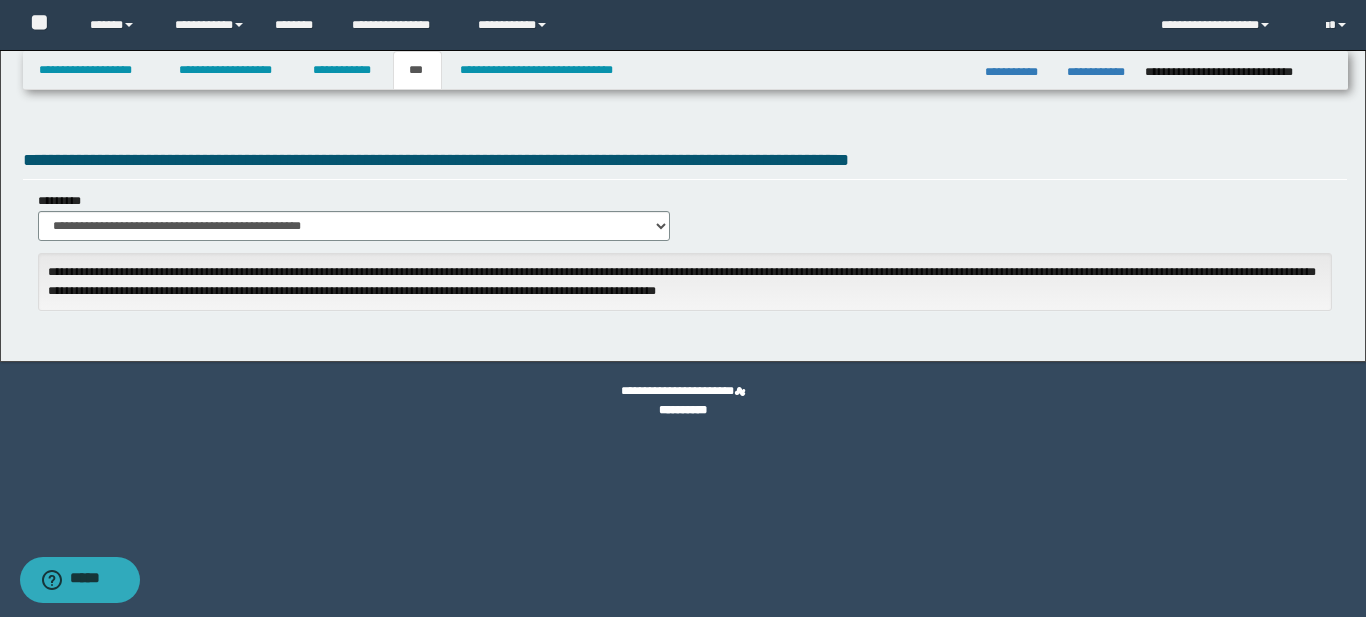 click on "**********" at bounding box center (685, 216) 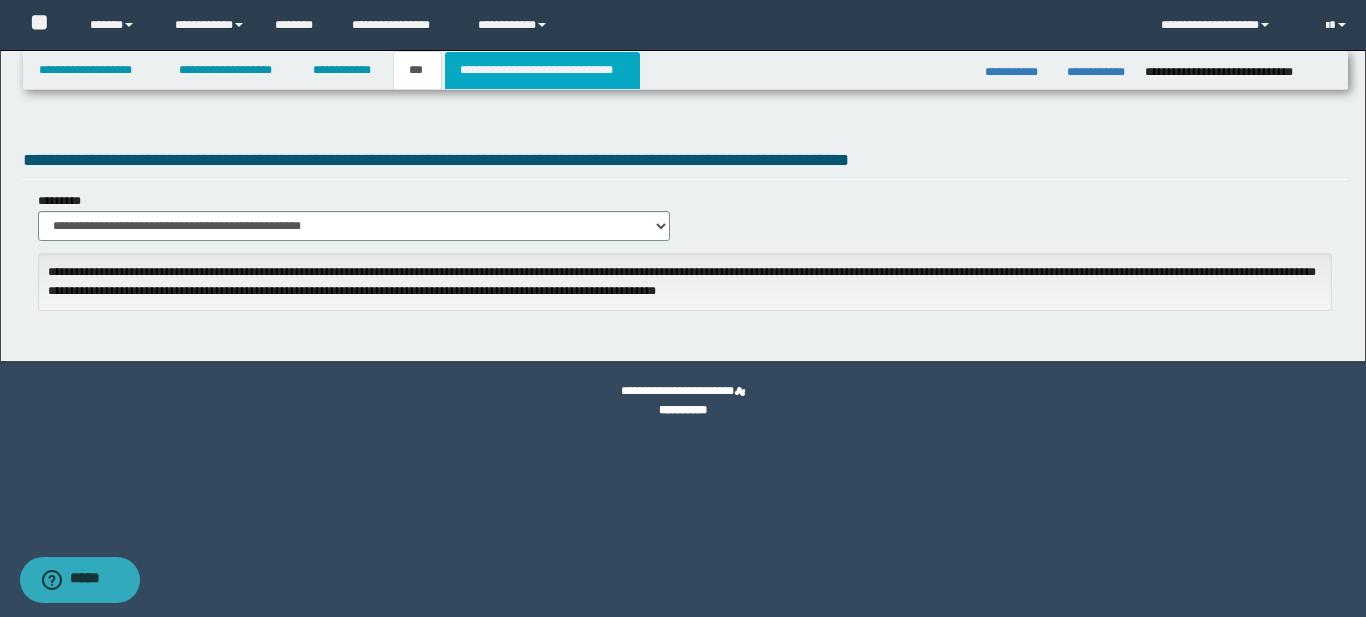 click on "**********" at bounding box center (542, 70) 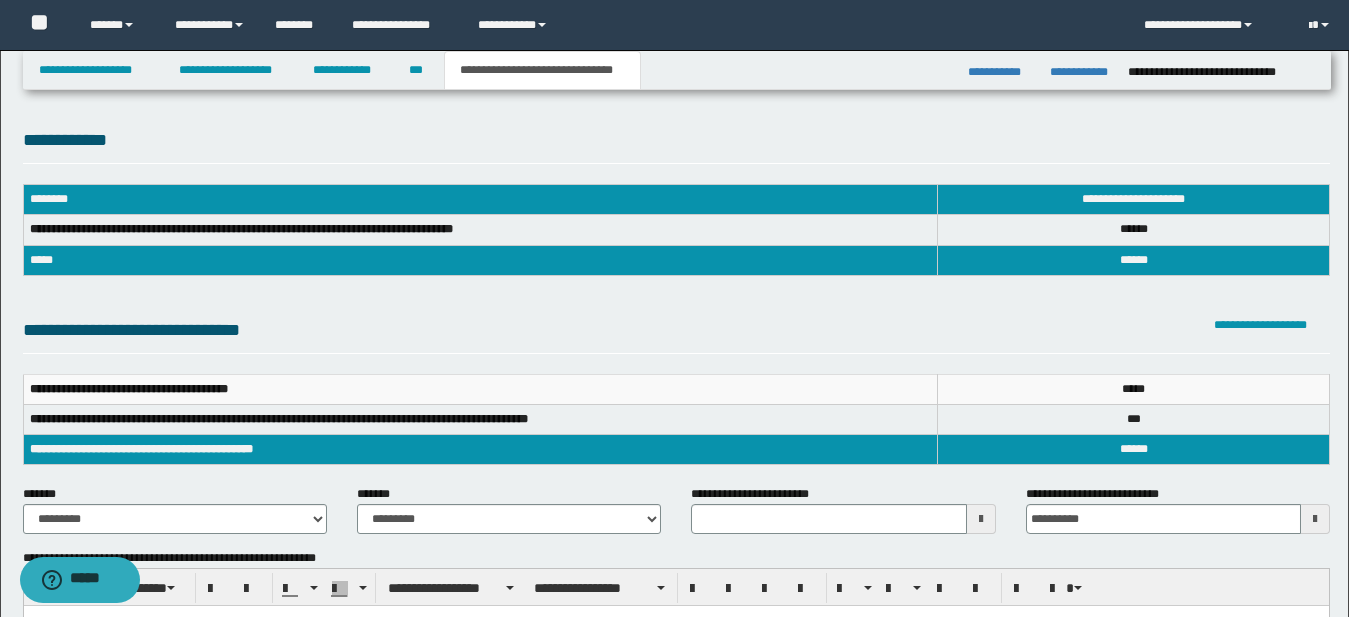 scroll, scrollTop: 0, scrollLeft: 0, axis: both 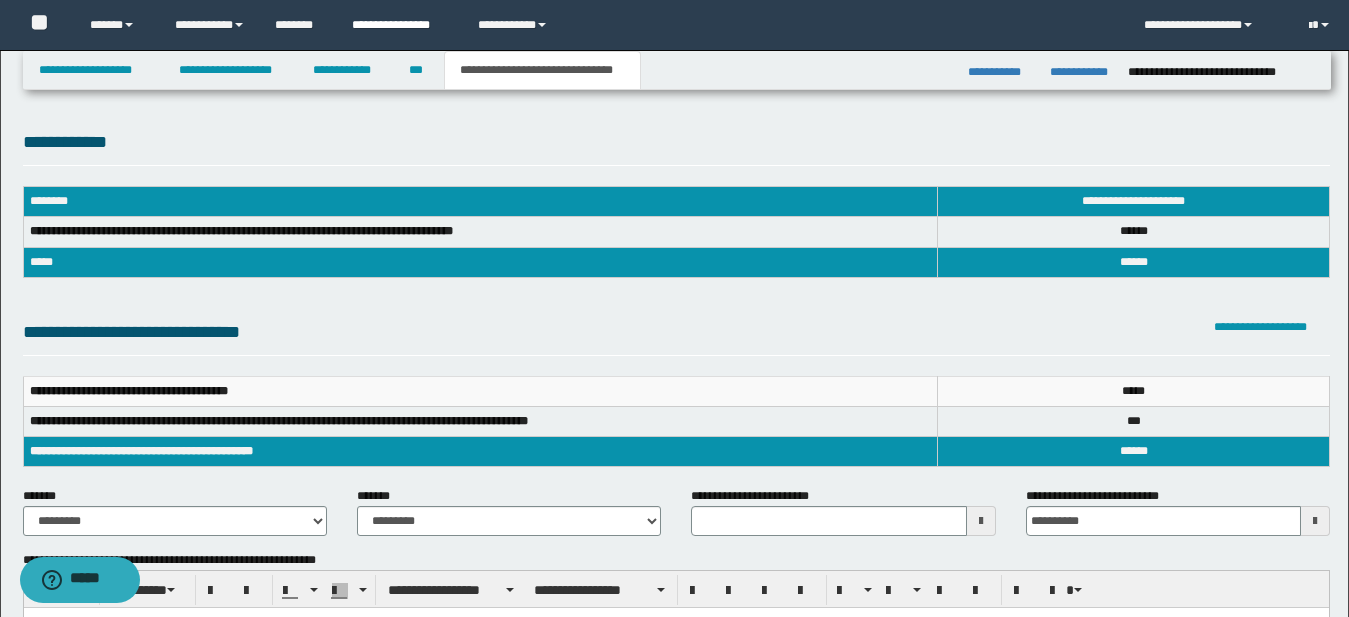 click on "**********" at bounding box center [400, 25] 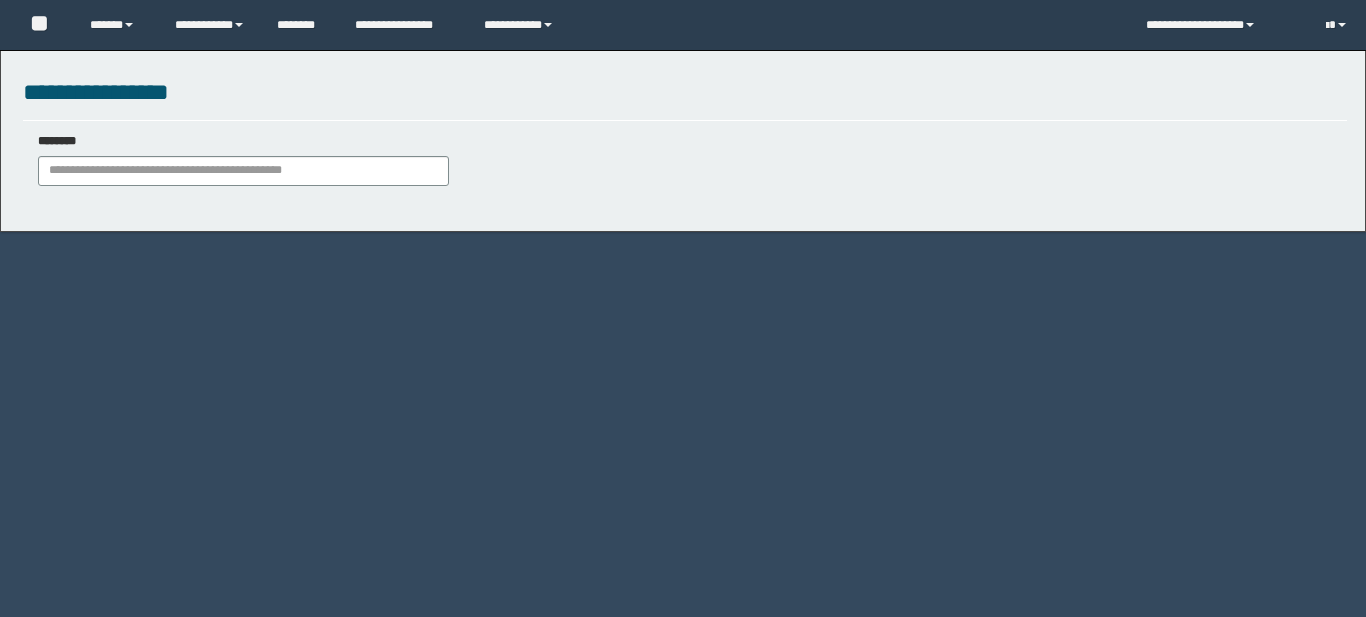 scroll, scrollTop: 0, scrollLeft: 0, axis: both 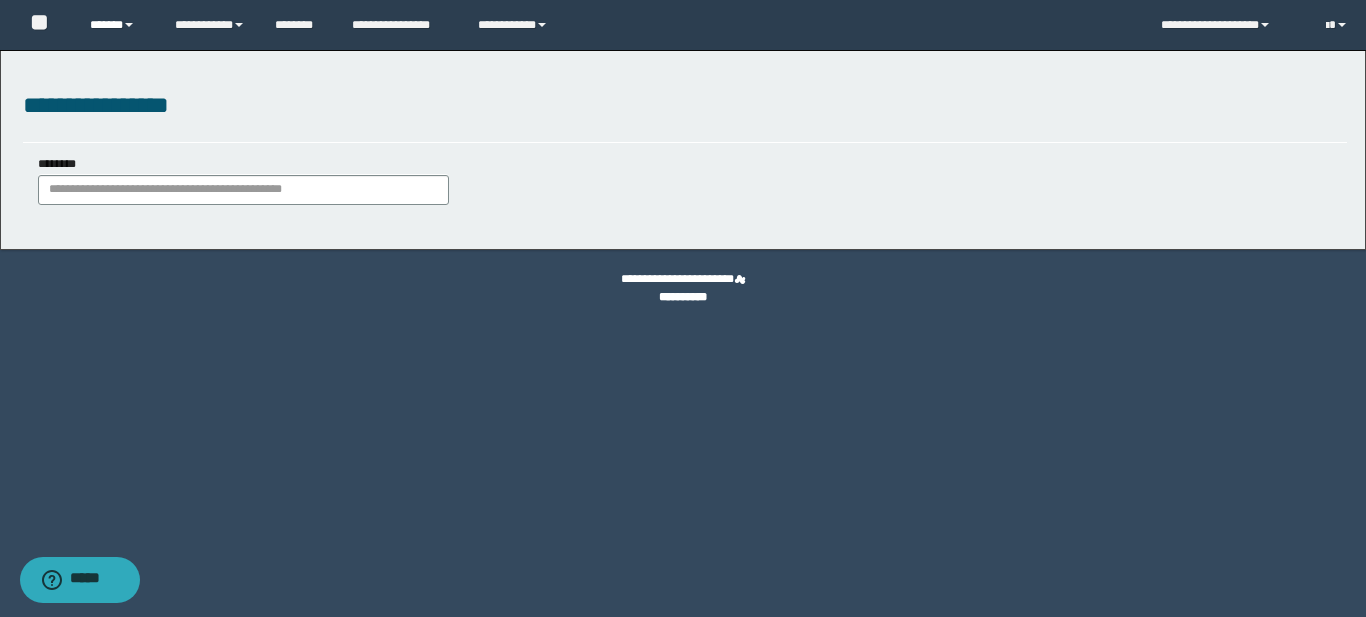click on "******" at bounding box center [117, 25] 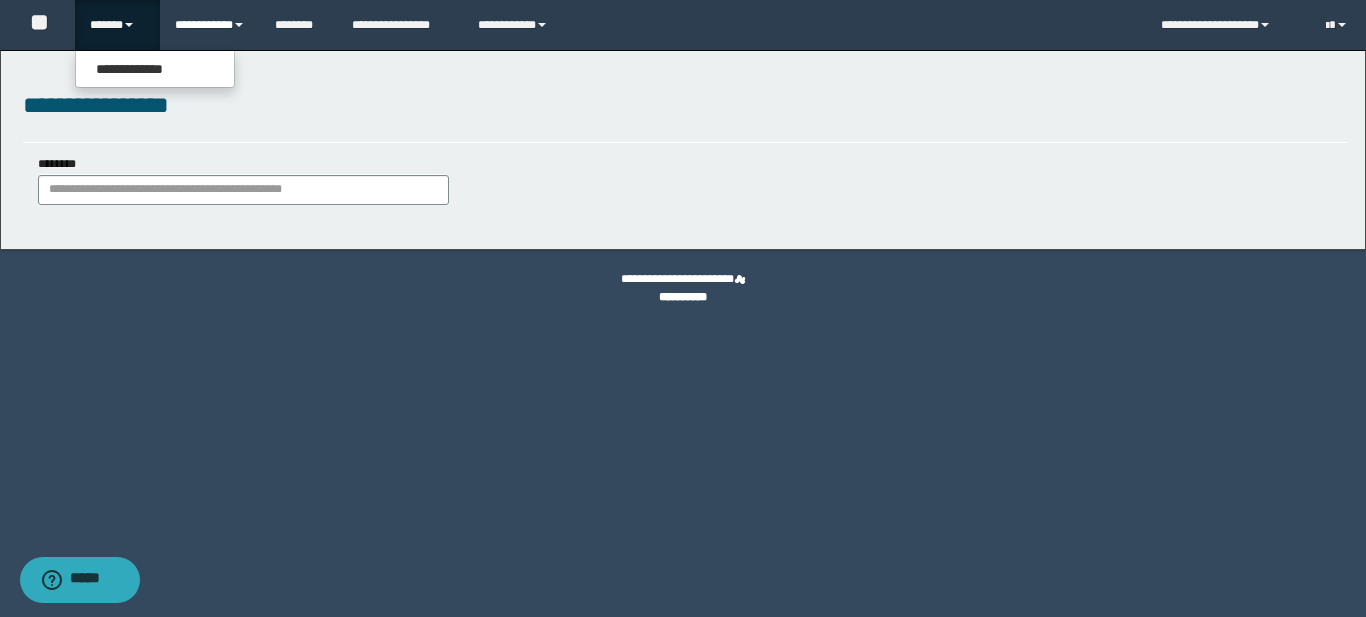 click on "**********" at bounding box center [210, 25] 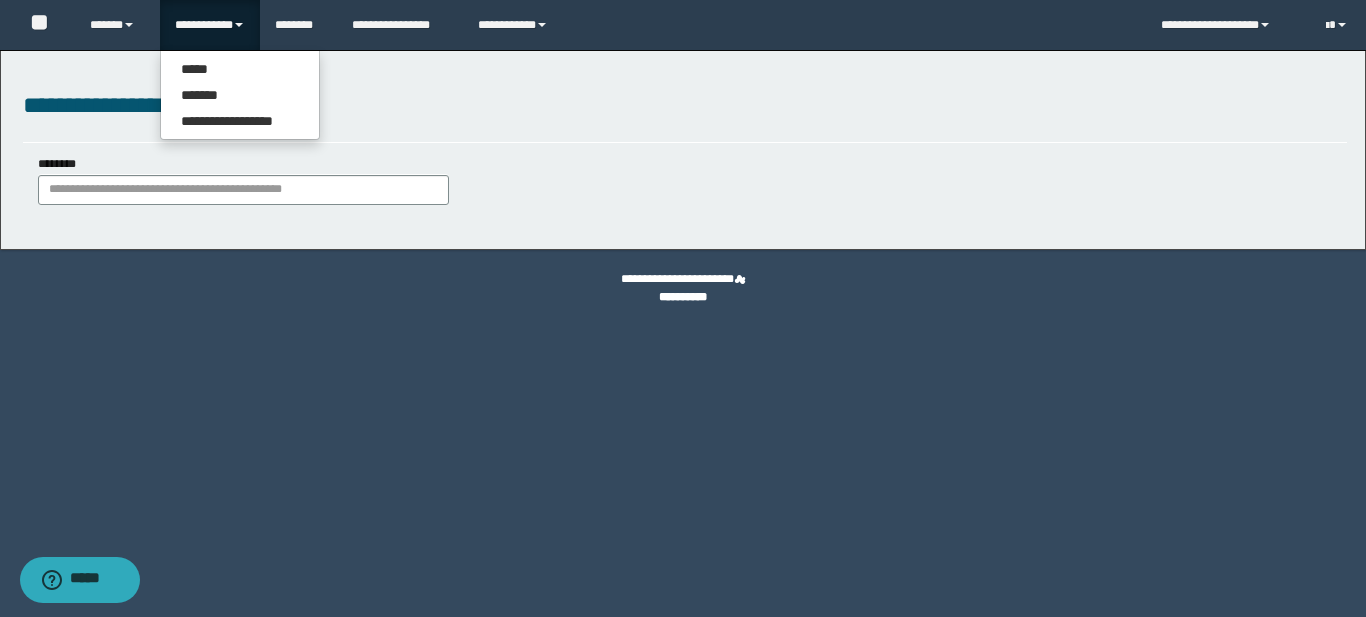 click on "**********" at bounding box center (683, 150) 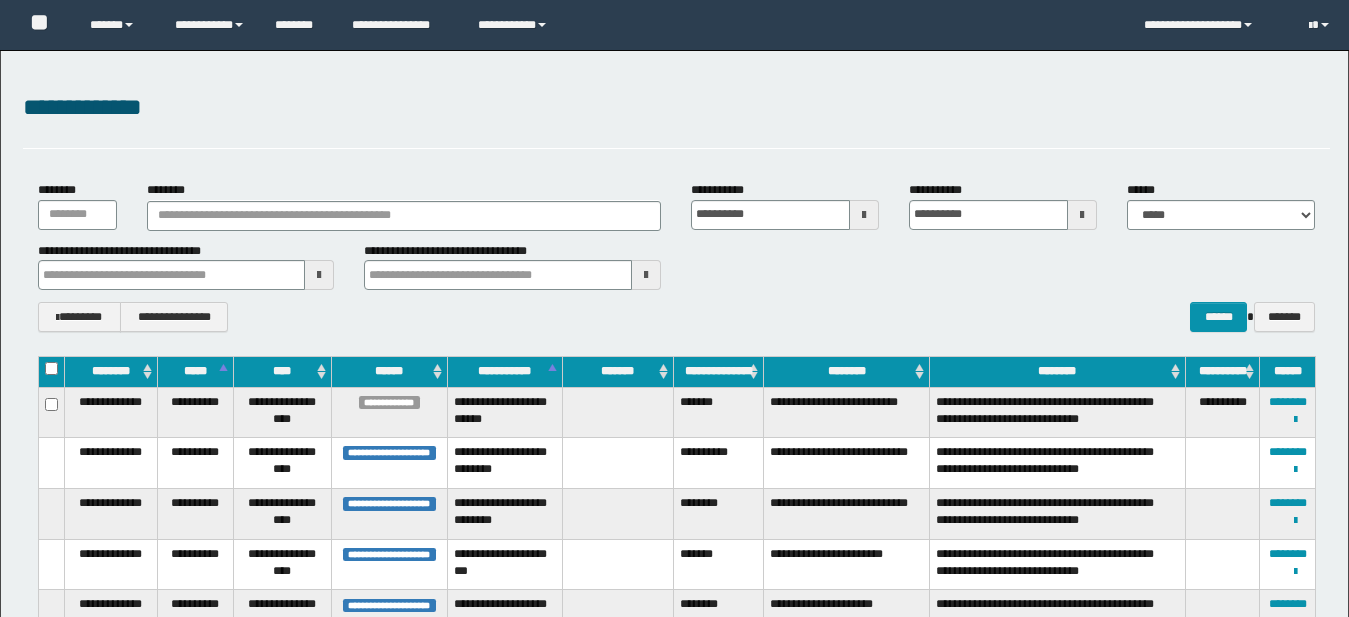 scroll, scrollTop: 0, scrollLeft: 0, axis: both 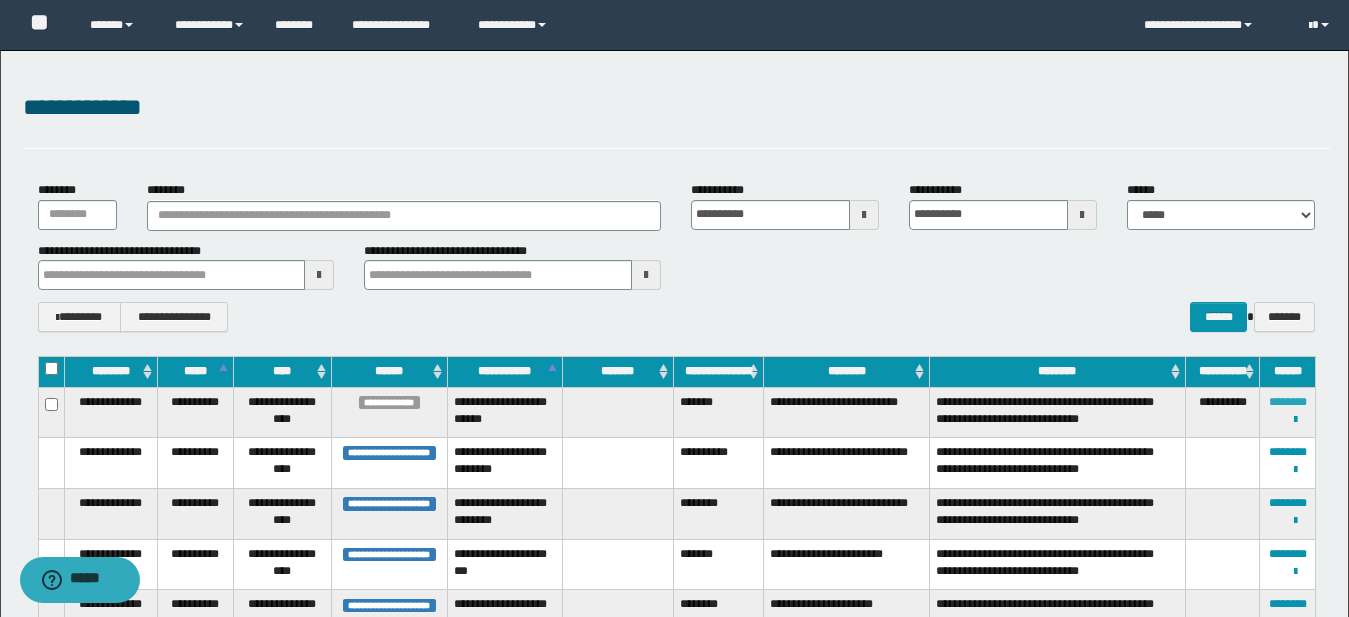 click on "********" at bounding box center (1288, 402) 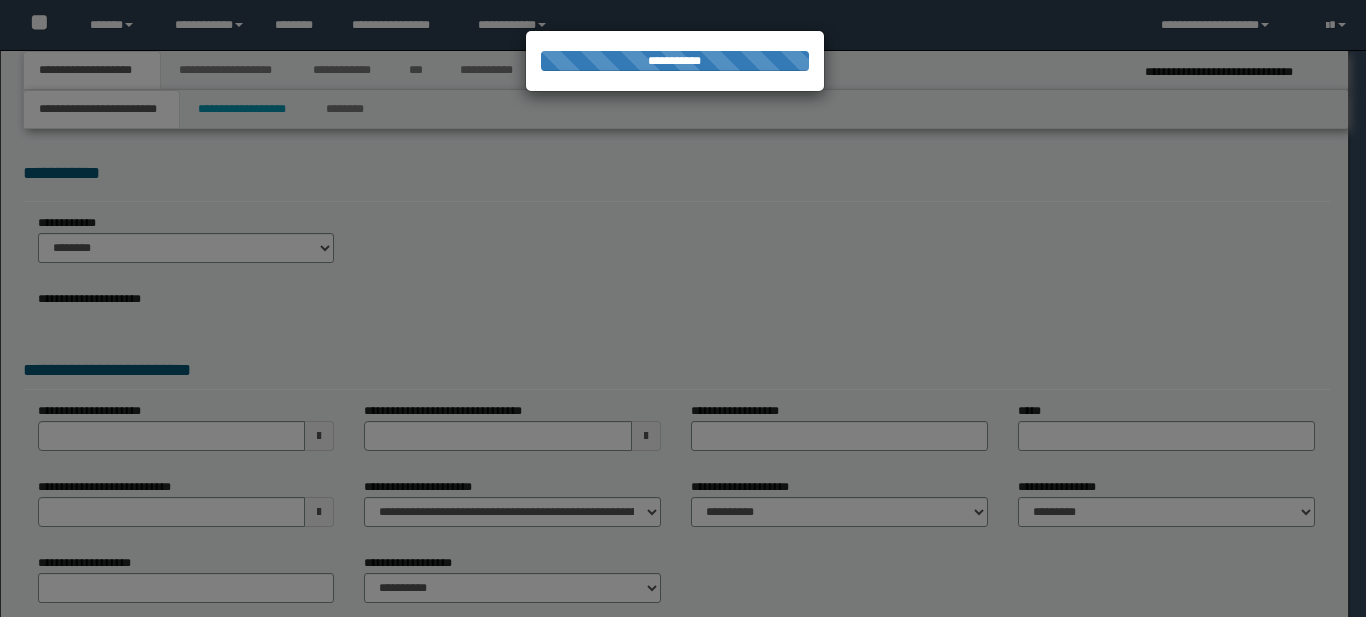 scroll, scrollTop: 0, scrollLeft: 0, axis: both 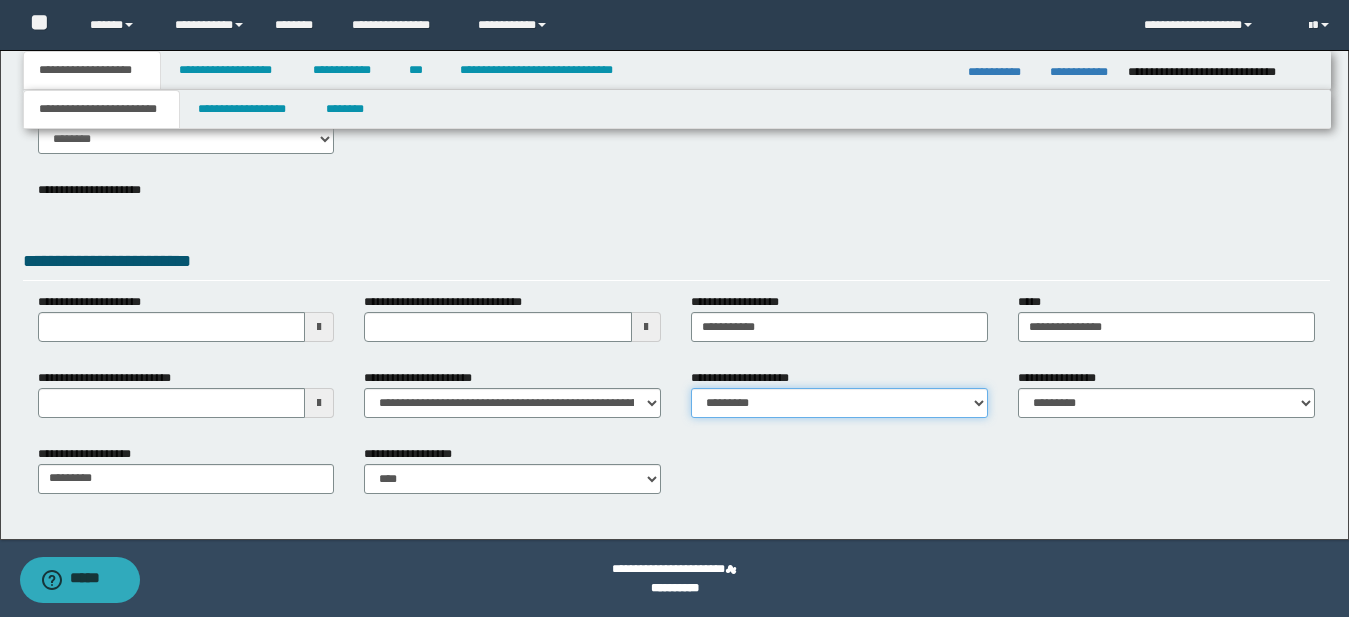 click on "**********" at bounding box center (839, 403) 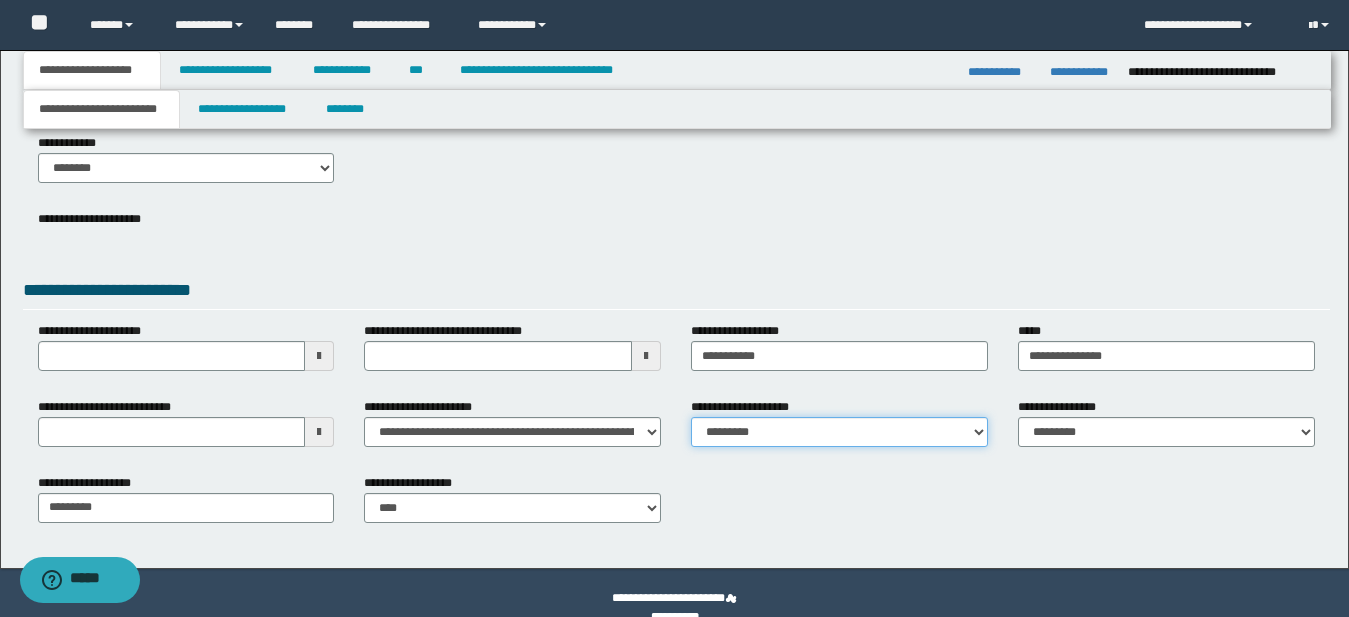 scroll, scrollTop: 0, scrollLeft: 0, axis: both 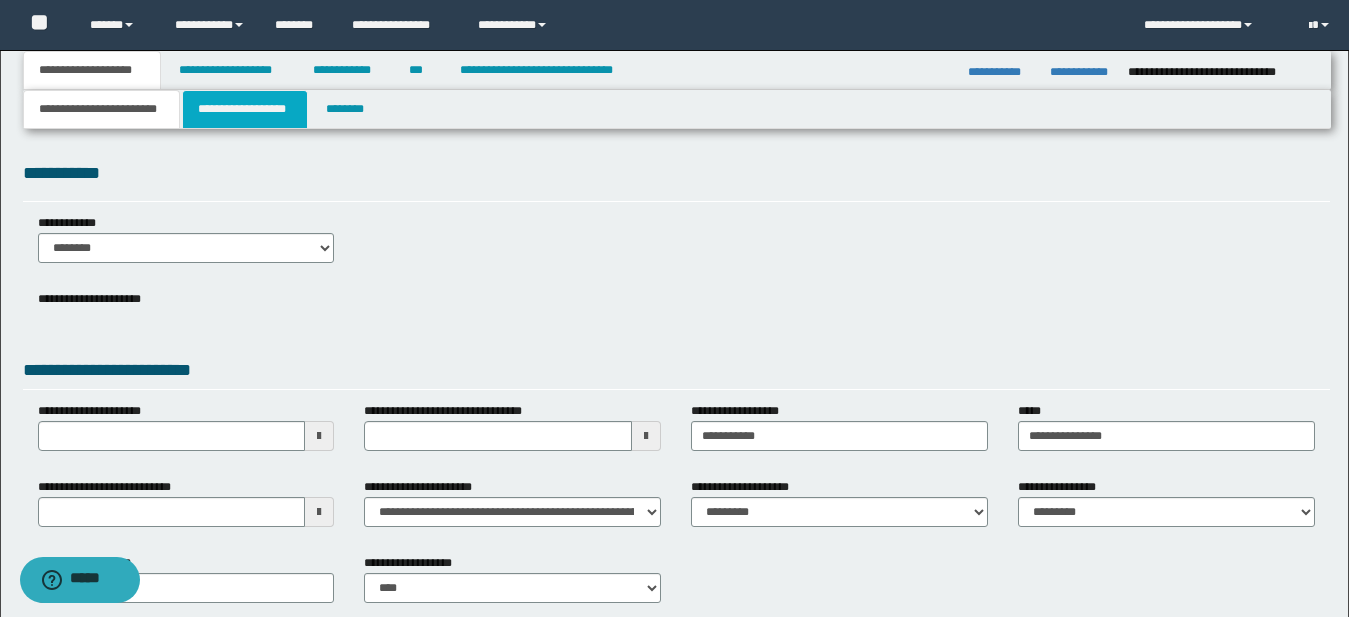 click on "**********" at bounding box center [245, 109] 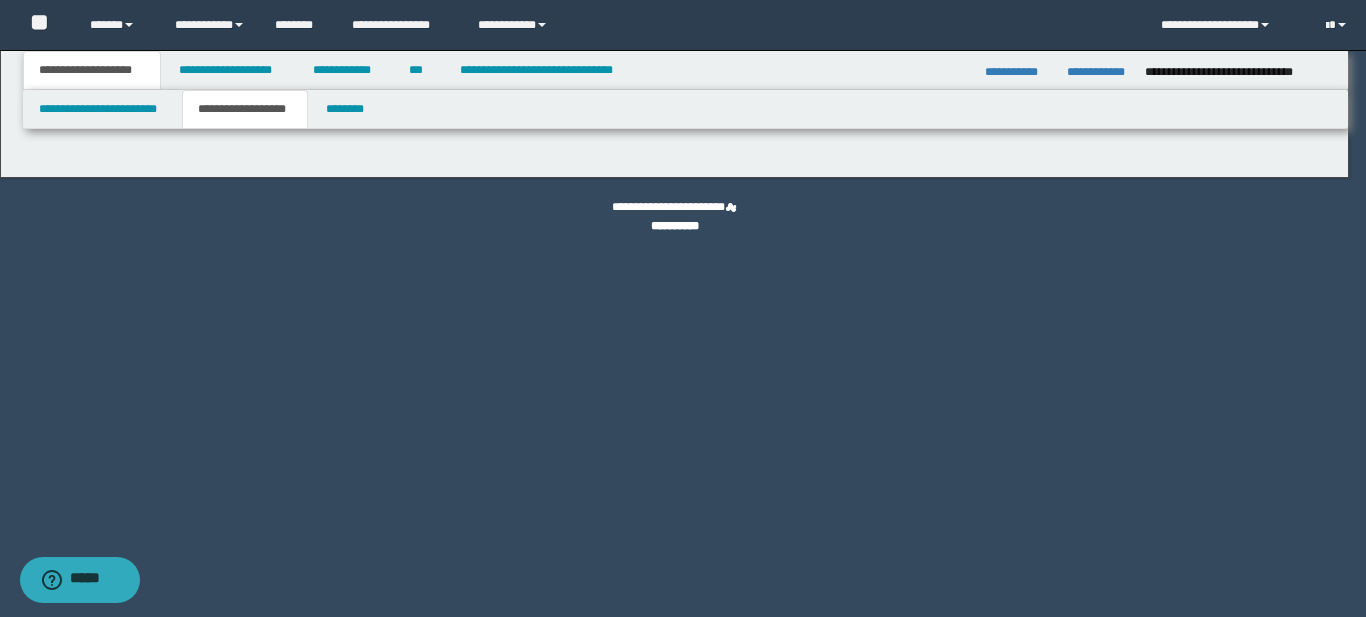 type on "*******" 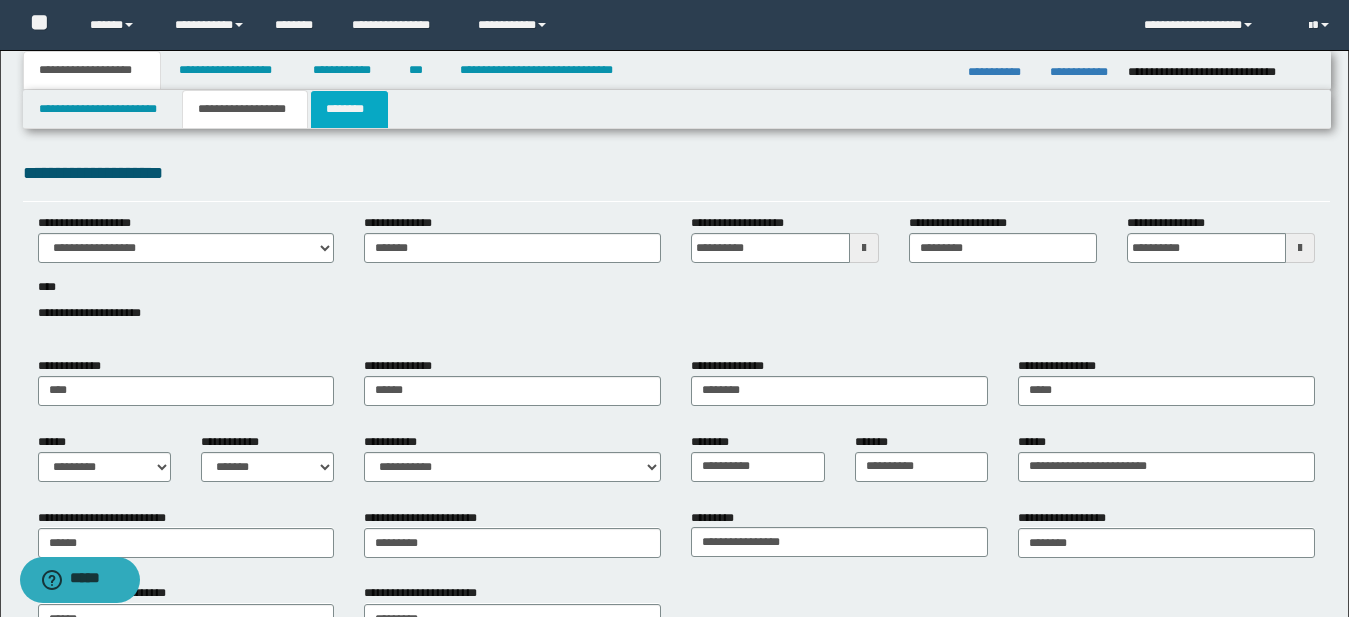 click on "********" at bounding box center [349, 109] 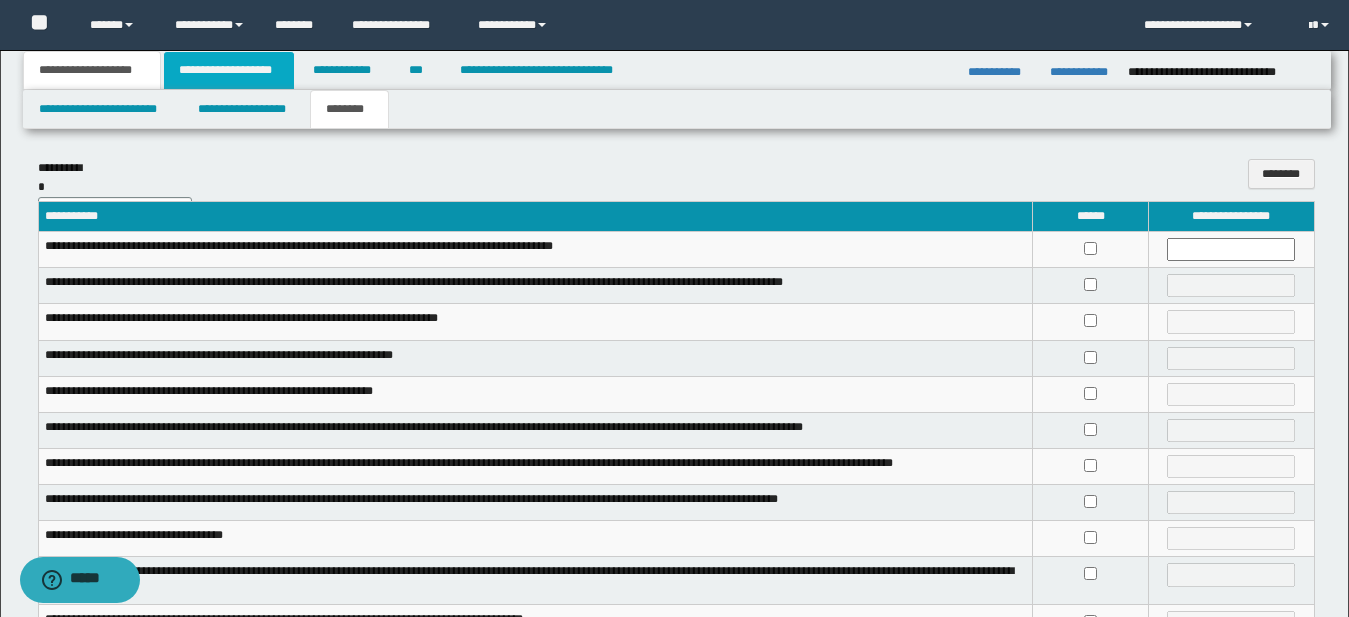 click on "**********" at bounding box center [229, 70] 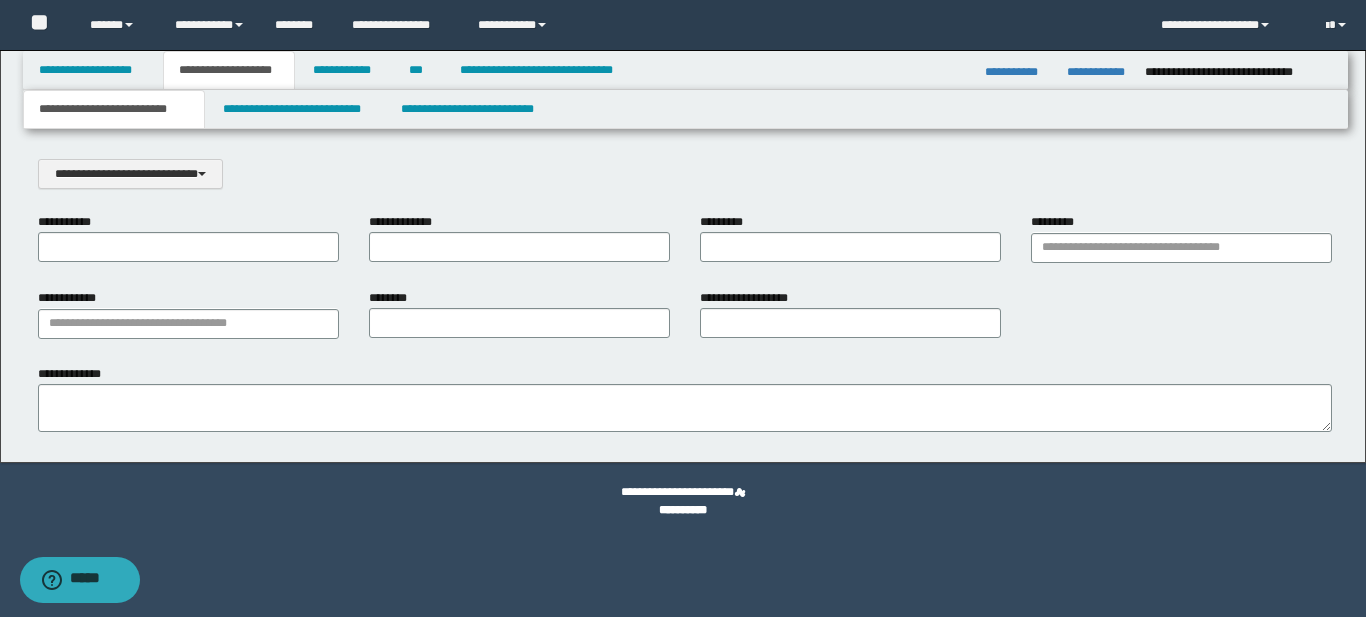 click on "**********" at bounding box center (114, 109) 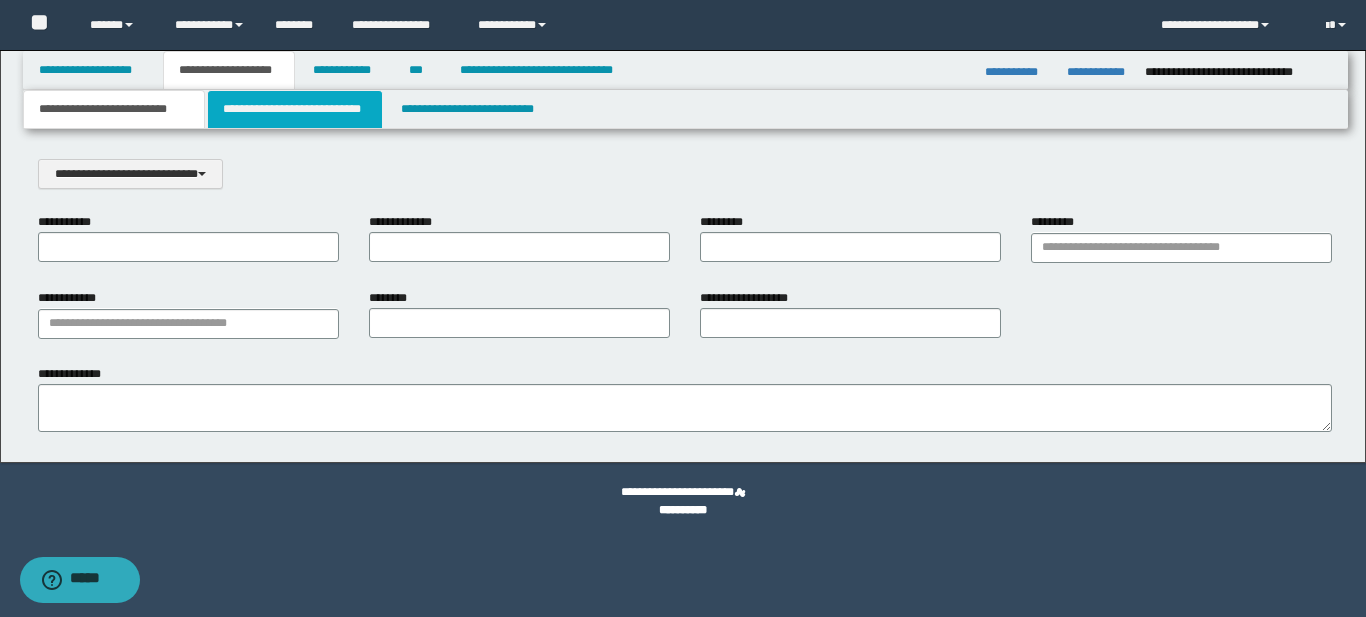 click on "**********" at bounding box center [295, 109] 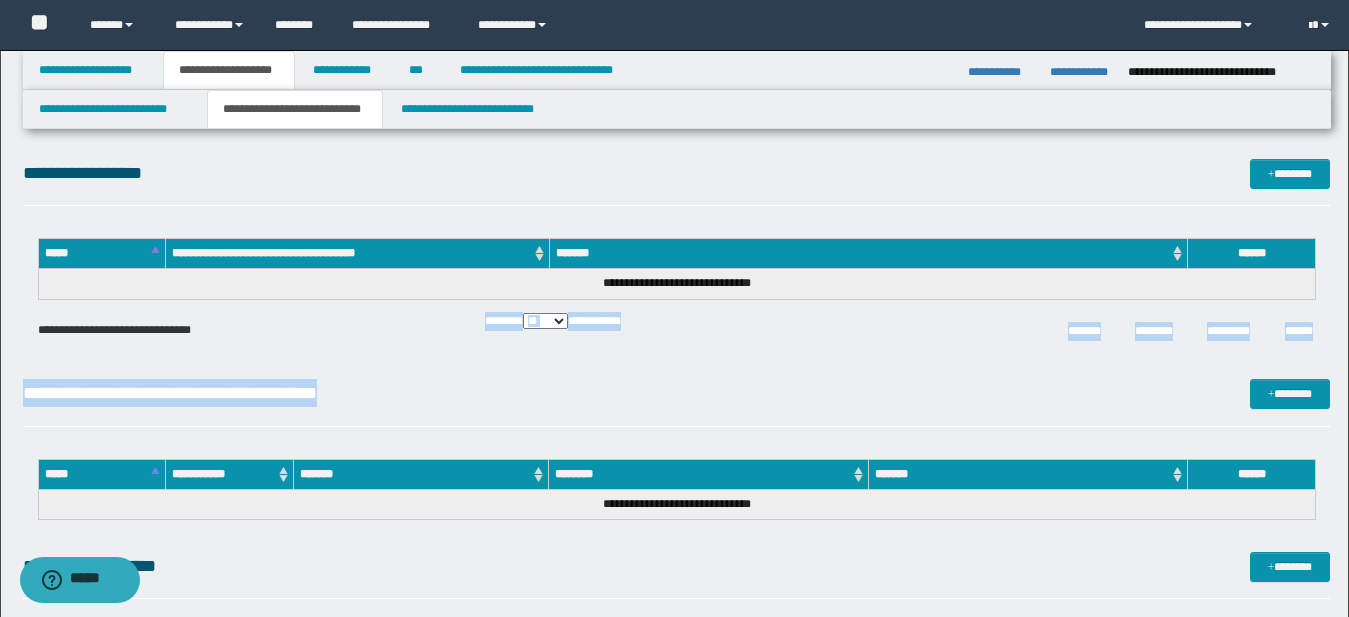 drag, startPoint x: 760, startPoint y: 375, endPoint x: 766, endPoint y: 328, distance: 47.38143 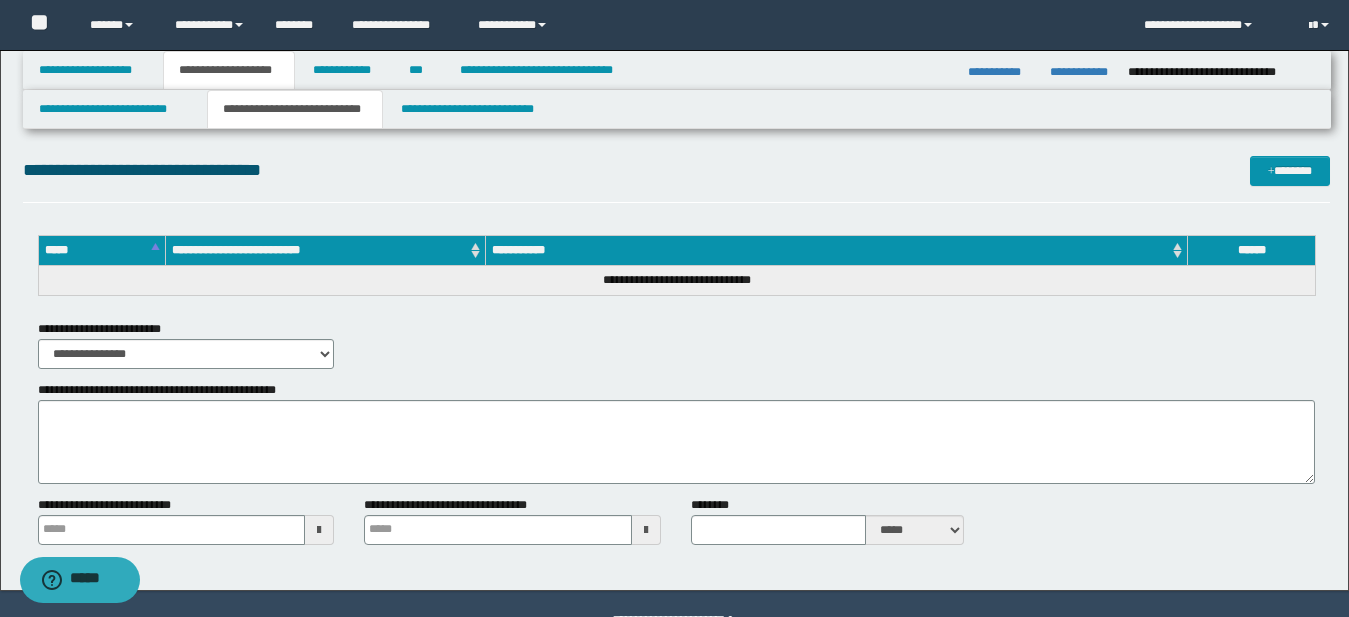 scroll, scrollTop: 620, scrollLeft: 0, axis: vertical 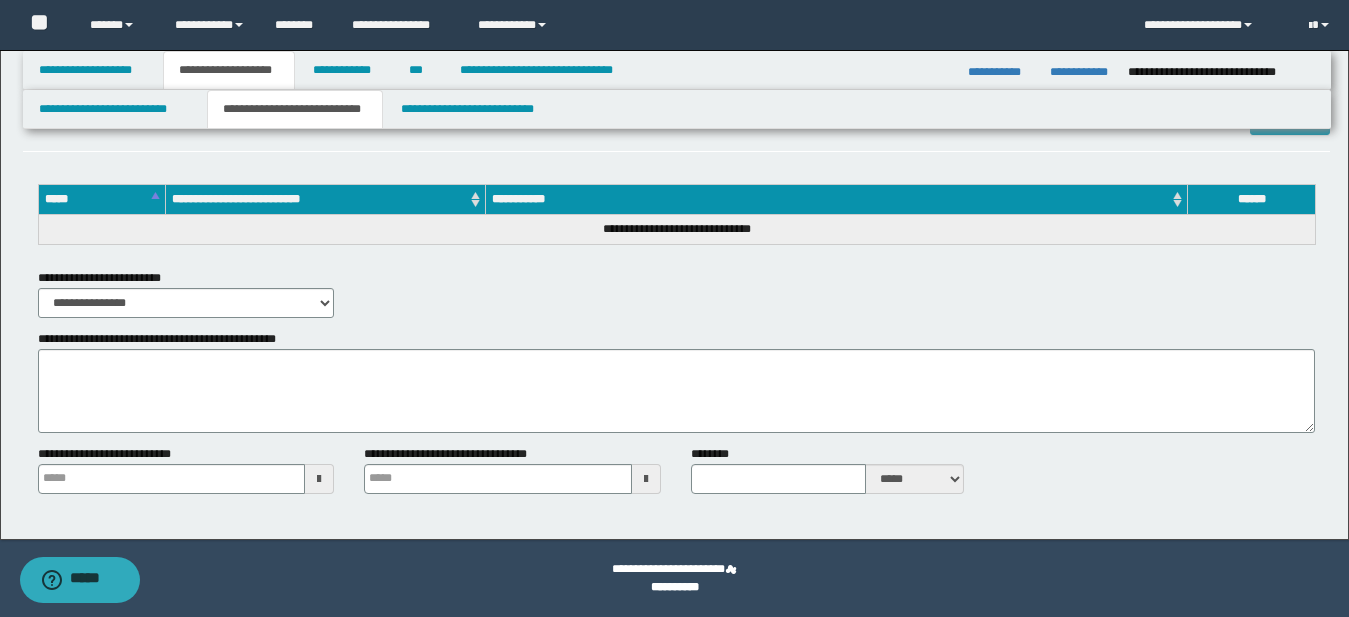 type 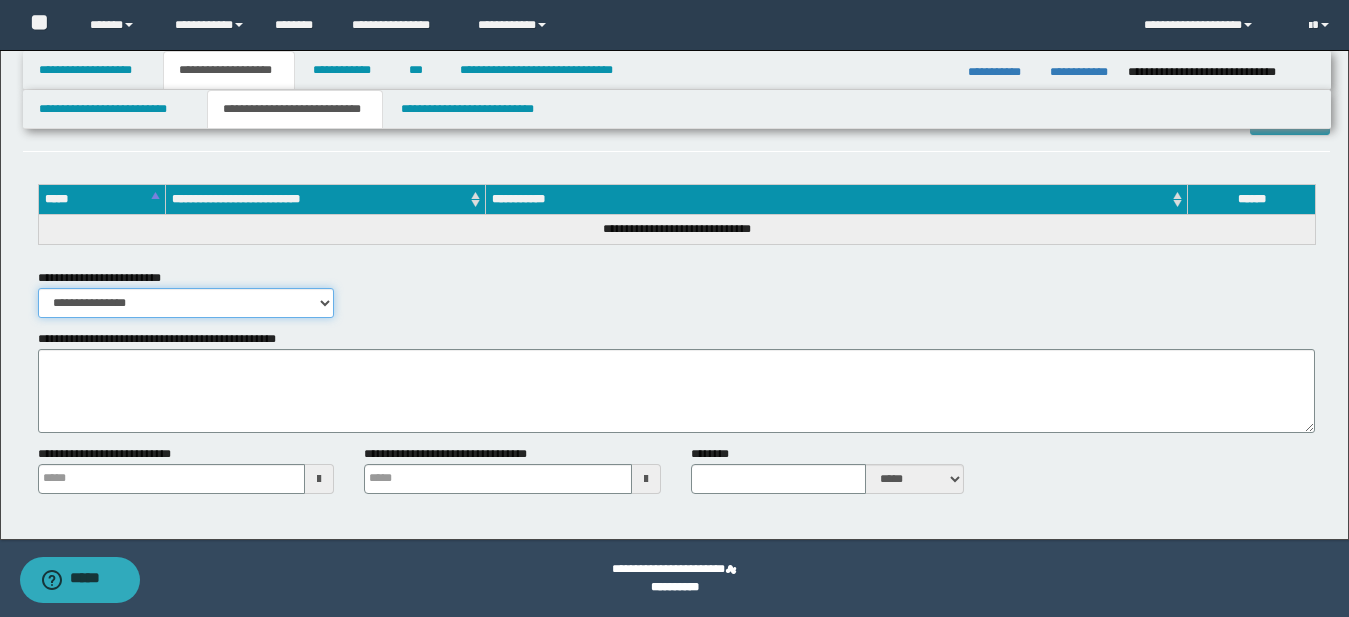 click on "**********" at bounding box center (186, 303) 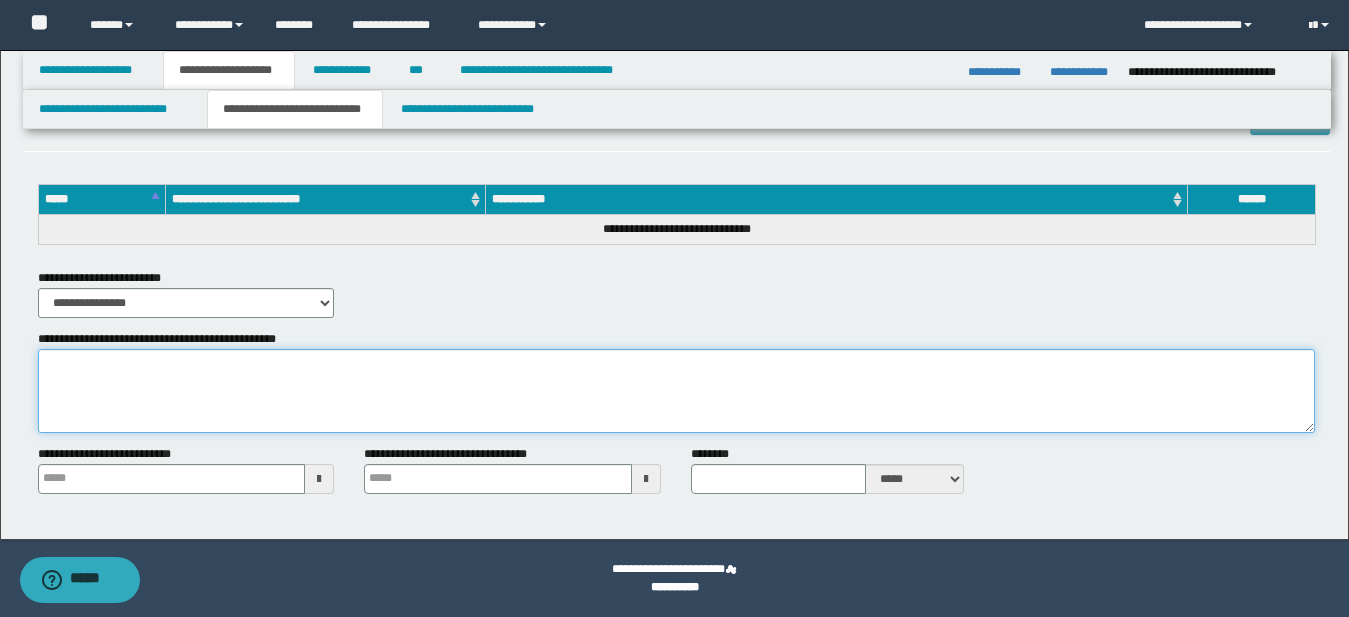 click on "**********" at bounding box center [676, 391] 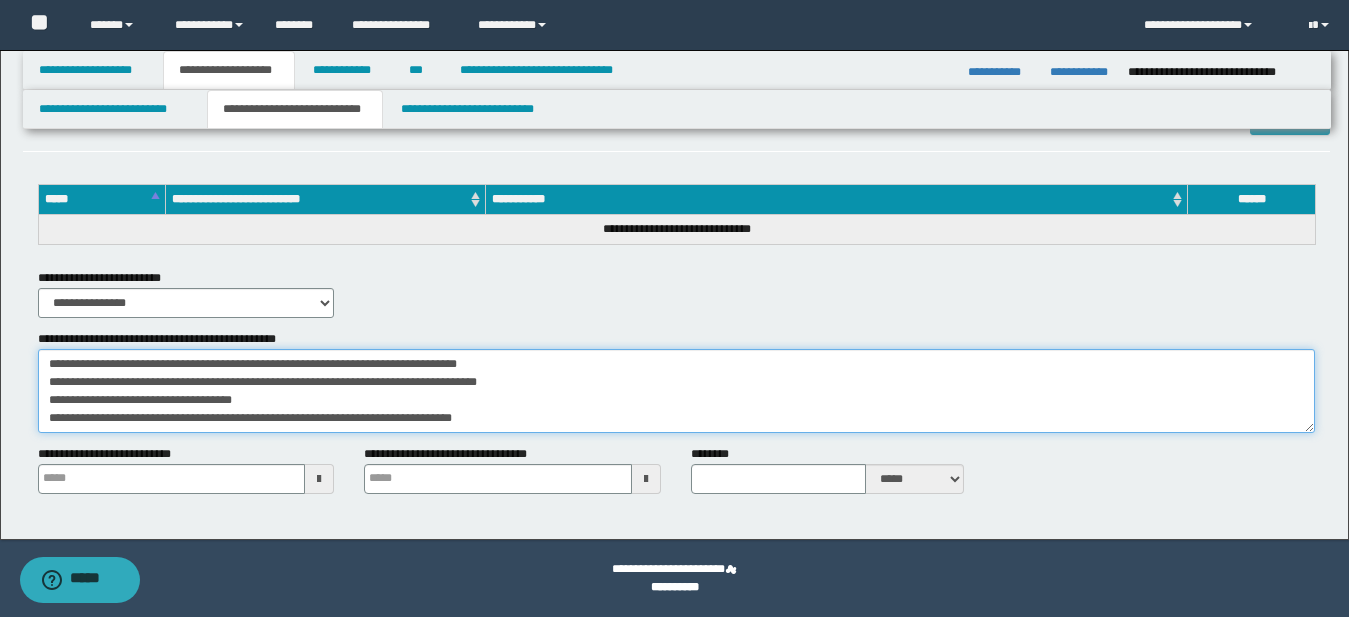 scroll, scrollTop: 246, scrollLeft: 0, axis: vertical 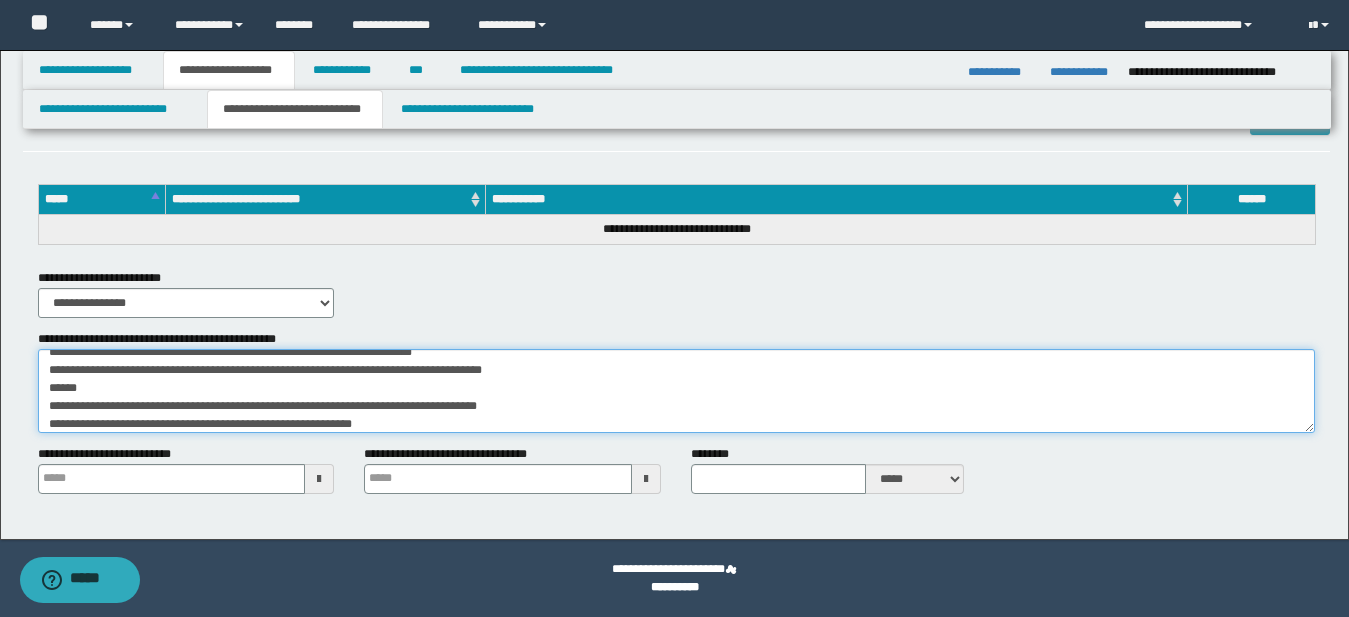 type 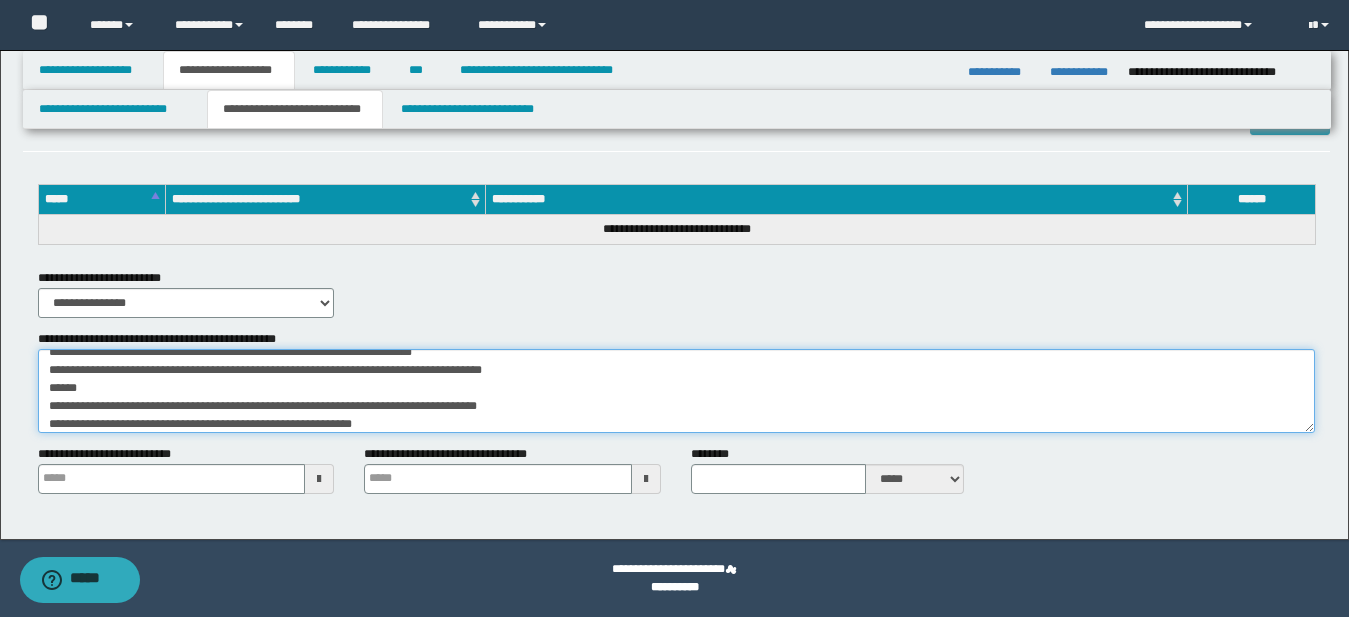 type on "**********" 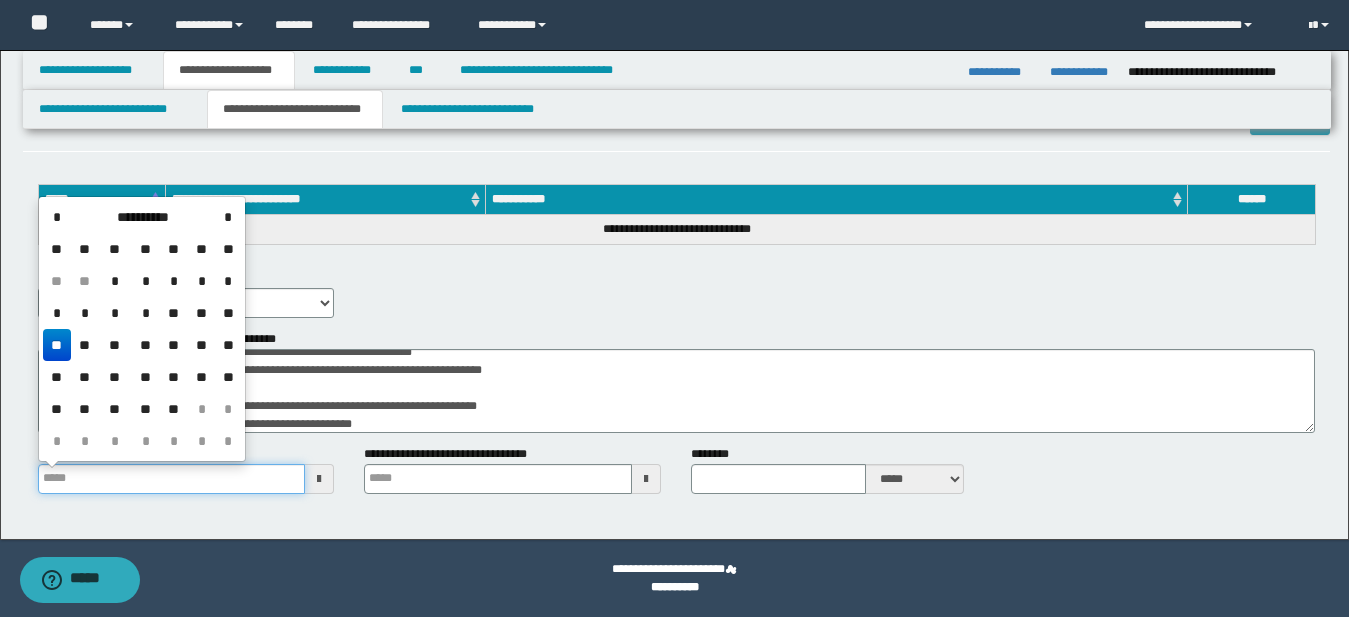 click on "**********" at bounding box center [172, 479] 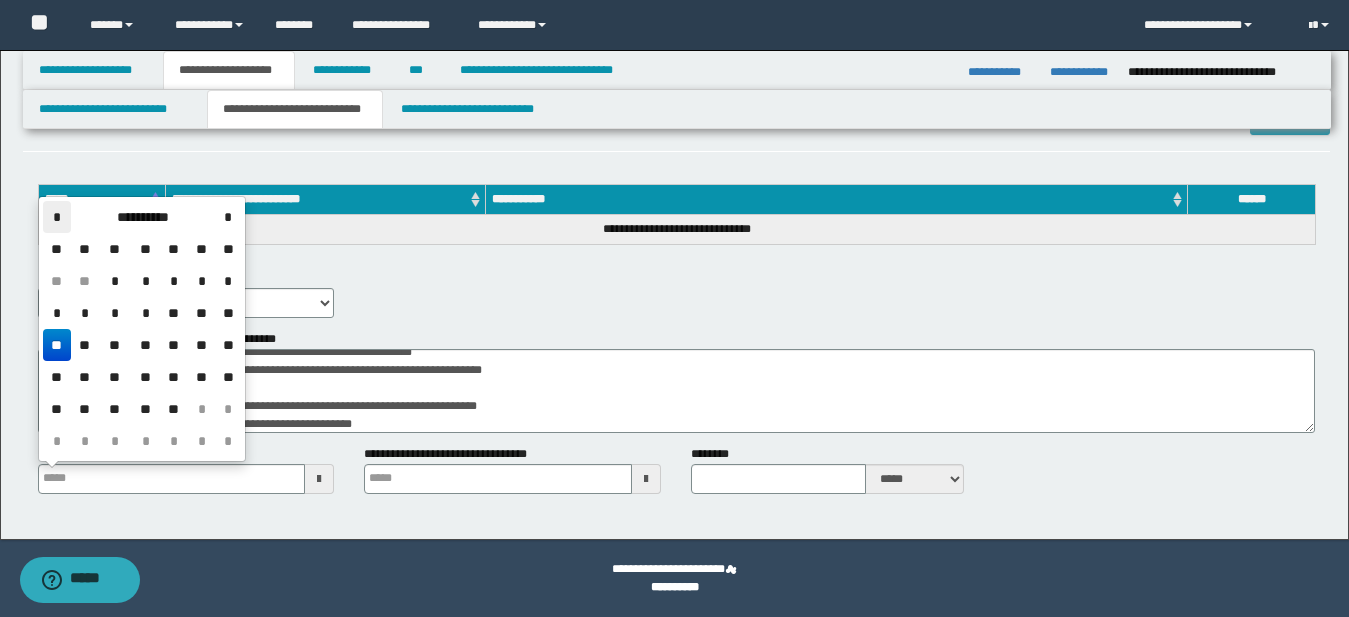 click on "*" at bounding box center [57, 217] 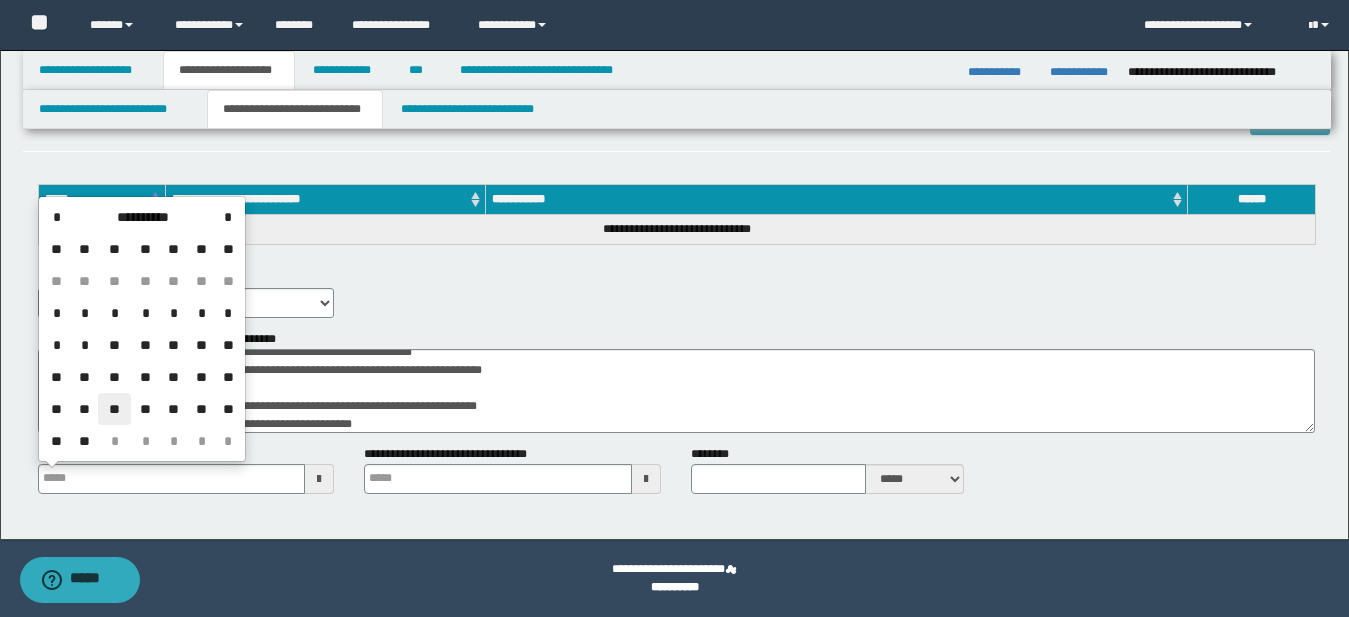 click on "**" at bounding box center (114, 409) 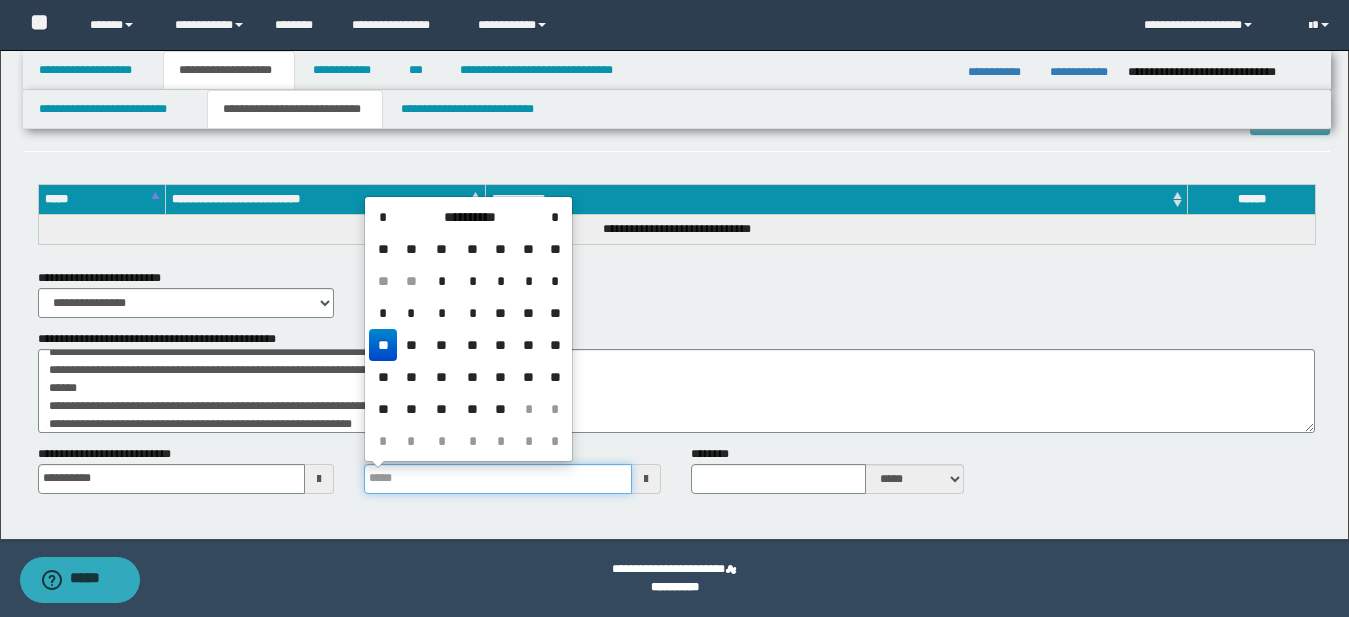 click on "**********" at bounding box center [498, 479] 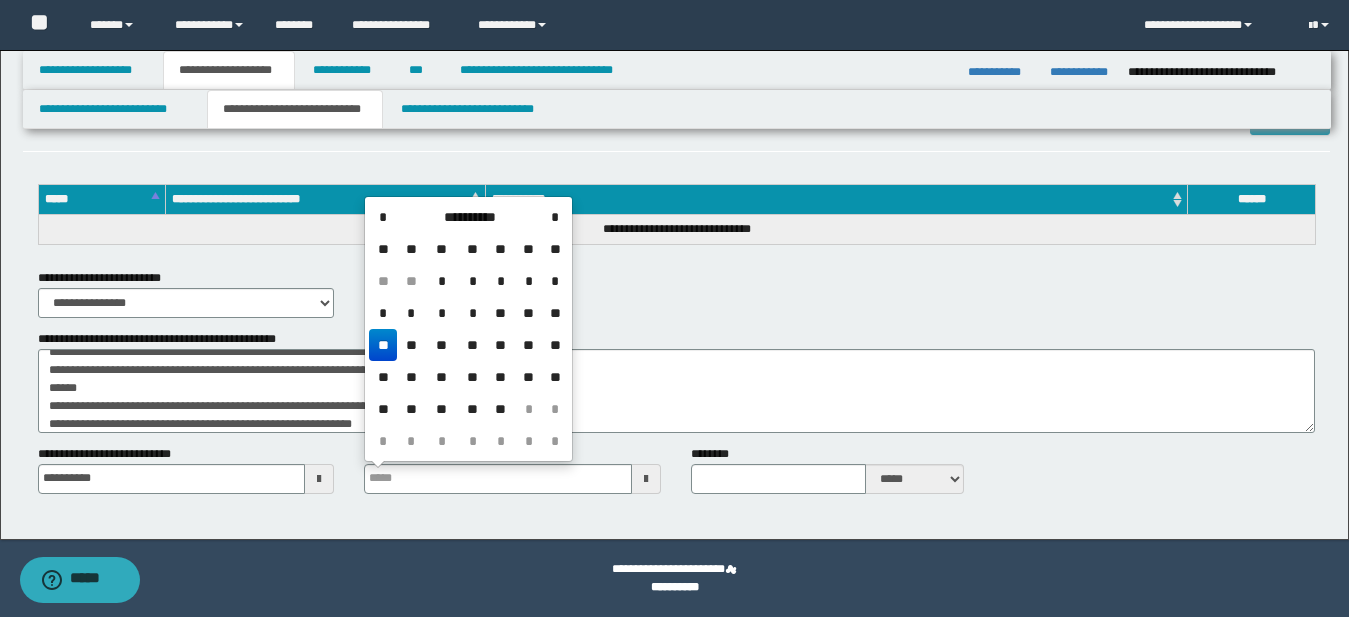 click on "**********" at bounding box center [676, 24] 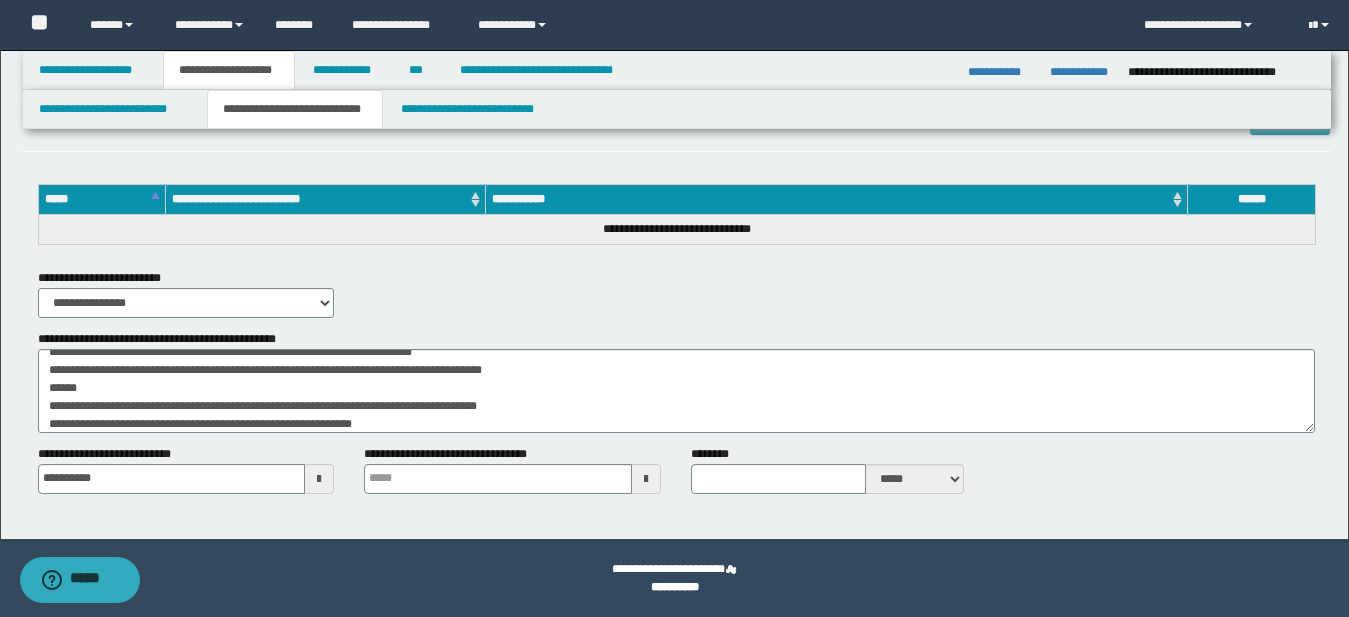 type 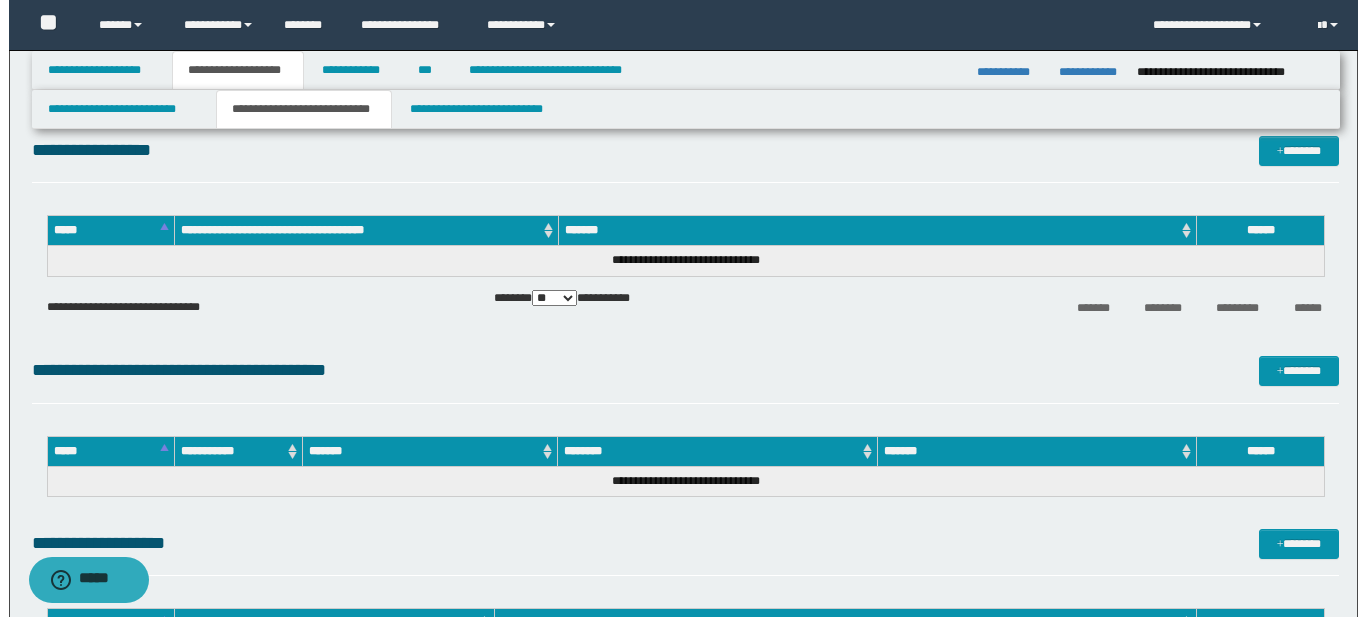 scroll, scrollTop: 0, scrollLeft: 0, axis: both 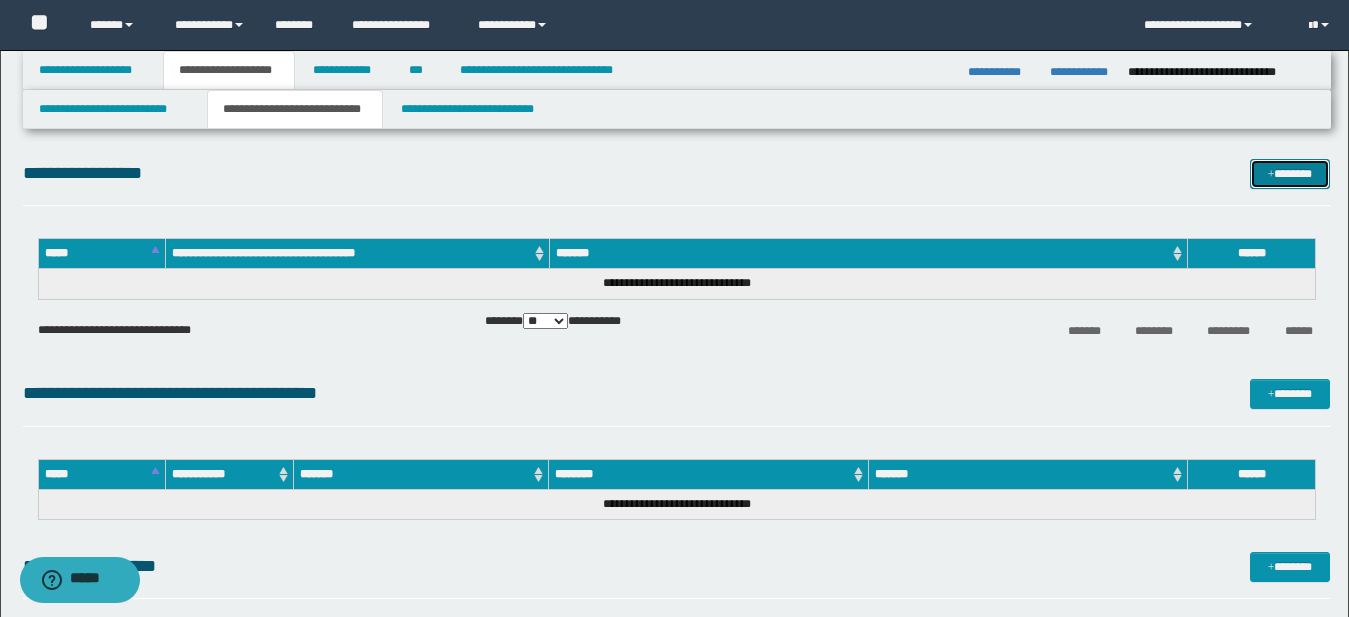 click on "*******" at bounding box center [1290, 174] 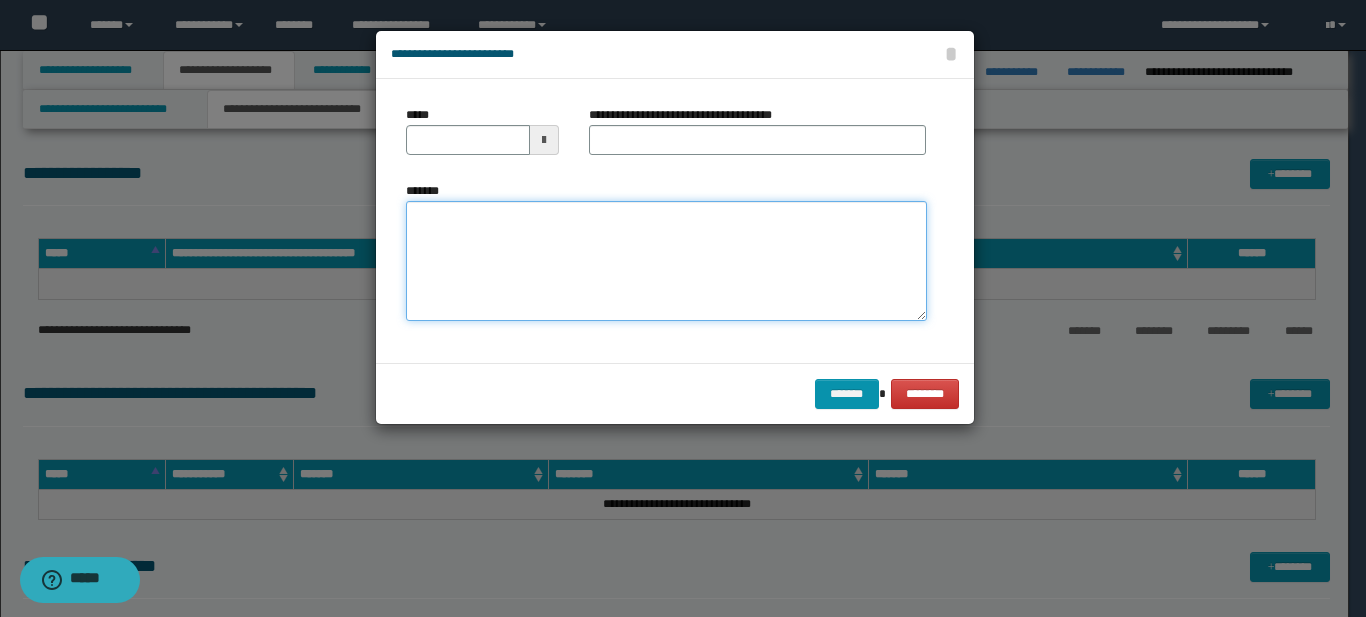 click on "*******" at bounding box center (666, 261) 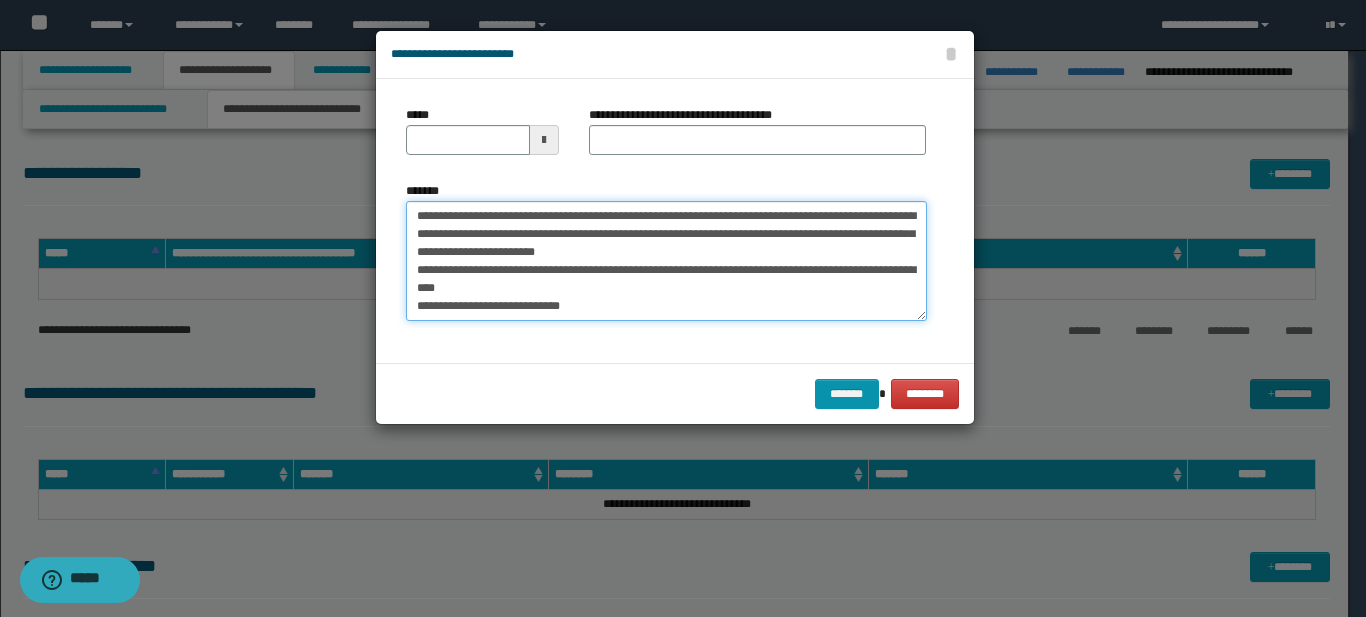 scroll, scrollTop: 12, scrollLeft: 0, axis: vertical 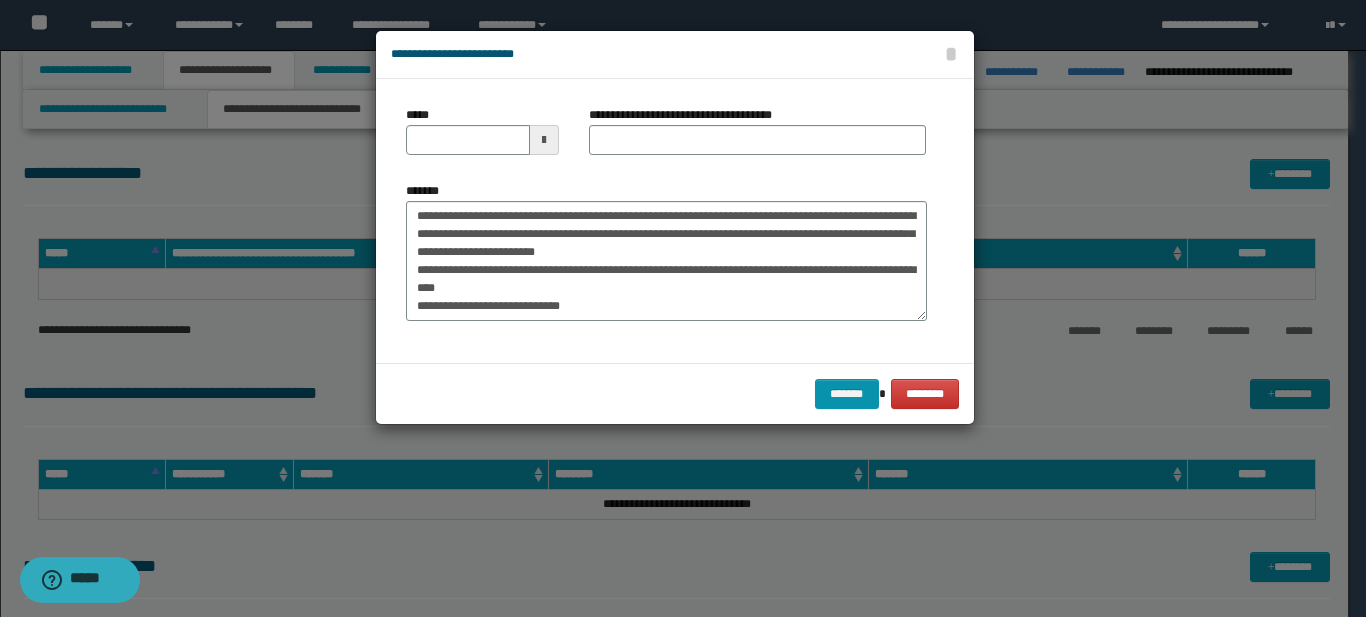 click at bounding box center (544, 140) 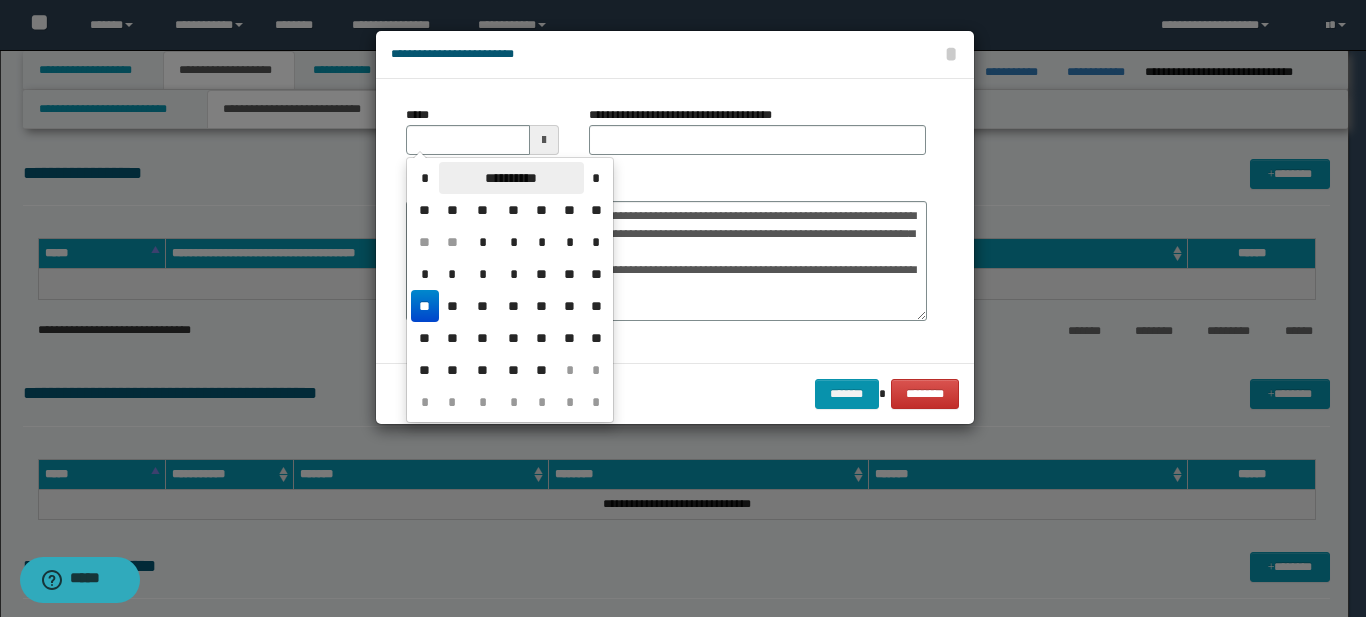 click on "**********" at bounding box center [511, 178] 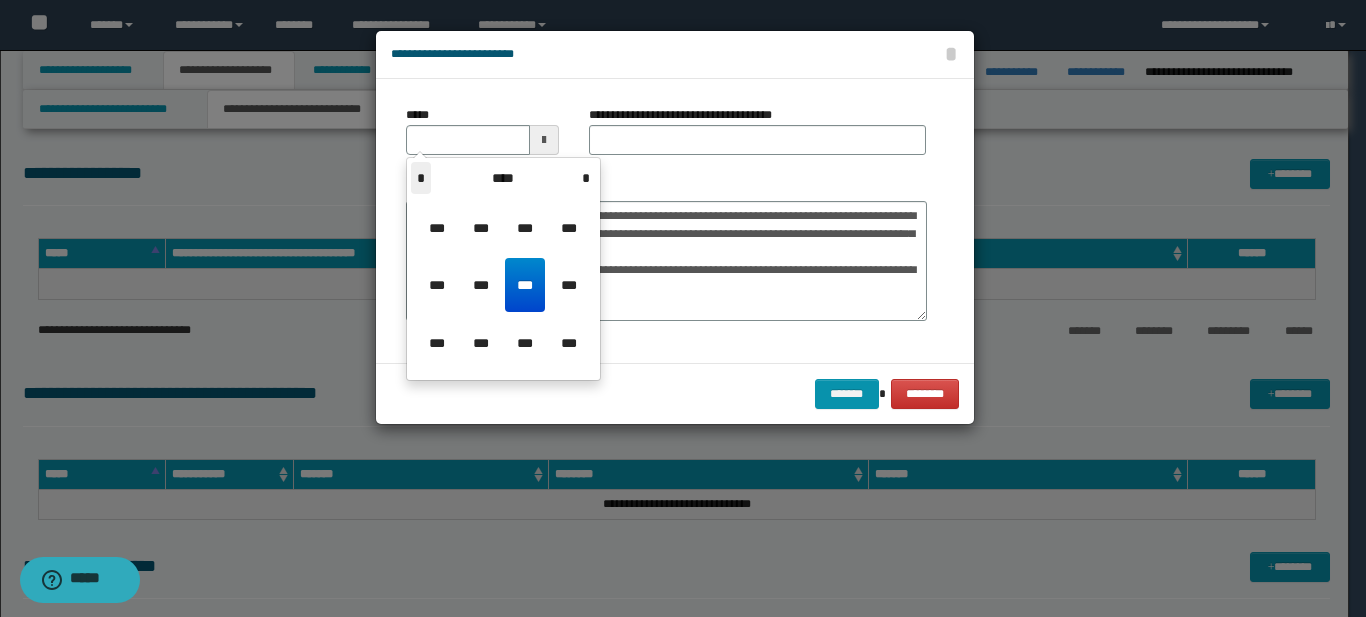 click on "* **** *" at bounding box center (503, 178) 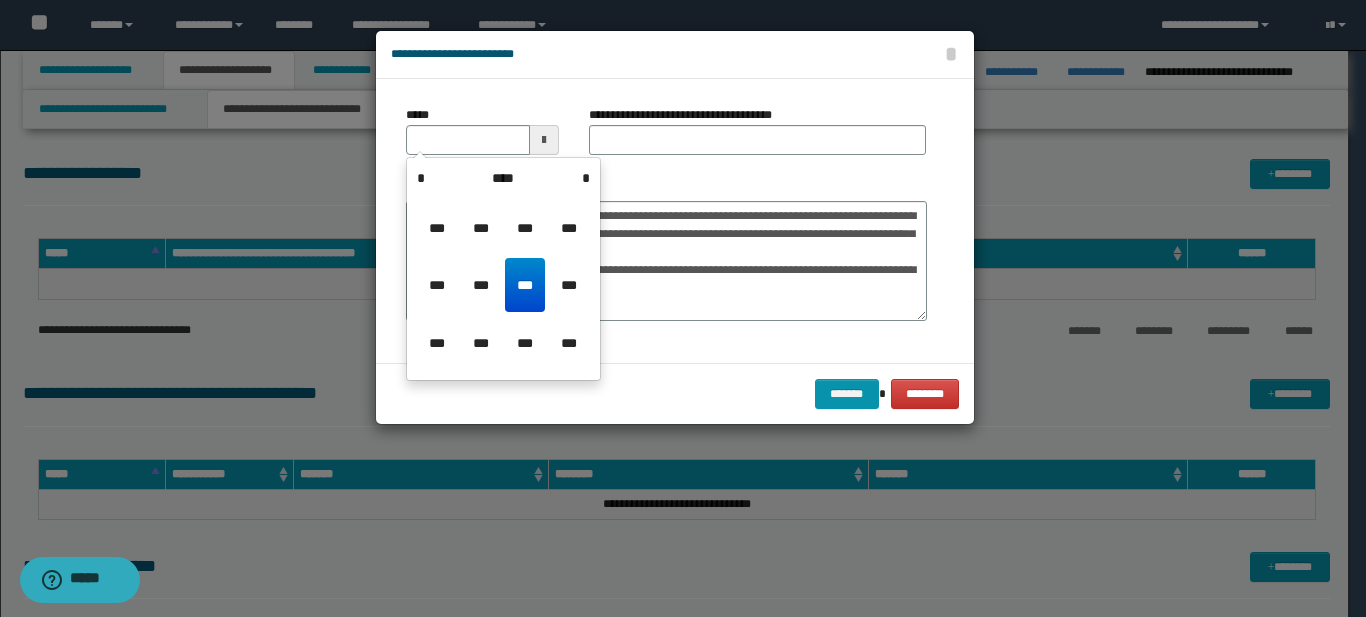 click on "***" at bounding box center (525, 285) 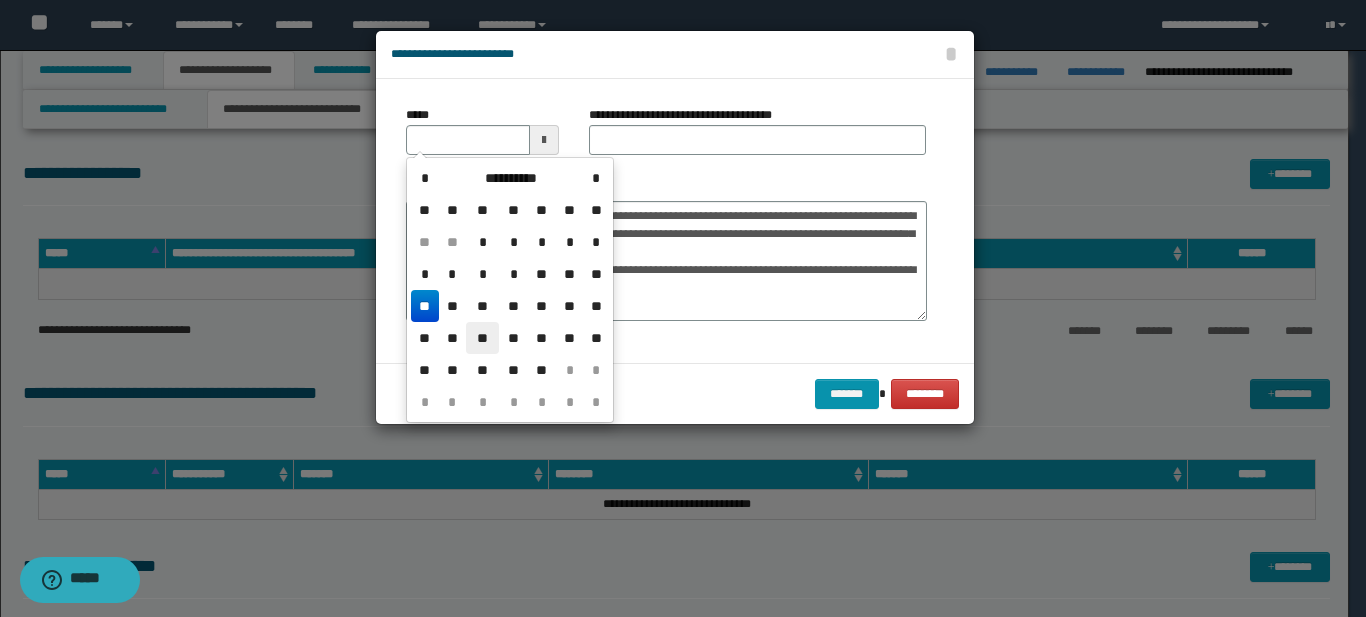 click on "**" at bounding box center [482, 338] 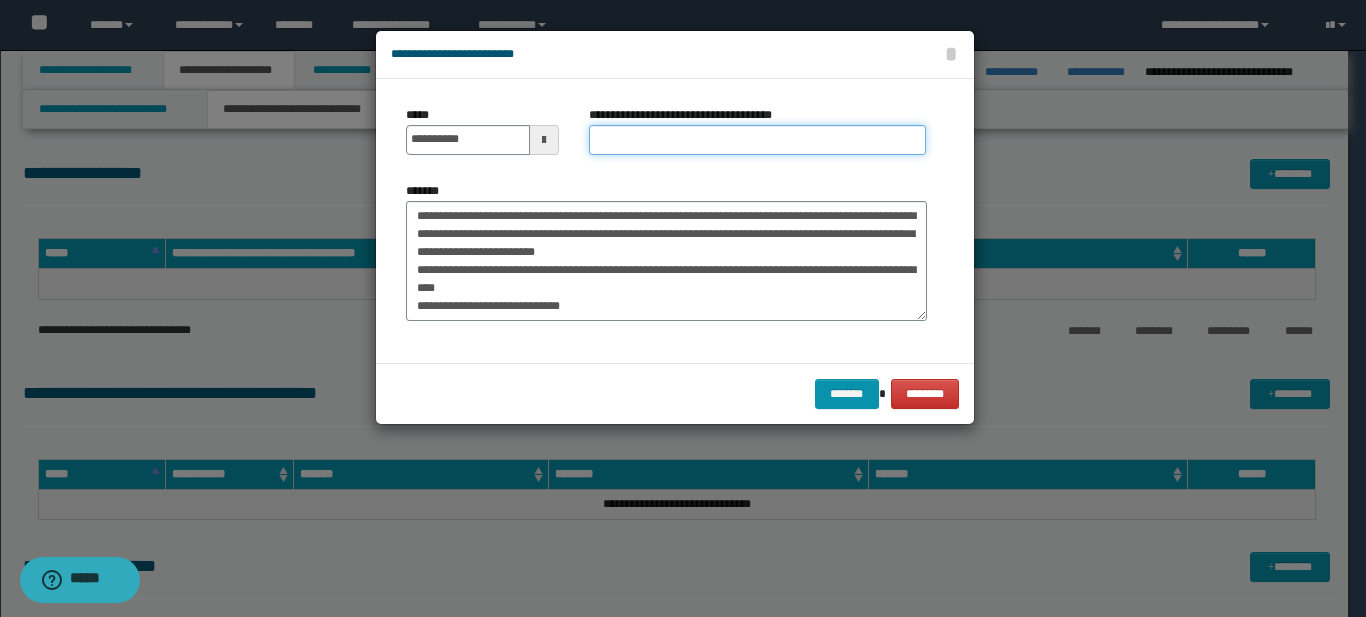 click on "**********" at bounding box center [757, 140] 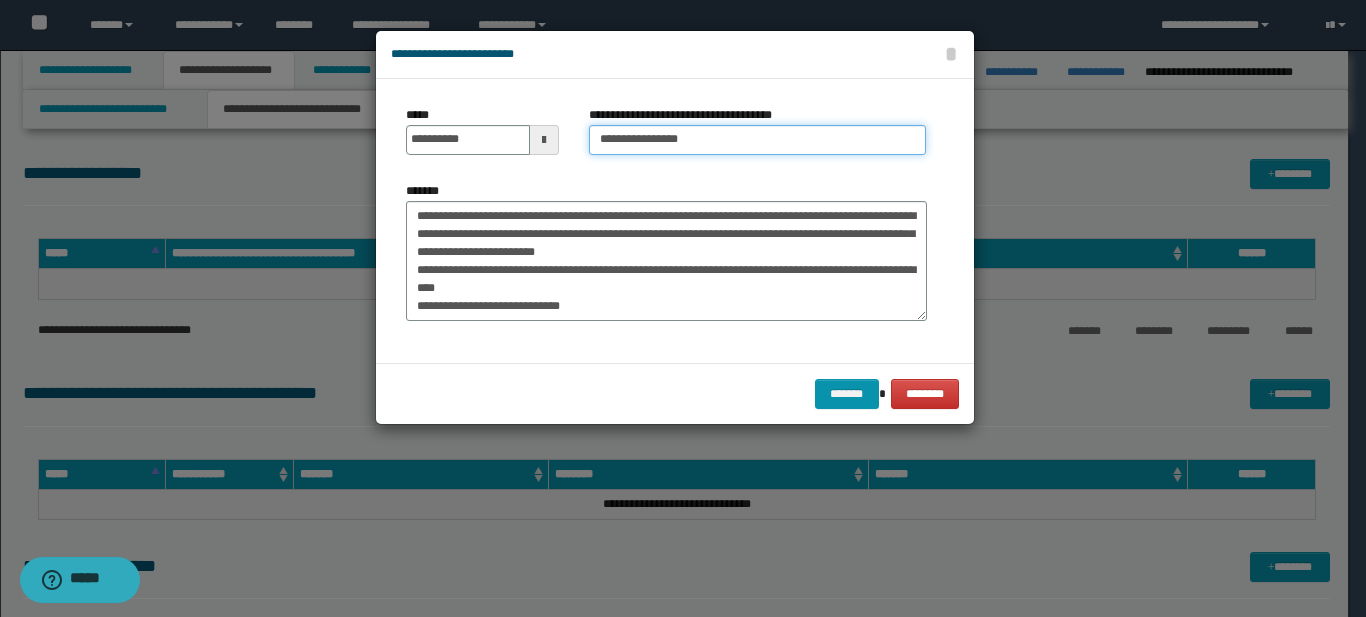 click on "**********" at bounding box center [757, 140] 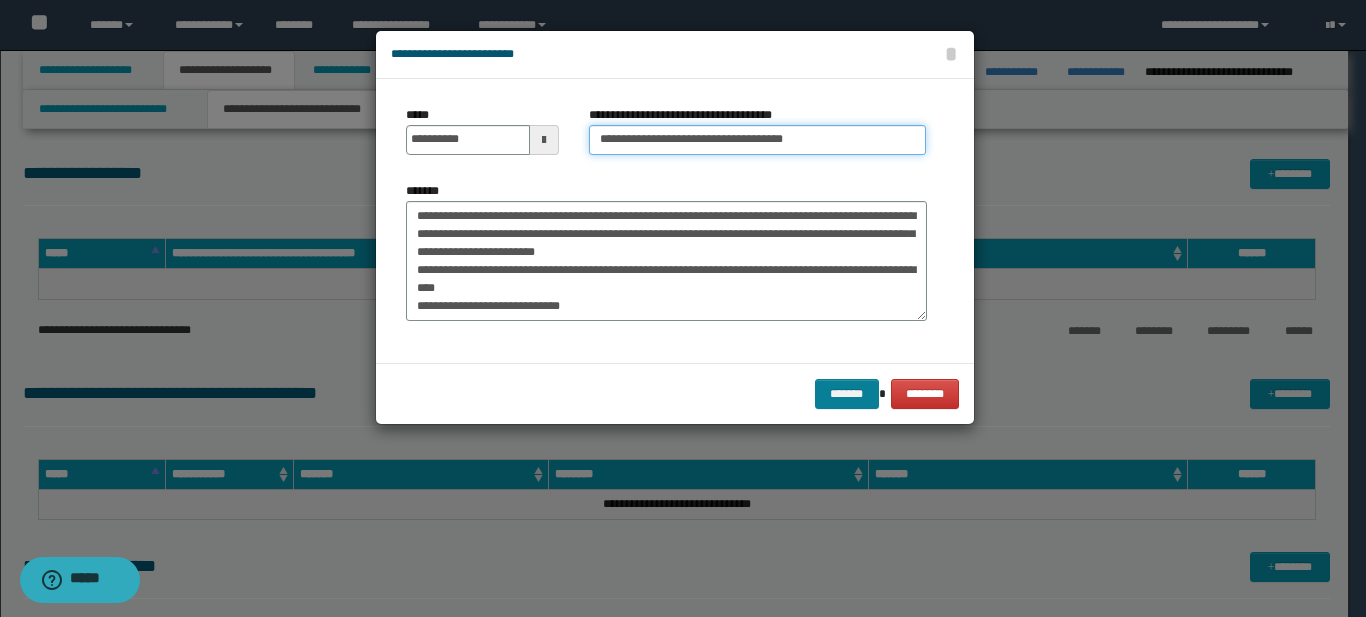 type on "**********" 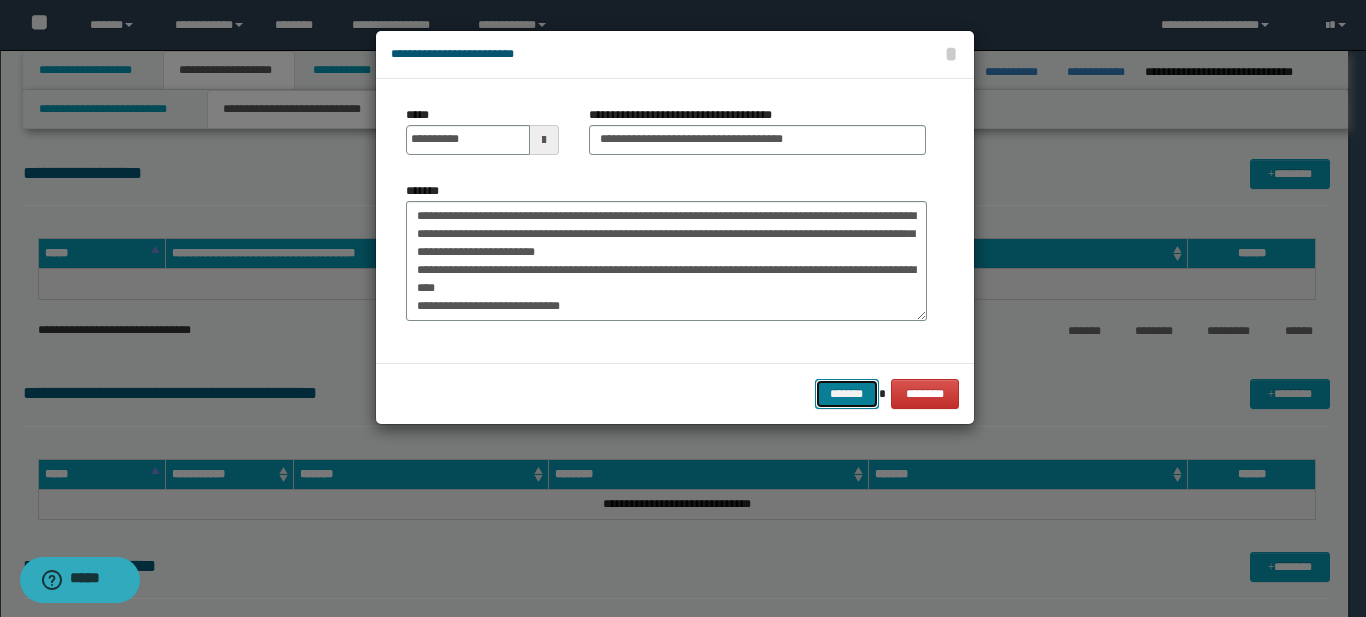 click on "*******" at bounding box center [847, 394] 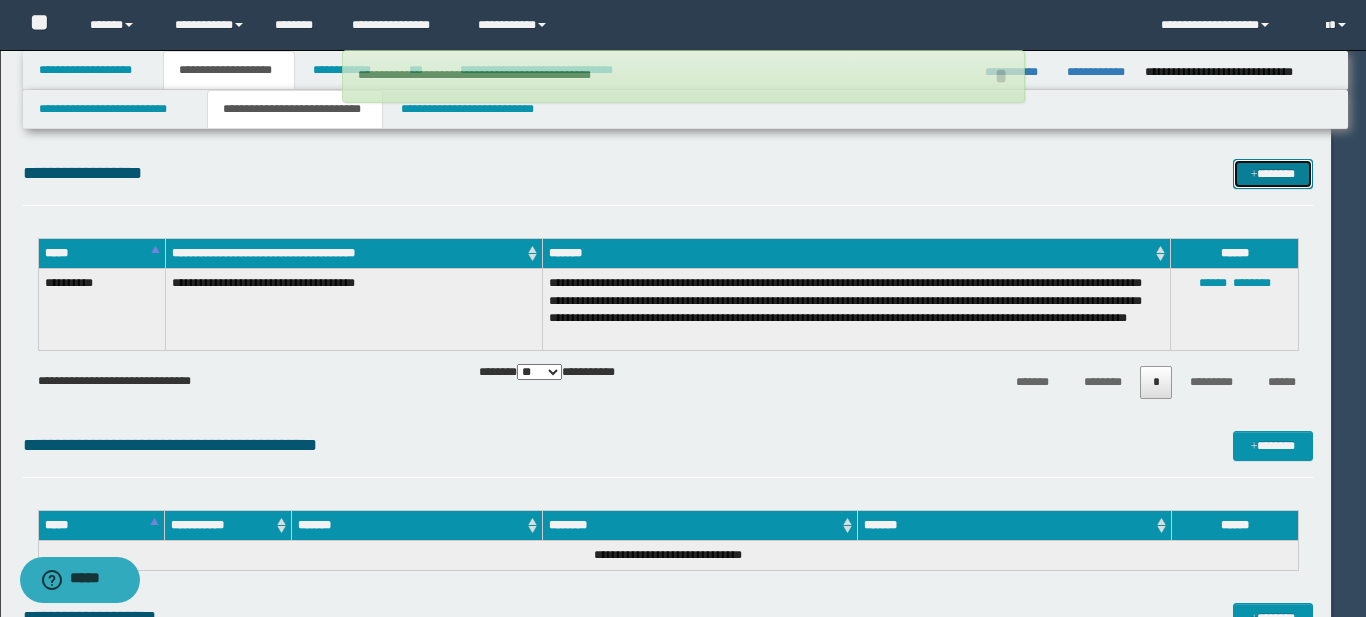 type 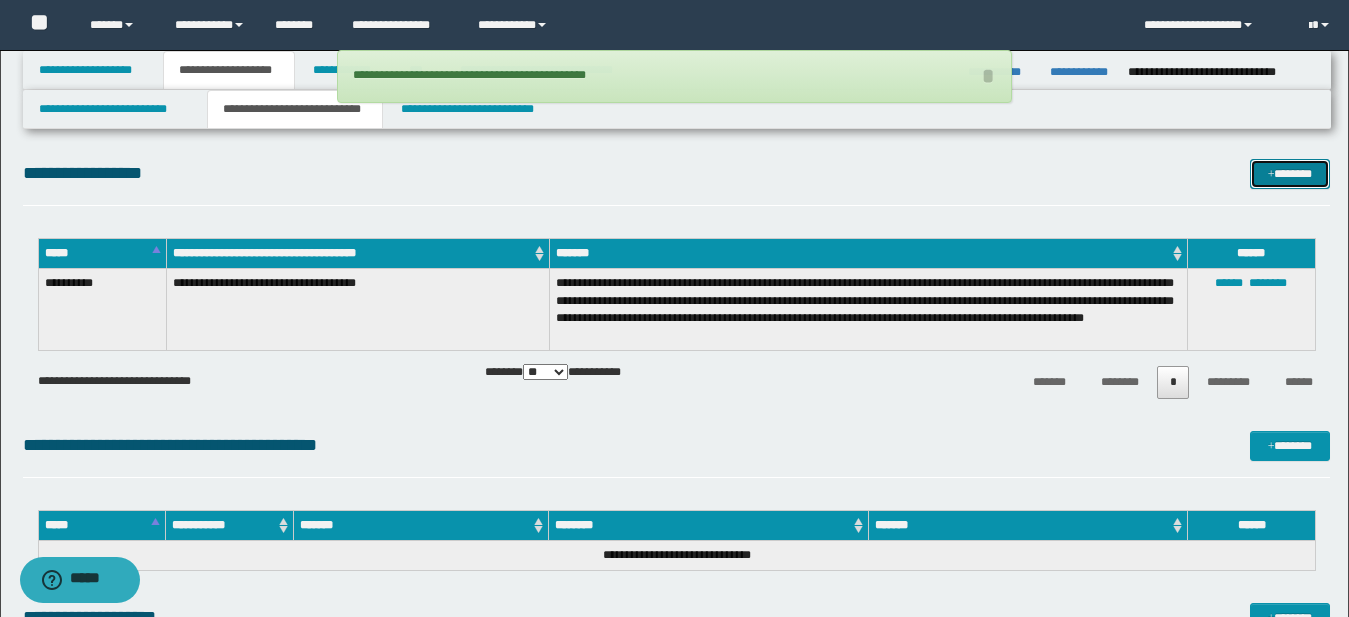 click on "*******" at bounding box center (1290, 174) 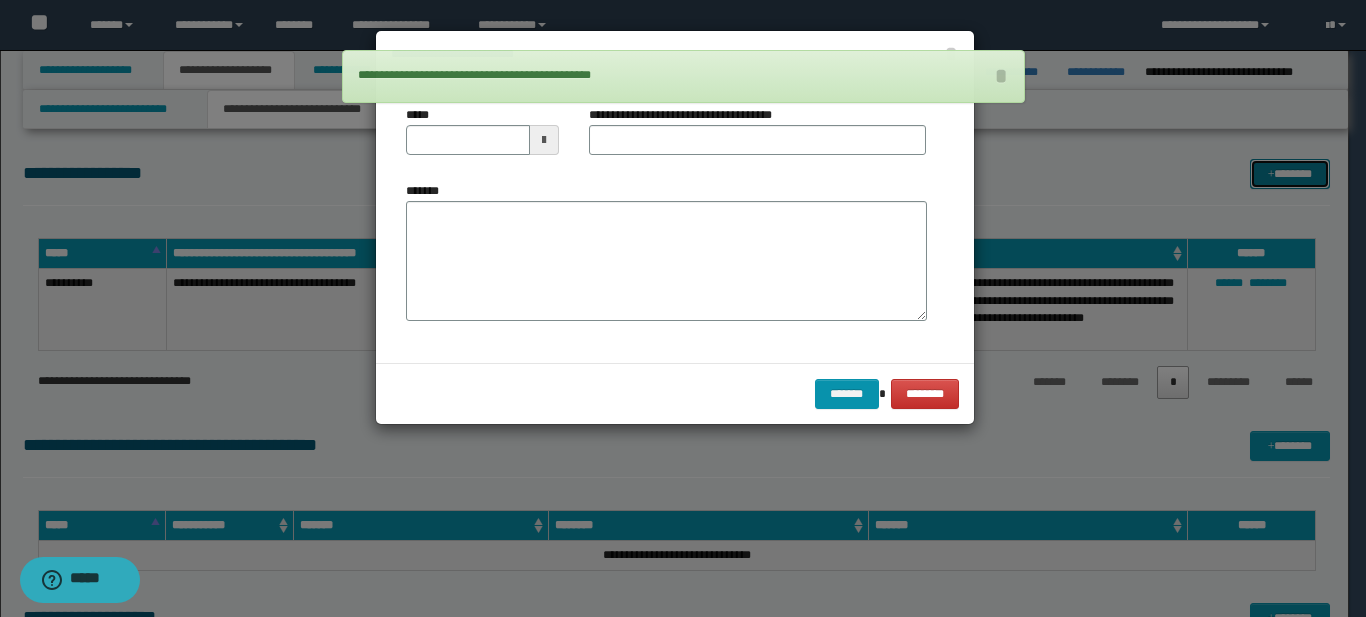 scroll, scrollTop: 0, scrollLeft: 0, axis: both 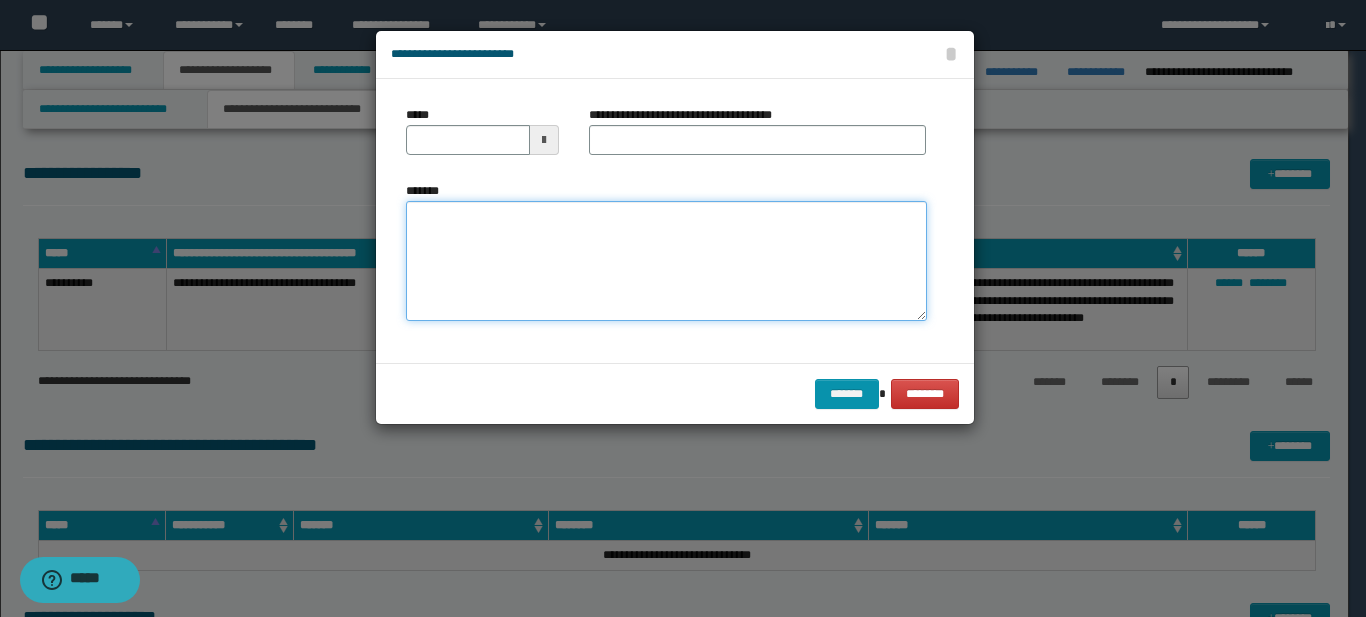 click on "*******" at bounding box center (666, 261) 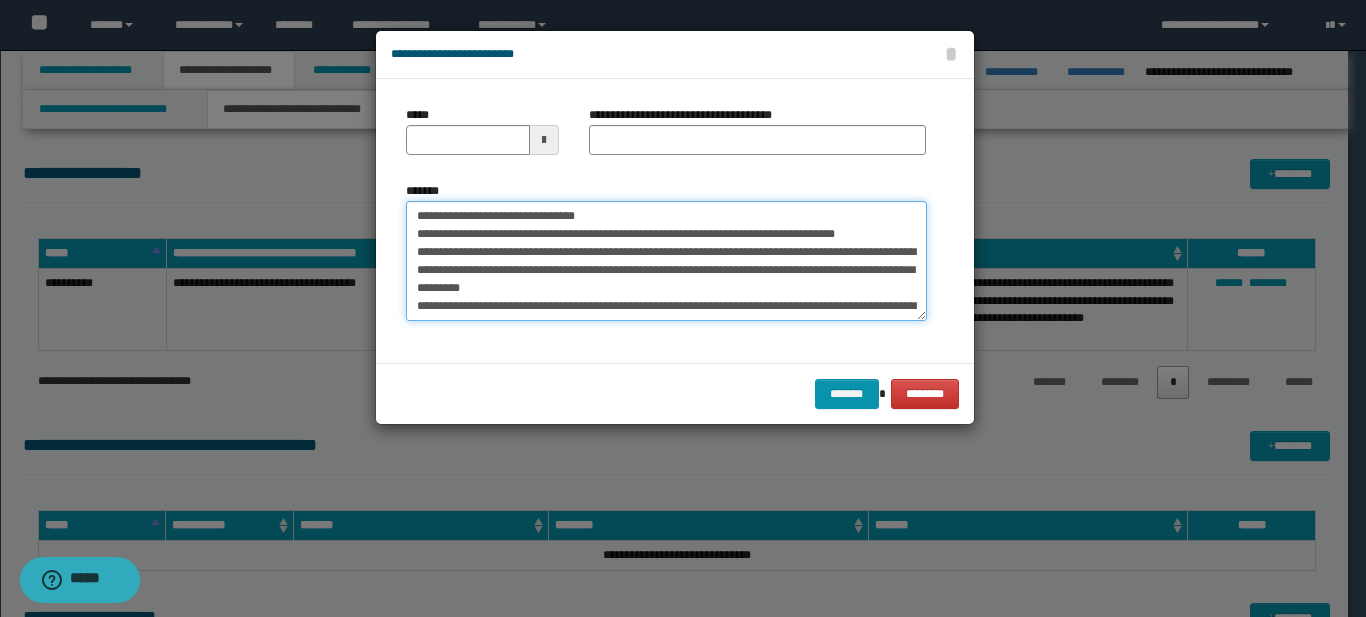 scroll, scrollTop: 156, scrollLeft: 0, axis: vertical 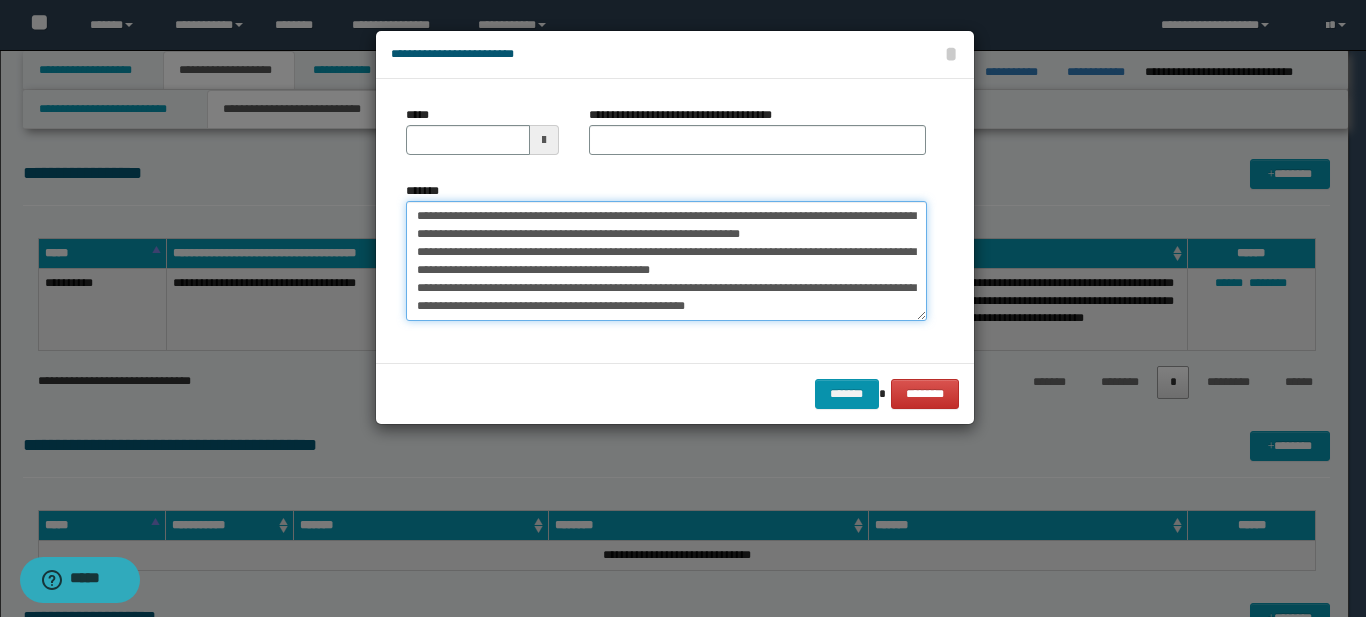 type on "**********" 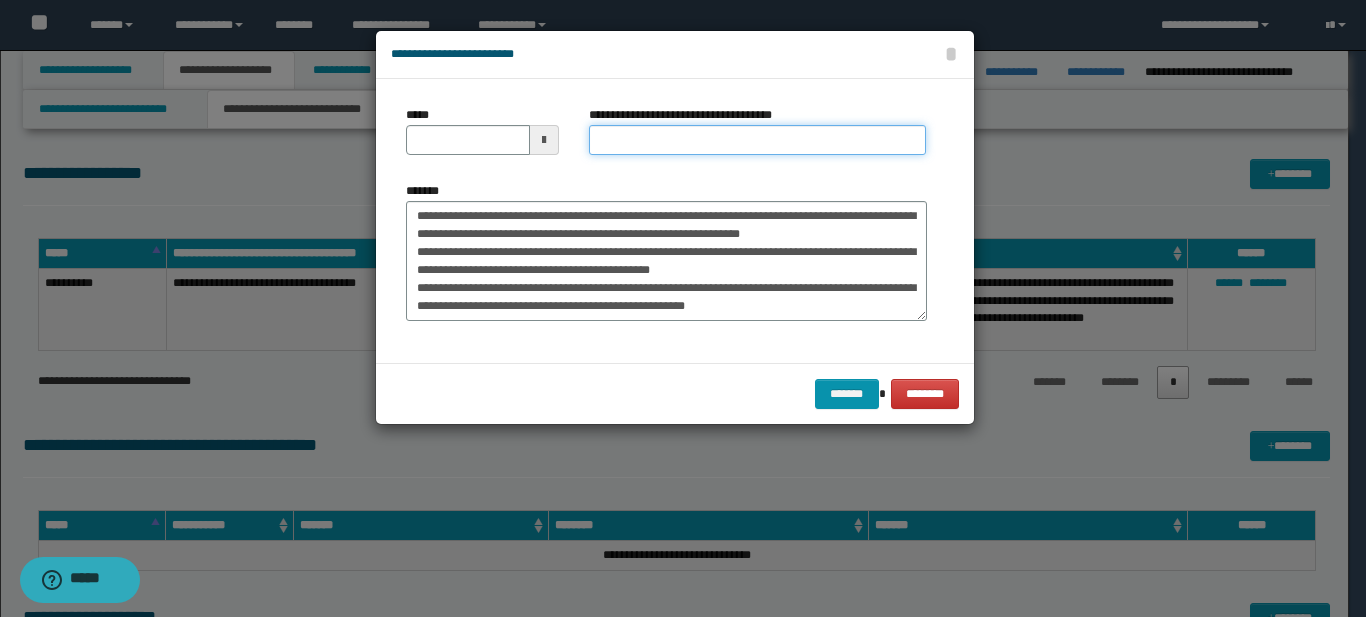 click on "**********" at bounding box center [757, 140] 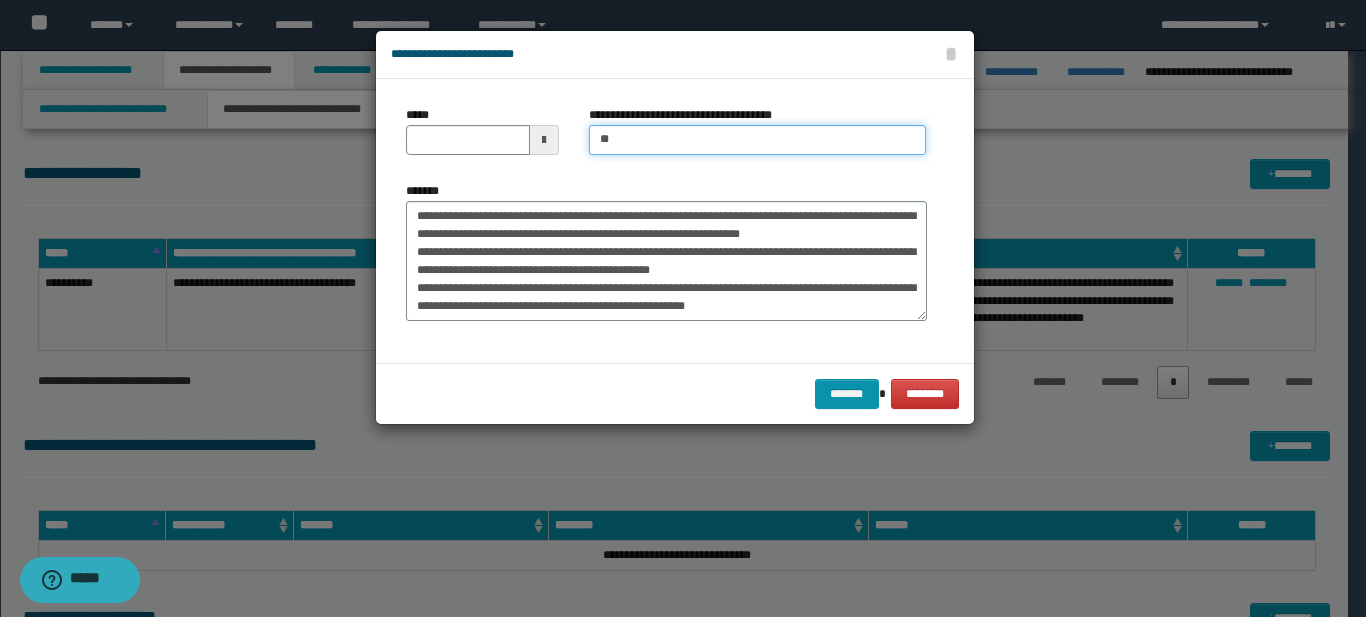 type on "**********" 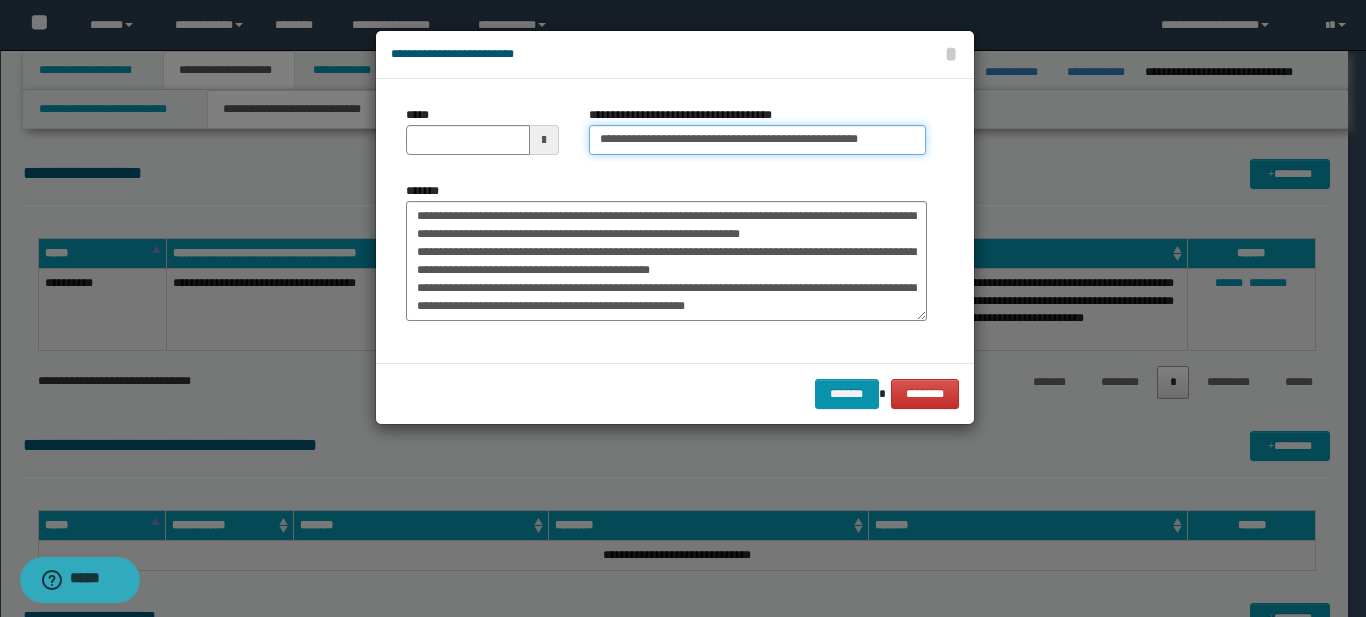 type 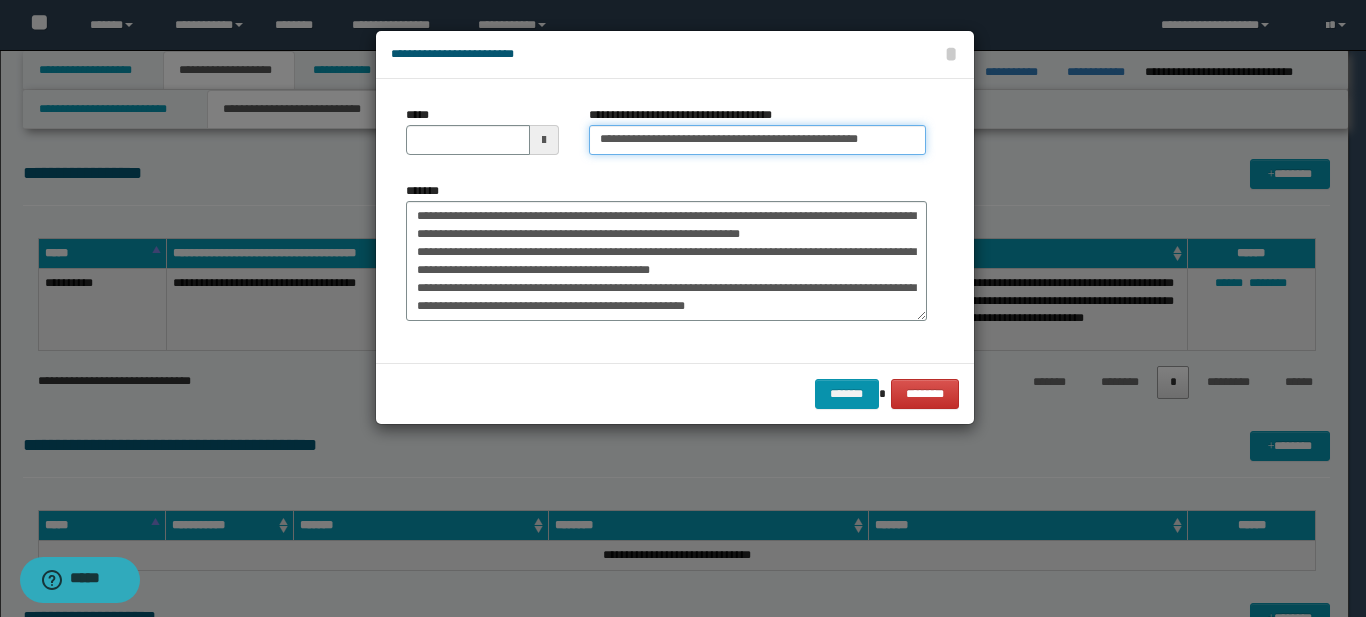 type on "**********" 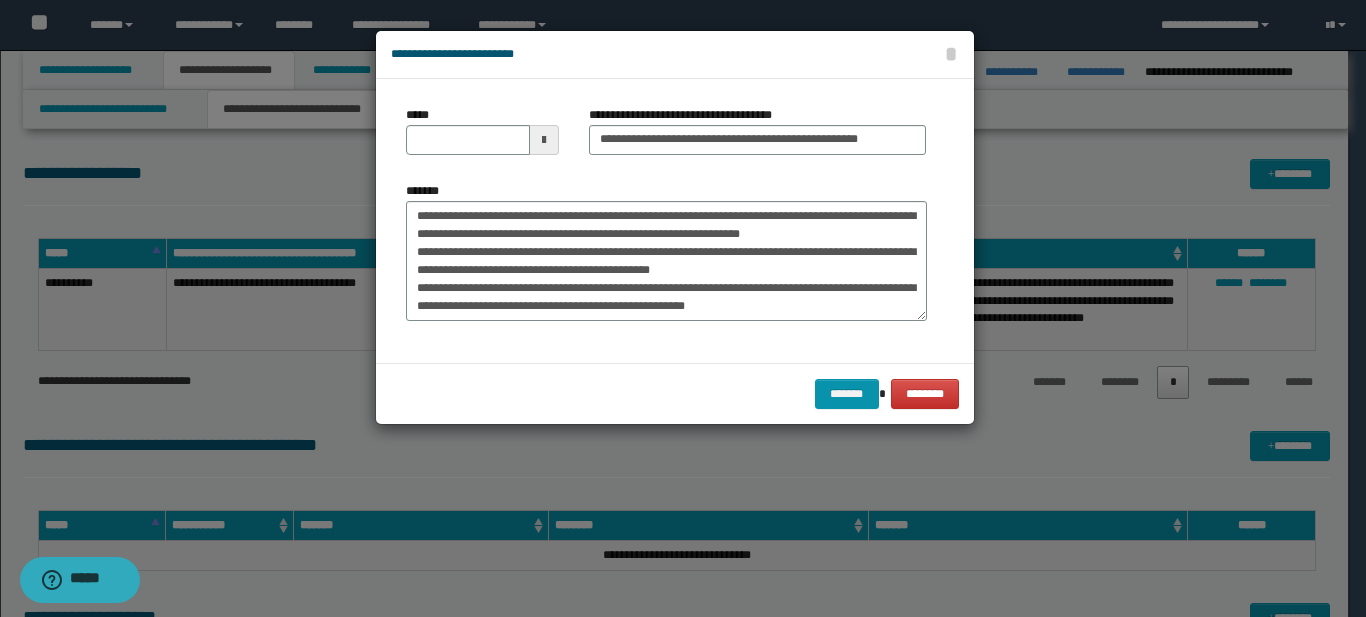 click at bounding box center [544, 140] 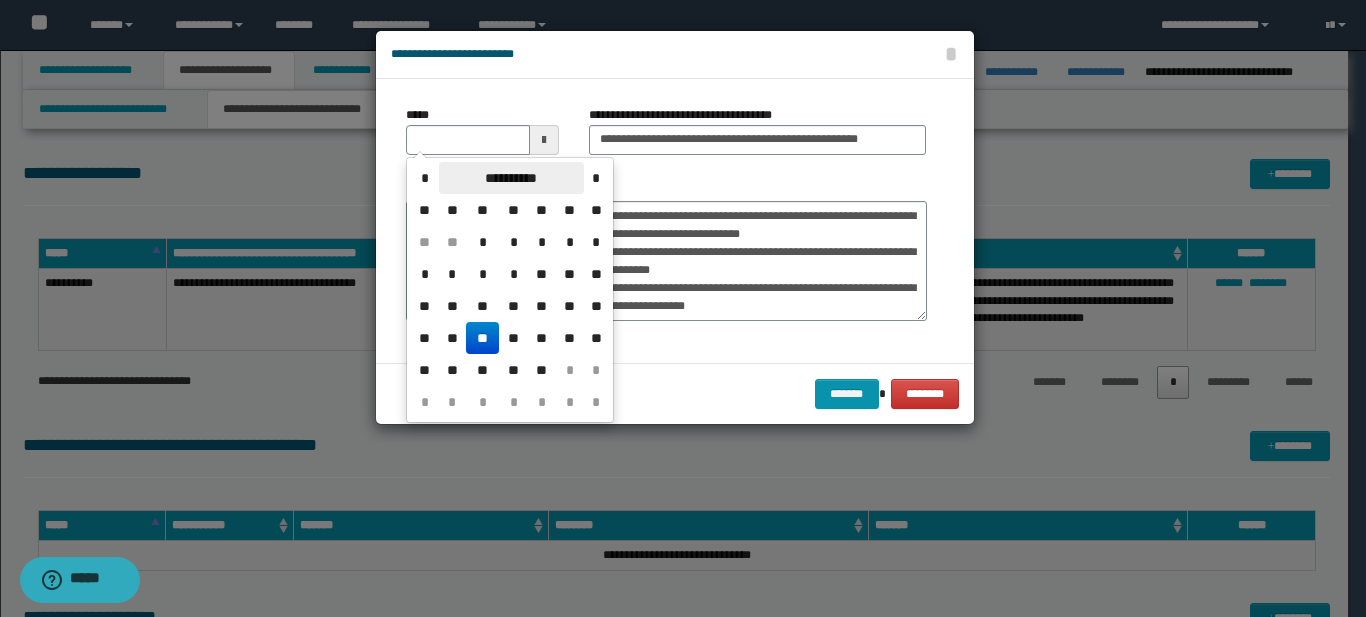 click on "**********" at bounding box center (511, 178) 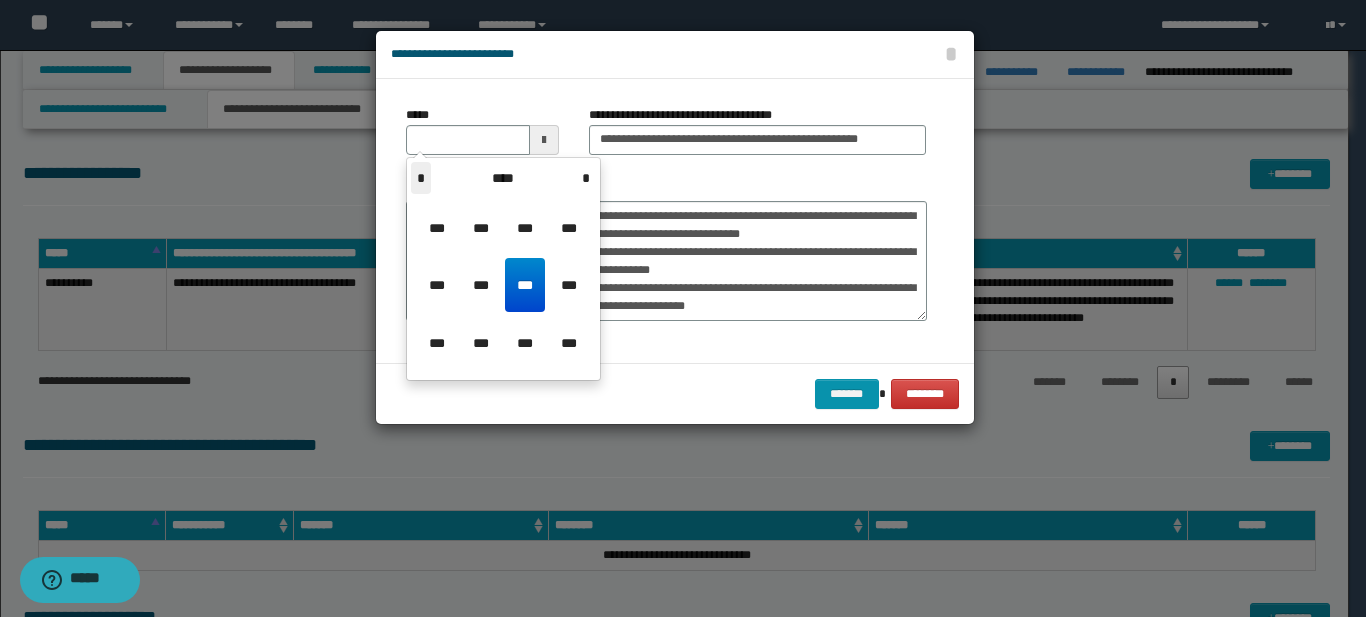 click on "*" at bounding box center [421, 178] 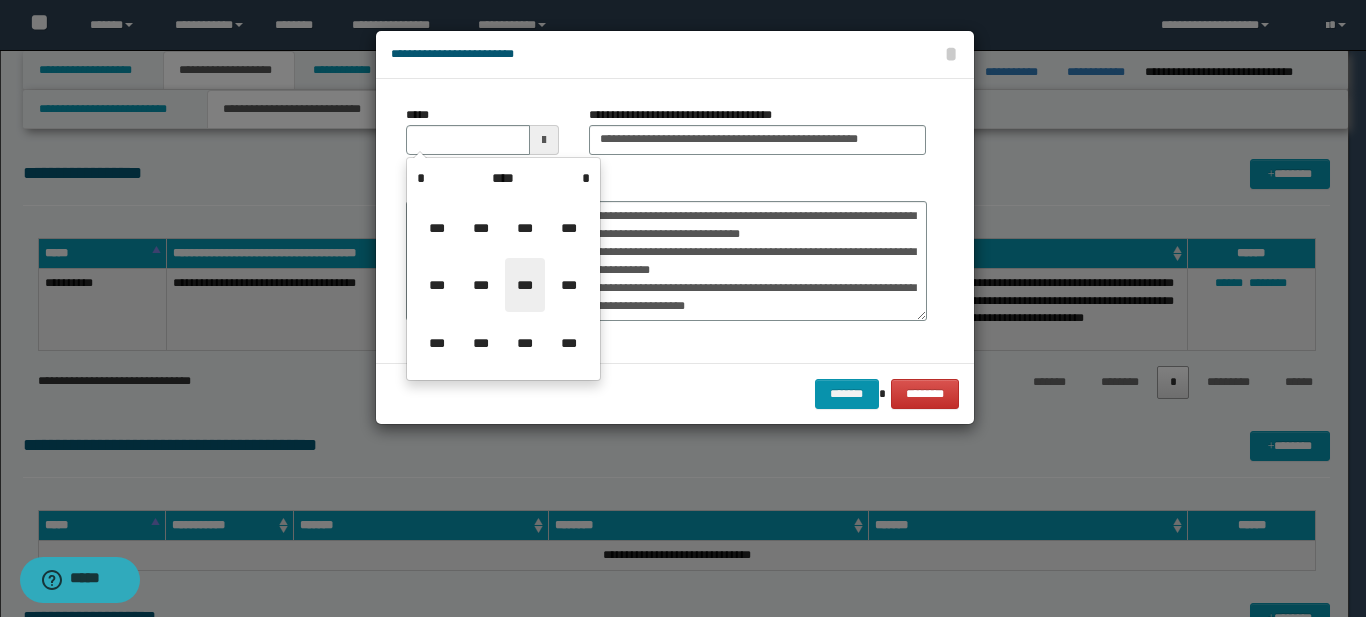 click on "***" at bounding box center (525, 285) 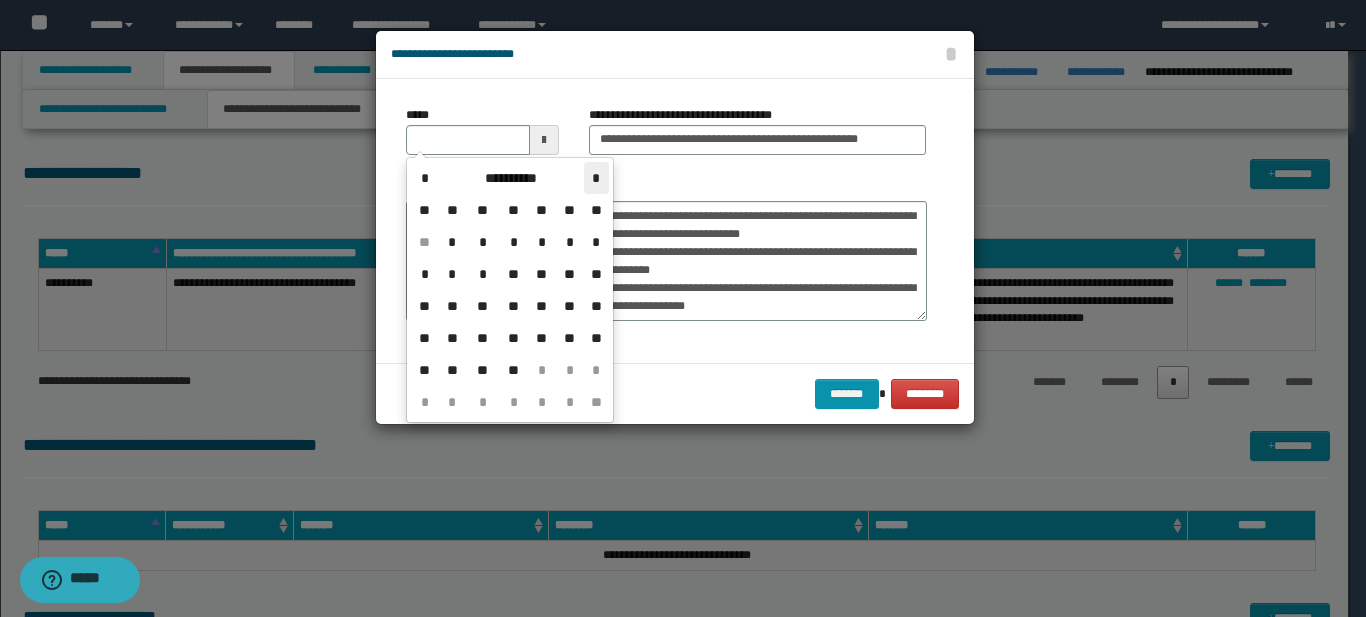 click on "*" at bounding box center (596, 178) 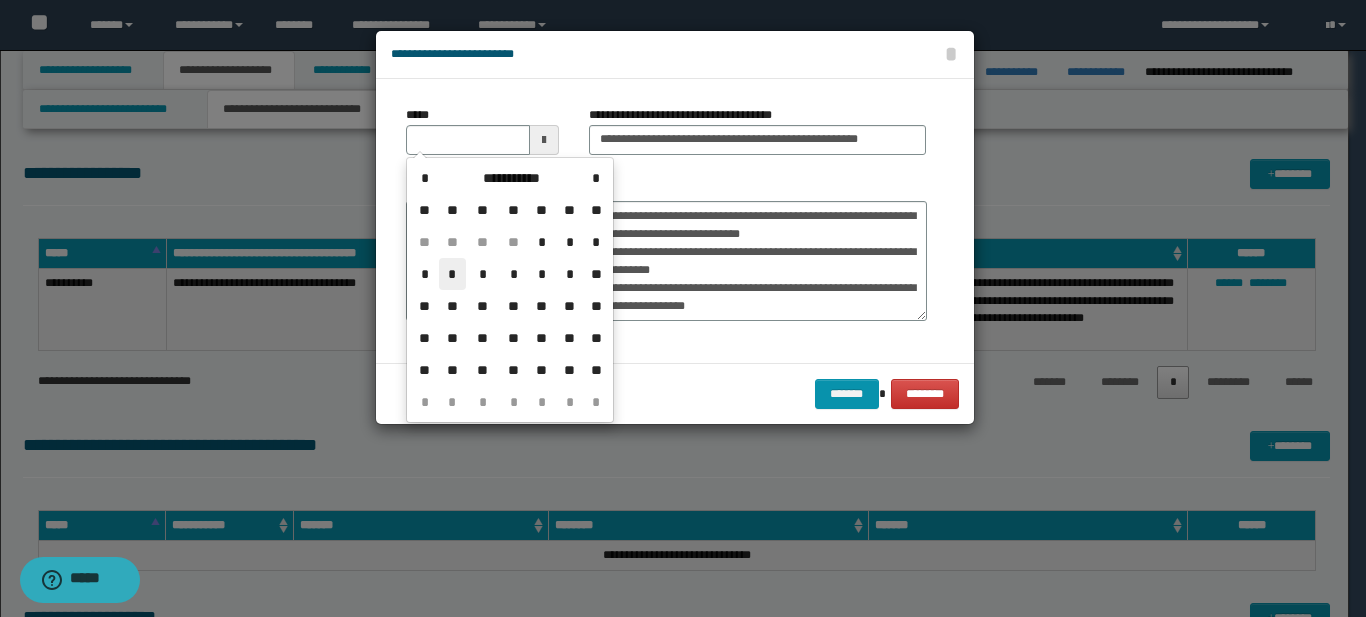 click on "*" at bounding box center [453, 274] 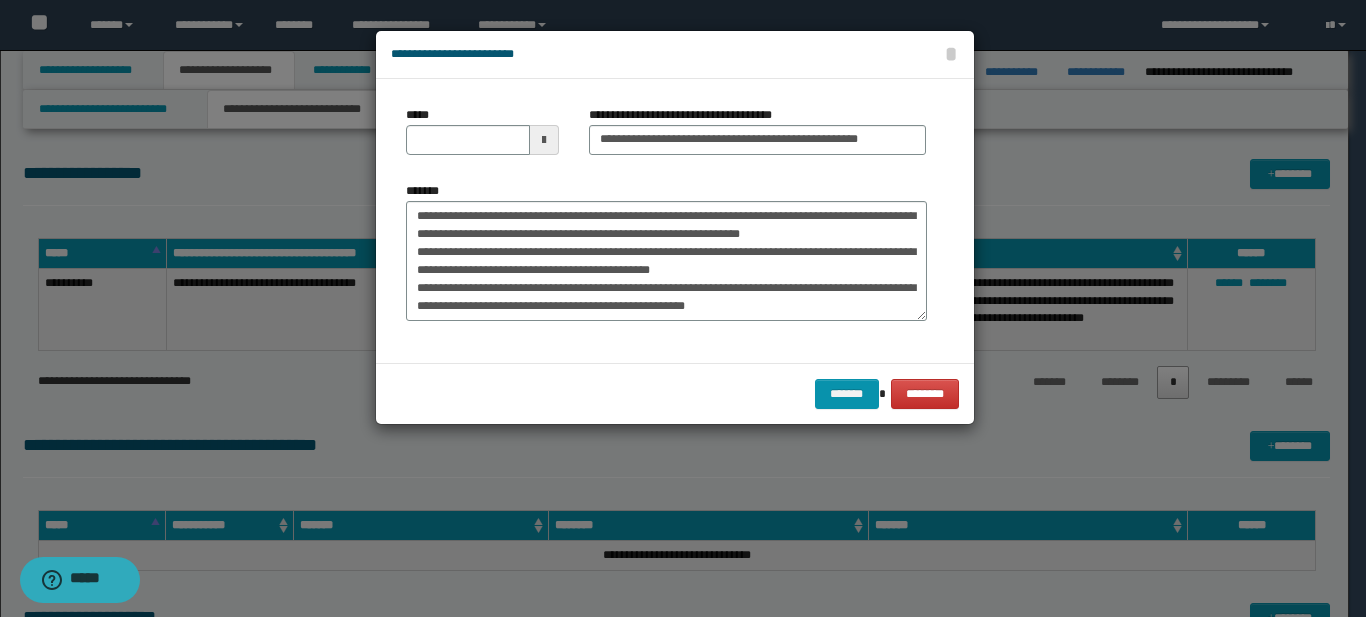 type on "**********" 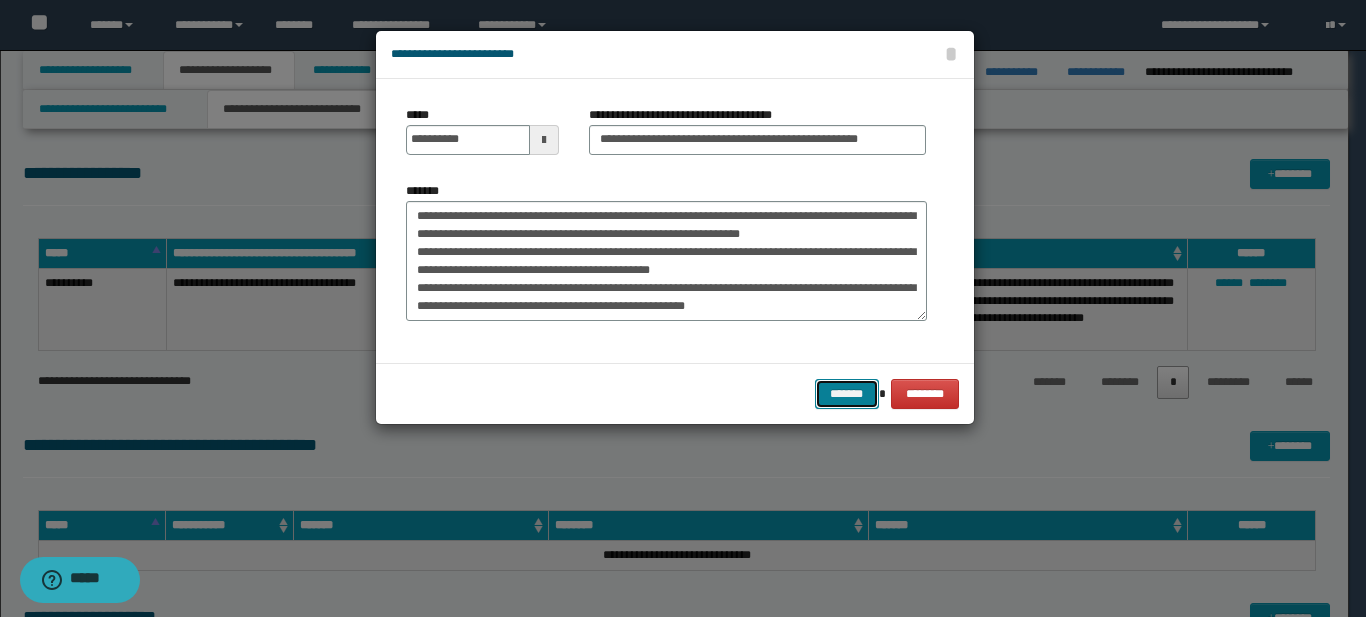 click on "*******" at bounding box center [847, 394] 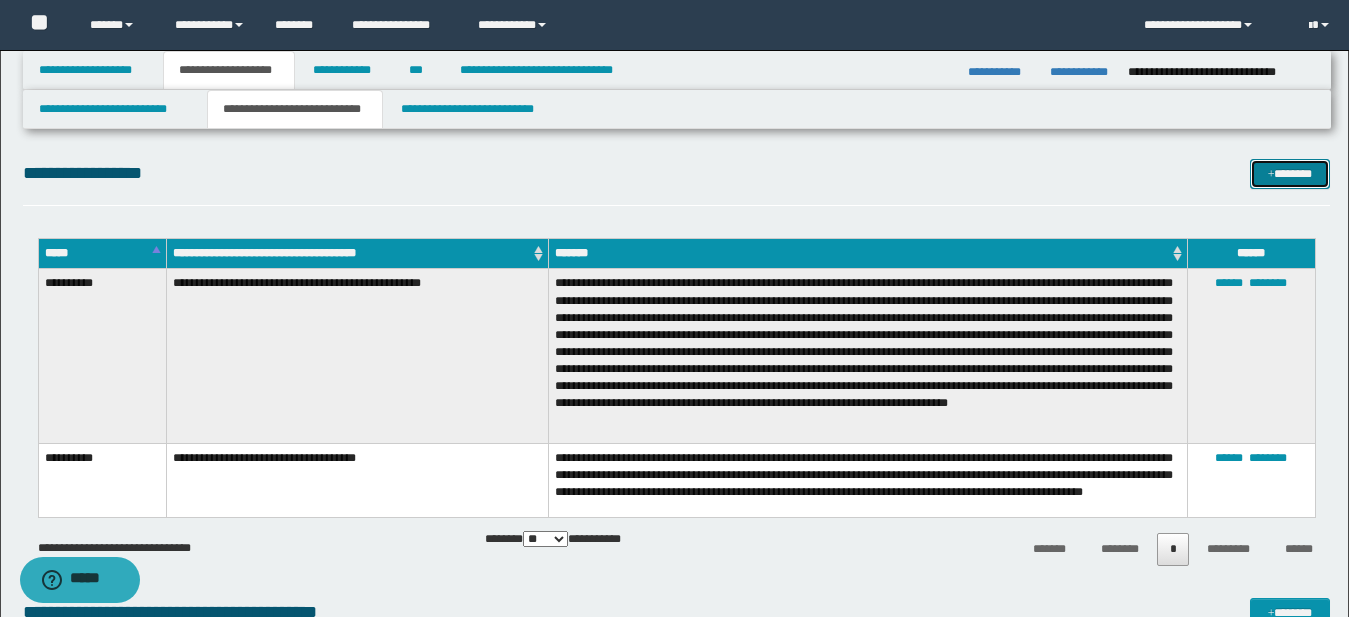 click on "*******" at bounding box center (1290, 174) 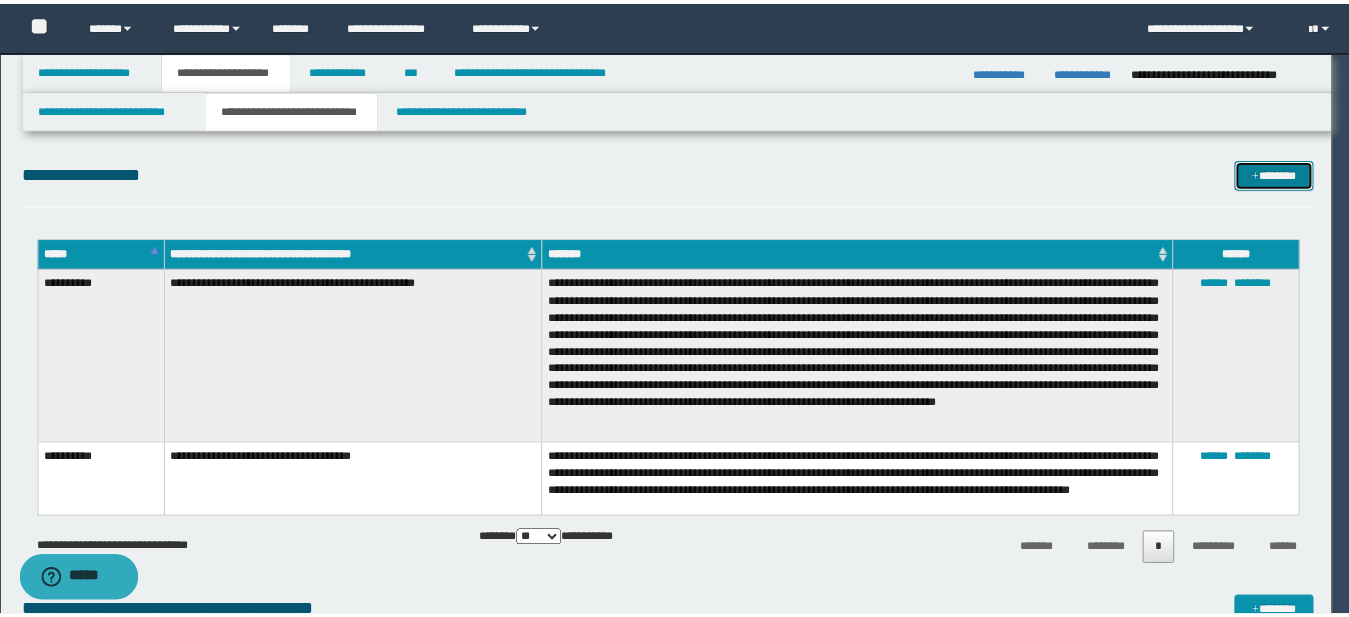scroll, scrollTop: 0, scrollLeft: 0, axis: both 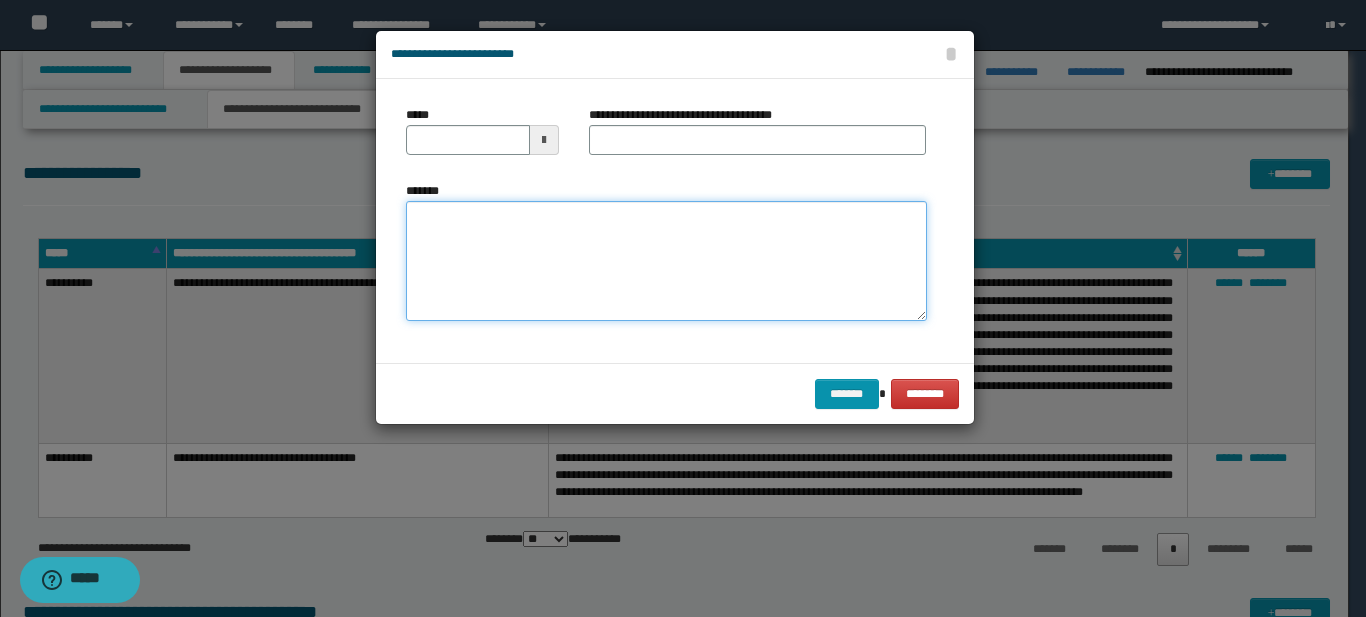 click on "*******" at bounding box center (666, 261) 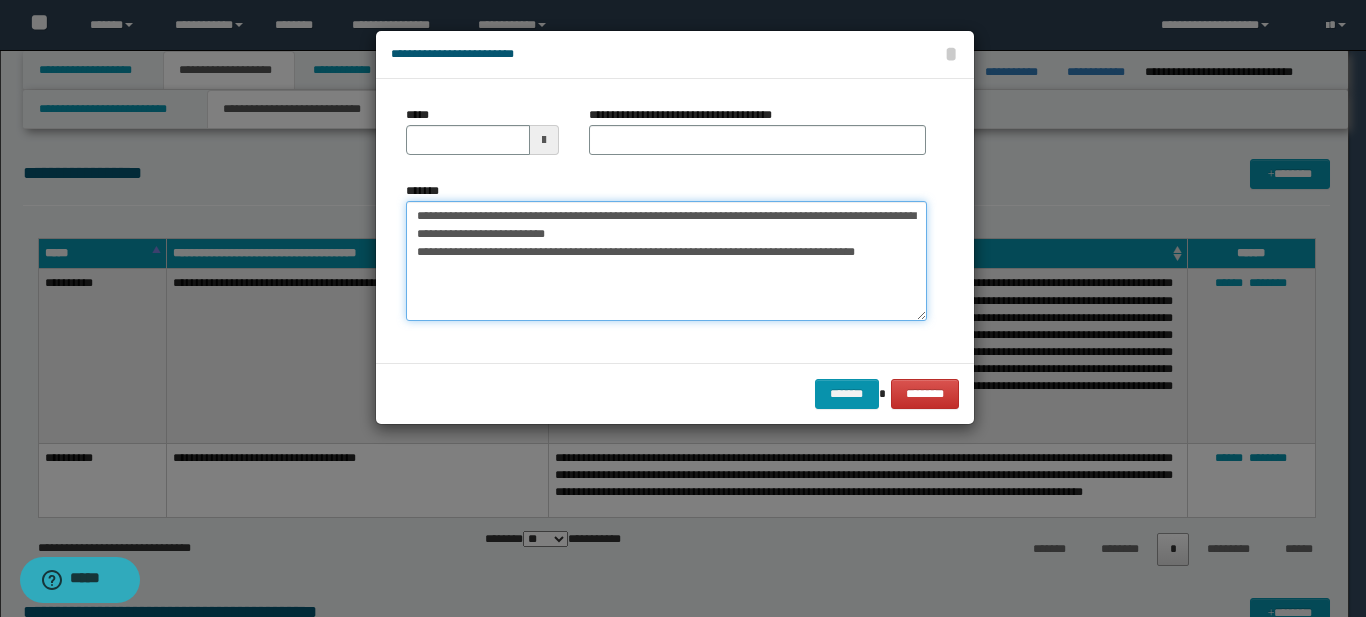 type 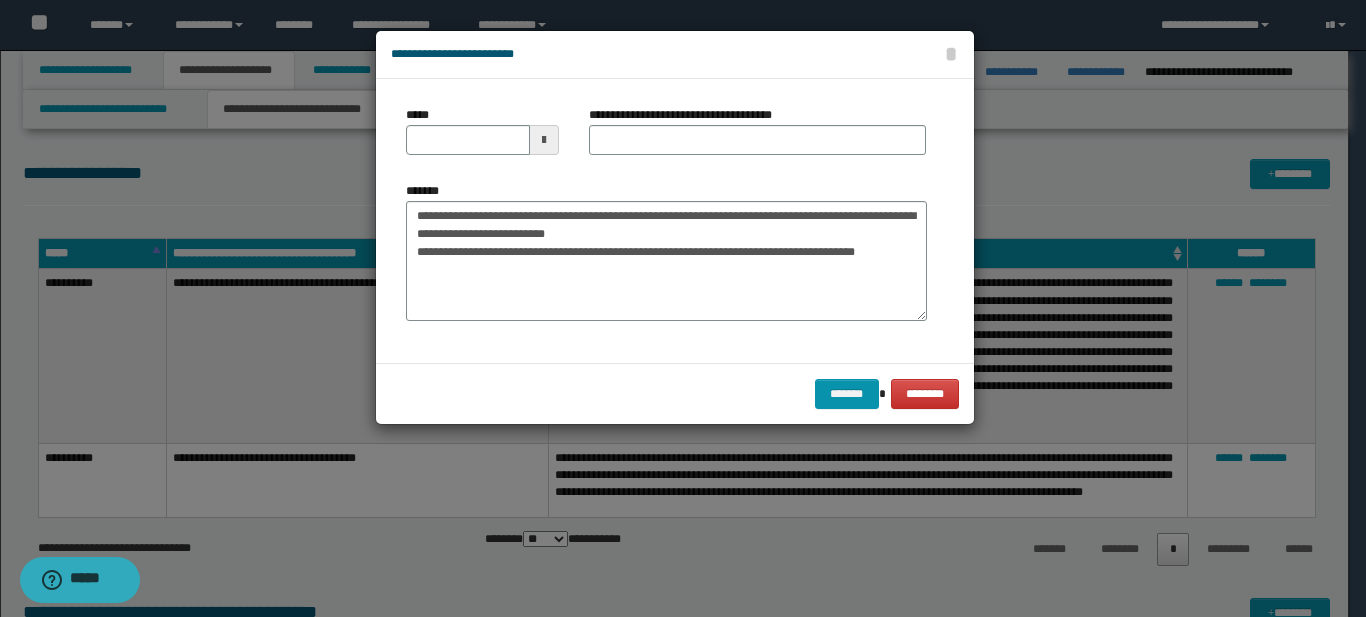click at bounding box center [544, 140] 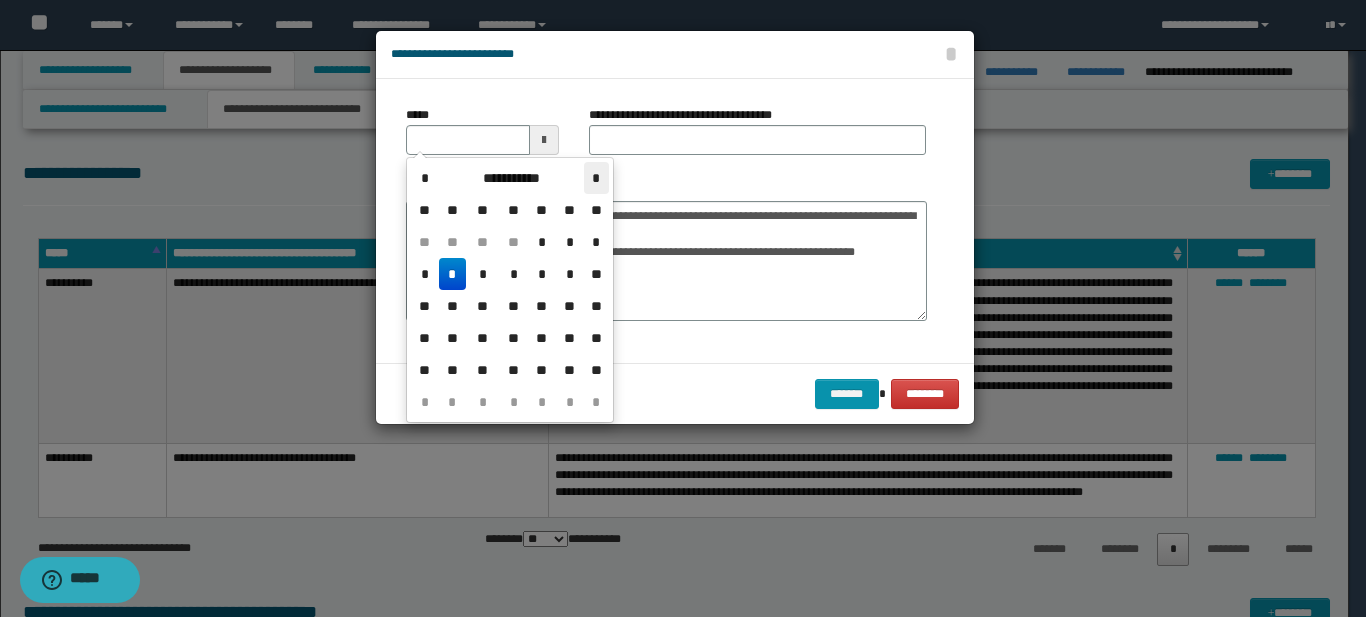 click on "*" at bounding box center [596, 178] 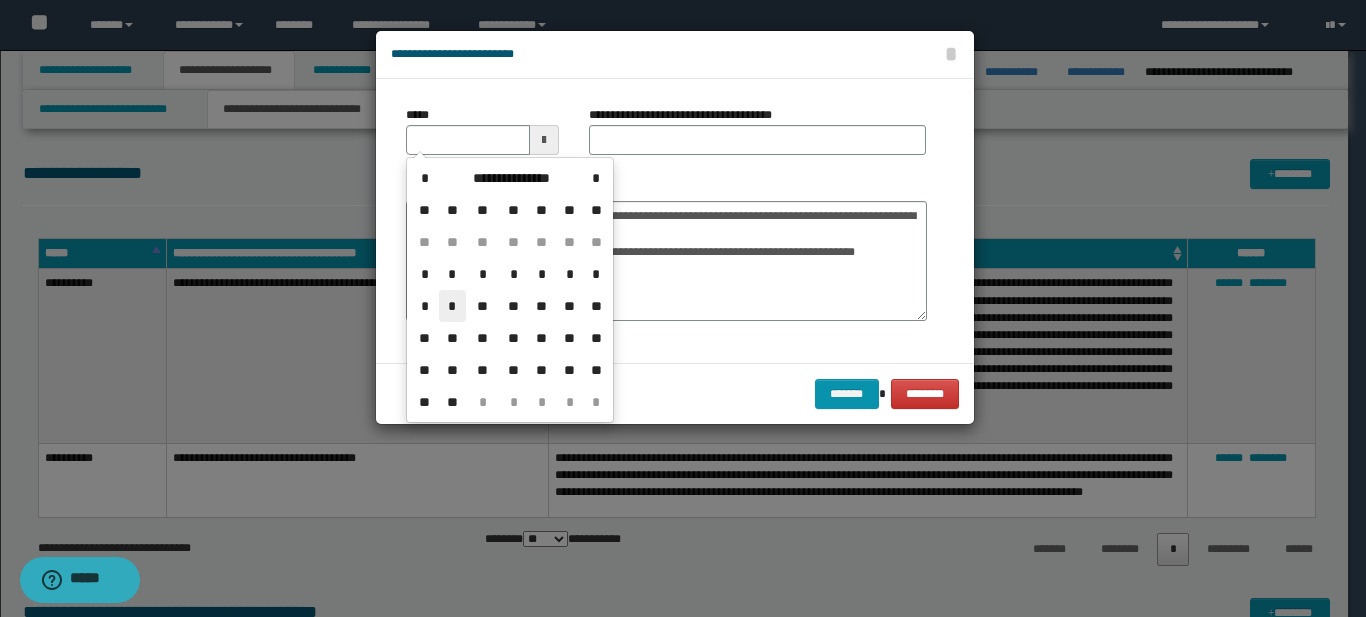 click on "*" at bounding box center (453, 306) 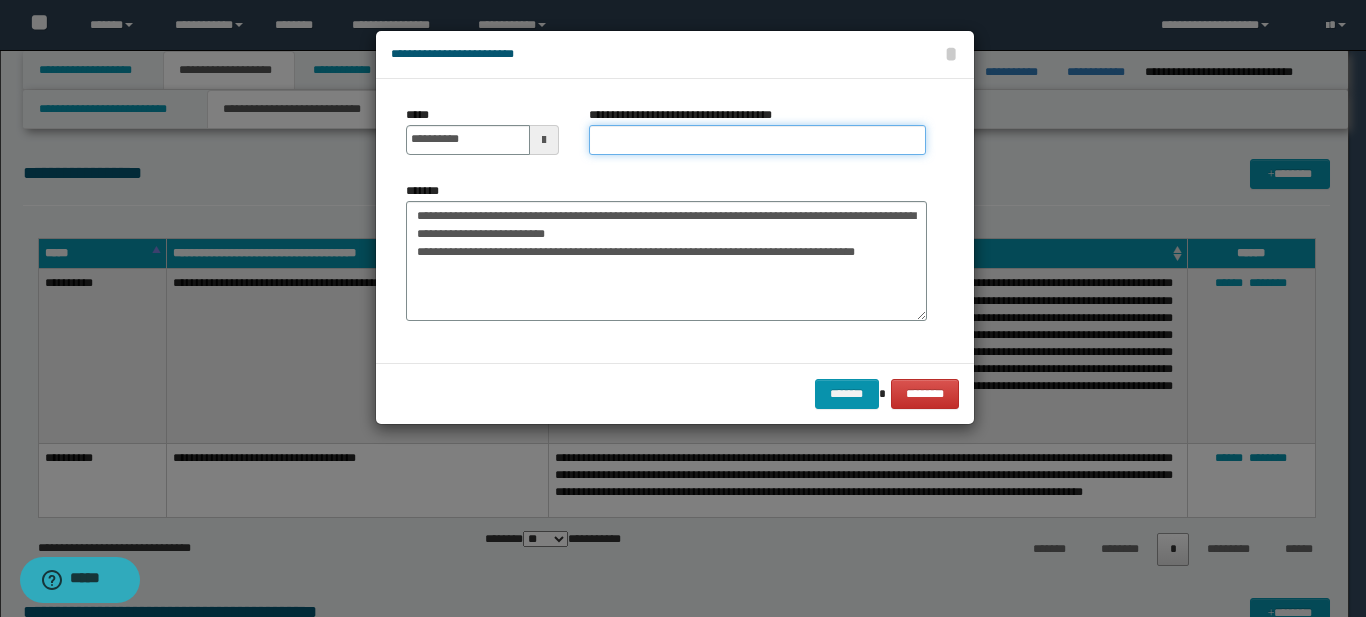 click on "**********" at bounding box center (757, 140) 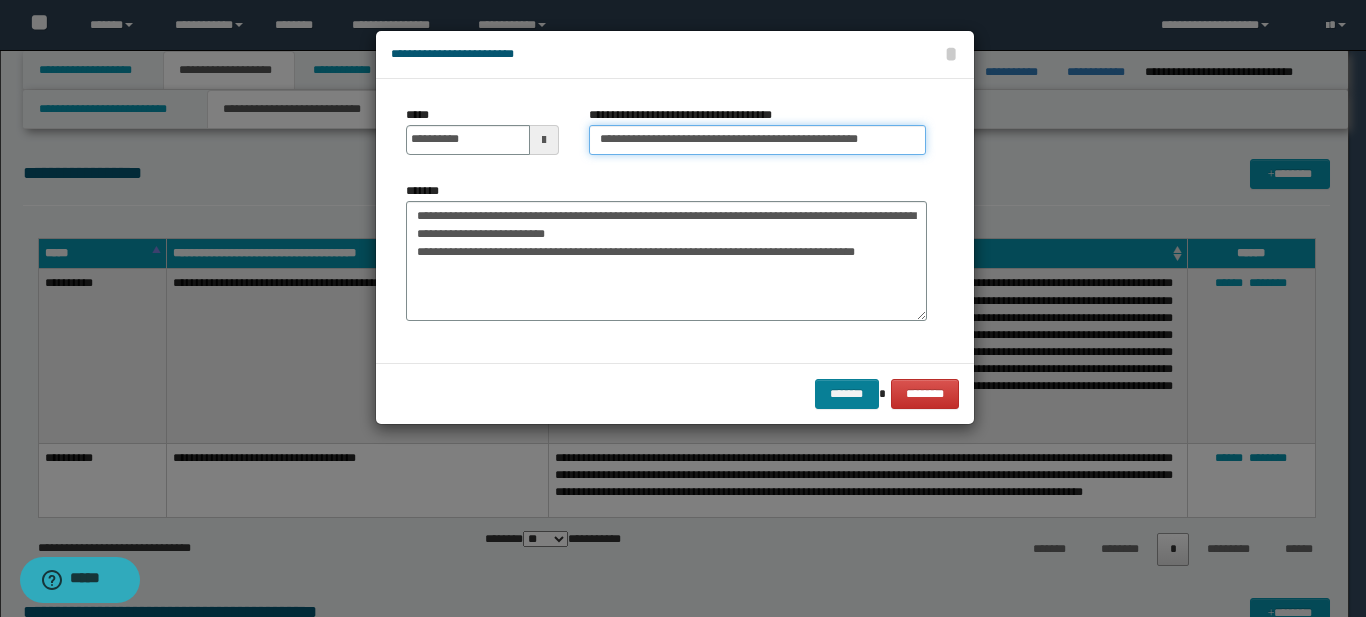 type on "**********" 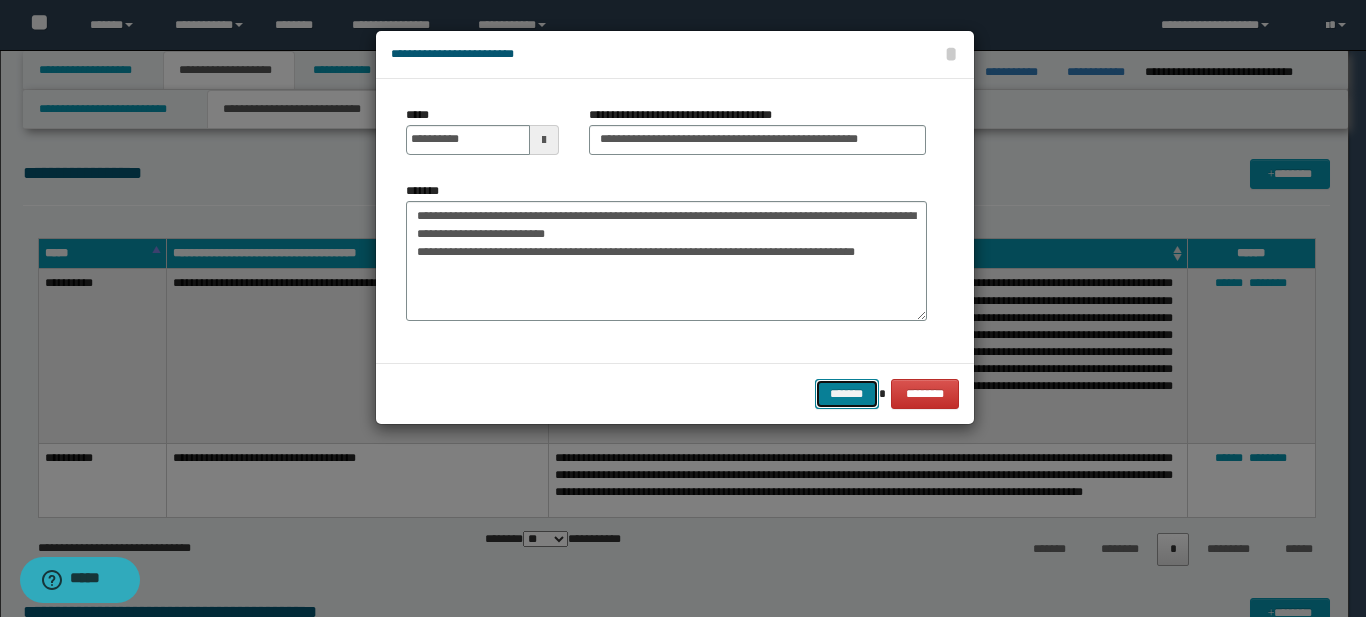 click on "*******" at bounding box center [847, 394] 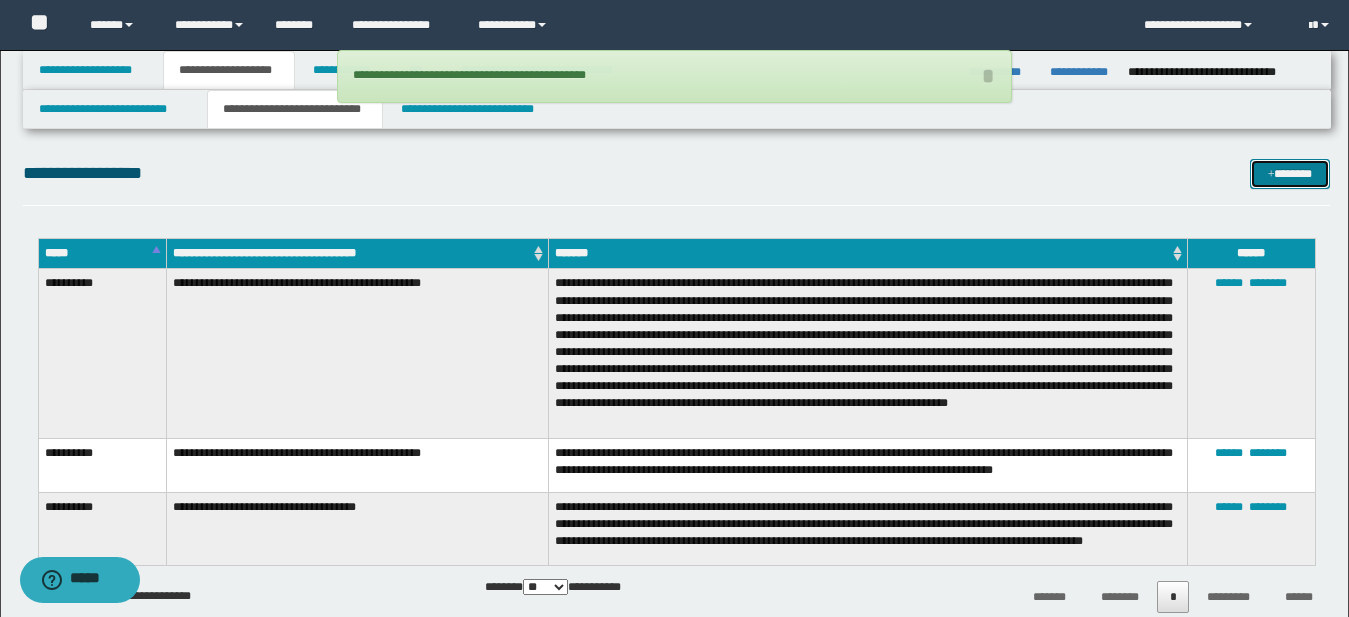 scroll, scrollTop: 85, scrollLeft: 0, axis: vertical 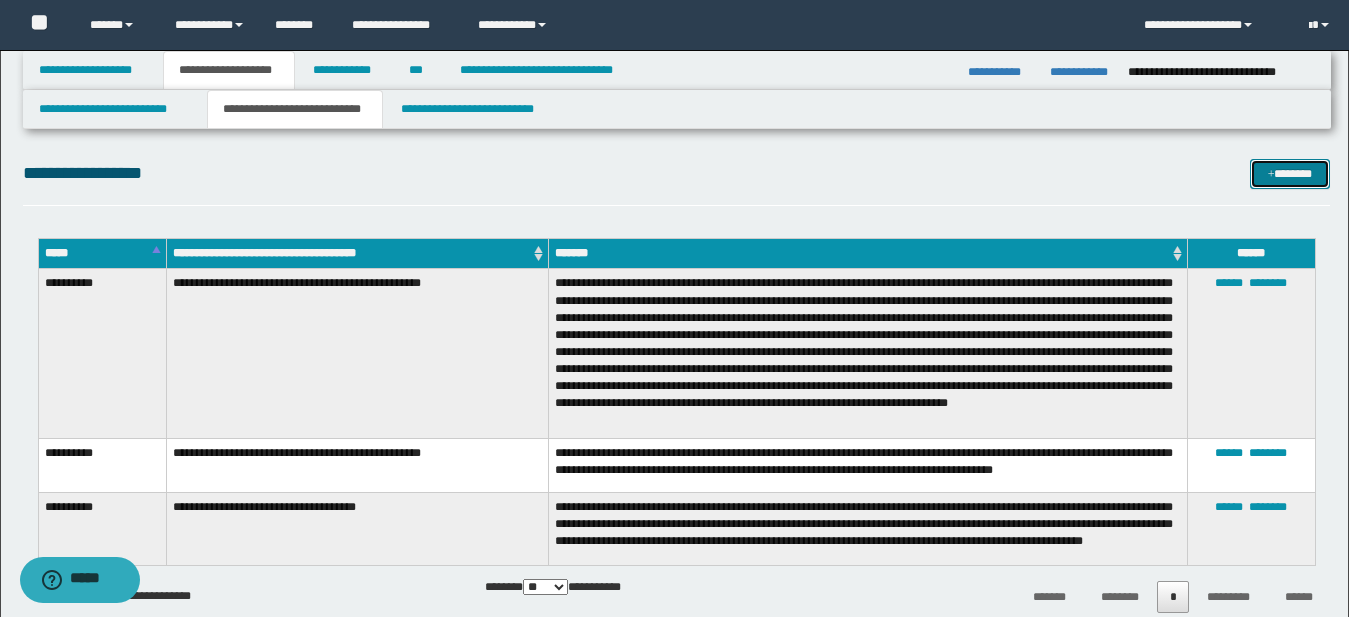 click on "*******" at bounding box center [1290, 174] 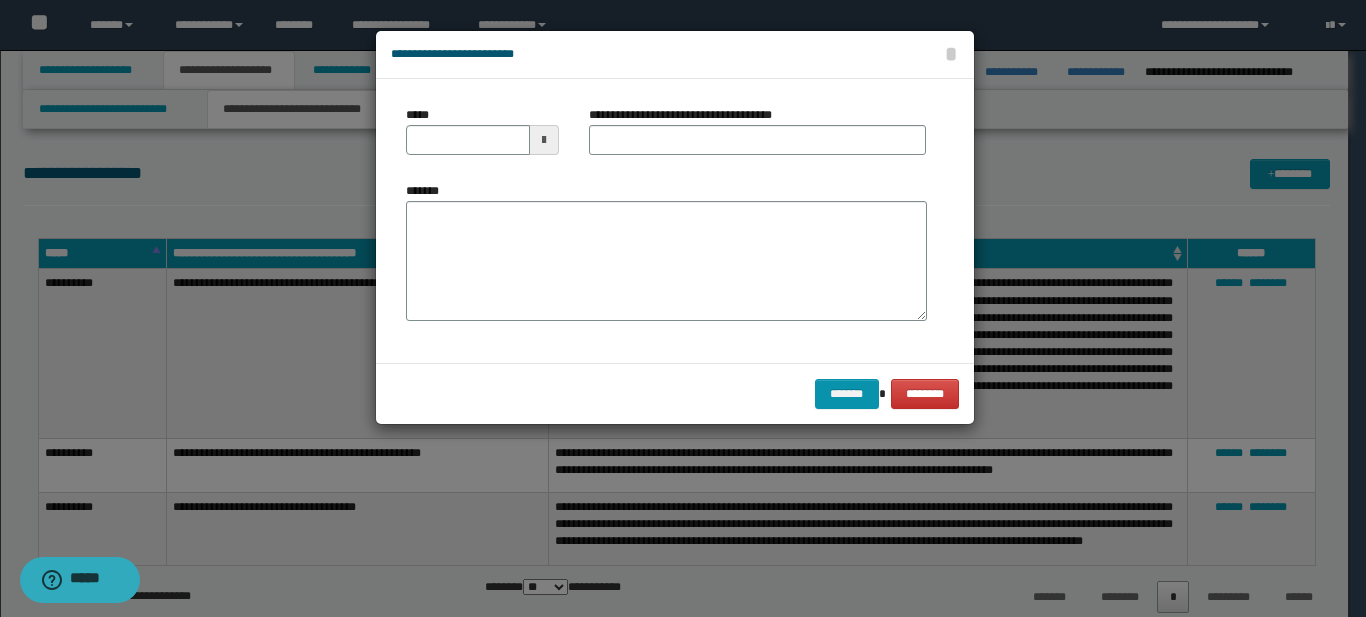 click at bounding box center (544, 140) 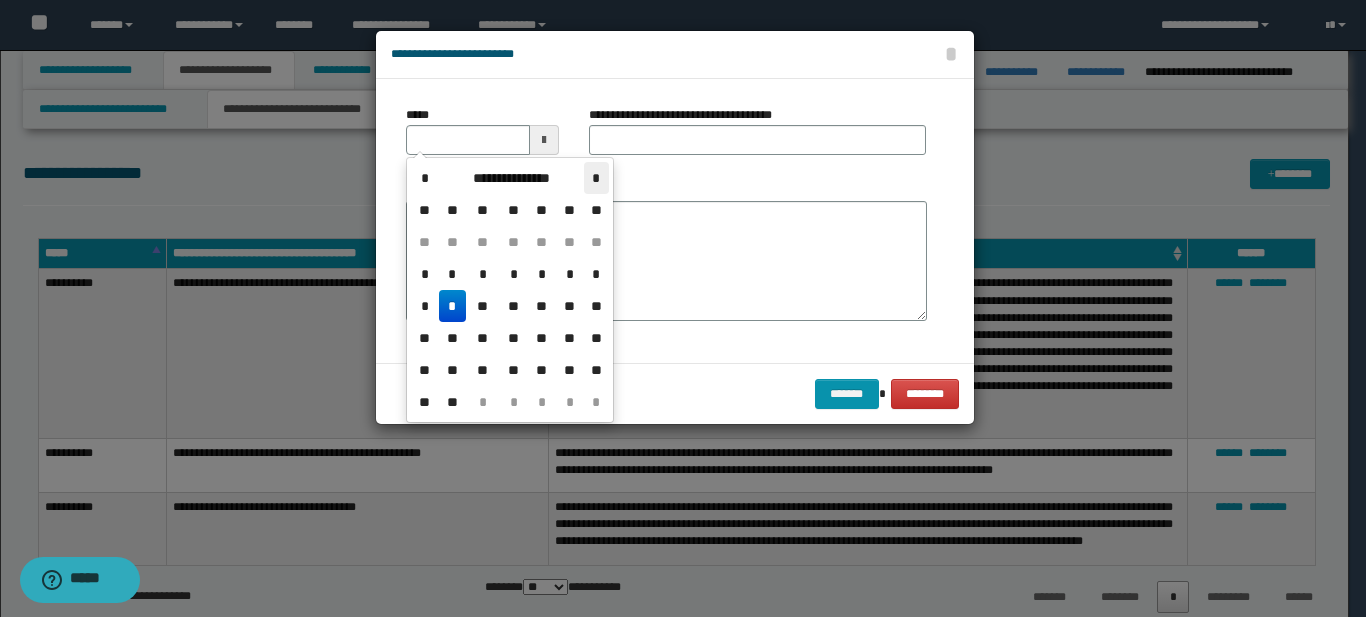 click on "*" at bounding box center [596, 178] 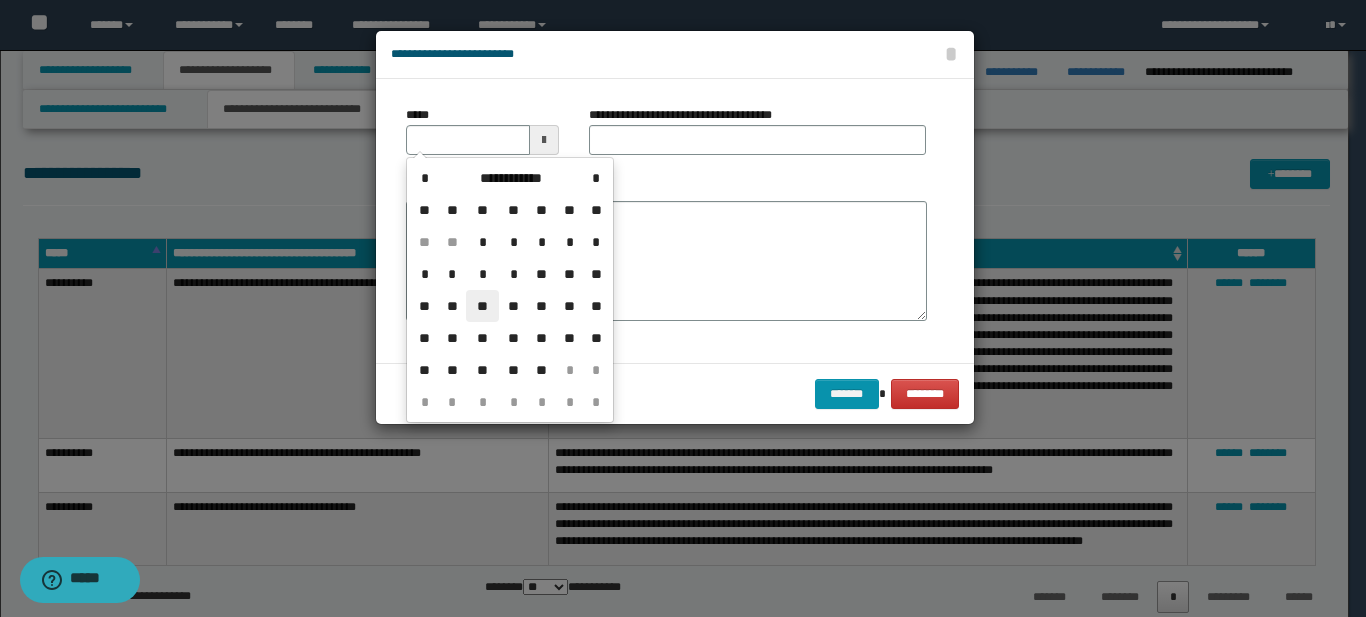click on "**" at bounding box center (482, 306) 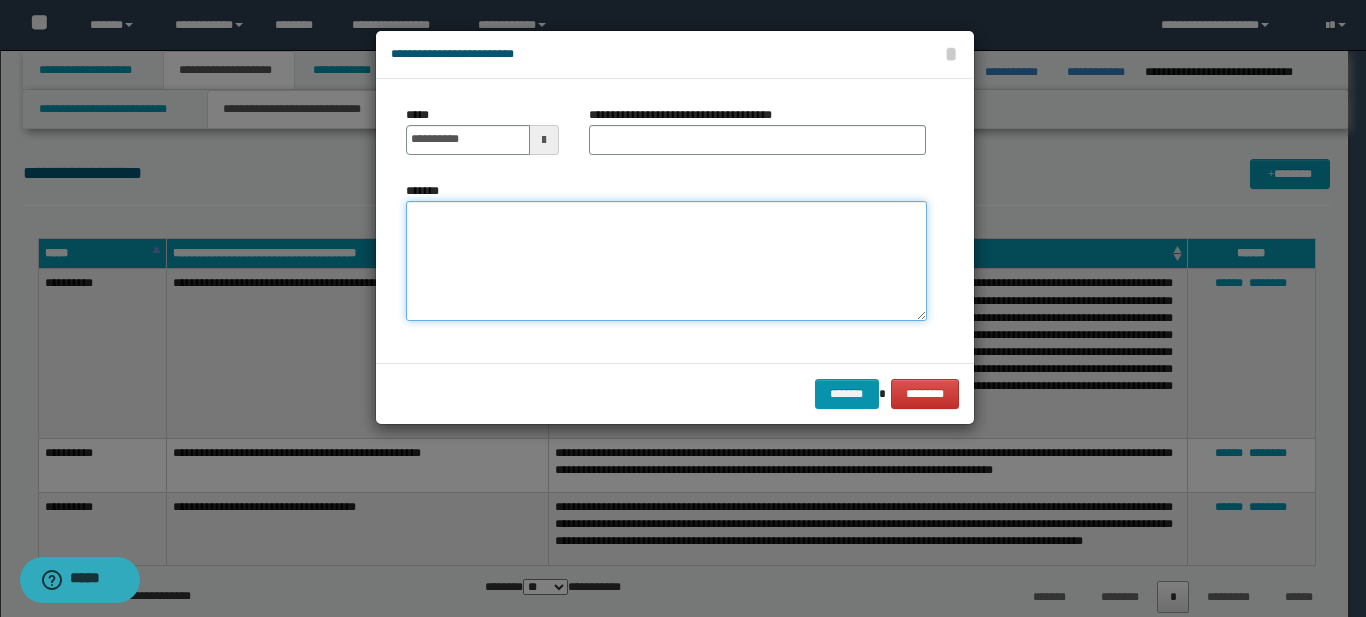 click on "*******" at bounding box center [666, 261] 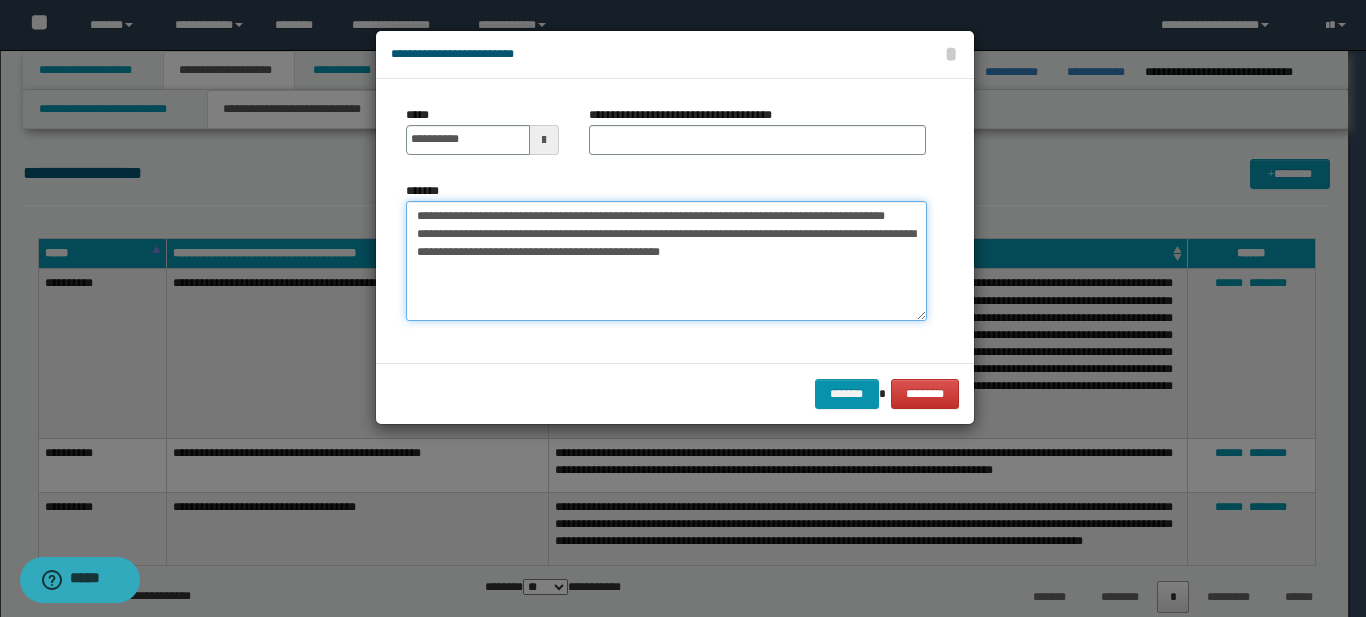 type on "**********" 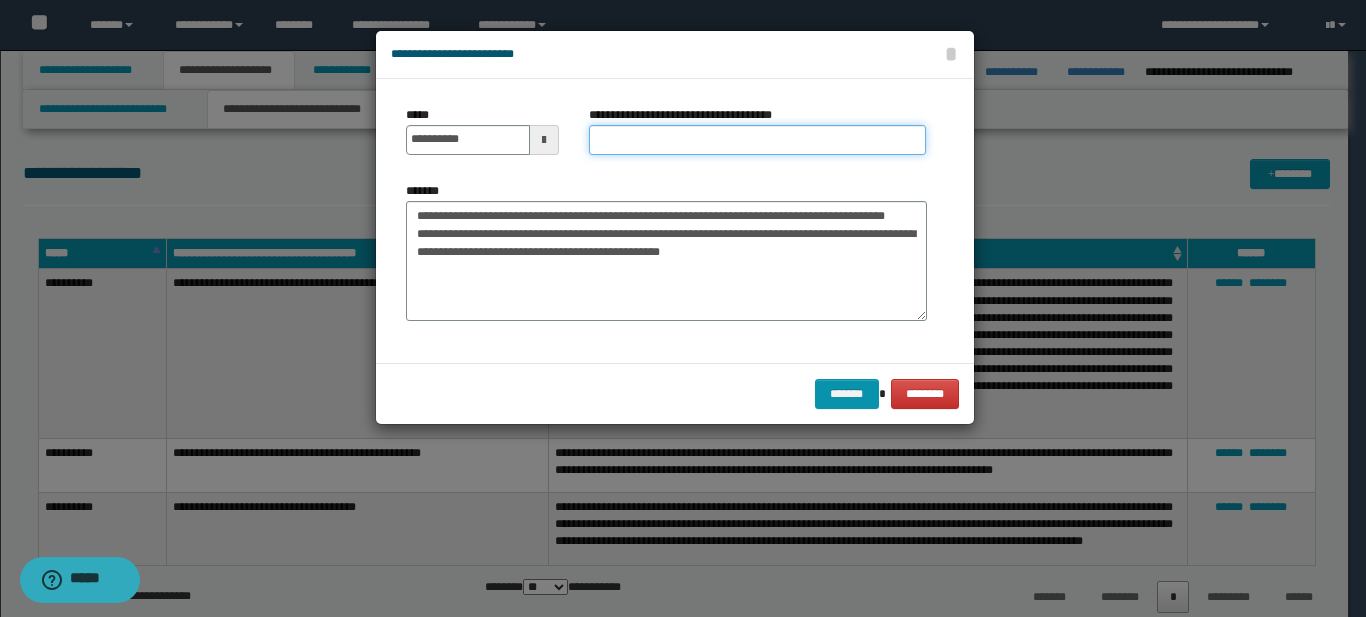 click on "**********" at bounding box center (757, 140) 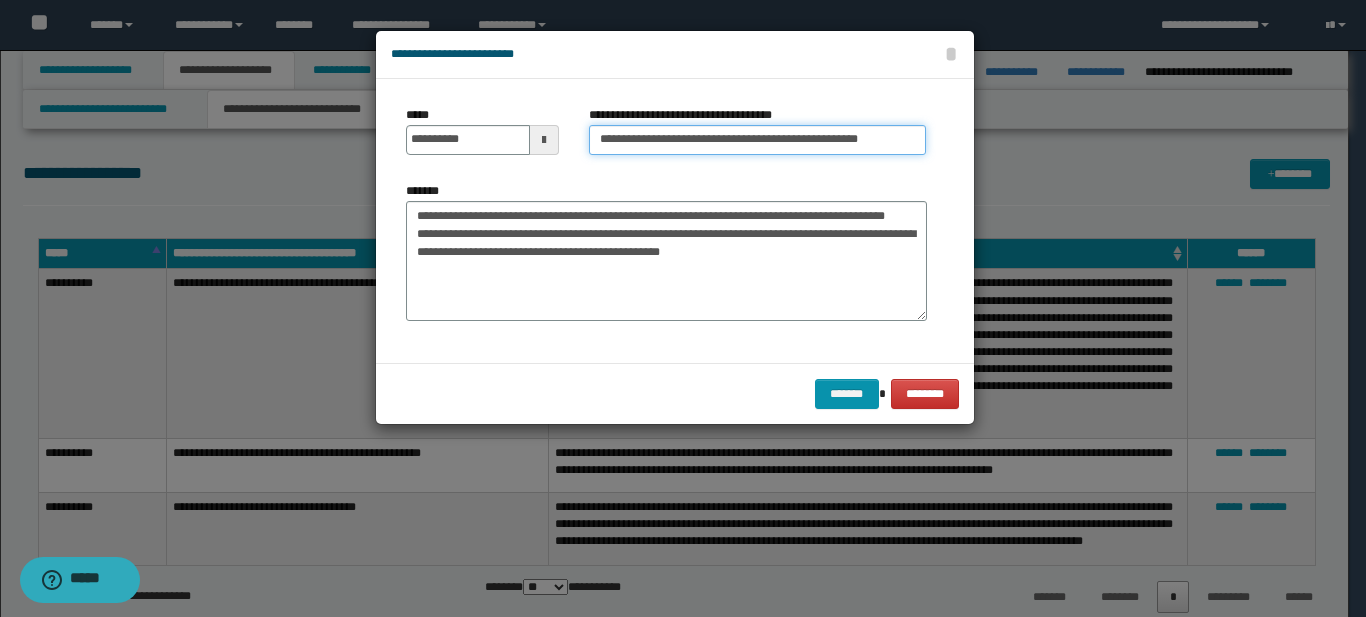 type on "**********" 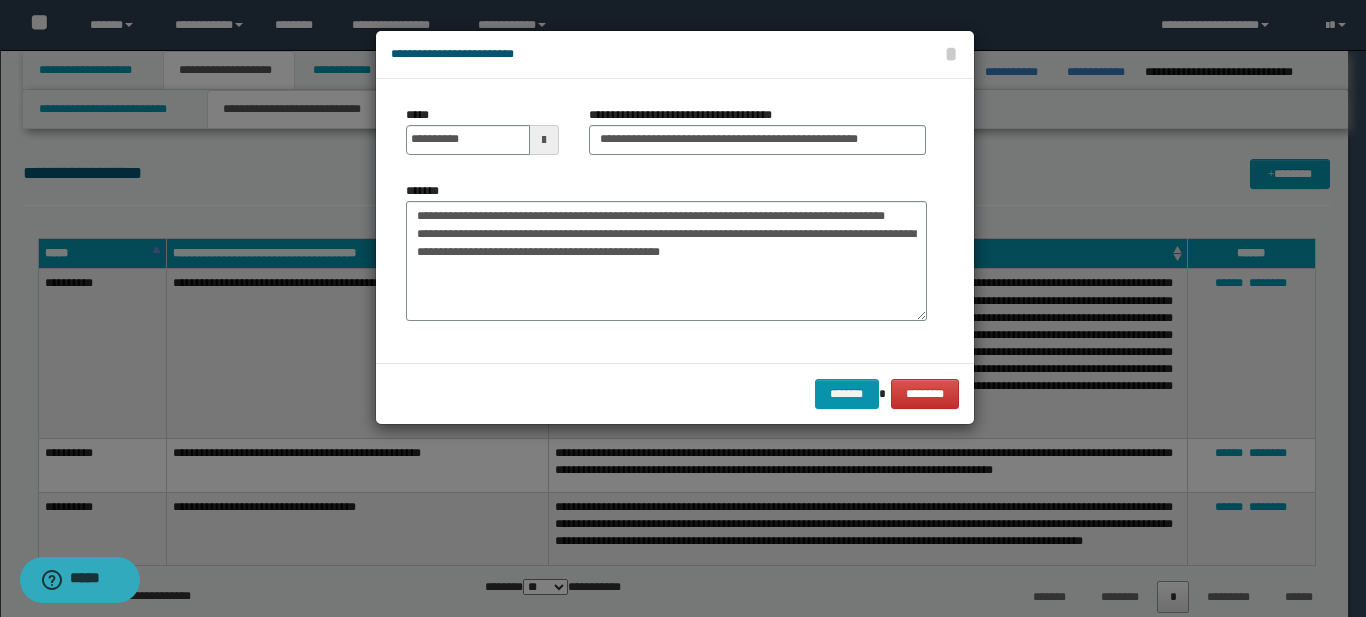 click on "*******
********" at bounding box center [675, 393] 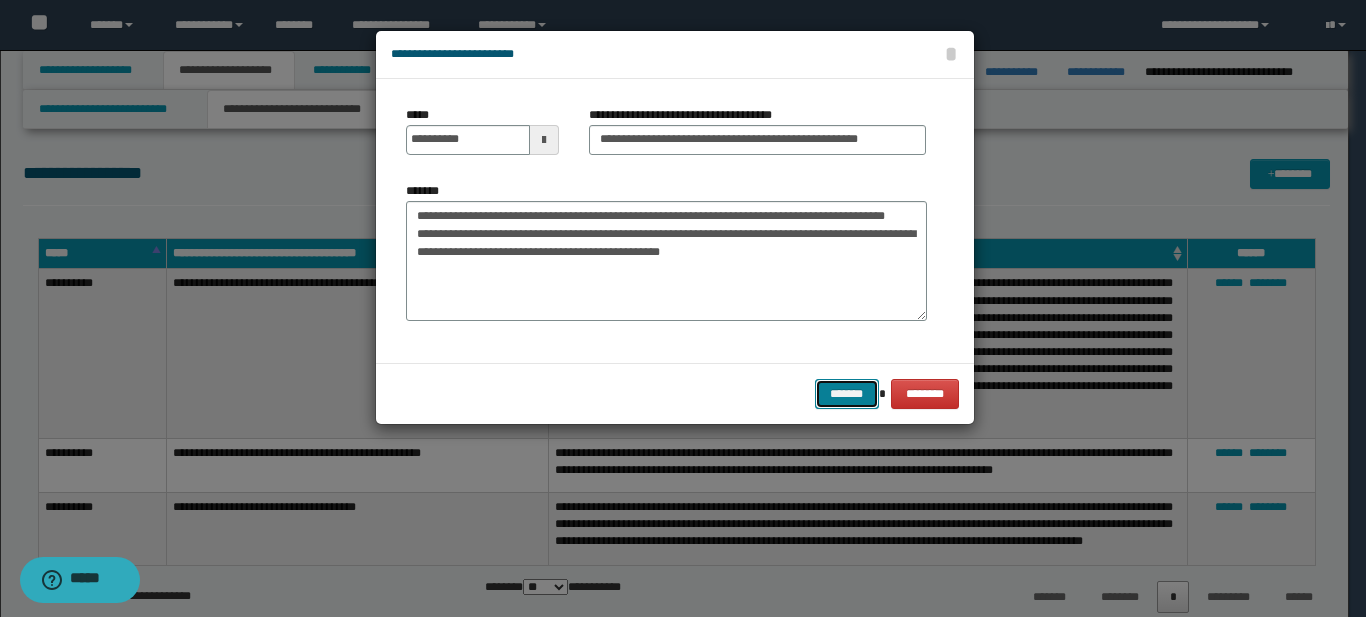 click on "*******" at bounding box center (847, 394) 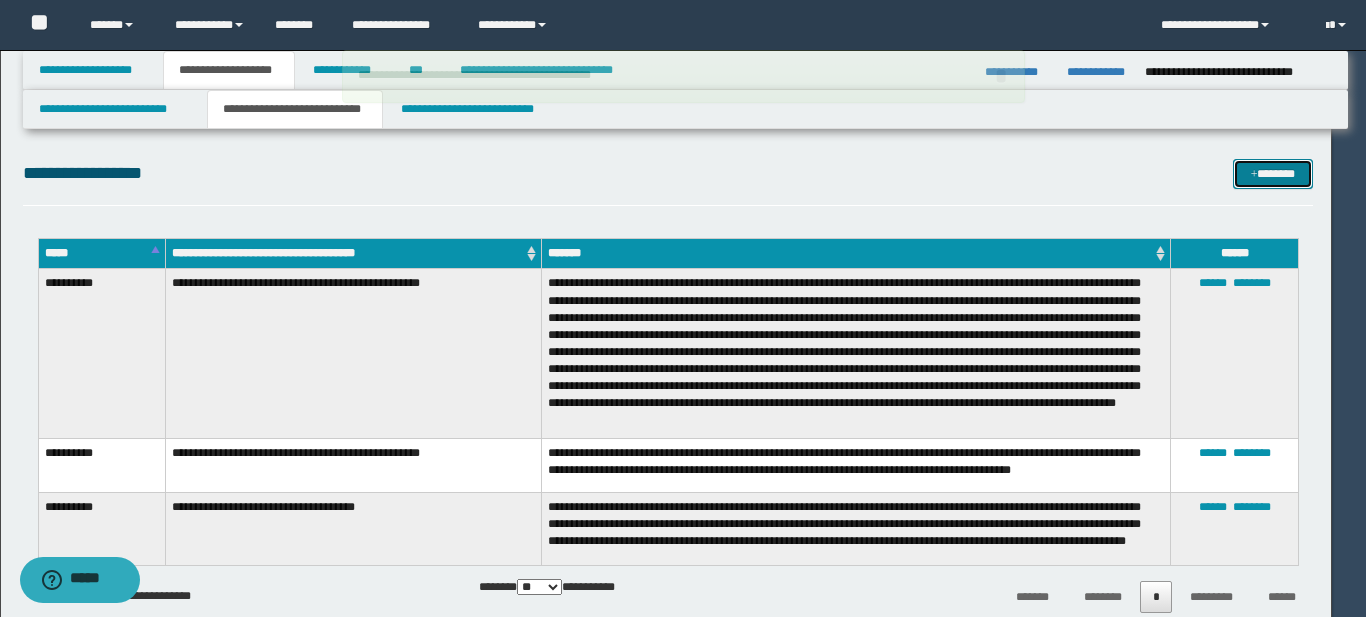 type 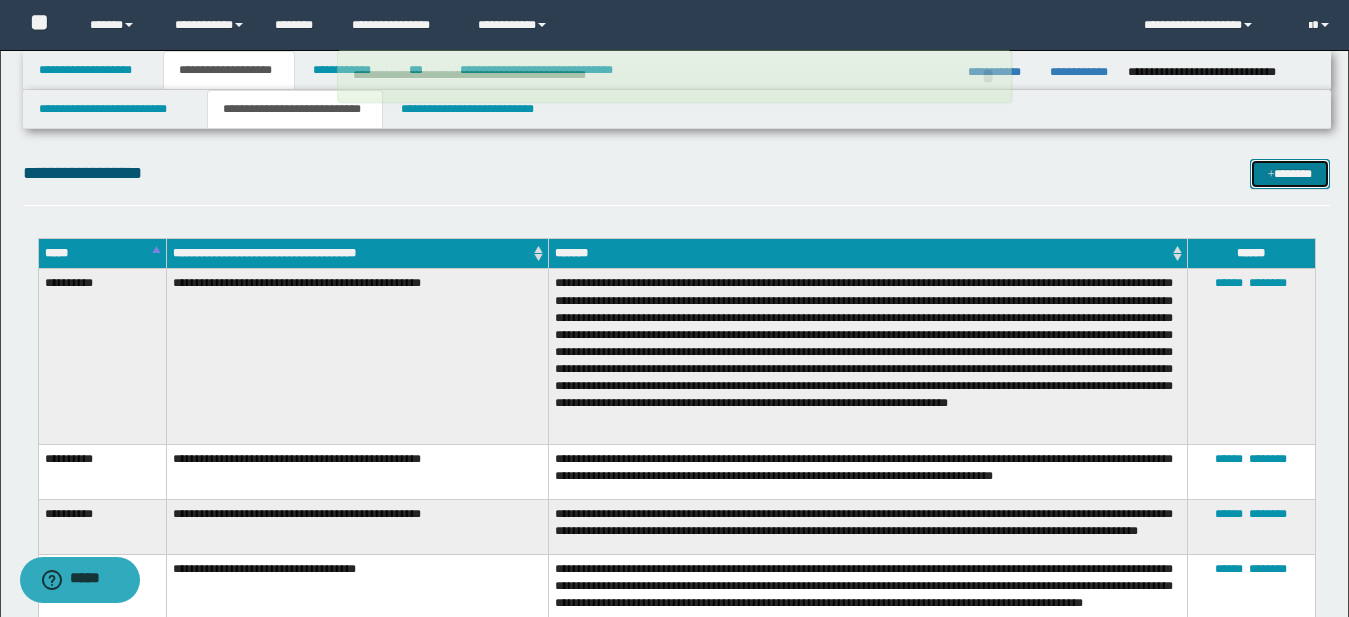 click on "*******" at bounding box center (1290, 174) 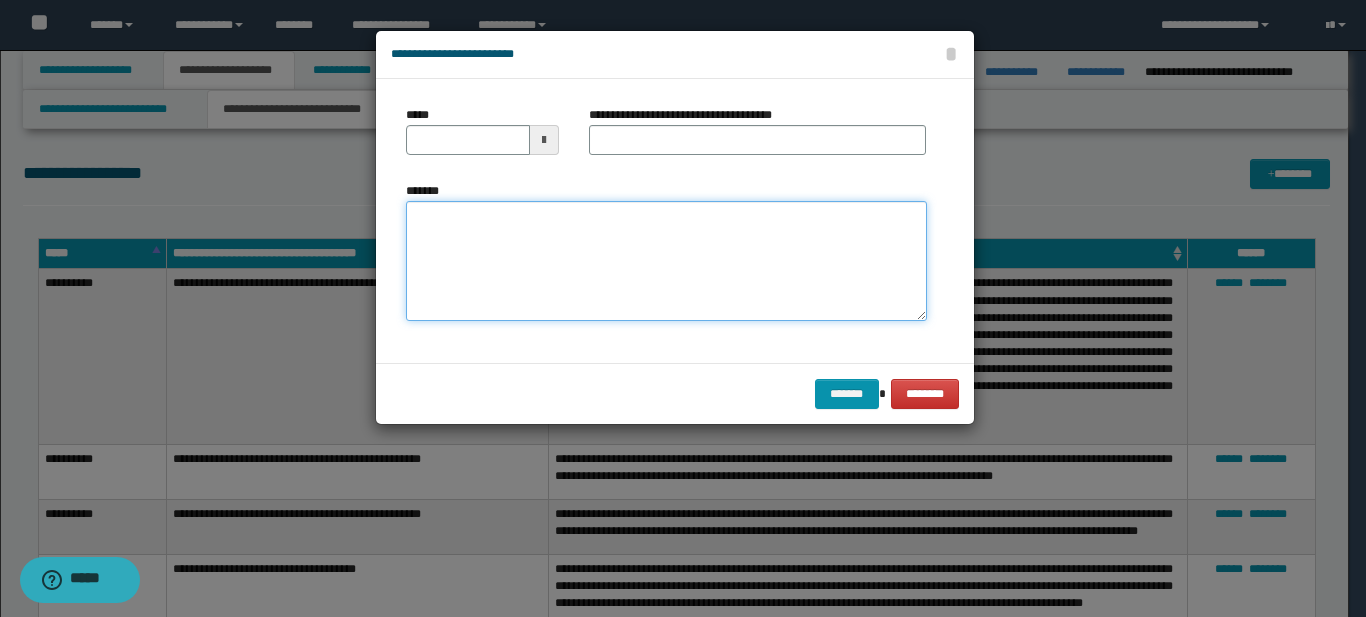click on "*******" at bounding box center (666, 261) 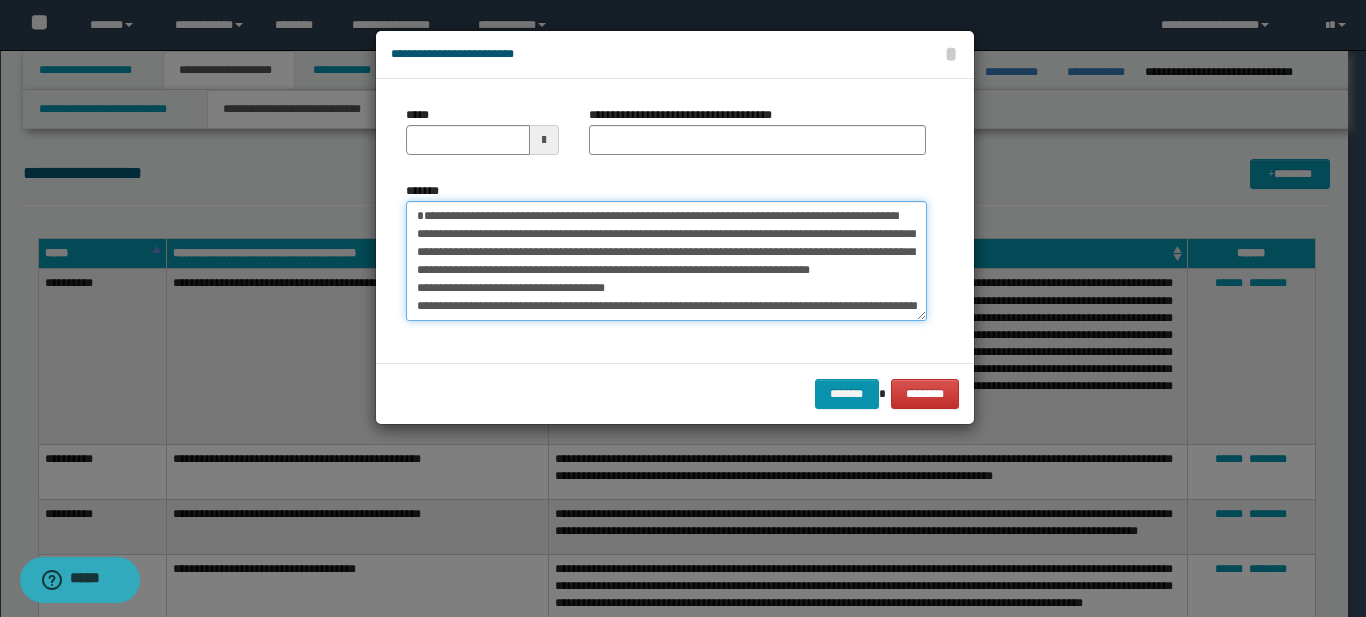 scroll, scrollTop: 156, scrollLeft: 0, axis: vertical 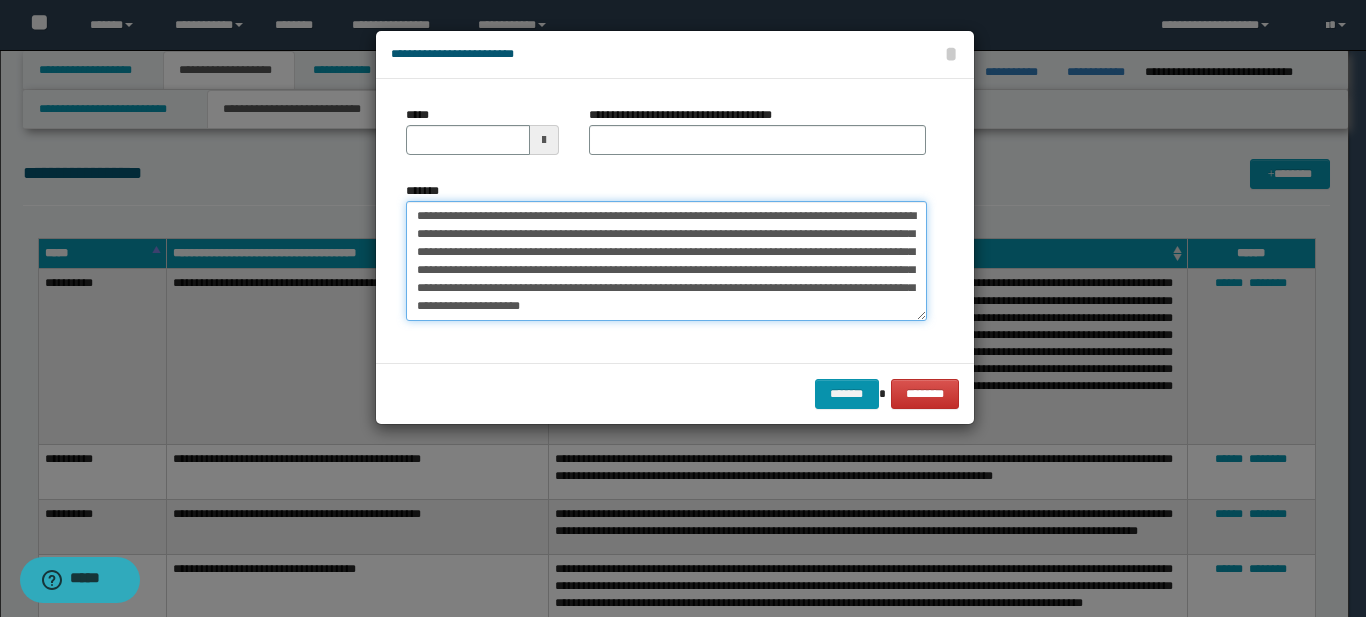 type on "**********" 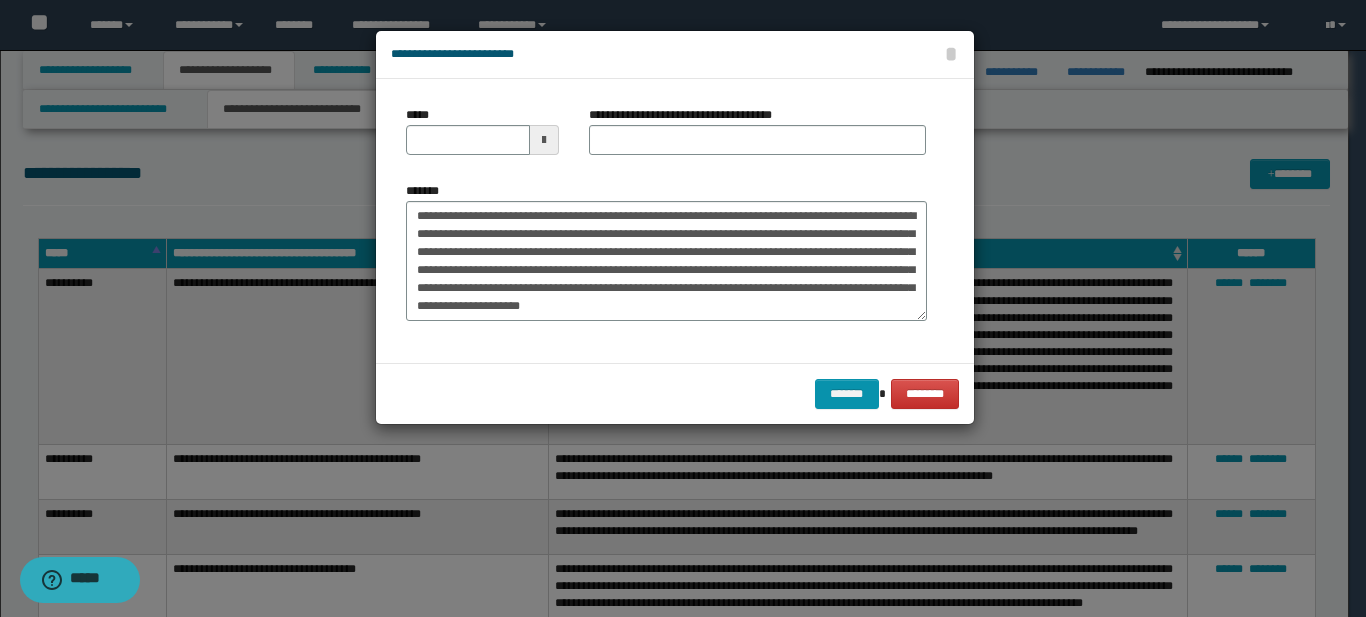 click at bounding box center (544, 140) 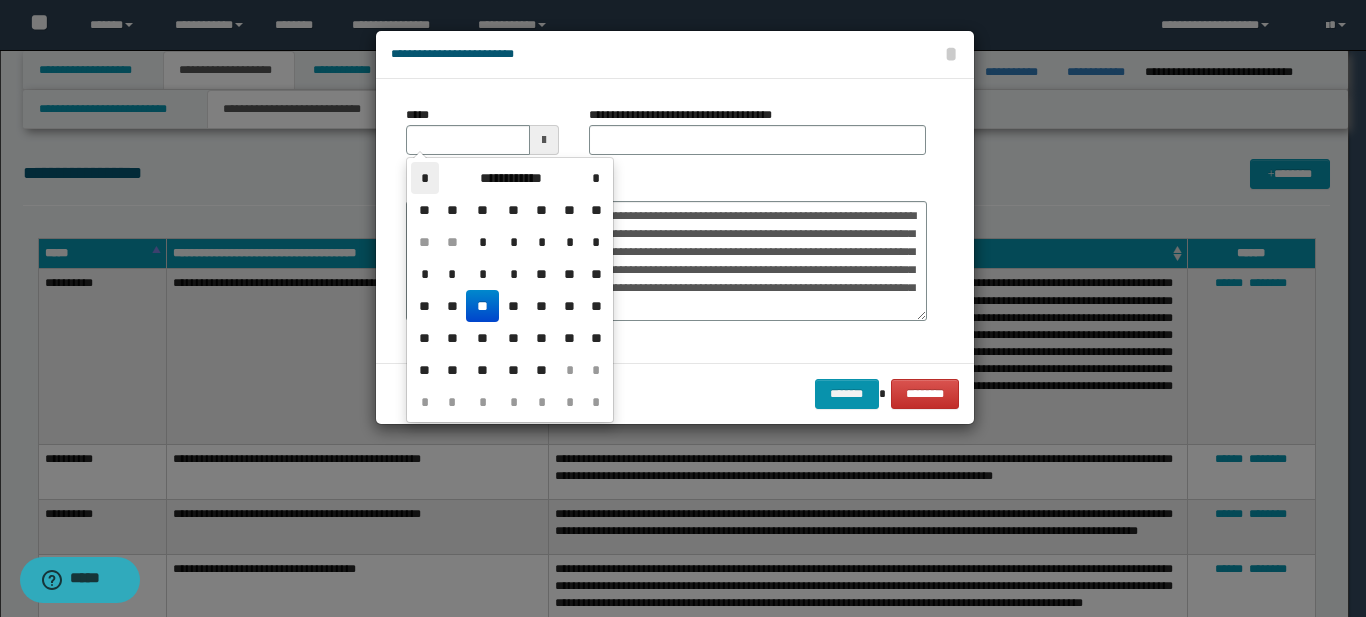 click on "*" at bounding box center (425, 178) 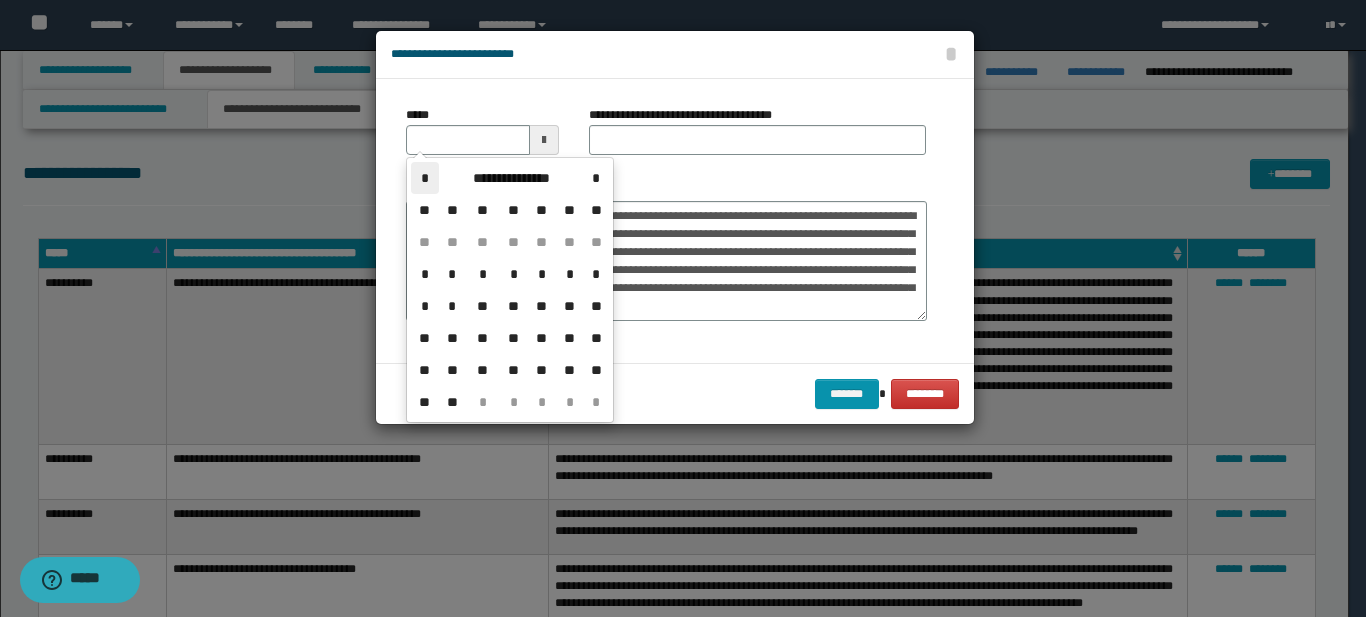 click on "*" at bounding box center [425, 178] 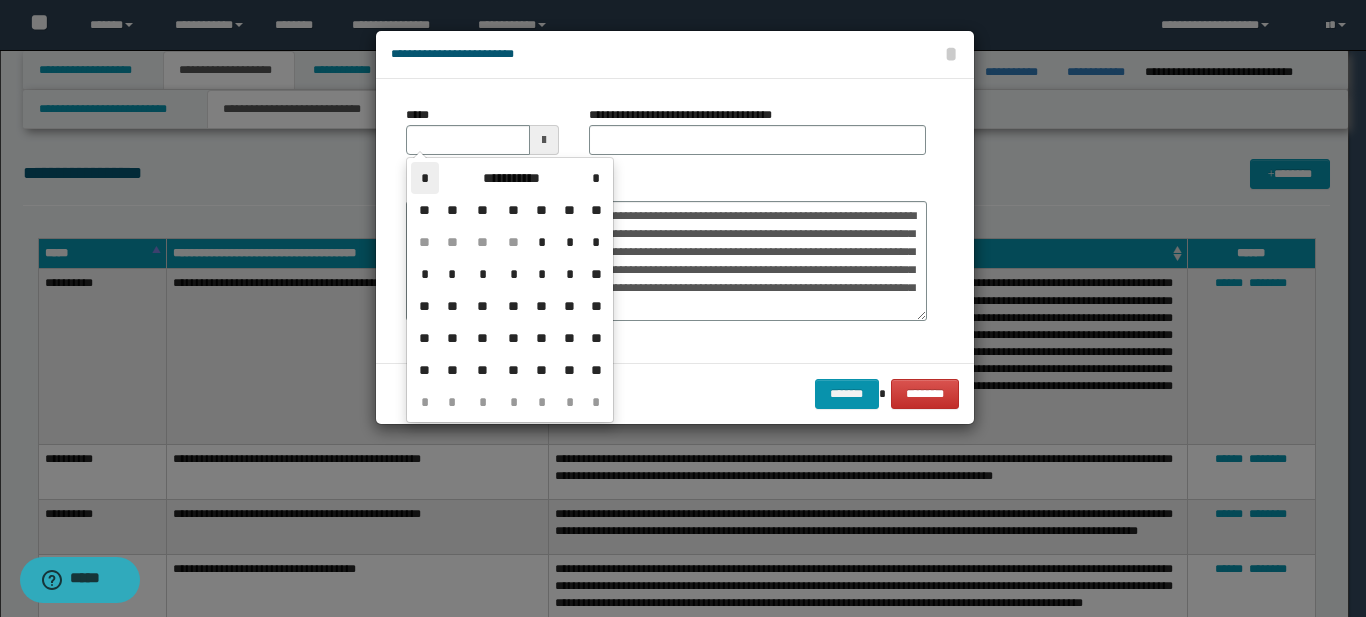 click on "*" at bounding box center (425, 178) 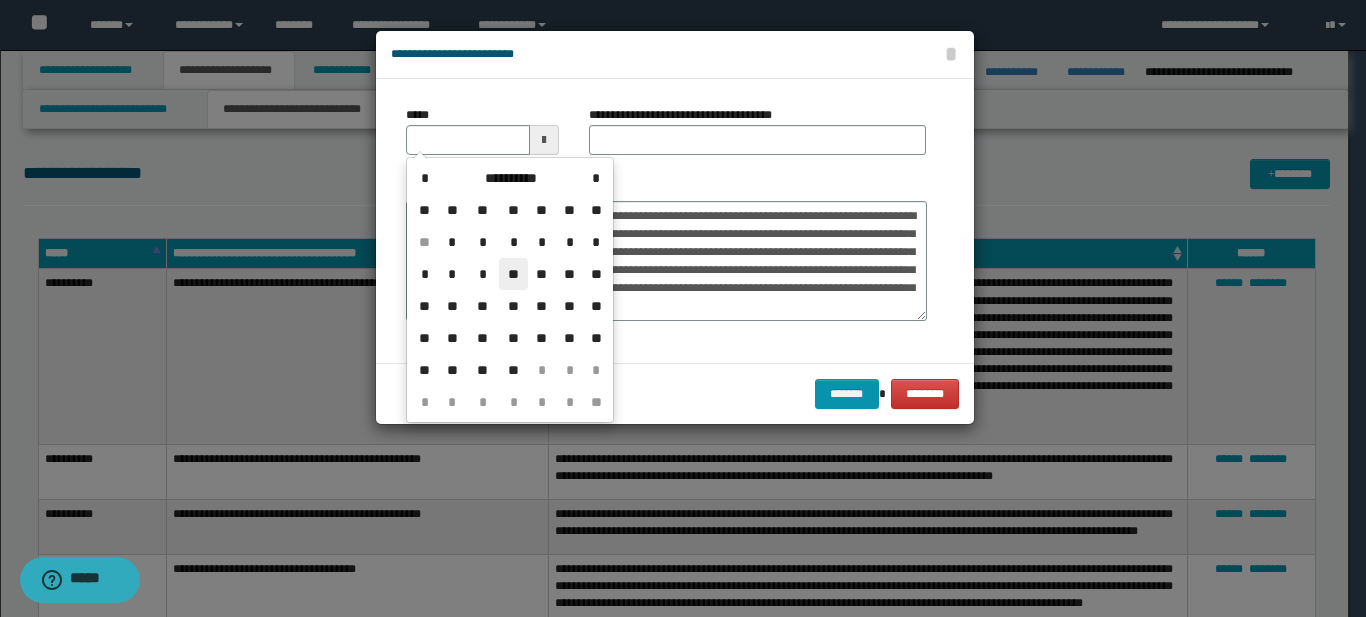 click on "**" at bounding box center (513, 274) 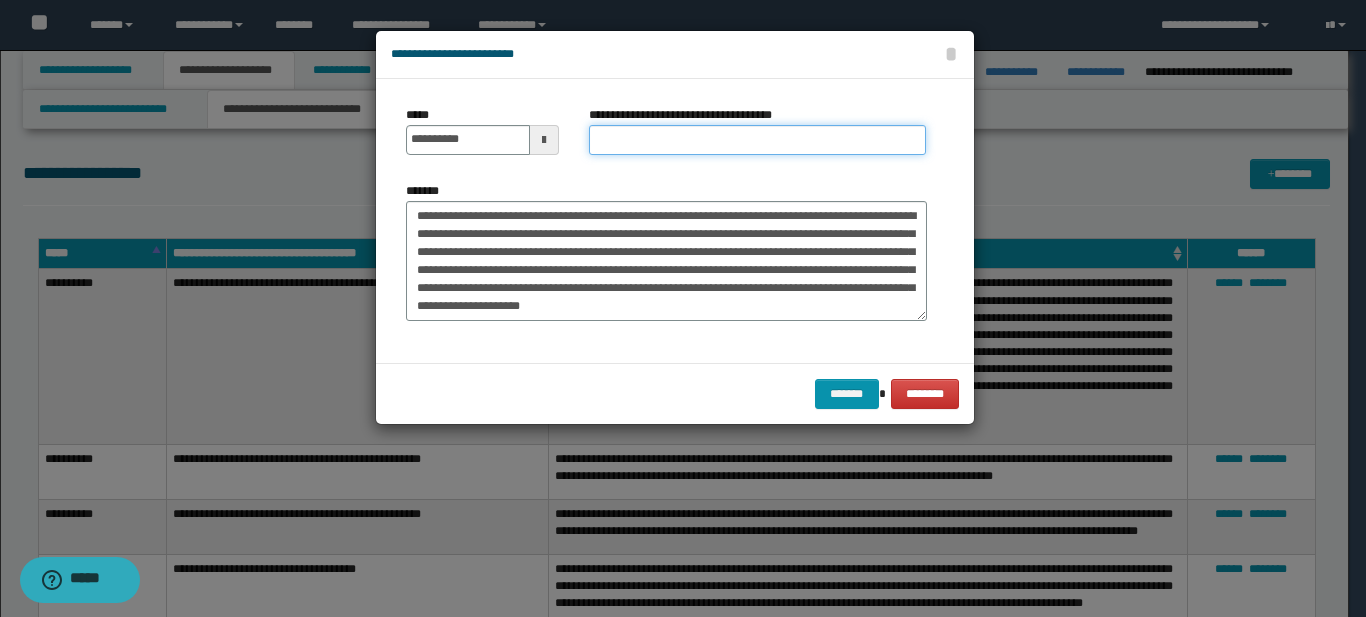 click on "**********" at bounding box center [757, 140] 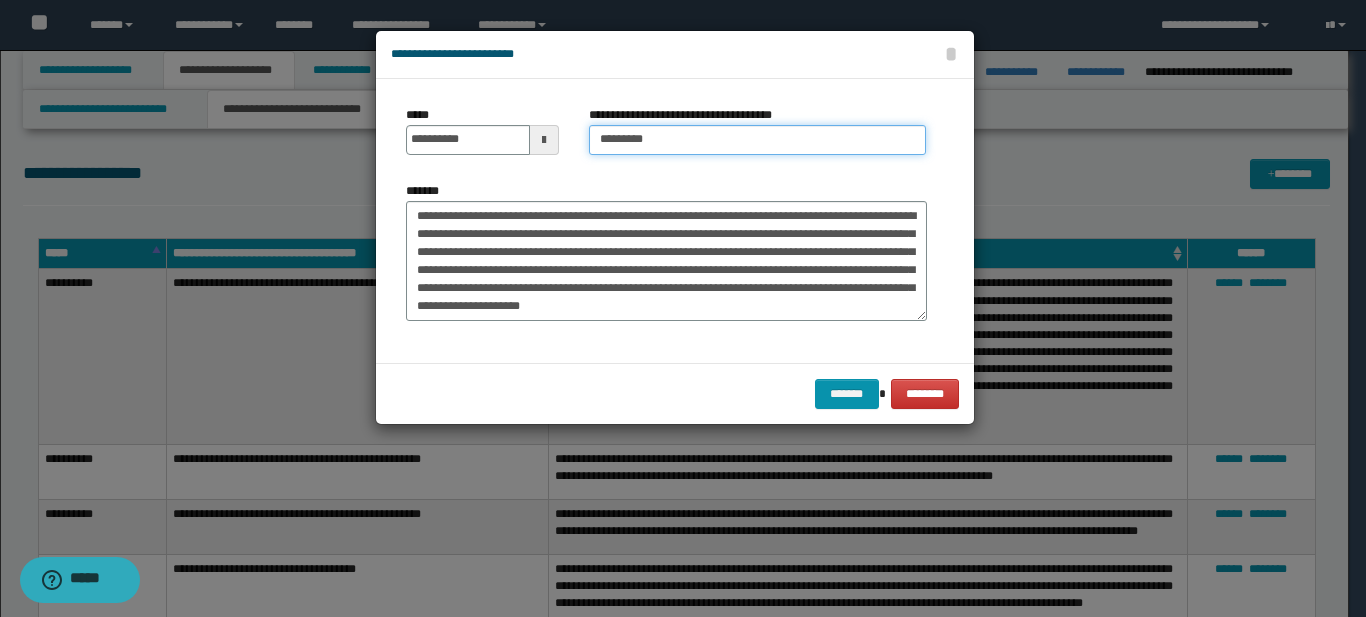 click on "*********" at bounding box center (757, 140) 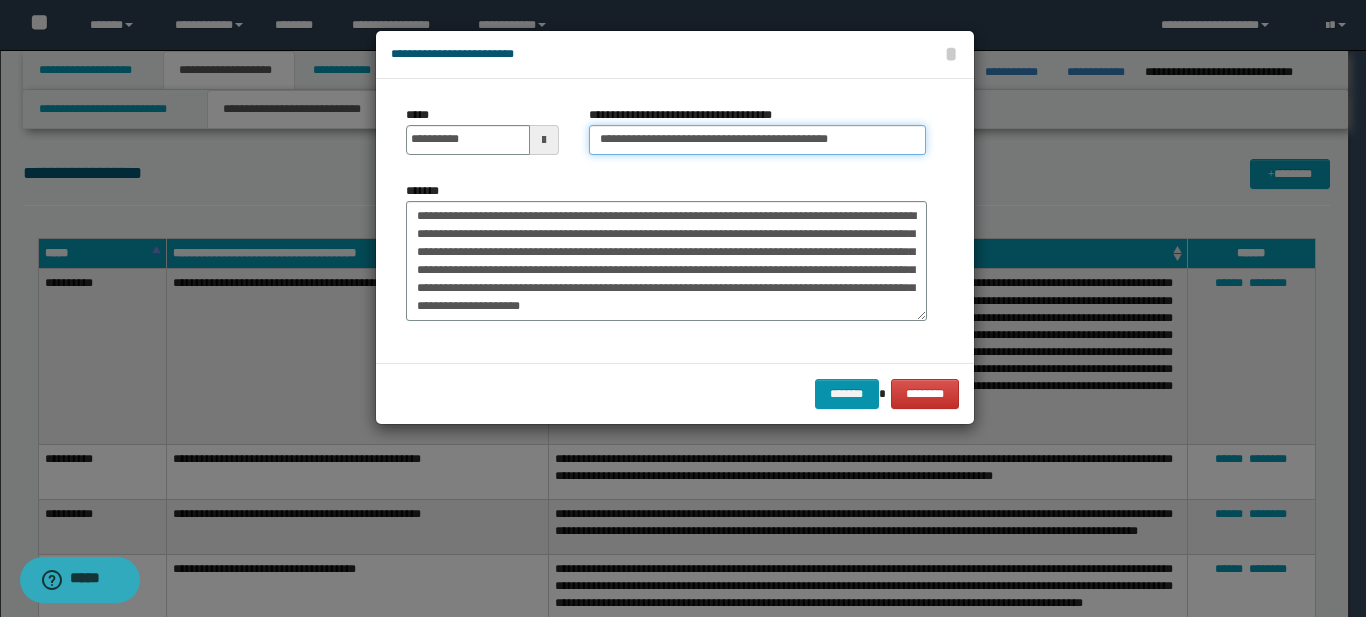 drag, startPoint x: 752, startPoint y: 143, endPoint x: 659, endPoint y: 141, distance: 93.0215 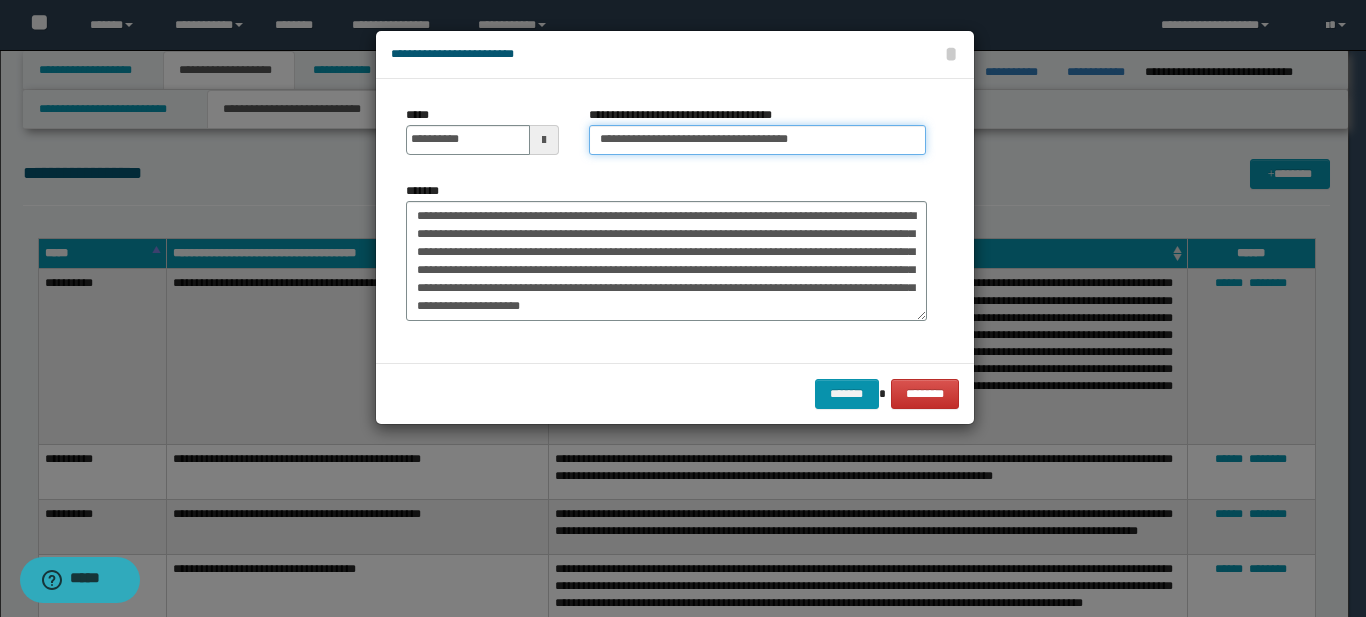 click on "**********" at bounding box center (757, 140) 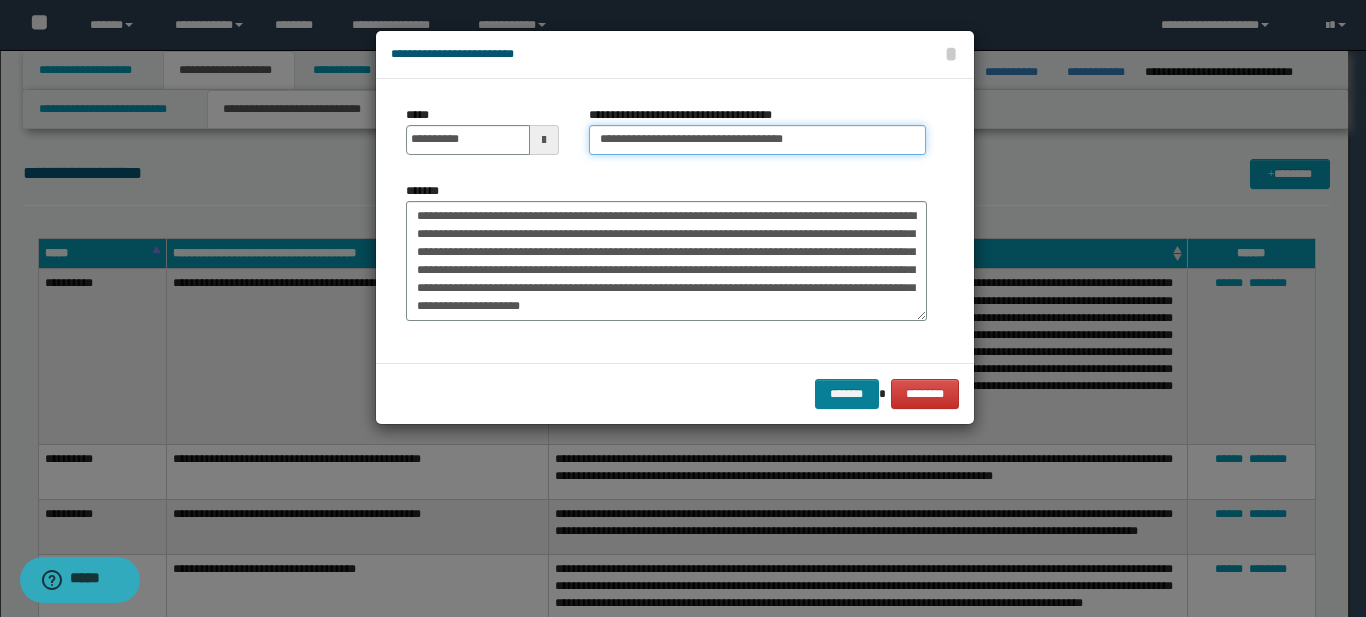 type on "**********" 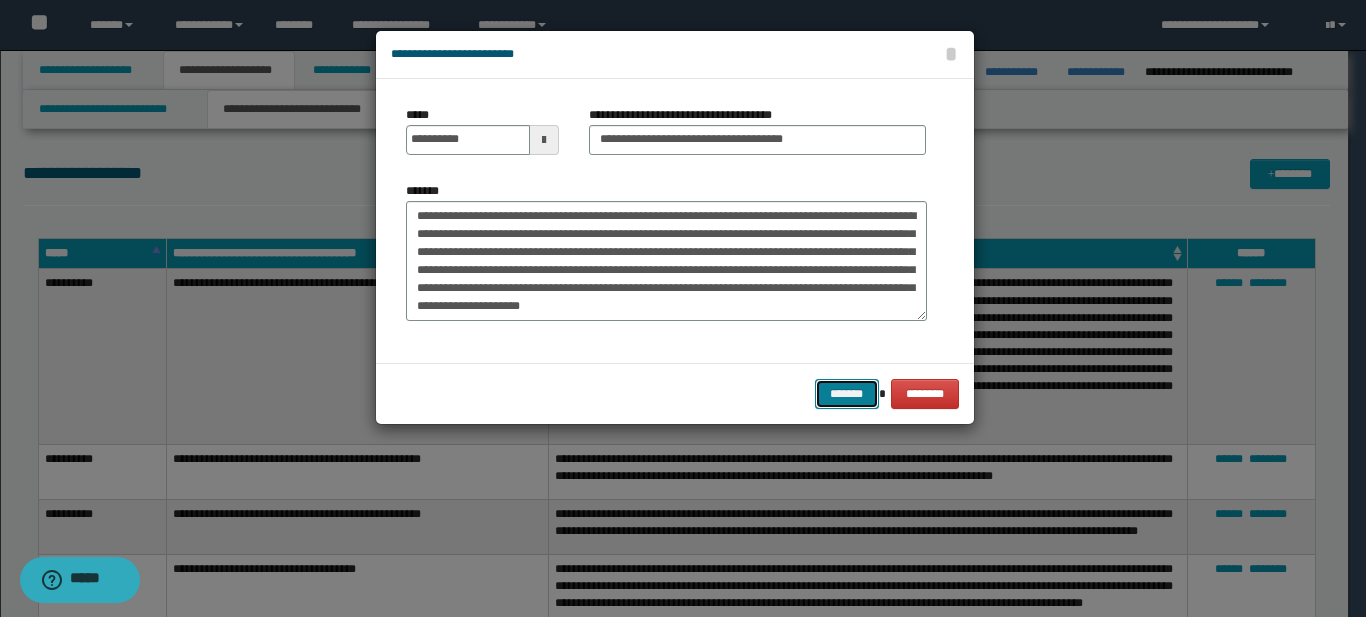 click on "*******" at bounding box center [847, 394] 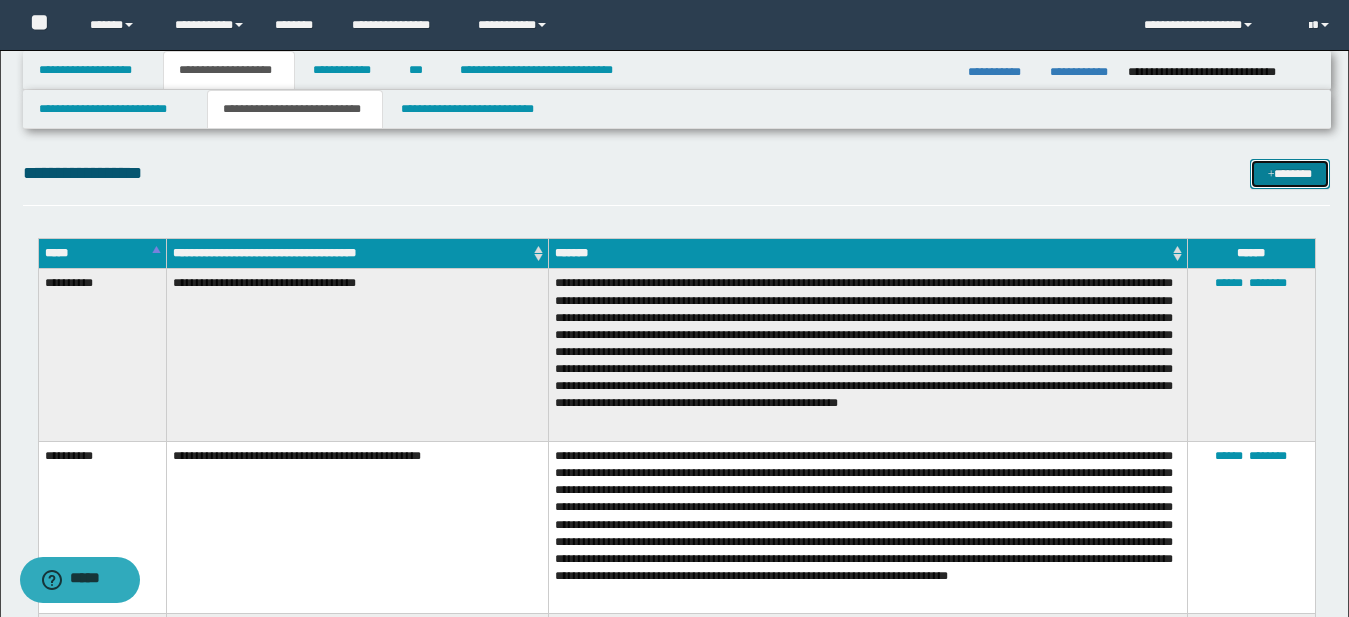 click on "*******" at bounding box center (1290, 174) 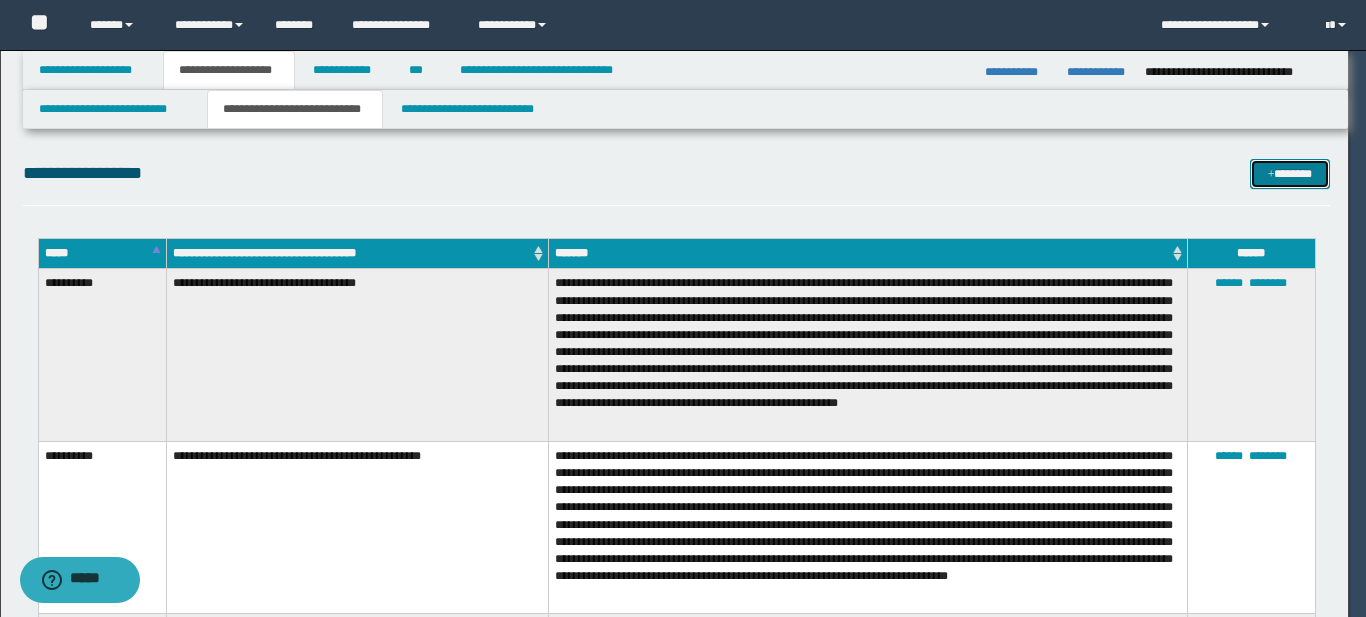 scroll, scrollTop: 0, scrollLeft: 0, axis: both 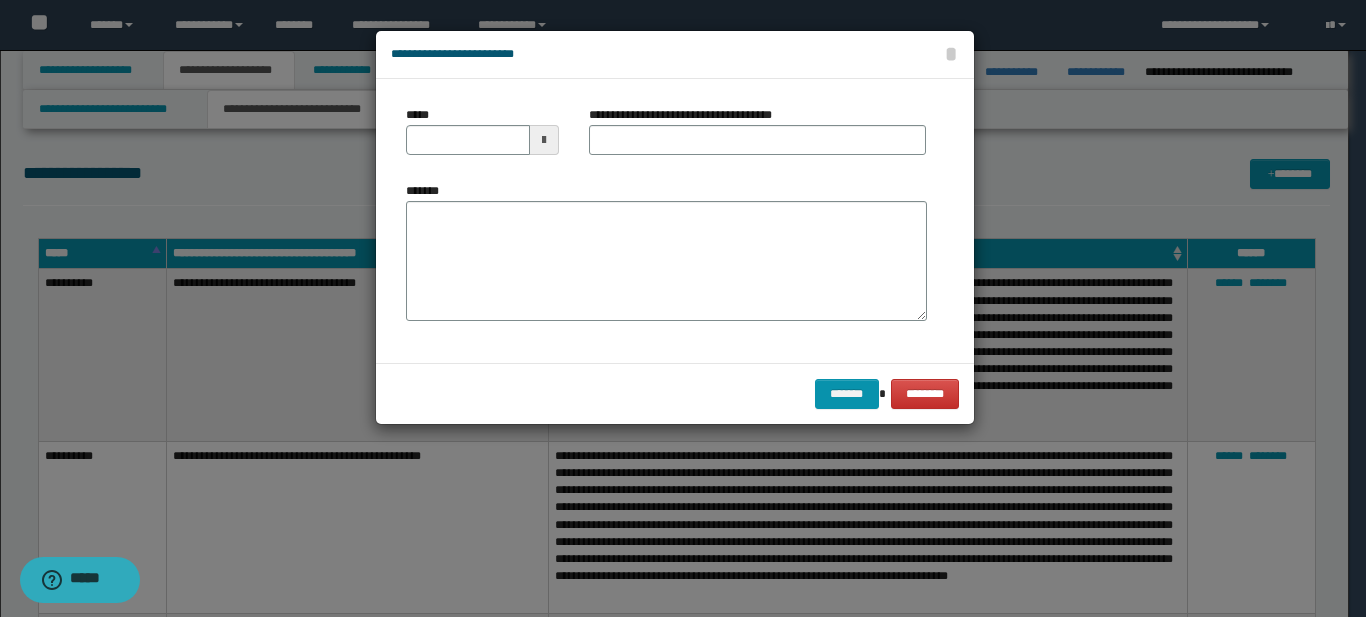 click at bounding box center (544, 140) 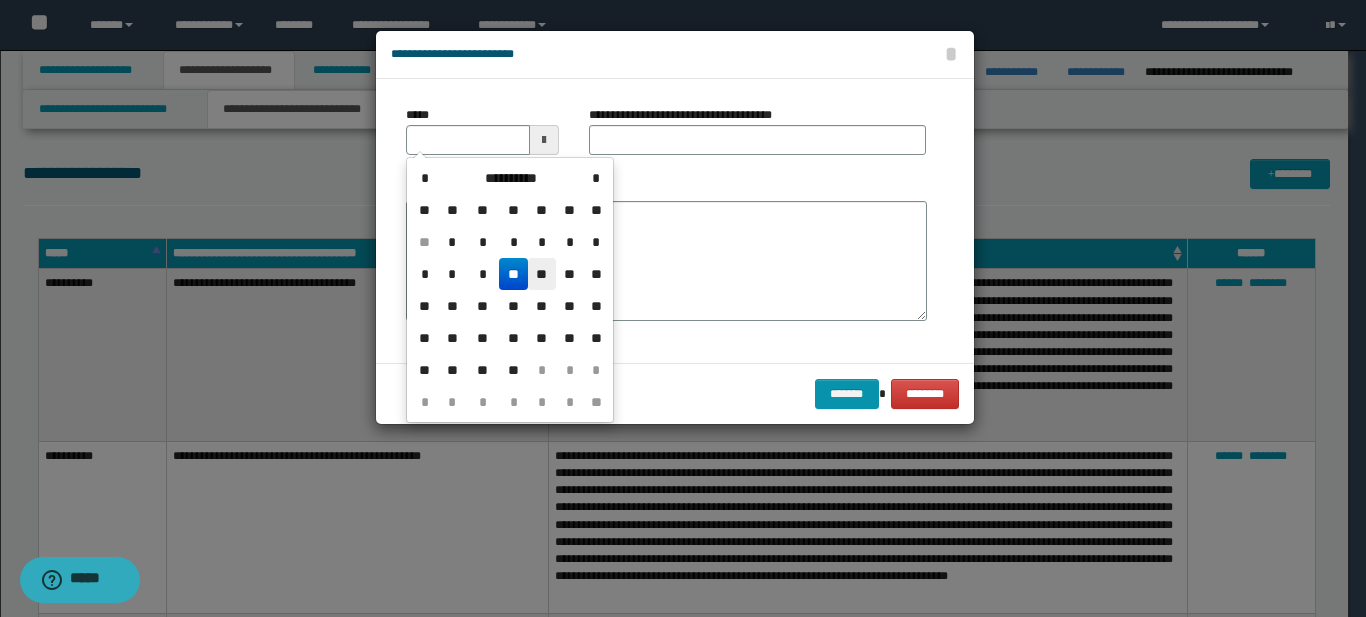 click on "**" at bounding box center (542, 274) 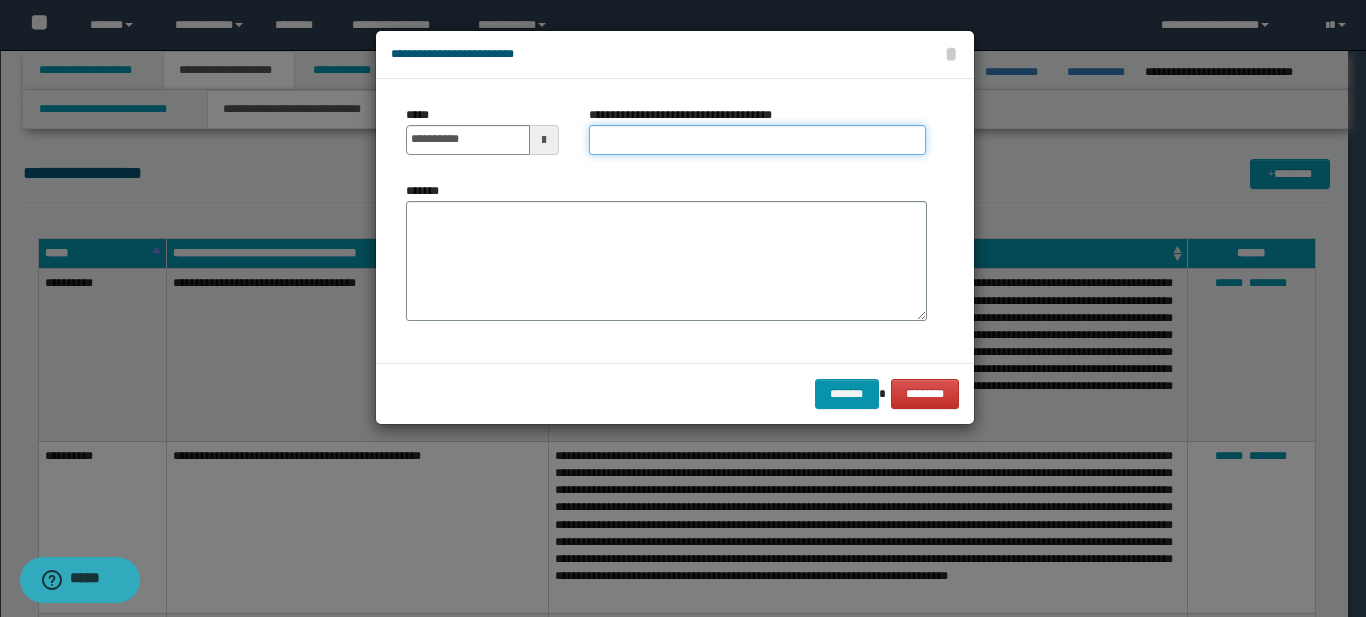 click on "**********" at bounding box center (757, 140) 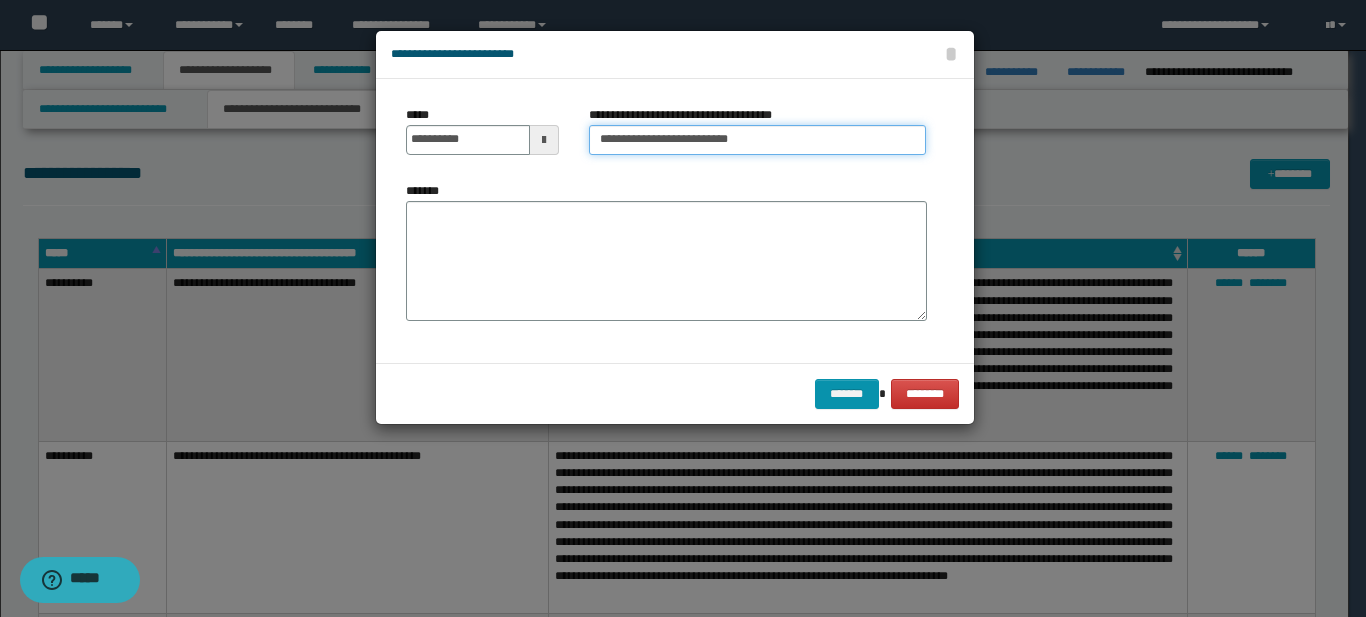 type on "**********" 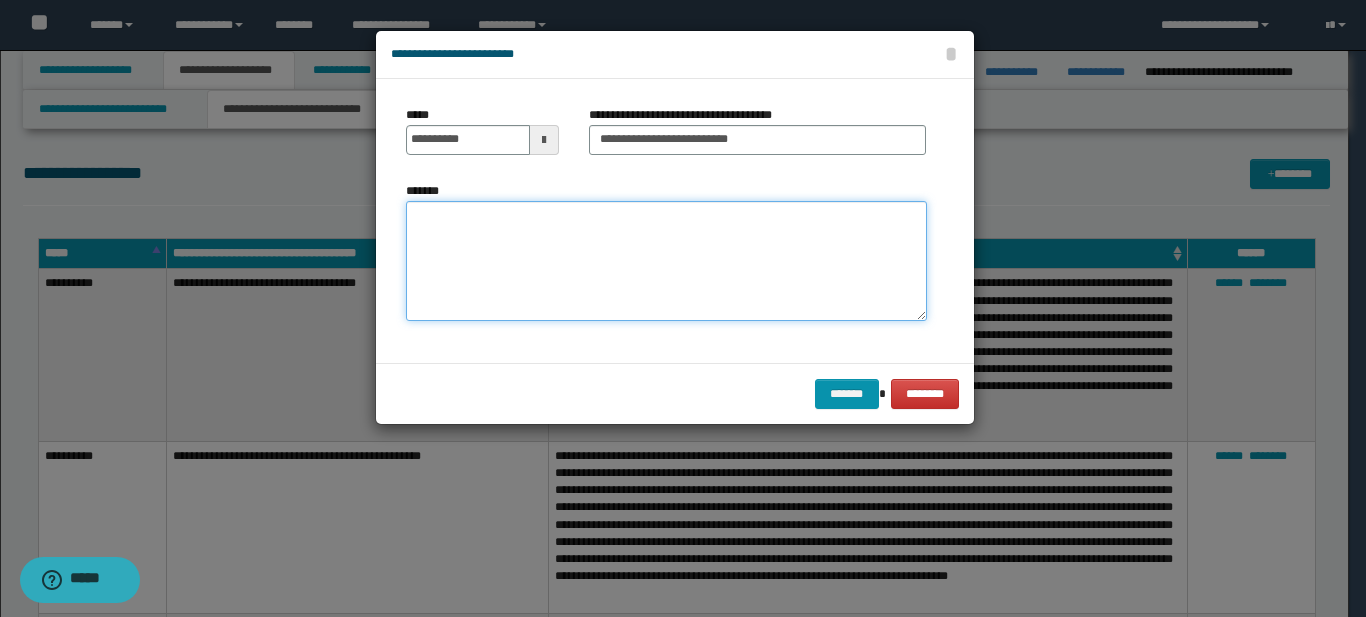 click on "*******" at bounding box center [666, 261] 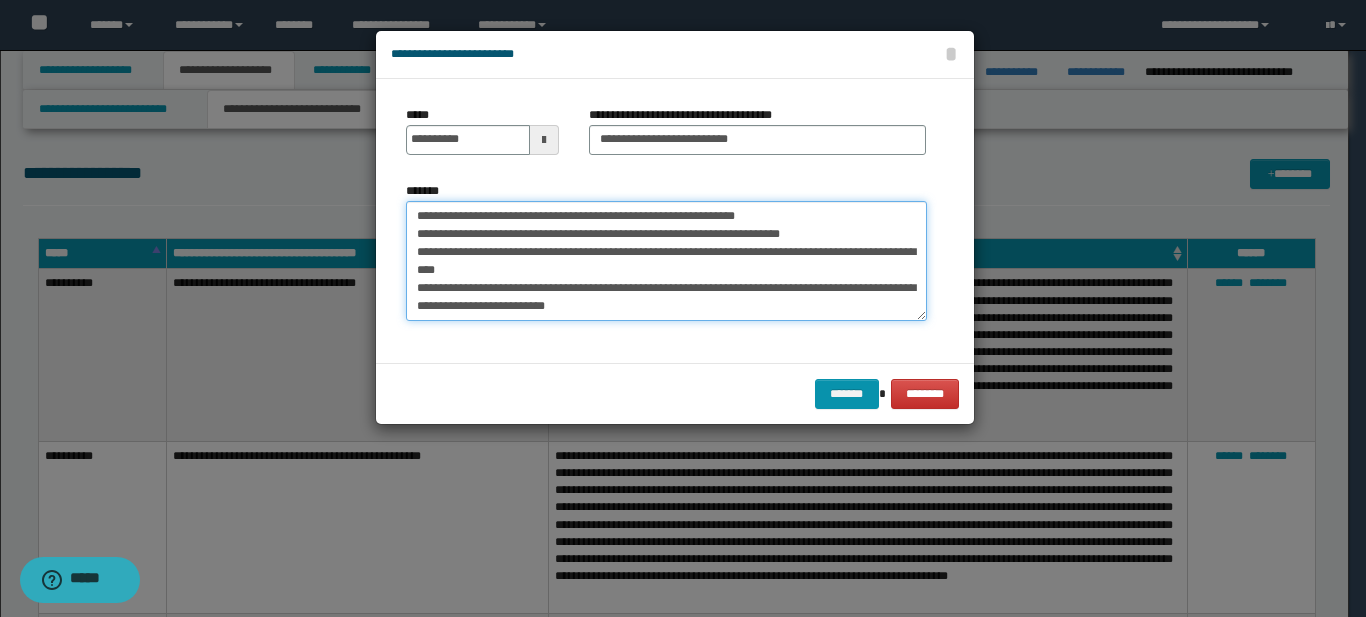 scroll, scrollTop: 156, scrollLeft: 0, axis: vertical 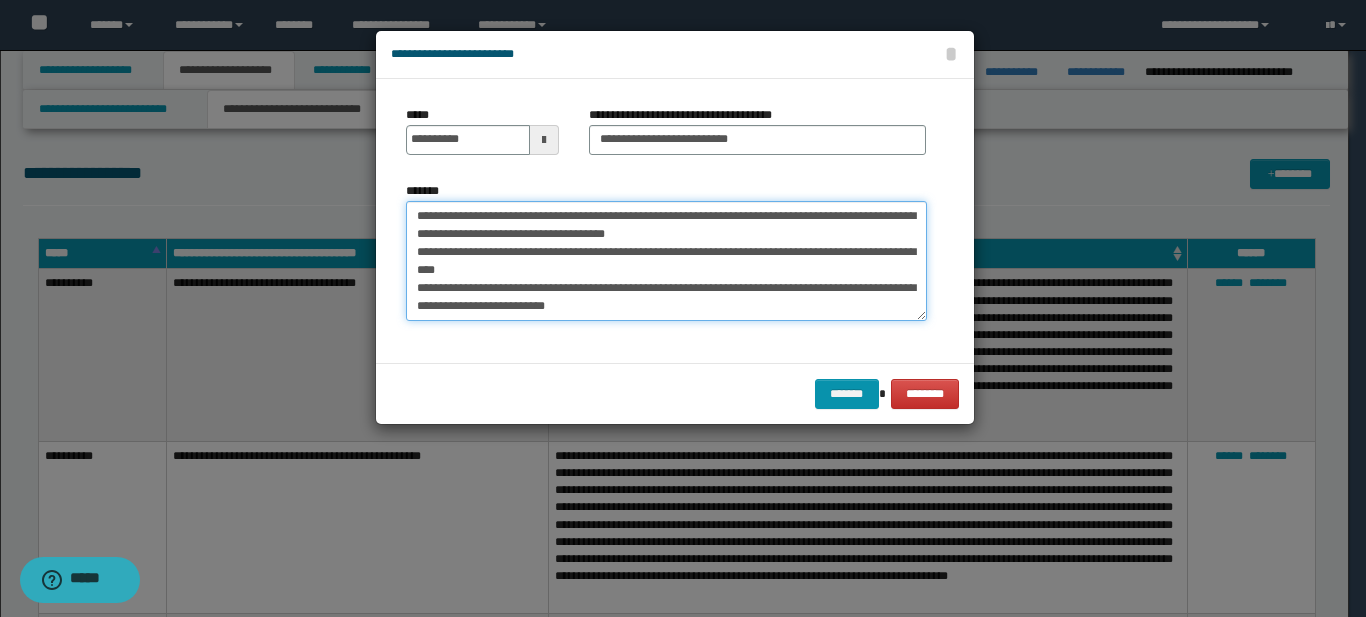 click on "**********" at bounding box center [666, 261] 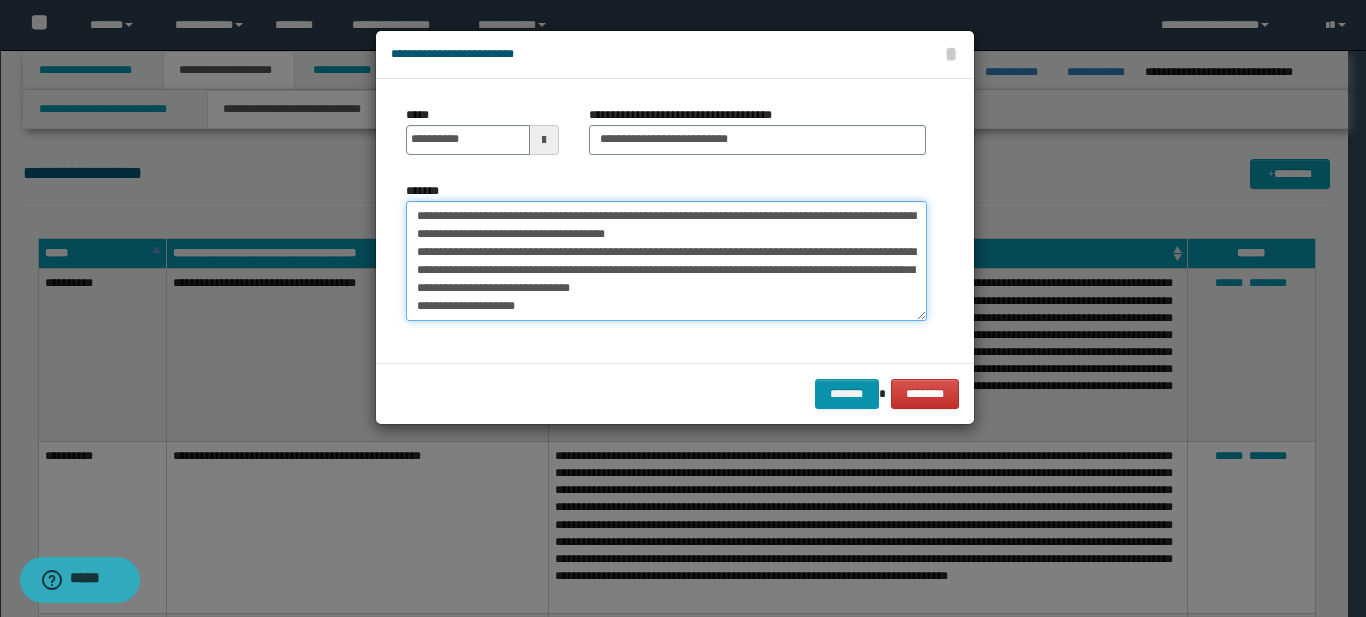 click on "**********" at bounding box center (666, 261) 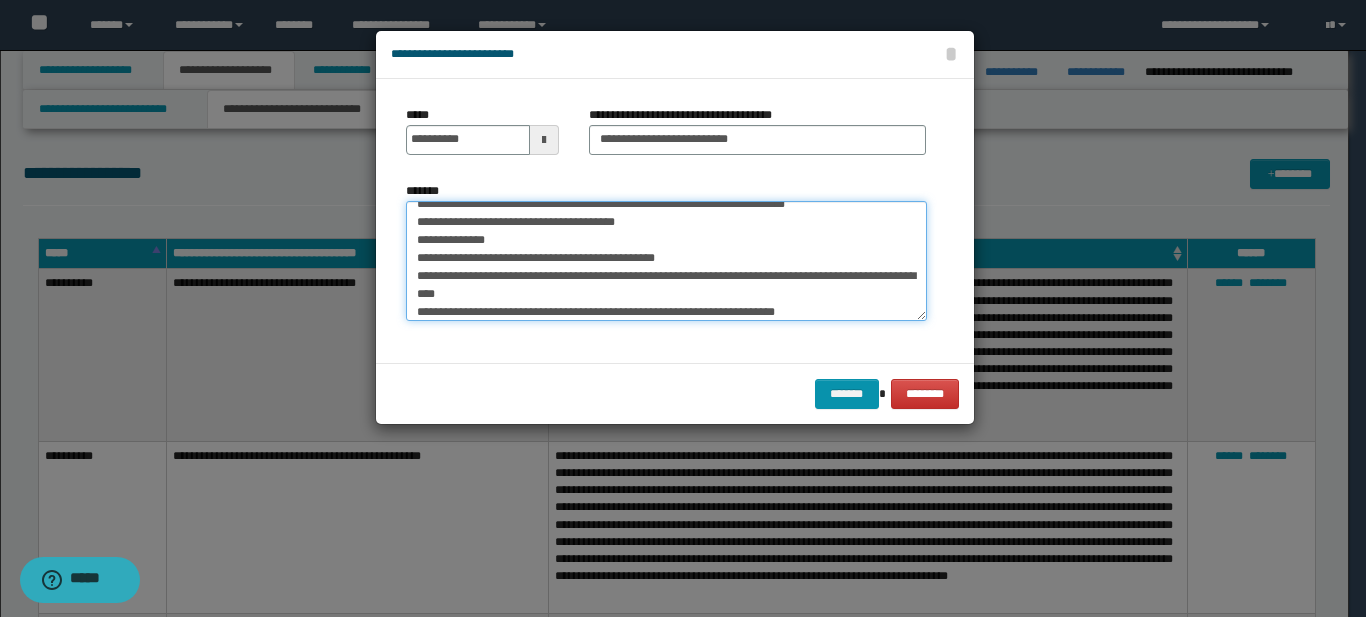scroll, scrollTop: 138, scrollLeft: 0, axis: vertical 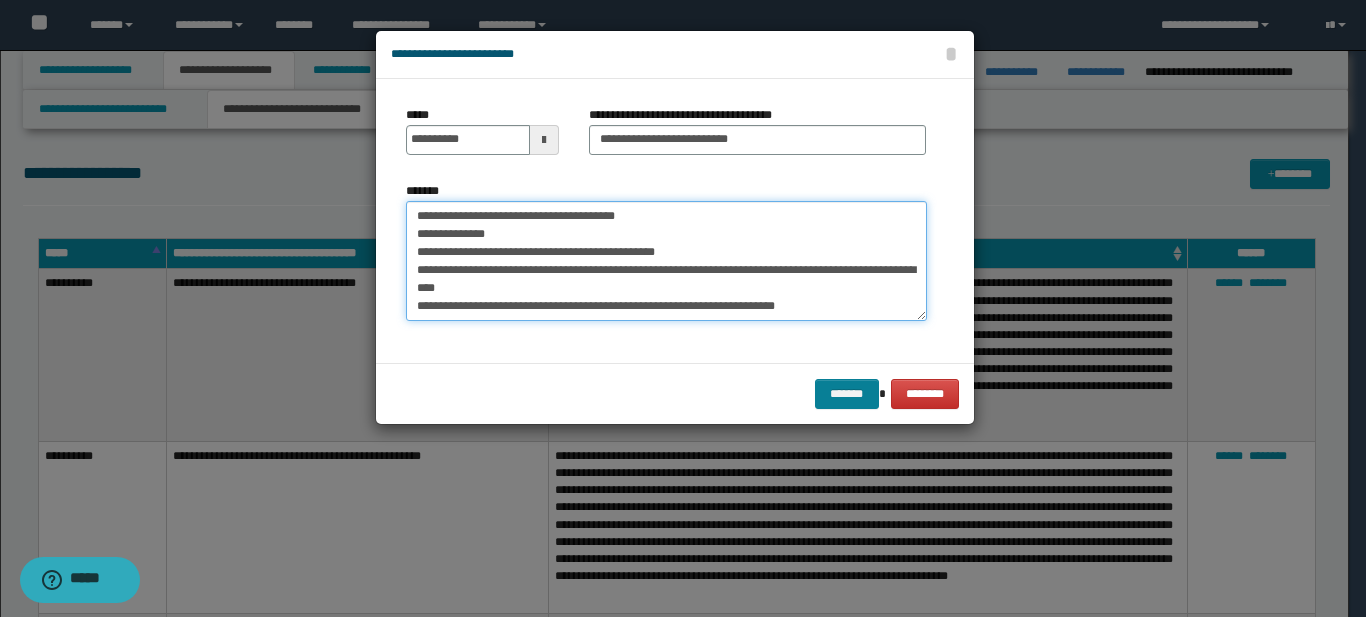 type on "**********" 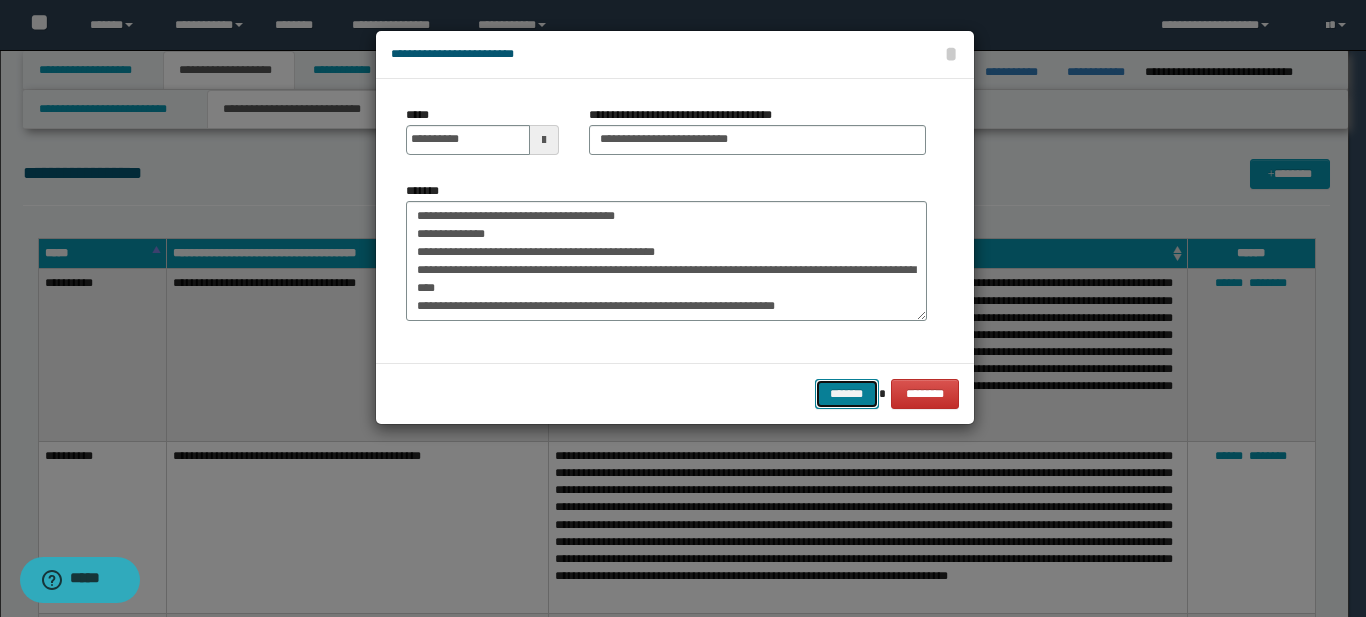 click on "*******" at bounding box center [847, 394] 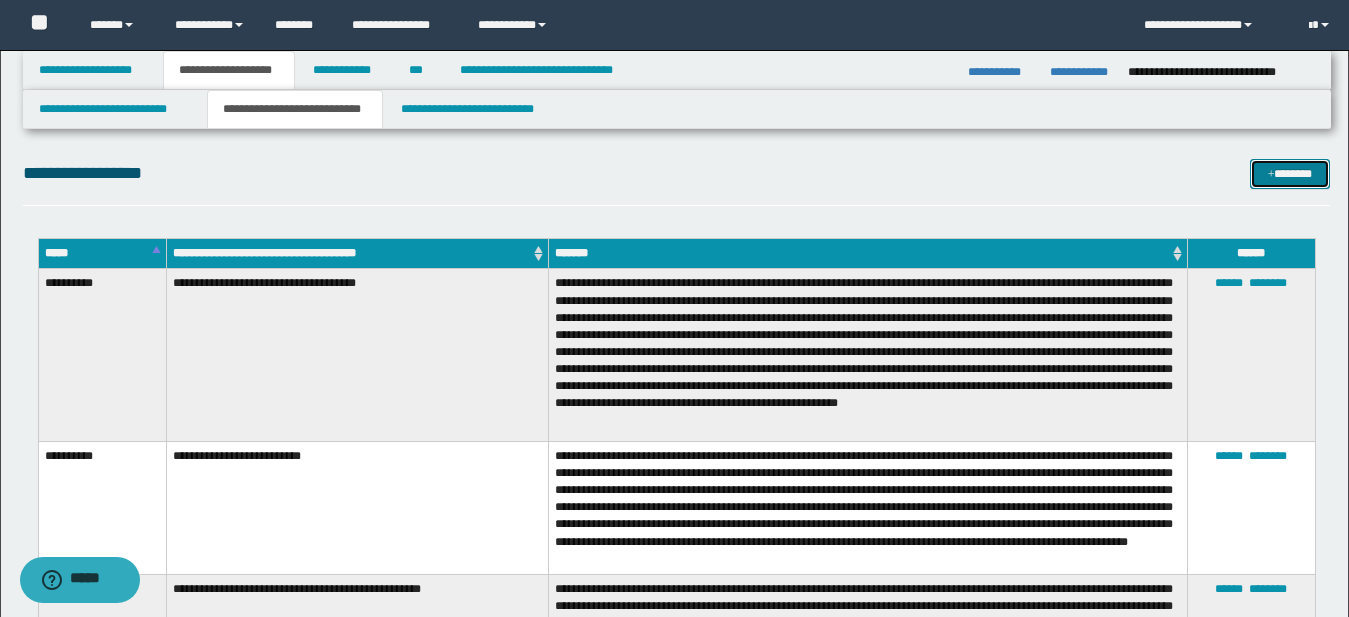 click on "*******" at bounding box center (1290, 174) 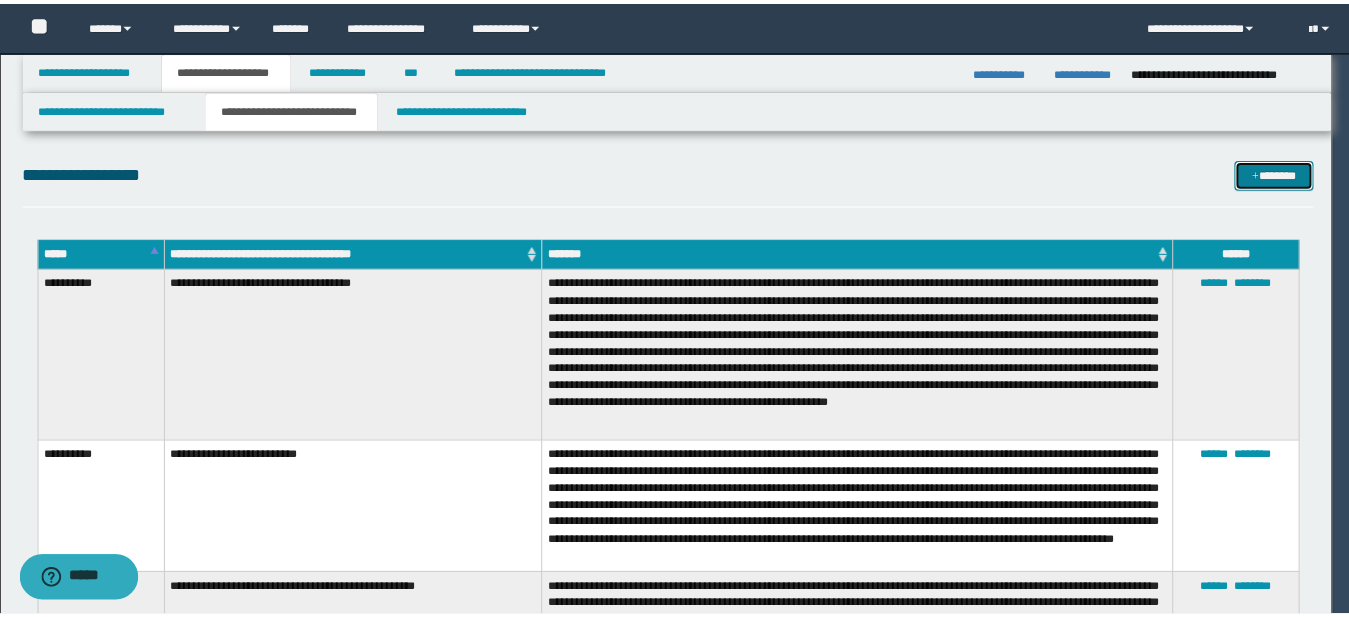 scroll, scrollTop: 0, scrollLeft: 0, axis: both 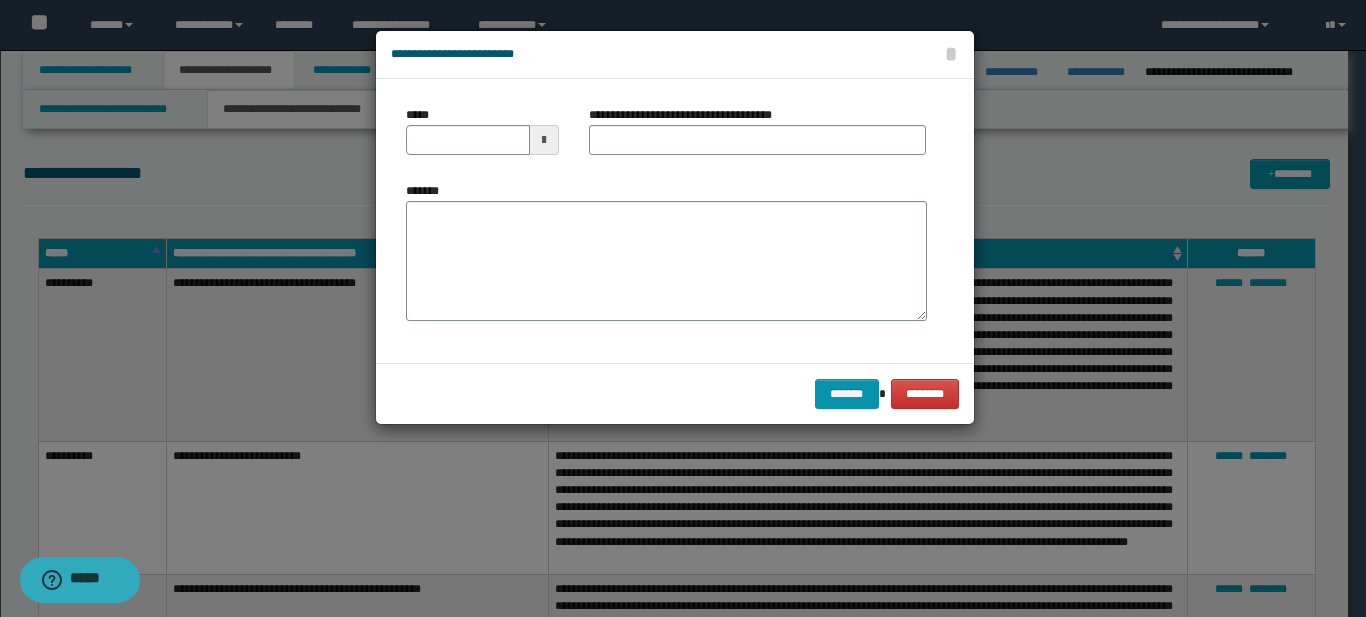 click at bounding box center [544, 140] 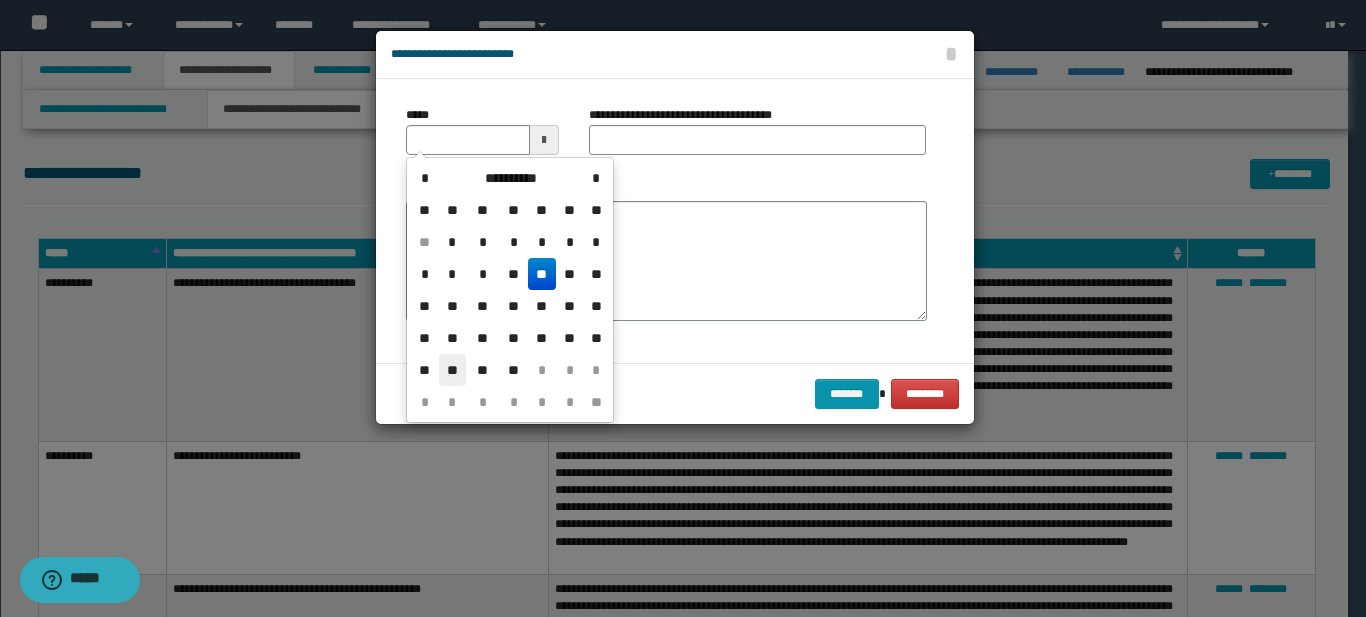 click on "**" at bounding box center (453, 370) 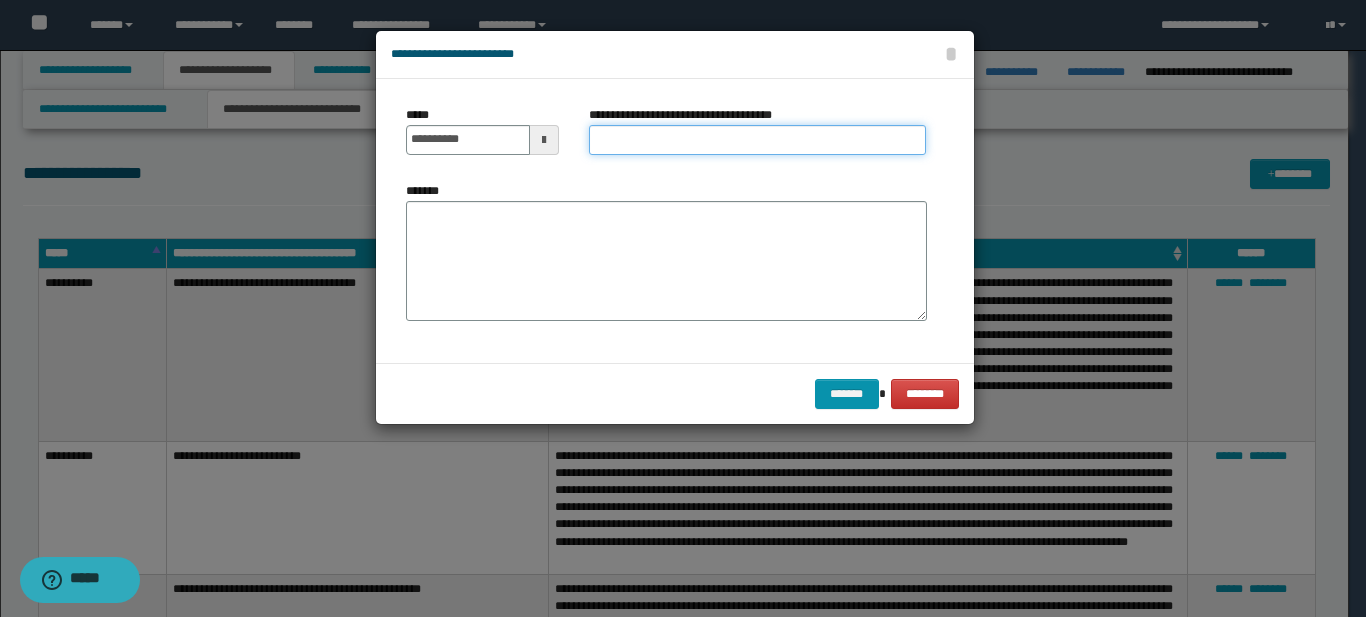 click on "**********" at bounding box center (757, 140) 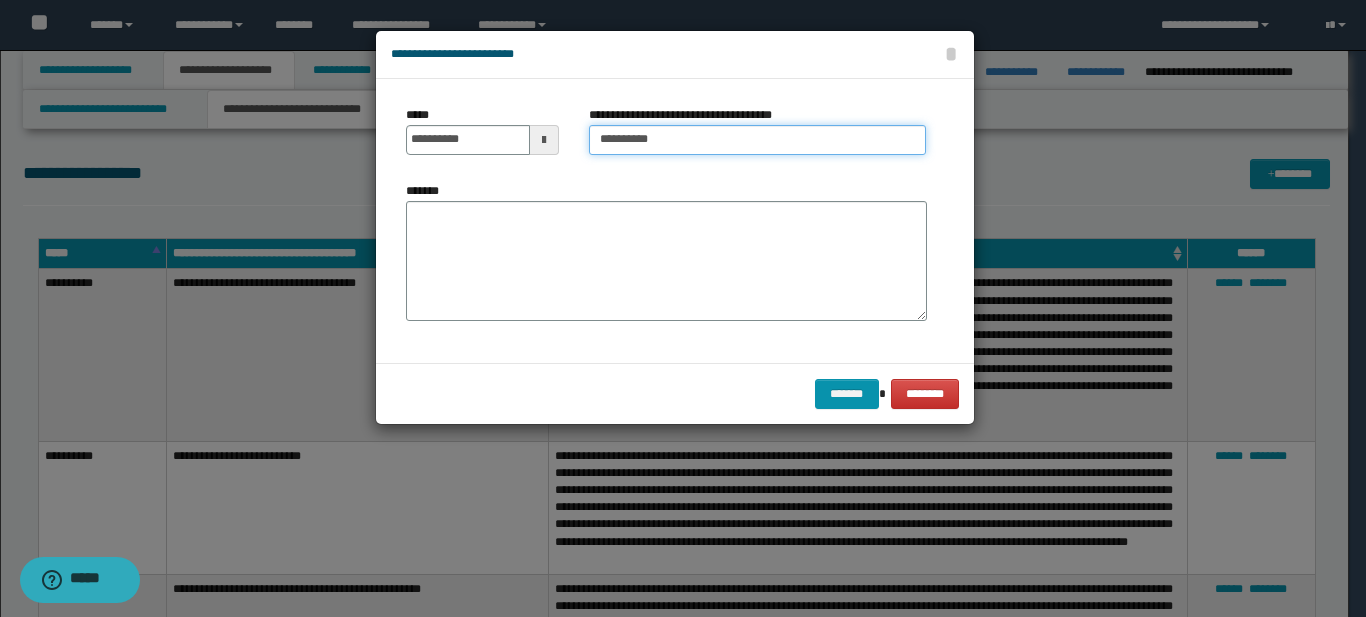 type on "*********" 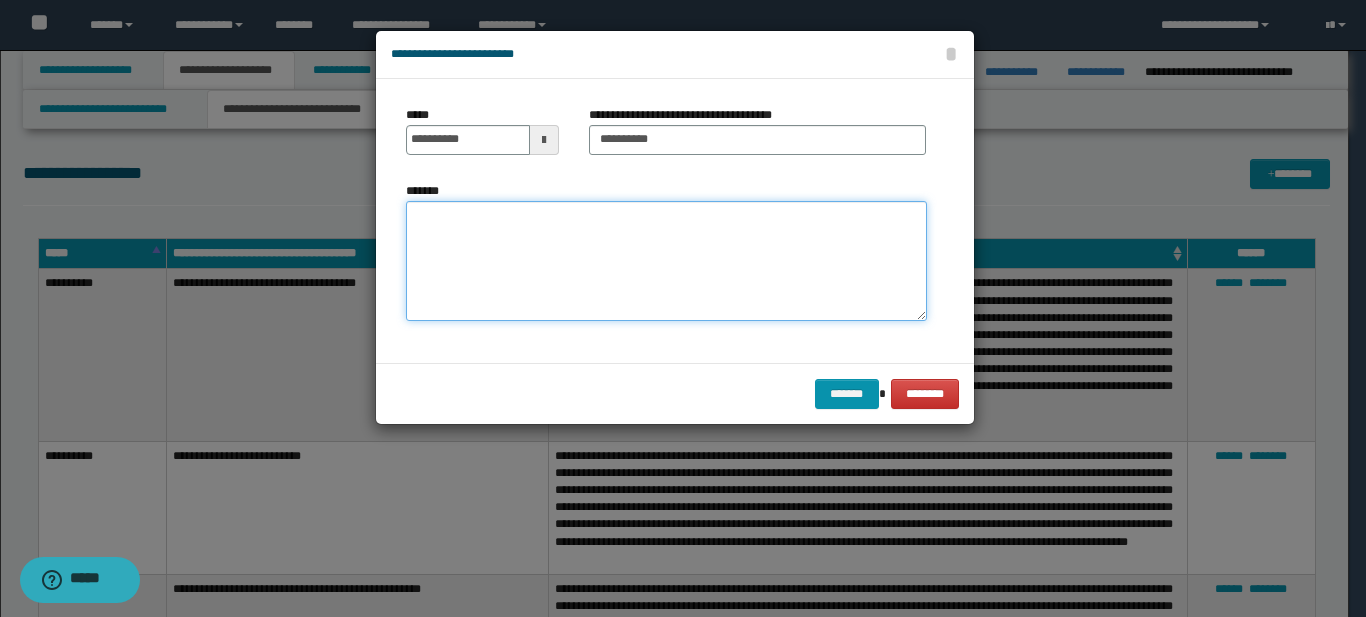click on "*******" at bounding box center (666, 261) 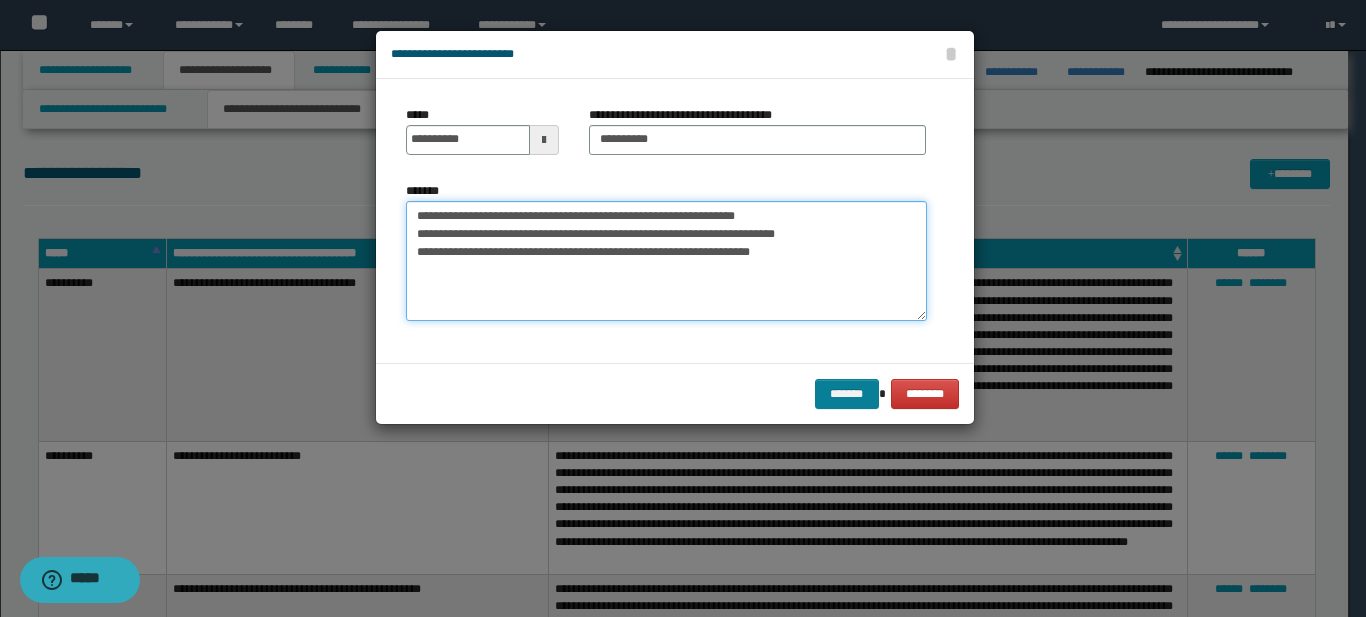 type on "**********" 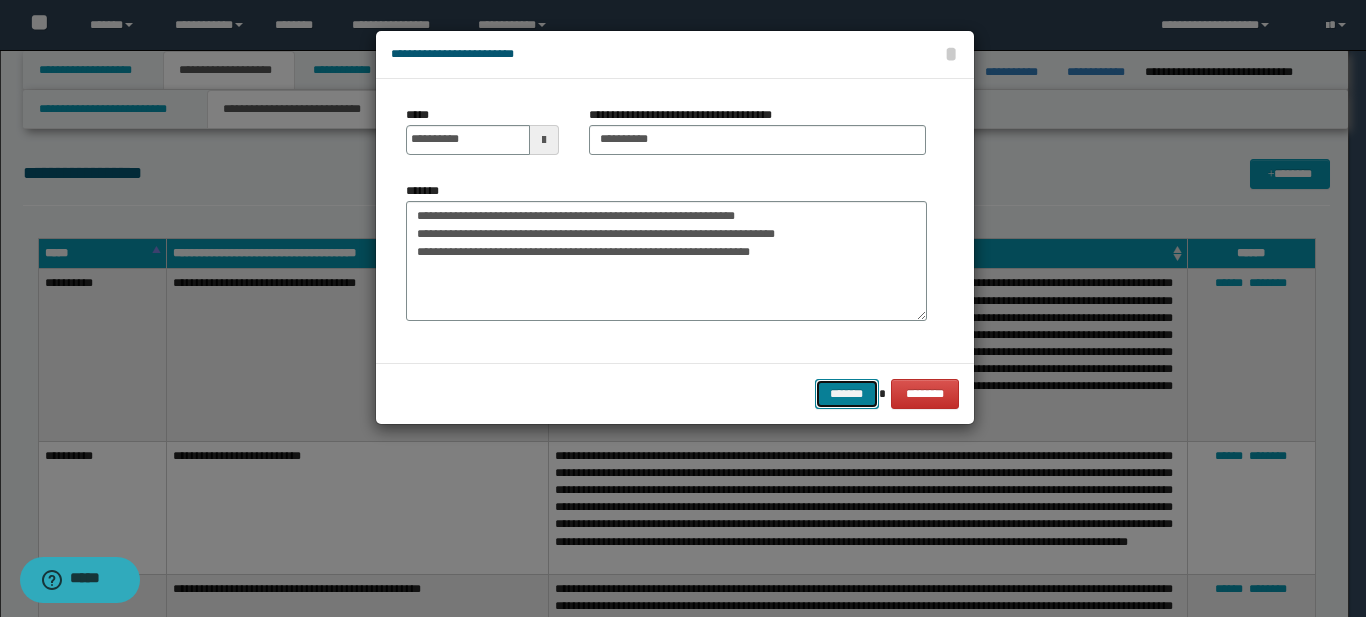click on "*******" at bounding box center [847, 394] 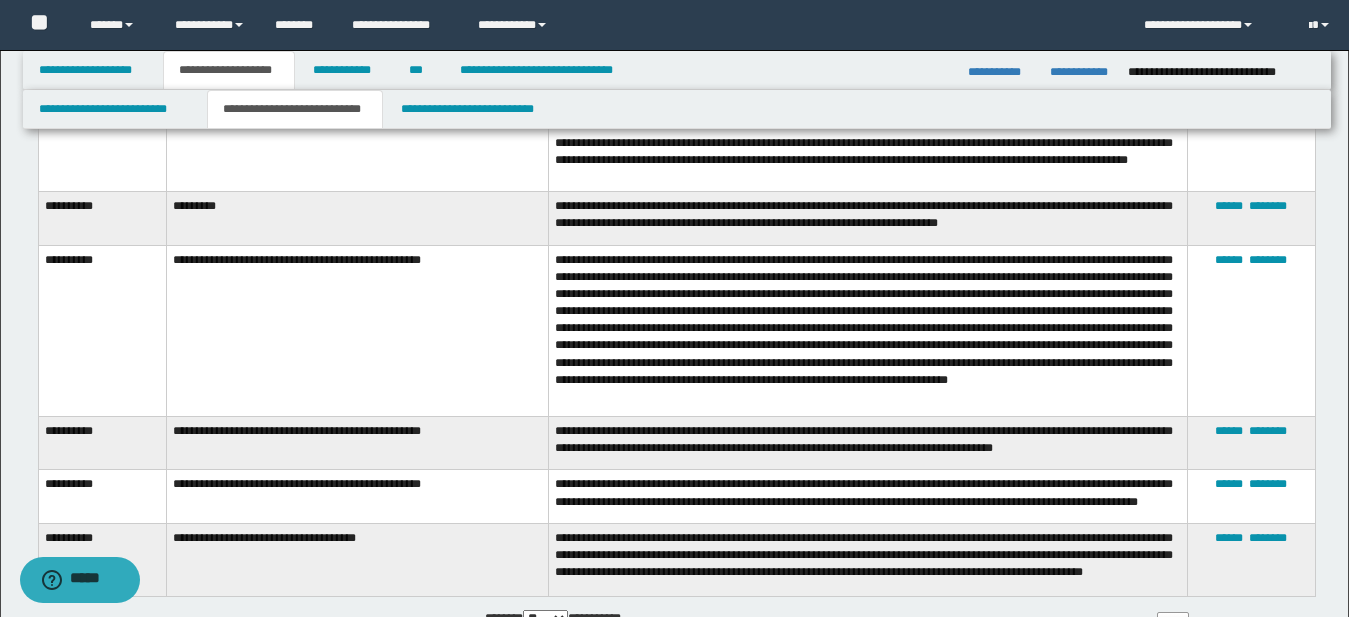 scroll, scrollTop: 580, scrollLeft: 0, axis: vertical 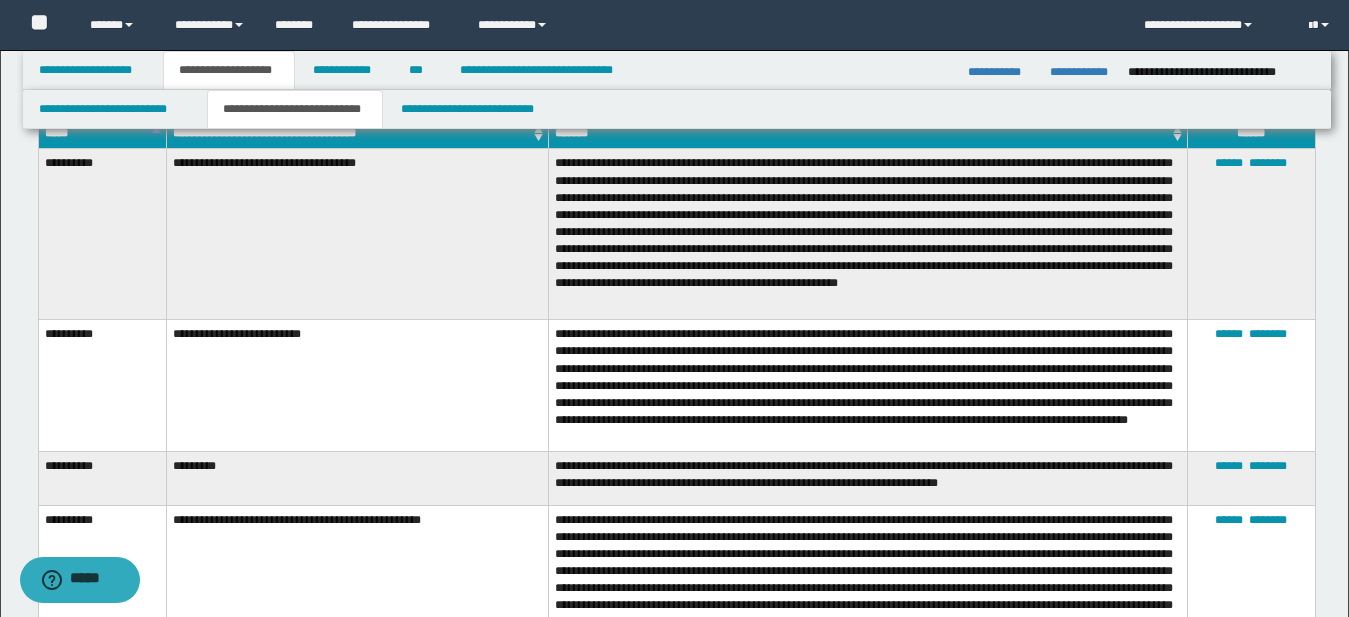 click on "*********" at bounding box center [357, 479] 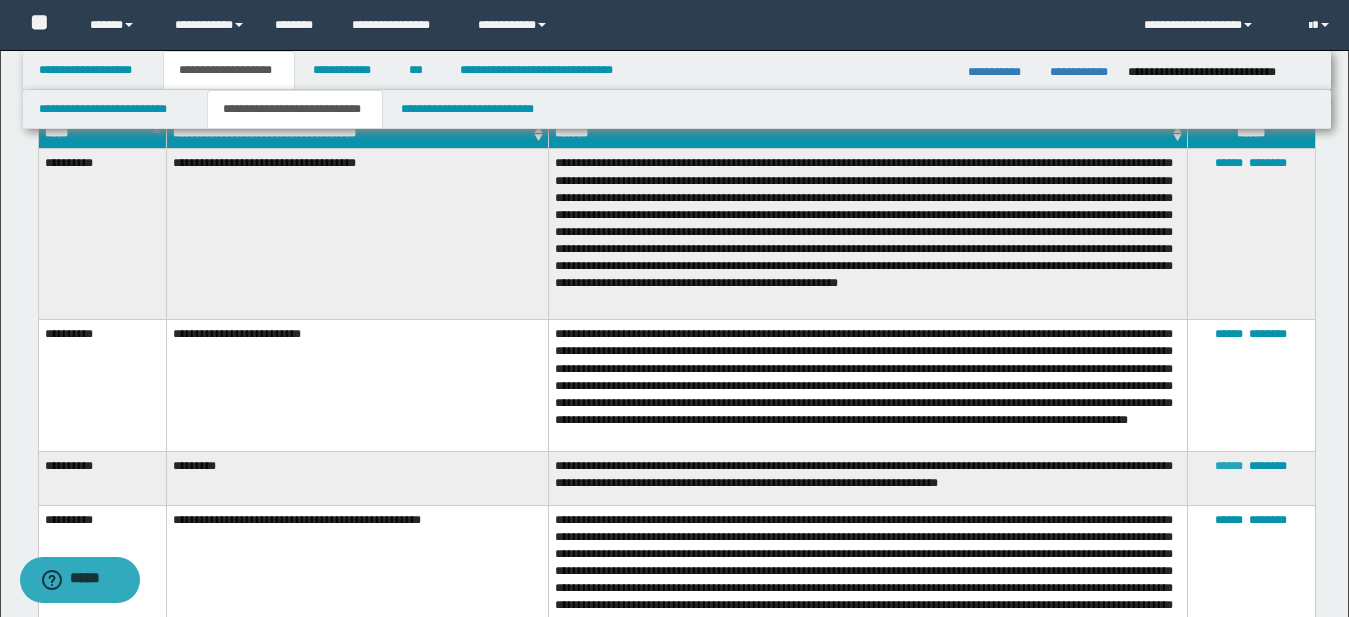 click on "******" at bounding box center [1229, 466] 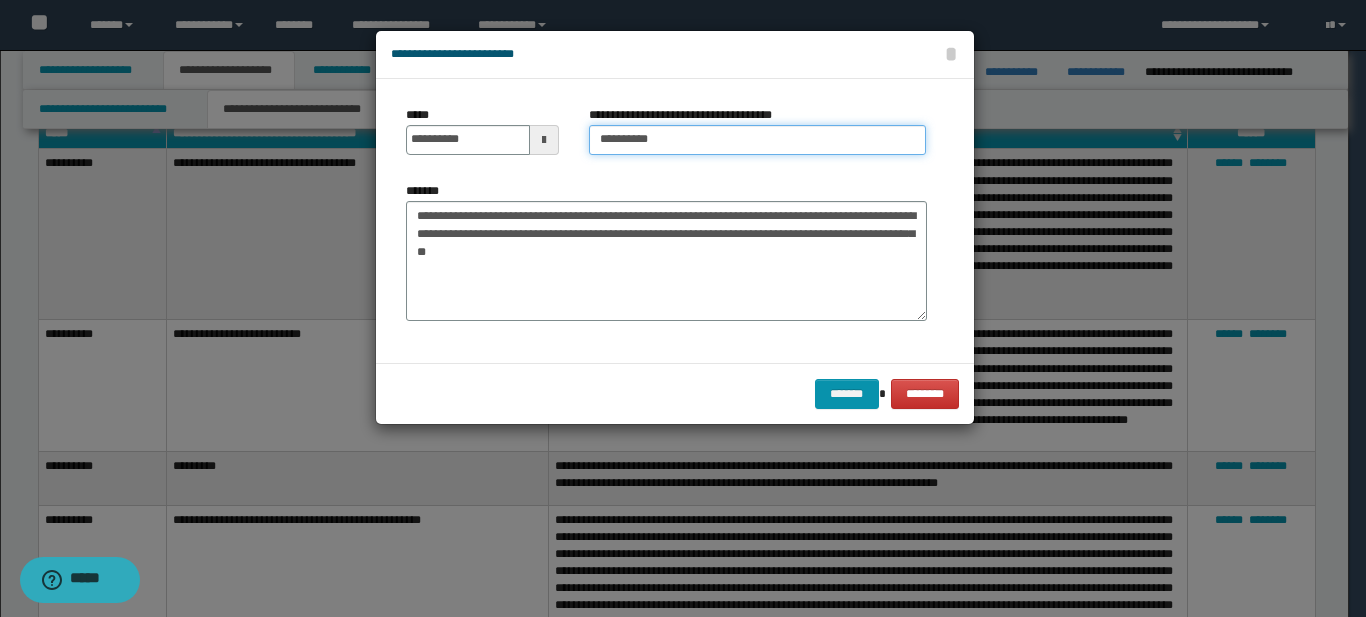 click on "*********" at bounding box center (757, 140) 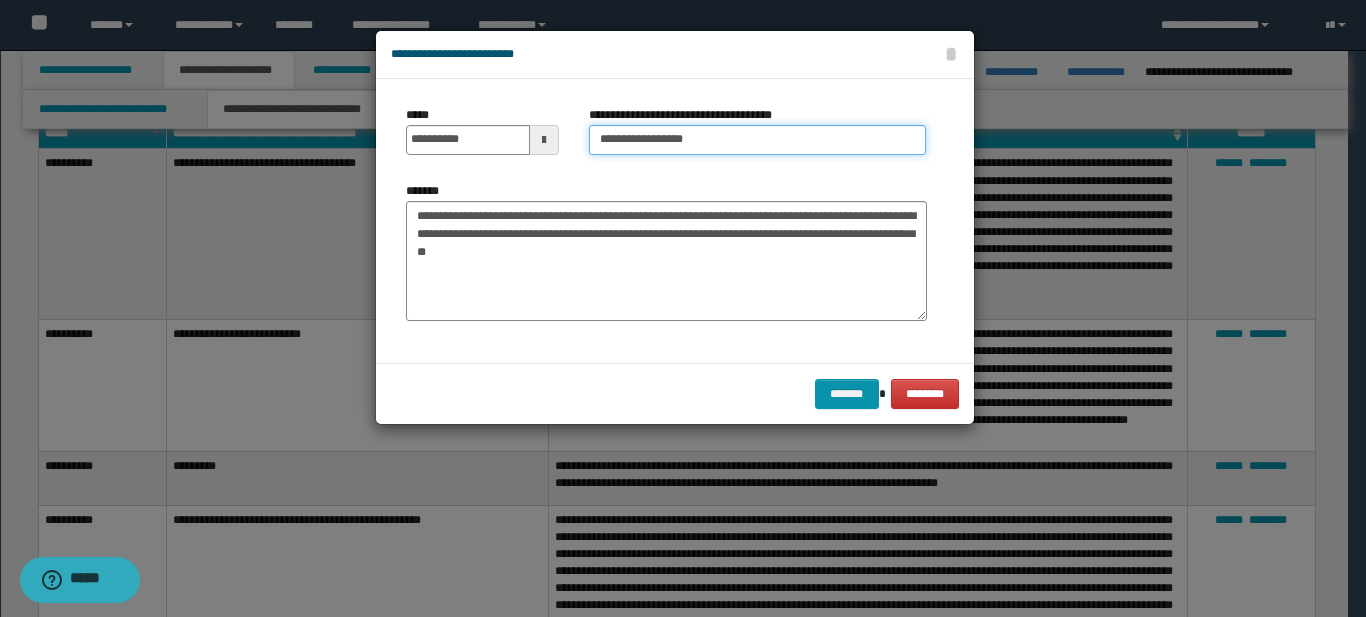 type on "**********" 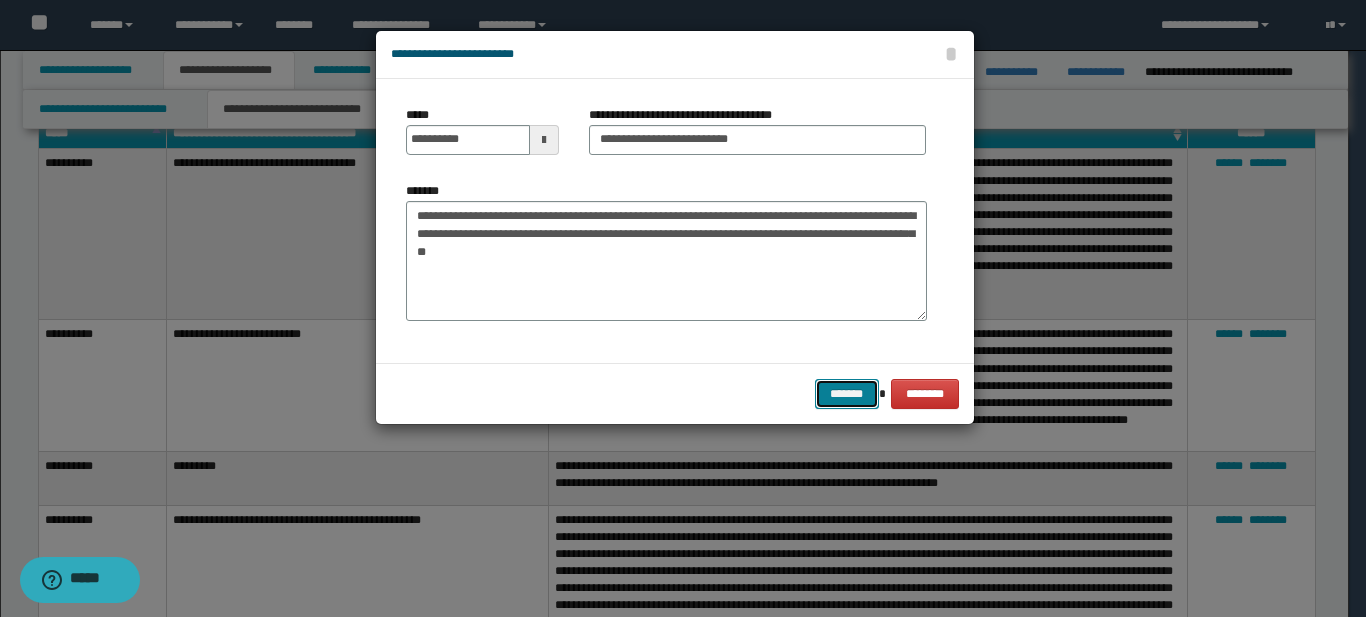 click on "*******" at bounding box center (847, 394) 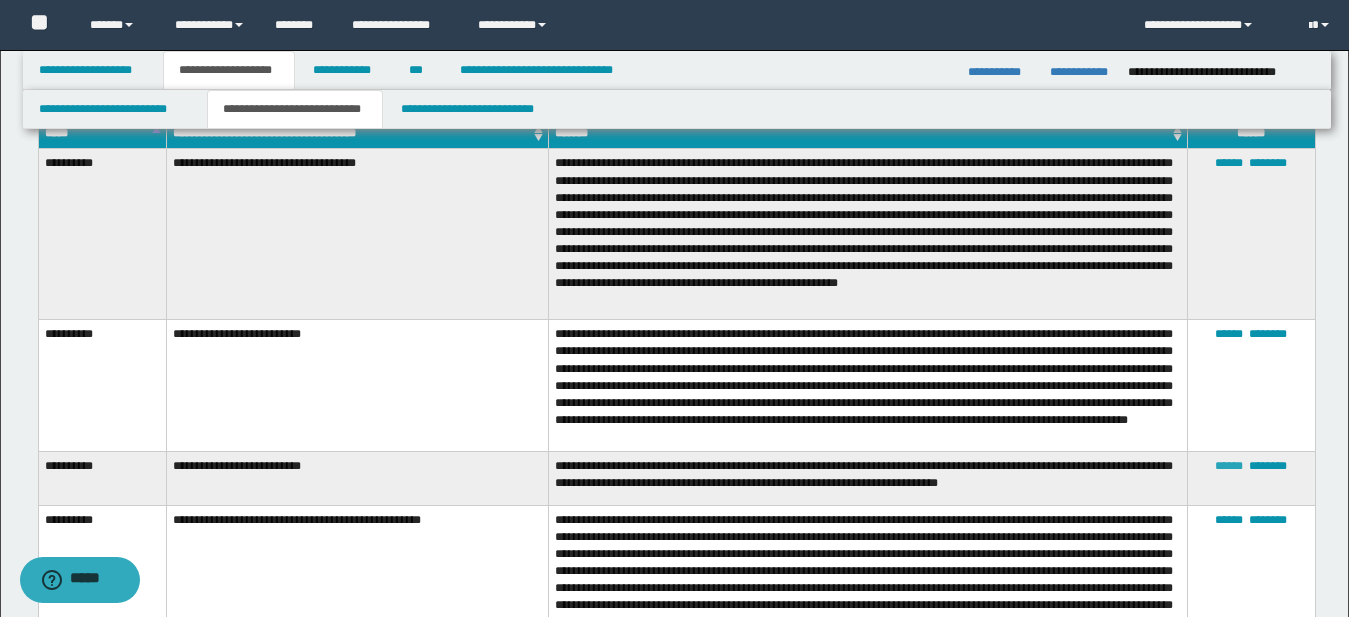 click on "******" at bounding box center [1229, 466] 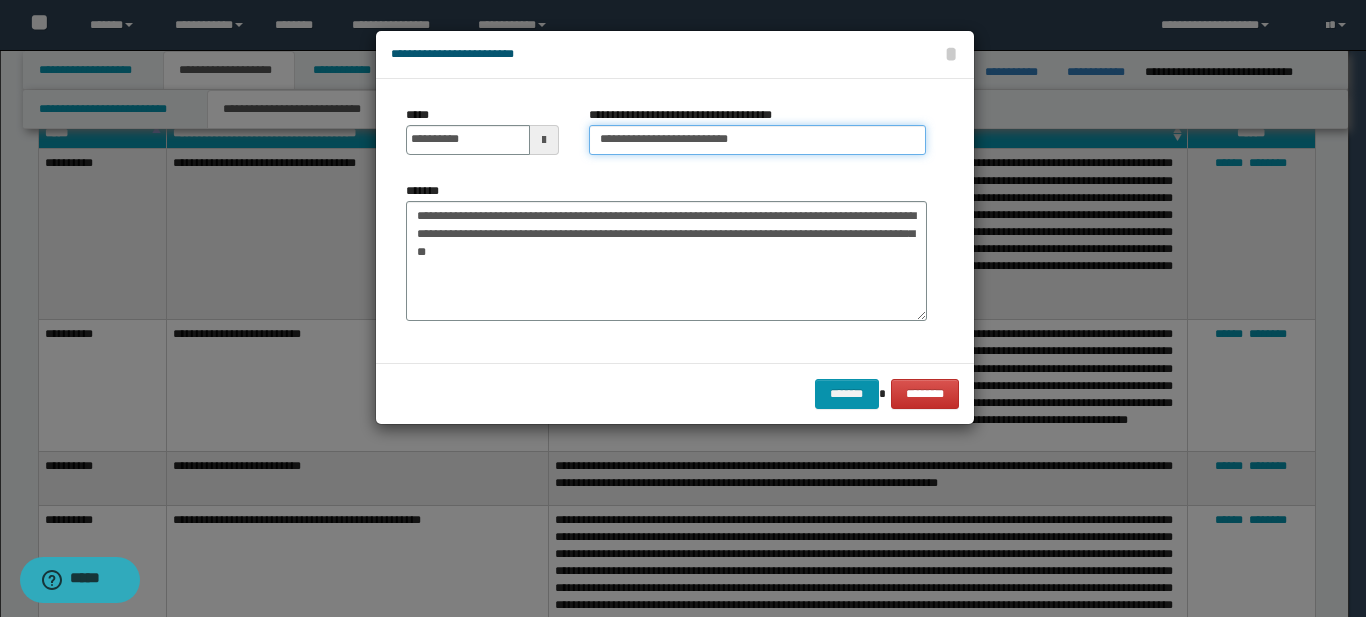 click on "**********" at bounding box center [757, 140] 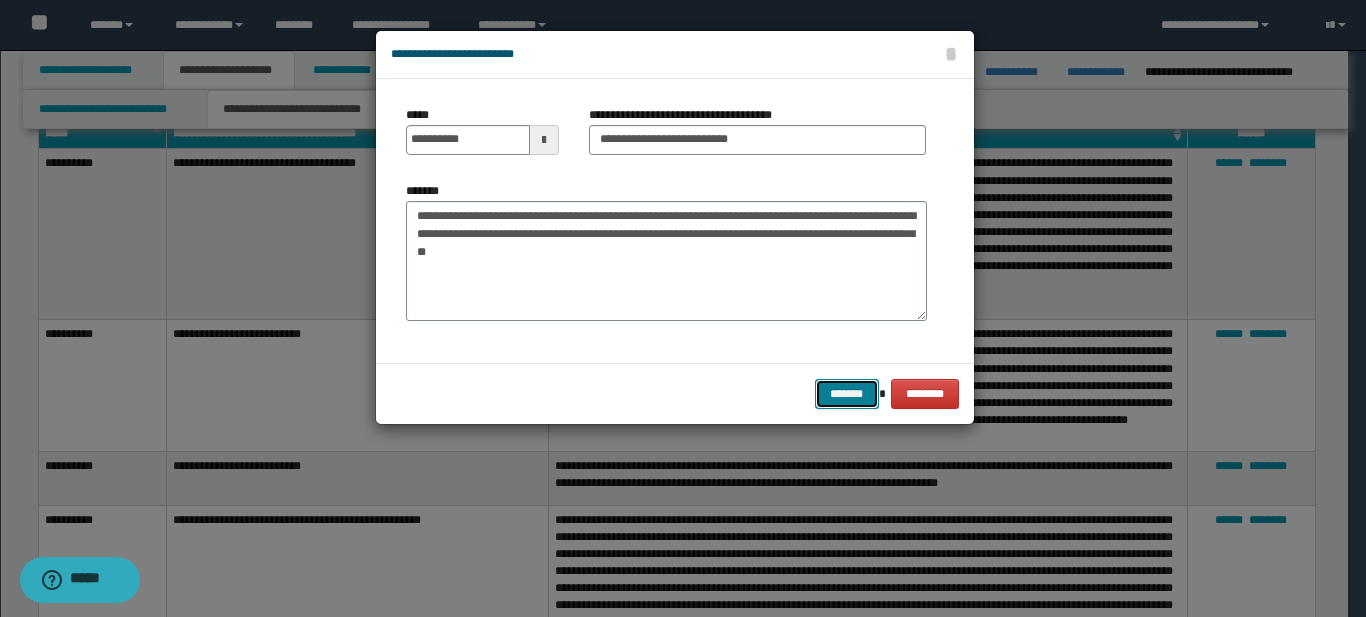 click on "*******" at bounding box center (847, 394) 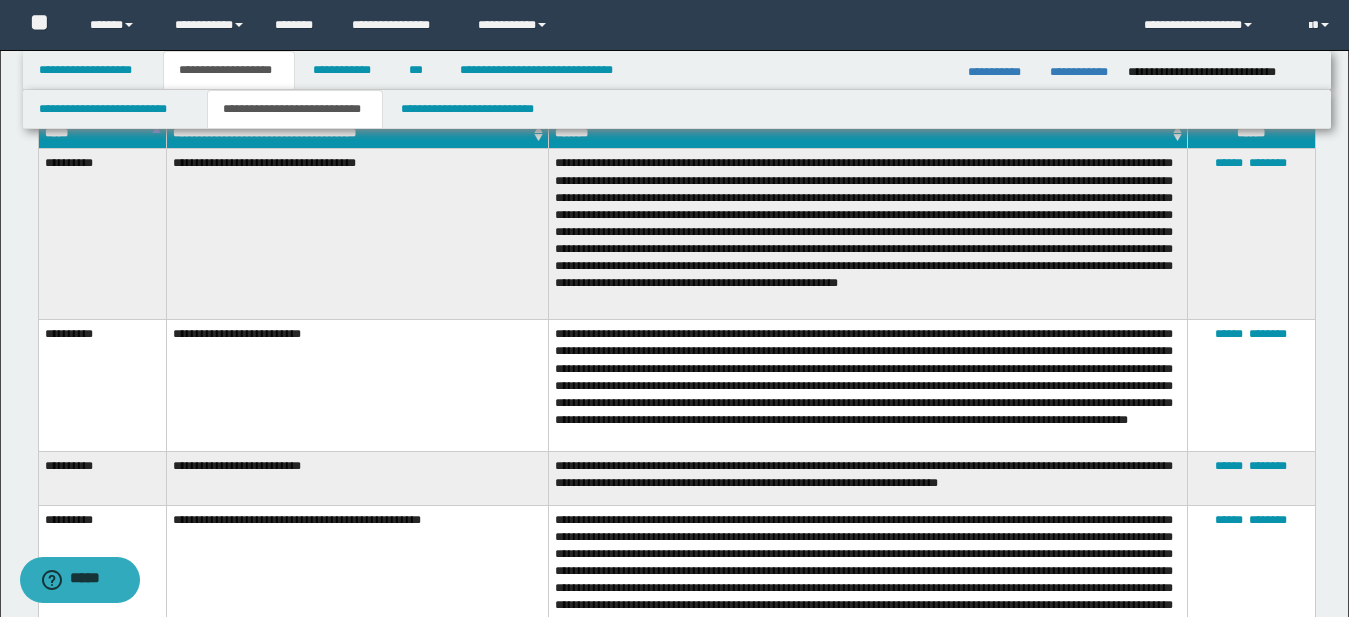scroll, scrollTop: 0, scrollLeft: 0, axis: both 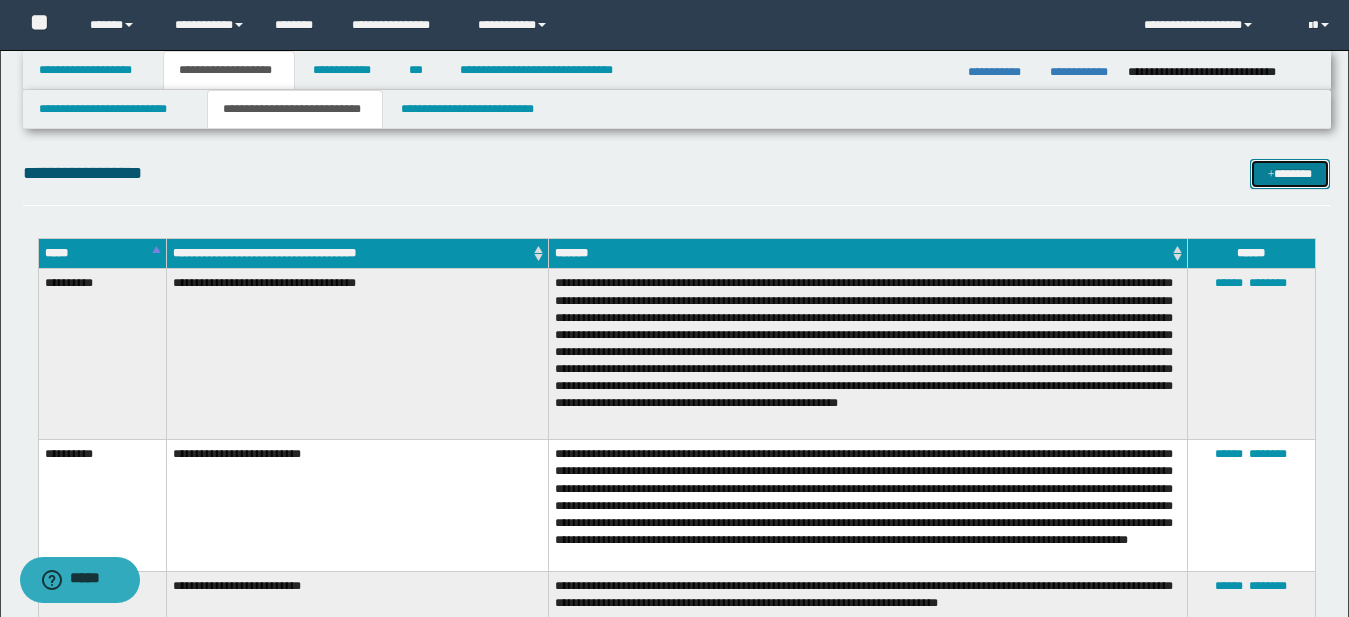 click on "*******" at bounding box center (1290, 174) 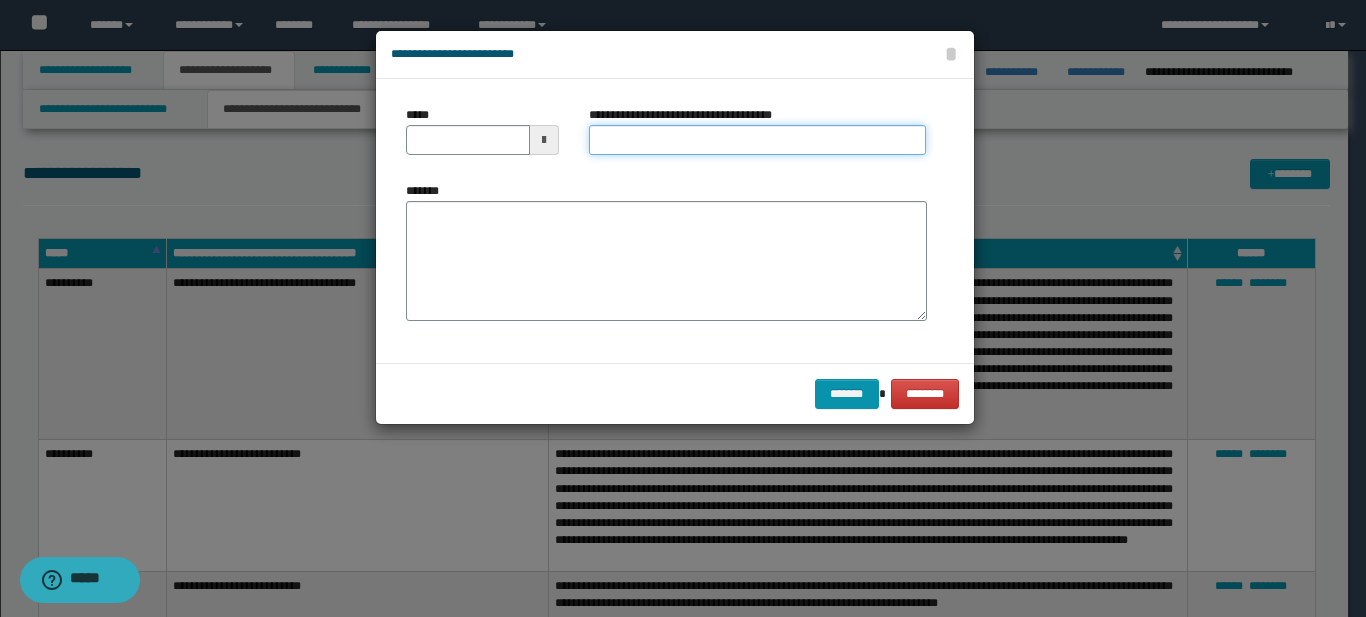 click on "**********" at bounding box center [757, 140] 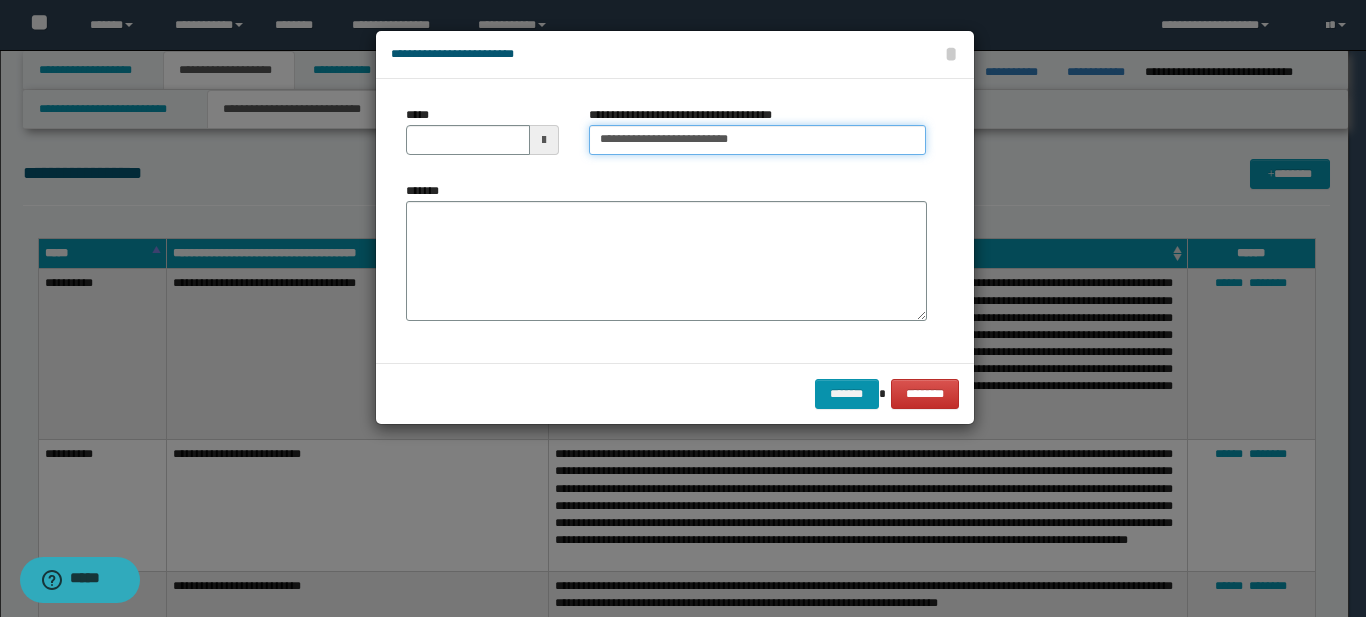 type on "**********" 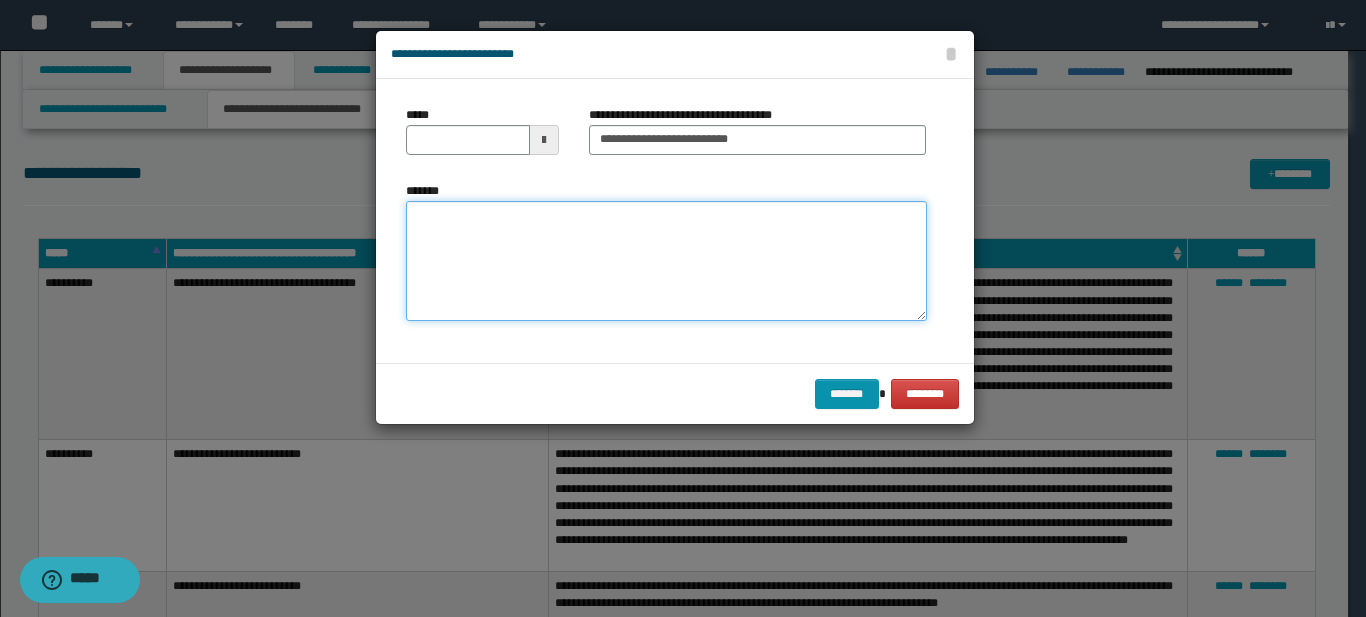 click on "*******" at bounding box center [666, 261] 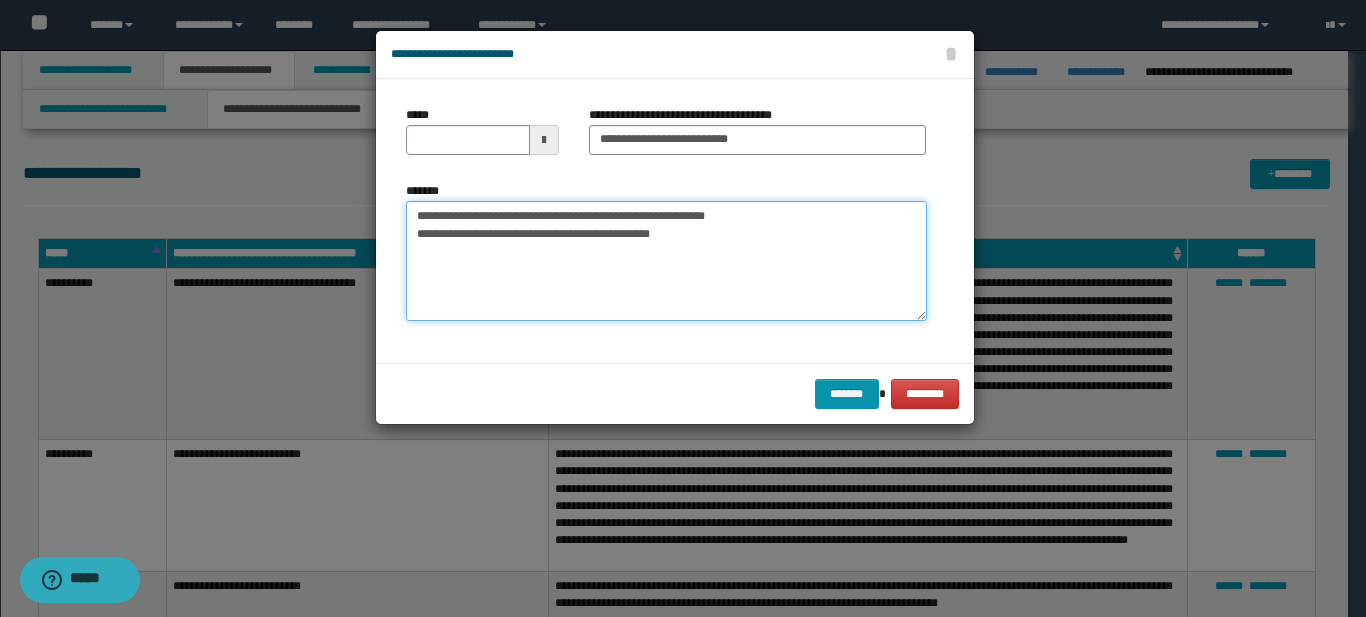 type 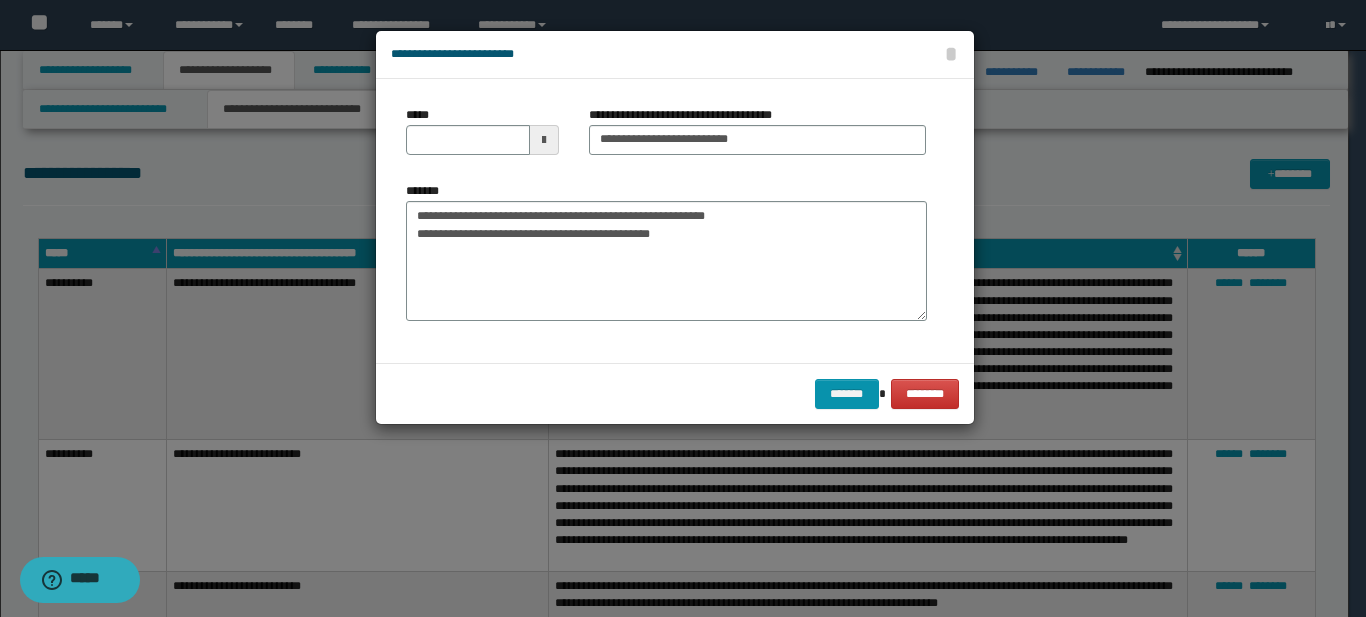 click at bounding box center [544, 140] 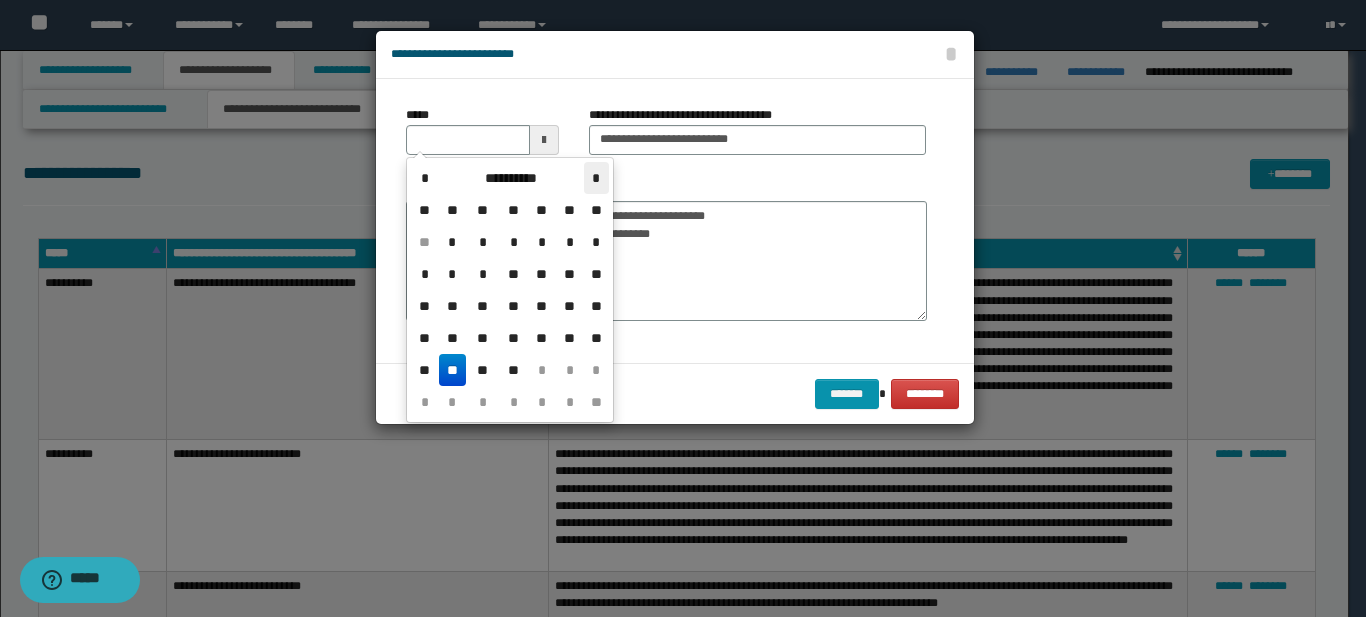 click on "*" at bounding box center [596, 178] 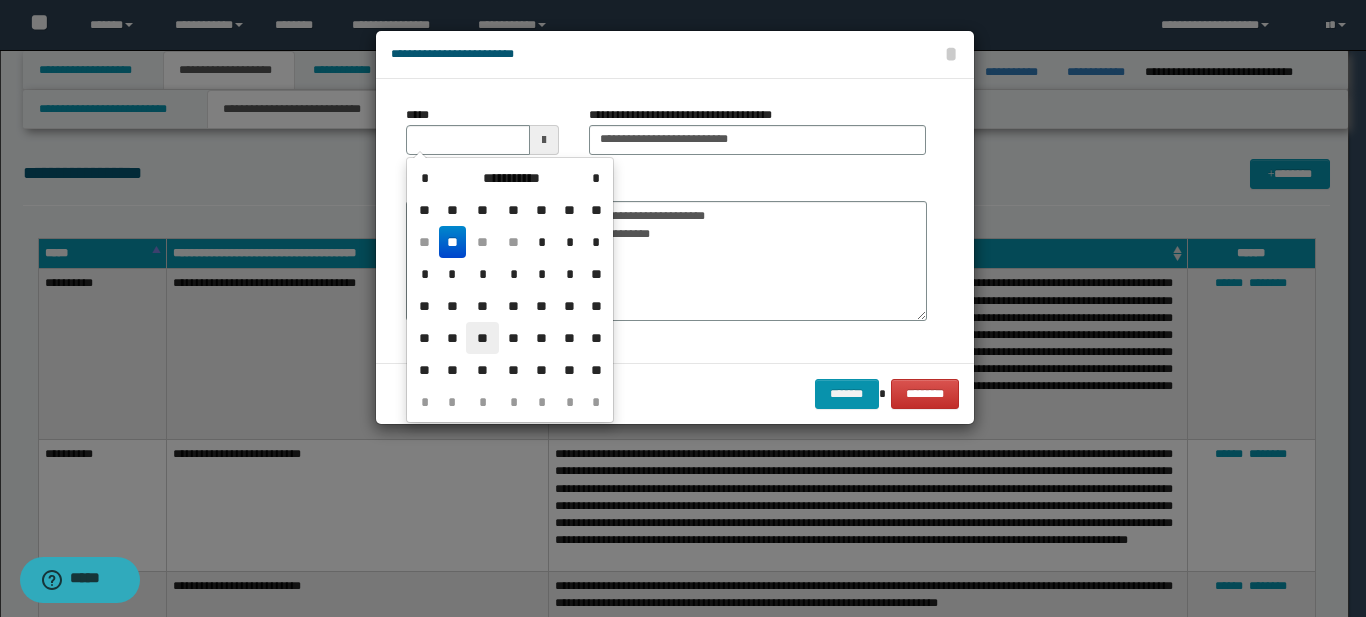 click on "**" at bounding box center [482, 338] 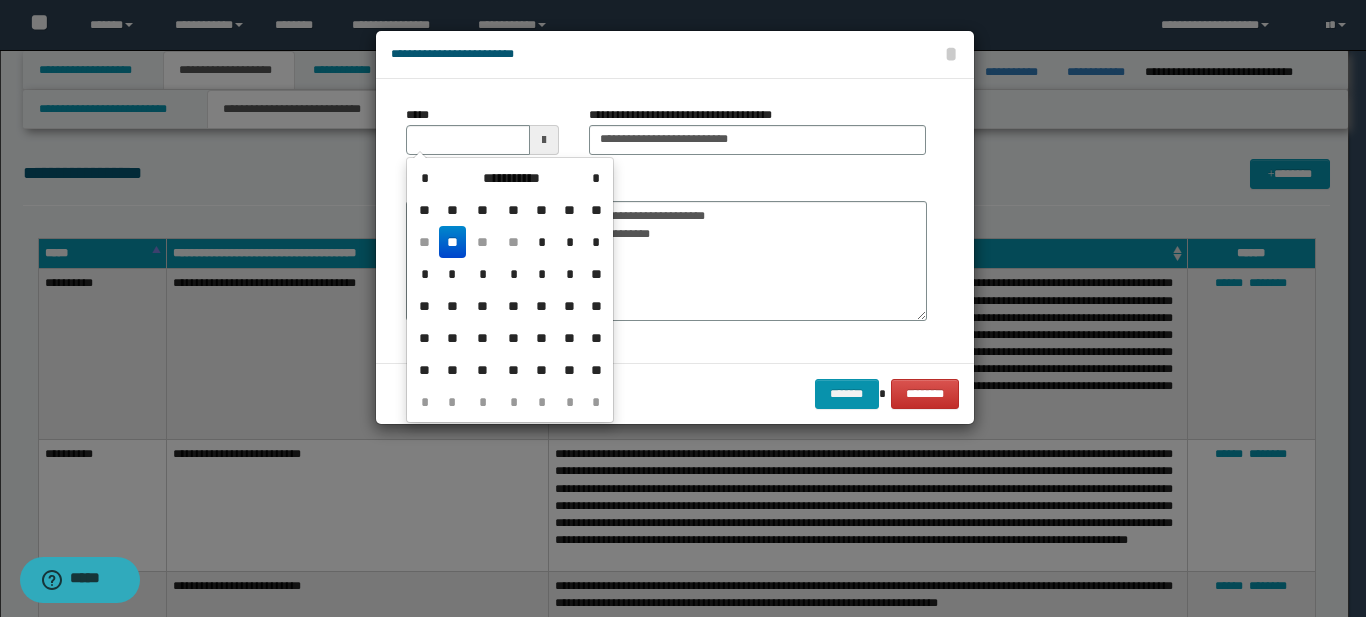 type on "**********" 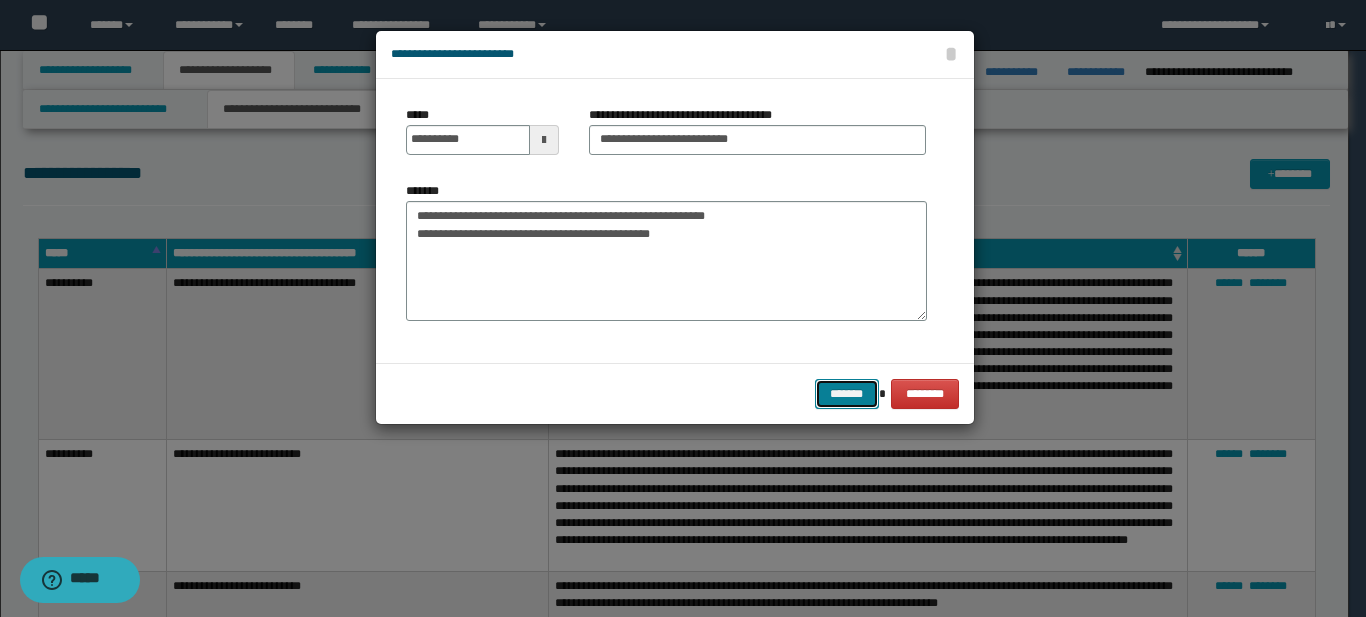 click on "*******" at bounding box center (847, 394) 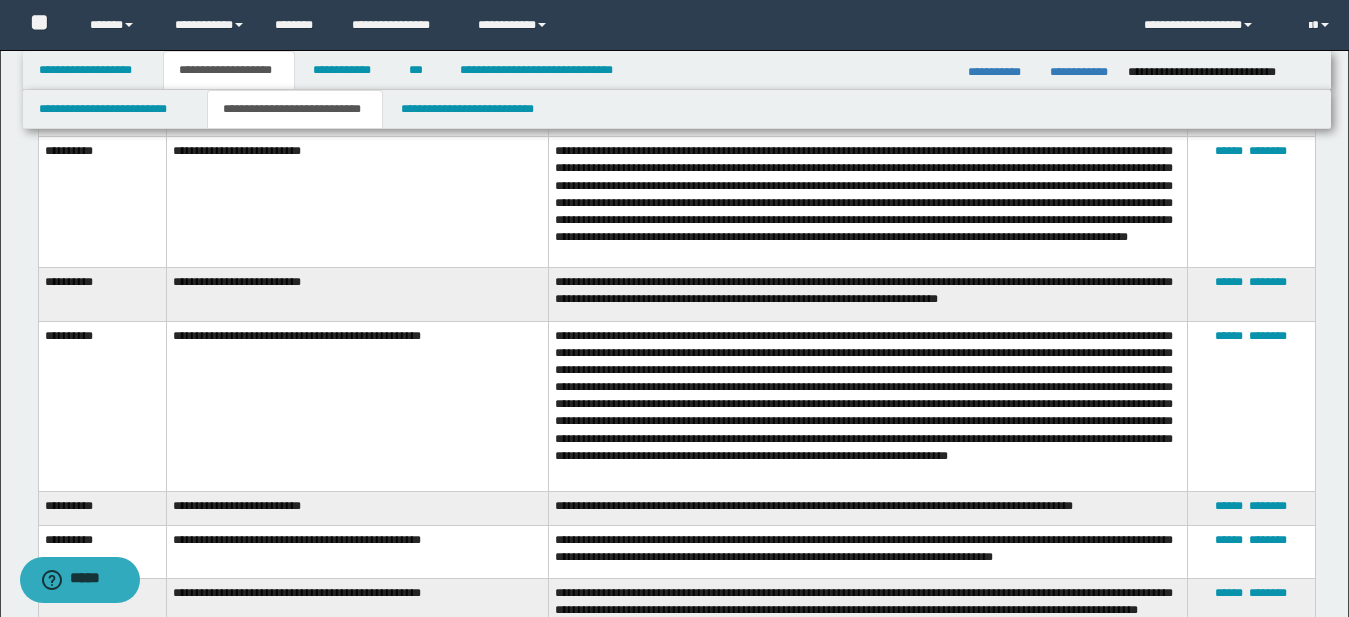 scroll, scrollTop: 158, scrollLeft: 0, axis: vertical 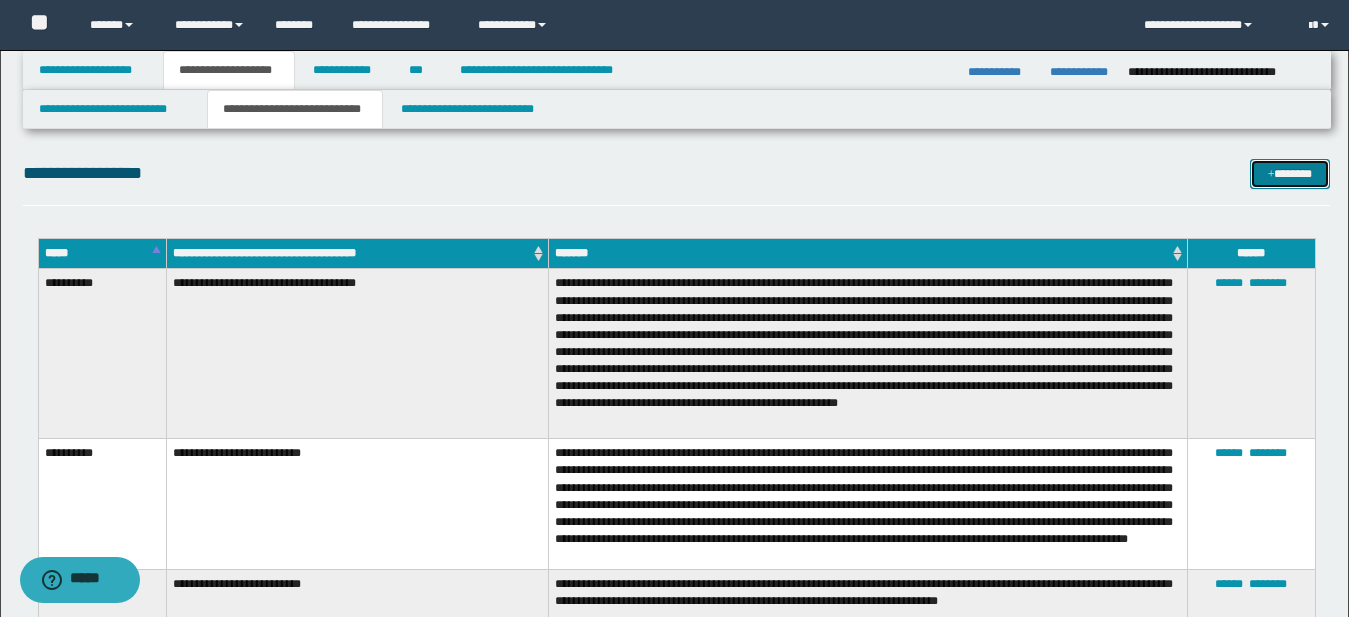 click on "*******" at bounding box center [1290, 174] 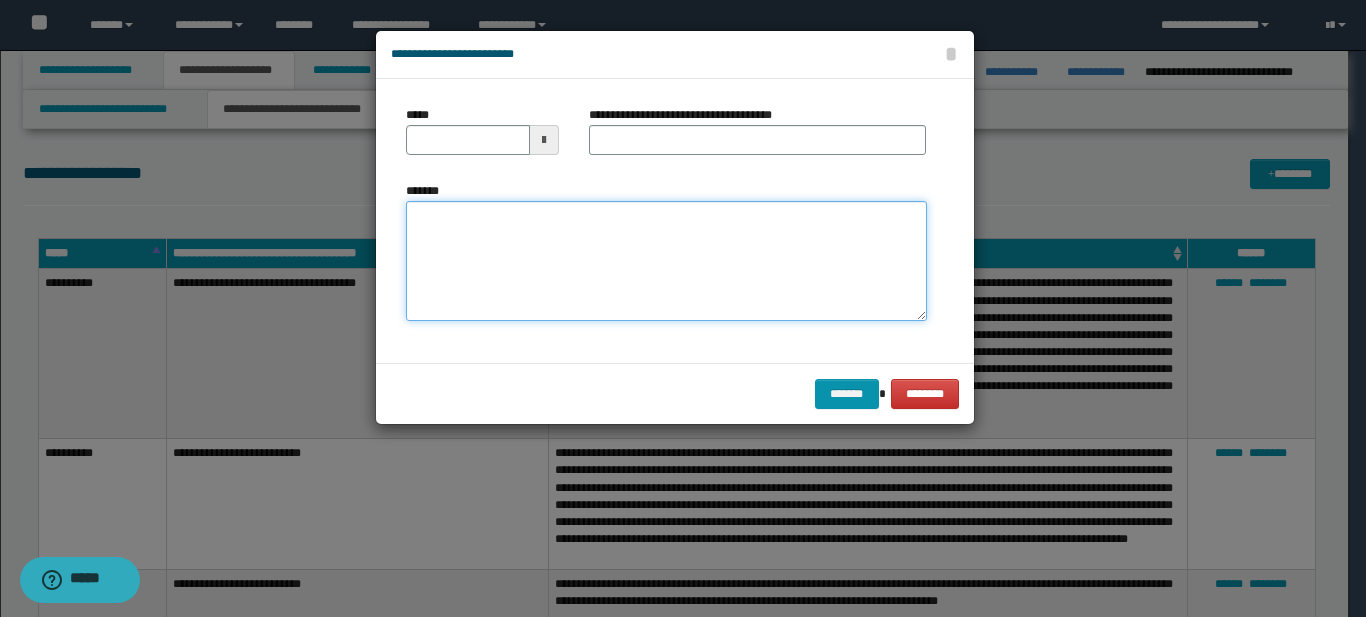 click on "*******" at bounding box center [666, 261] 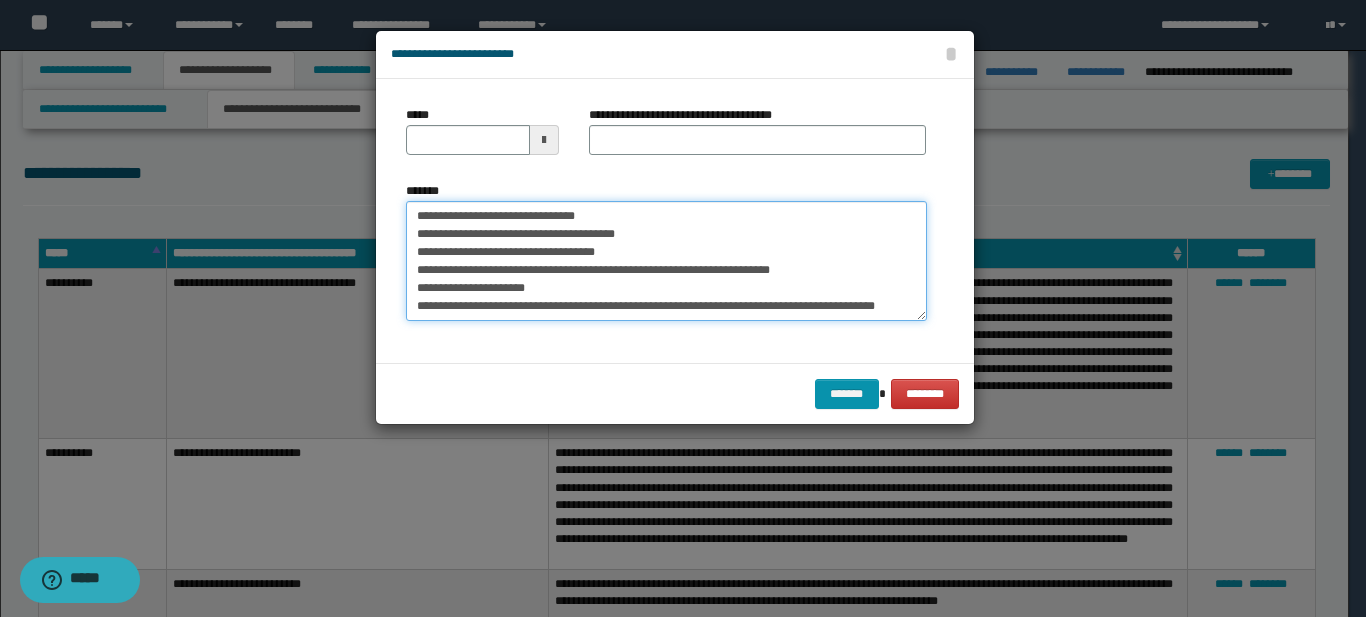 scroll, scrollTop: 30, scrollLeft: 0, axis: vertical 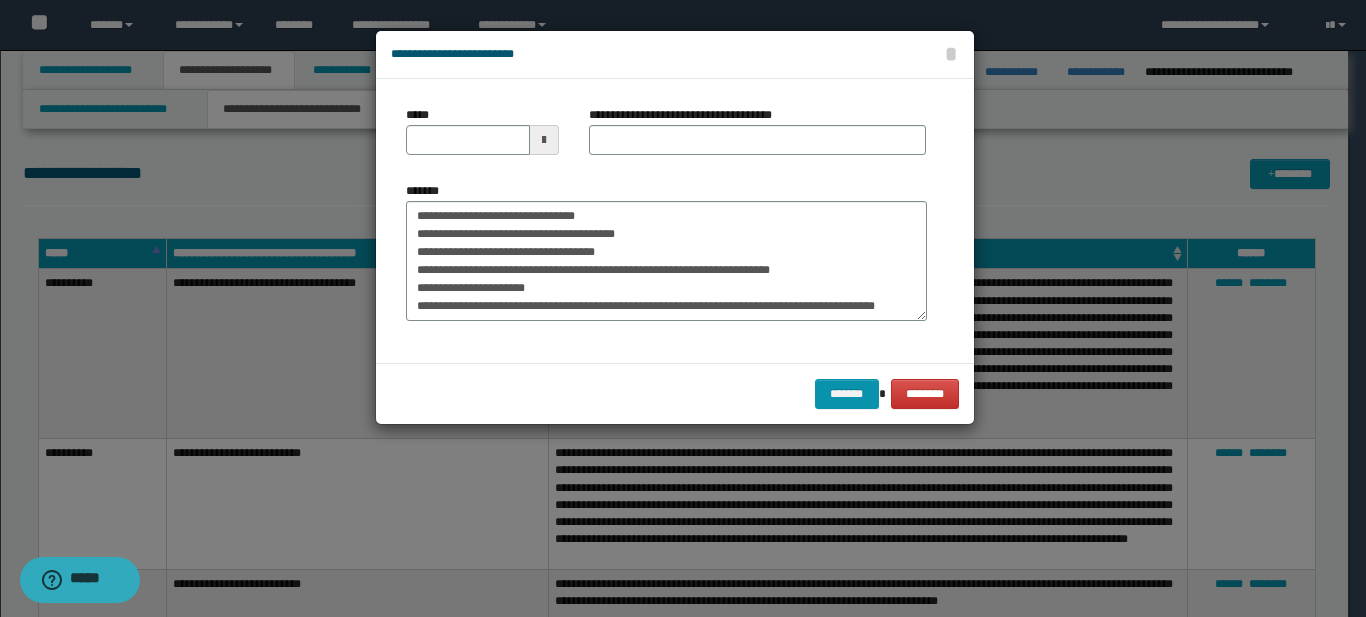 click at bounding box center (544, 140) 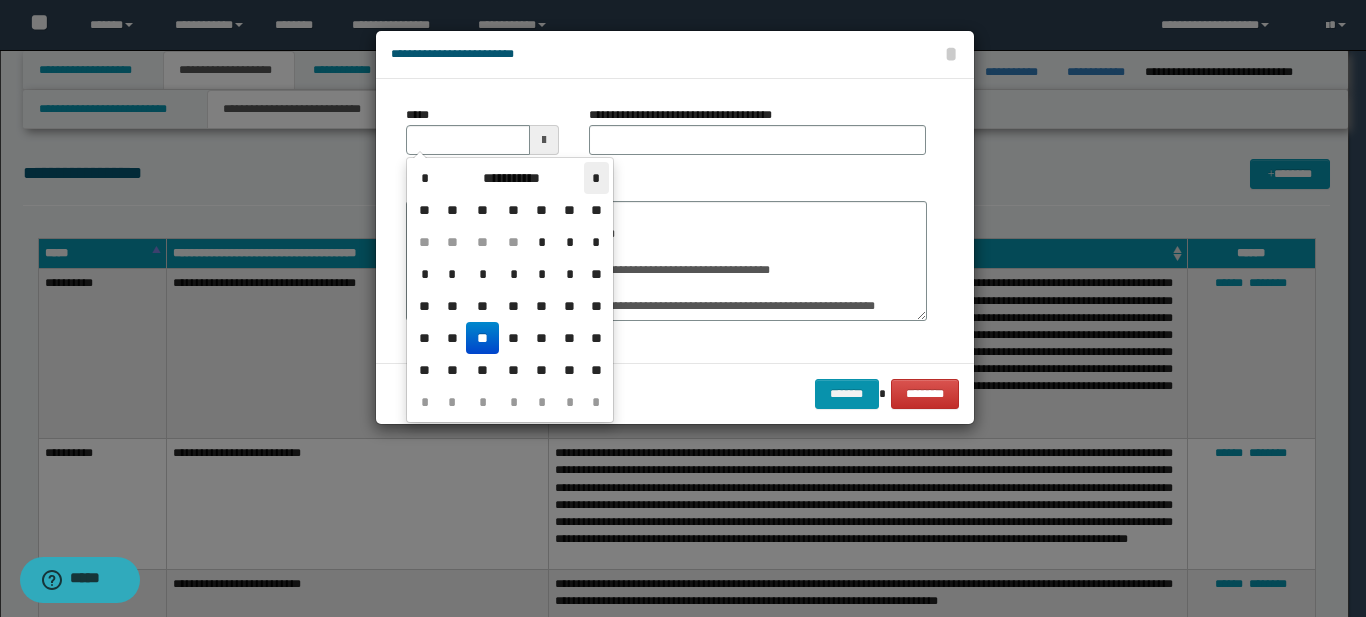 click on "*" at bounding box center [596, 178] 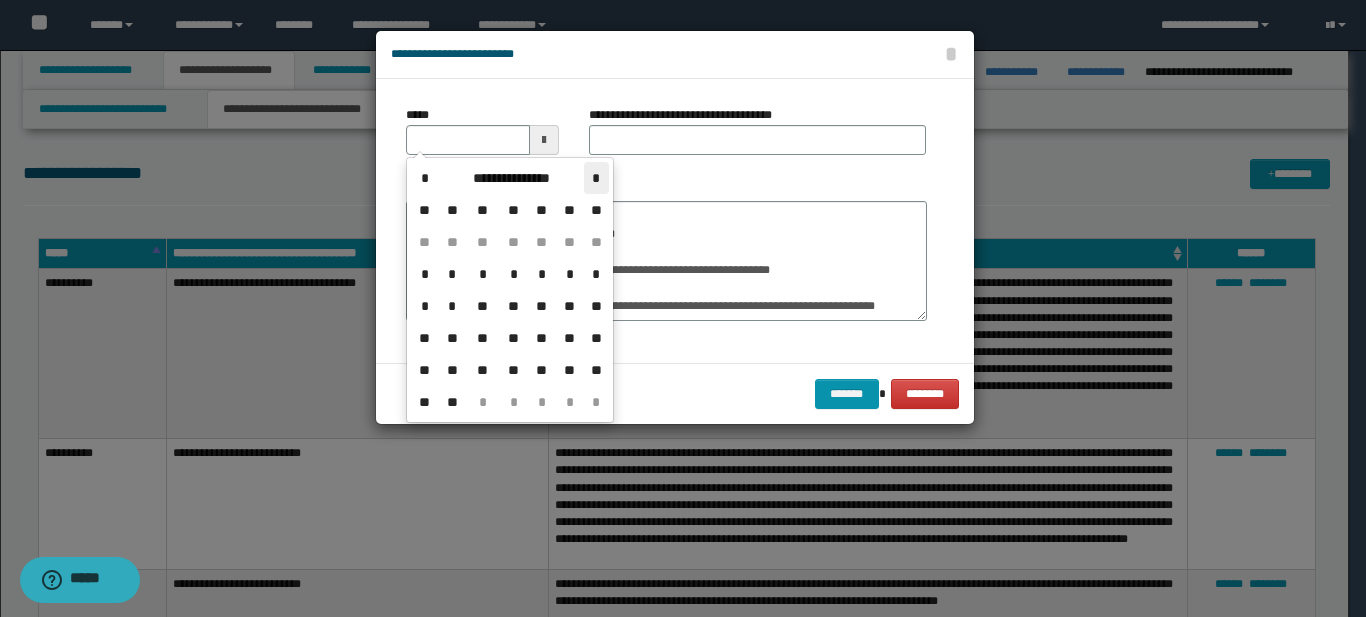 click on "*" at bounding box center [596, 178] 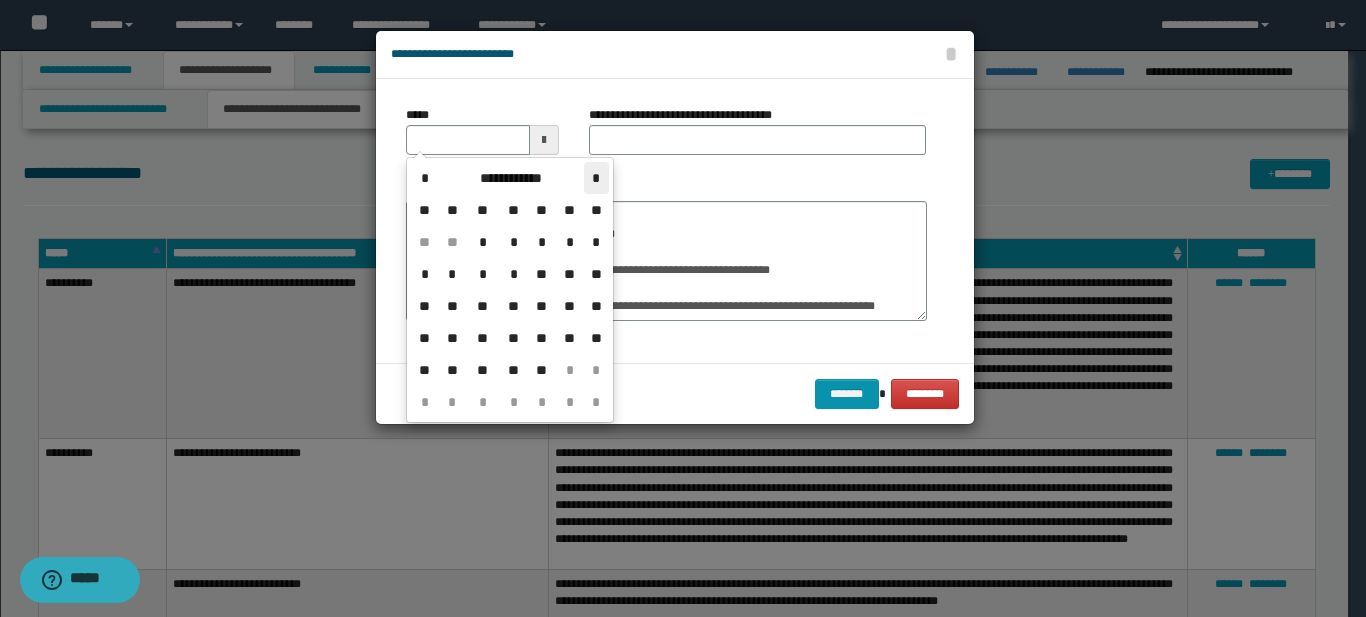 click on "*" at bounding box center (596, 178) 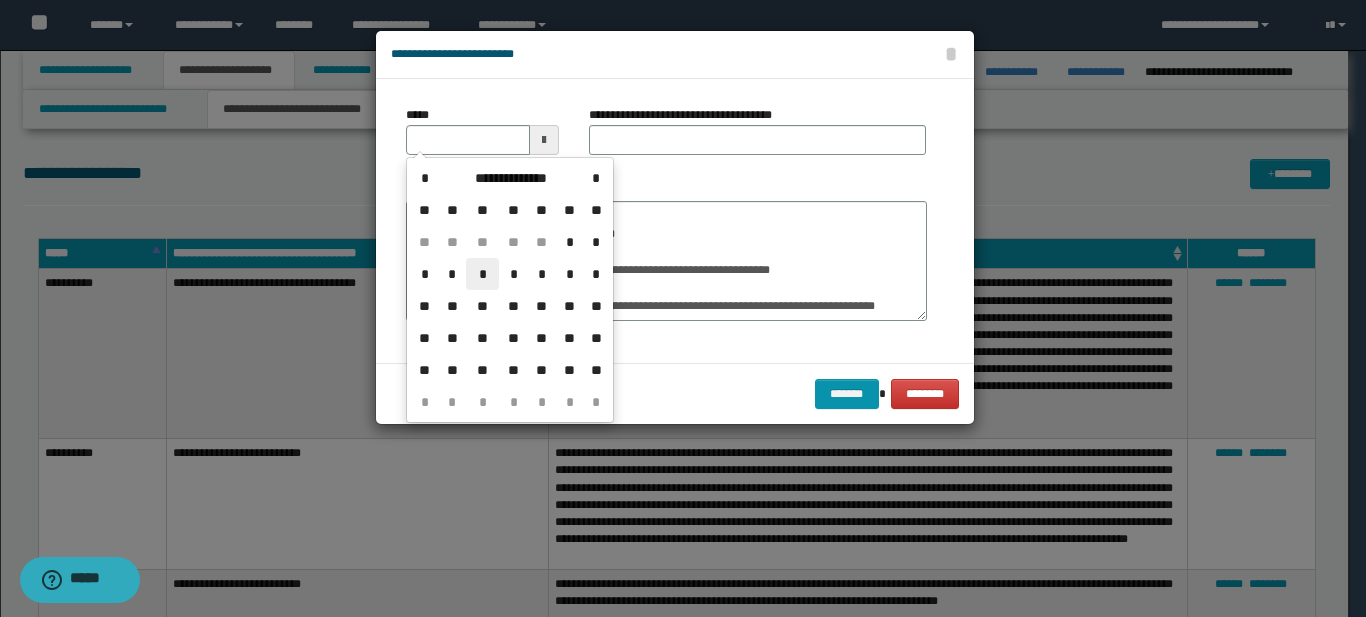 click on "*" at bounding box center (482, 274) 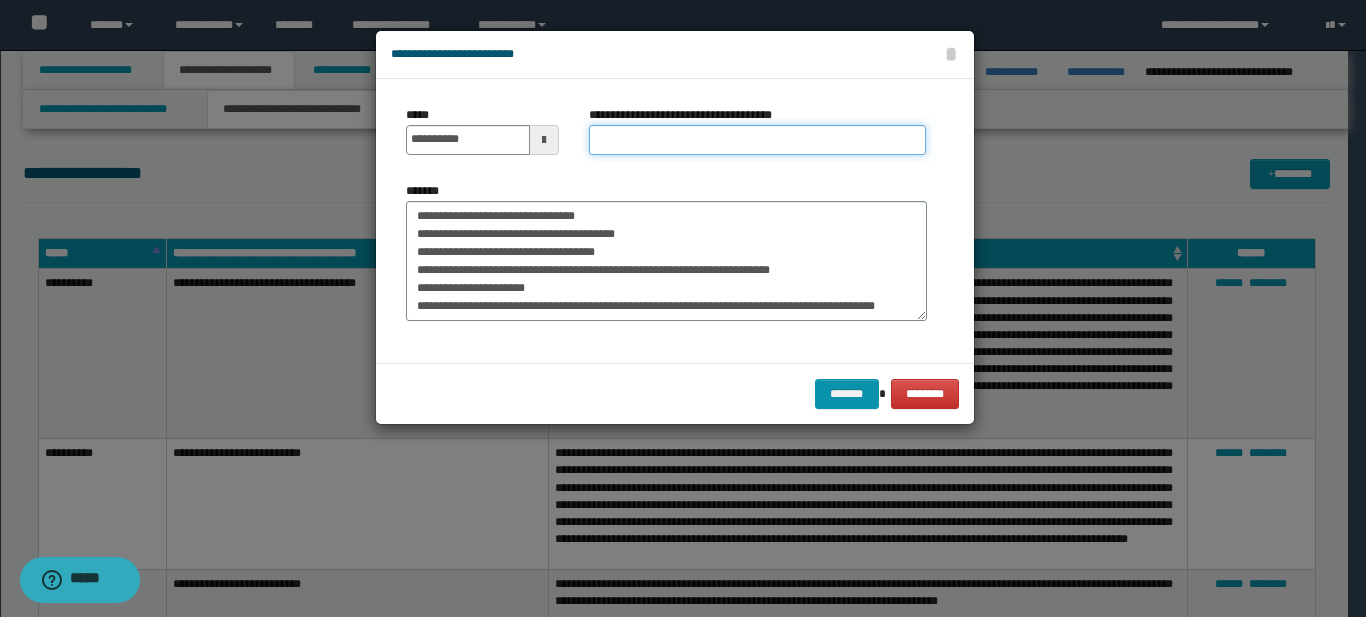 click on "**********" at bounding box center (757, 140) 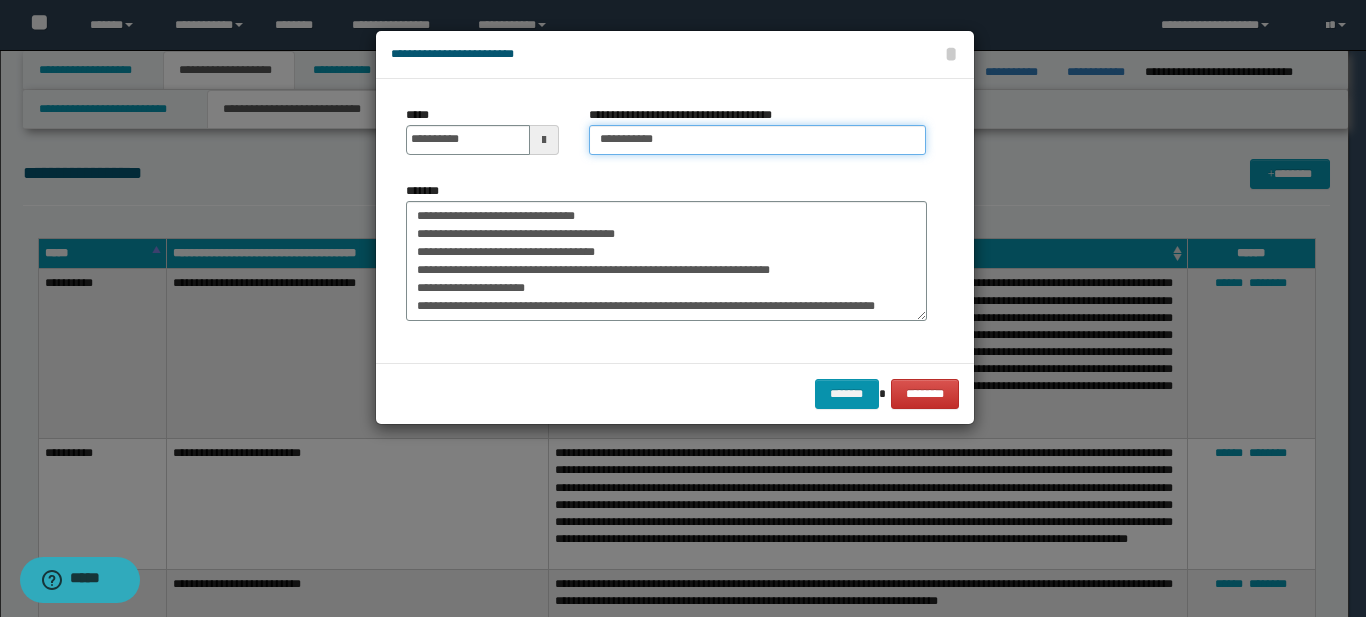 type on "**********" 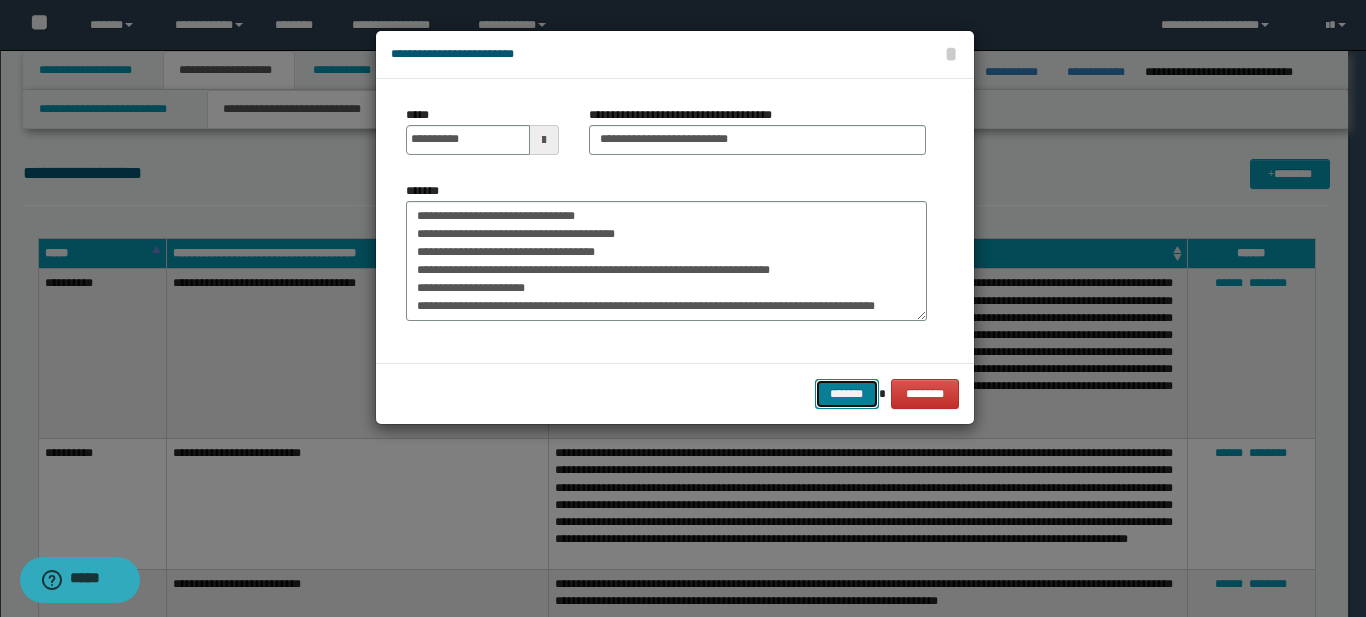 click on "*******" at bounding box center (847, 394) 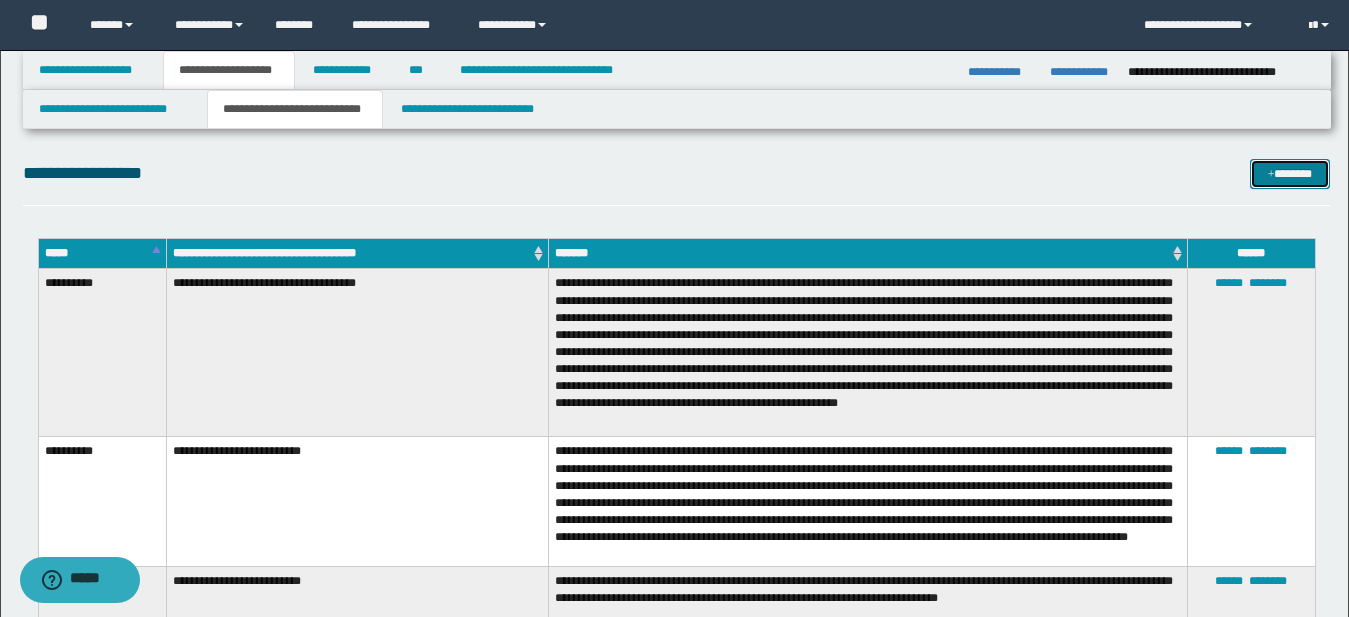 click on "*******" at bounding box center [1290, 174] 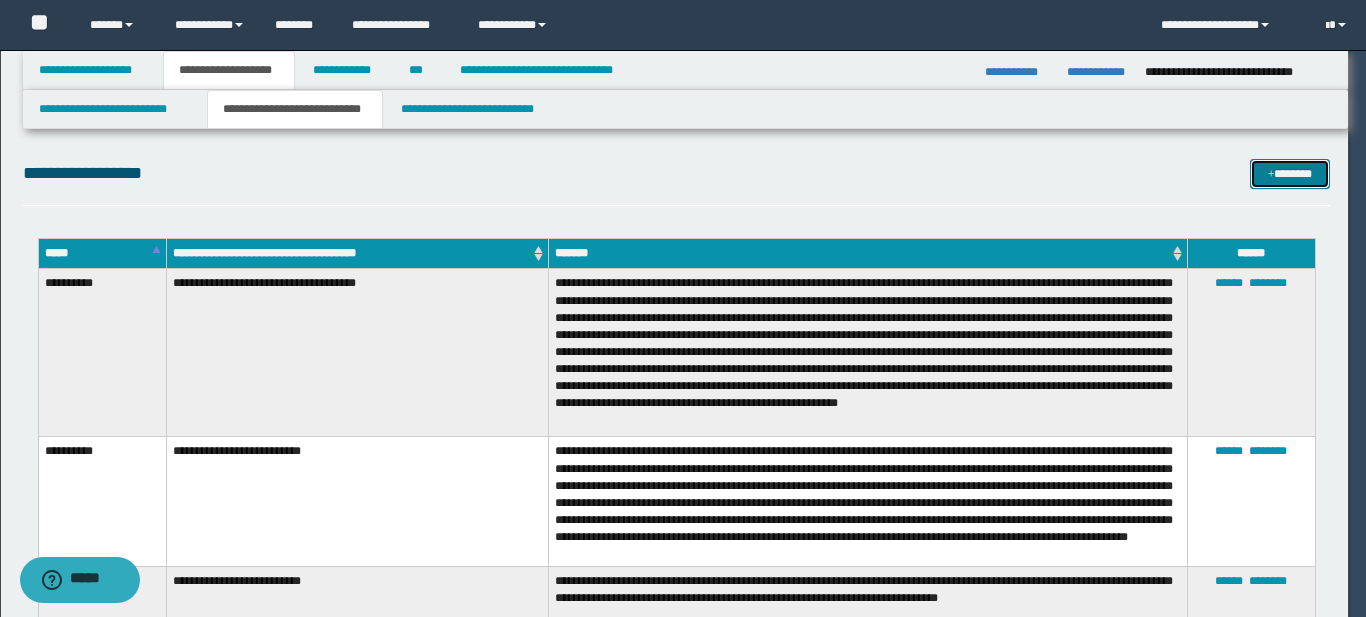 scroll, scrollTop: 0, scrollLeft: 0, axis: both 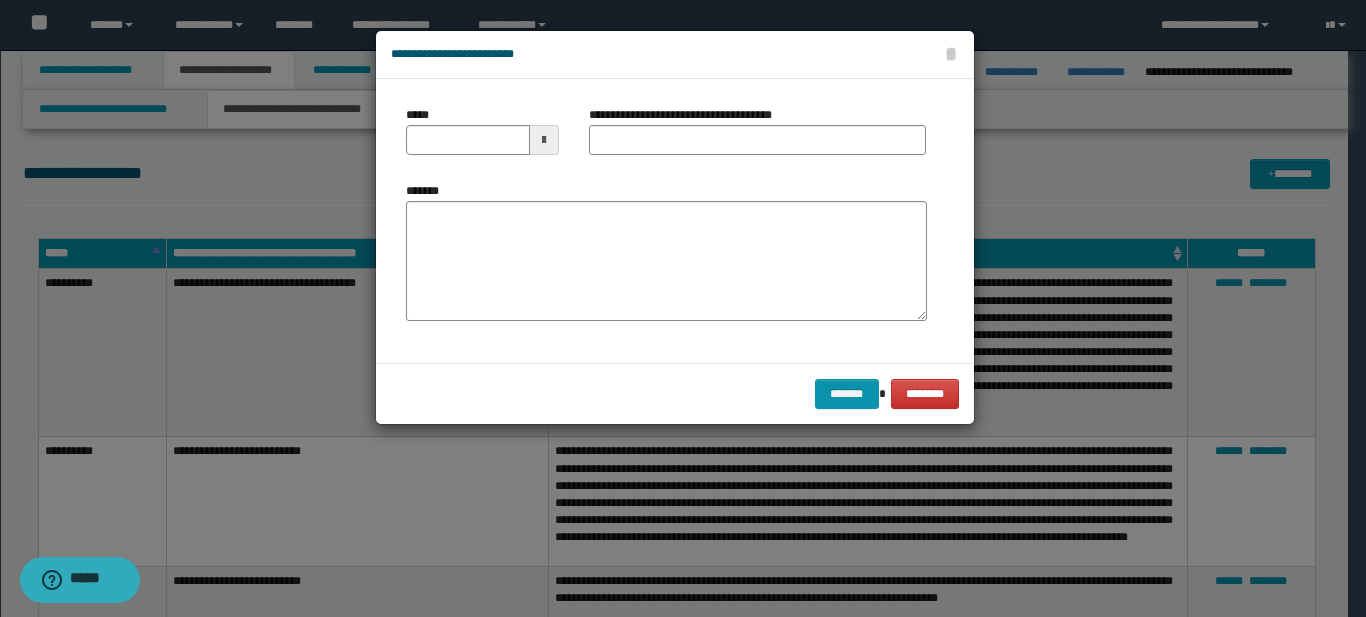click at bounding box center (544, 140) 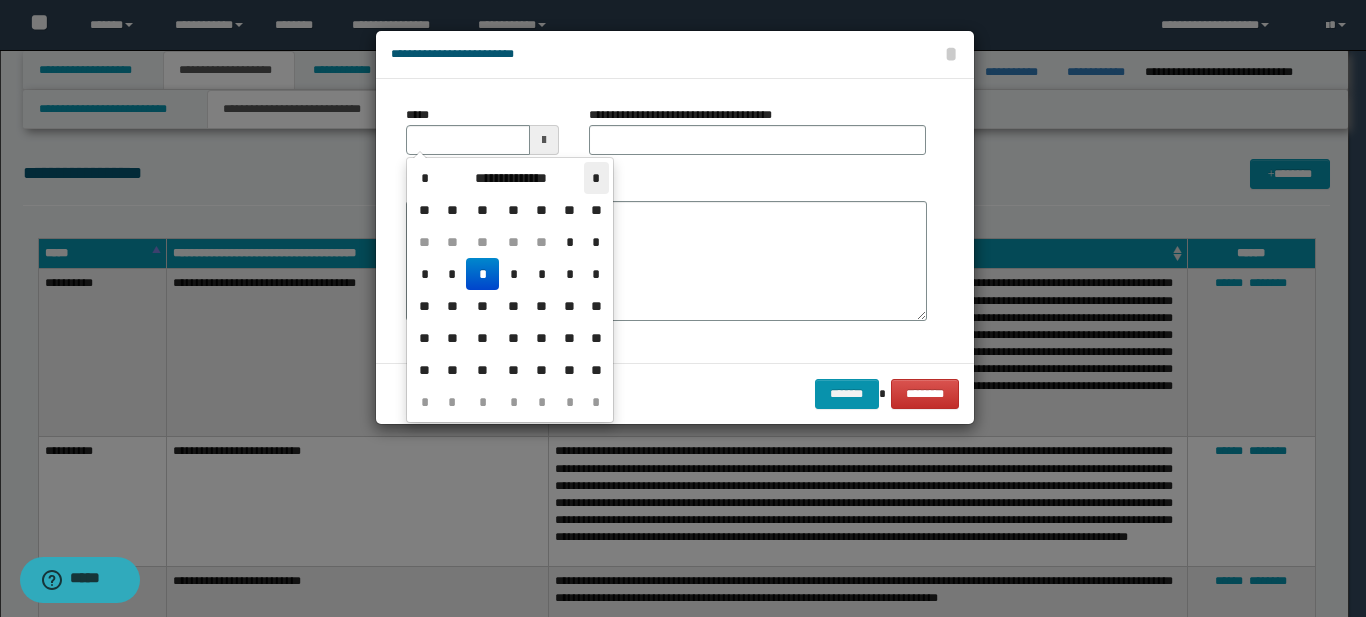click on "*" at bounding box center [596, 178] 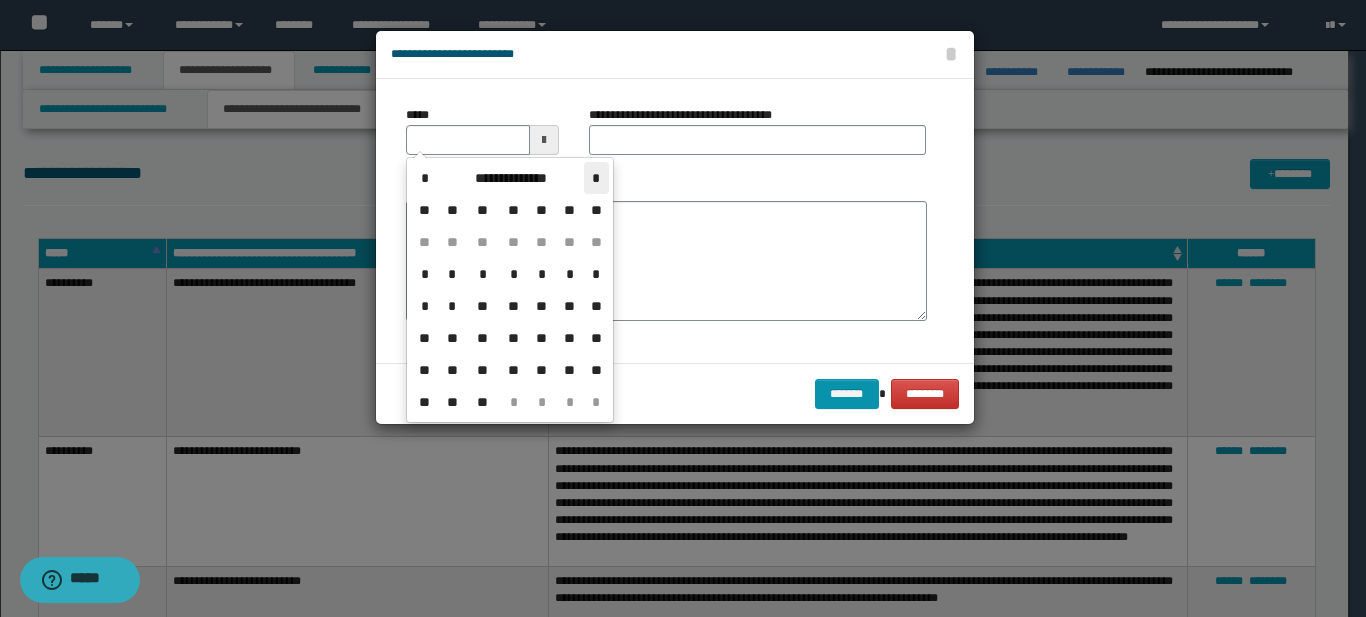 click on "*" at bounding box center (596, 178) 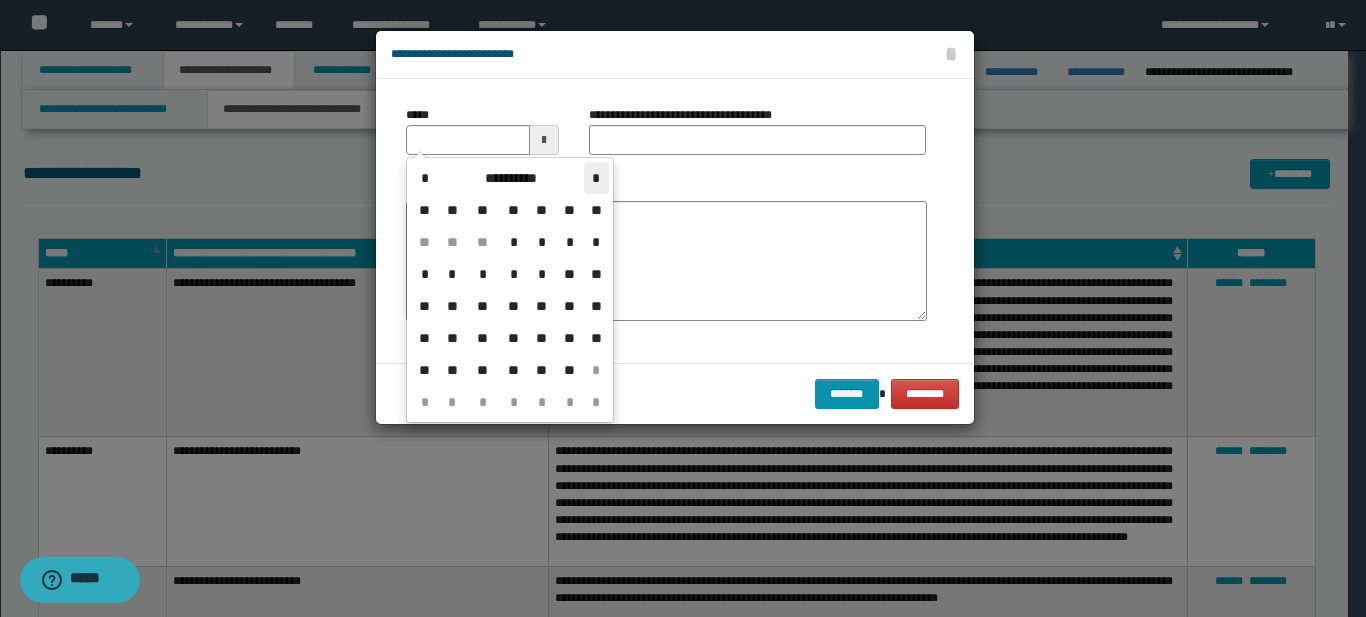 click on "*" at bounding box center (596, 178) 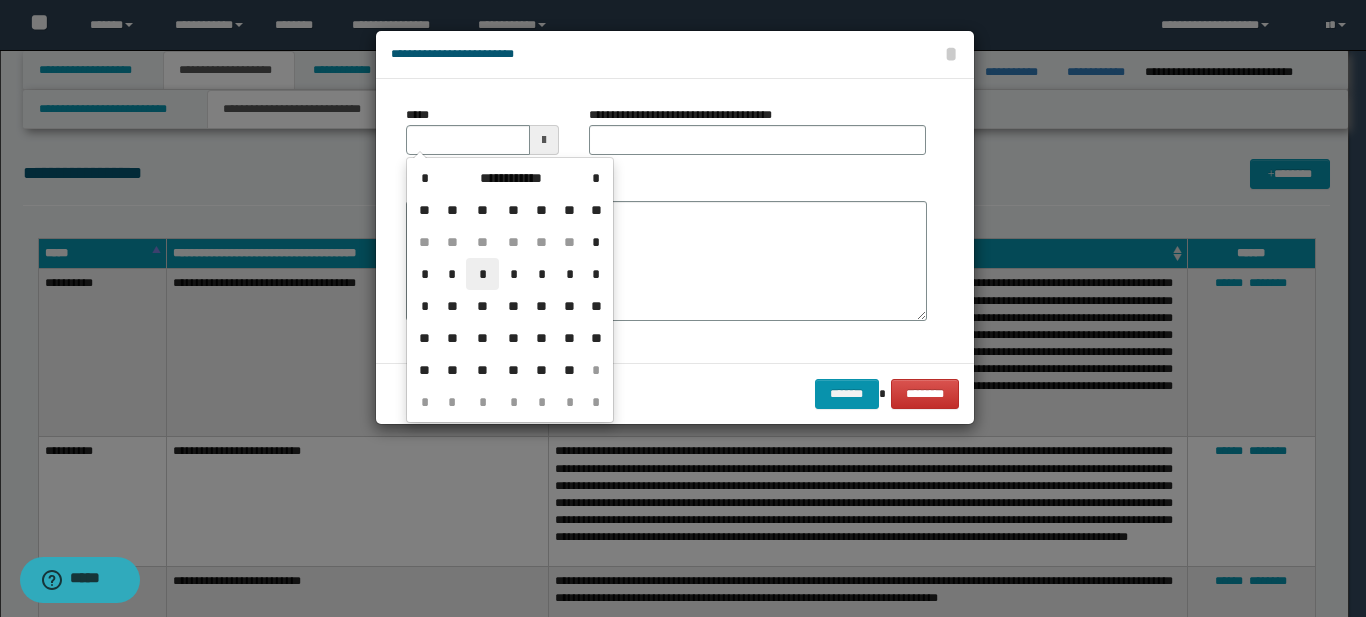 click on "*" at bounding box center [482, 274] 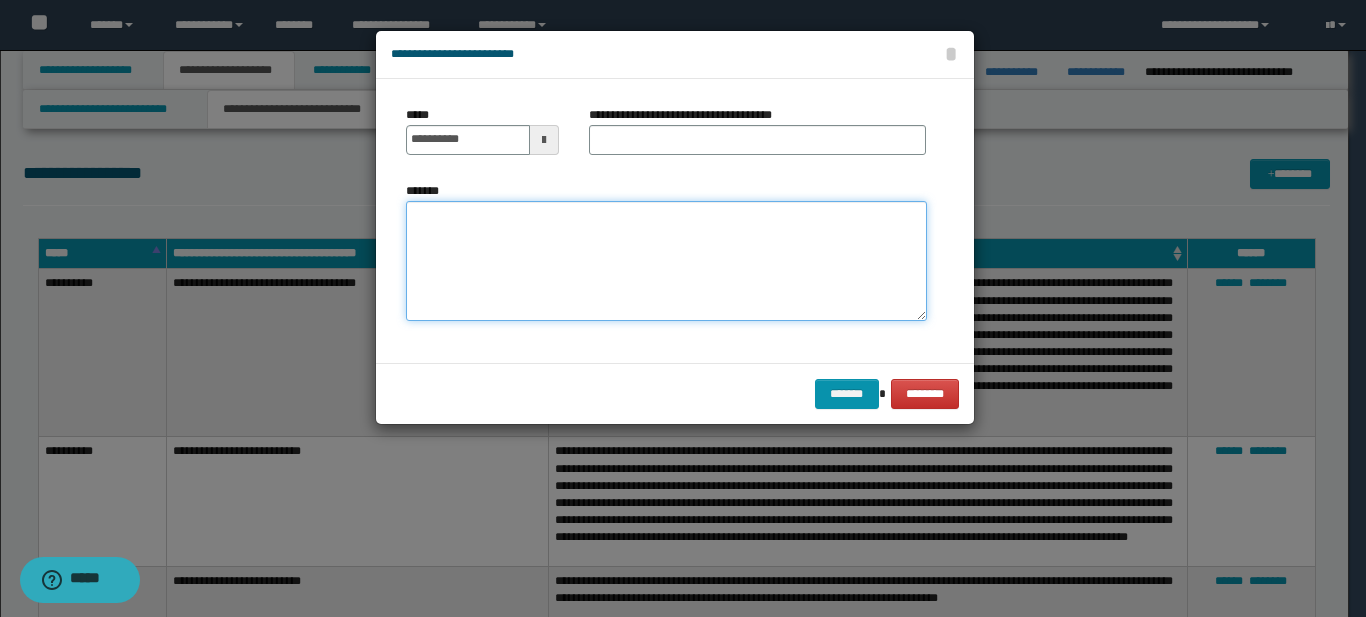 click on "*******" at bounding box center (666, 261) 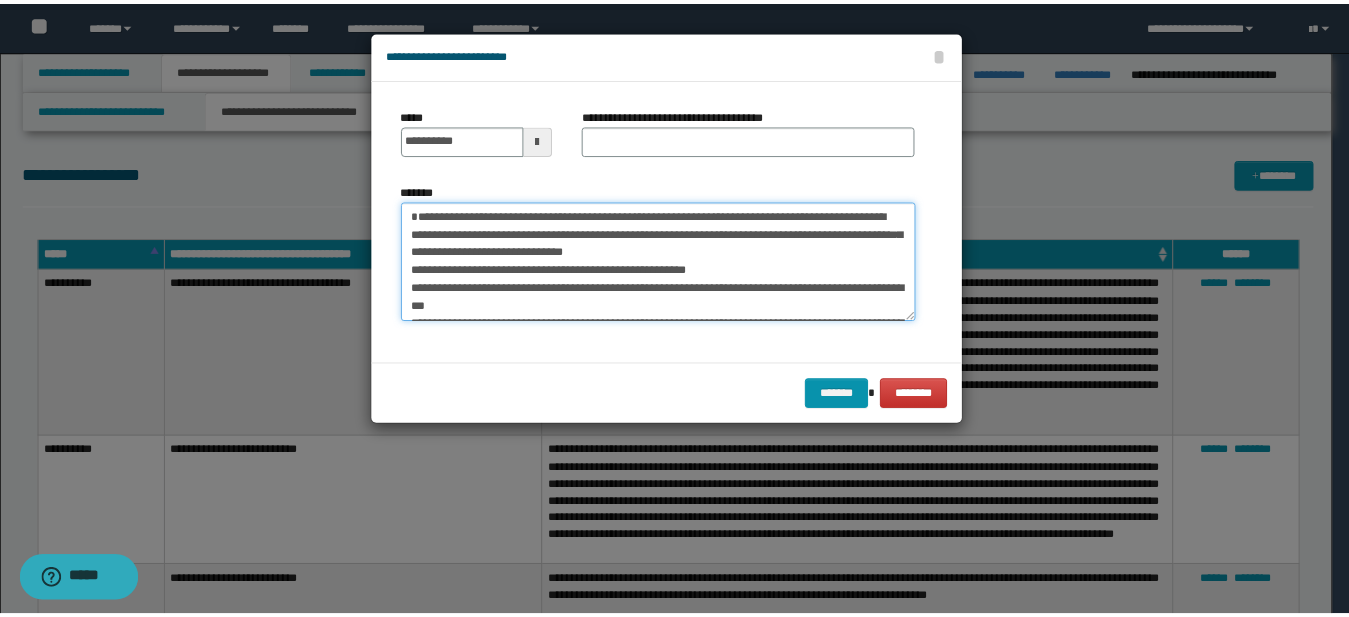 scroll, scrollTop: 174, scrollLeft: 0, axis: vertical 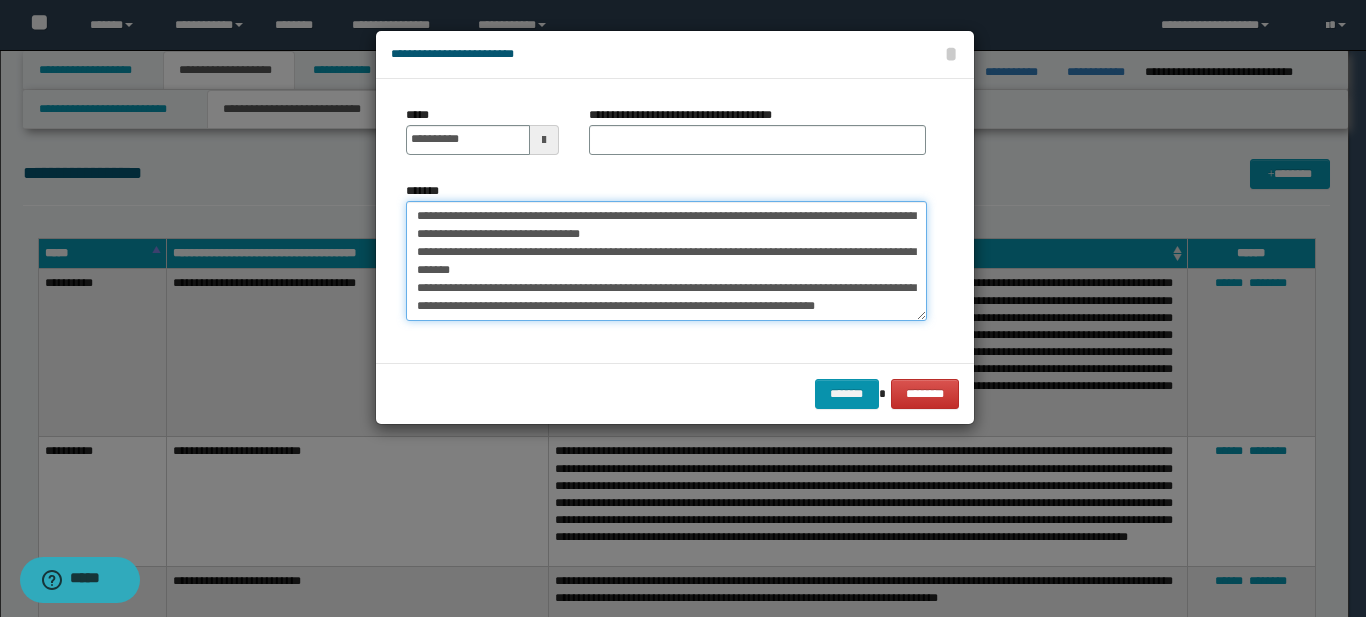 type on "**********" 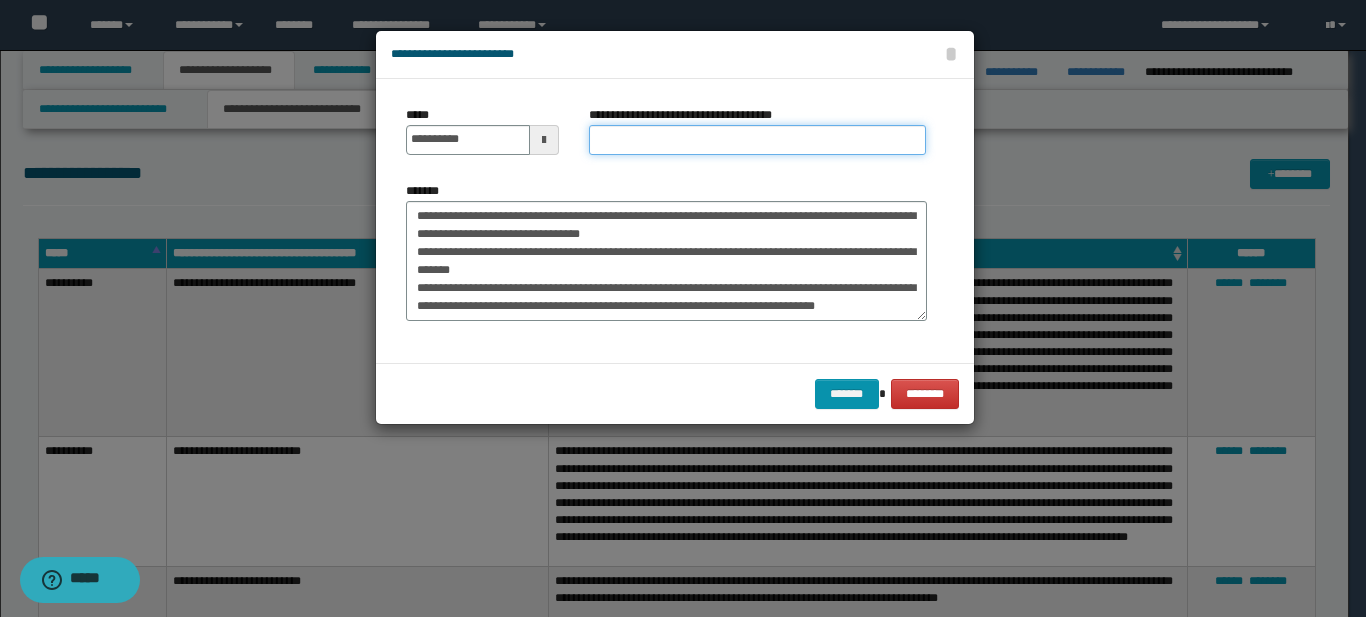 click on "**********" at bounding box center [757, 140] 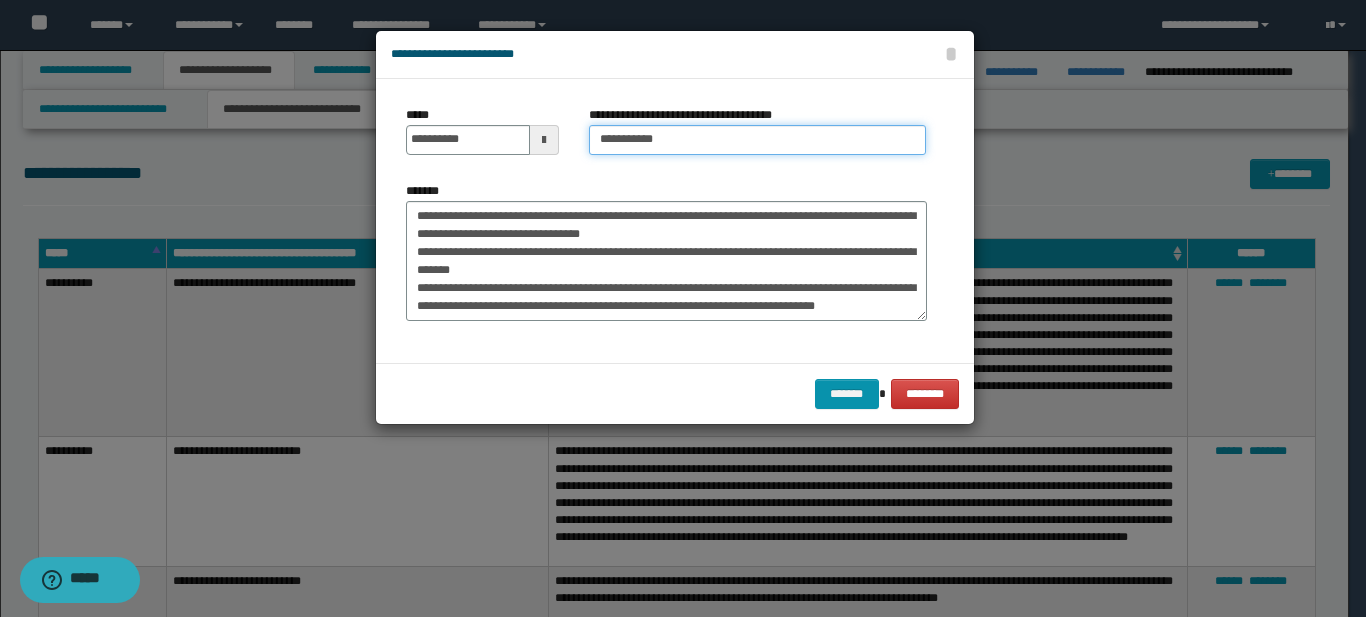 type on "**********" 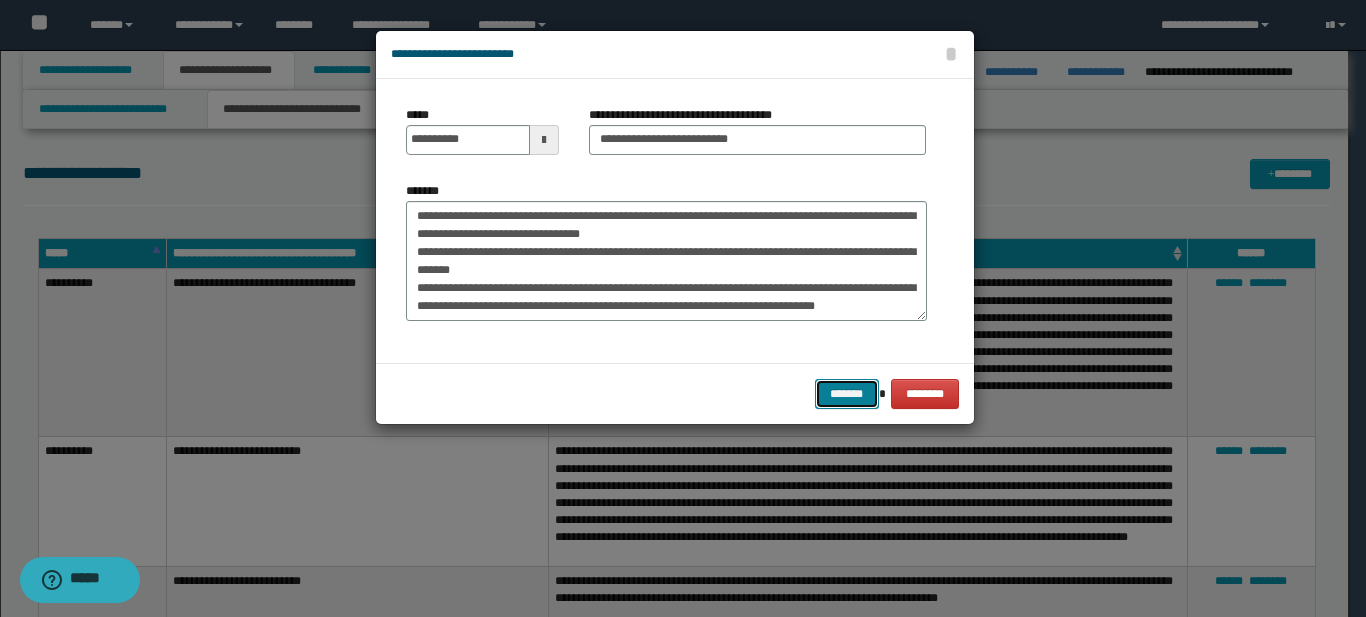 click on "*******" at bounding box center [847, 394] 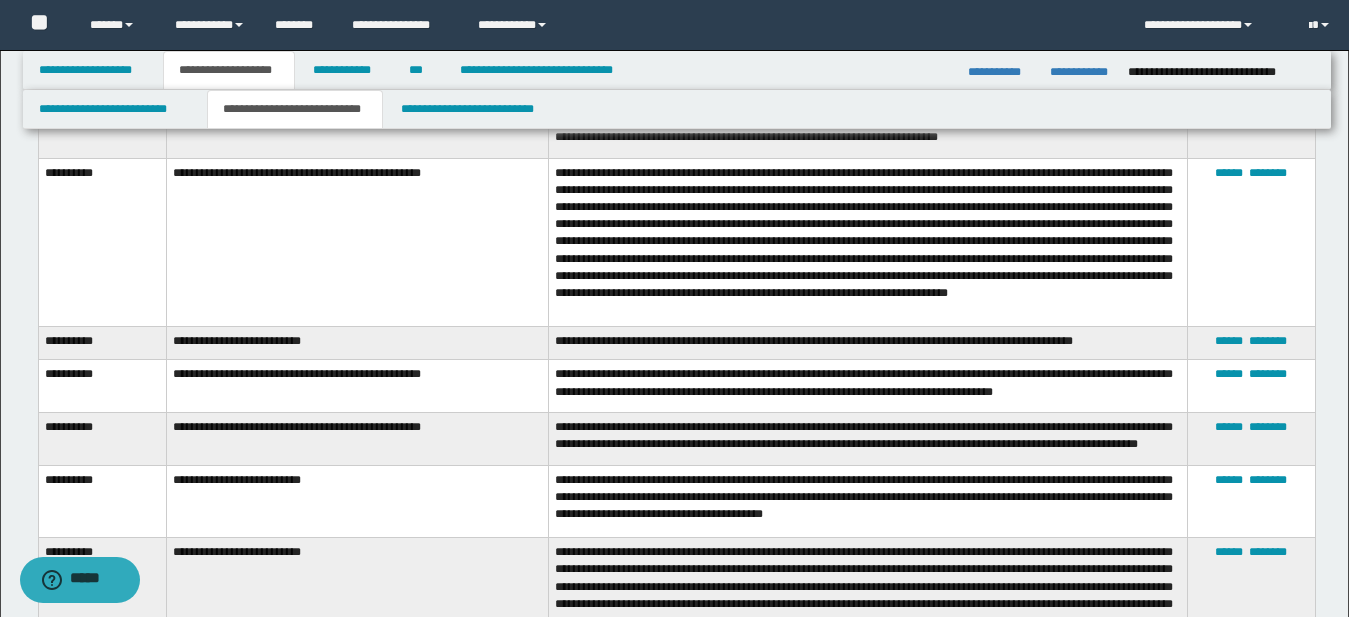 scroll, scrollTop: 455, scrollLeft: 0, axis: vertical 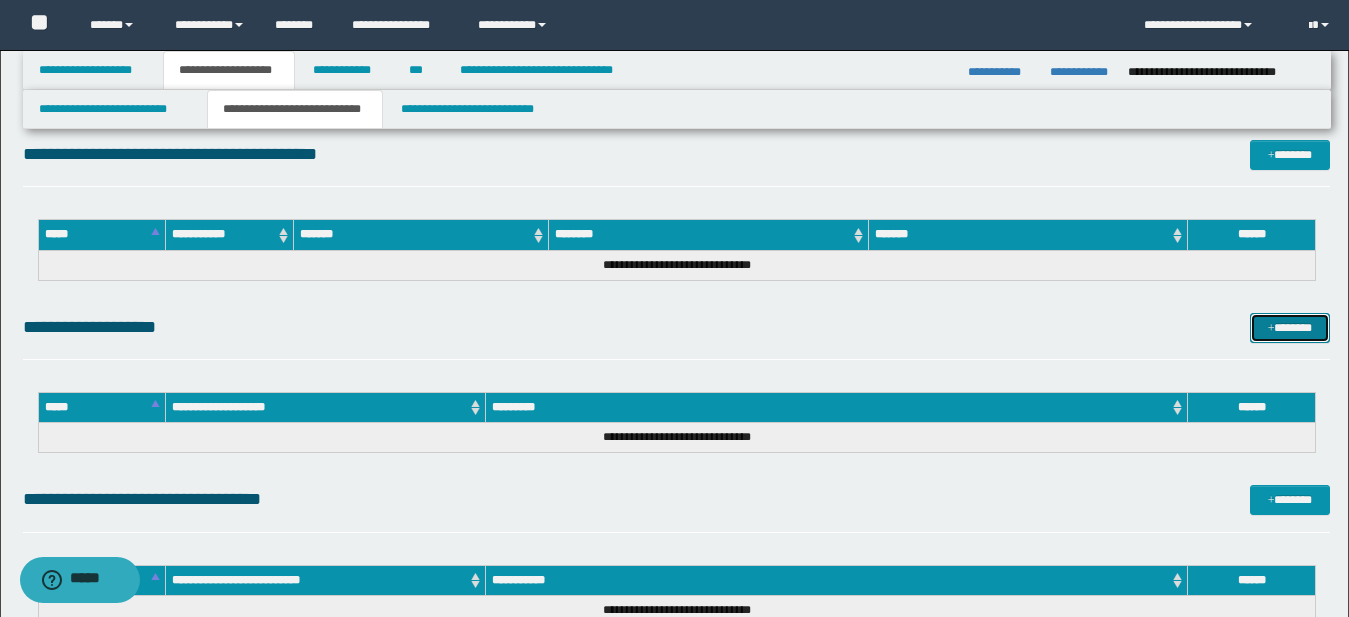 click on "*******" at bounding box center (1290, 328) 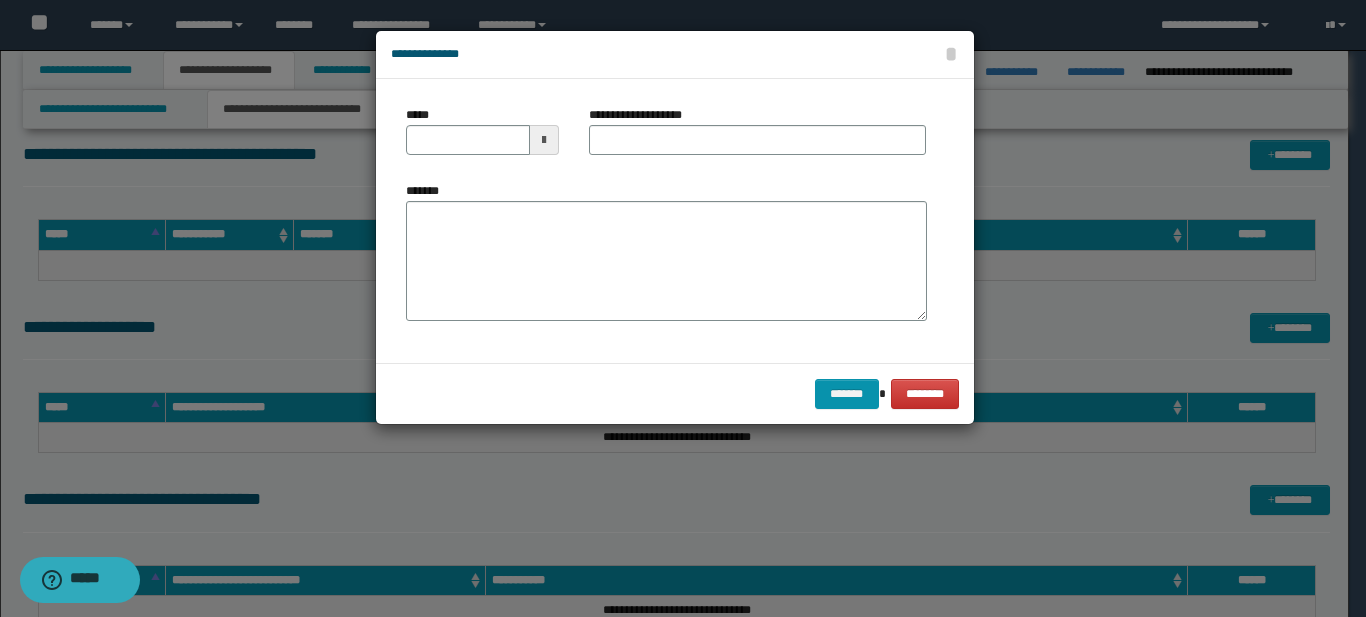 click at bounding box center [544, 140] 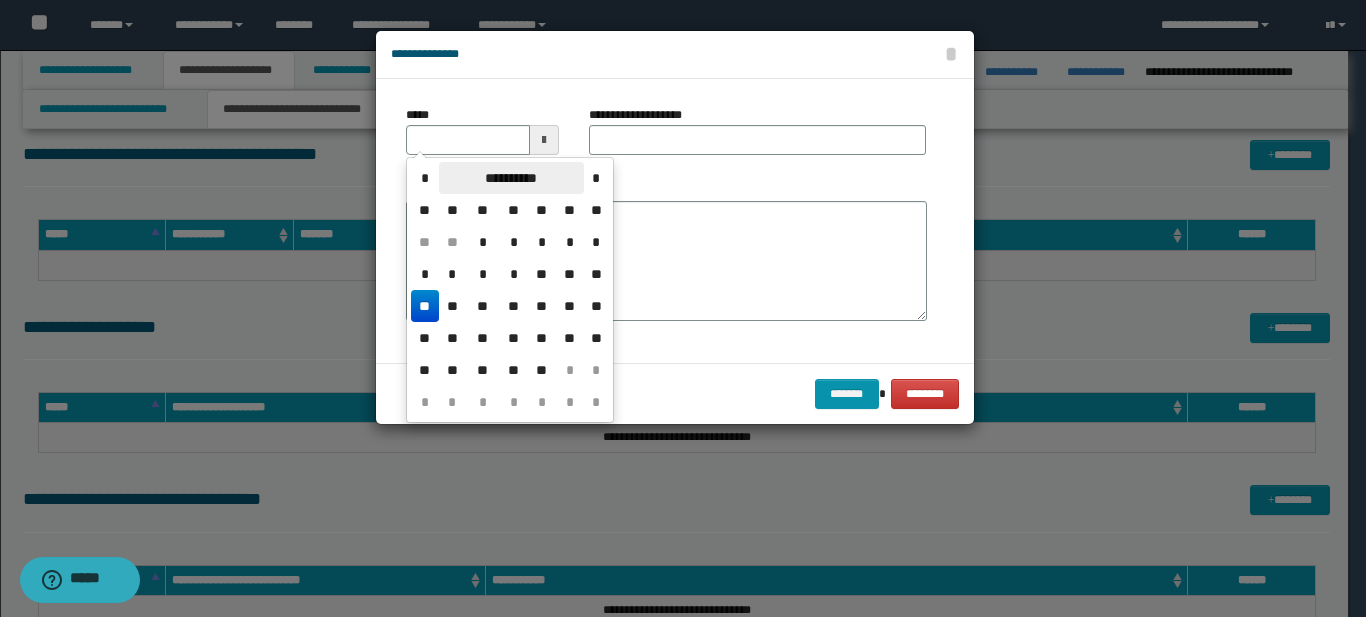 click on "**********" at bounding box center (511, 178) 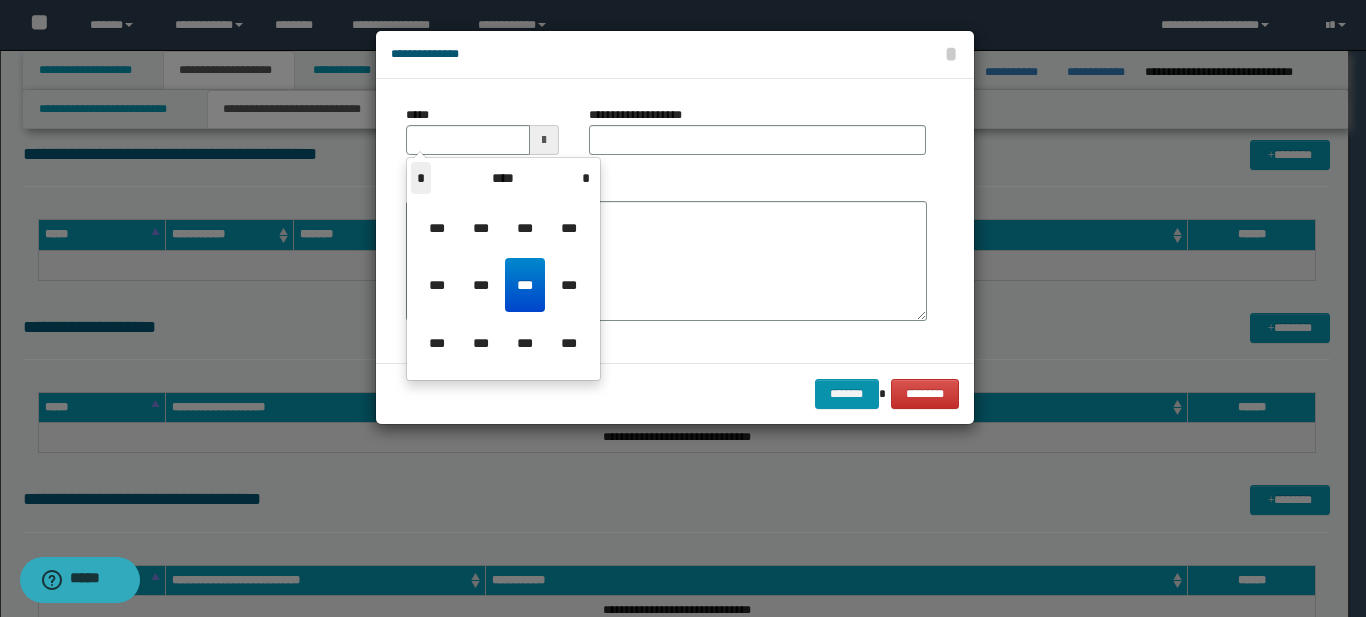 click on "*" at bounding box center [421, 178] 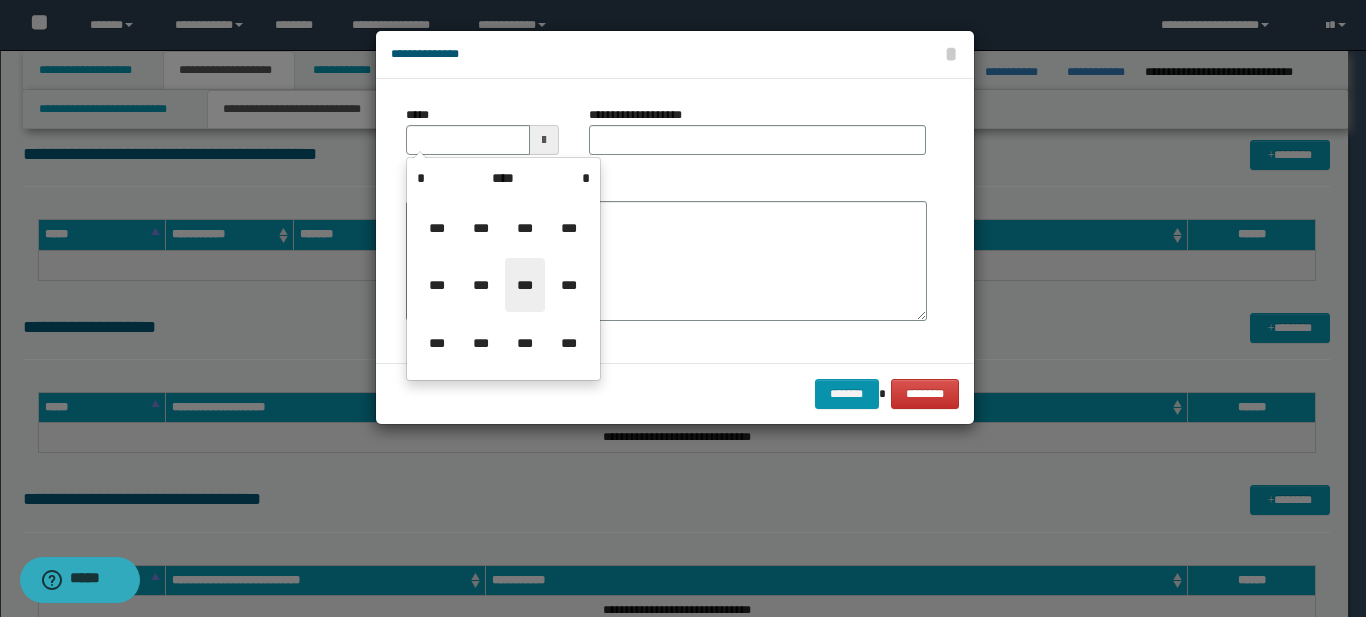 click on "***" at bounding box center [525, 285] 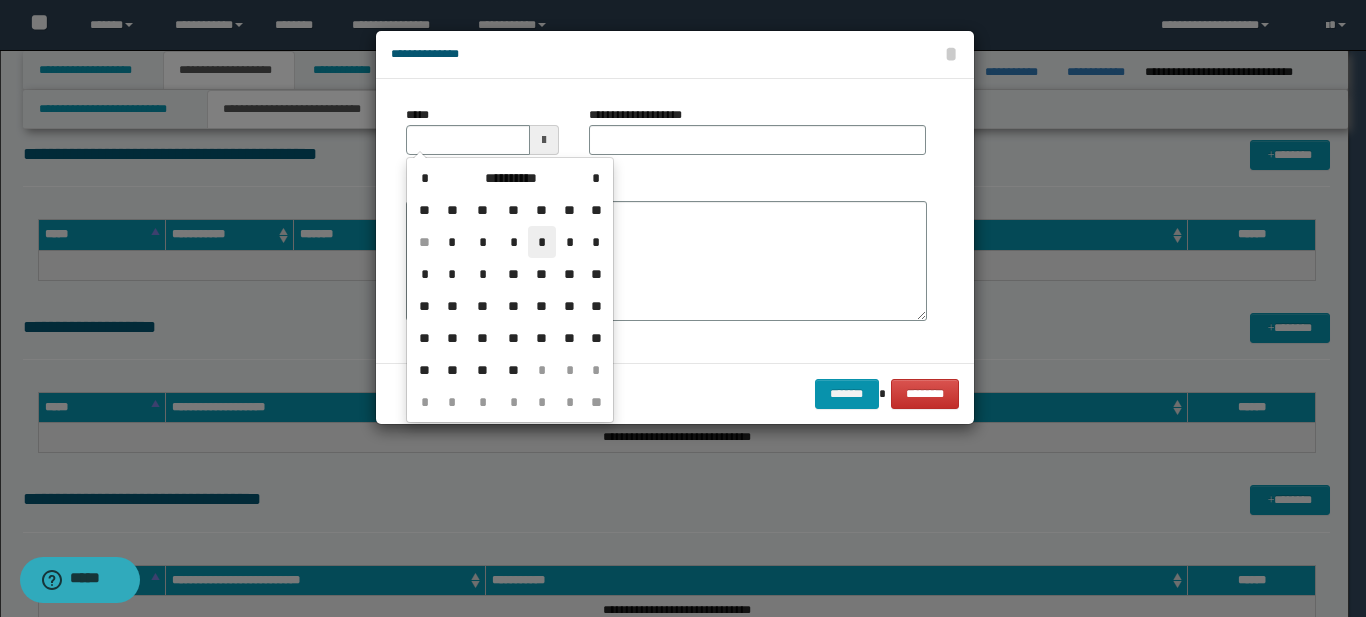 click on "*" at bounding box center [542, 242] 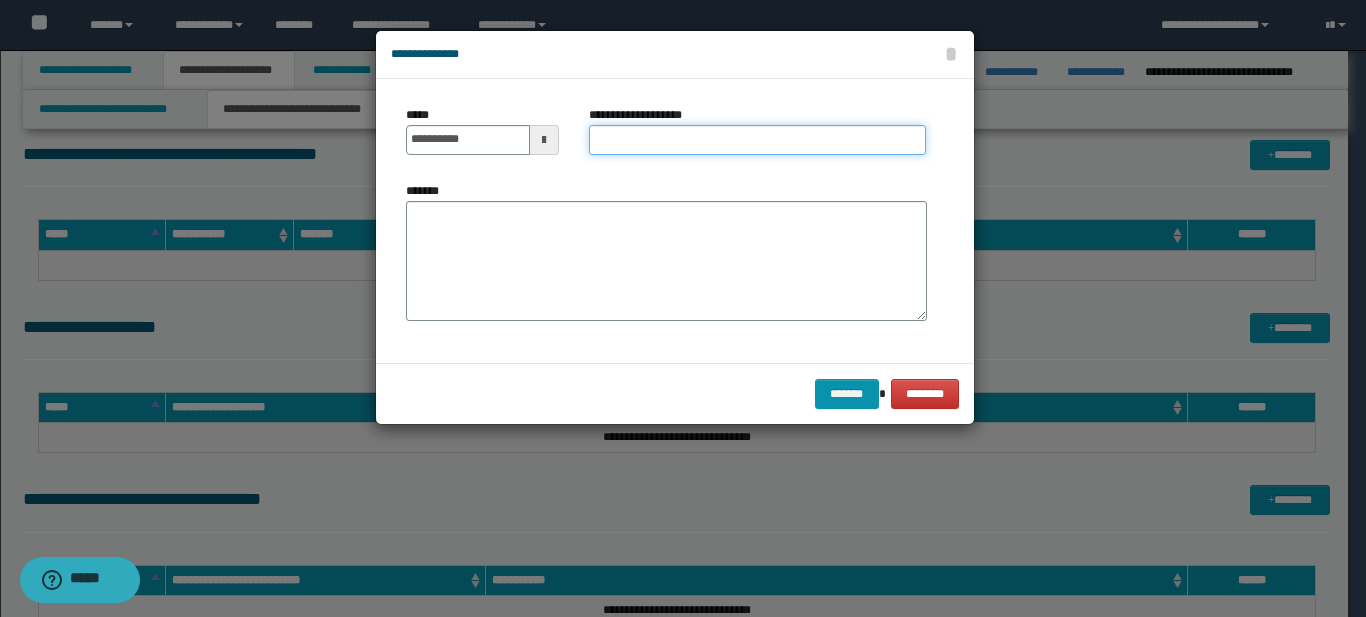 click on "**********" at bounding box center [757, 140] 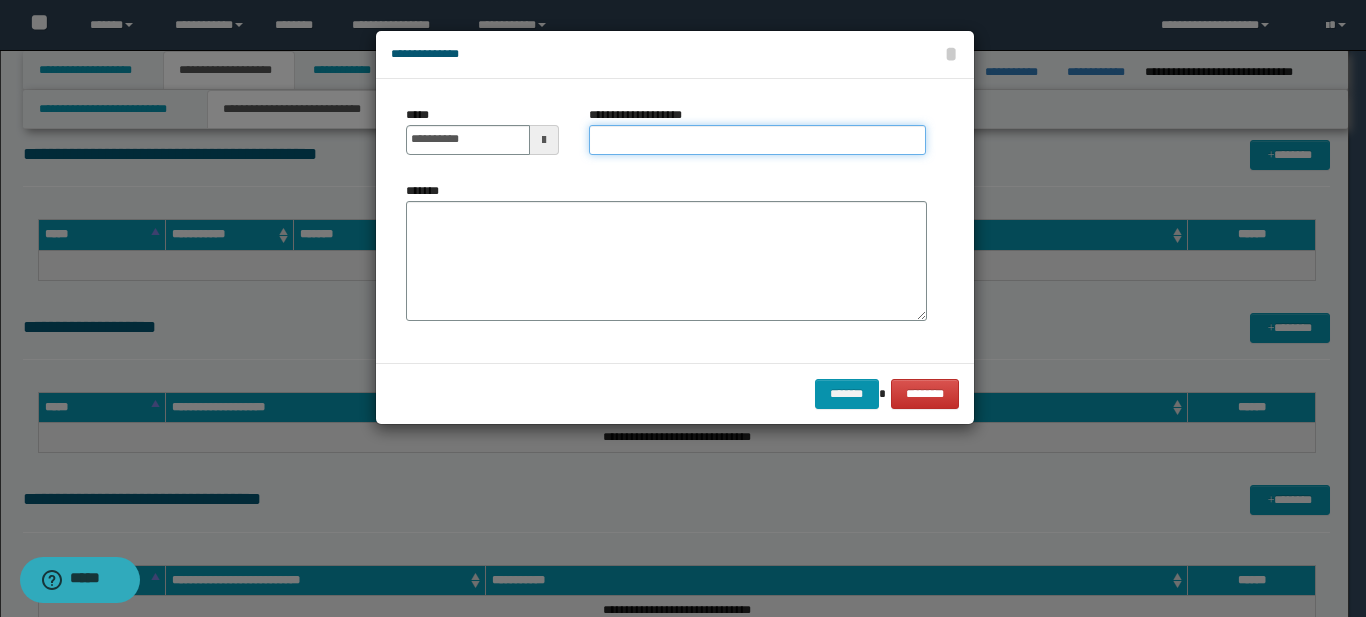 type on "*****" 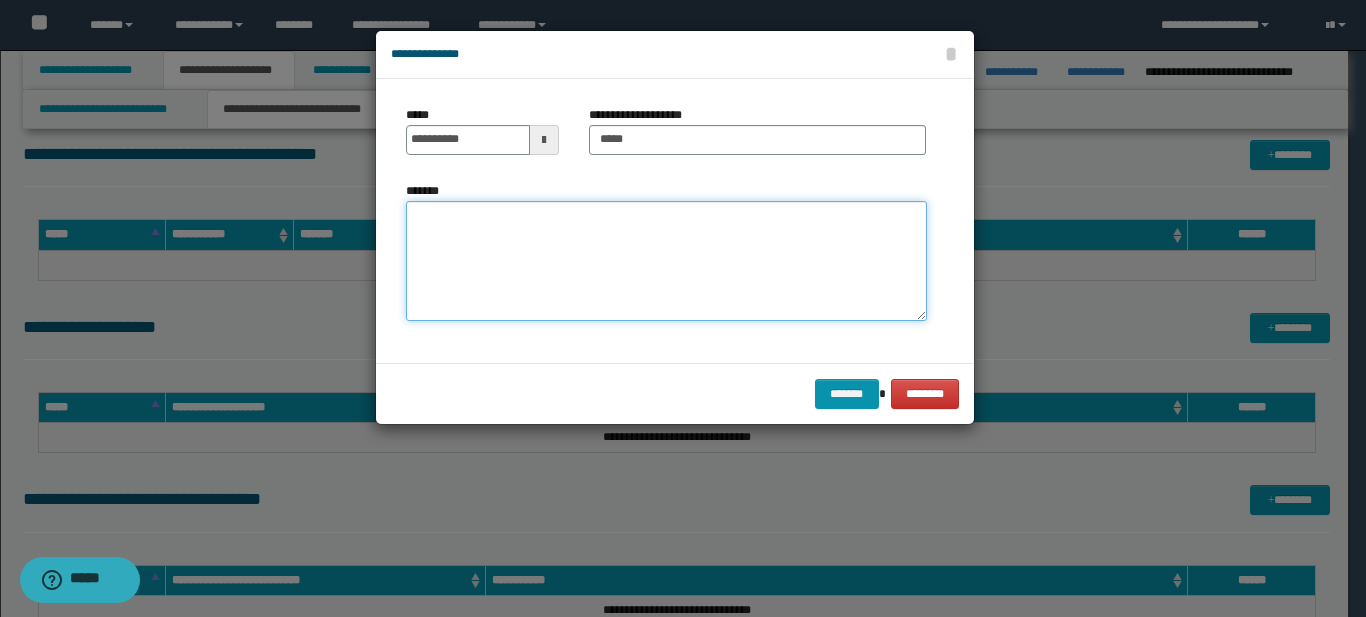 click on "*******" at bounding box center [666, 261] 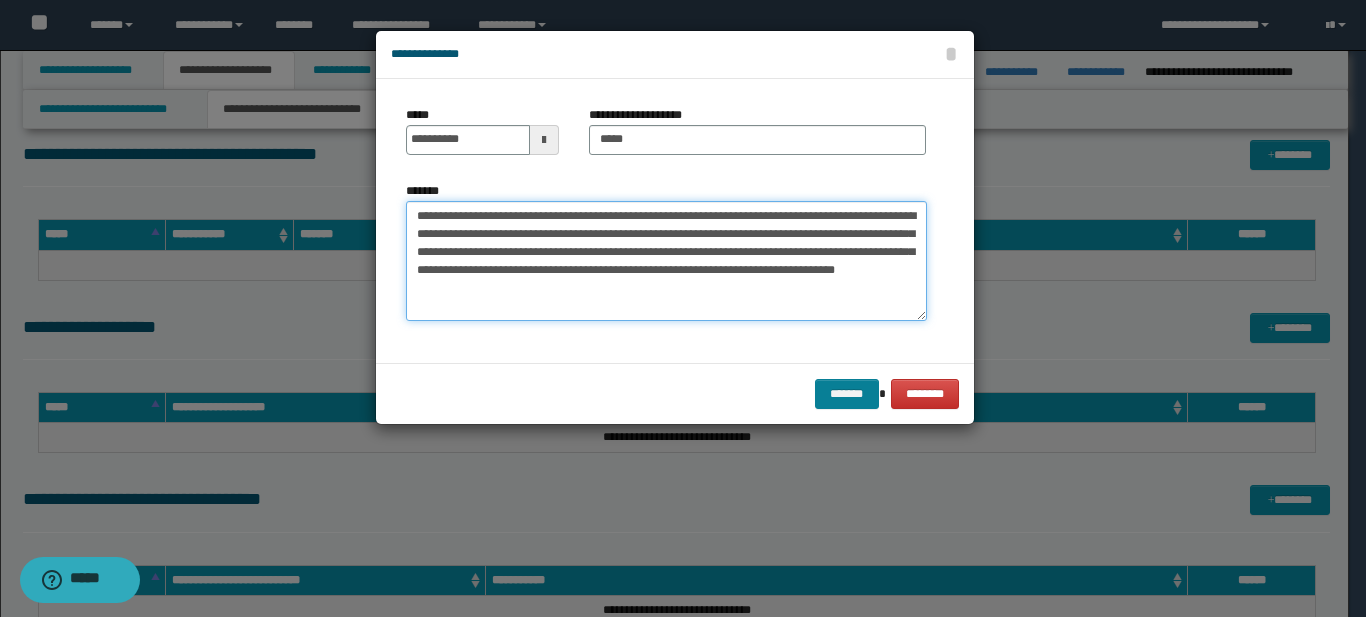 type on "**********" 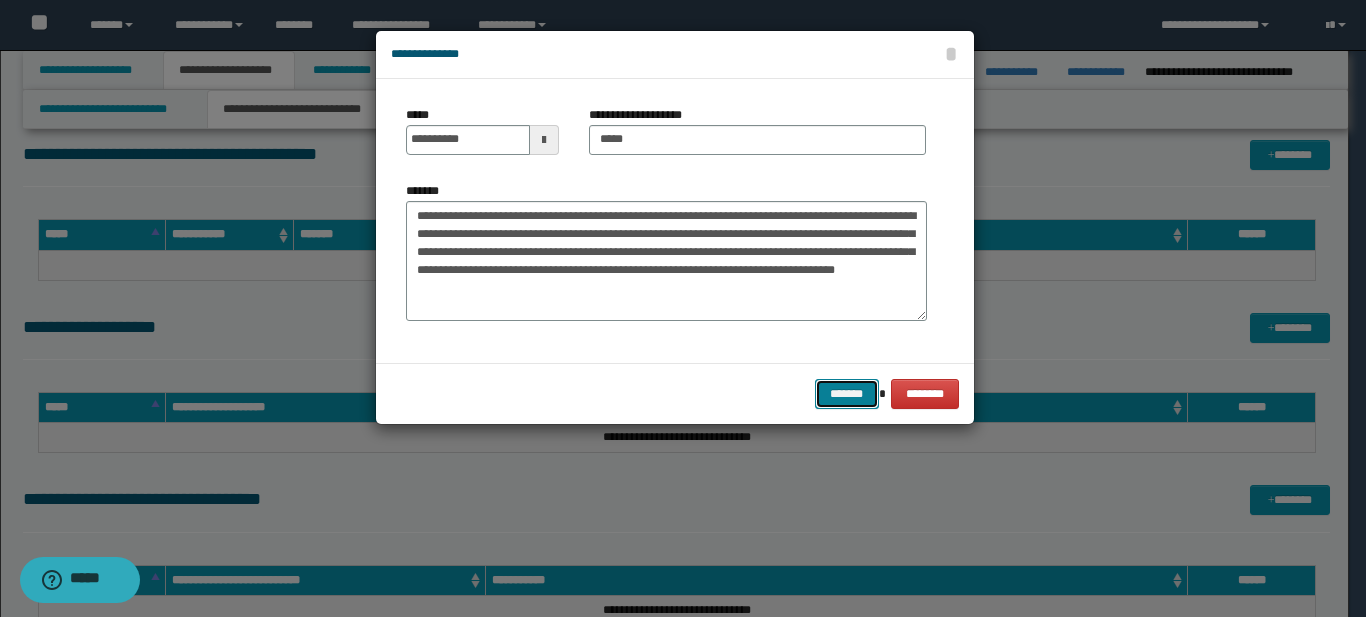 click on "*******" at bounding box center (847, 394) 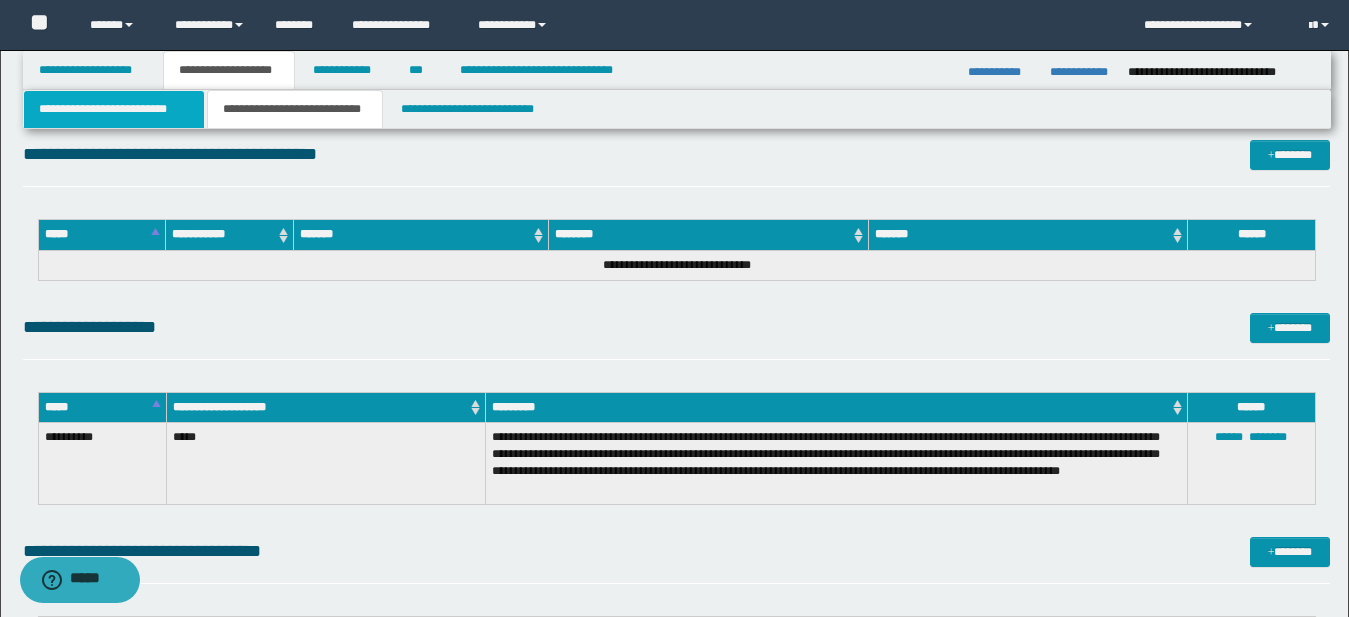click on "**********" at bounding box center (114, 109) 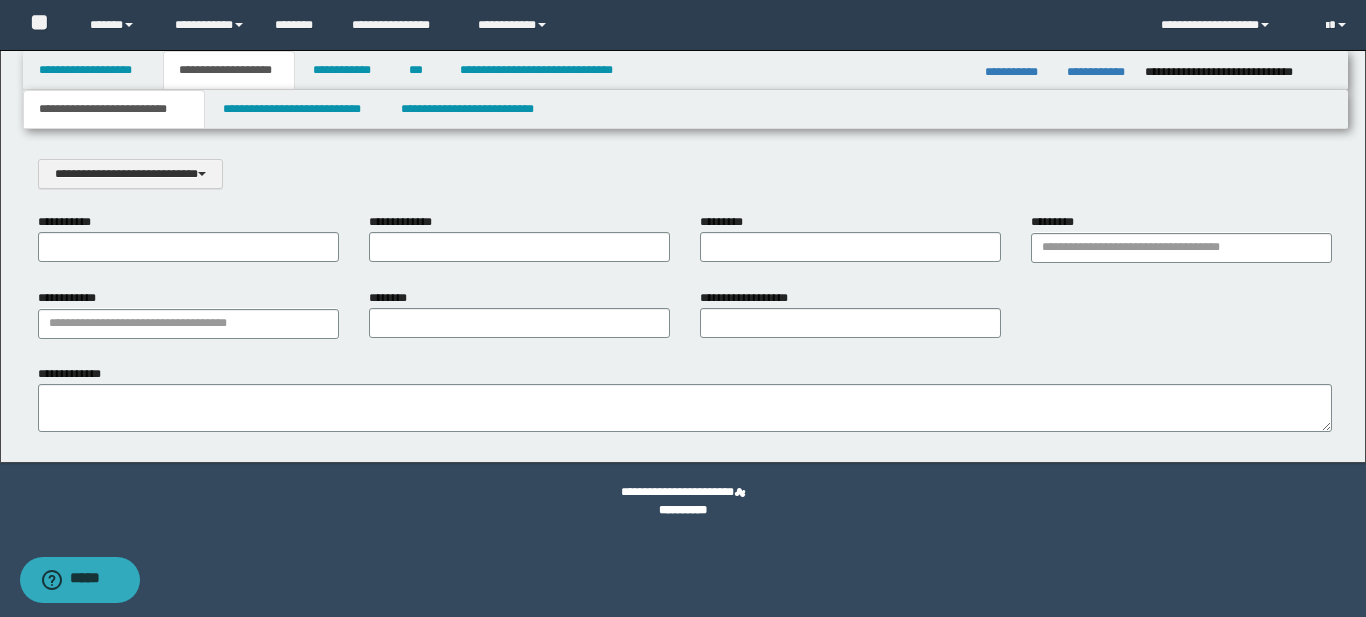 click on "**********" at bounding box center [685, 174] 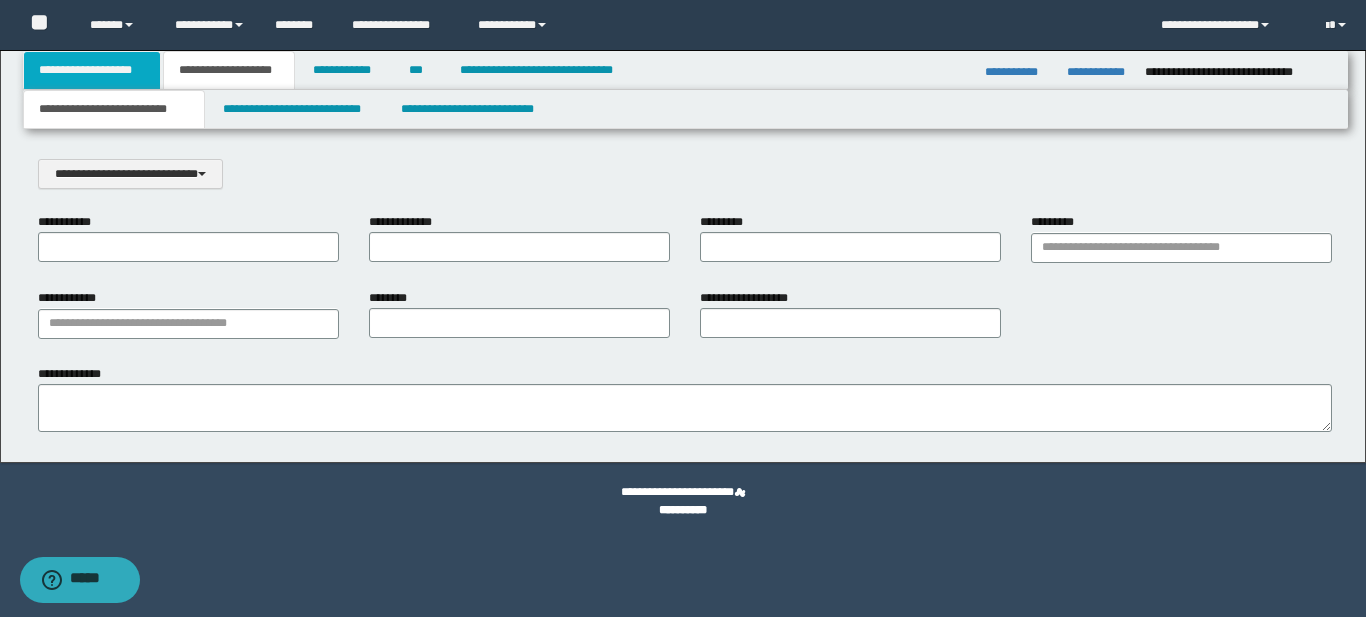 click on "**********" at bounding box center [92, 70] 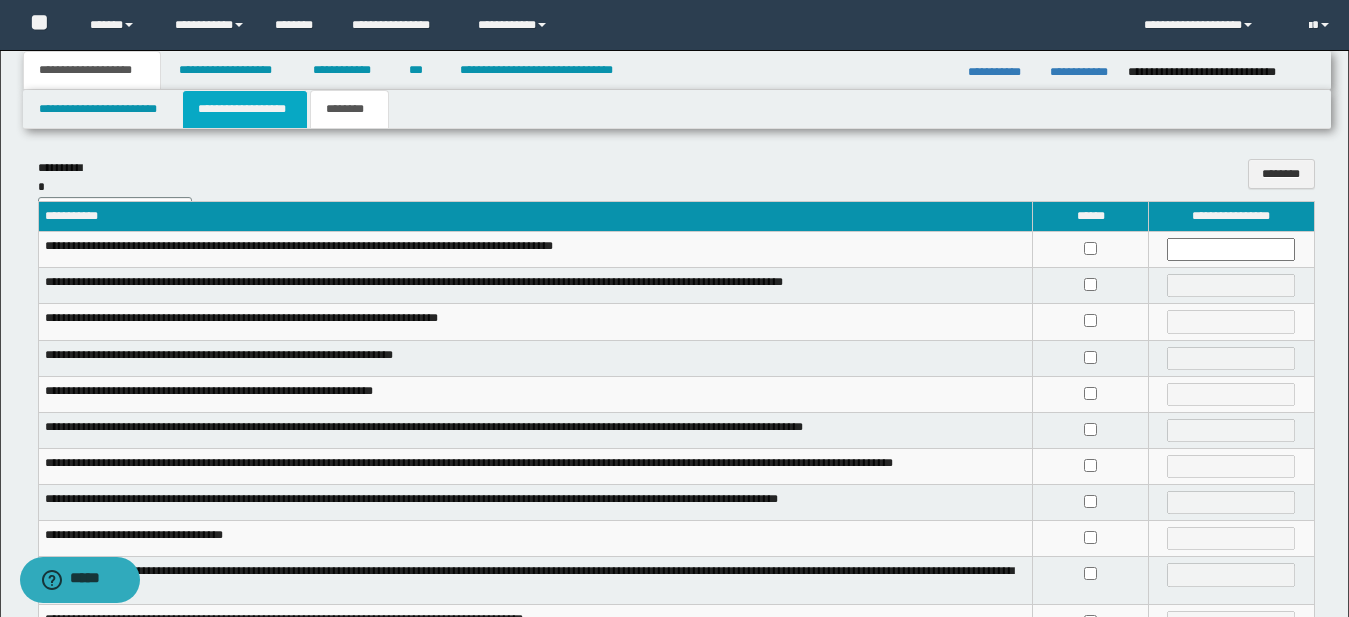 click on "**********" at bounding box center (245, 109) 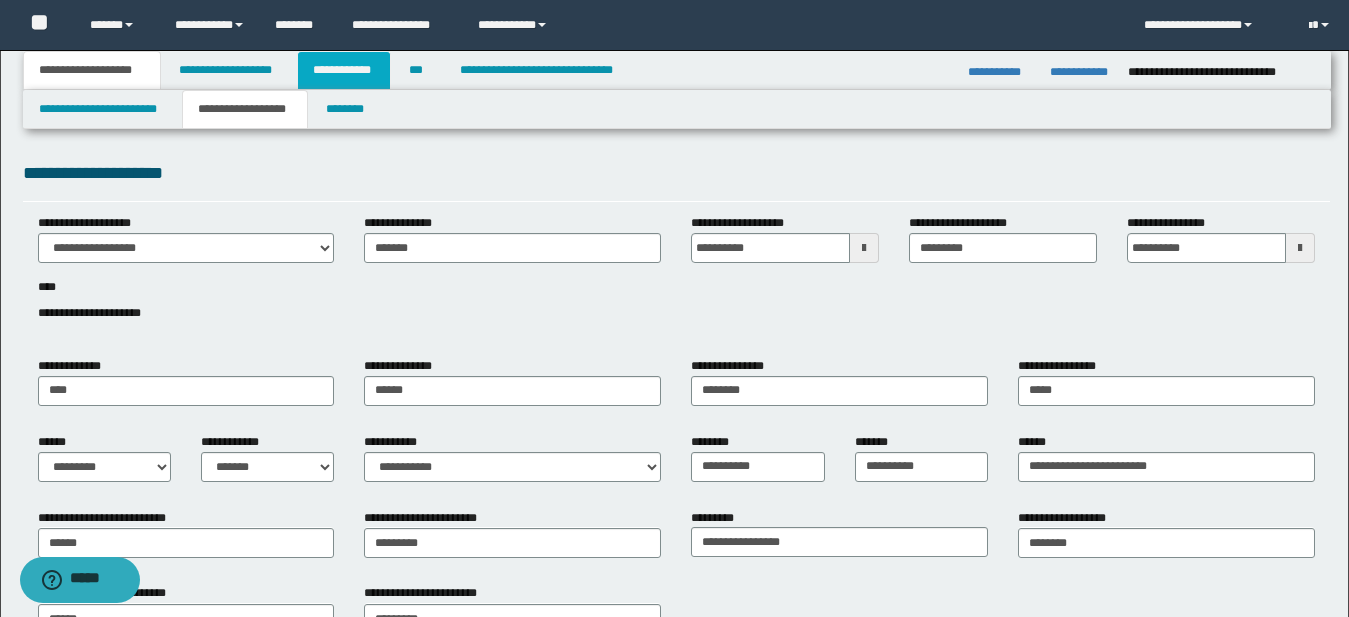 click on "**********" at bounding box center (344, 70) 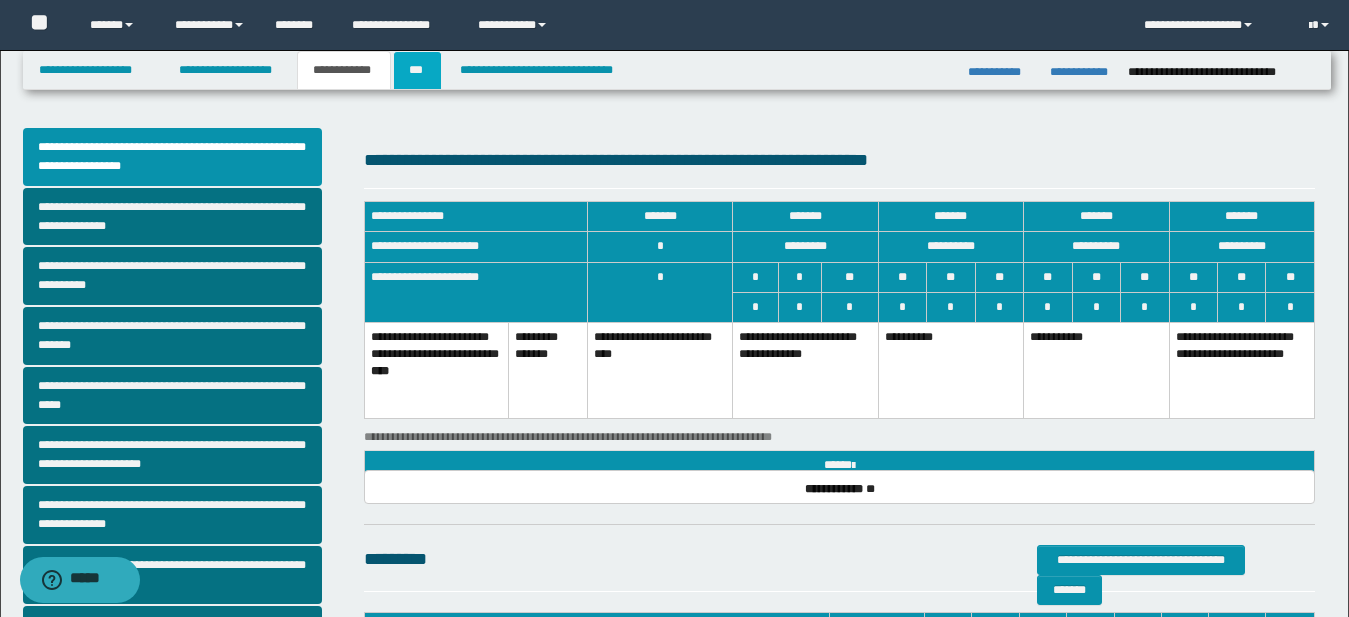 click on "***" at bounding box center (417, 70) 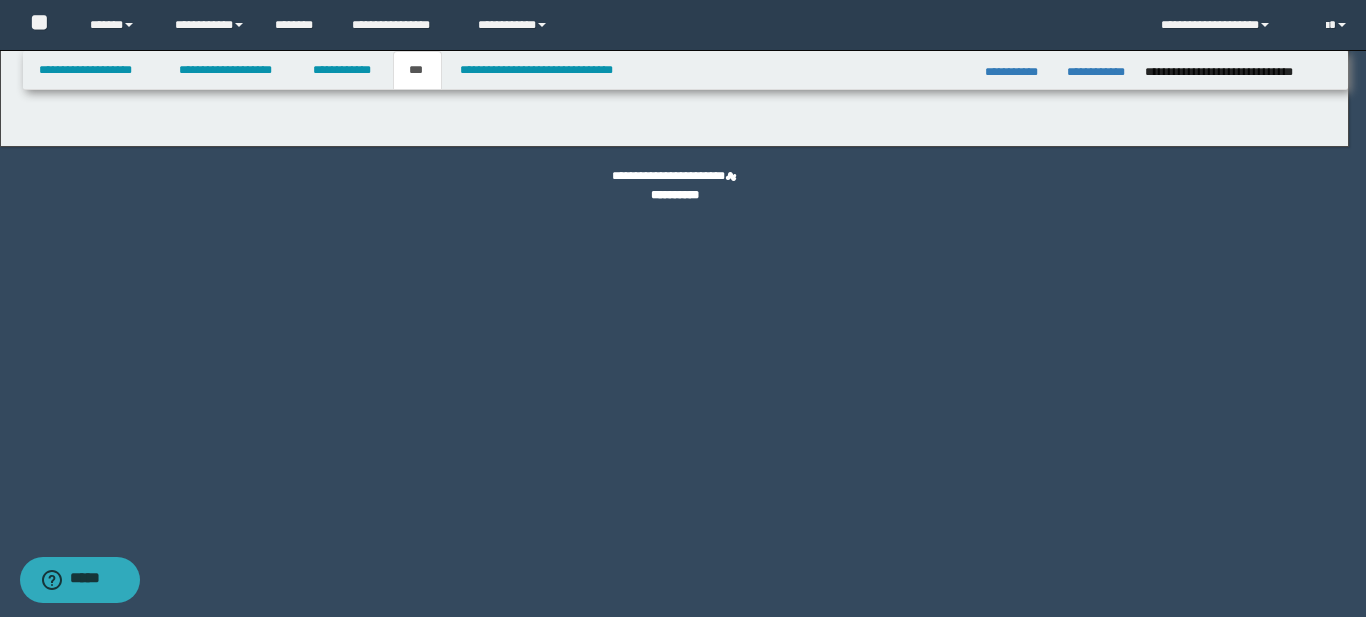 select on "**" 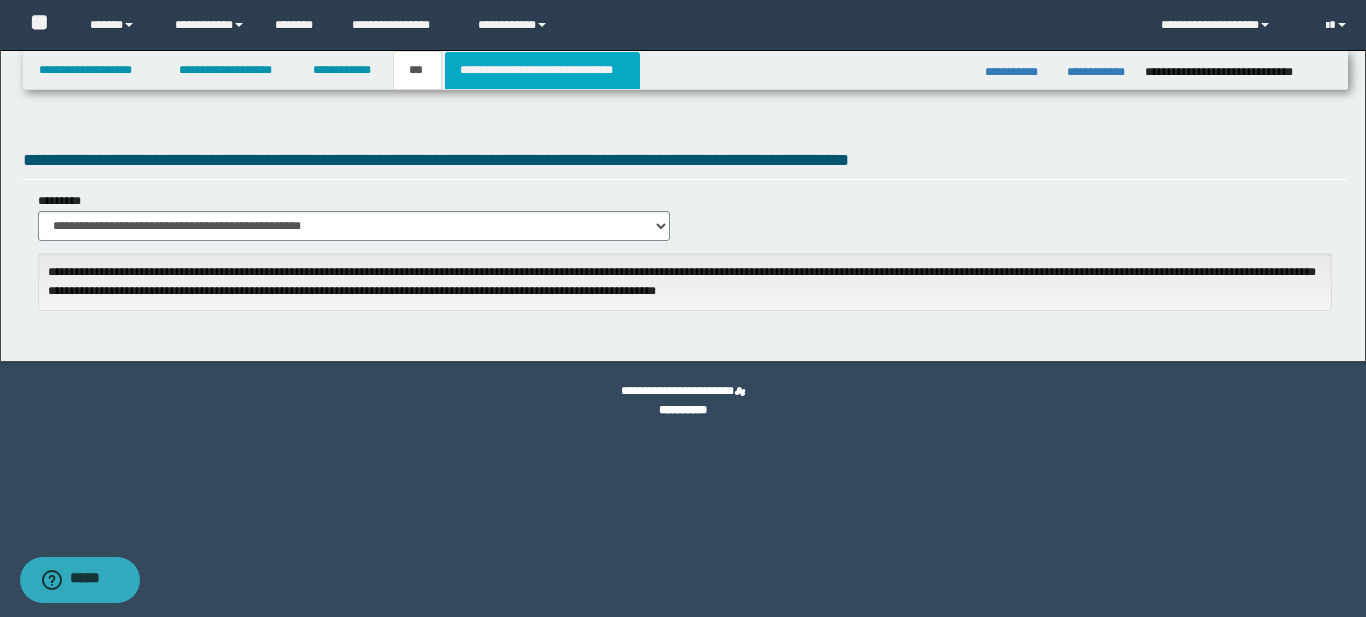 click on "**********" at bounding box center (542, 70) 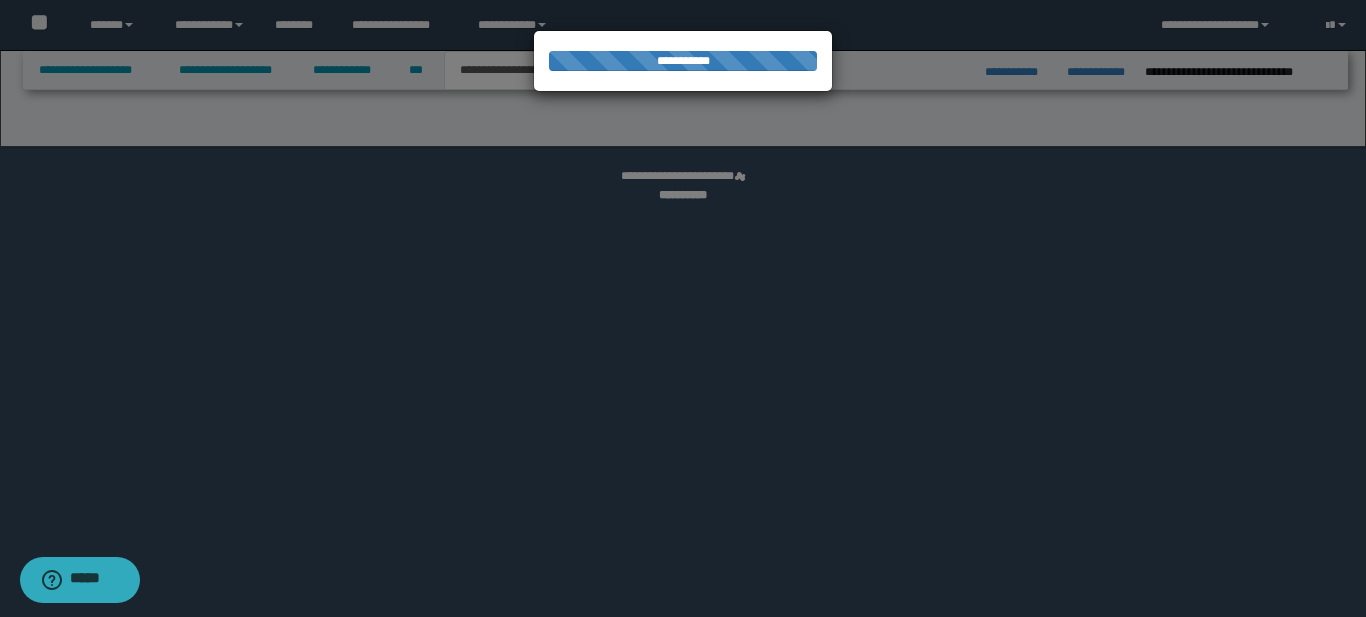 select on "*" 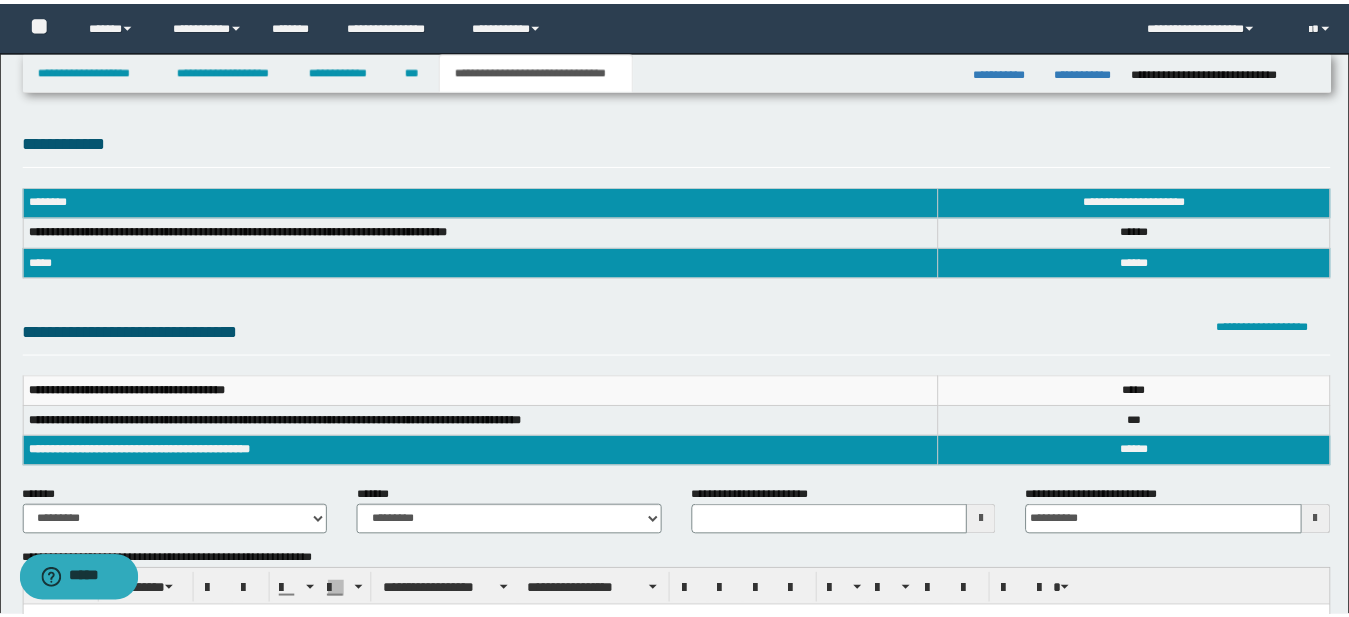 scroll, scrollTop: 0, scrollLeft: 0, axis: both 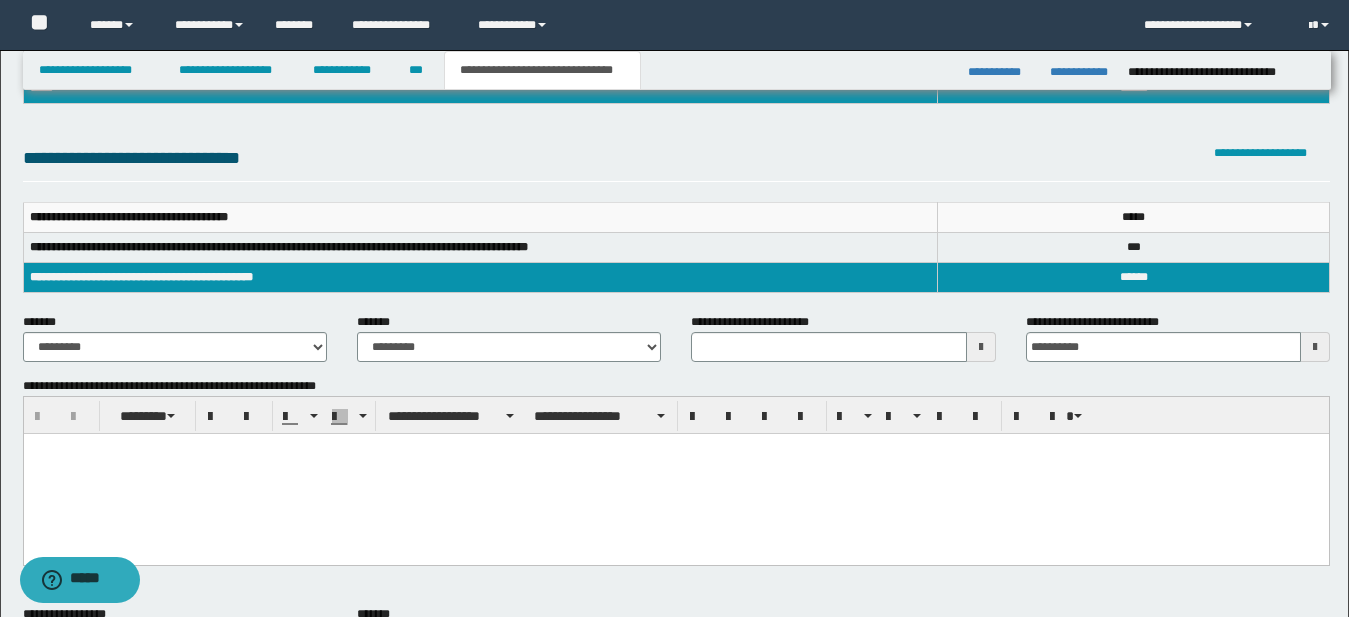 type 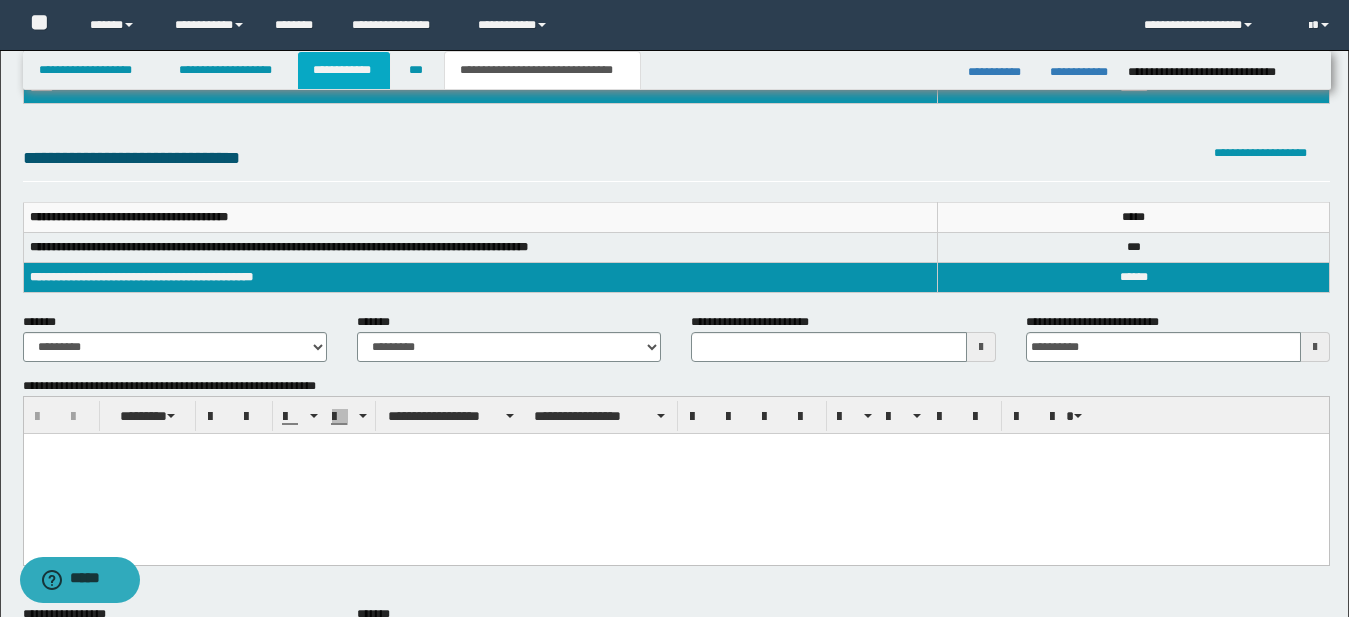 click on "**********" at bounding box center (344, 70) 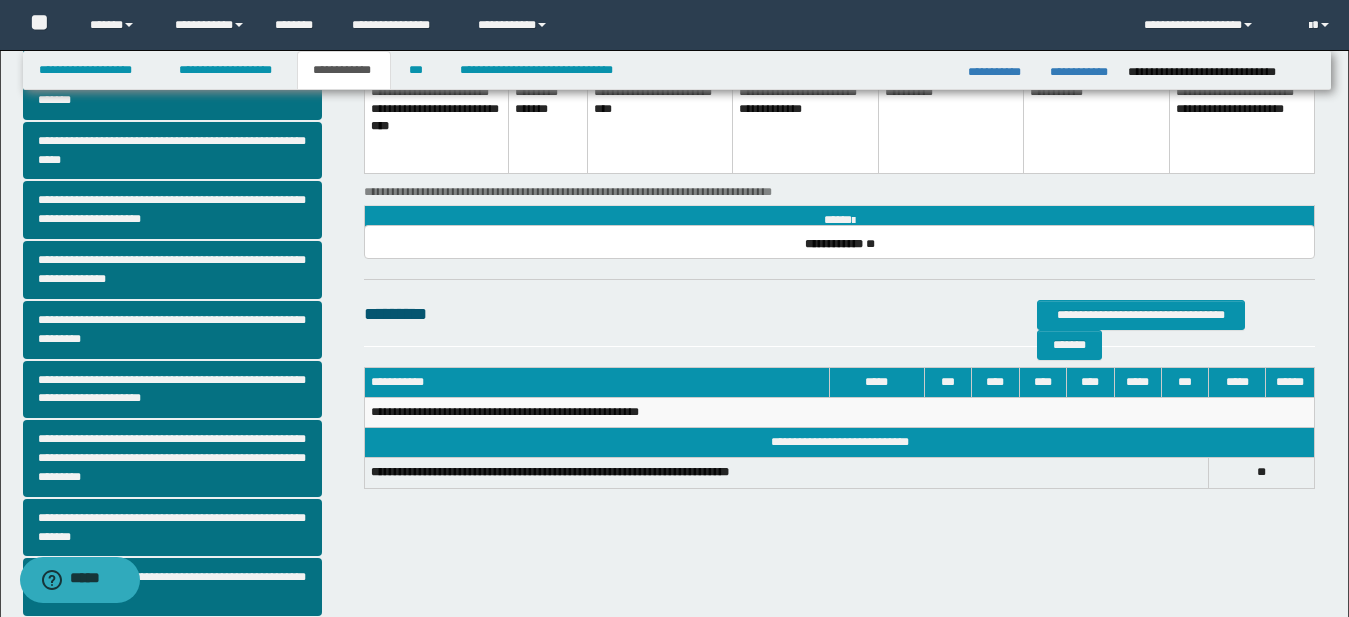 scroll, scrollTop: 143, scrollLeft: 0, axis: vertical 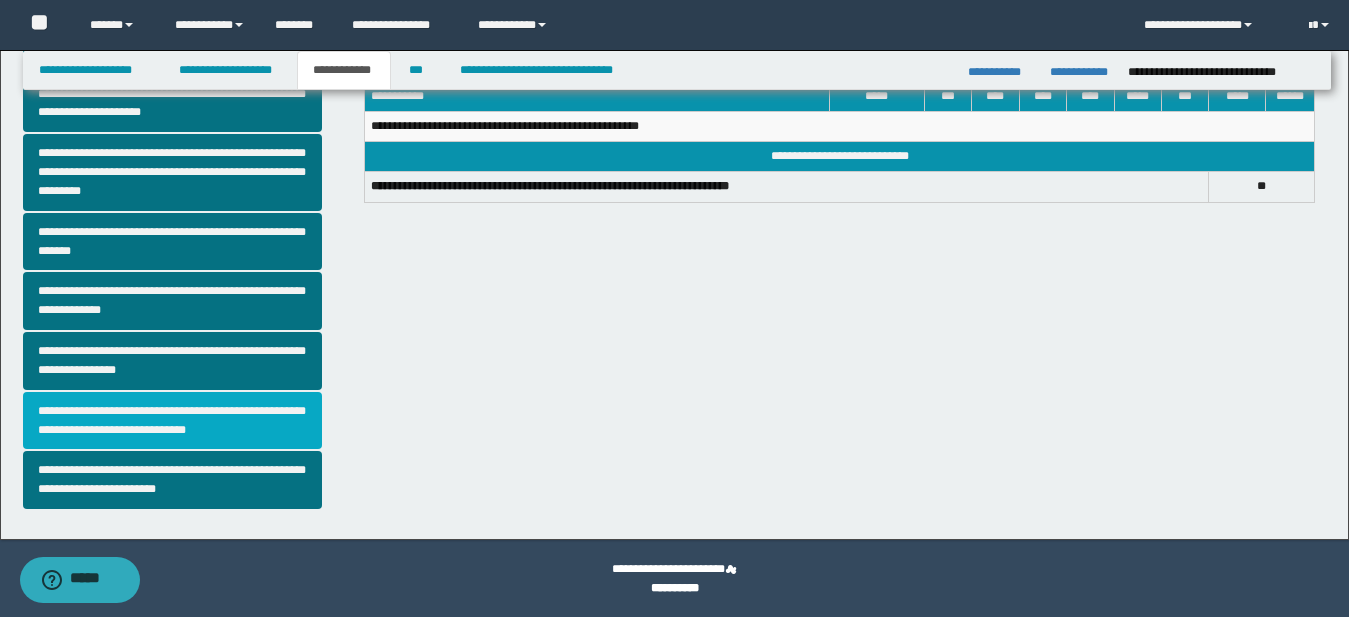 click on "**********" at bounding box center [173, 421] 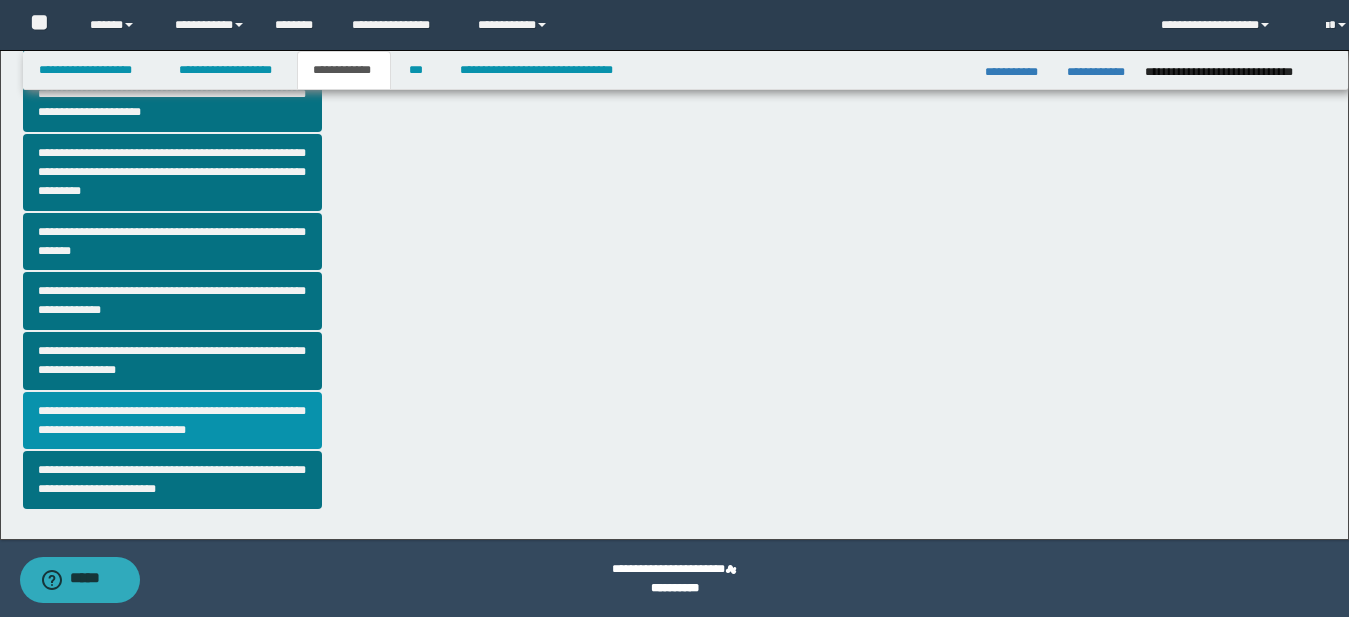 scroll, scrollTop: 0, scrollLeft: 0, axis: both 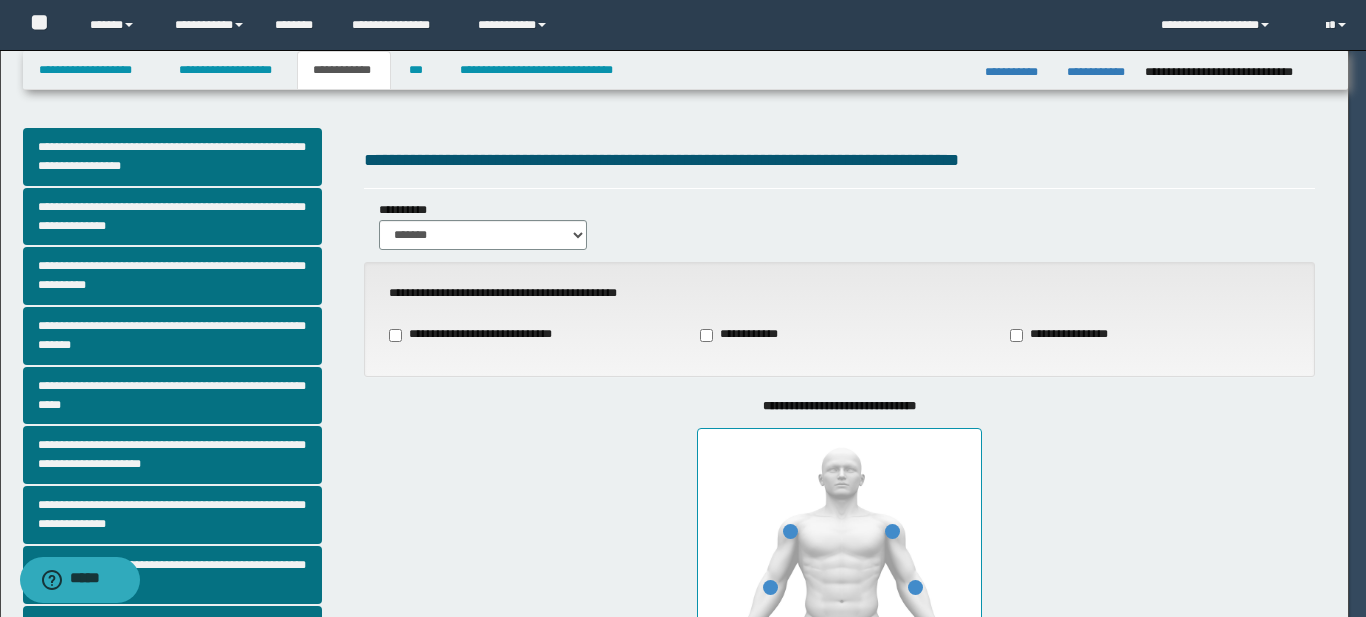 type on "**" 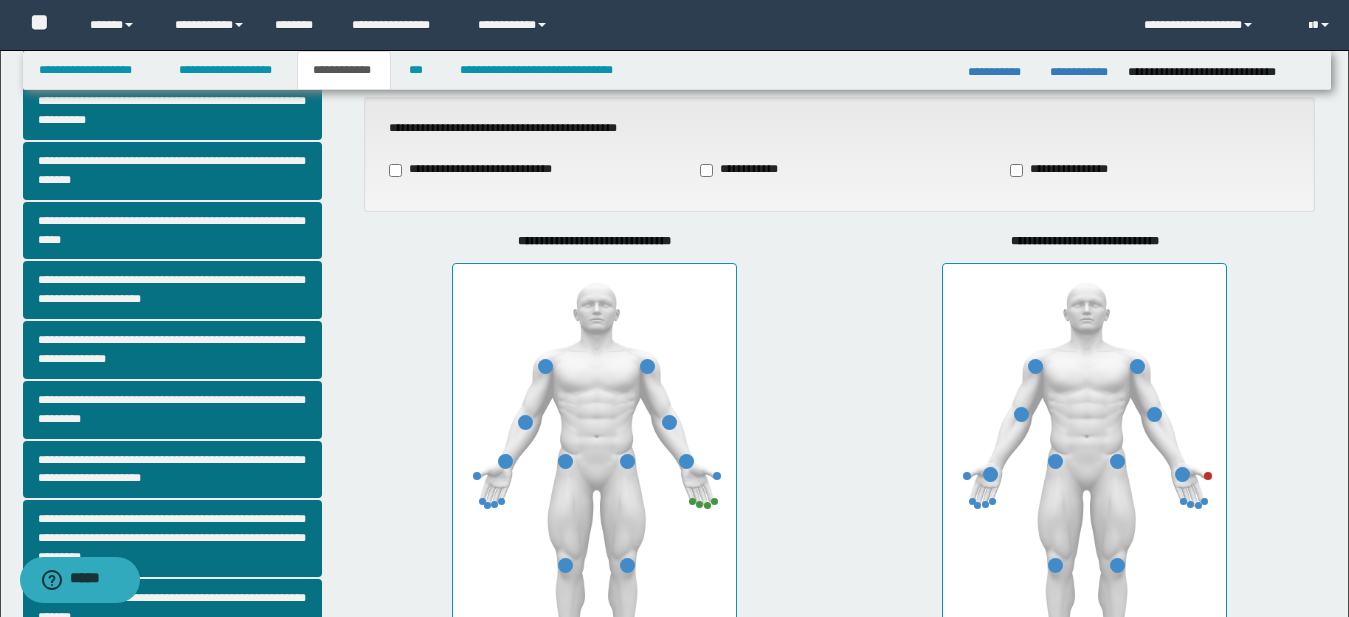scroll, scrollTop: 167, scrollLeft: 0, axis: vertical 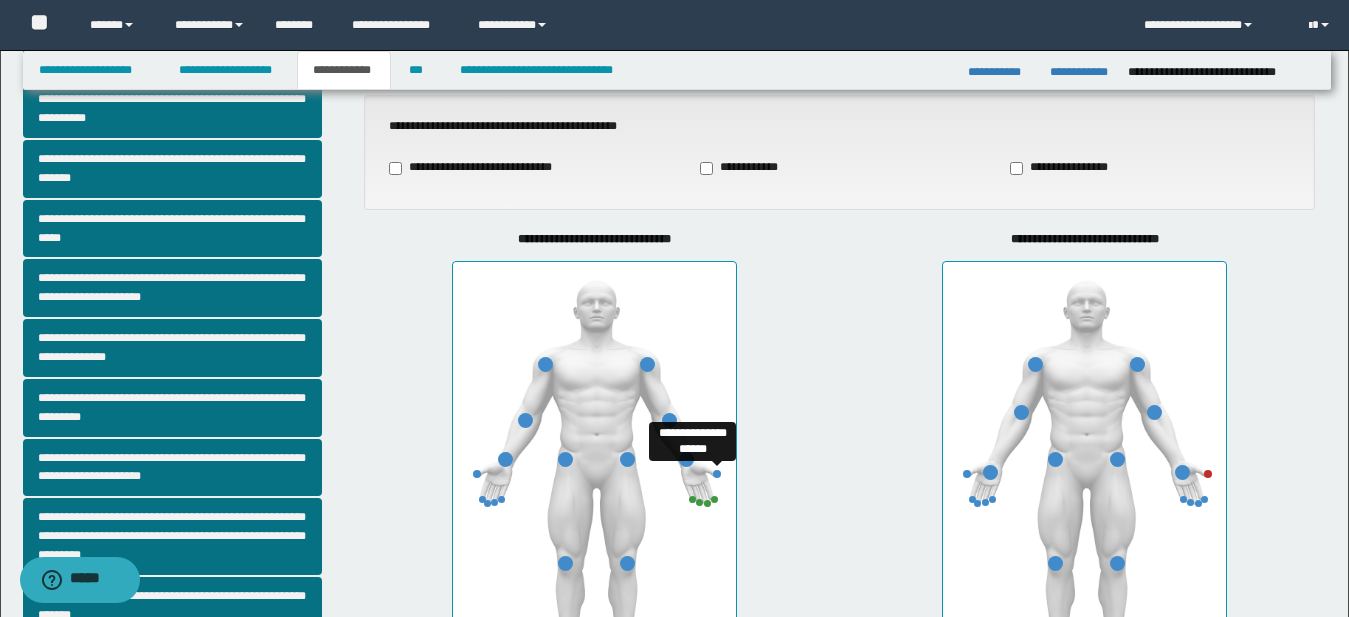 click at bounding box center (717, 474) 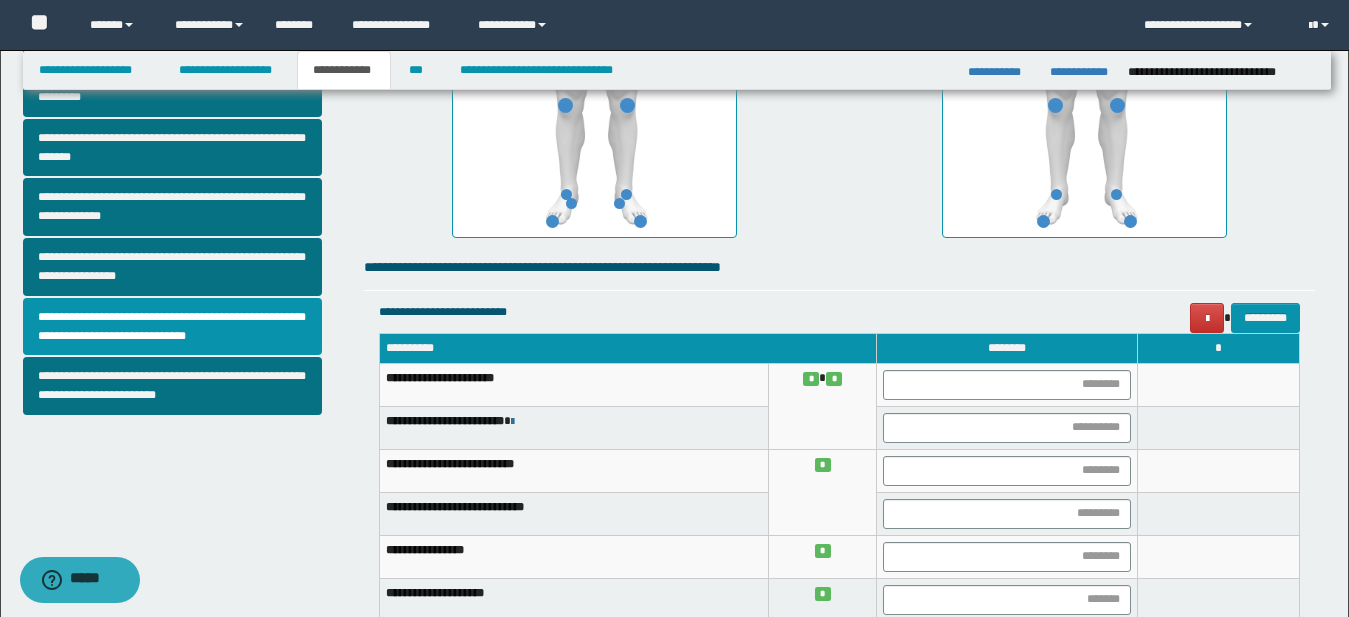scroll, scrollTop: 626, scrollLeft: 0, axis: vertical 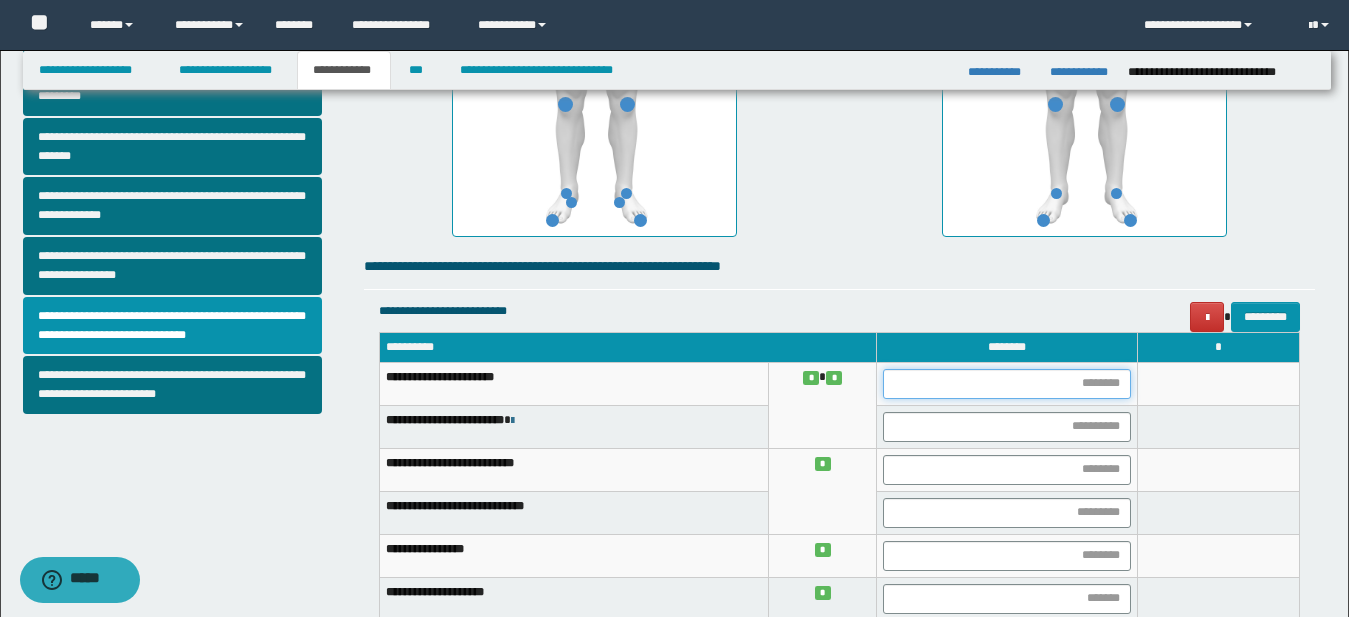 click at bounding box center (1007, 384) 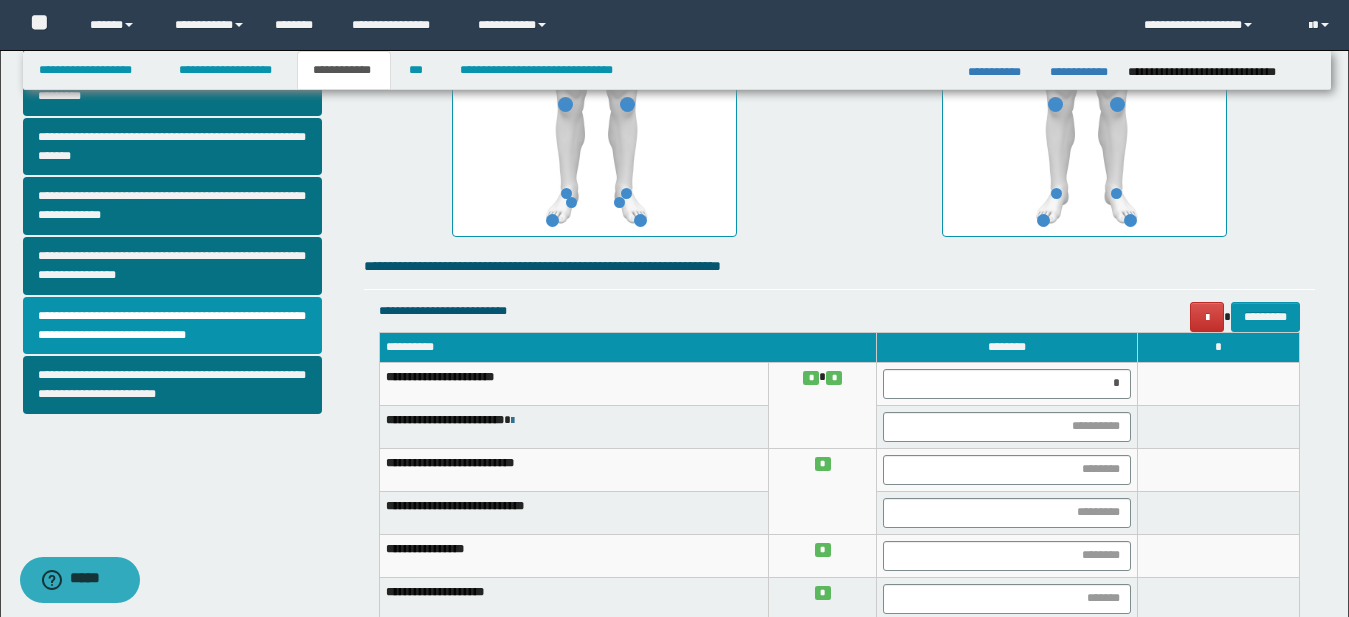 click at bounding box center (1007, 426) 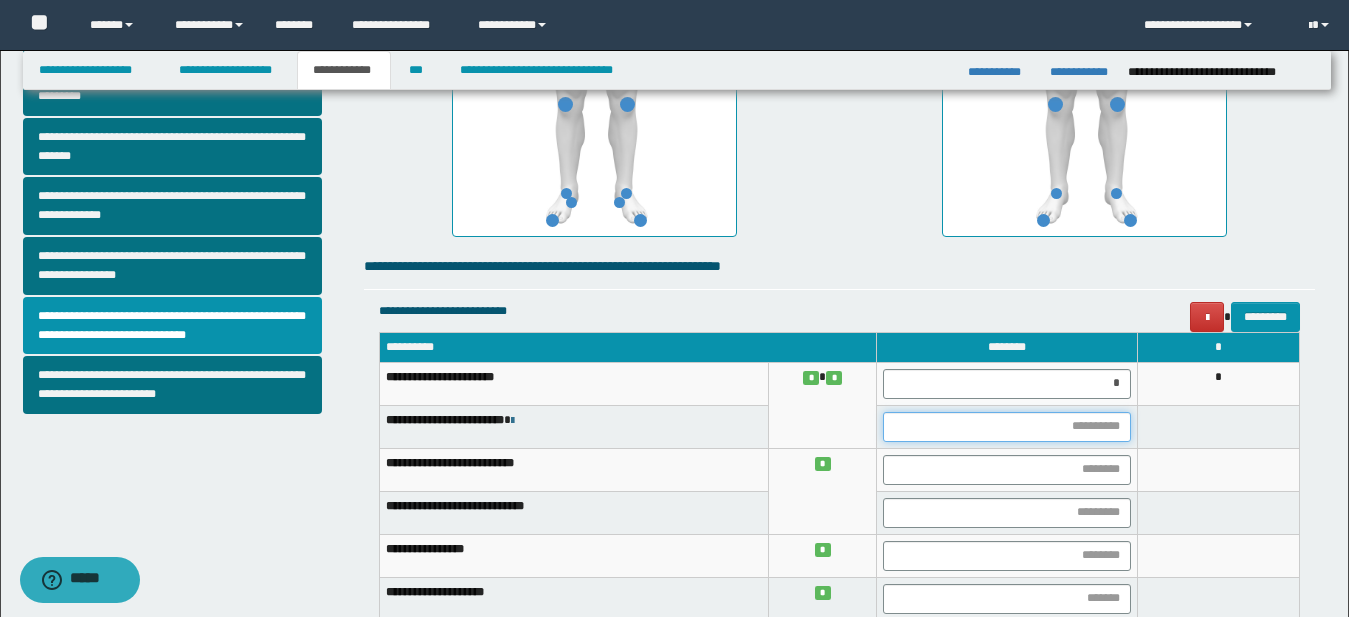 click at bounding box center [1007, 427] 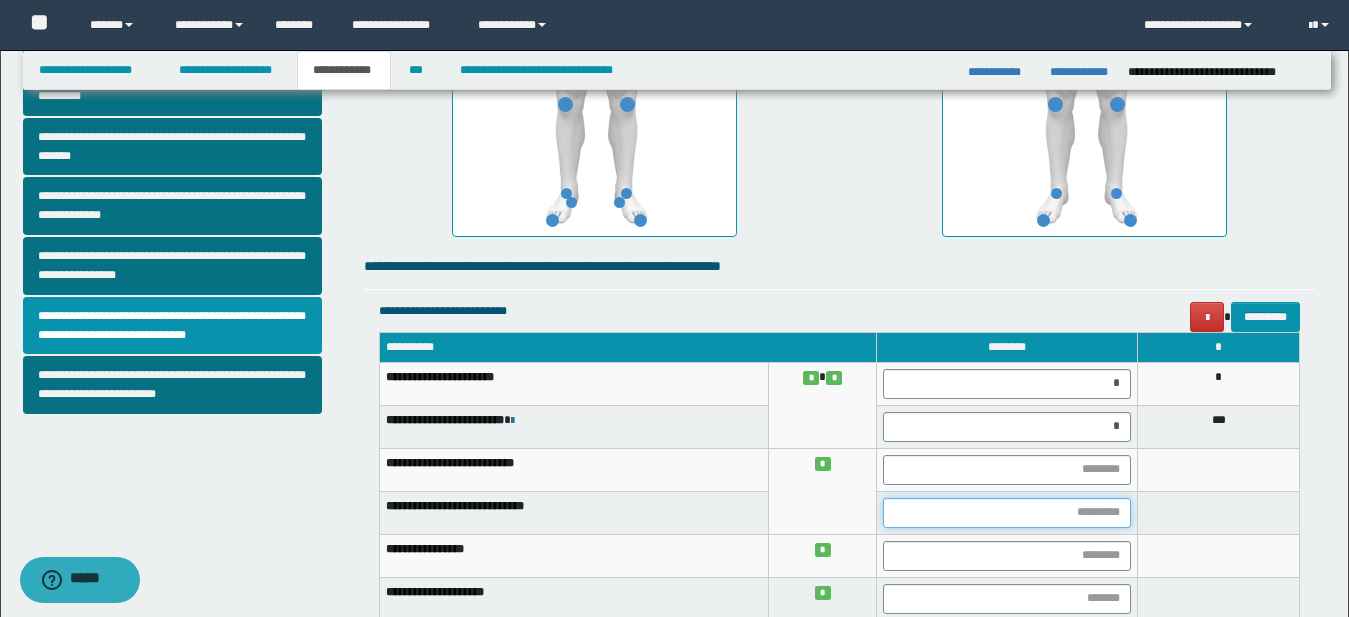 click at bounding box center (1007, 513) 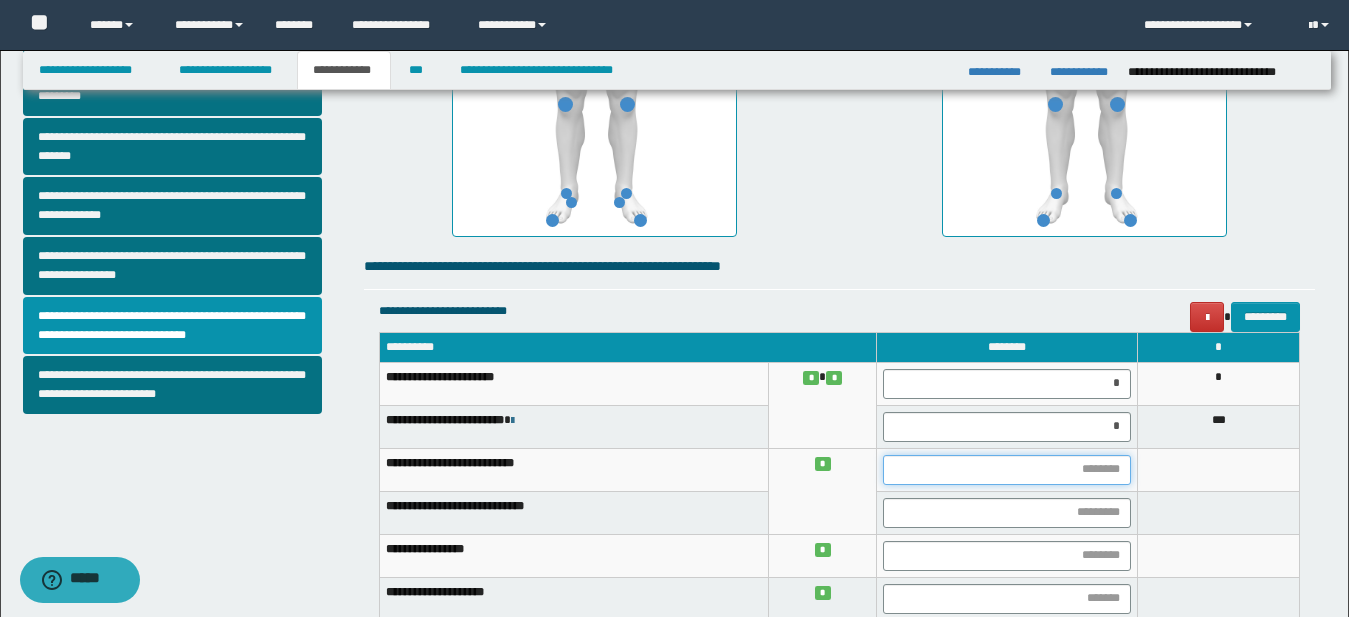 click at bounding box center (1007, 470) 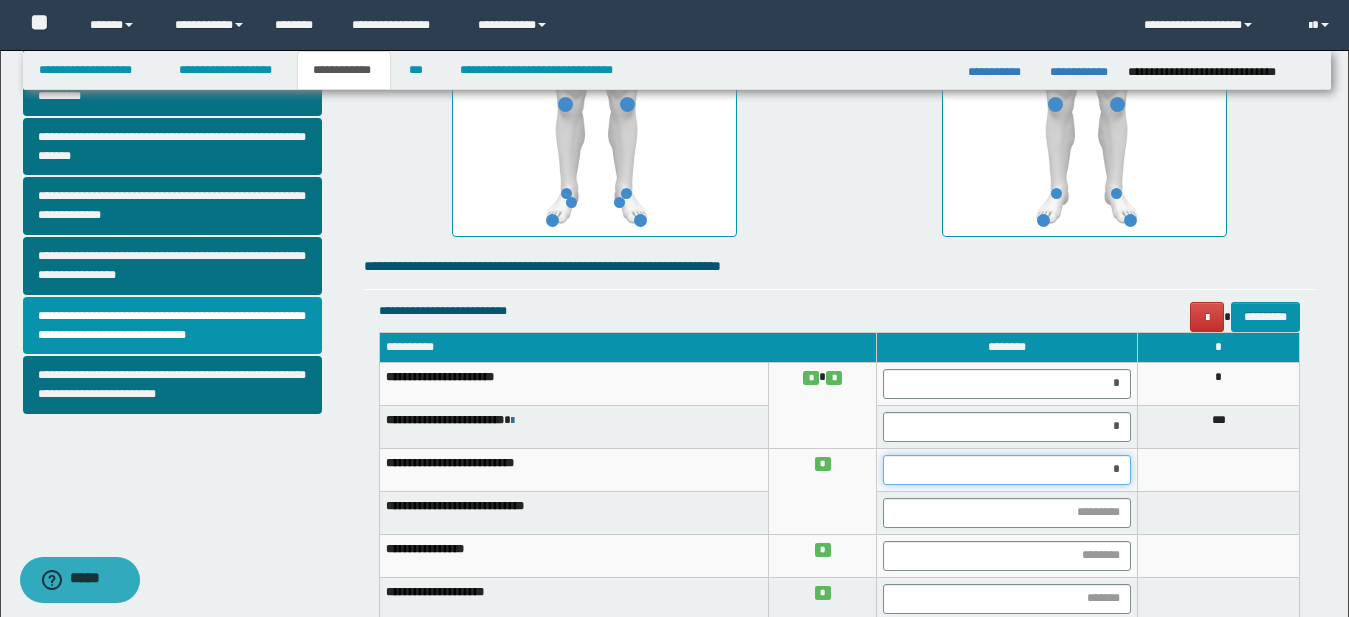 type on "**" 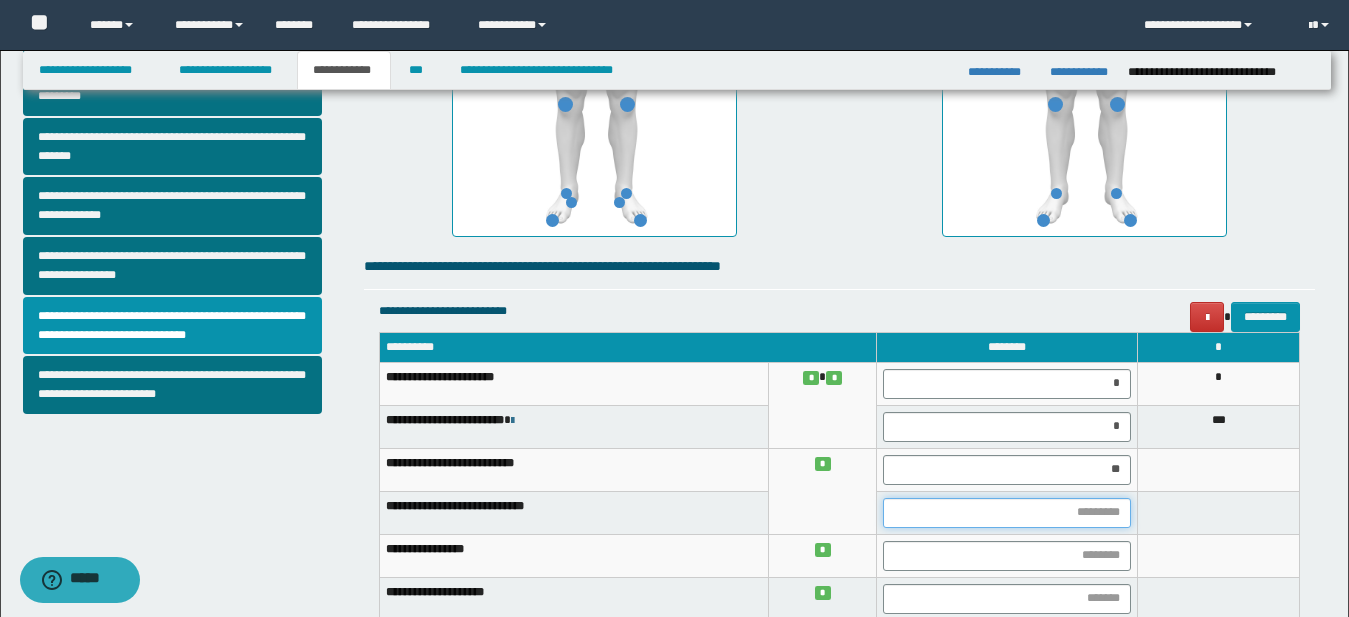 click at bounding box center (1007, 513) 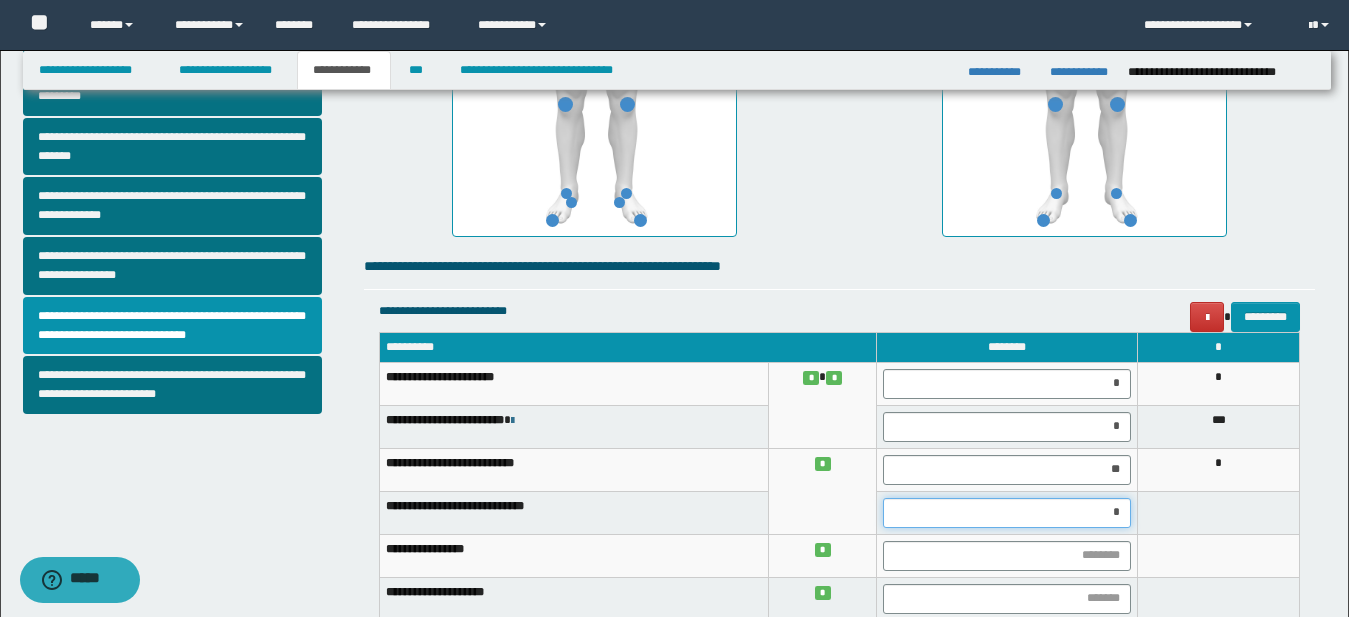 type on "**" 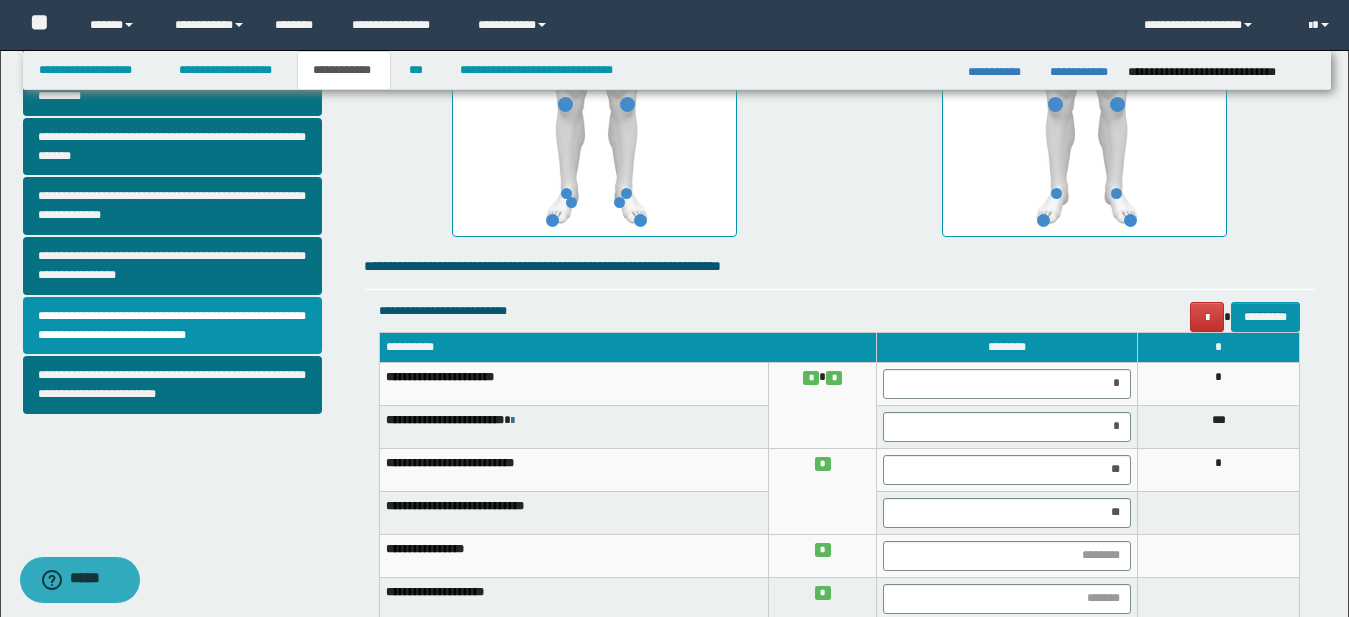 click at bounding box center [1219, 555] 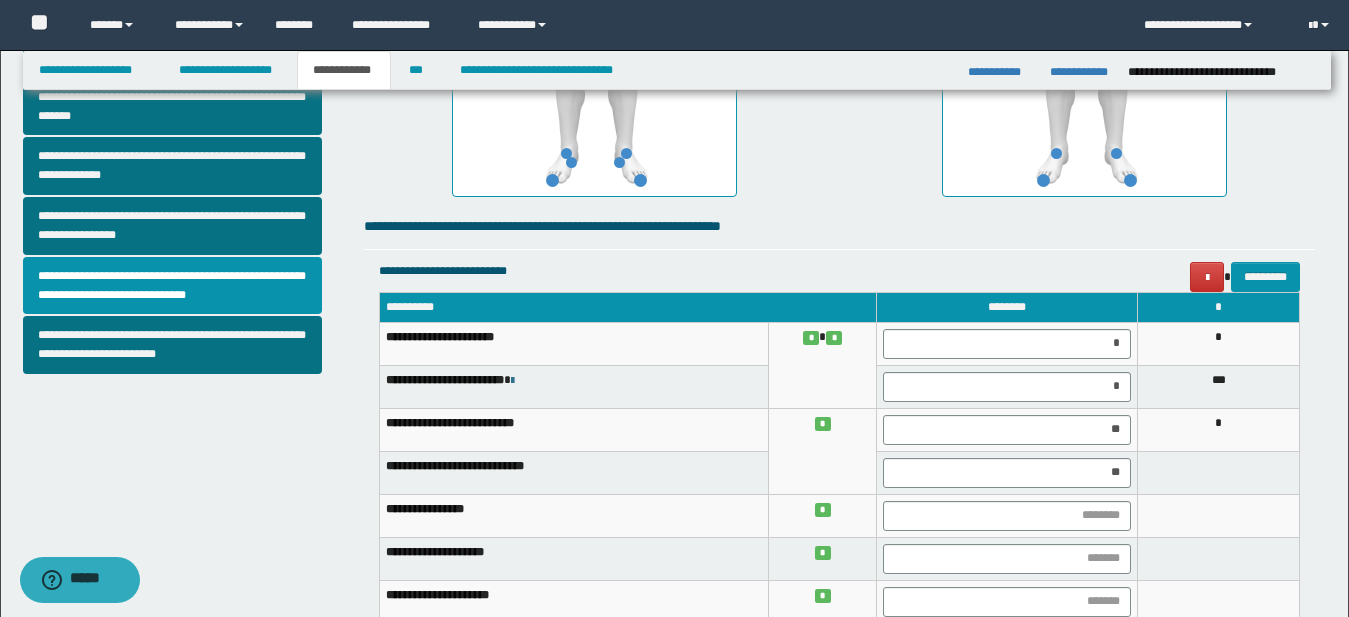 scroll, scrollTop: 852, scrollLeft: 0, axis: vertical 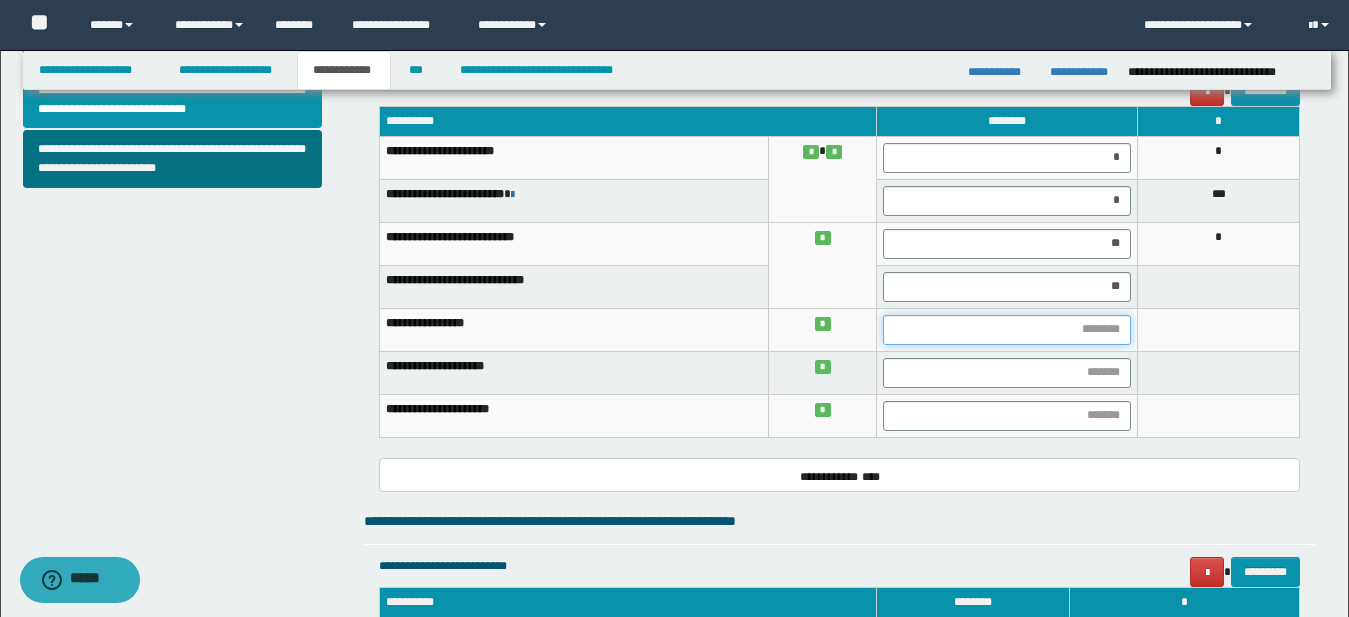 click at bounding box center (1007, 330) 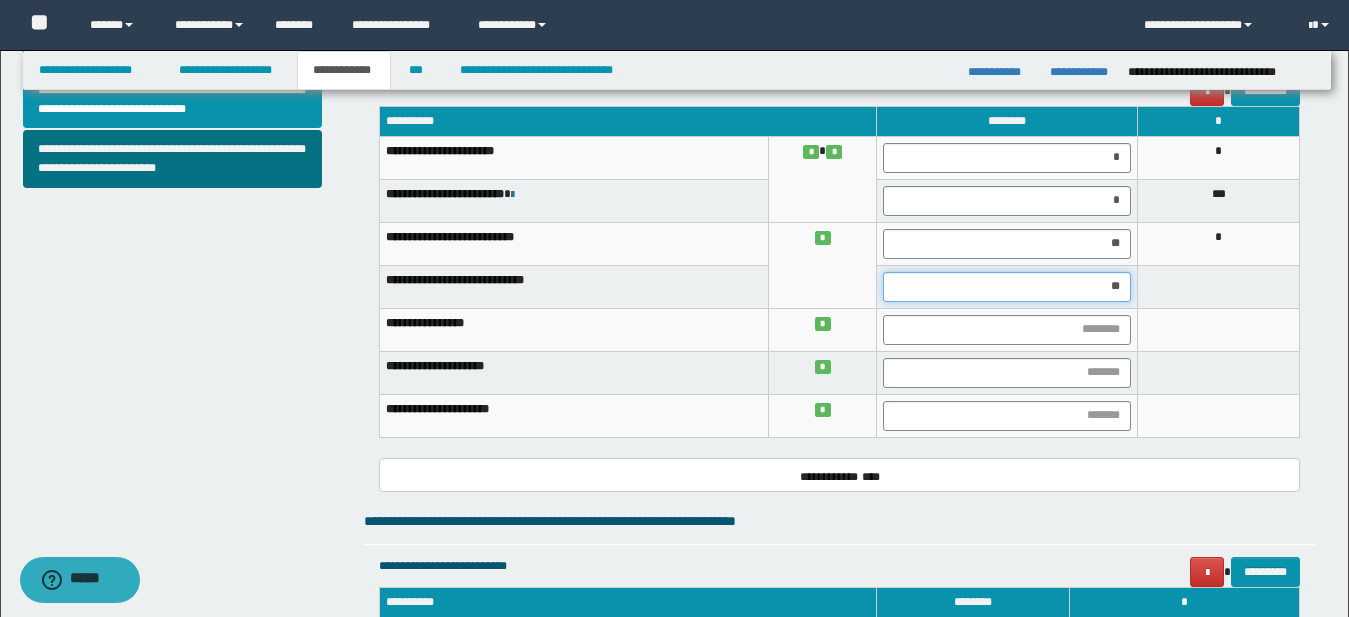 click on "**" at bounding box center [1007, 287] 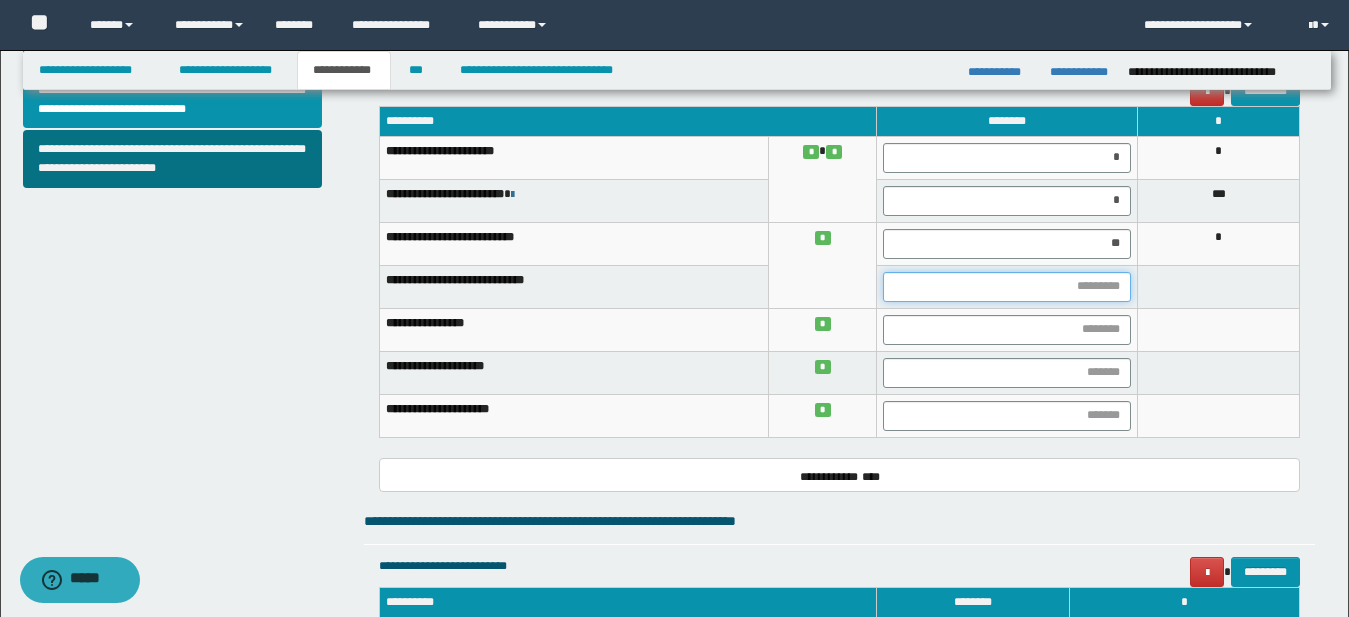 type on "*" 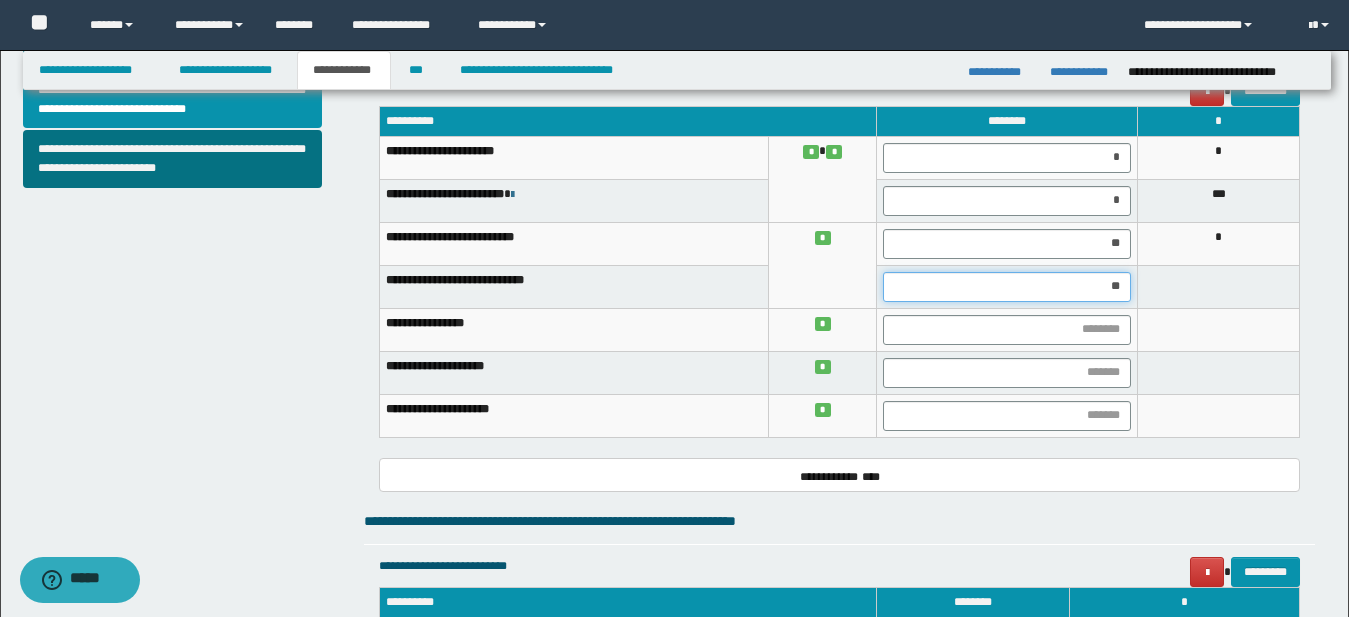 type on "***" 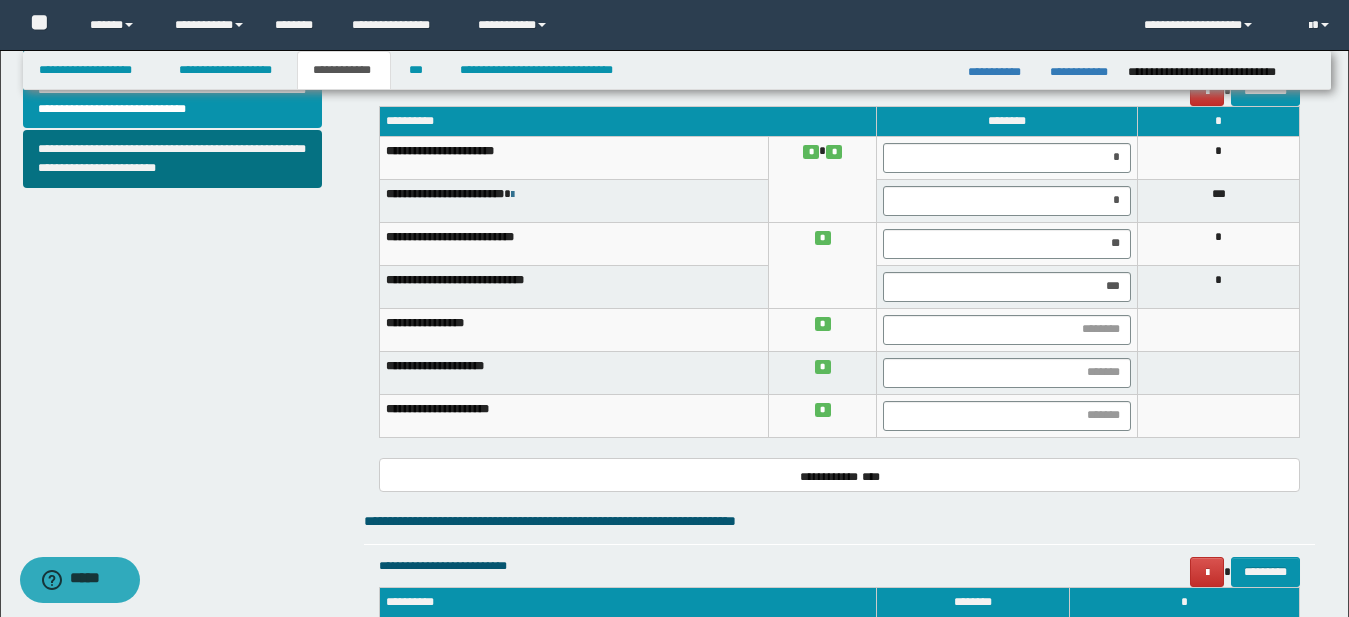 click at bounding box center [1219, 329] 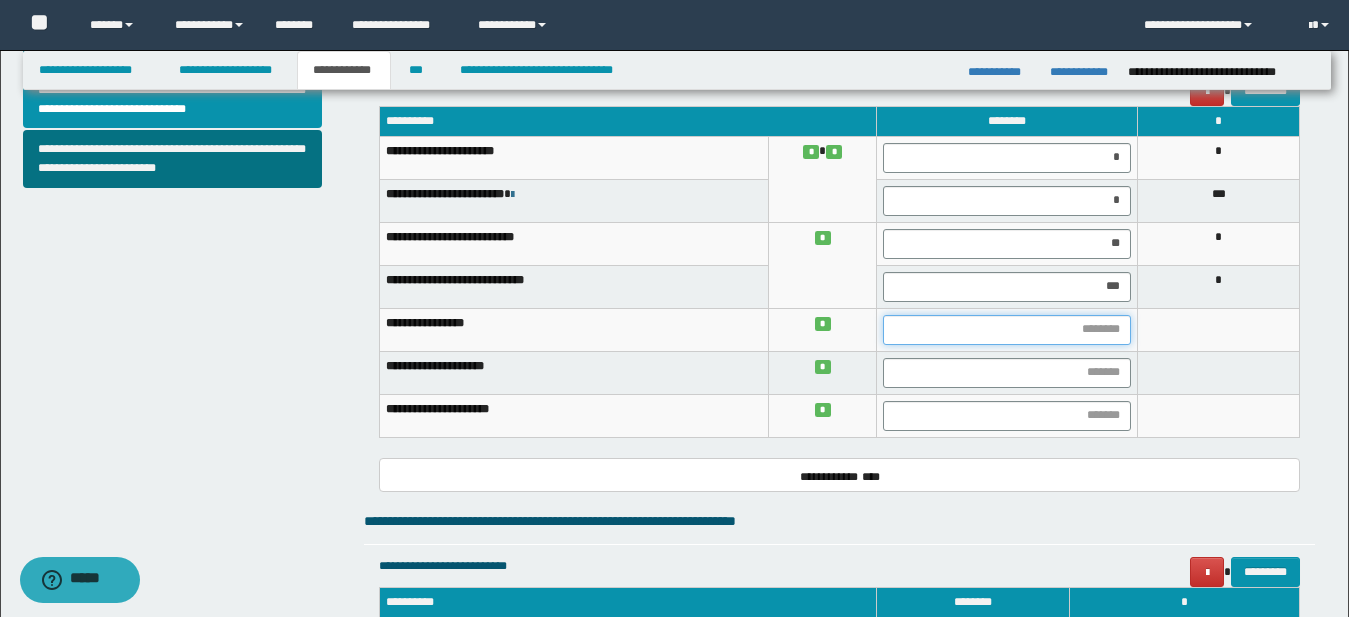 click at bounding box center [1007, 330] 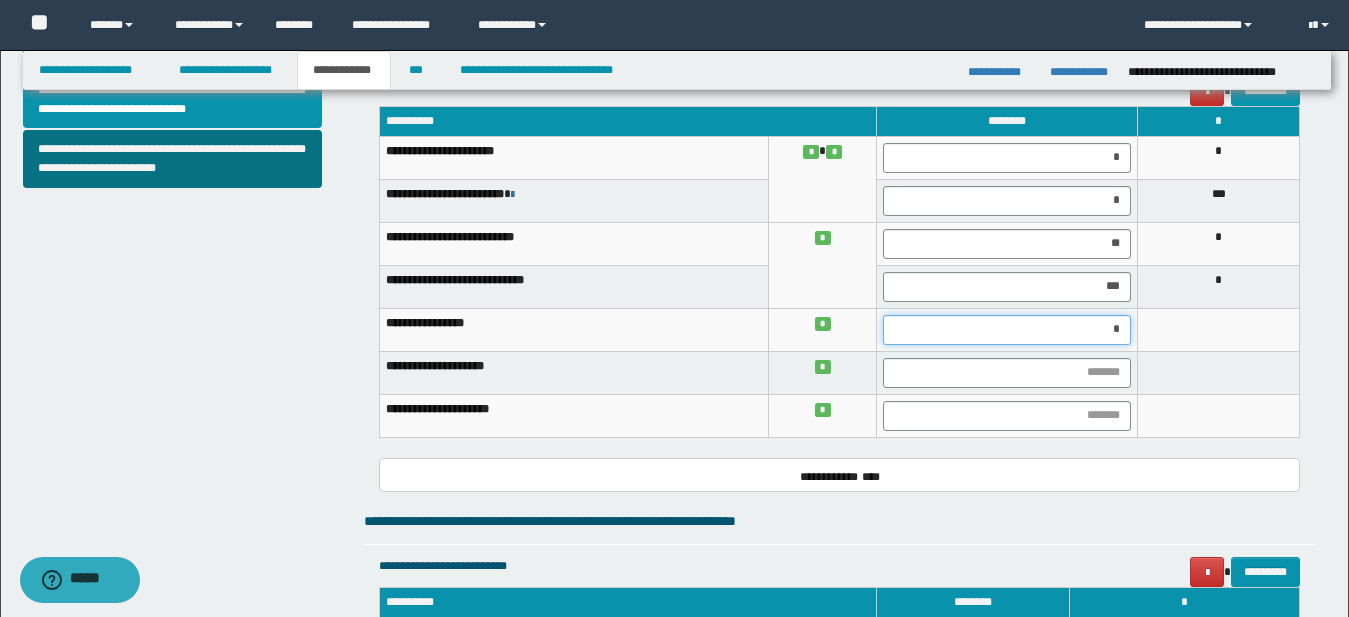 type on "**" 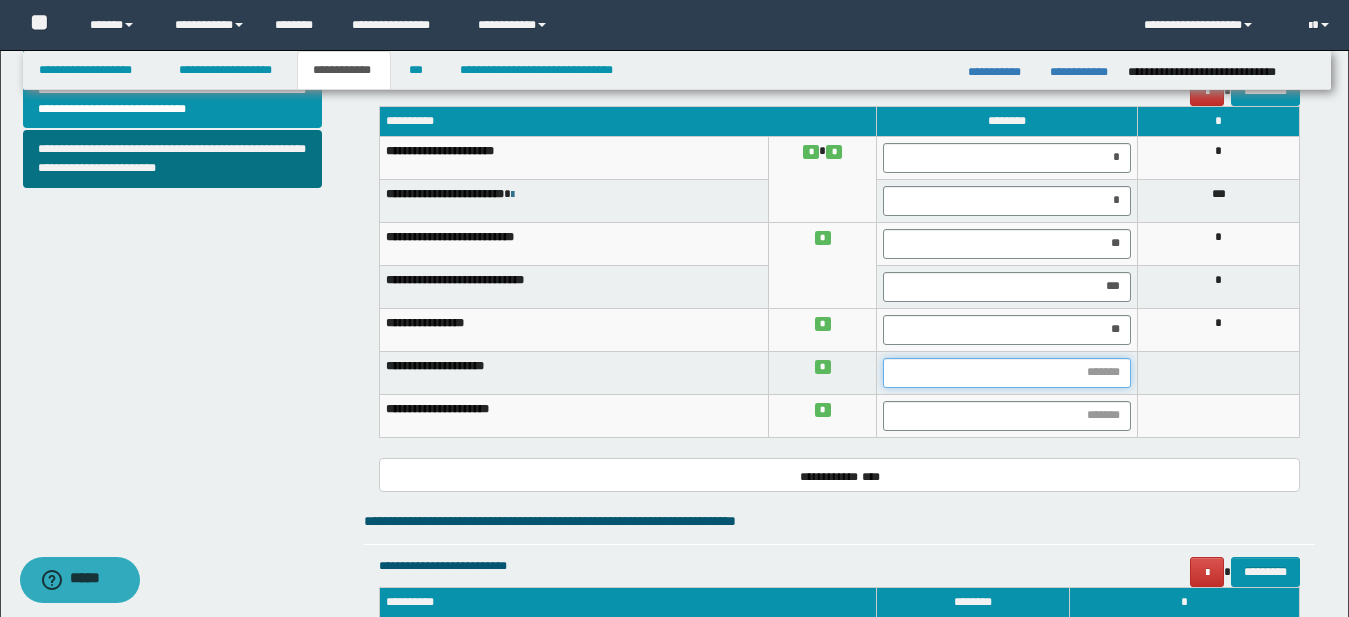 click at bounding box center (1007, 373) 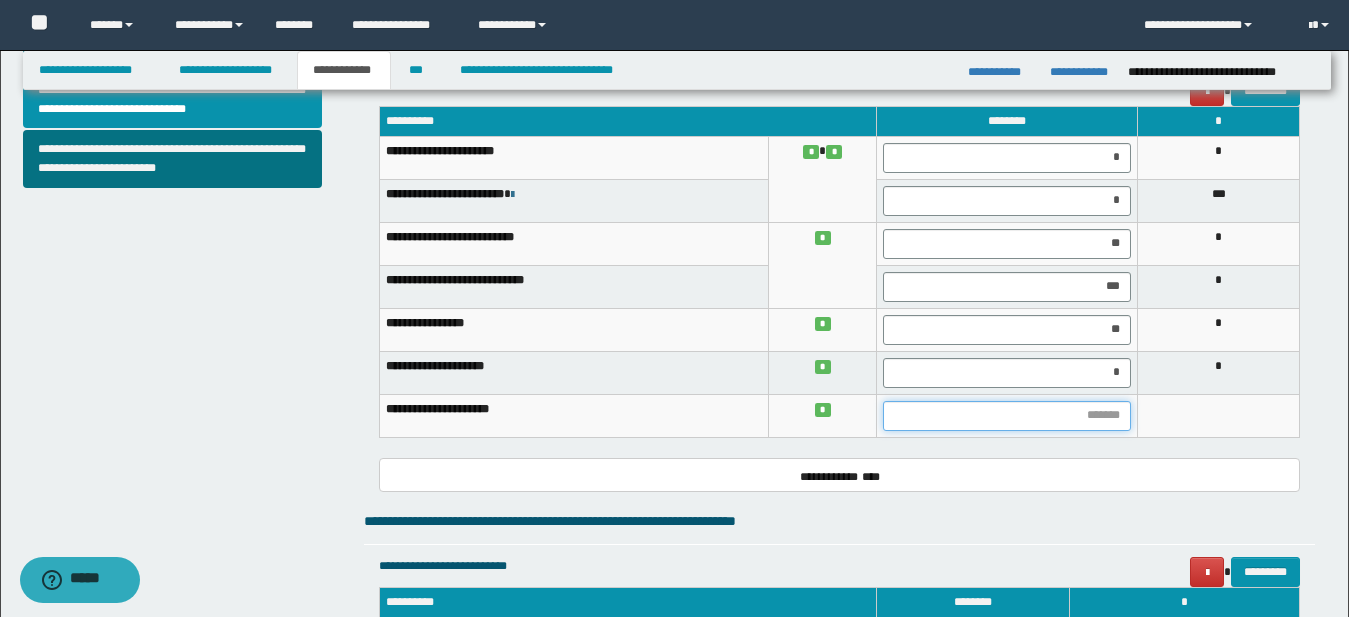 click at bounding box center [1007, 416] 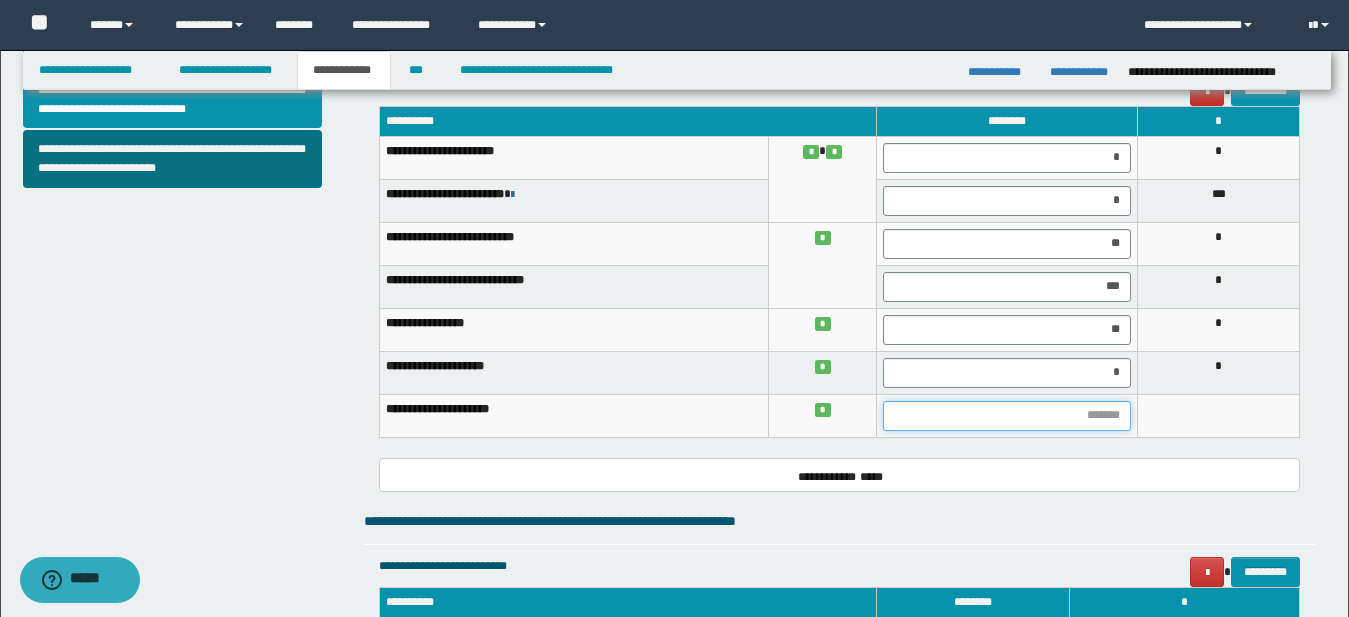 type on "*" 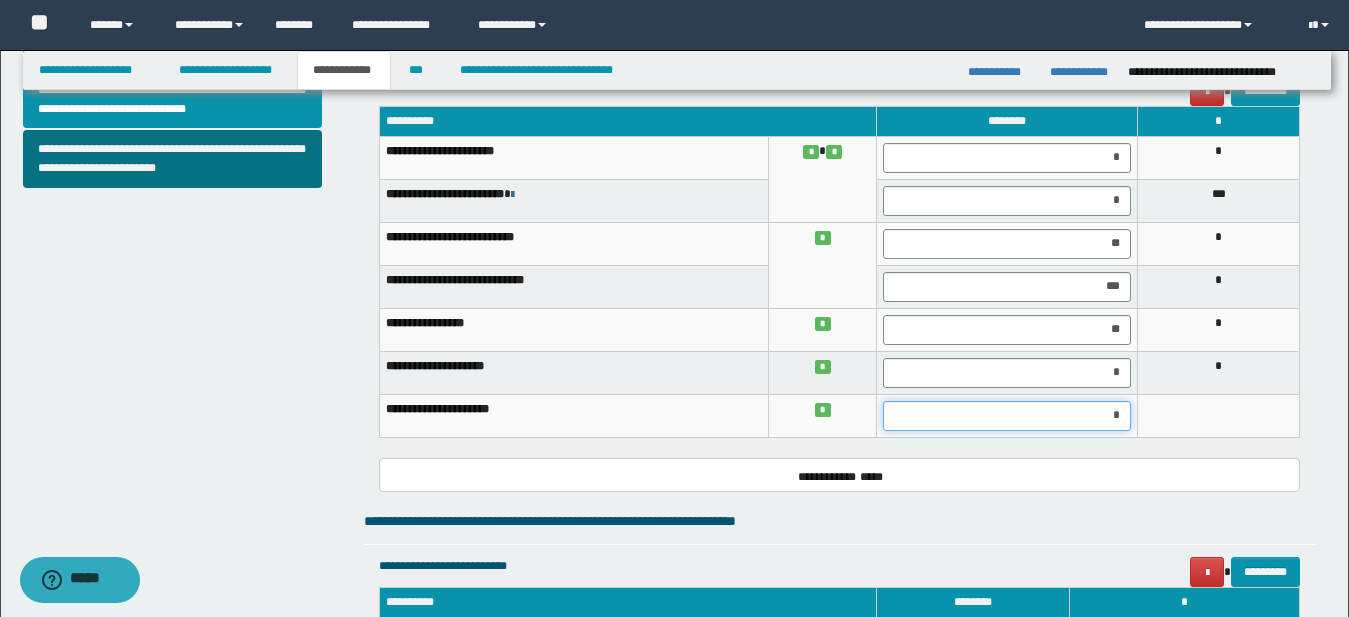 click on "*" at bounding box center (1007, 416) 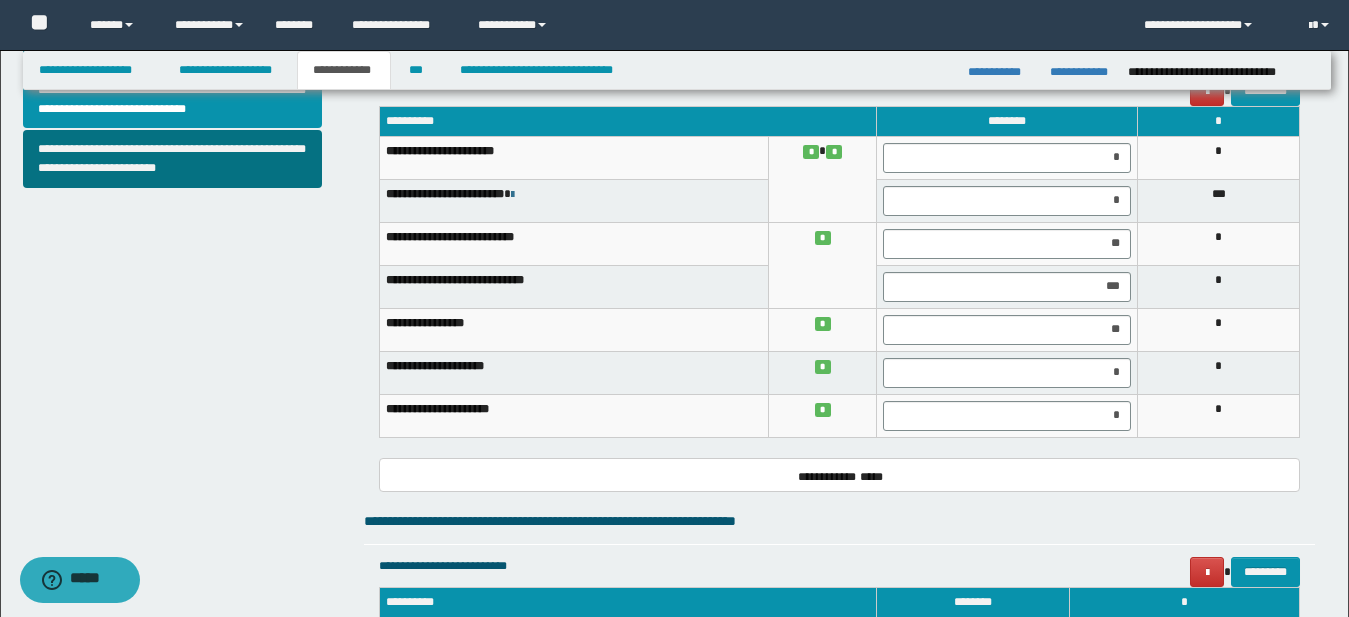 click on "*" at bounding box center [1219, 415] 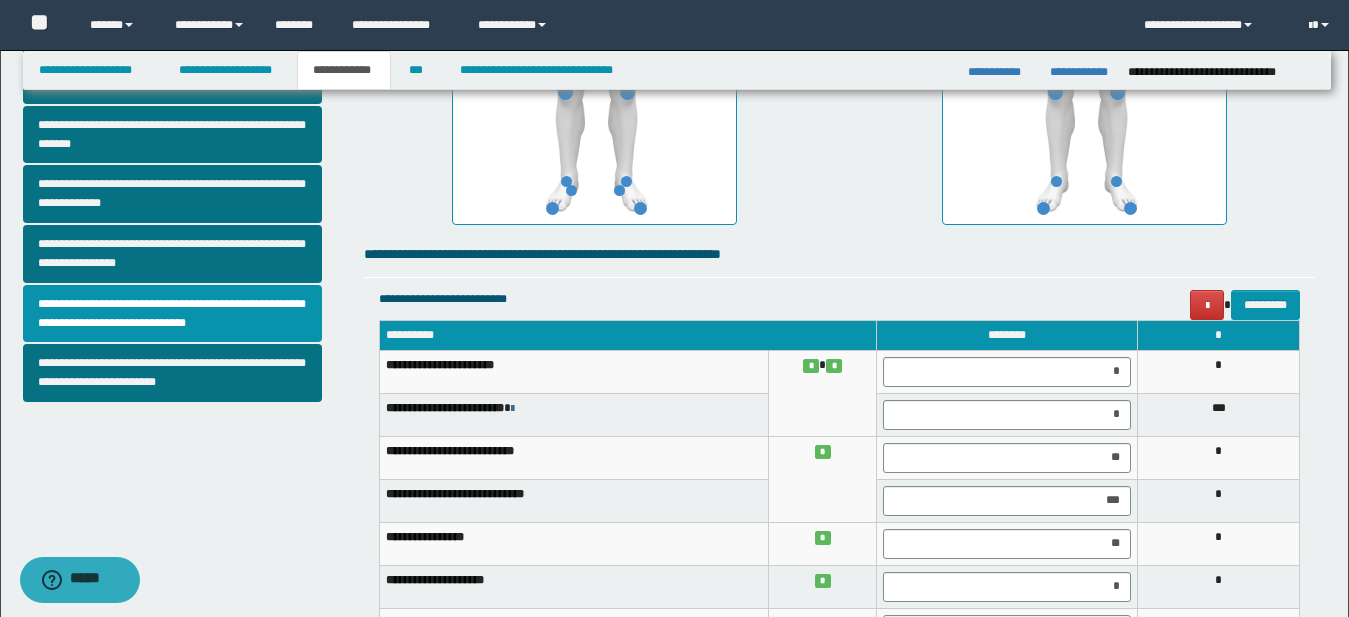 scroll, scrollTop: 613, scrollLeft: 0, axis: vertical 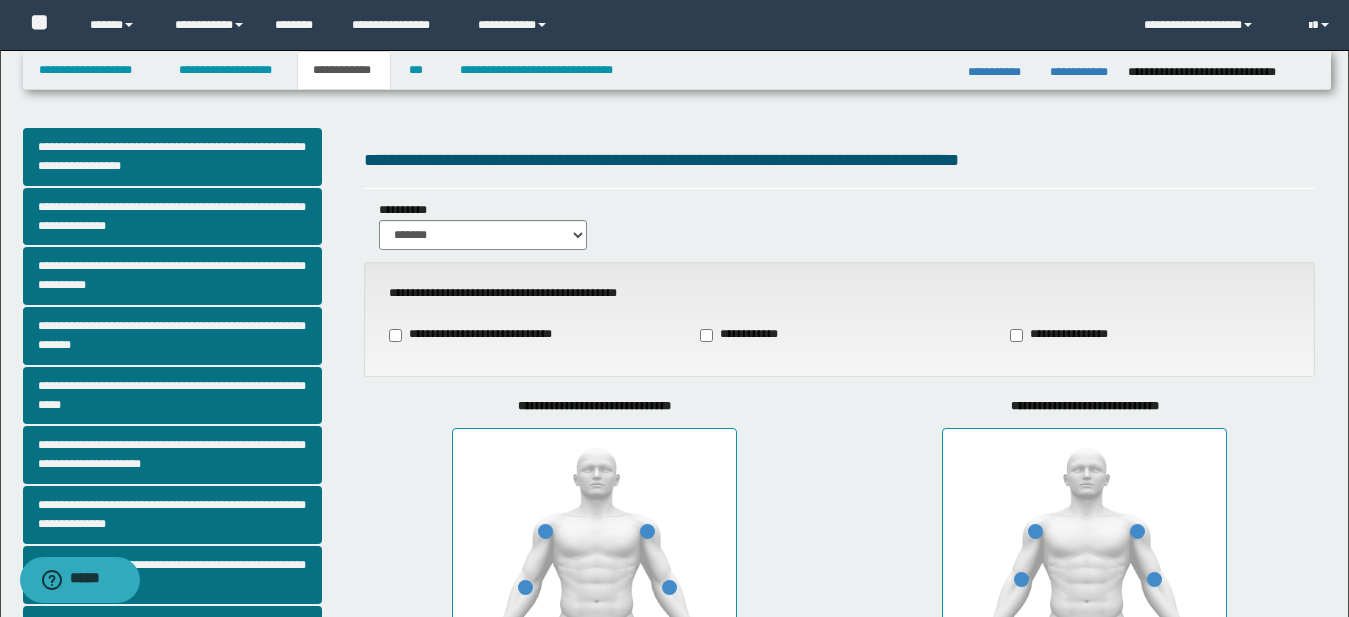 click on "**********" at bounding box center [839, 225] 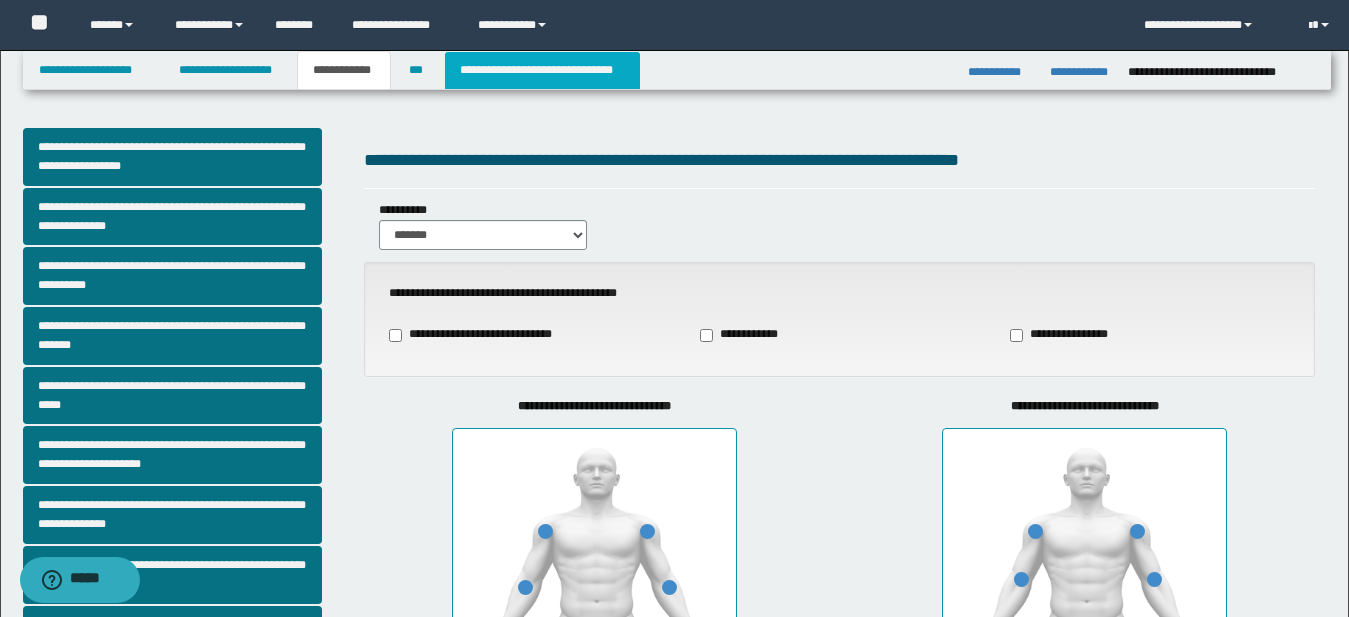 click on "**********" at bounding box center (542, 70) 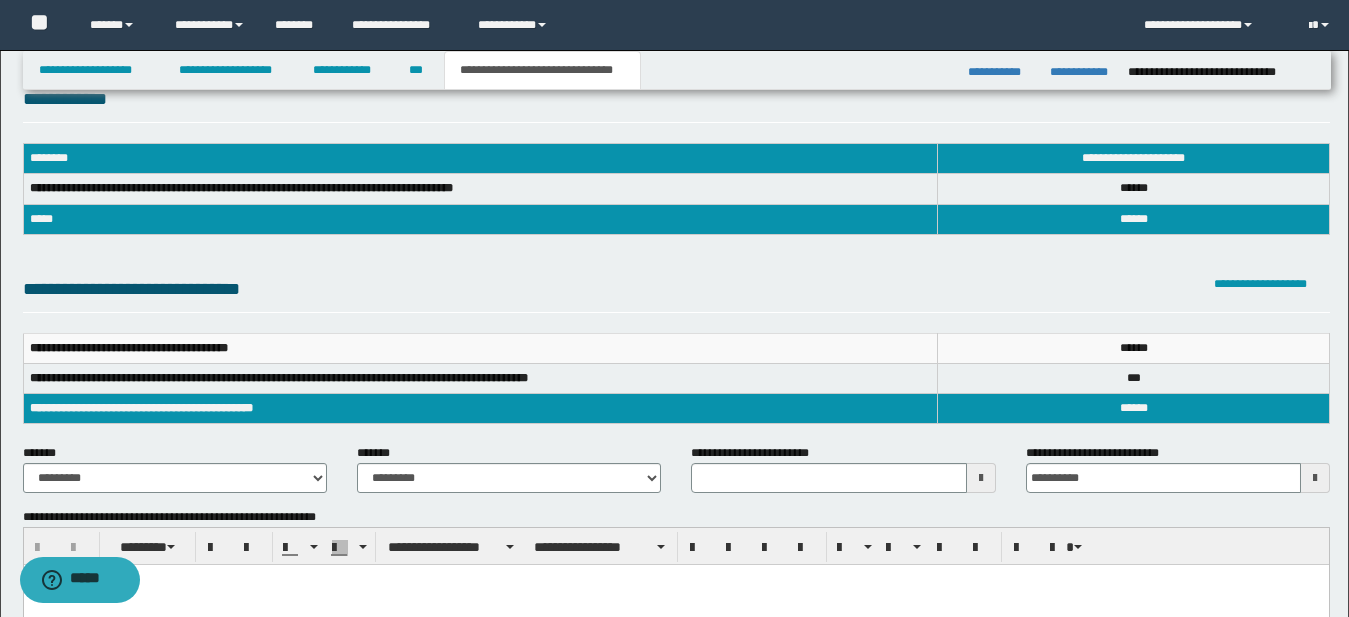 scroll, scrollTop: 44, scrollLeft: 0, axis: vertical 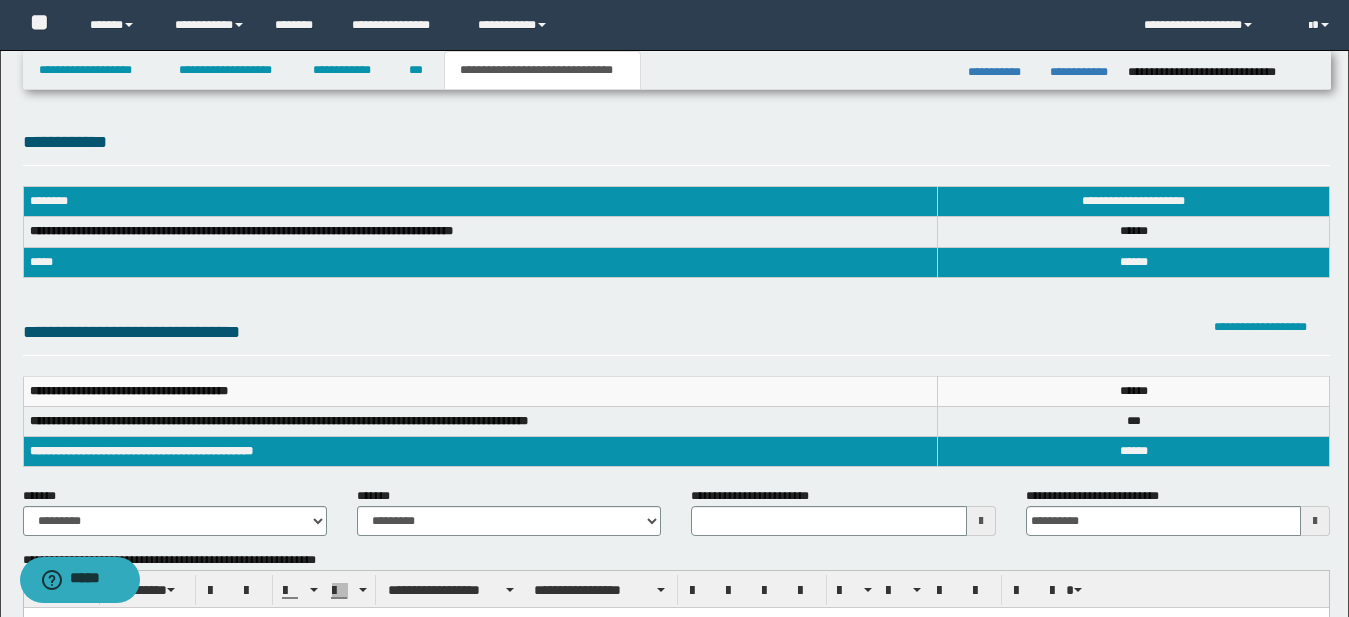 click on "**********" at bounding box center (676, 307) 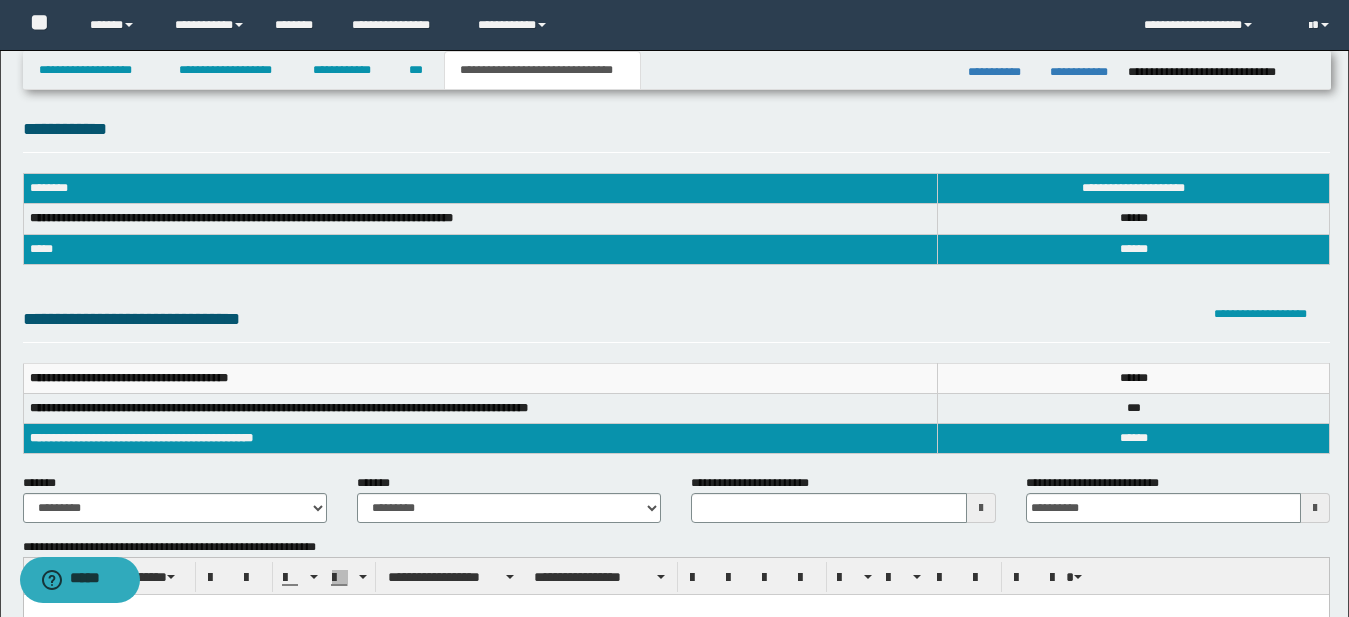 scroll, scrollTop: 0, scrollLeft: 0, axis: both 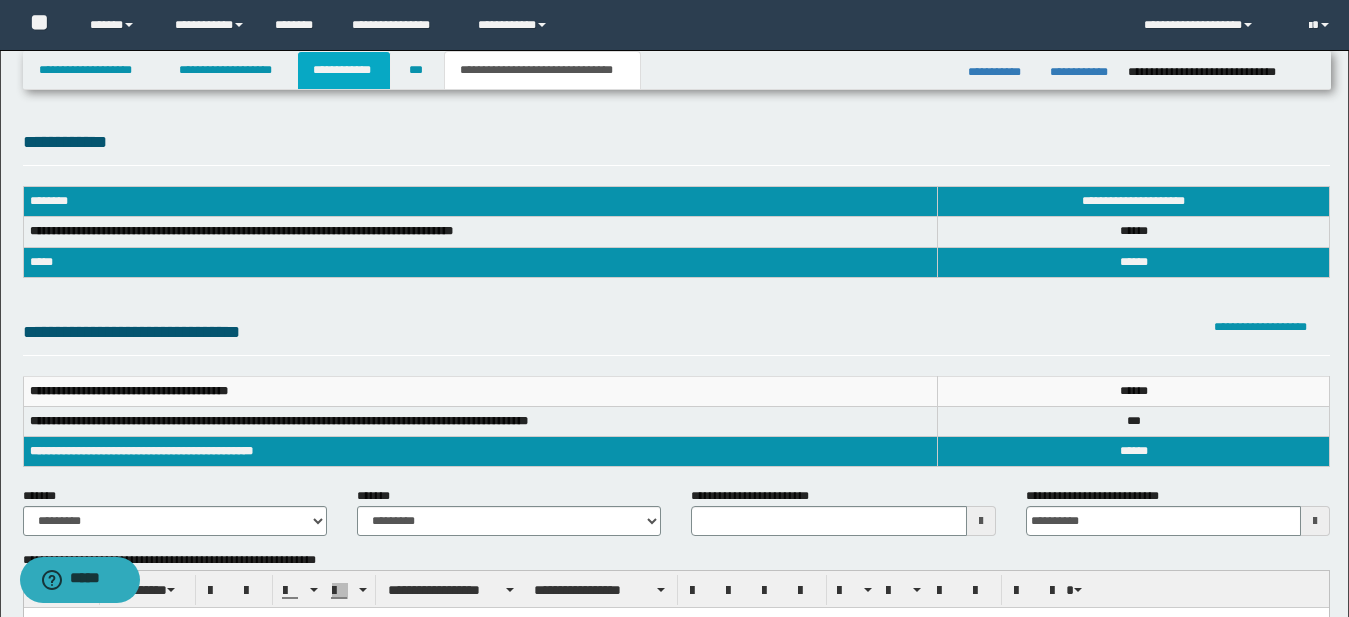 click on "**********" at bounding box center [344, 70] 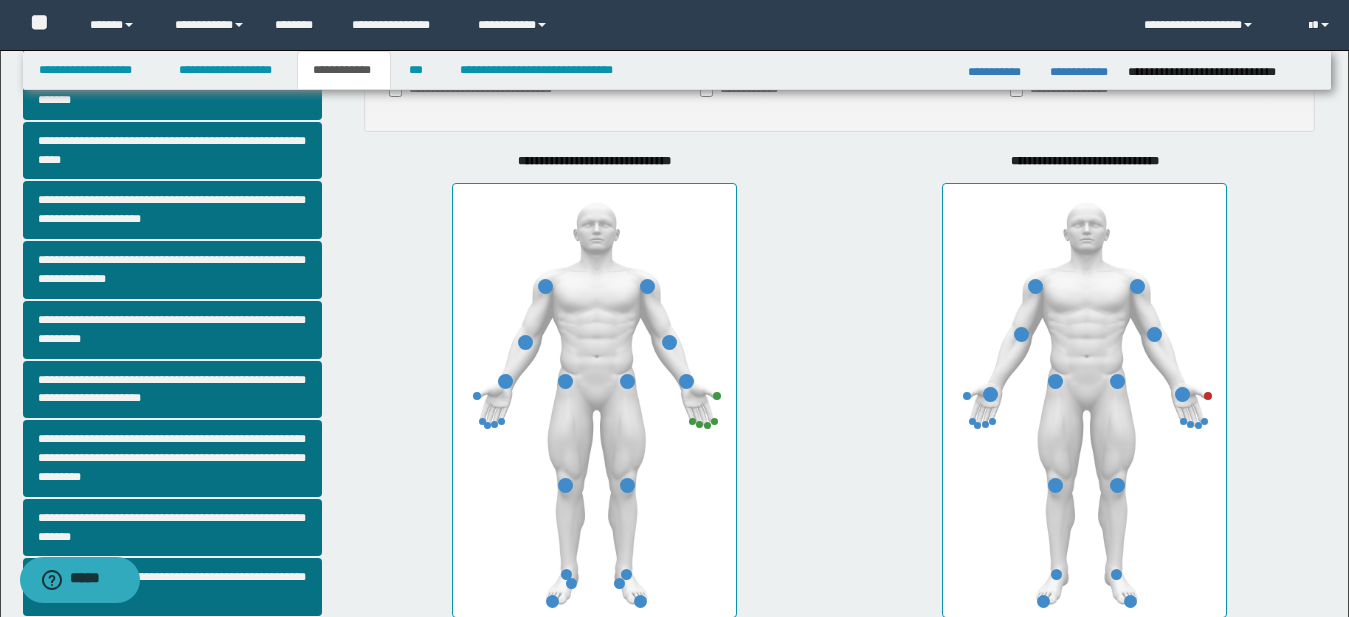 scroll, scrollTop: 246, scrollLeft: 0, axis: vertical 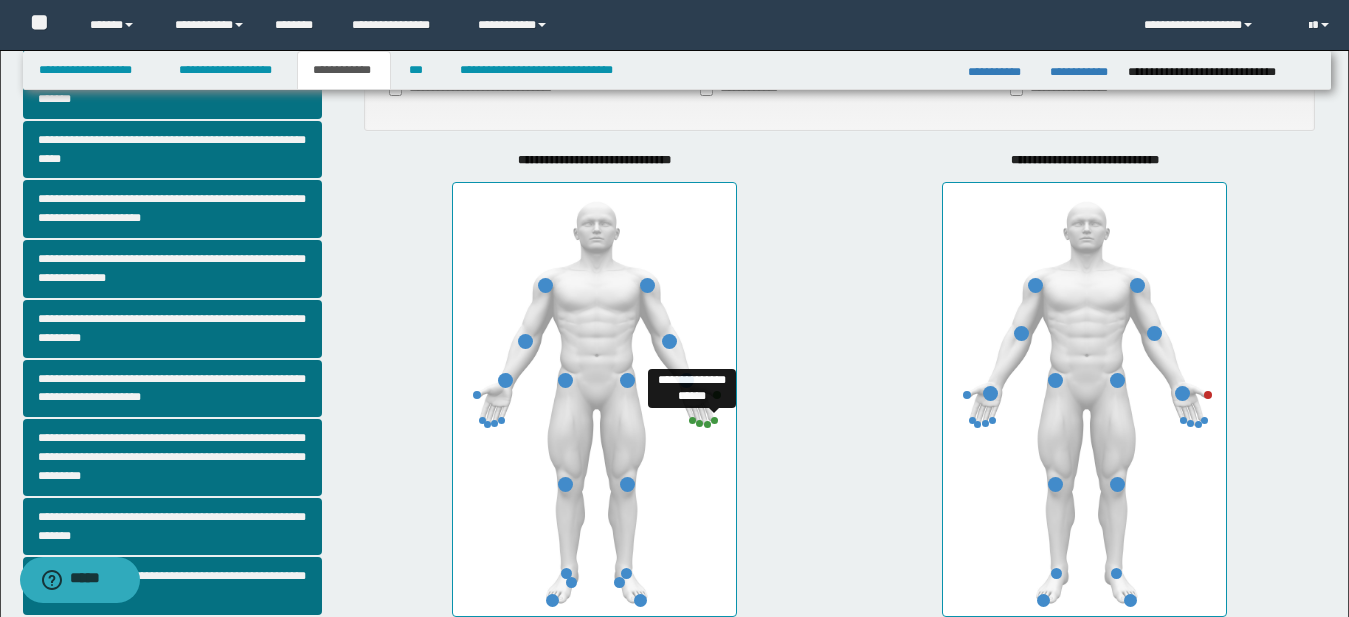 click at bounding box center (714, 420) 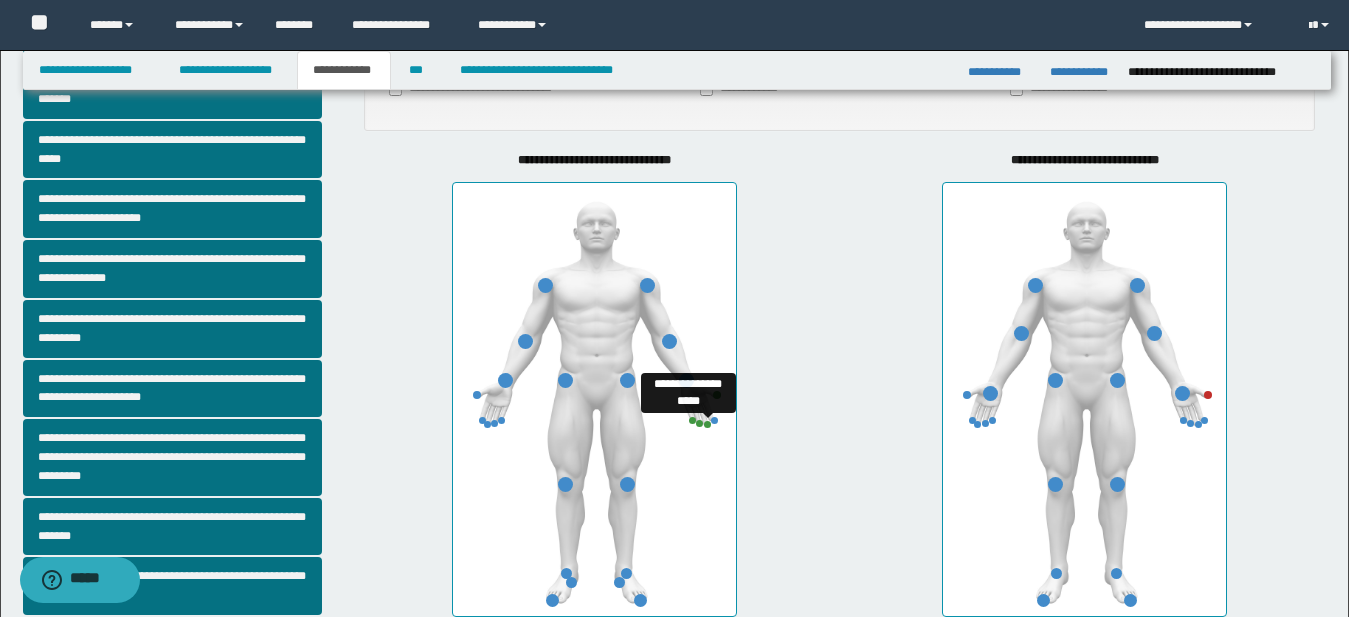 click at bounding box center [707, 424] 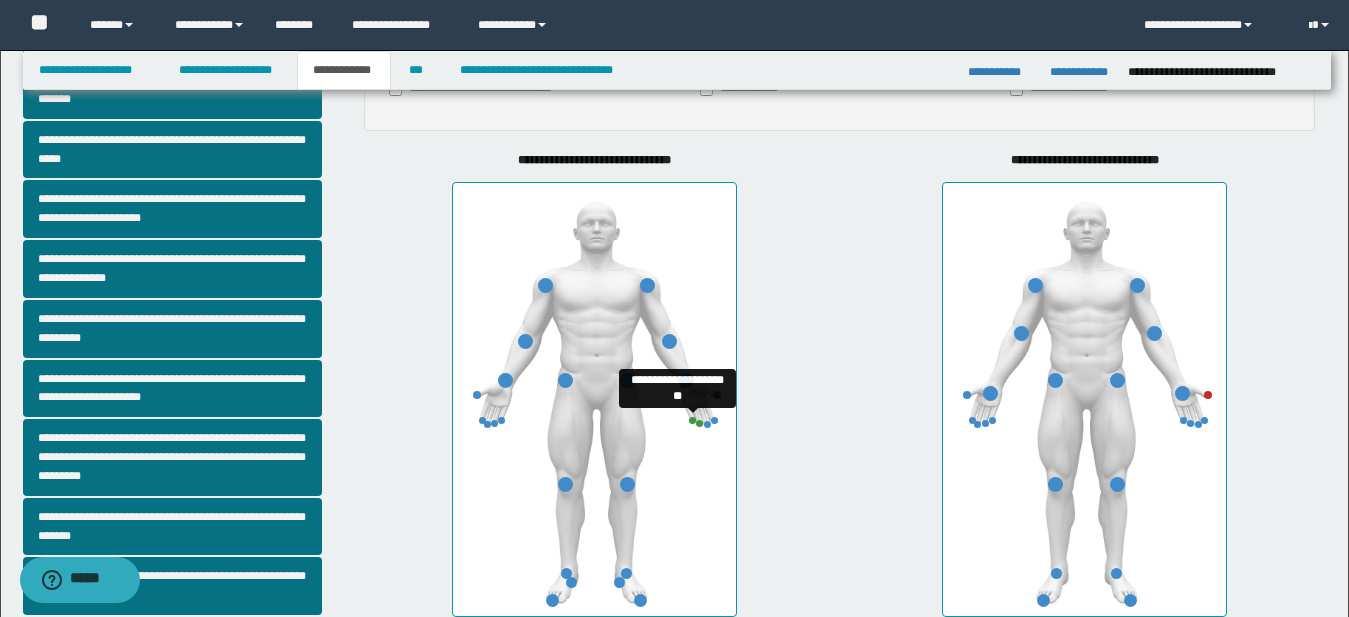 click at bounding box center [692, 420] 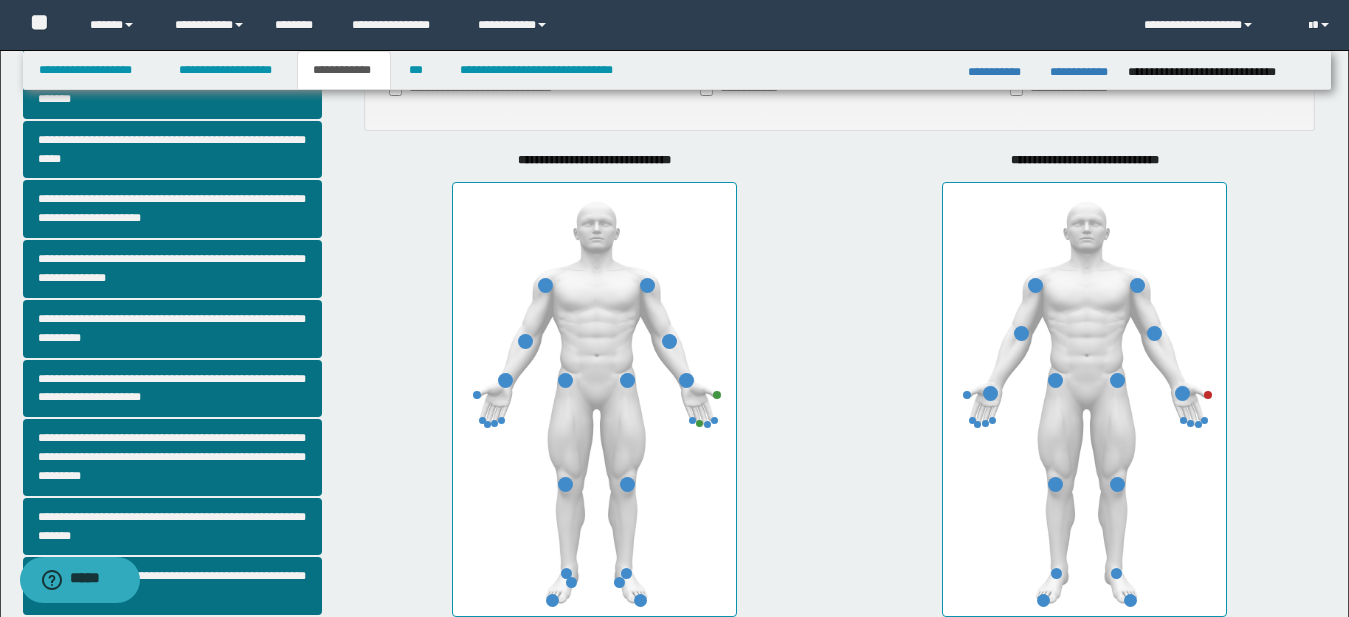 click on "**********" at bounding box center (594, 384) 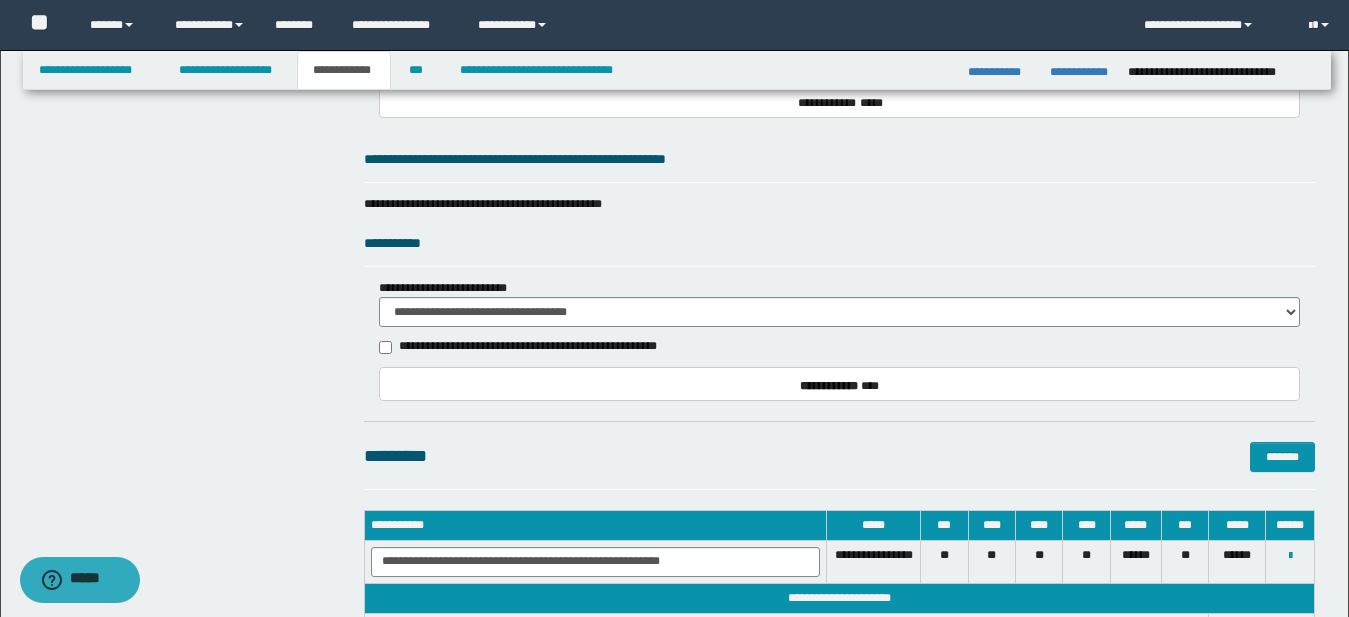 scroll, scrollTop: 1844, scrollLeft: 0, axis: vertical 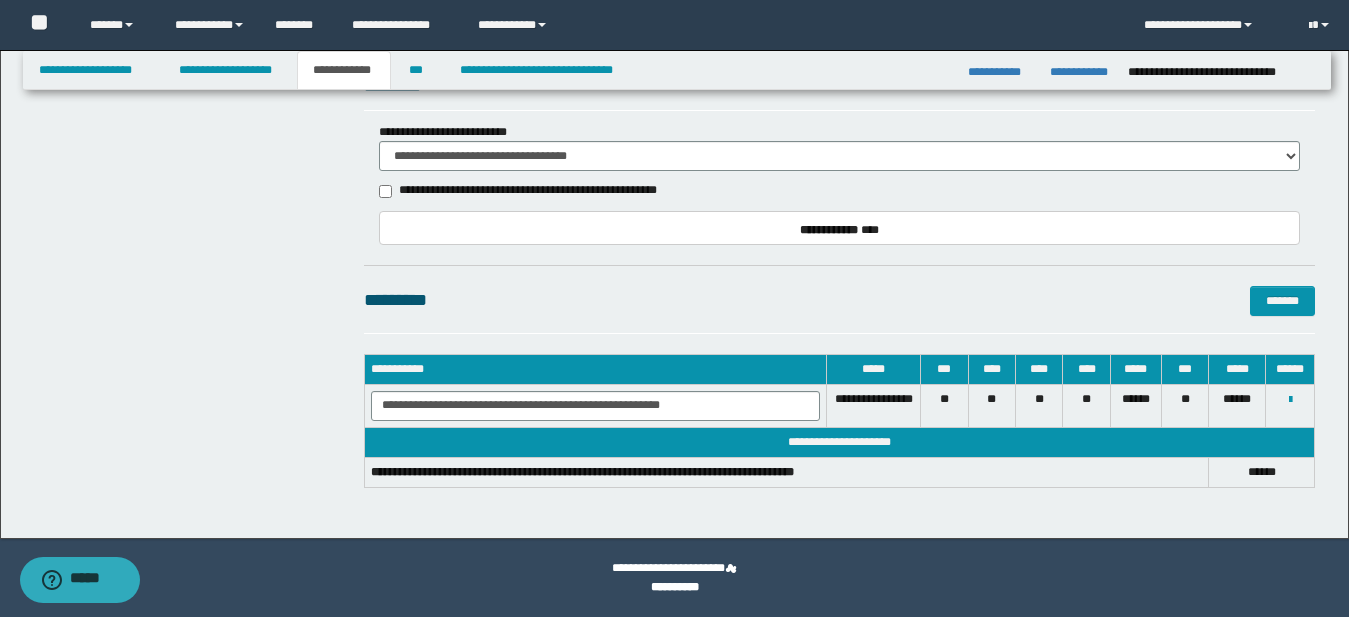 click on "*********
*******" at bounding box center [839, 300] 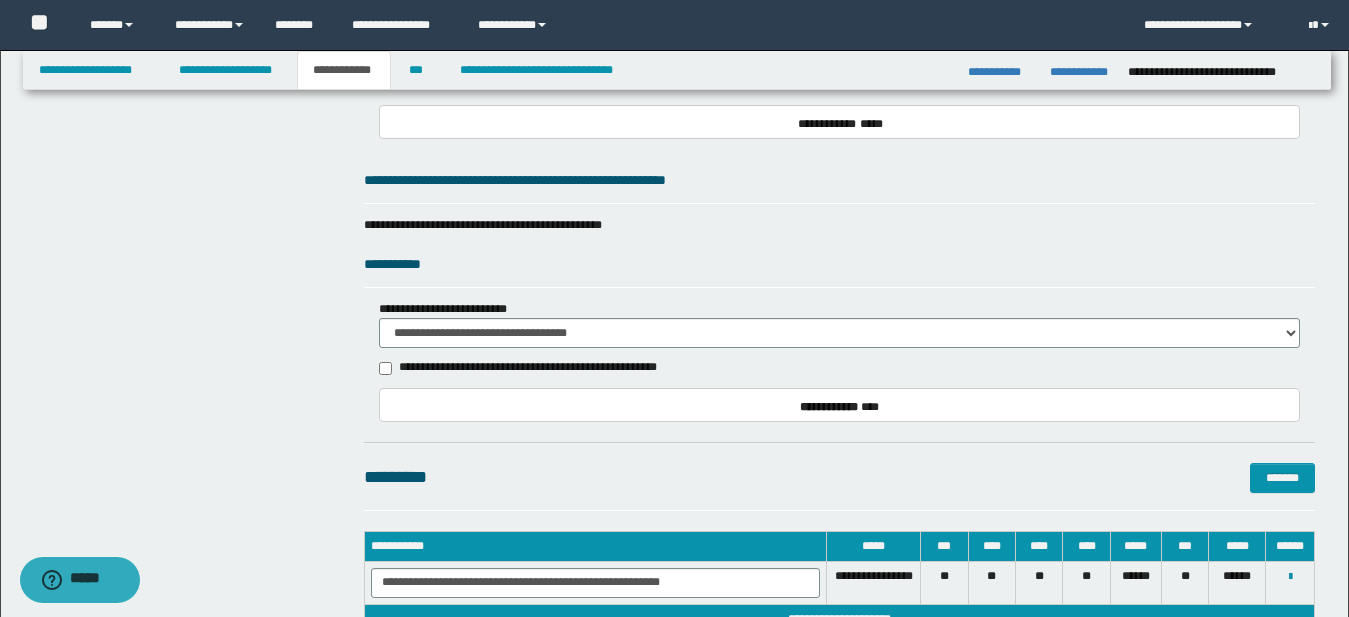 scroll, scrollTop: 1671, scrollLeft: 0, axis: vertical 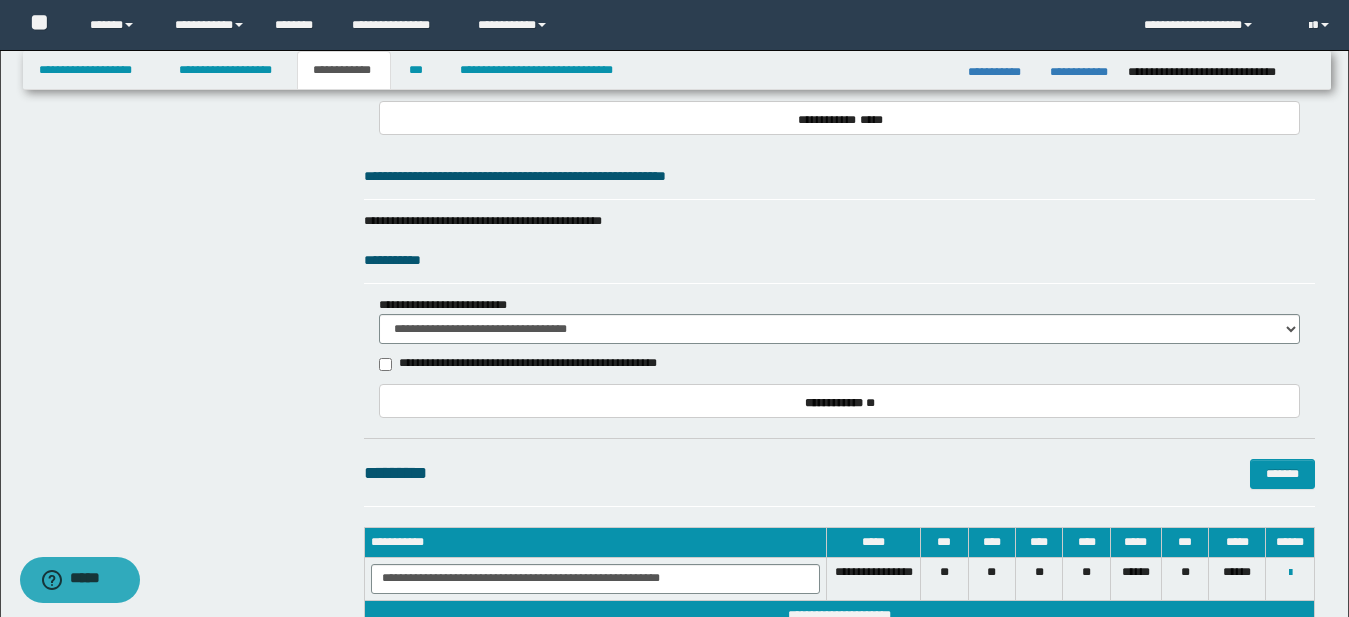 click on "**********" at bounding box center [839, 292] 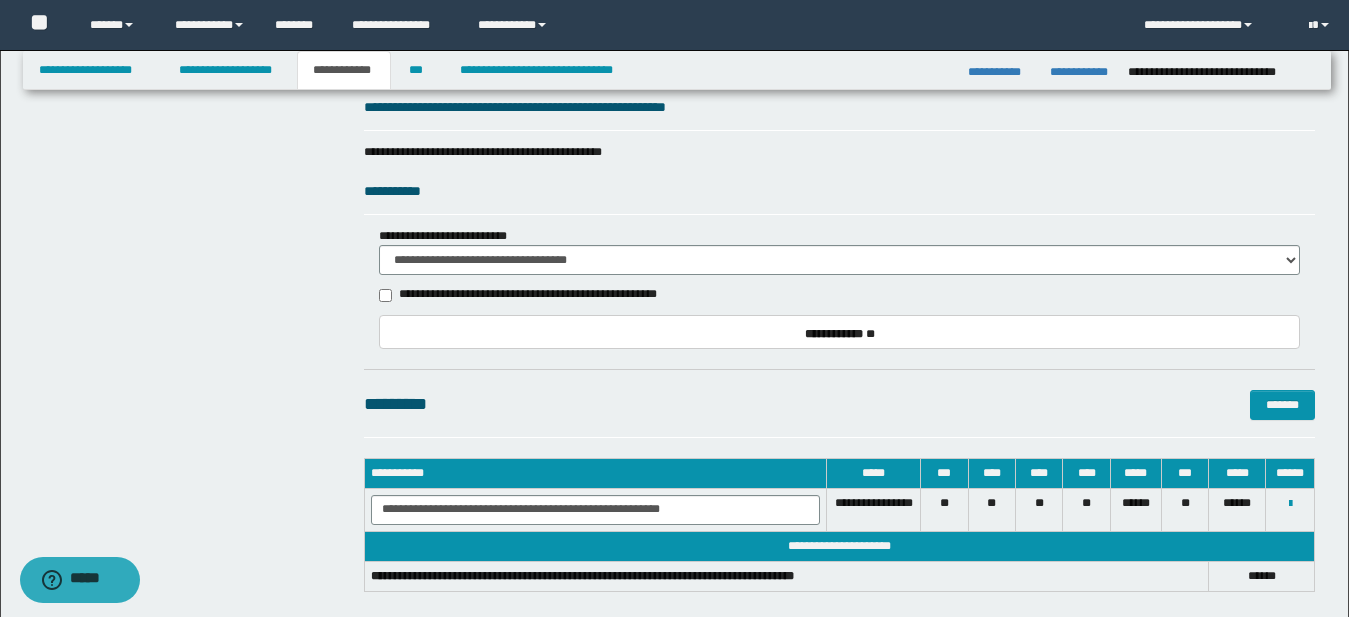 scroll, scrollTop: 1738, scrollLeft: 0, axis: vertical 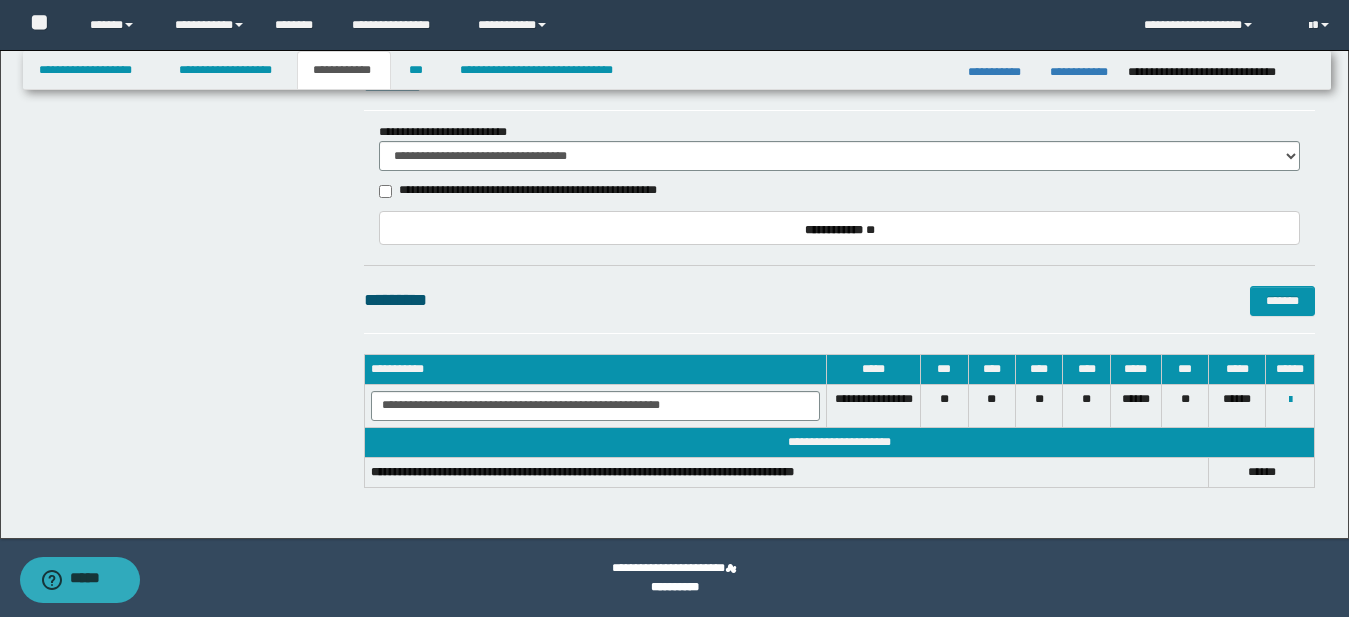 click on "**********" at bounding box center (674, -628) 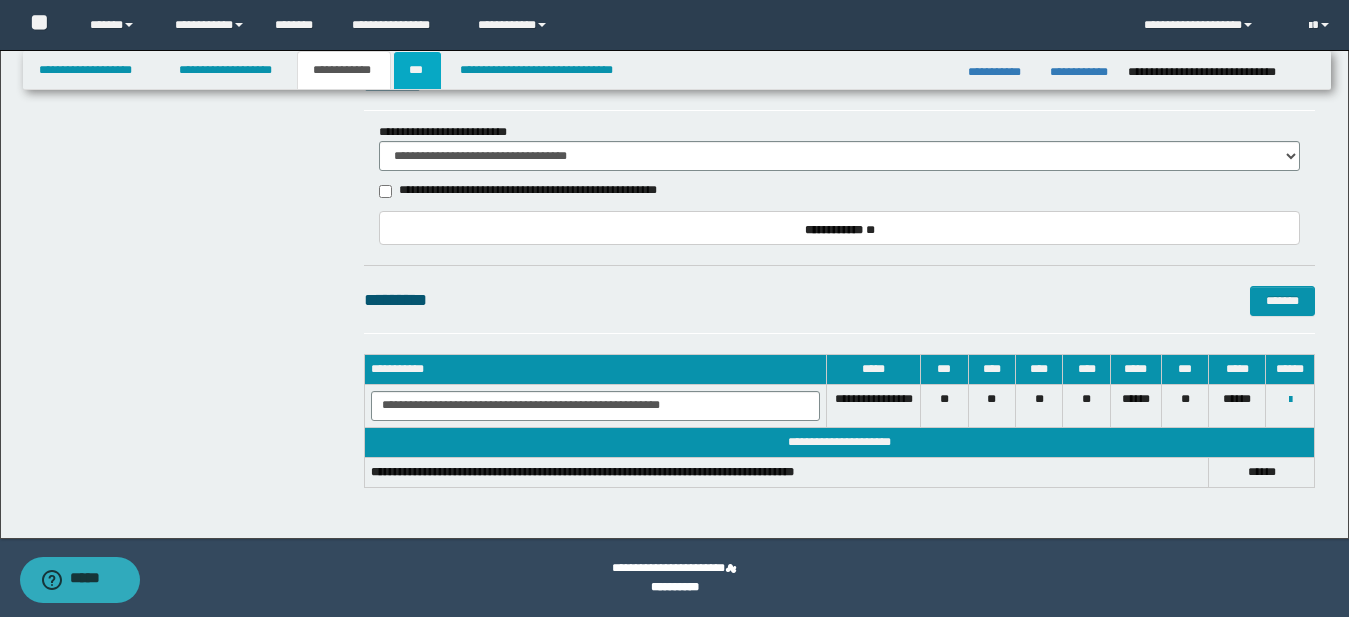 click on "***" at bounding box center (417, 70) 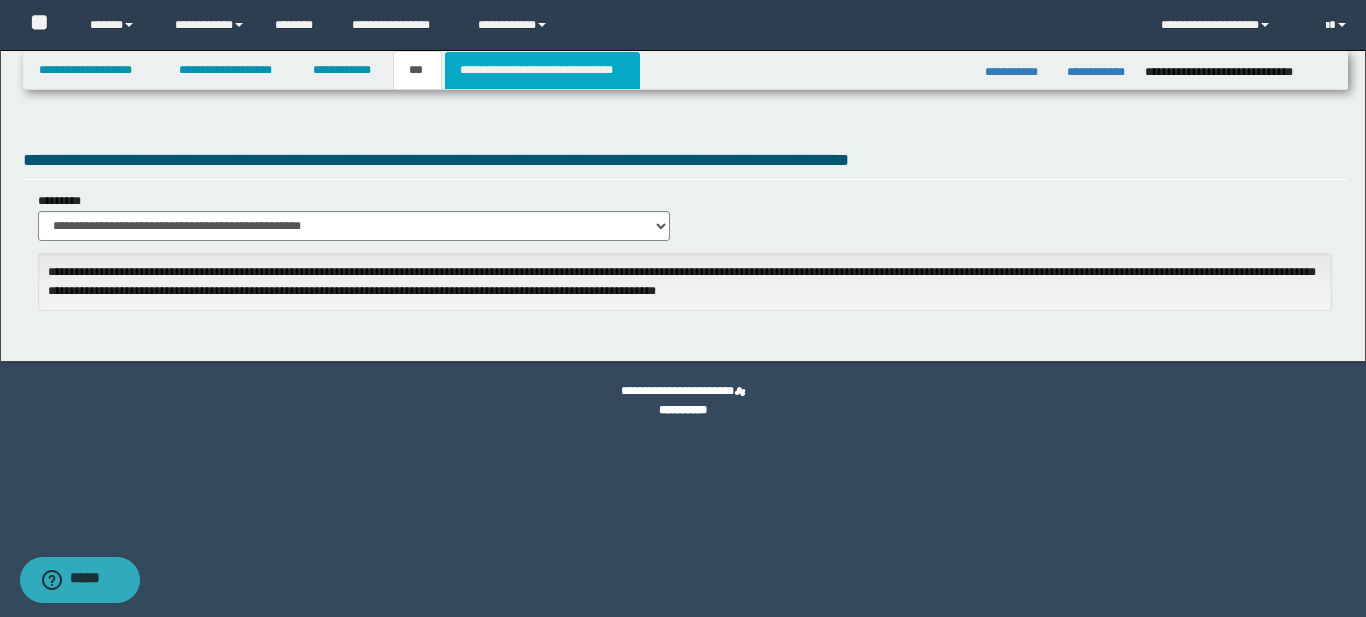 click on "**********" at bounding box center (542, 70) 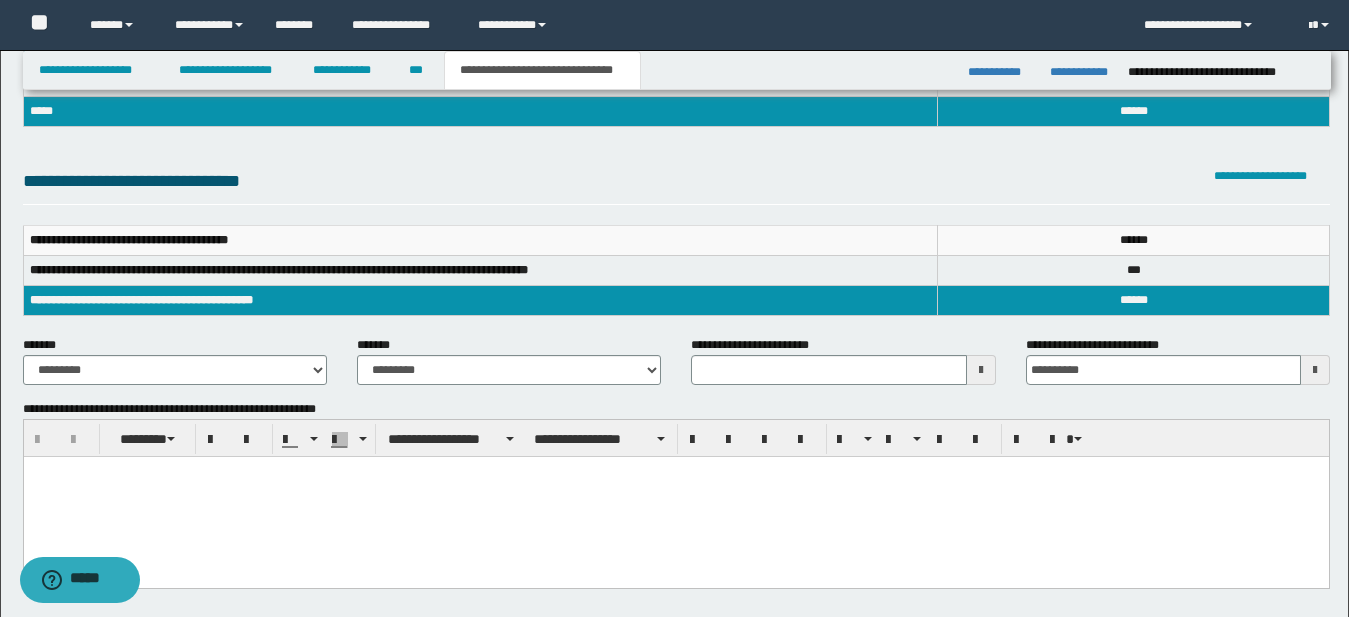scroll, scrollTop: 152, scrollLeft: 0, axis: vertical 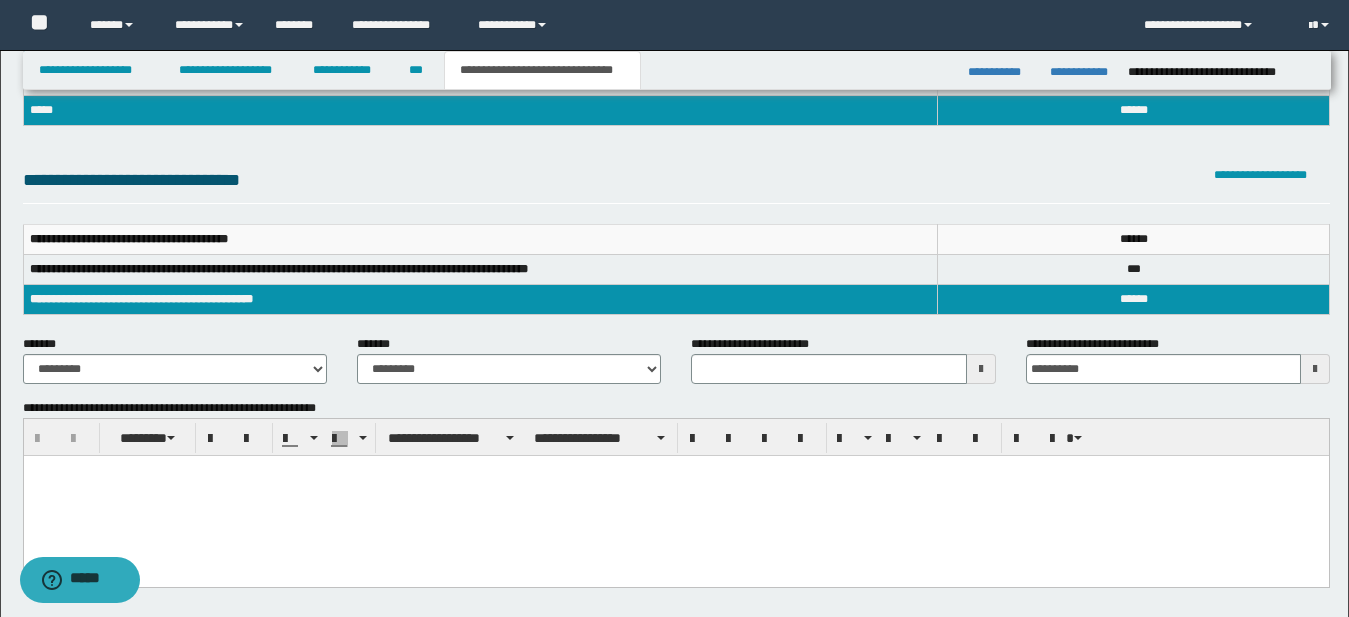 click at bounding box center [675, 496] 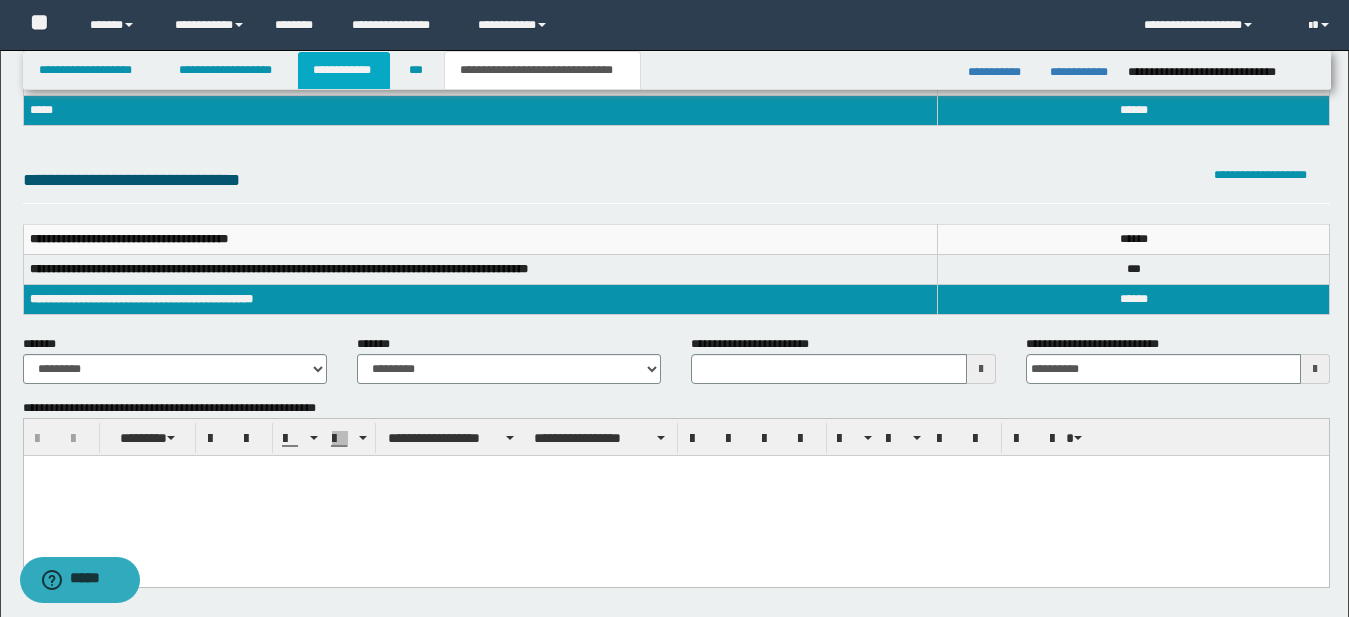 click on "**********" at bounding box center (344, 70) 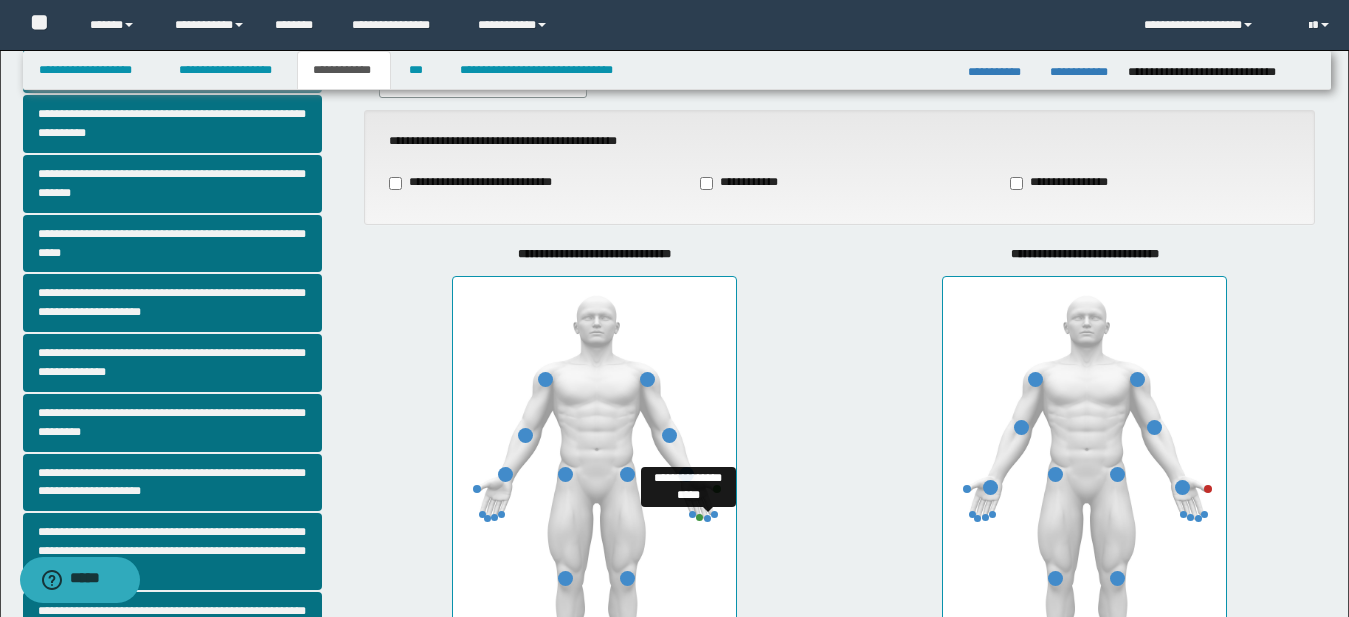 click at bounding box center (707, 518) 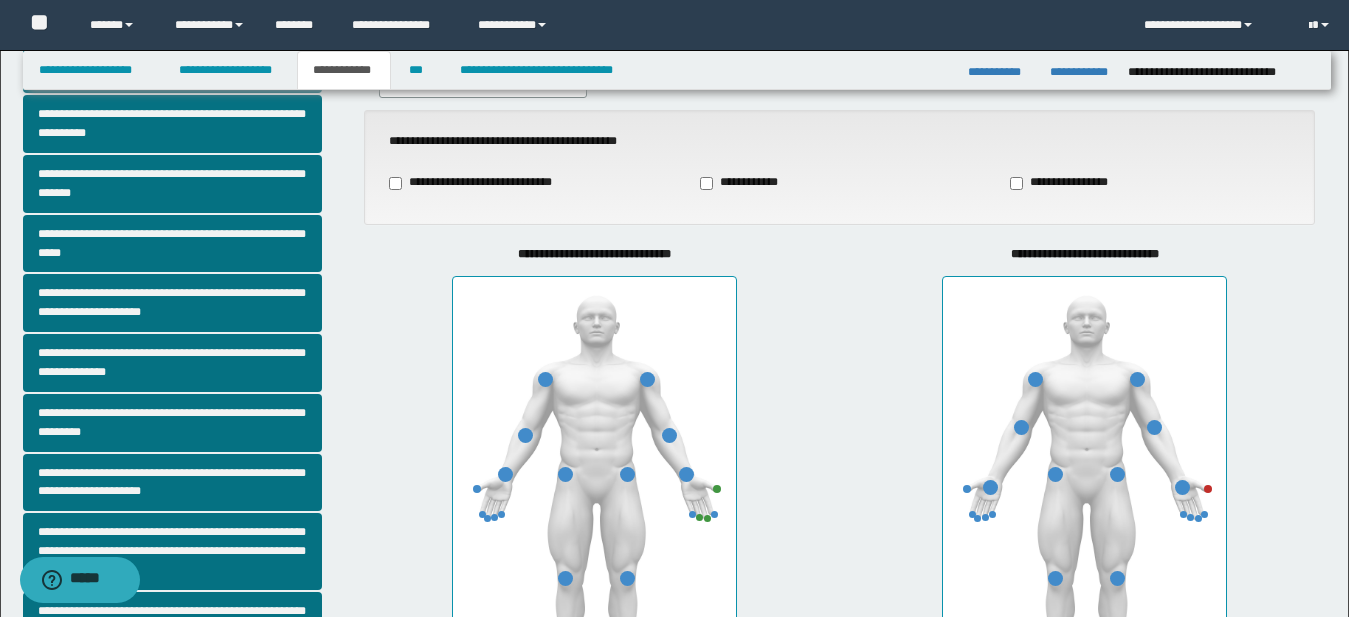 click on "**********" at bounding box center (594, 478) 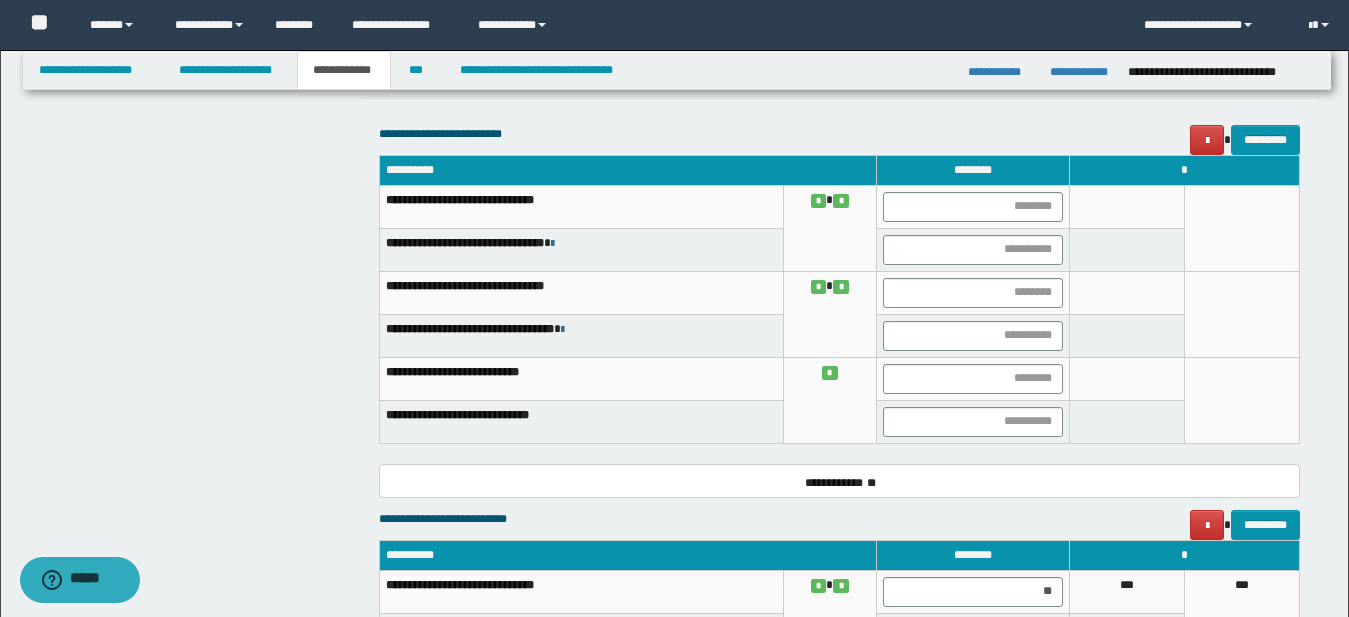 scroll, scrollTop: 1297, scrollLeft: 0, axis: vertical 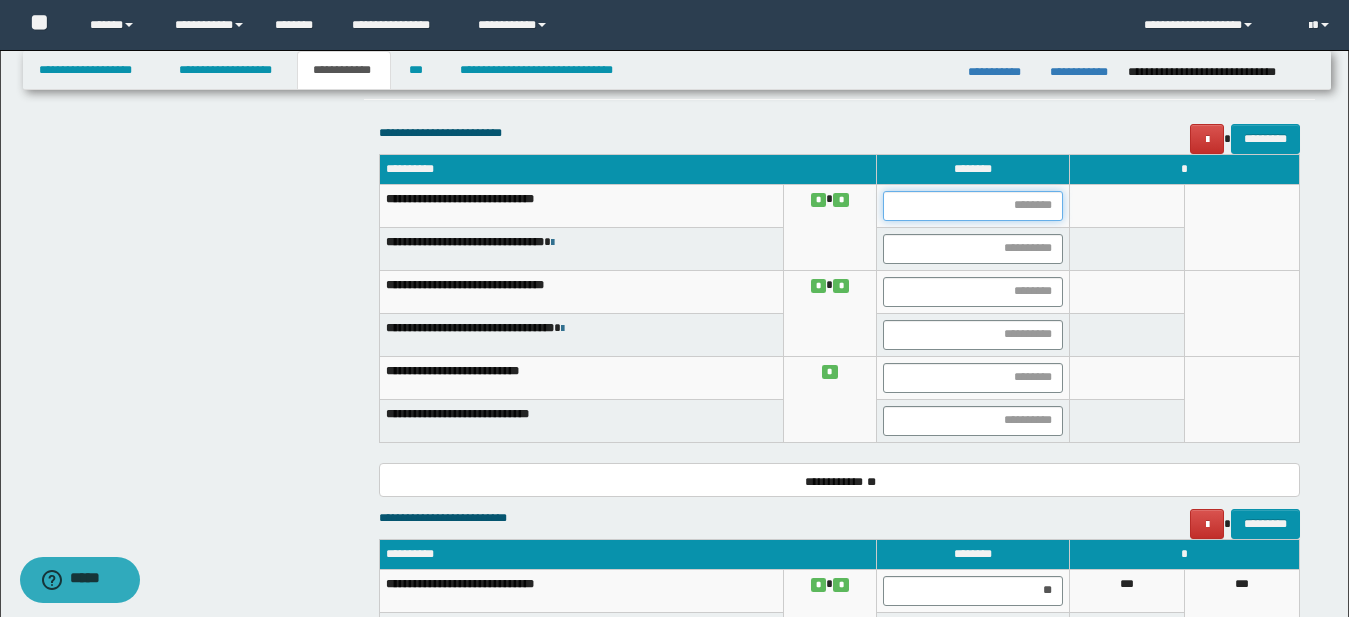 click at bounding box center [973, 206] 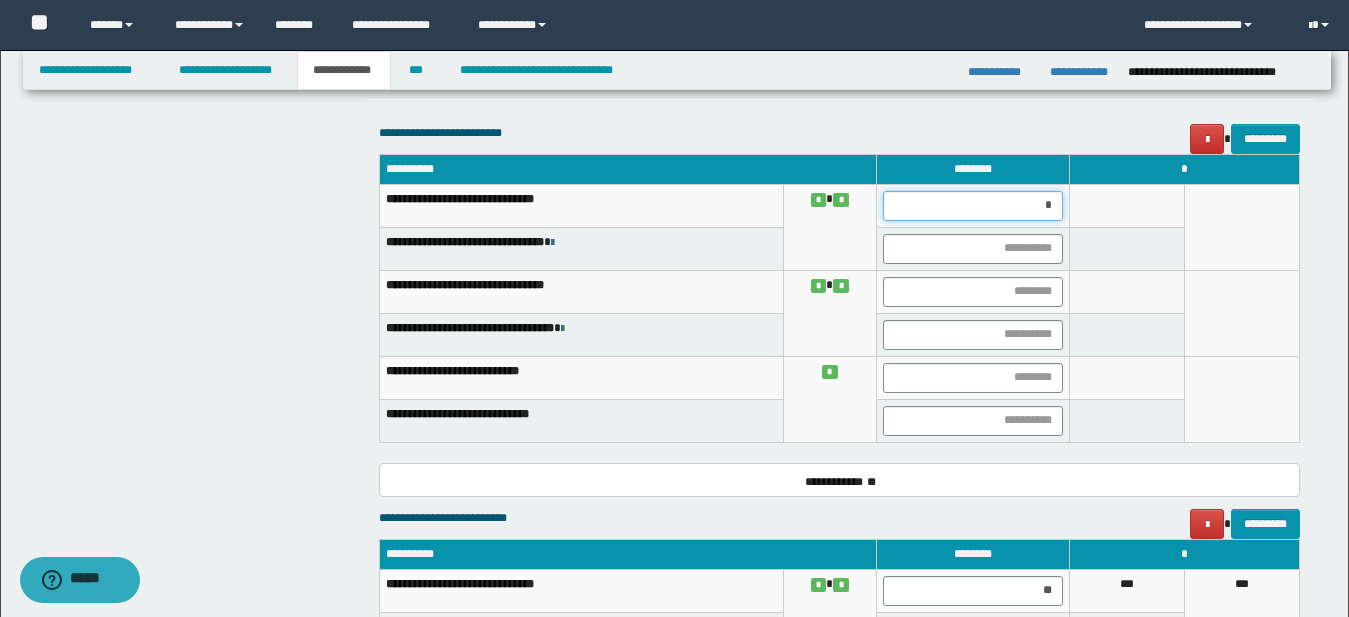 type on "**" 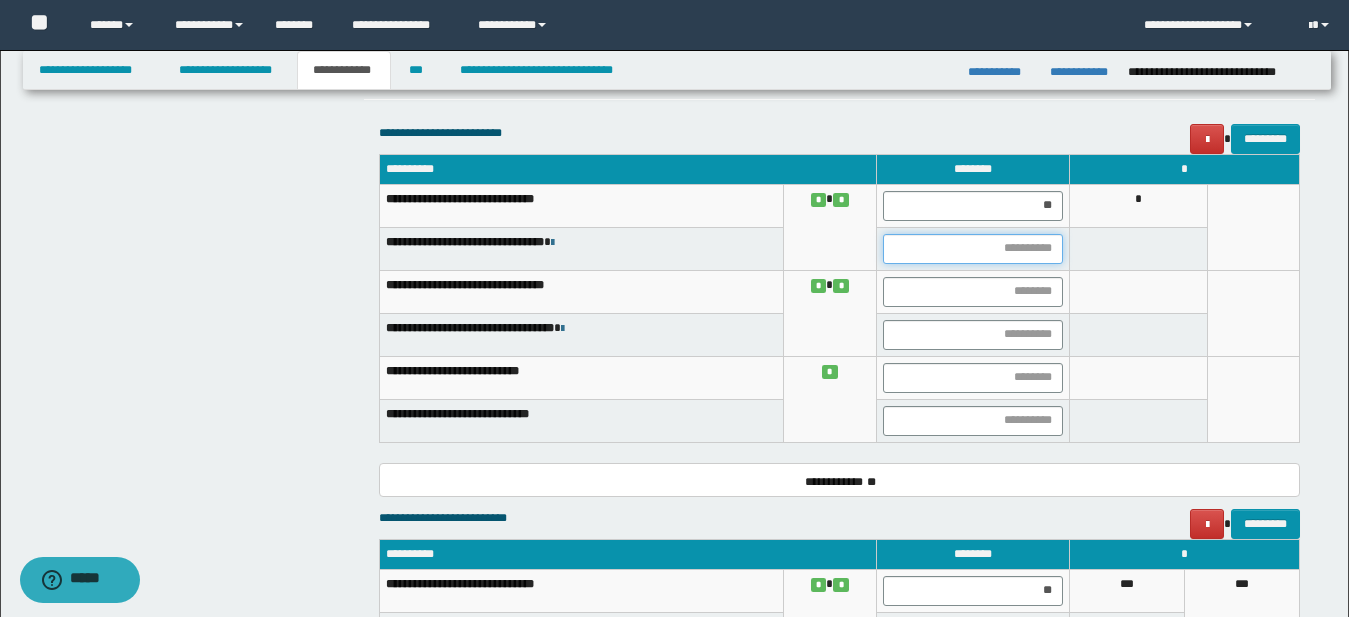 click at bounding box center (973, 249) 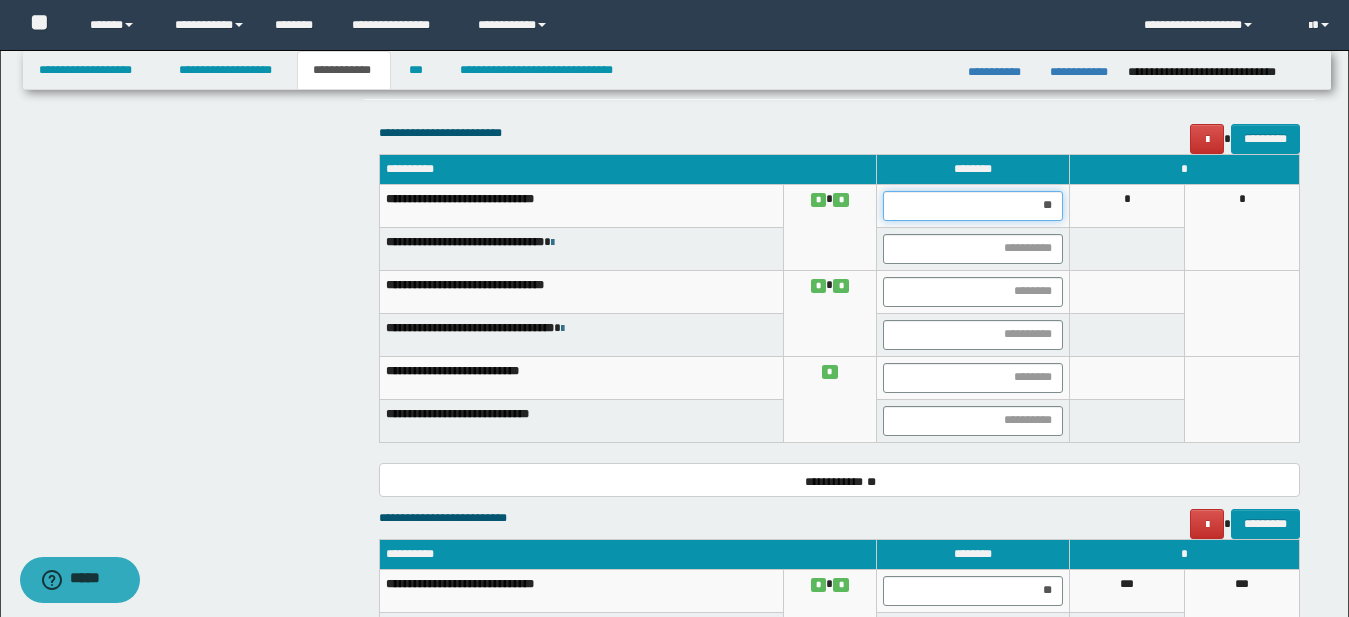 click on "**" at bounding box center (973, 206) 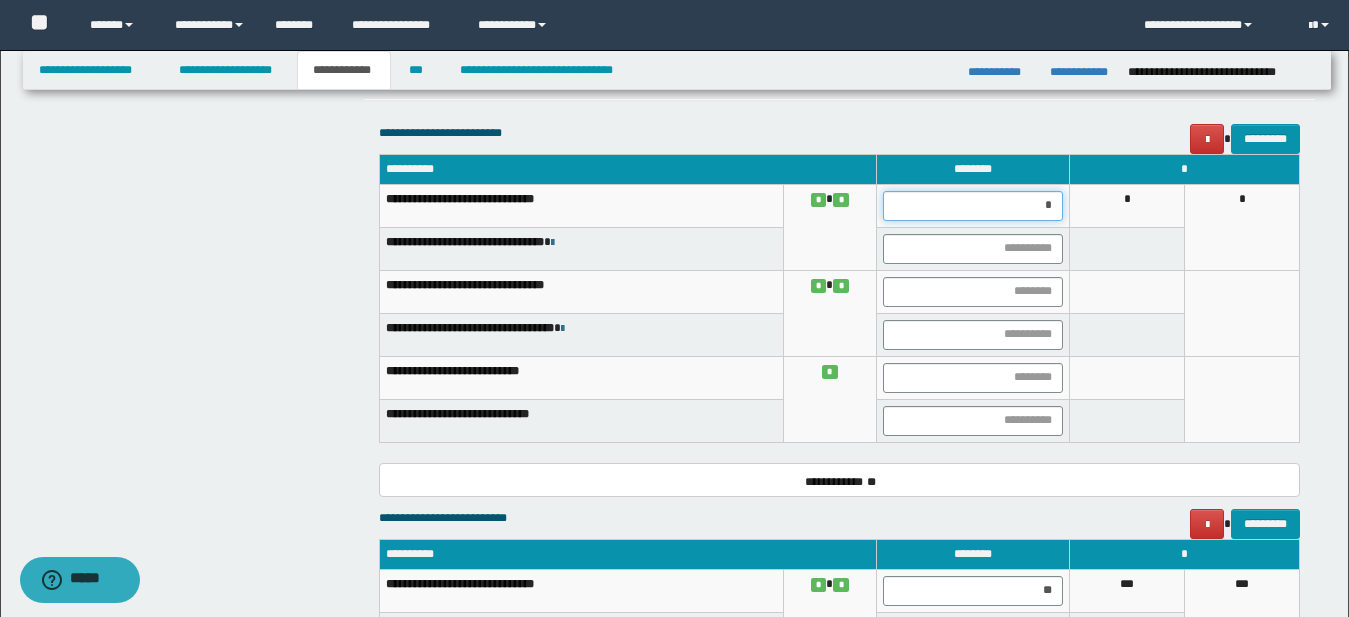 type on "**" 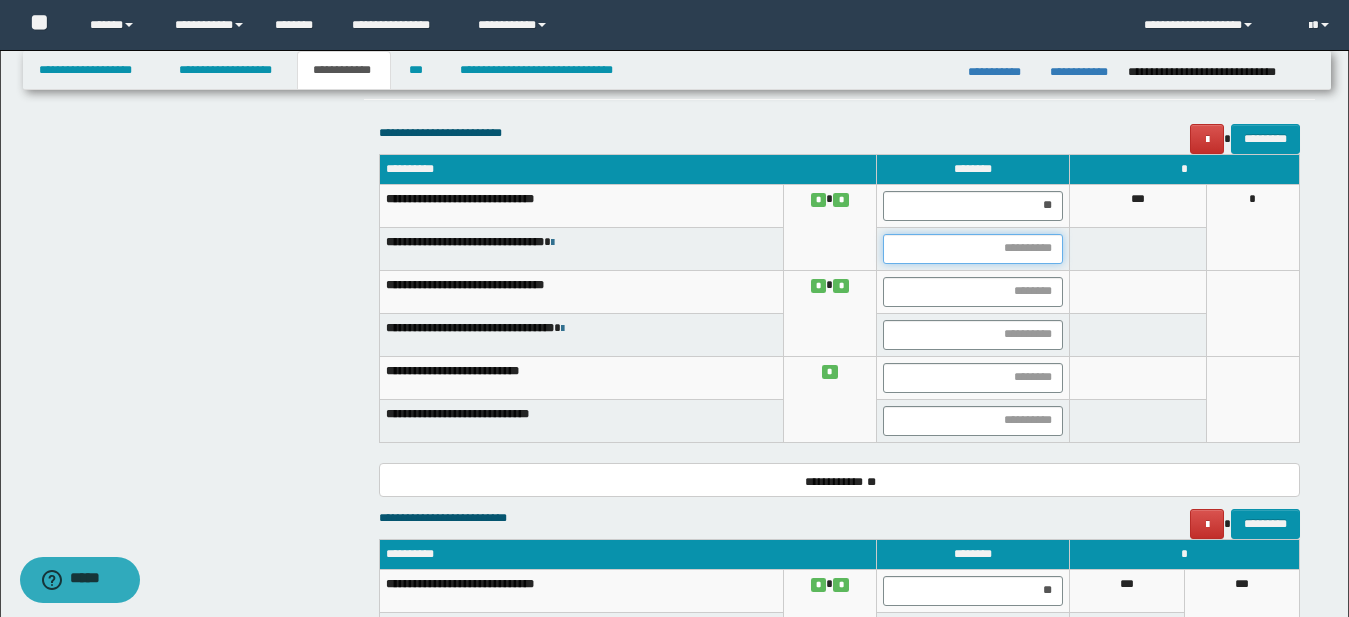 click at bounding box center [973, 249] 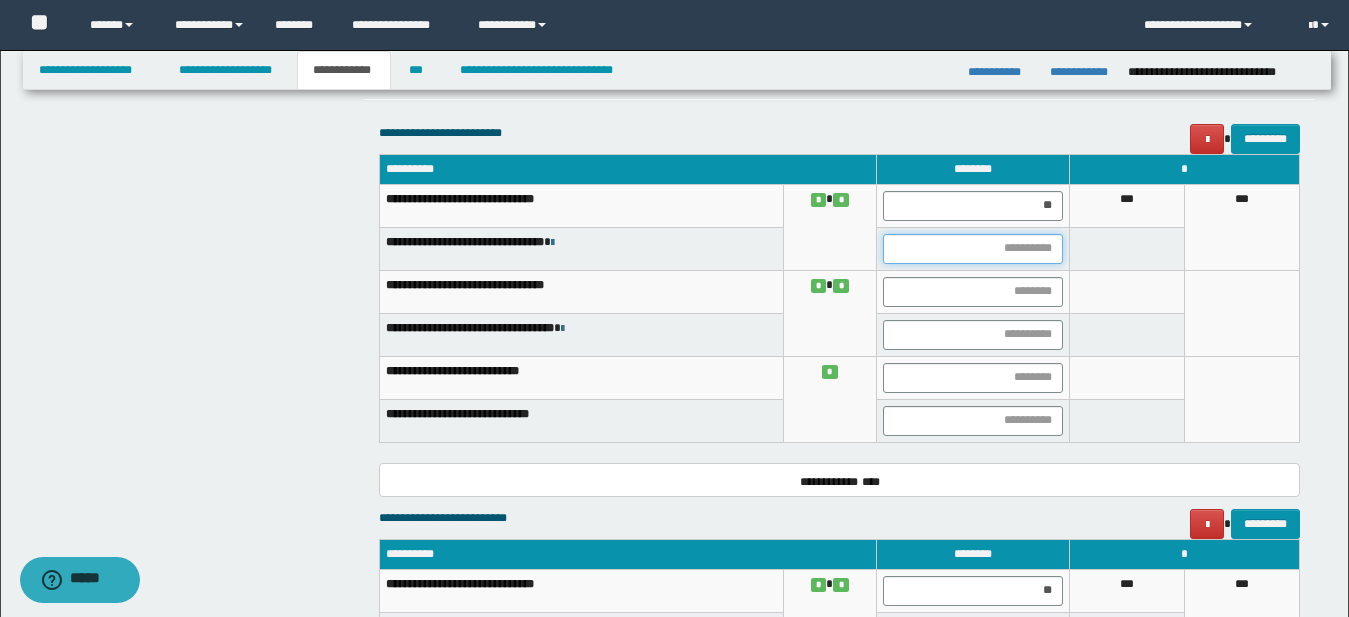 type on "*" 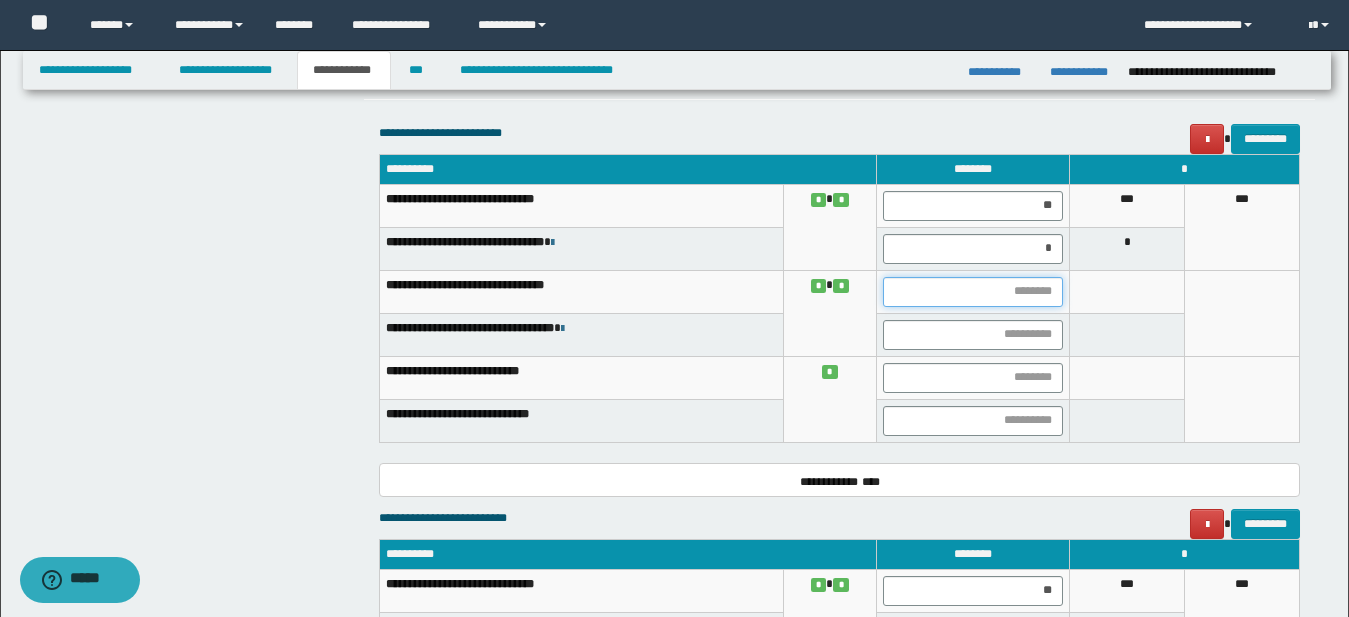 click at bounding box center [973, 292] 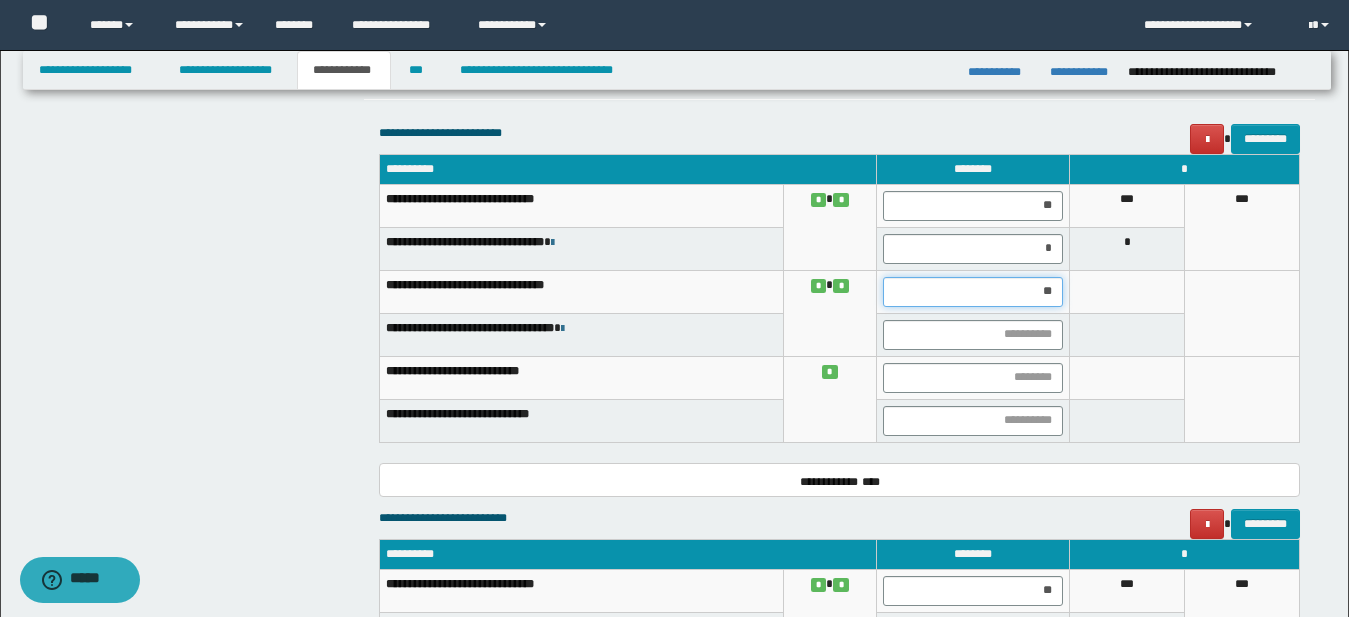 type on "*" 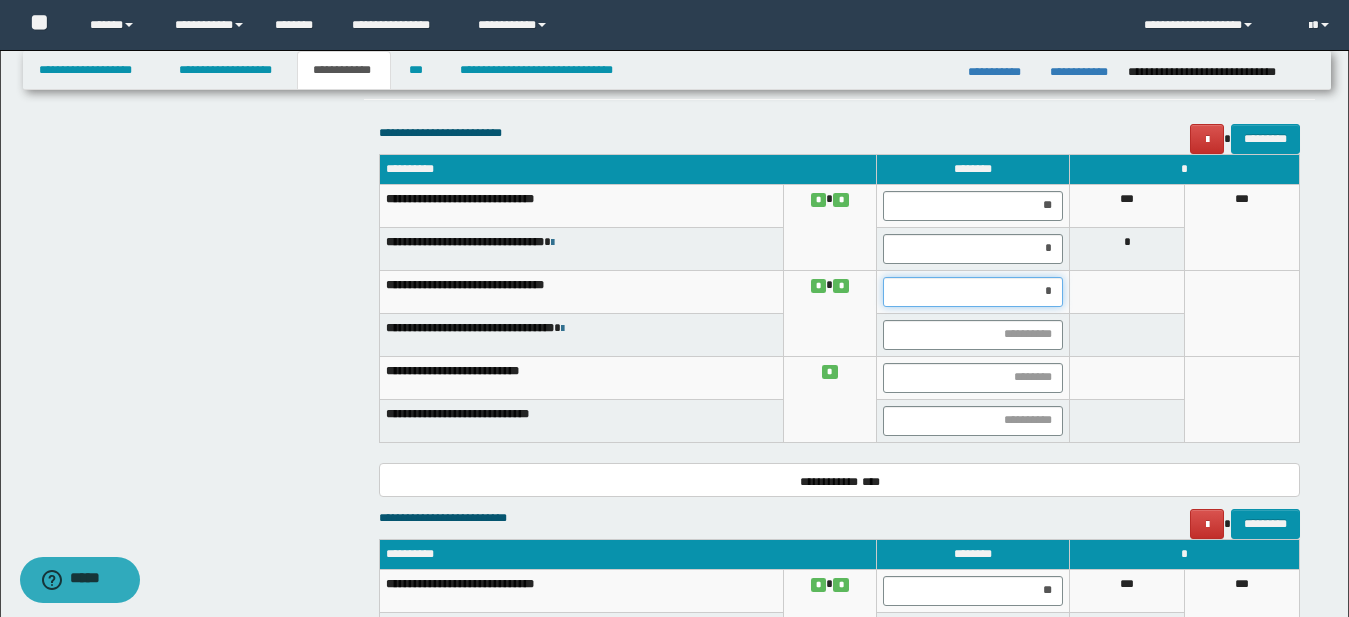 type on "**" 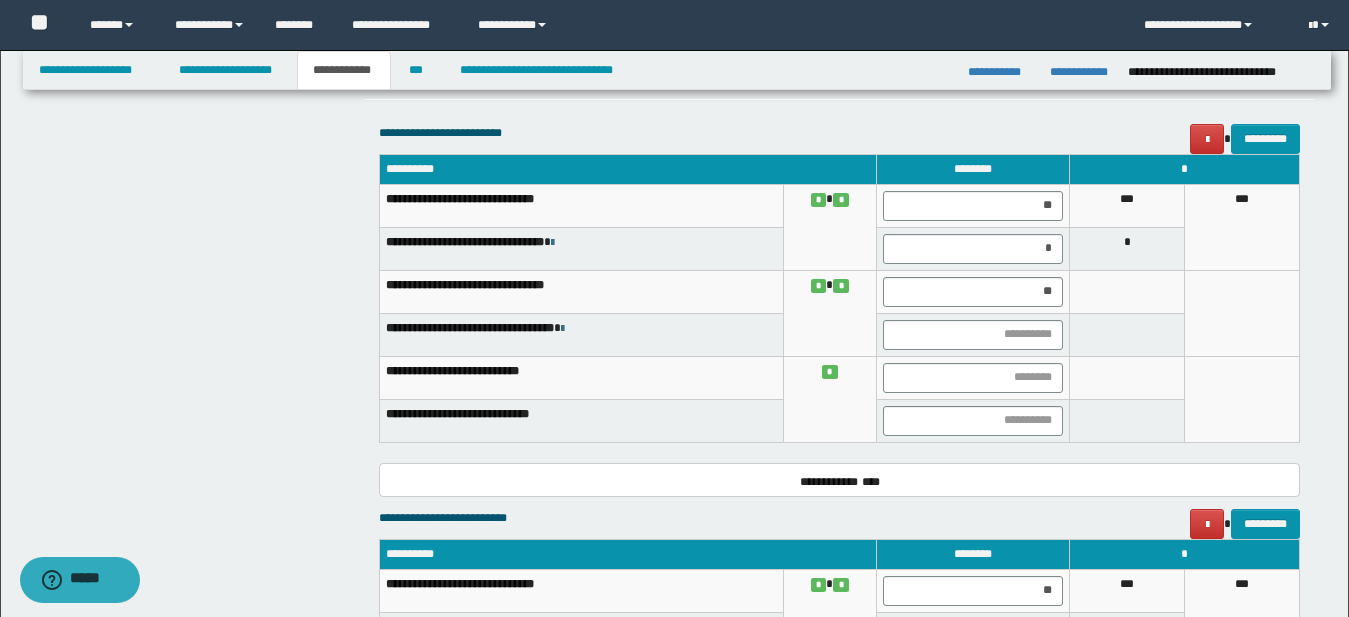 click at bounding box center [972, 334] 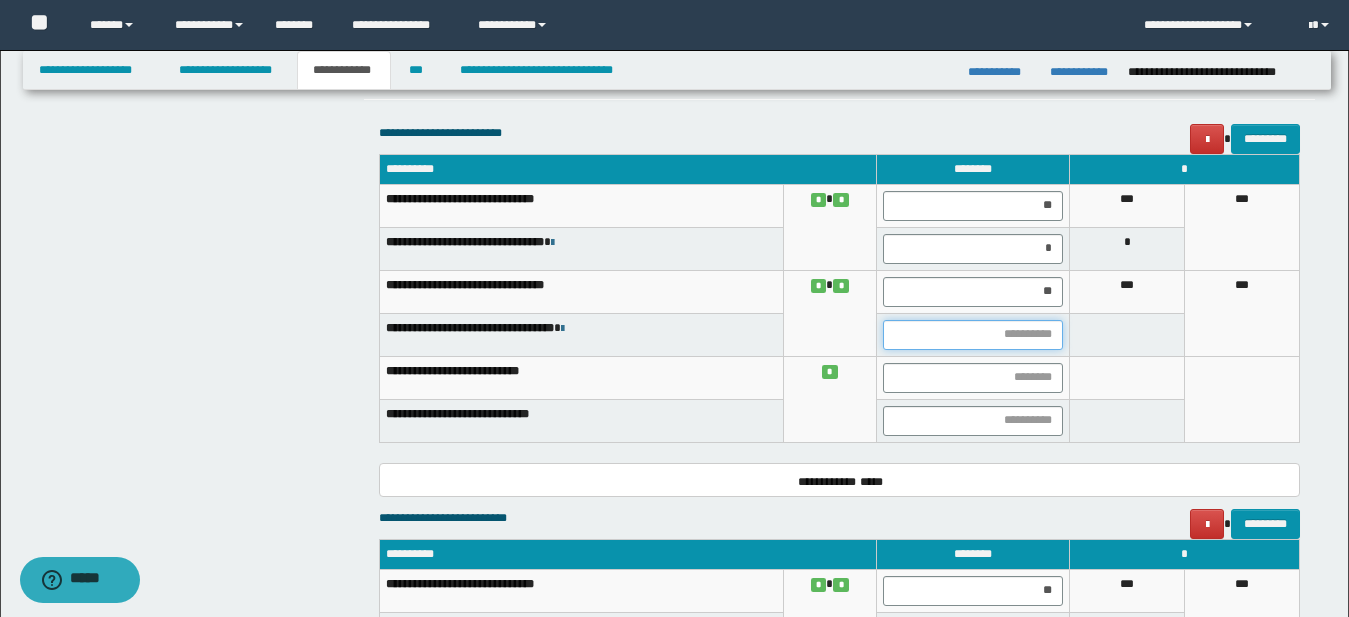 click at bounding box center [973, 335] 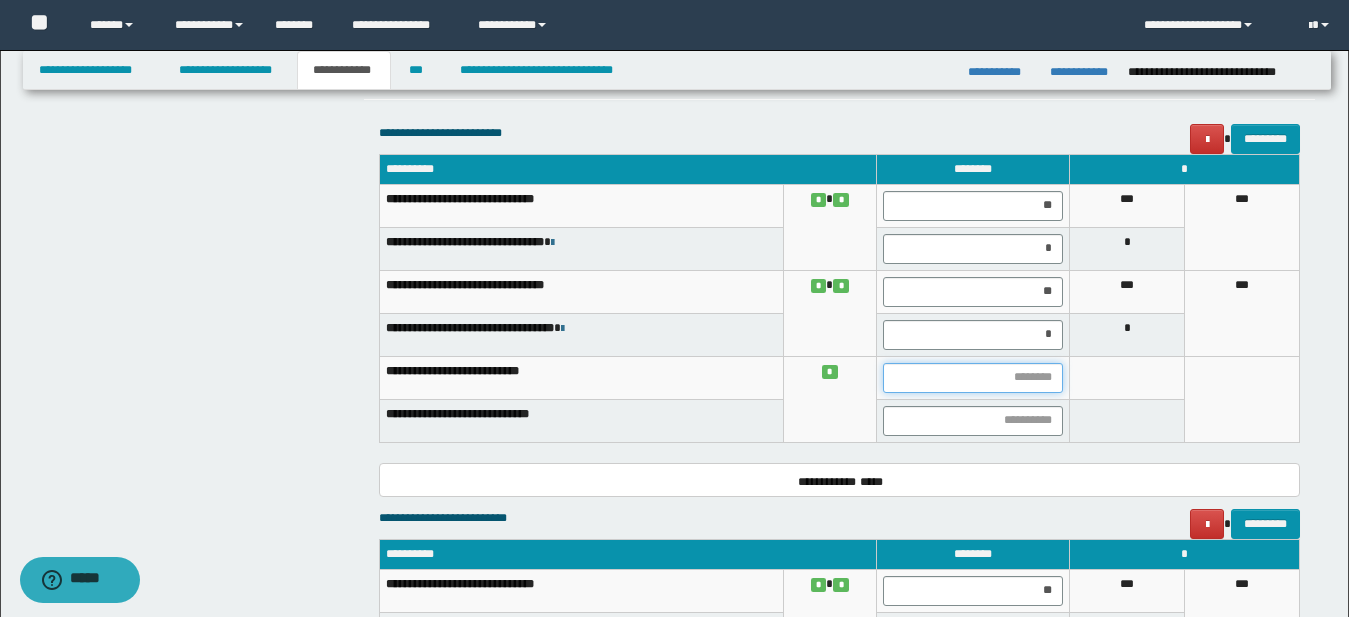 click at bounding box center [973, 378] 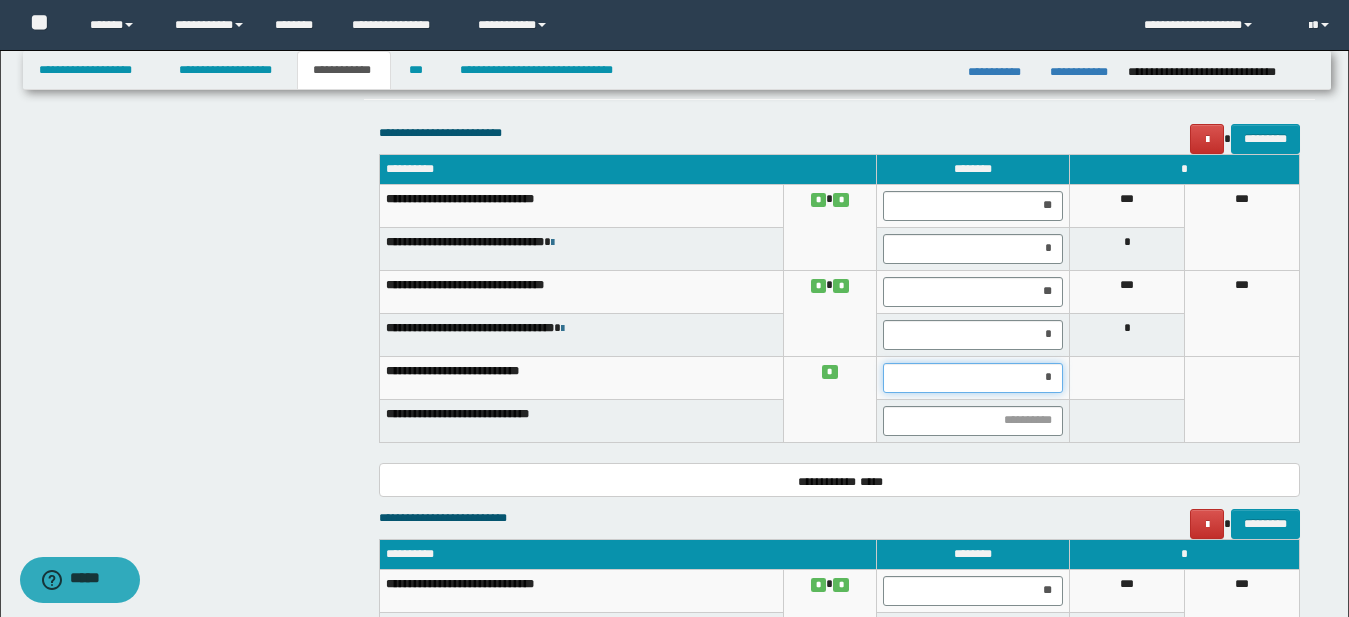 type on "**" 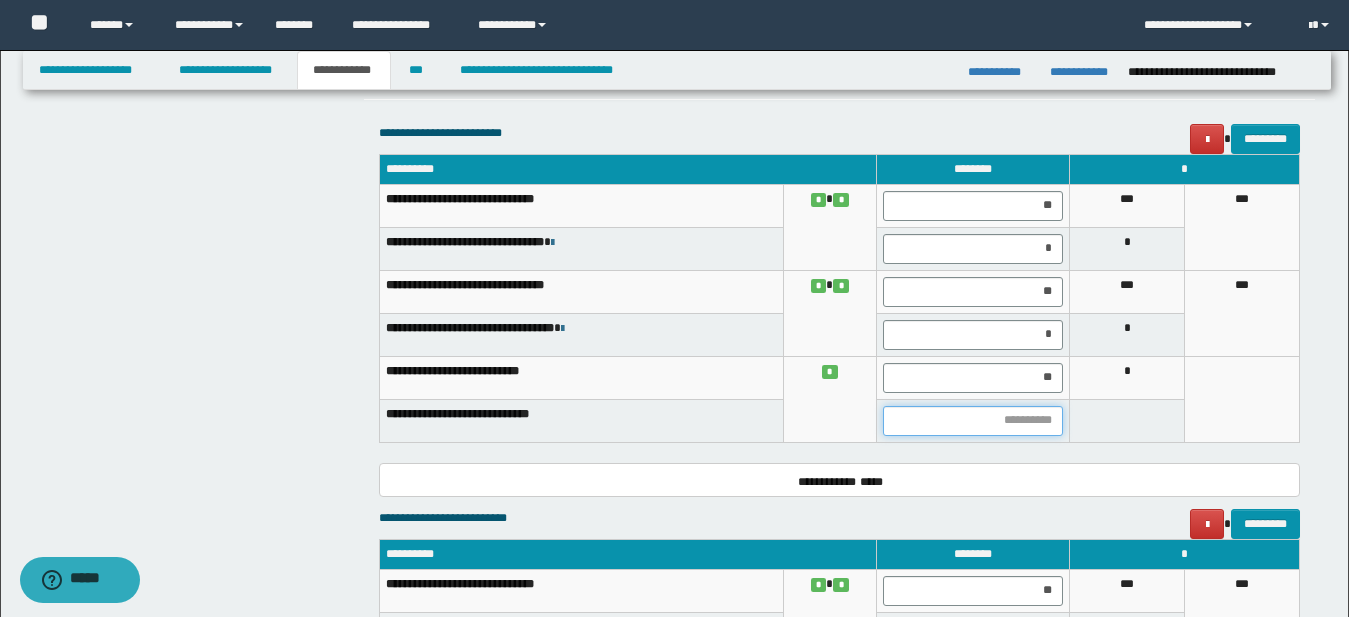 click at bounding box center [973, 421] 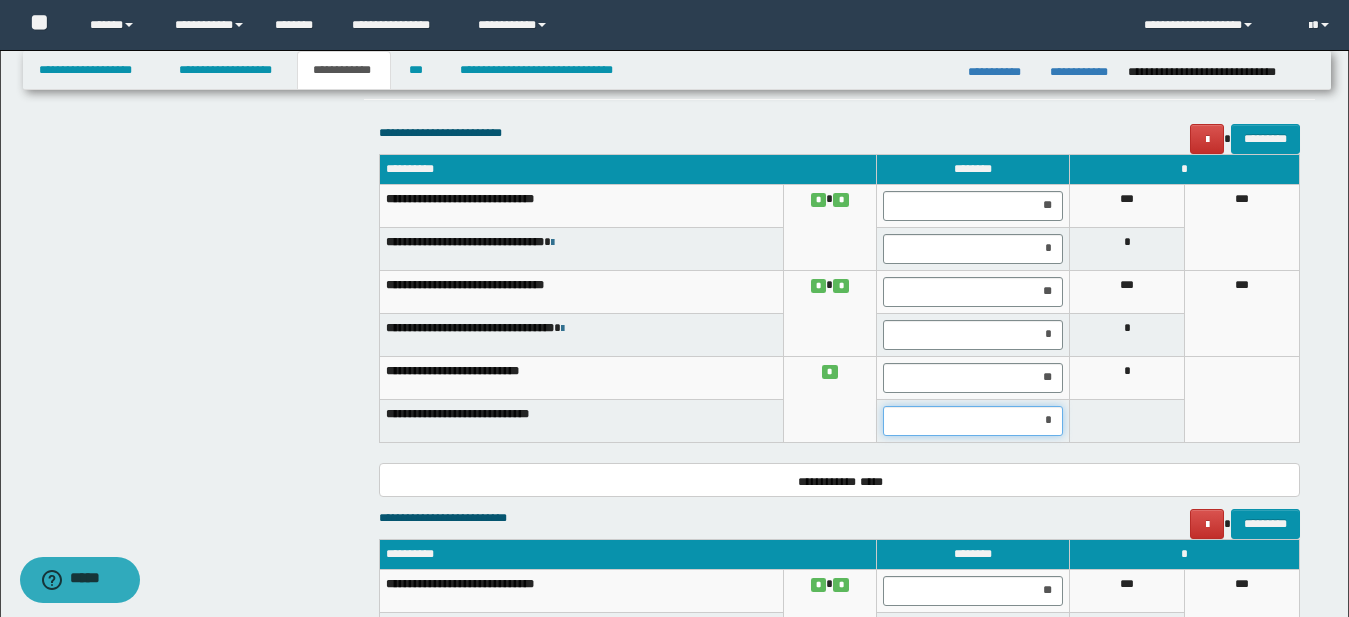 type on "**" 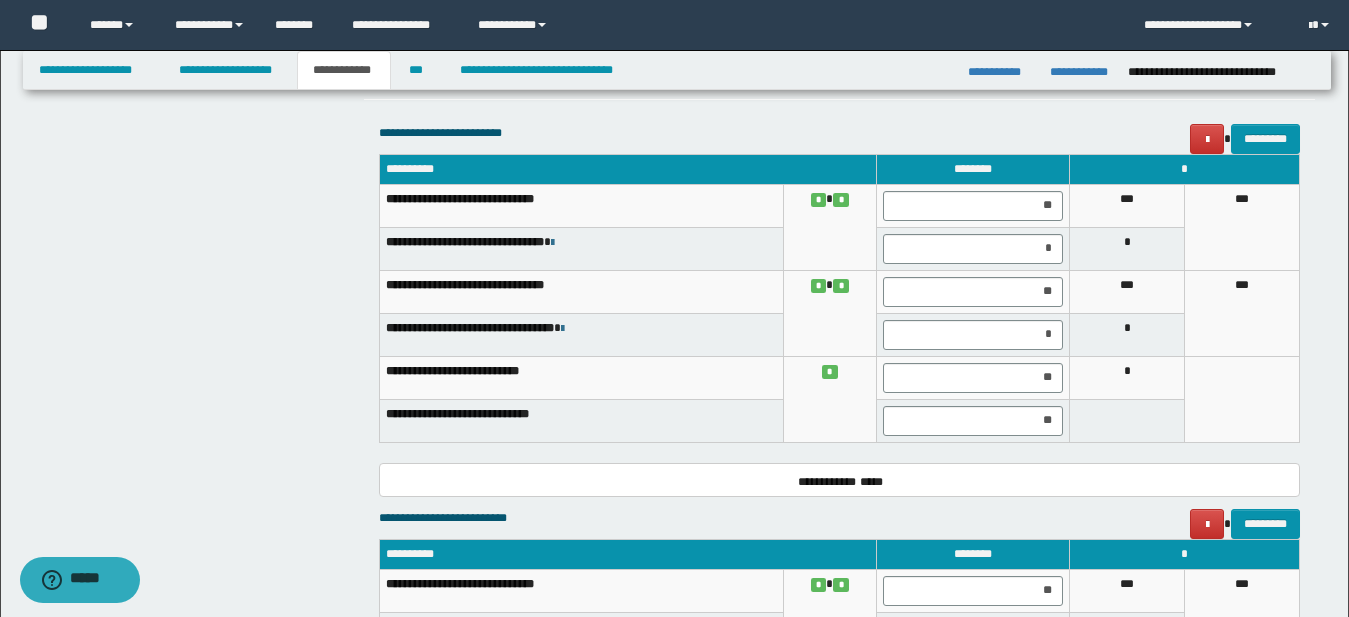 click on "**********" at bounding box center (839, 308) 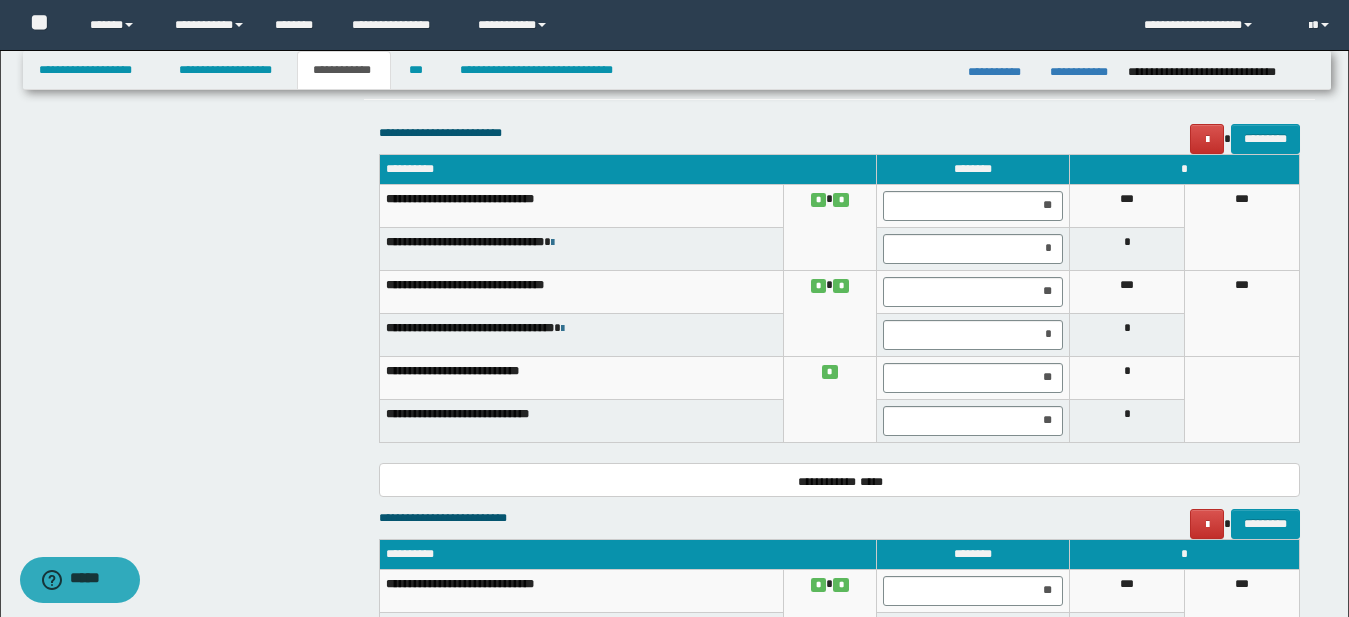 click on "**********" at bounding box center (839, 480) 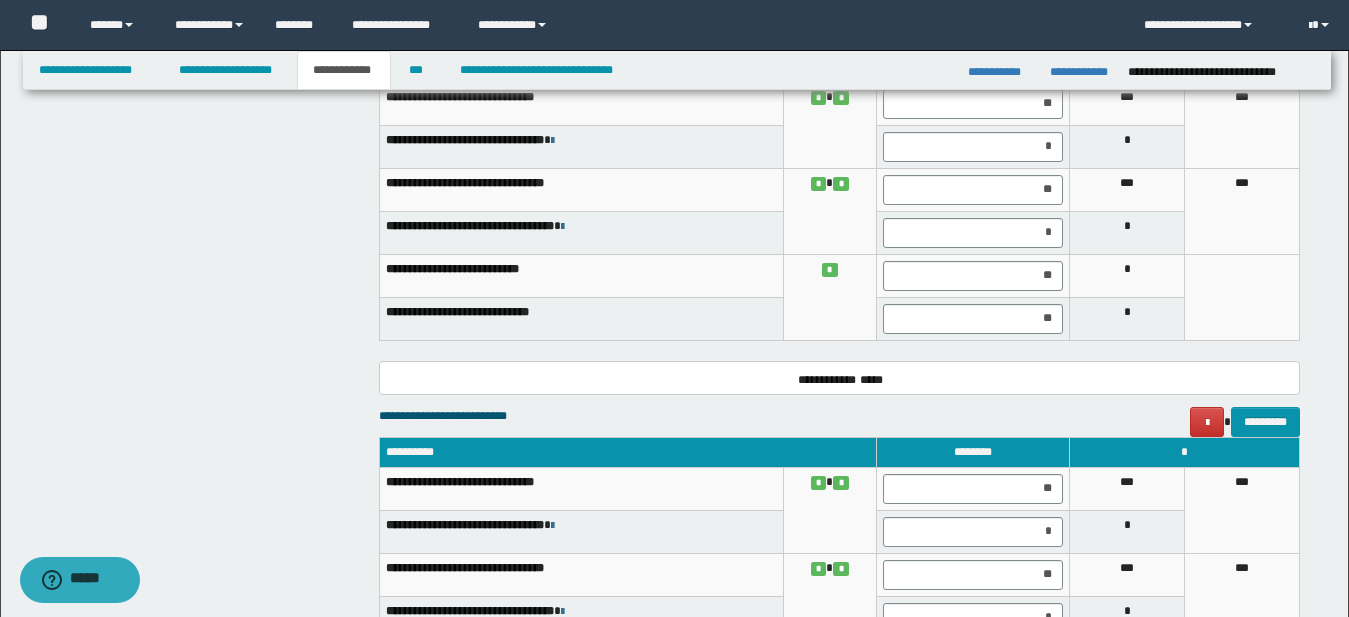 scroll, scrollTop: 1404, scrollLeft: 0, axis: vertical 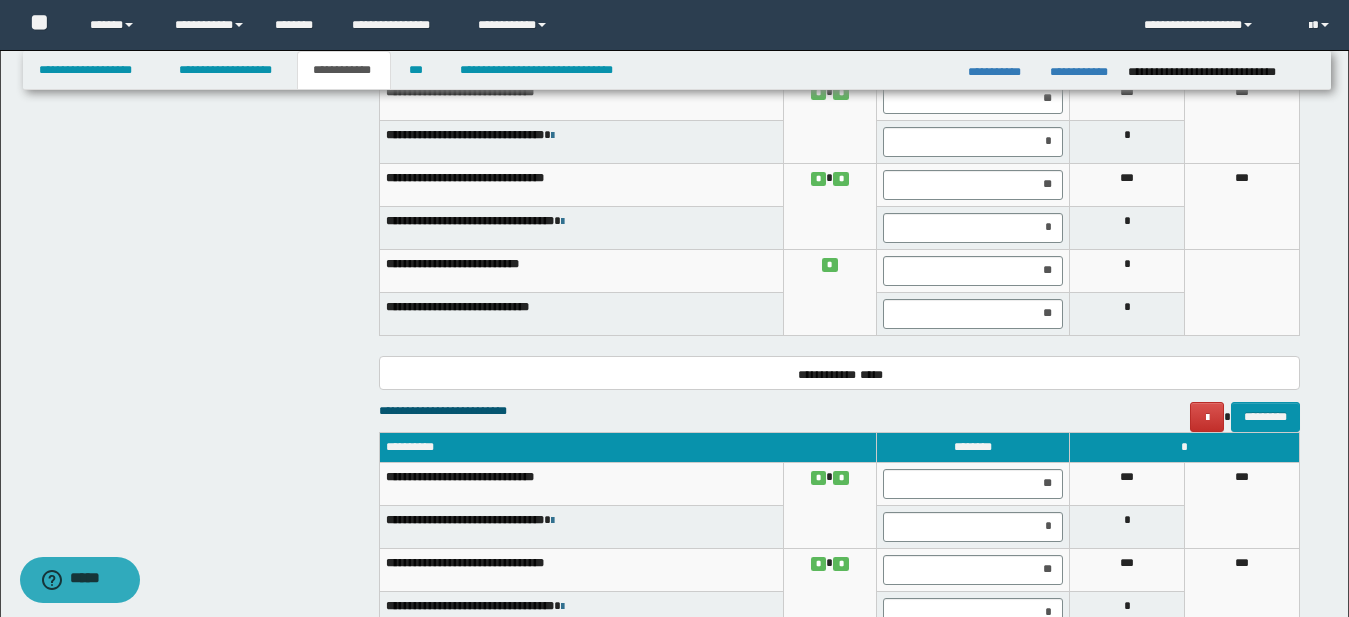 click on "**********" at bounding box center (676, 22) 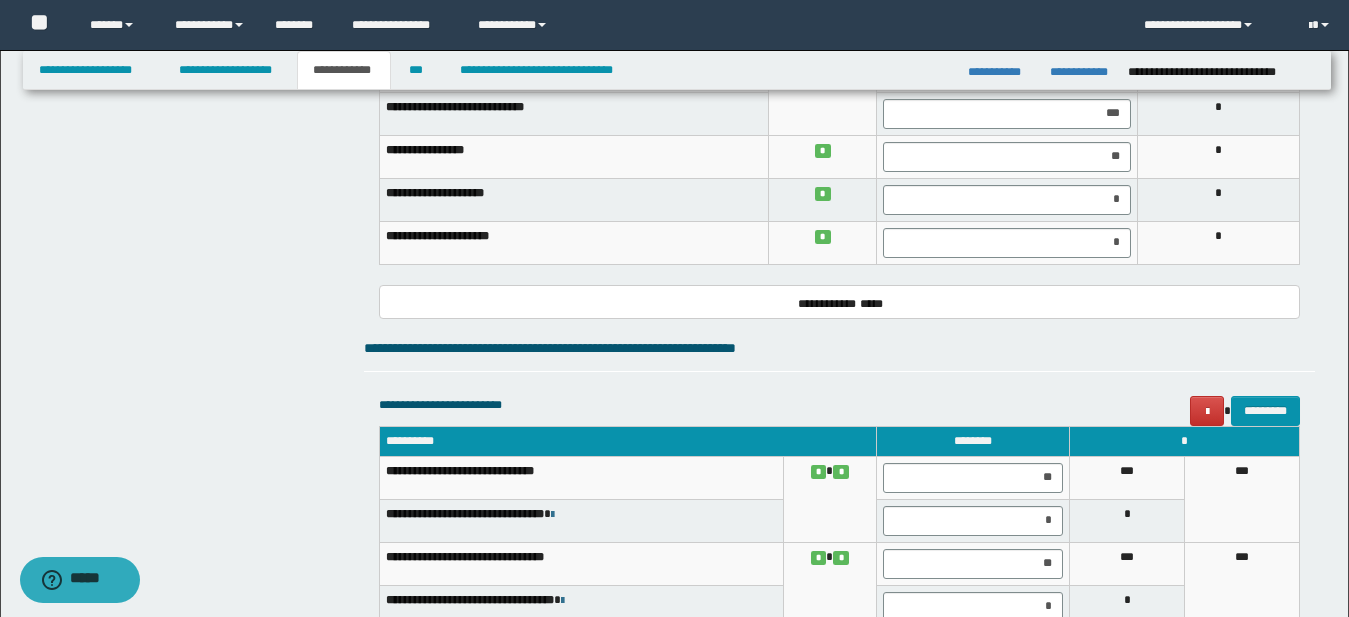 scroll, scrollTop: 1039, scrollLeft: 0, axis: vertical 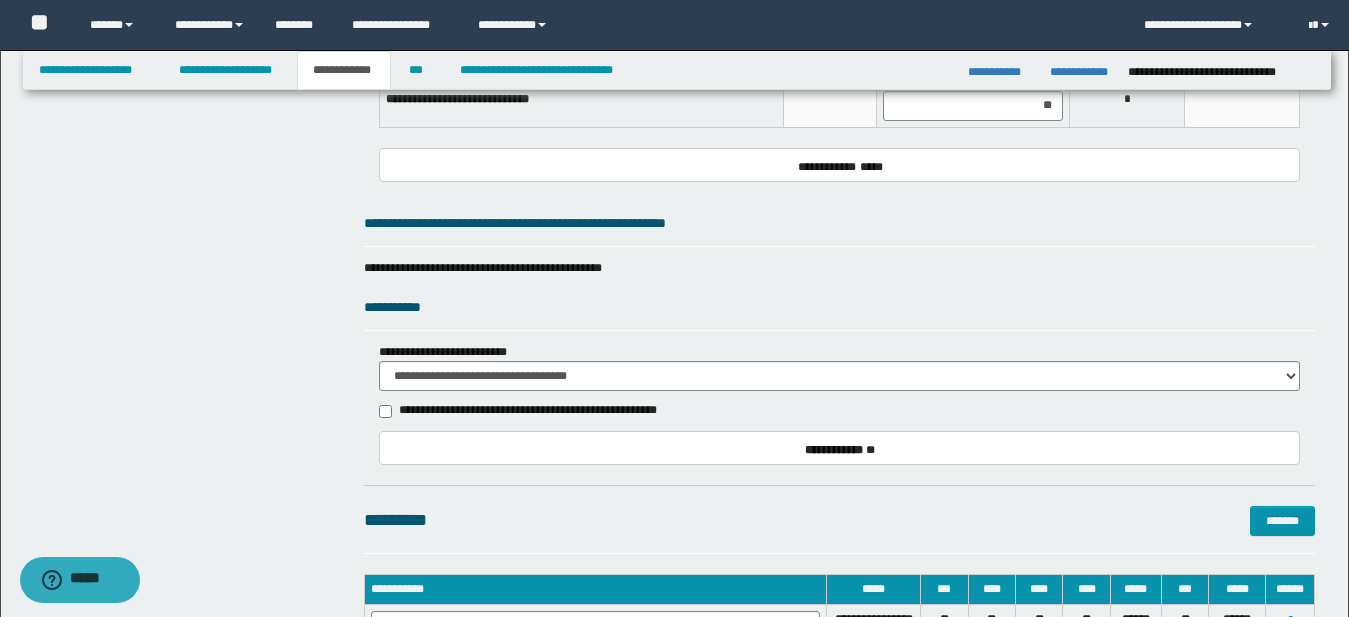click on "**********" at bounding box center [839, 268] 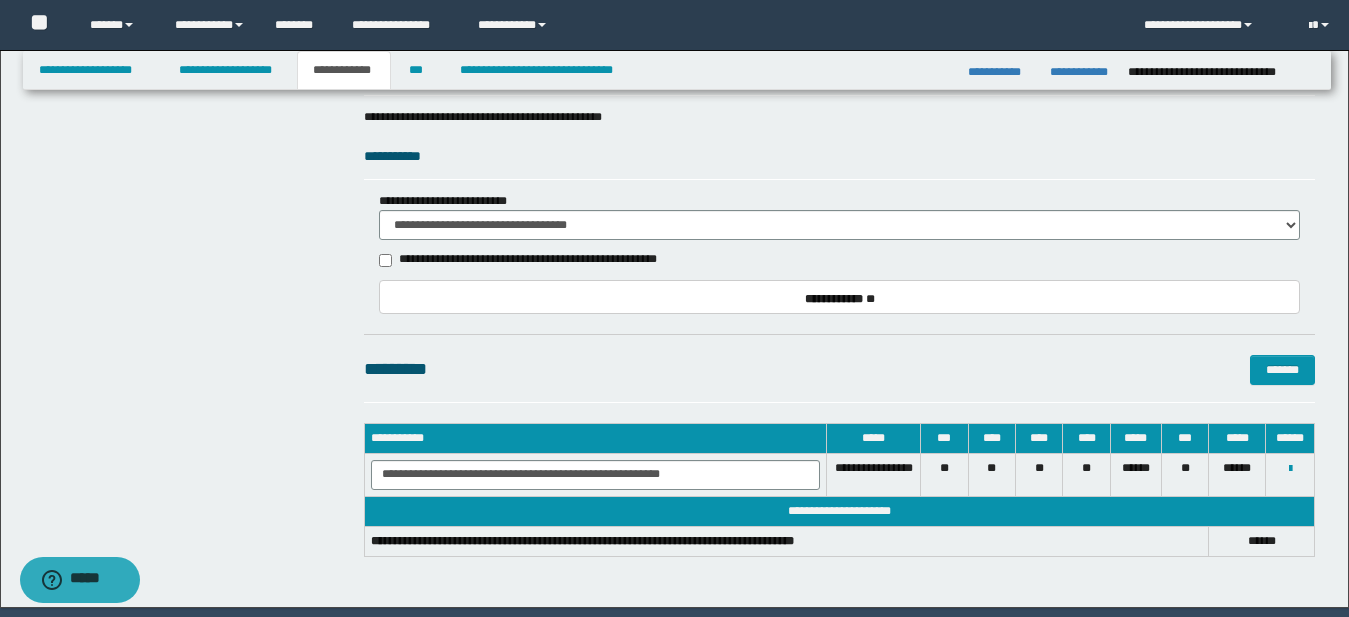 scroll, scrollTop: 2217, scrollLeft: 0, axis: vertical 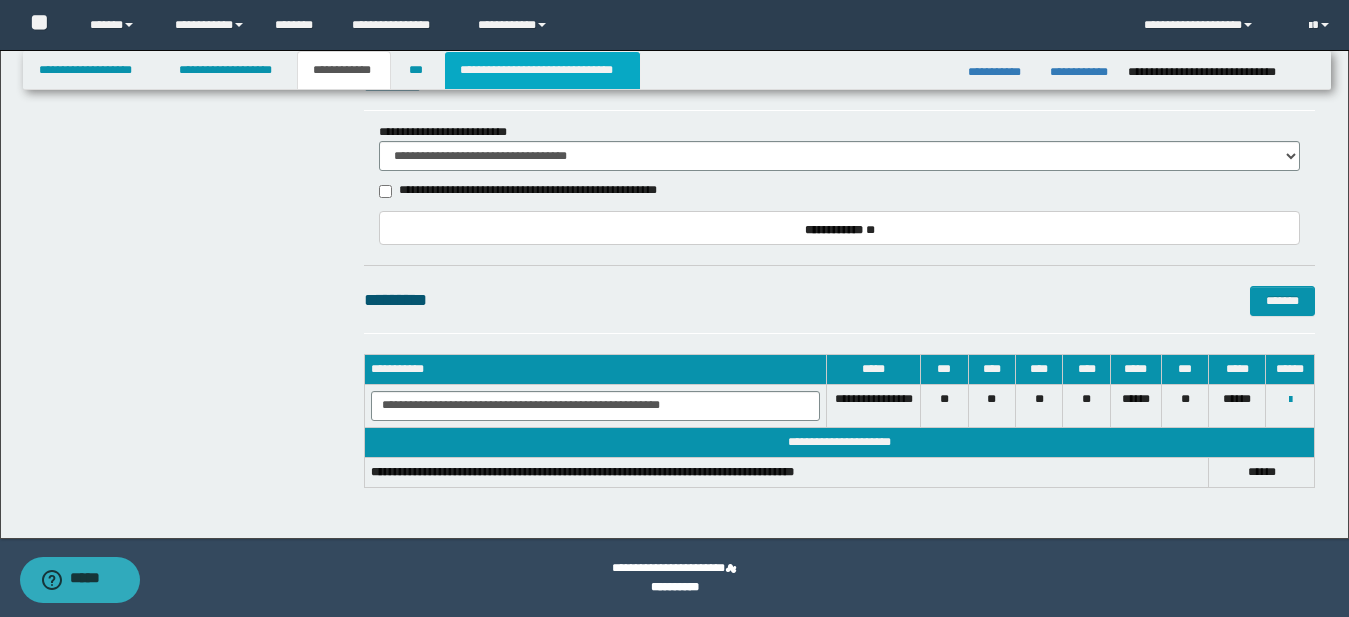 click on "**********" at bounding box center (542, 70) 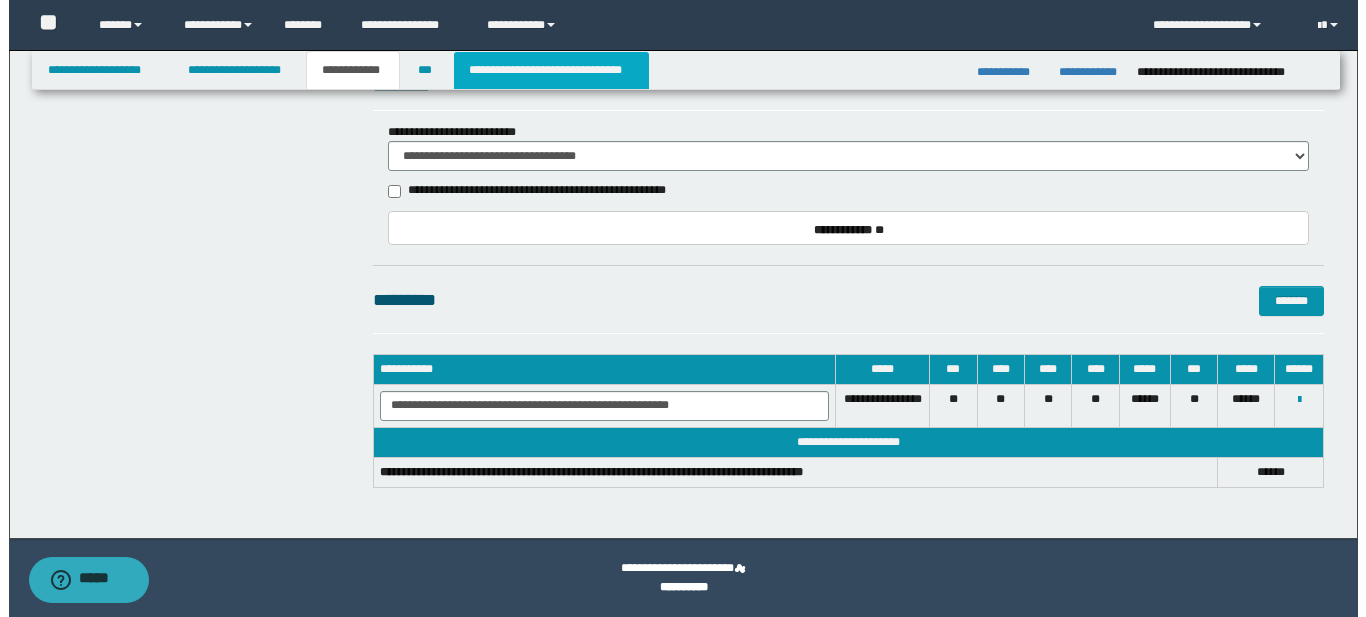 type 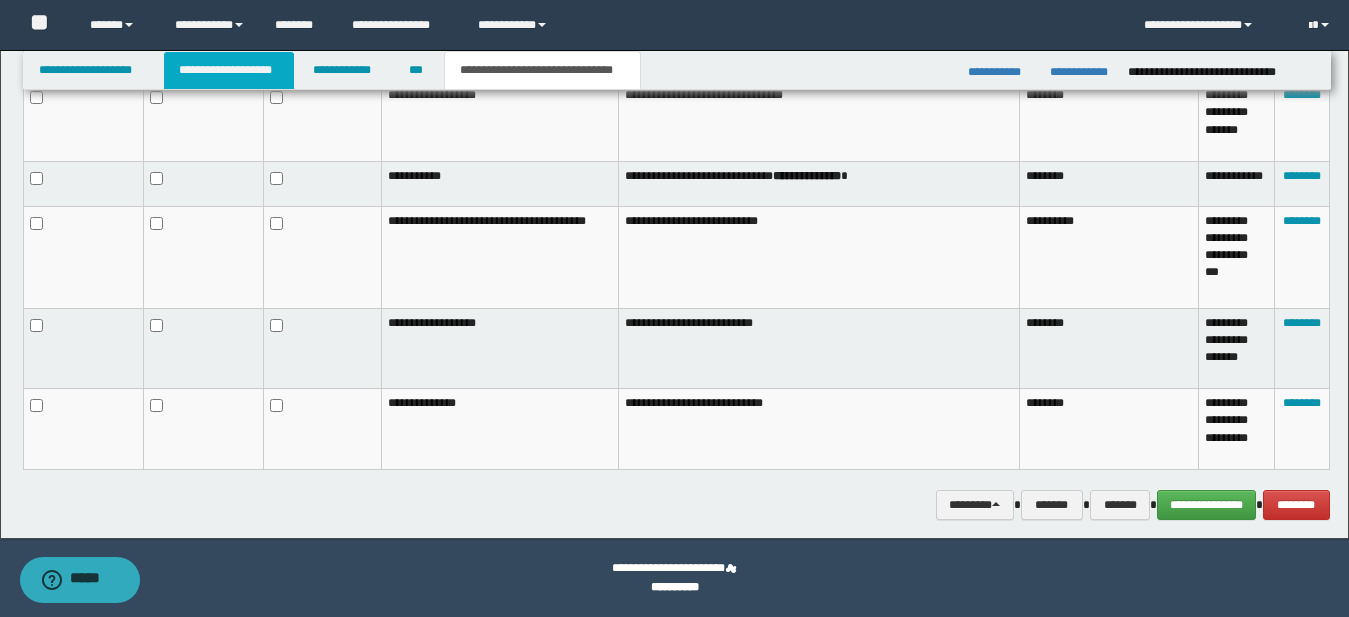 click on "**********" at bounding box center (229, 70) 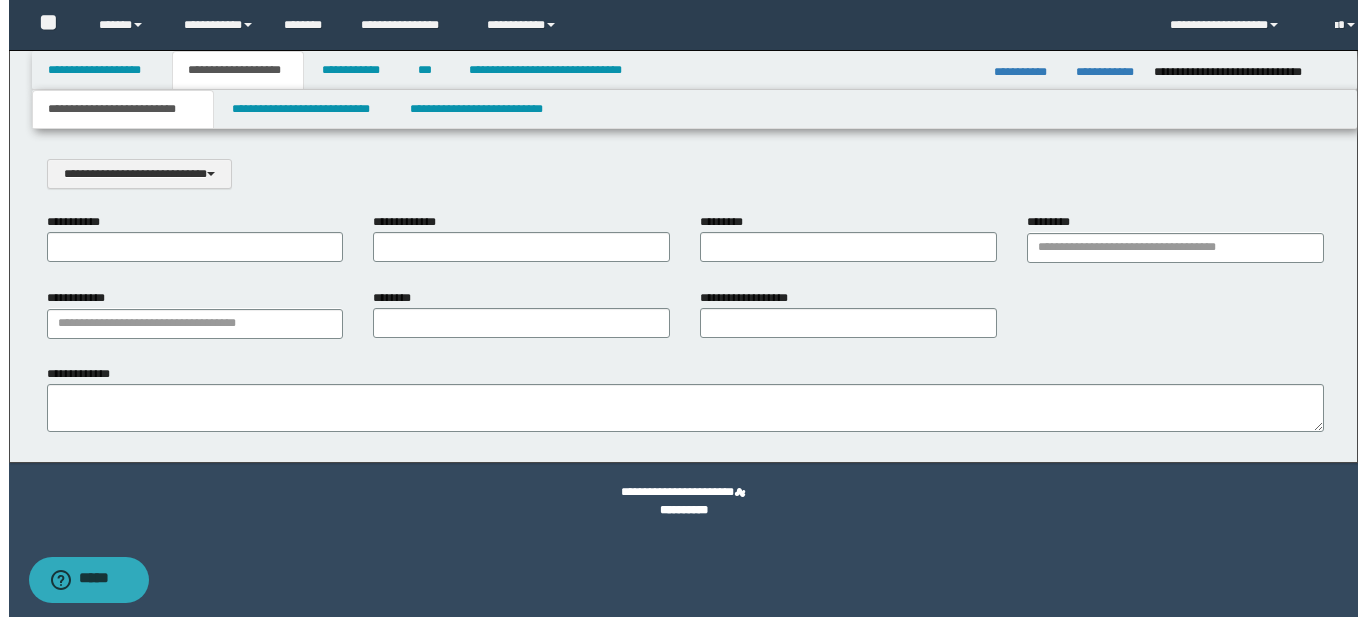 scroll, scrollTop: 0, scrollLeft: 0, axis: both 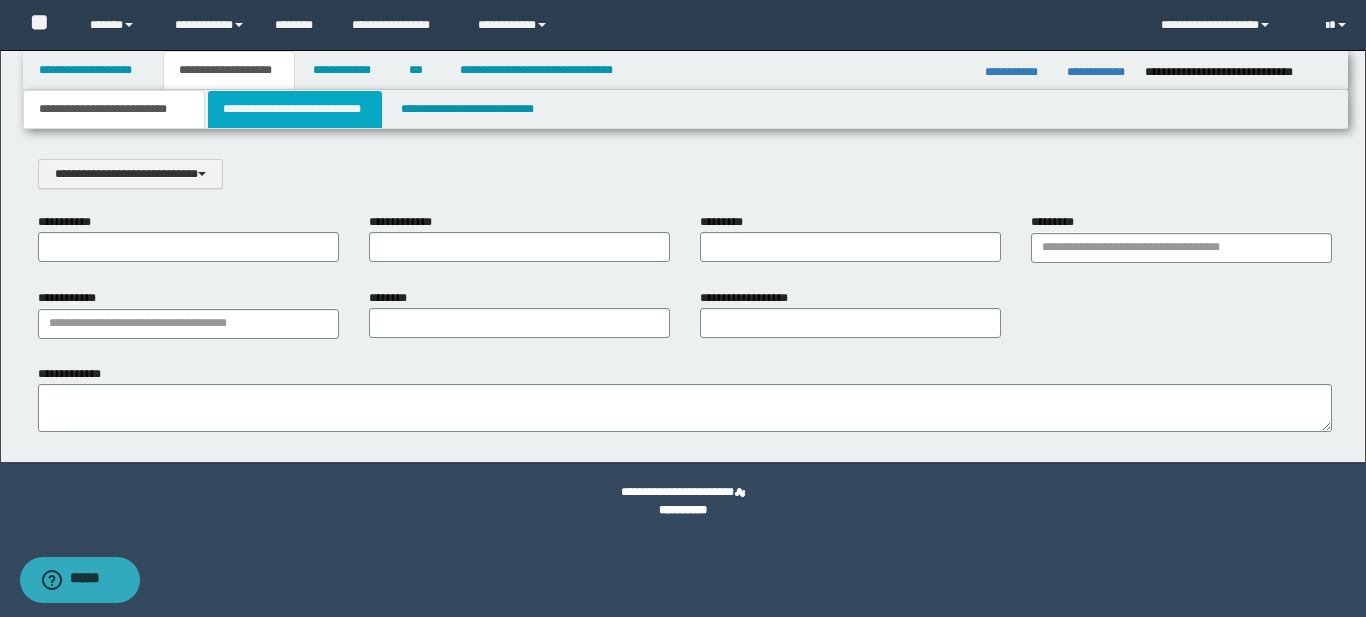click on "**********" at bounding box center (295, 109) 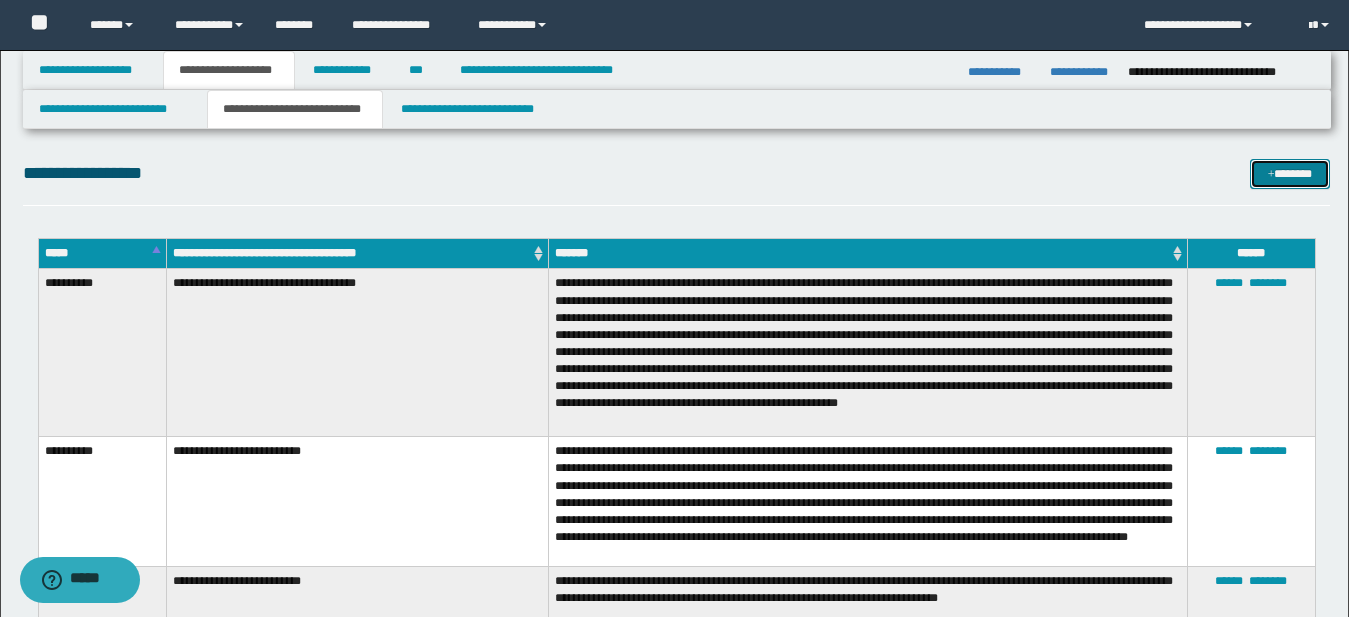 click on "*******" at bounding box center [1290, 174] 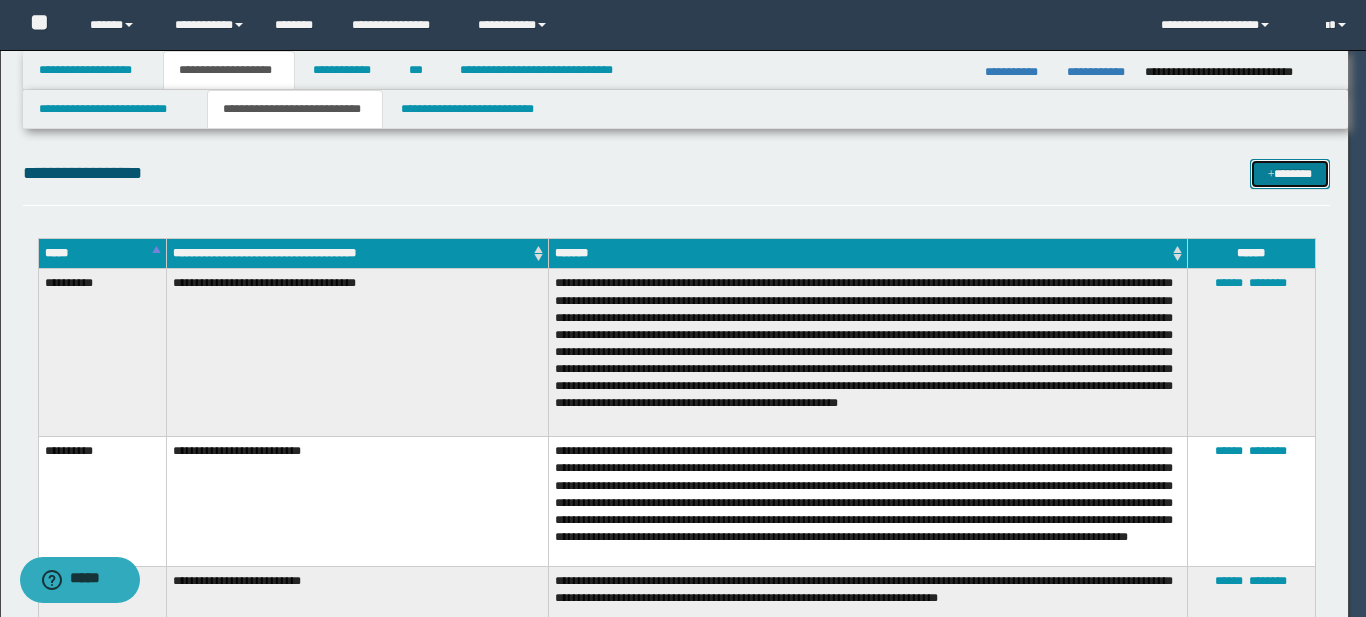scroll, scrollTop: 0, scrollLeft: 0, axis: both 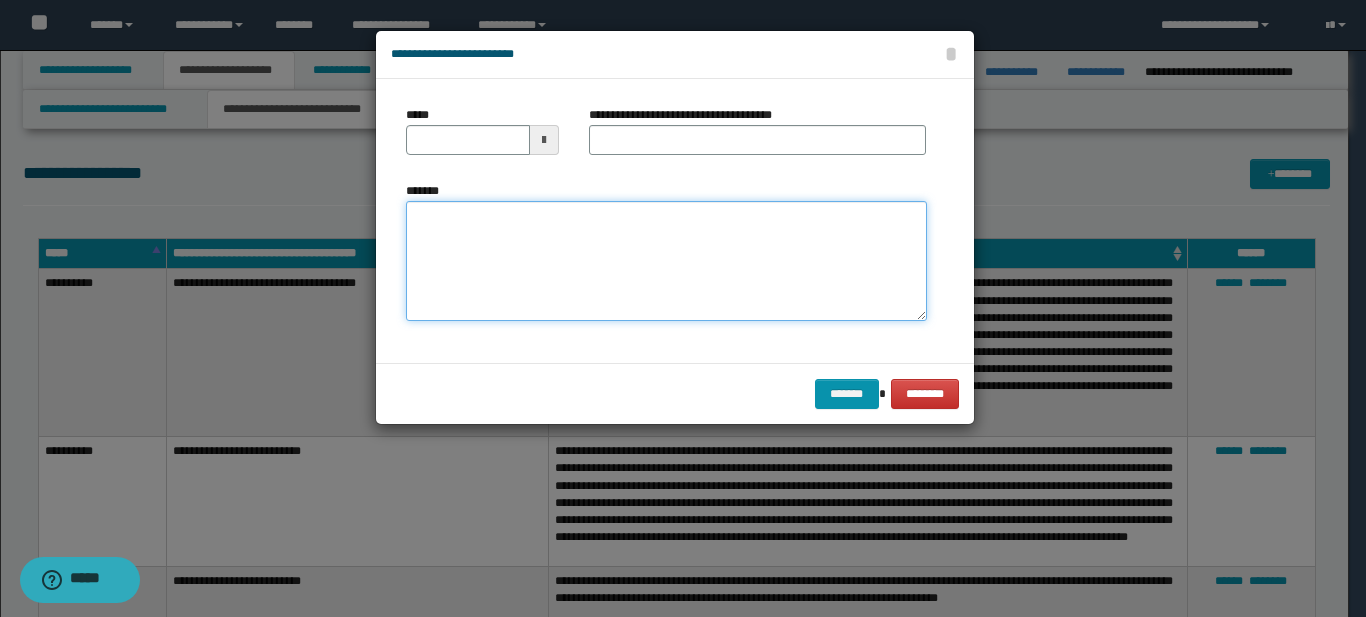 click on "*******" at bounding box center [666, 261] 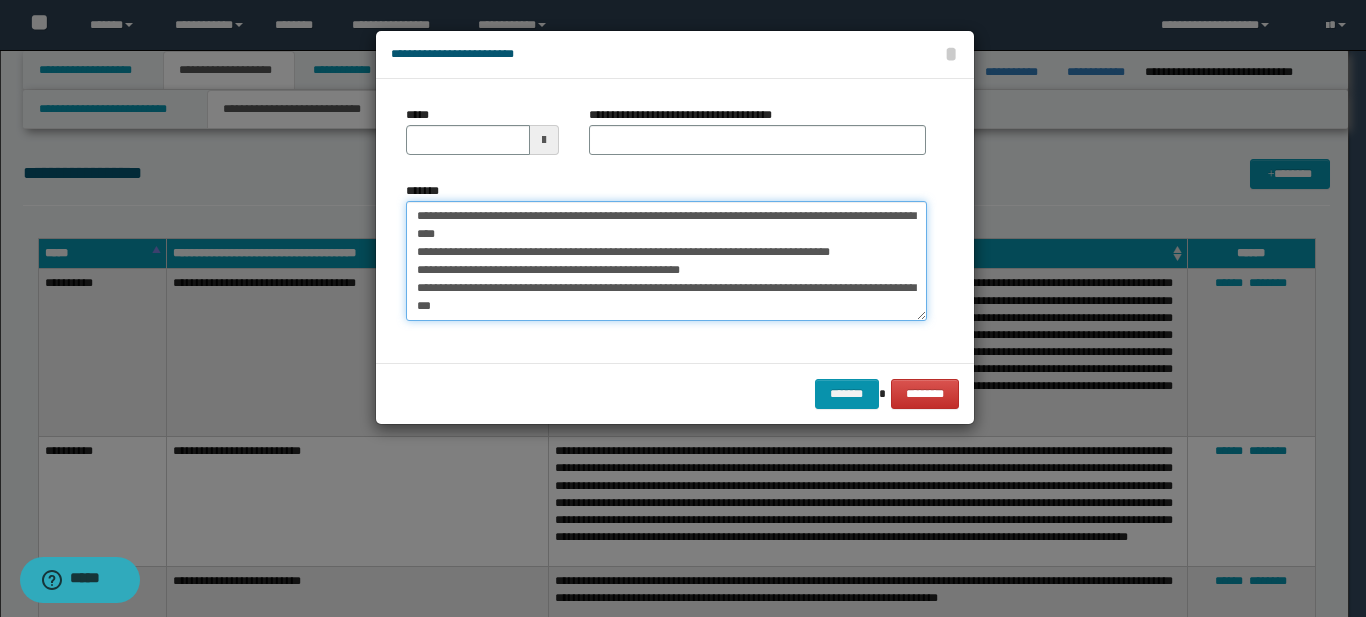 scroll, scrollTop: 336, scrollLeft: 0, axis: vertical 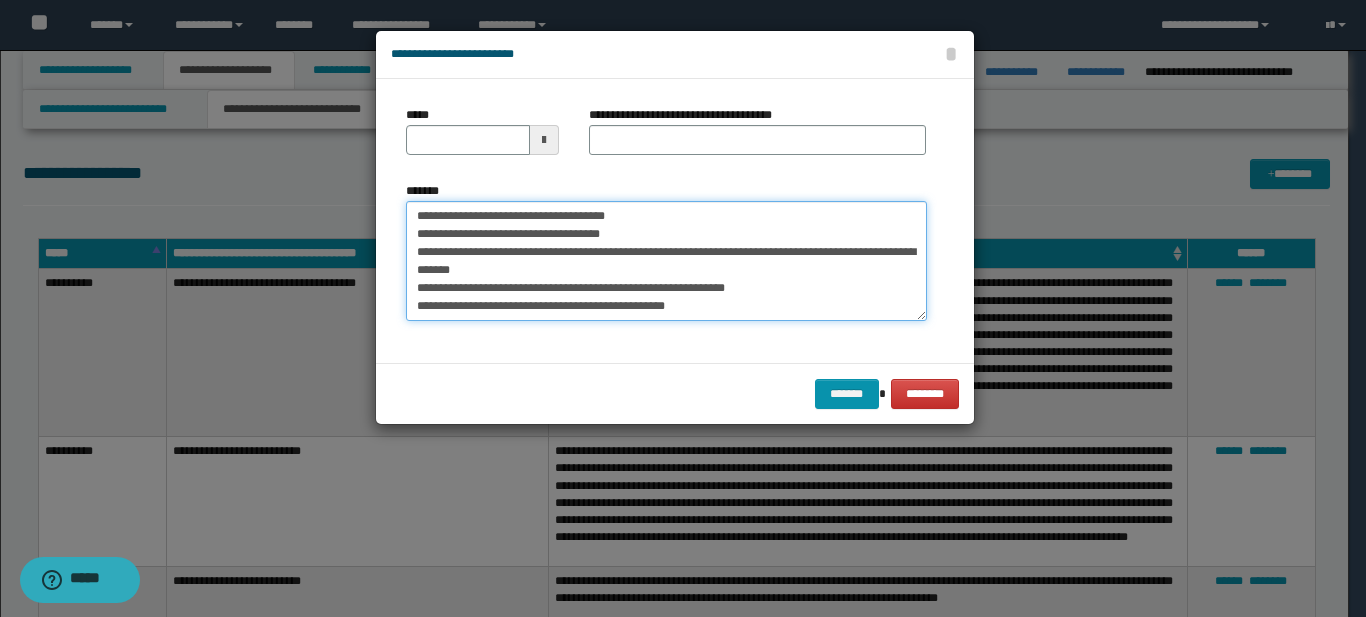 type on "**********" 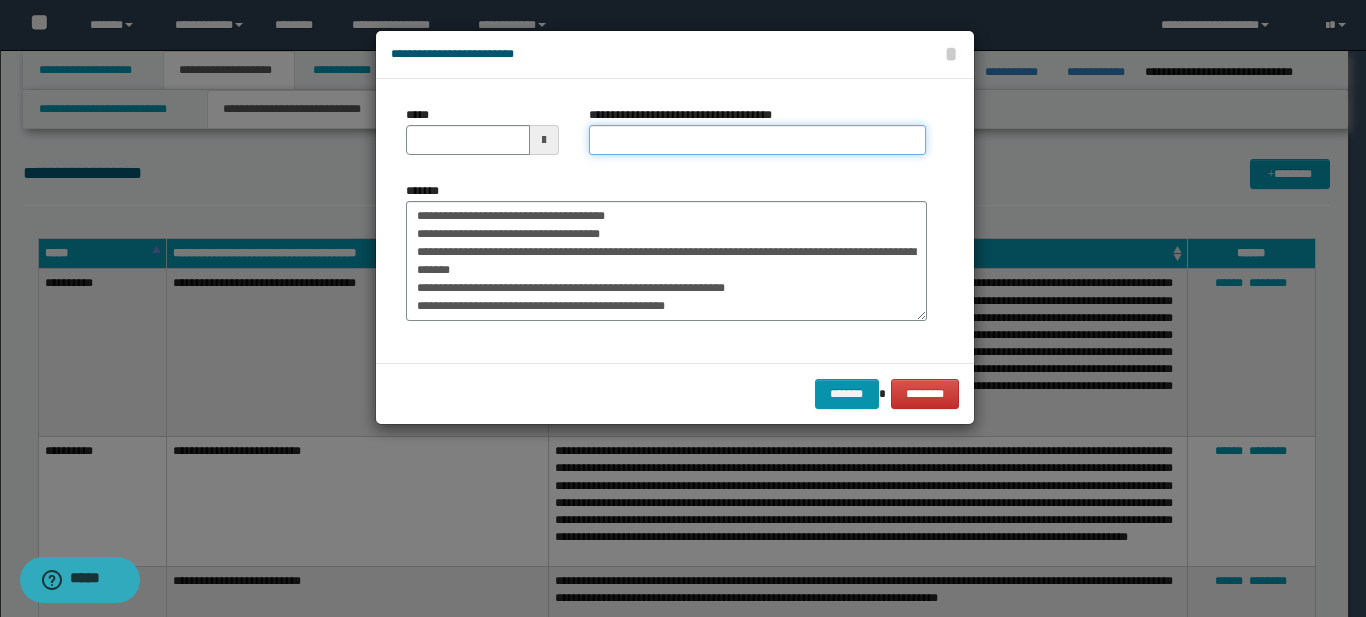 click on "**********" at bounding box center [757, 140] 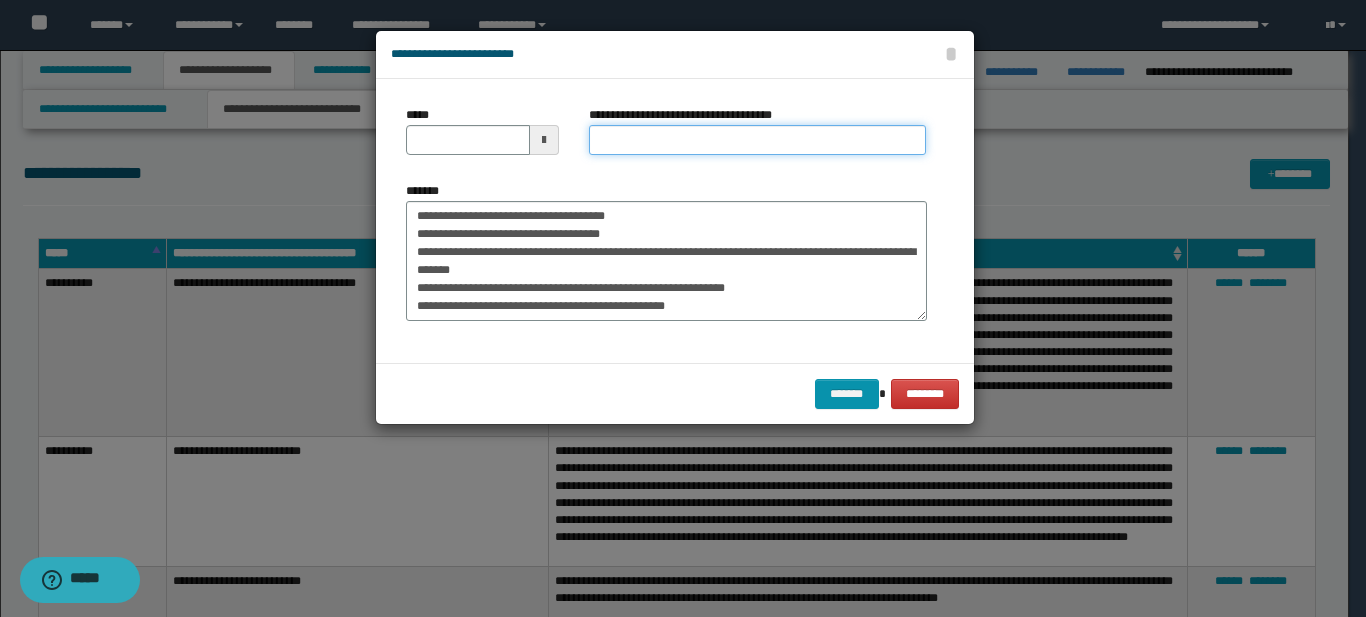 type on "**********" 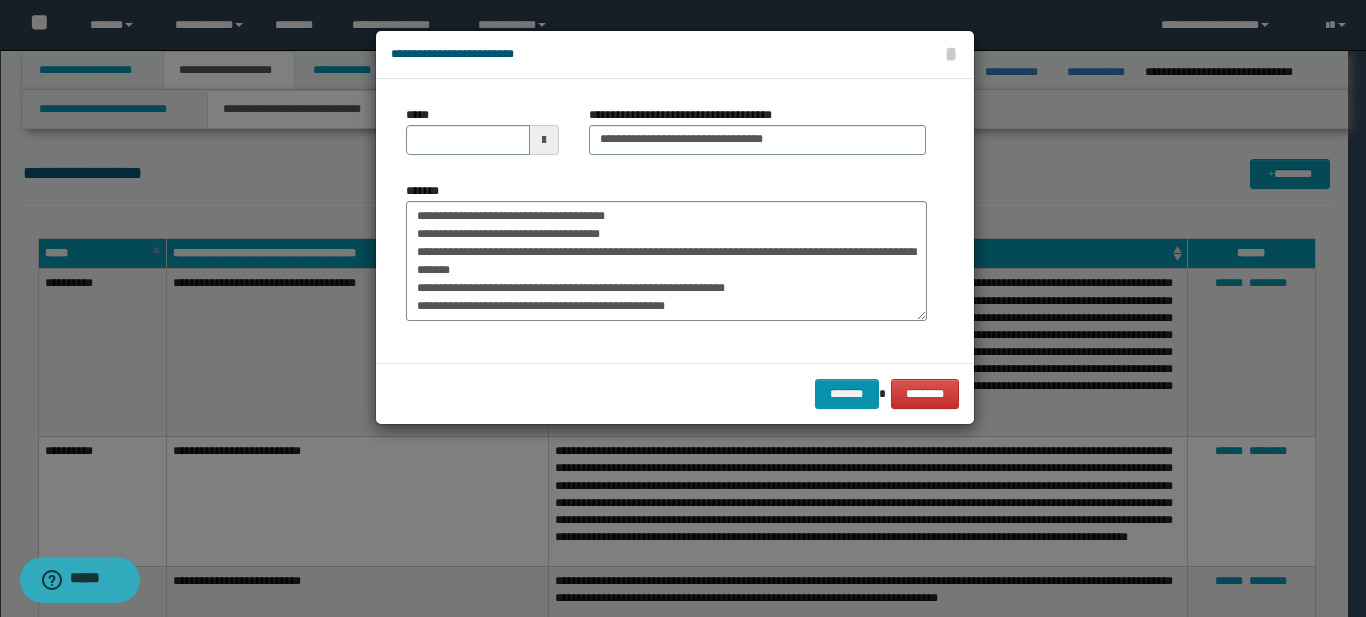 click at bounding box center (544, 140) 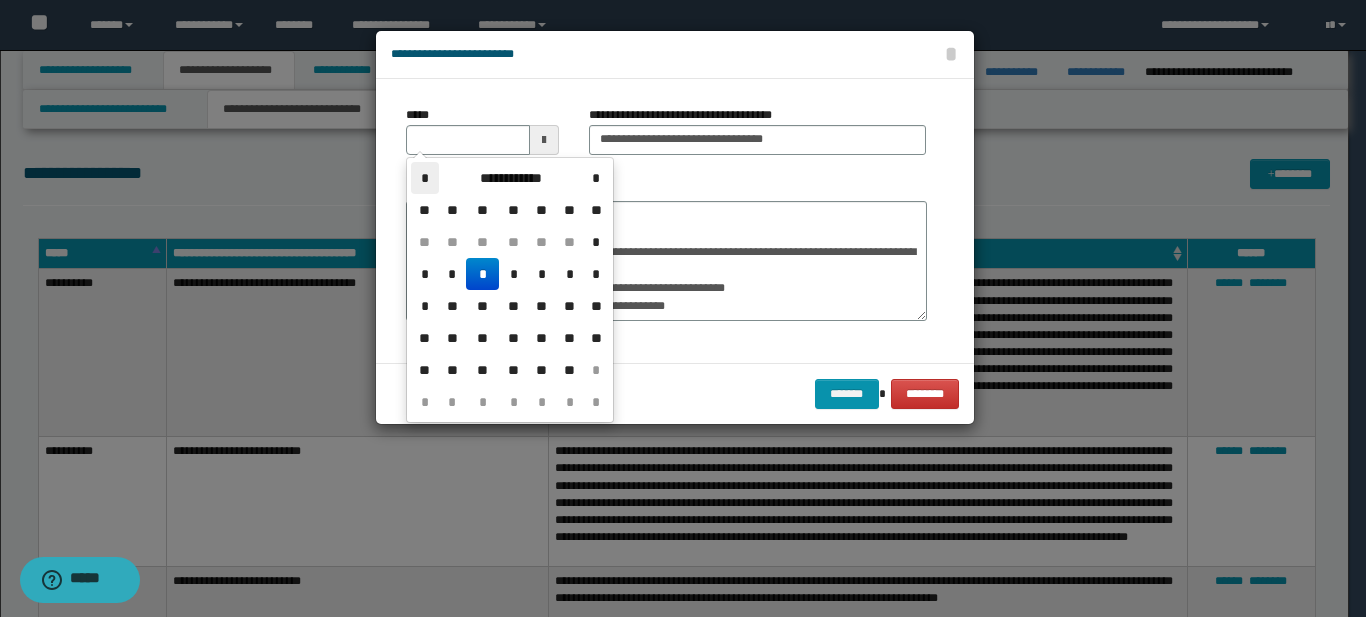 click on "*" at bounding box center (425, 178) 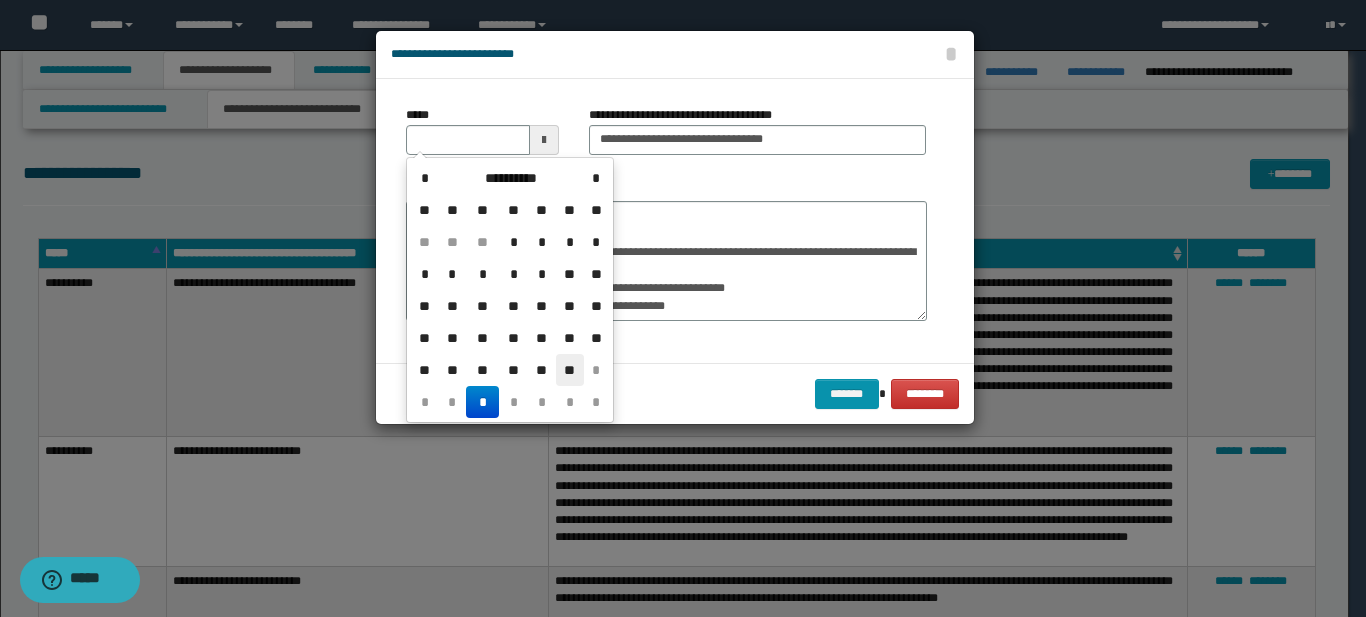 click on "**" at bounding box center [570, 370] 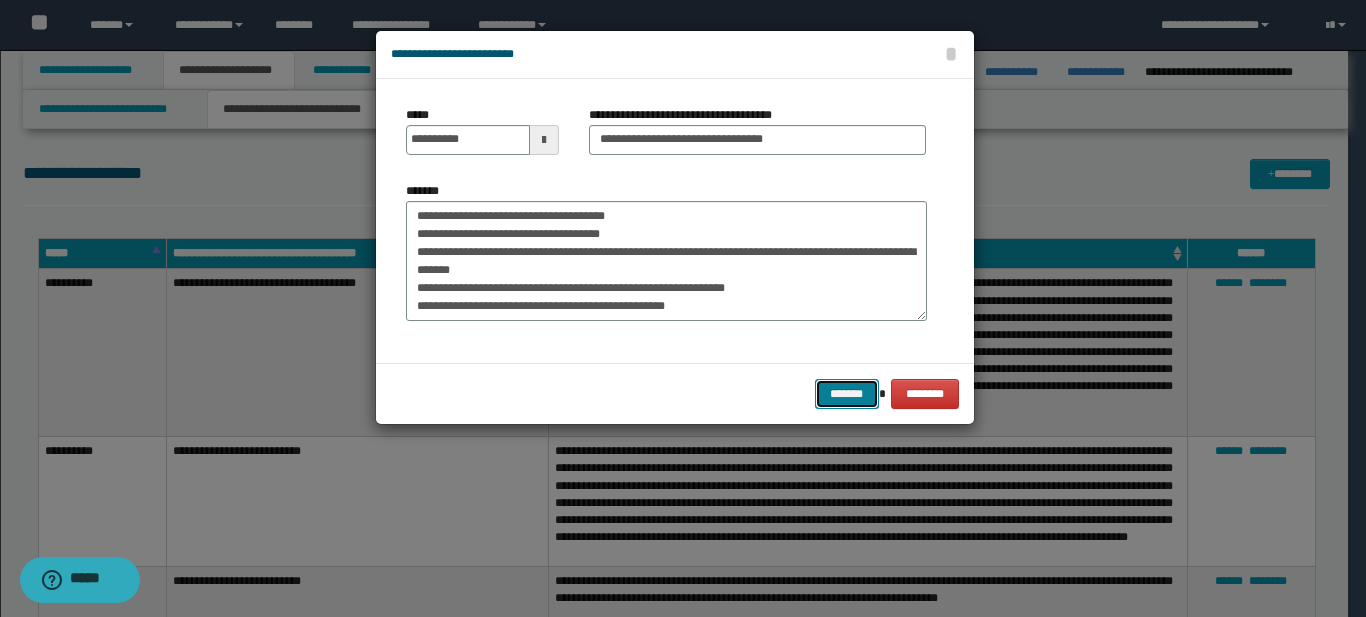 click on "*******" at bounding box center [847, 394] 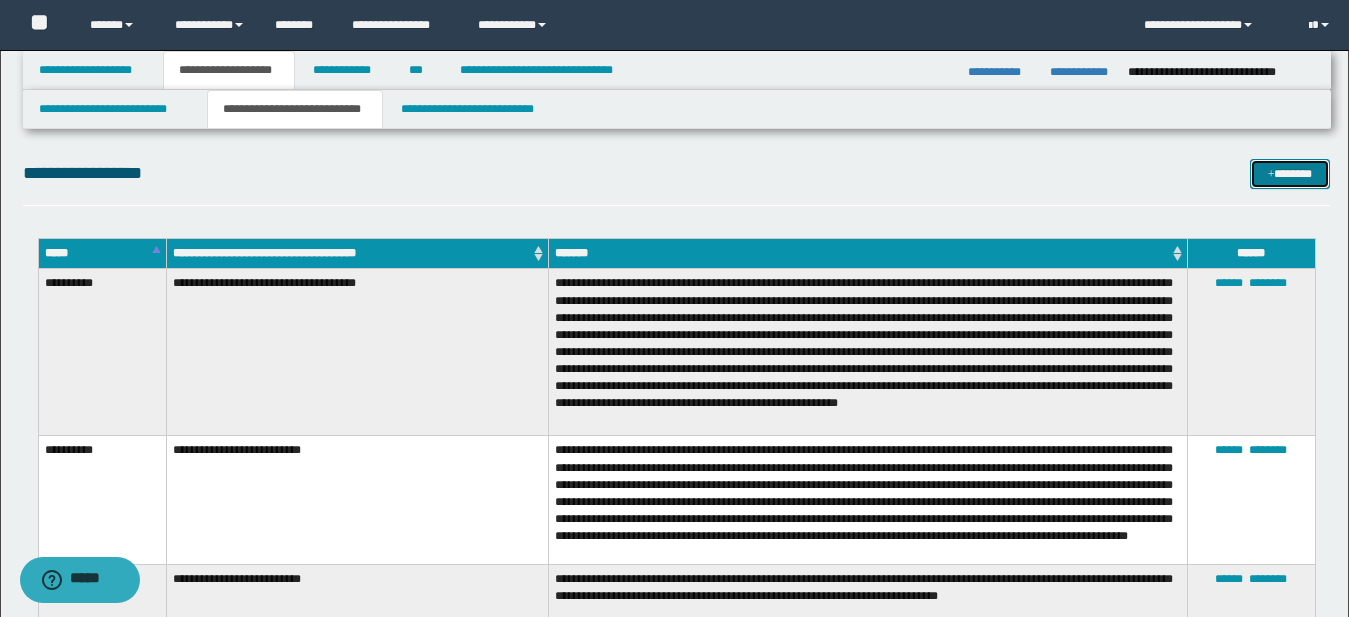 click on "*******" at bounding box center (1290, 174) 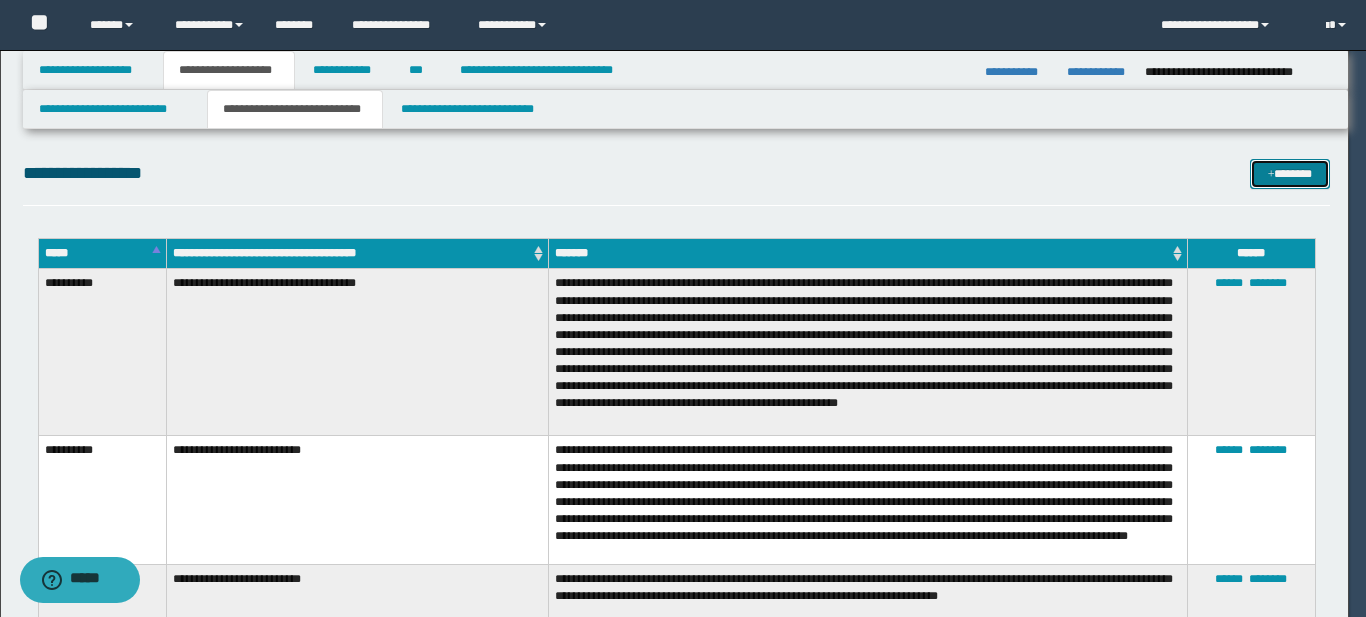 scroll, scrollTop: 0, scrollLeft: 0, axis: both 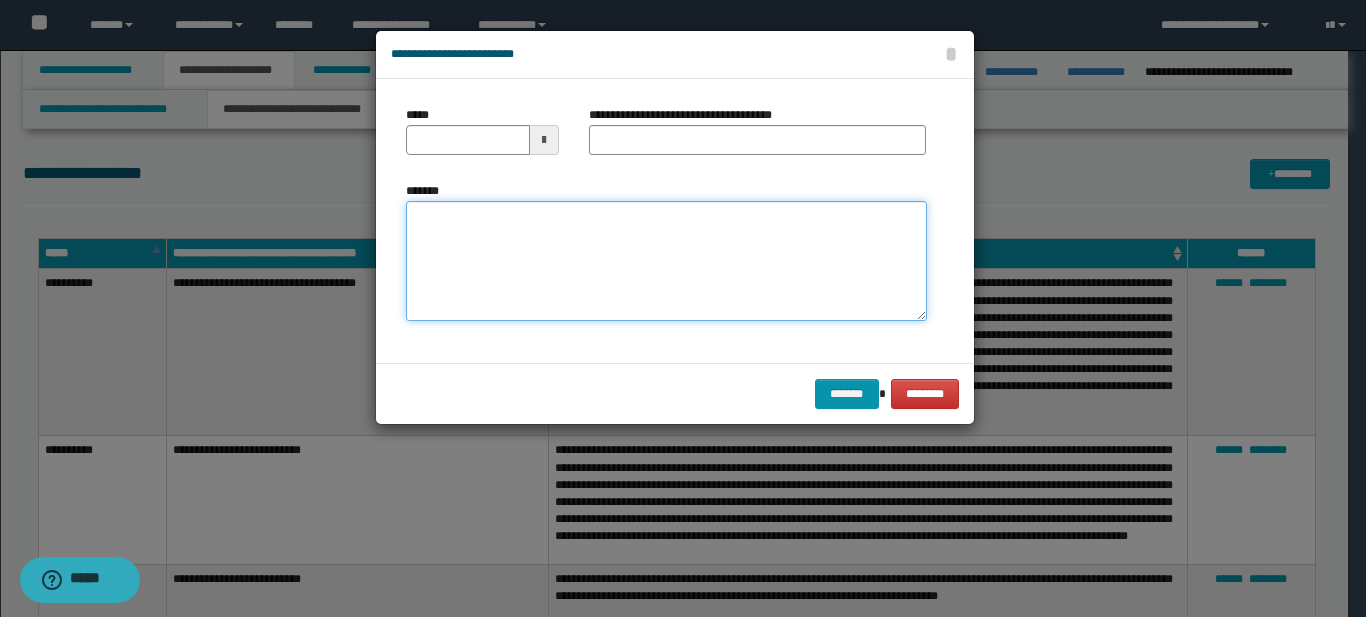 click on "*******" at bounding box center (666, 261) 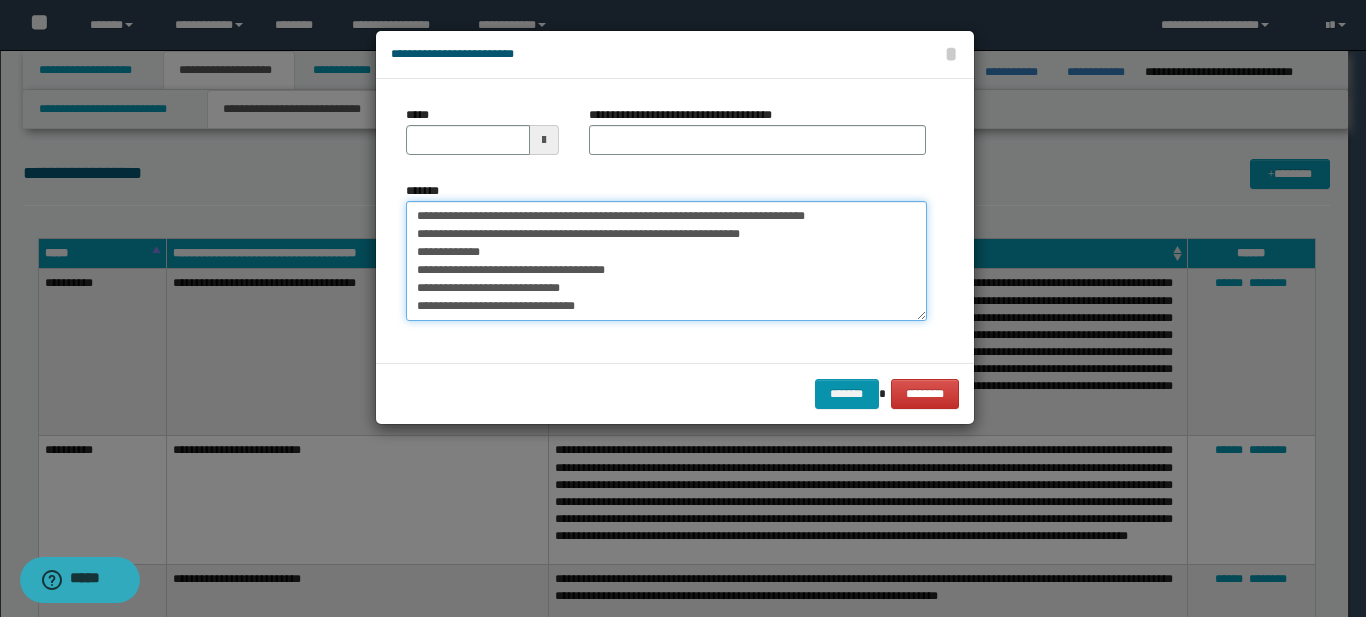 scroll, scrollTop: 282, scrollLeft: 0, axis: vertical 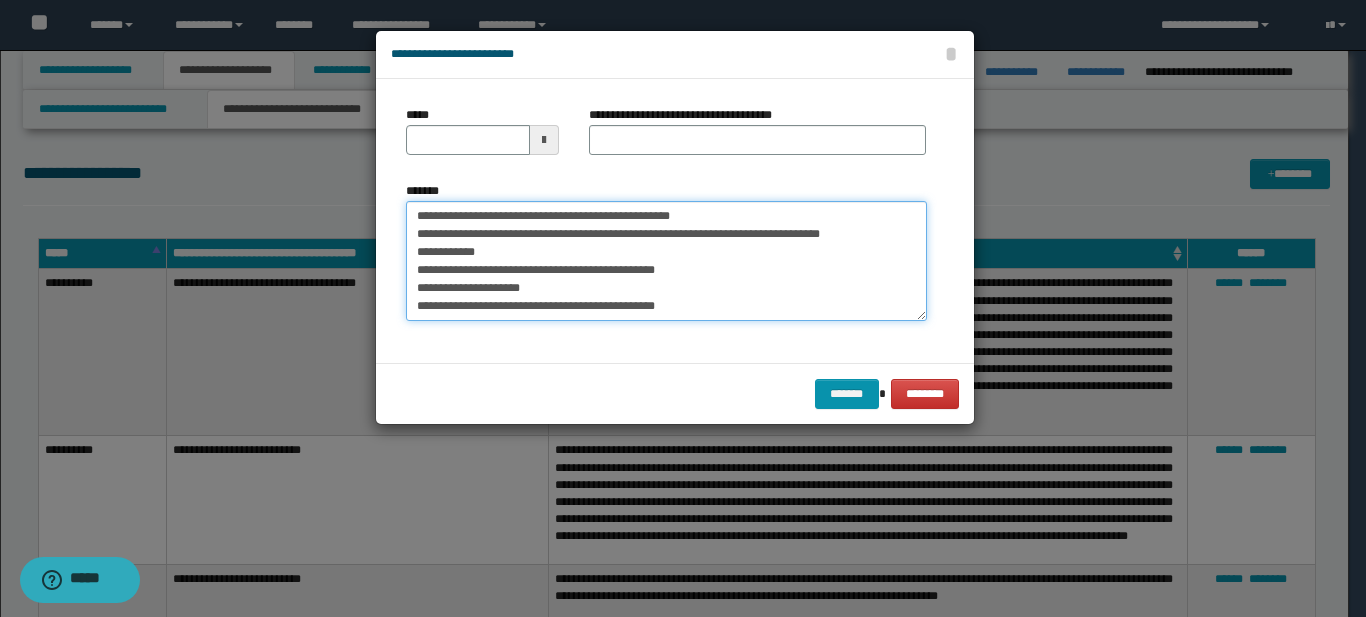 type on "**********" 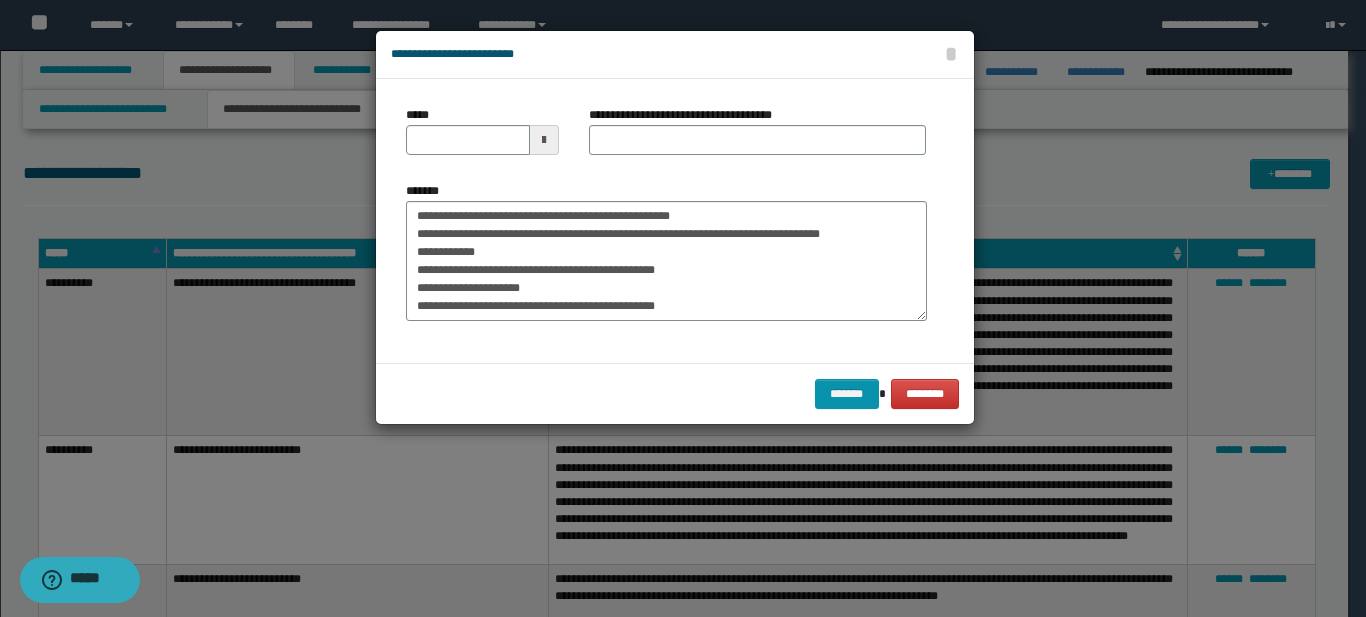 click at bounding box center (544, 140) 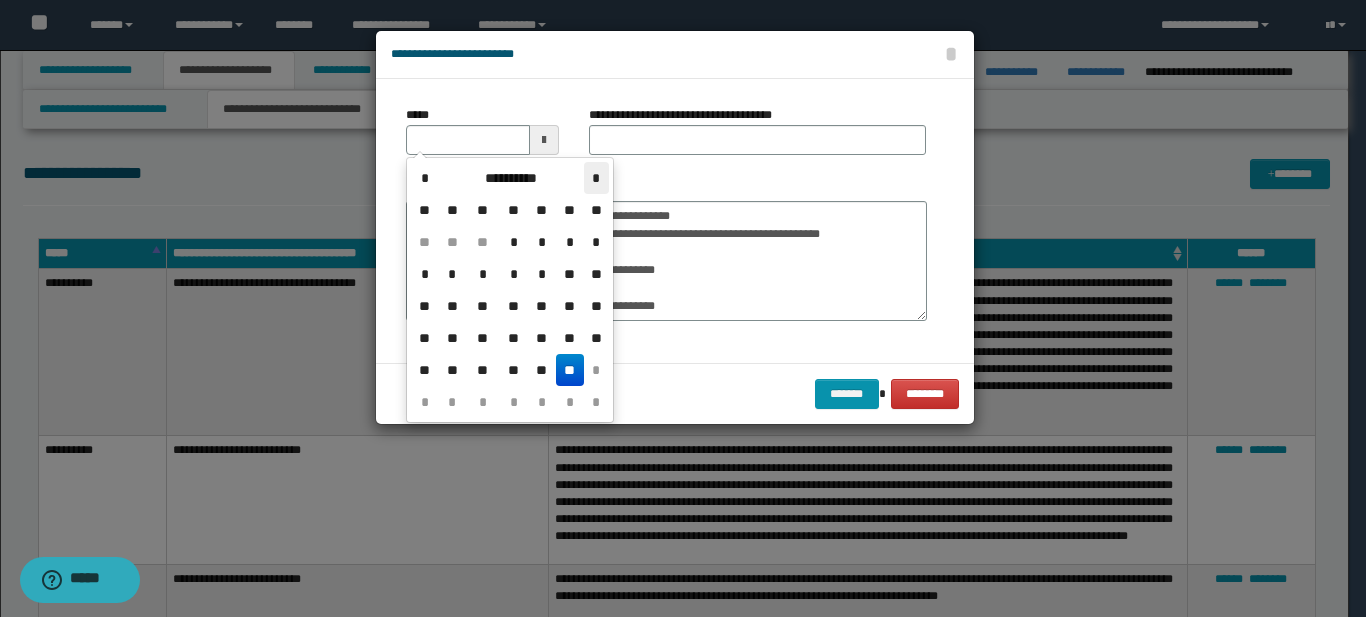 click on "*" at bounding box center (596, 178) 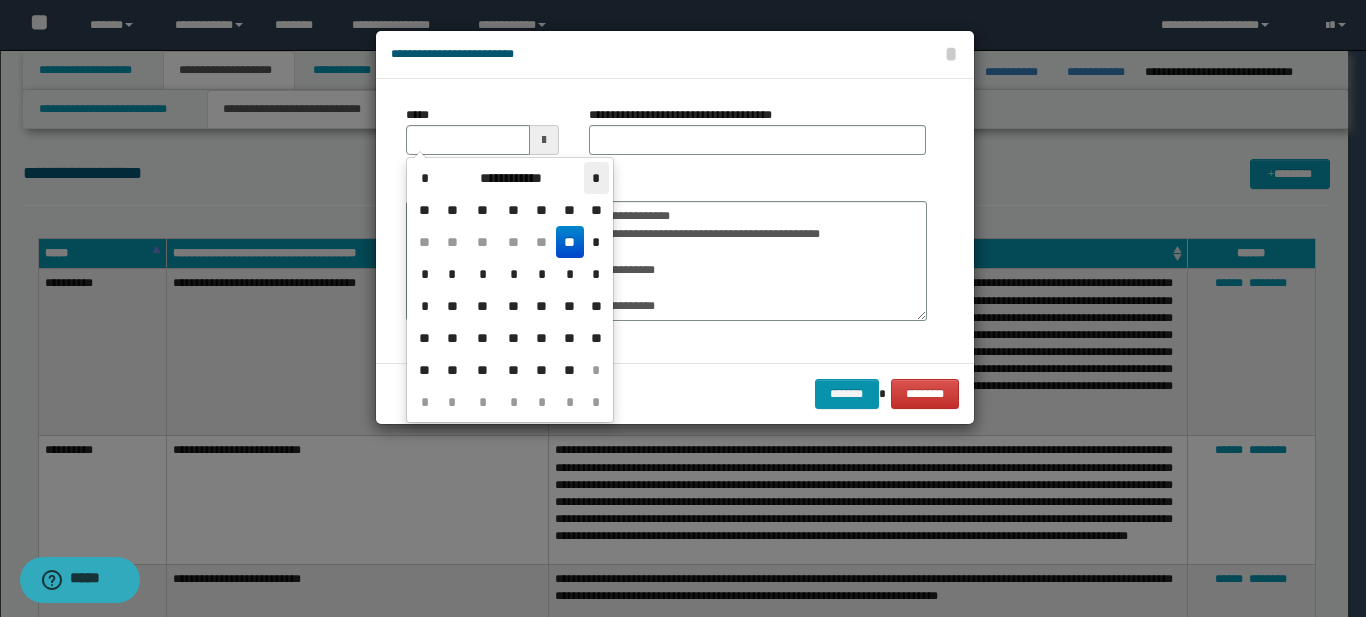 click on "*" at bounding box center (596, 178) 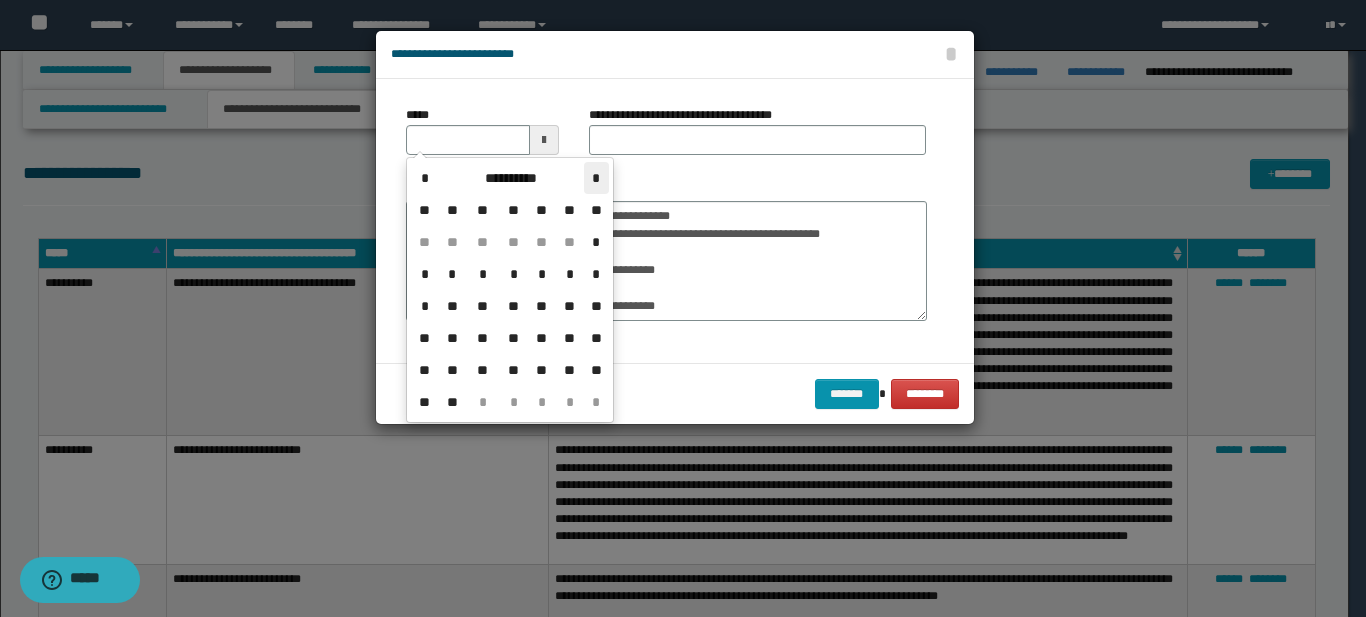 click on "*" at bounding box center [596, 178] 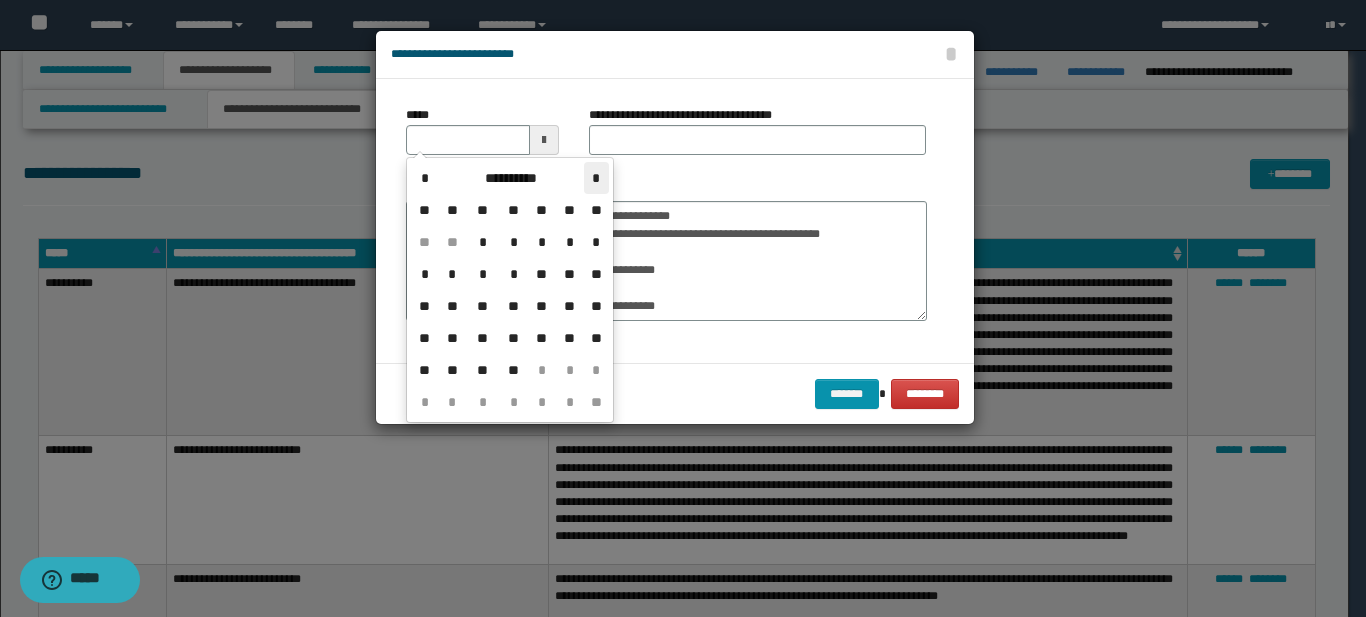 click on "*" at bounding box center (596, 178) 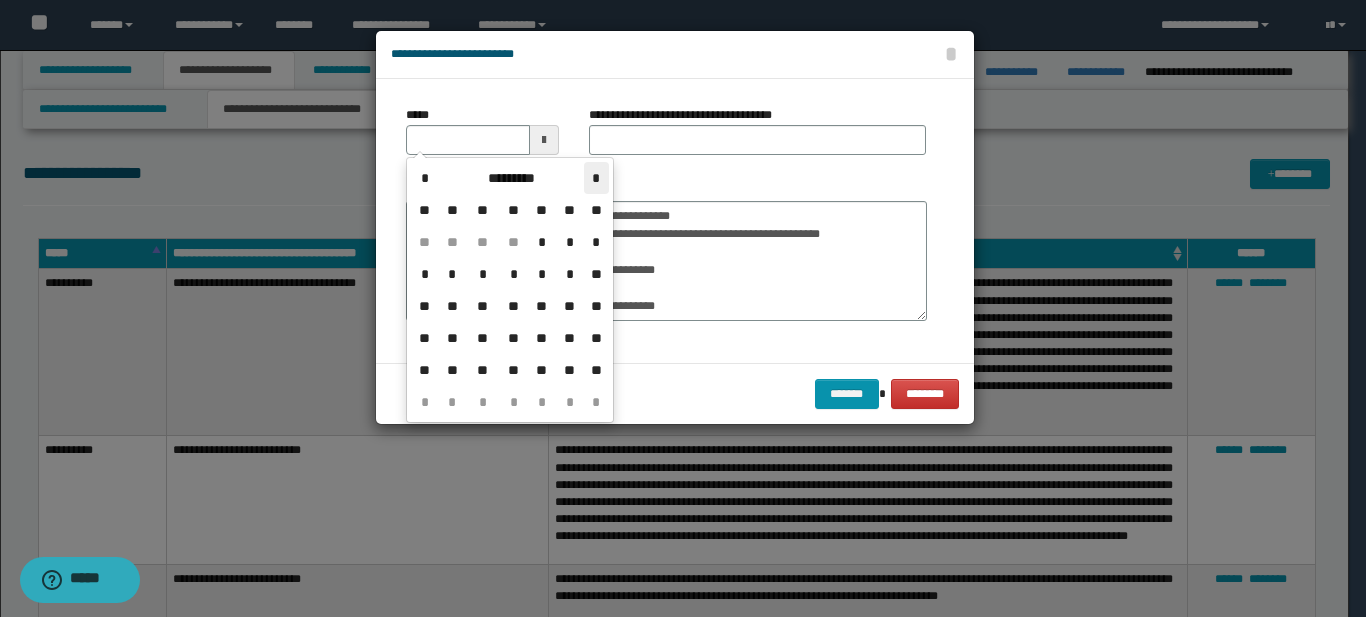 click on "*" at bounding box center [596, 178] 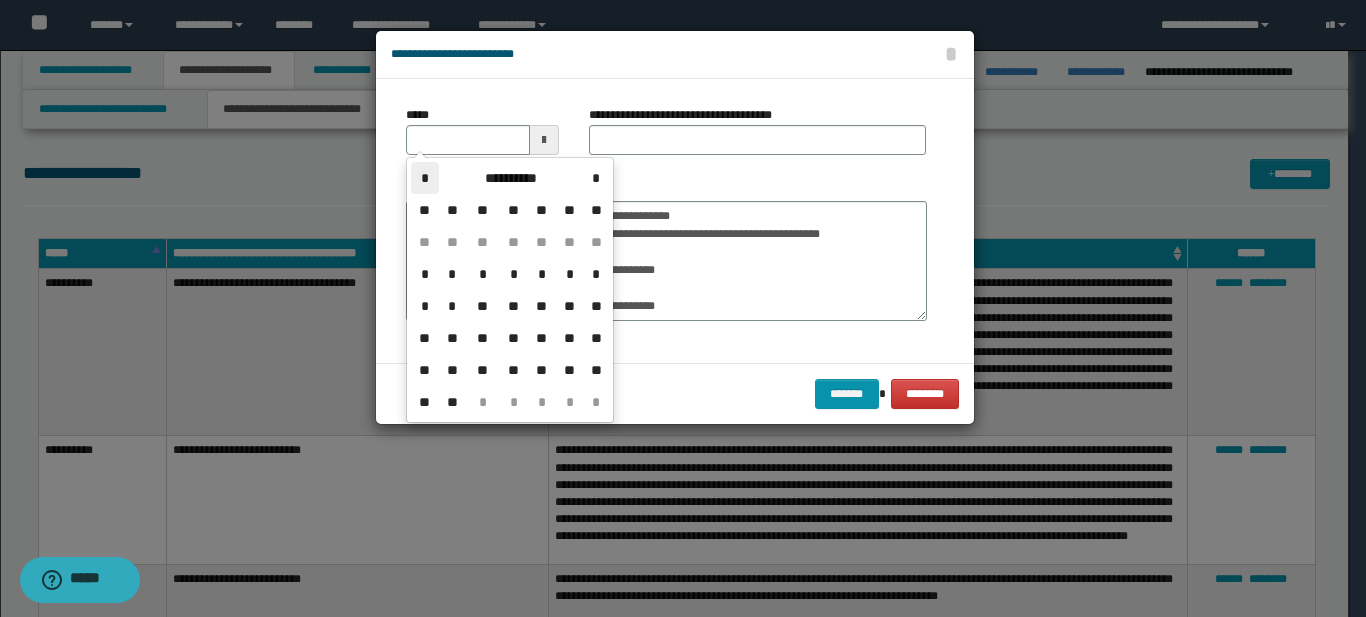 click on "*" at bounding box center (425, 178) 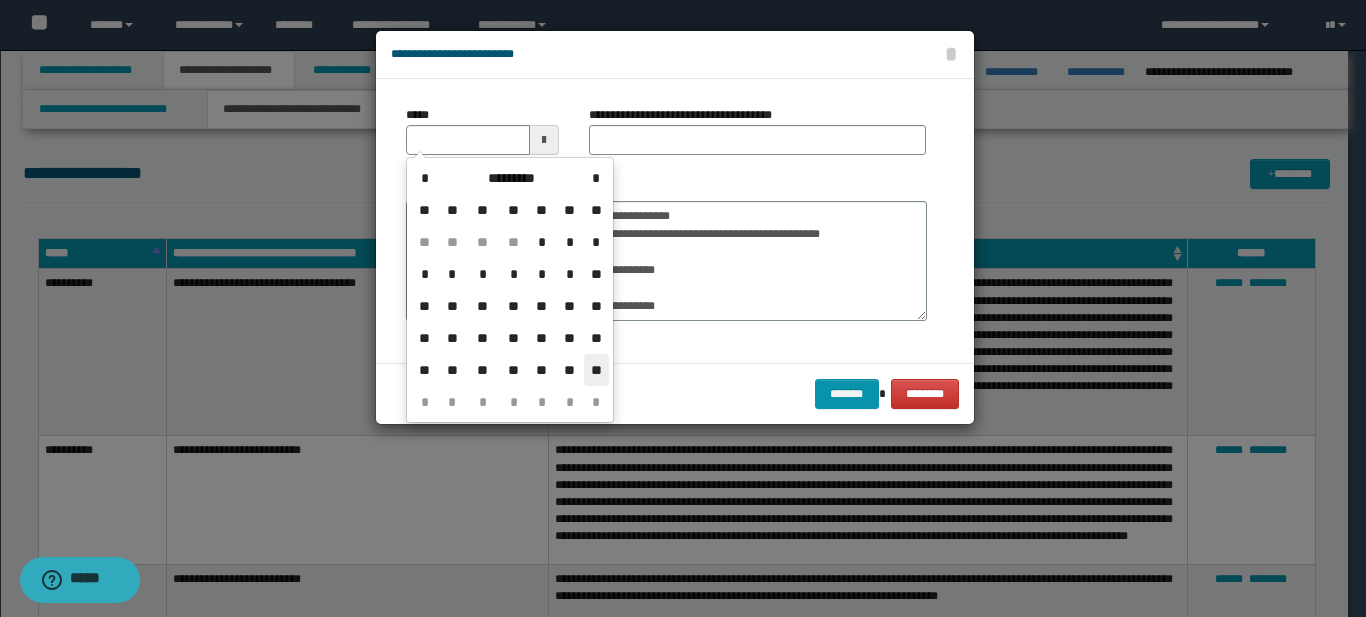 click on "**" at bounding box center (596, 370) 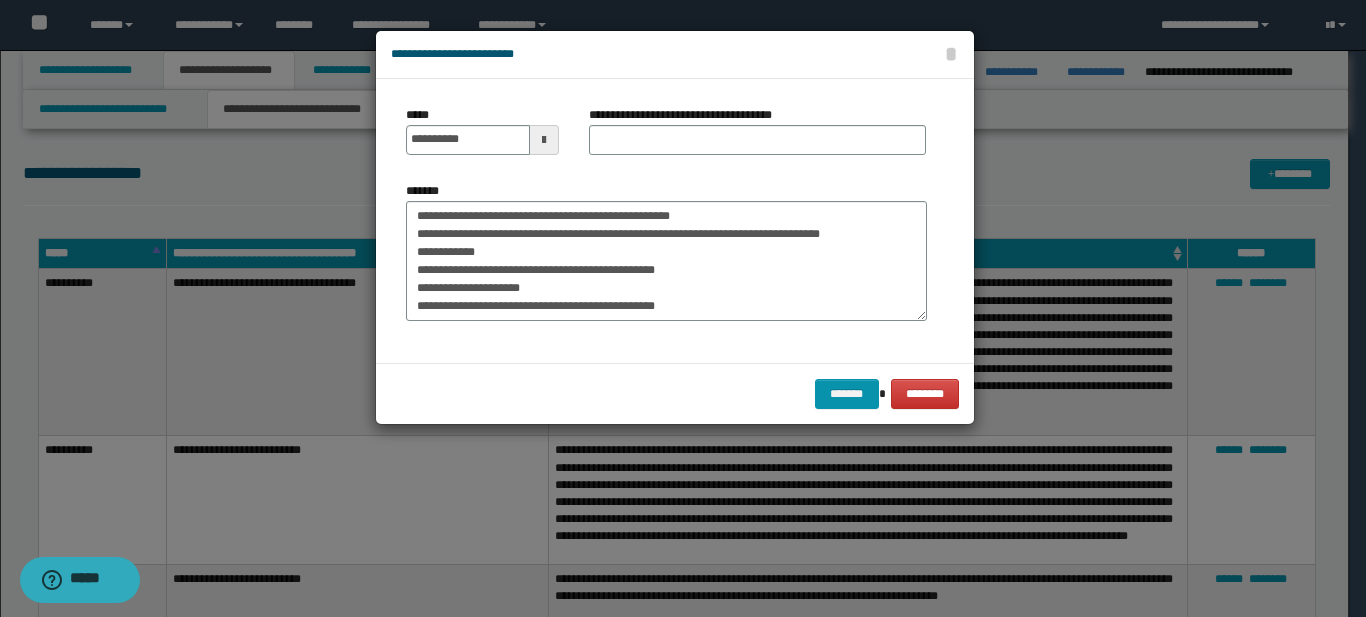 click on "**********" at bounding box center [757, 138] 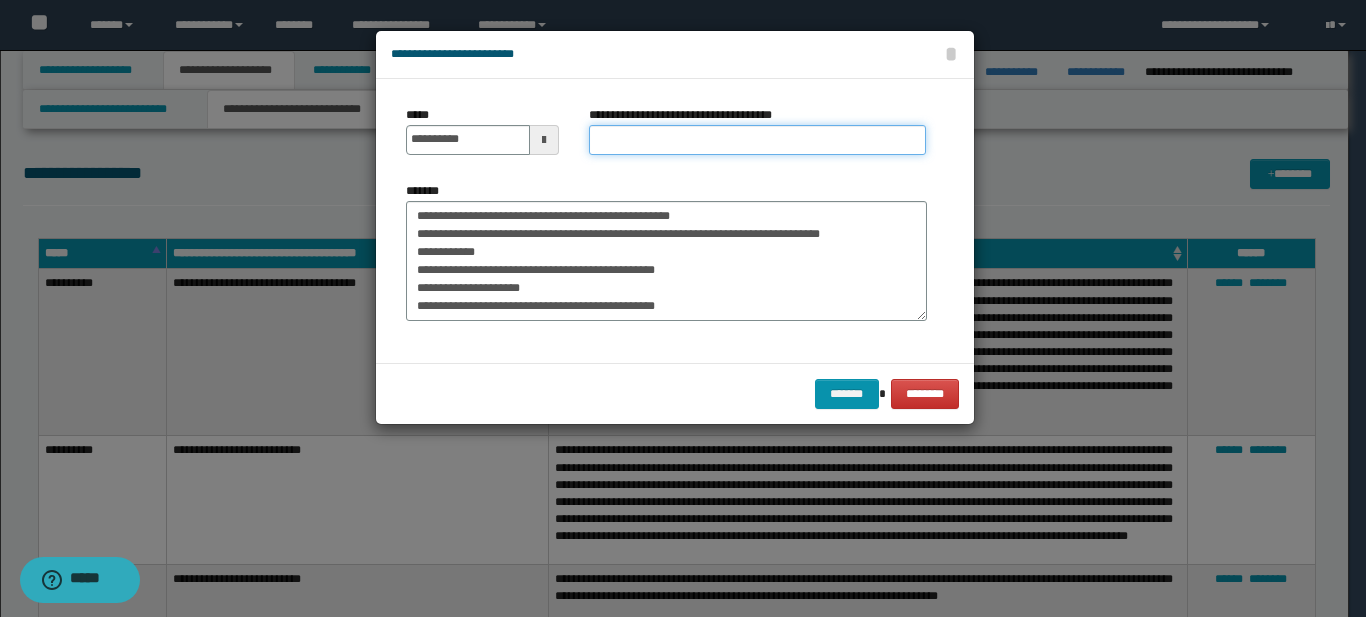 click on "**********" at bounding box center [757, 140] 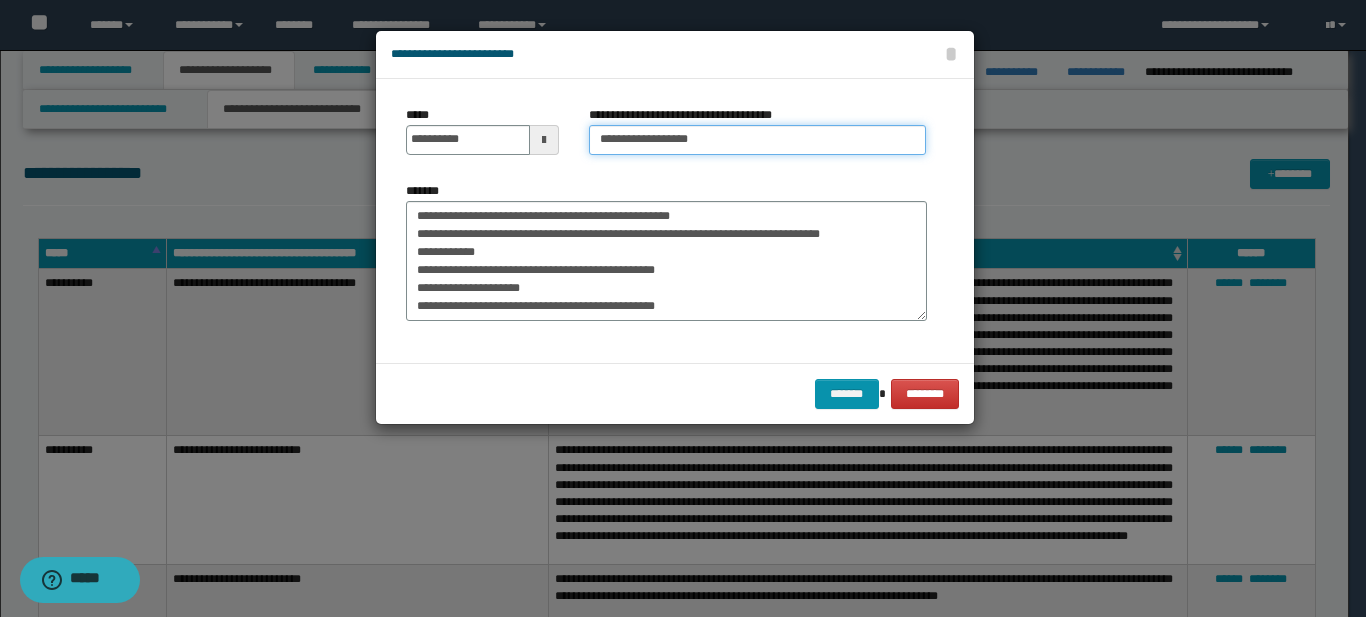type on "**********" 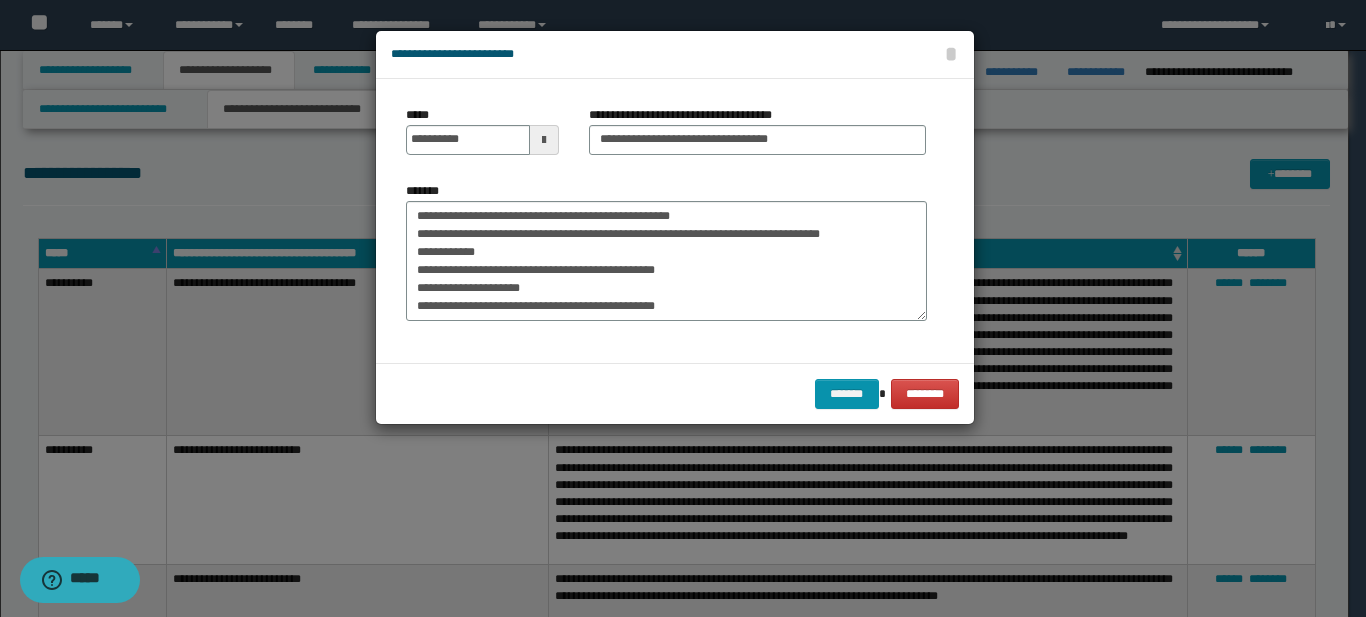 click on "*******
********" at bounding box center [675, 393] 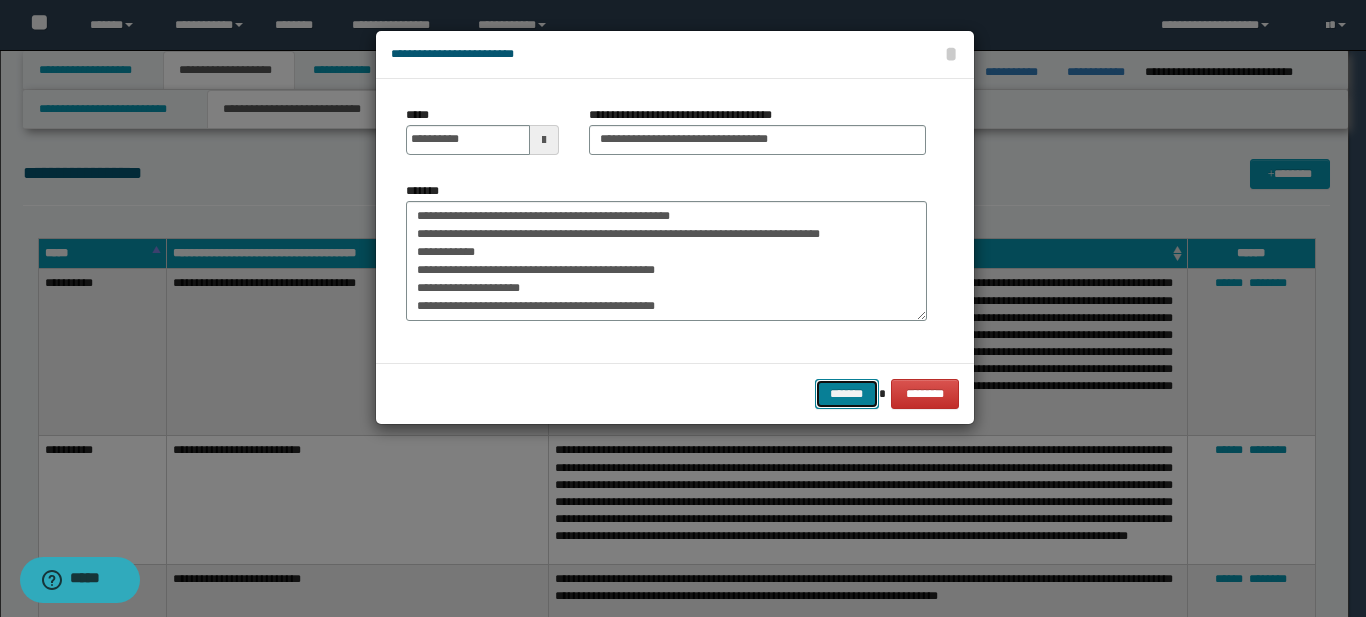 click on "*******" at bounding box center (847, 394) 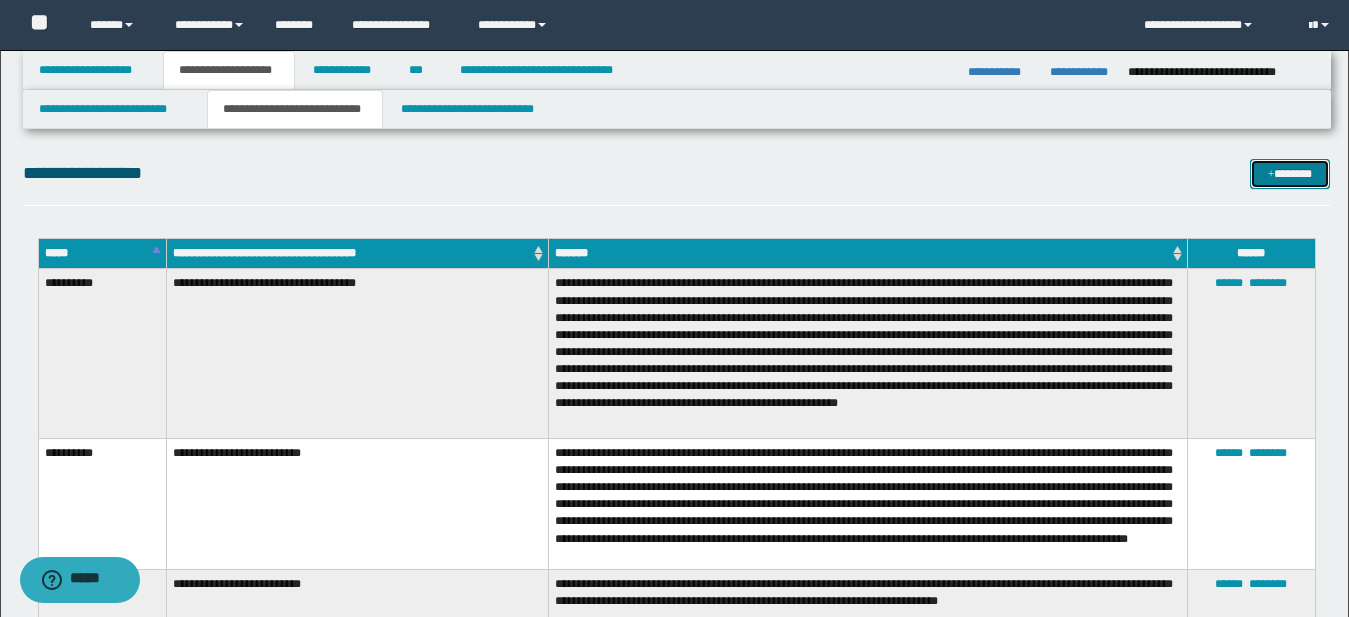 click on "*******" at bounding box center (1290, 174) 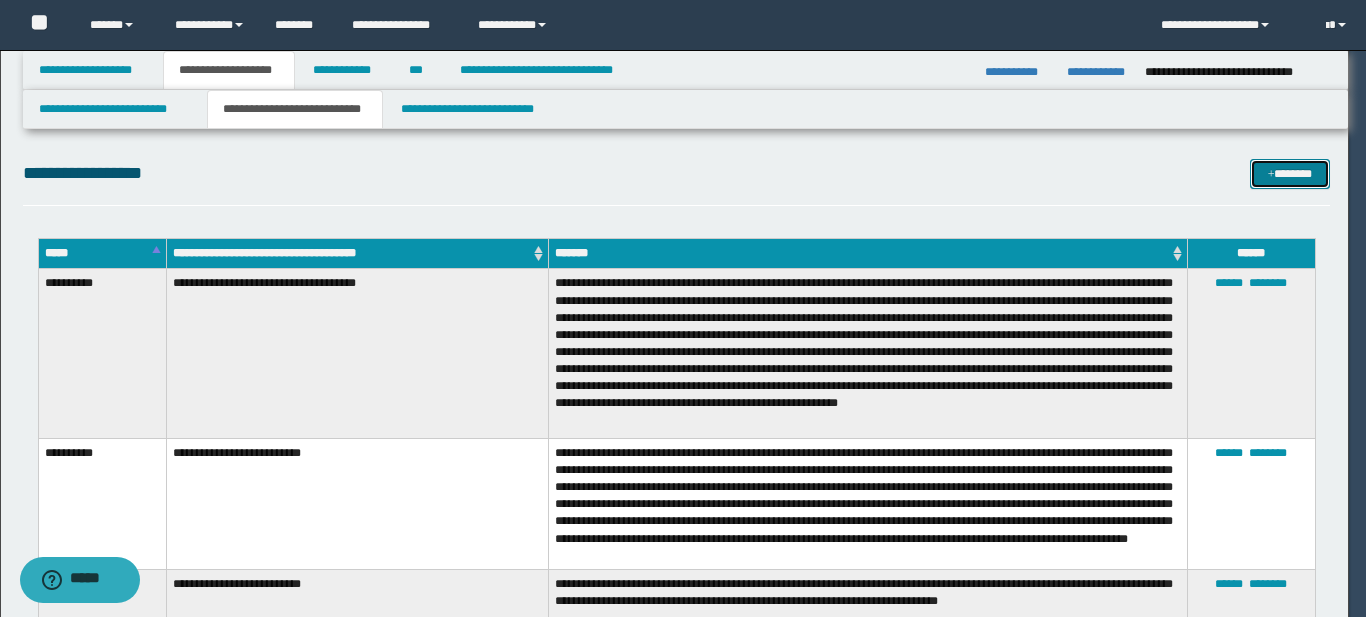 scroll, scrollTop: 0, scrollLeft: 0, axis: both 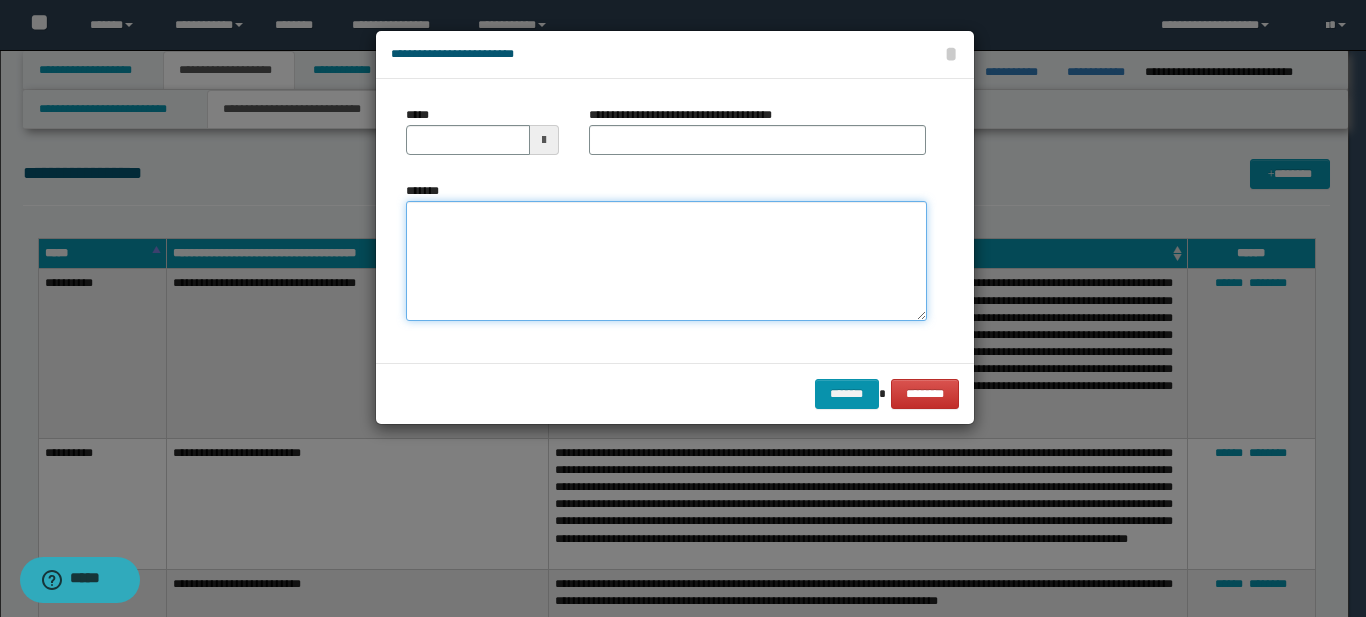 click on "*******" at bounding box center (666, 261) 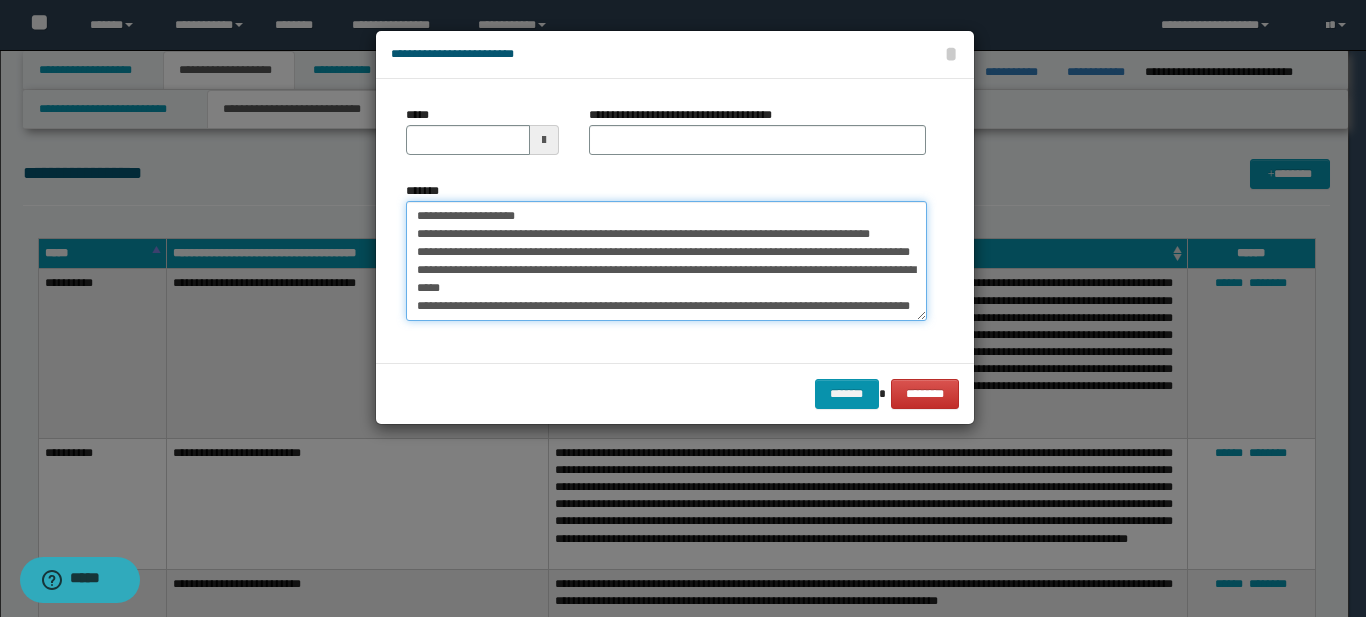 scroll, scrollTop: 102, scrollLeft: 0, axis: vertical 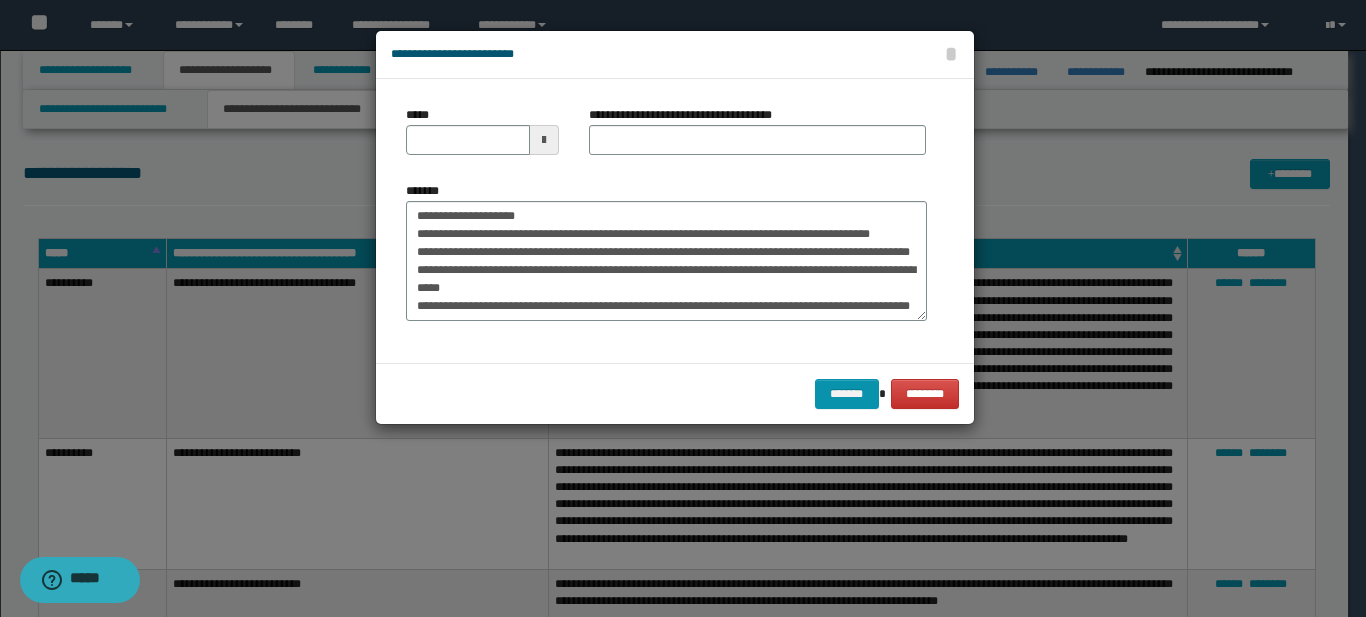 click at bounding box center [544, 140] 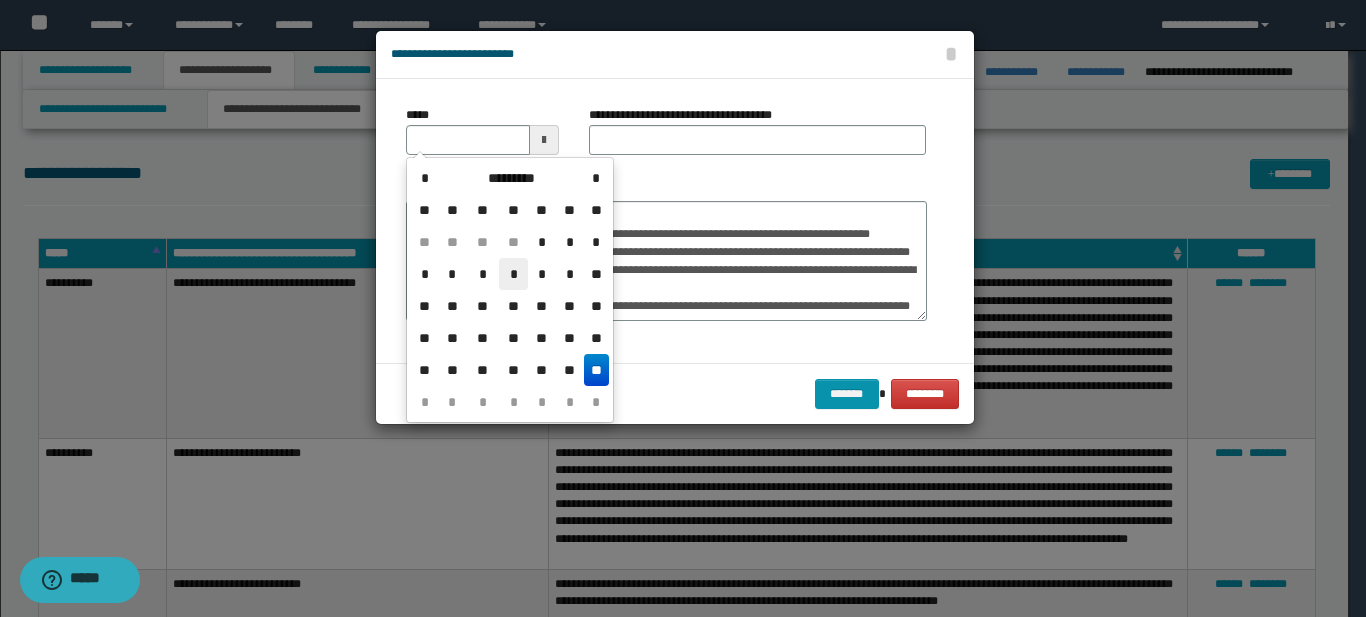 click on "*" at bounding box center (513, 274) 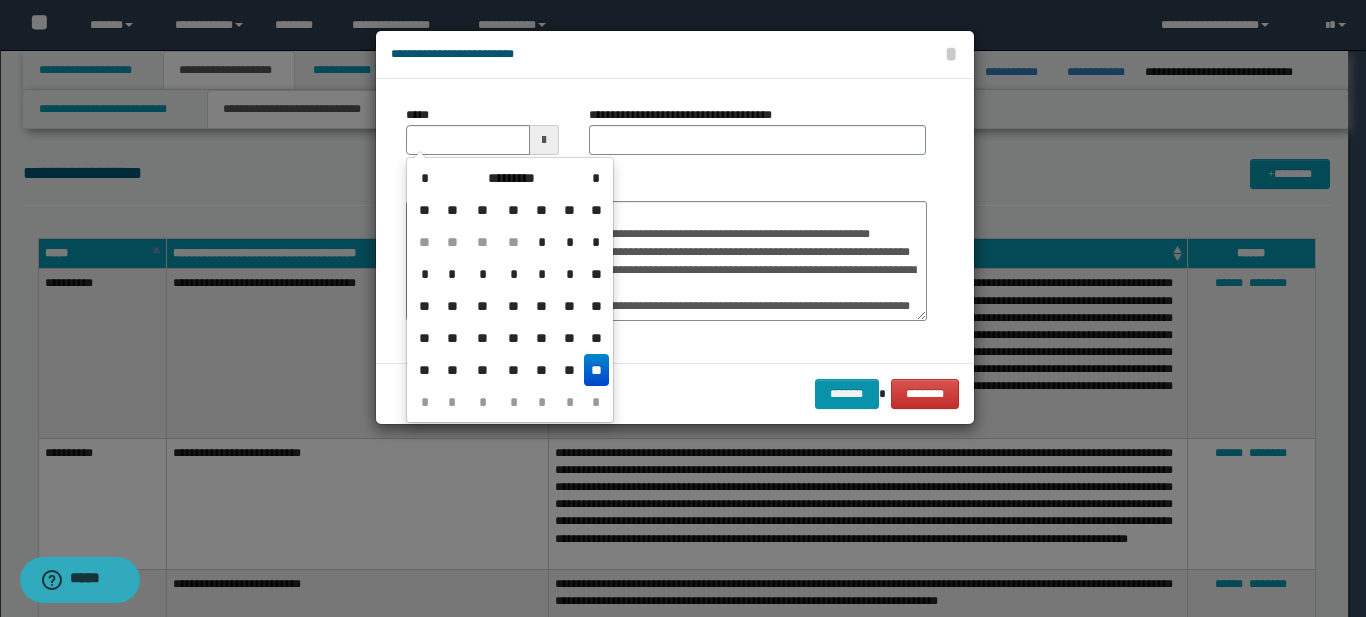 type on "**********" 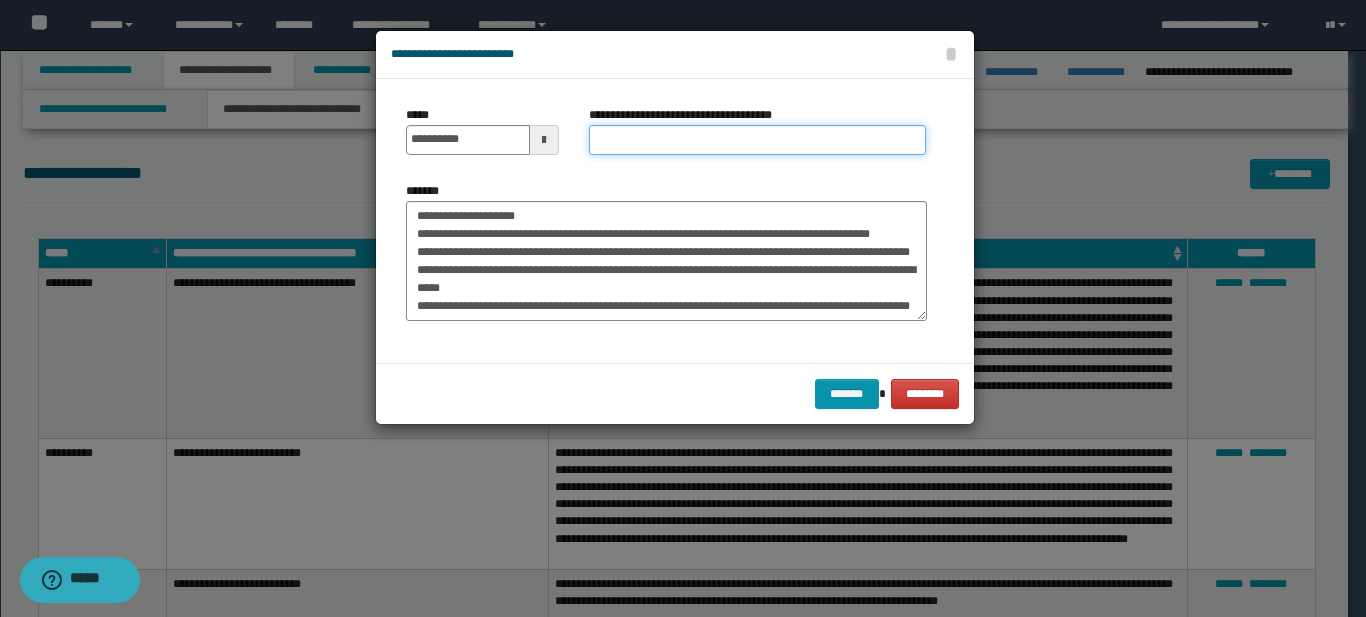 click on "**********" at bounding box center [757, 140] 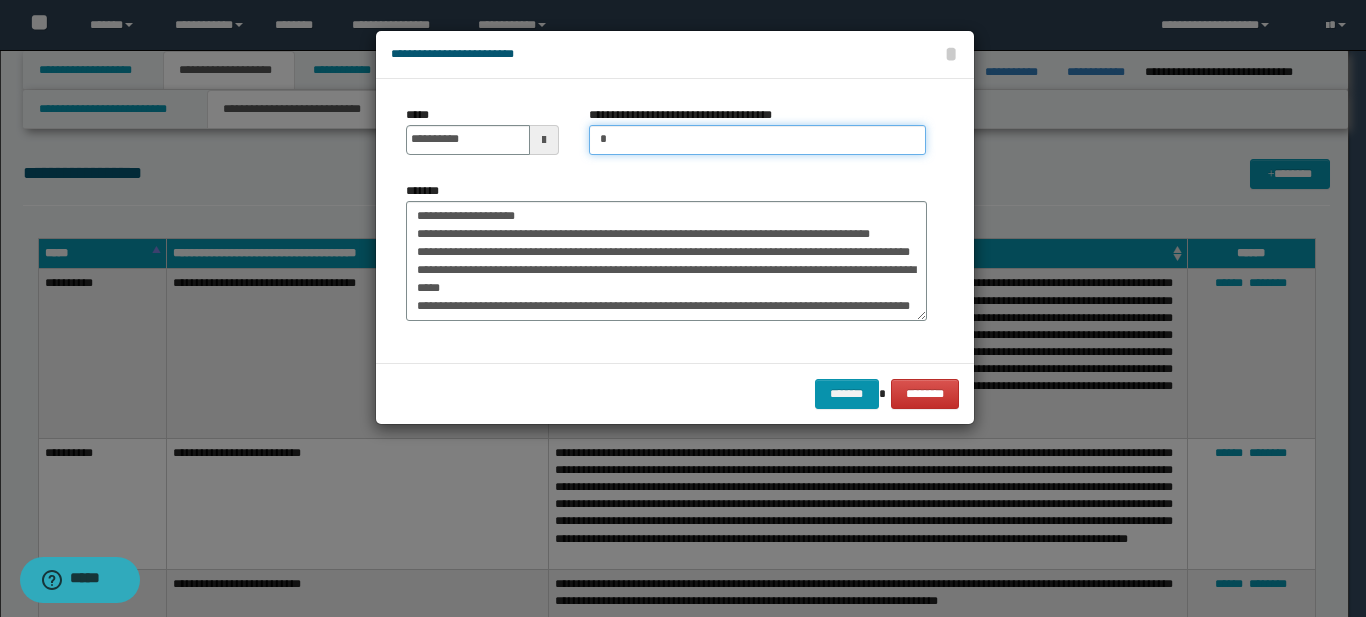 type on "**********" 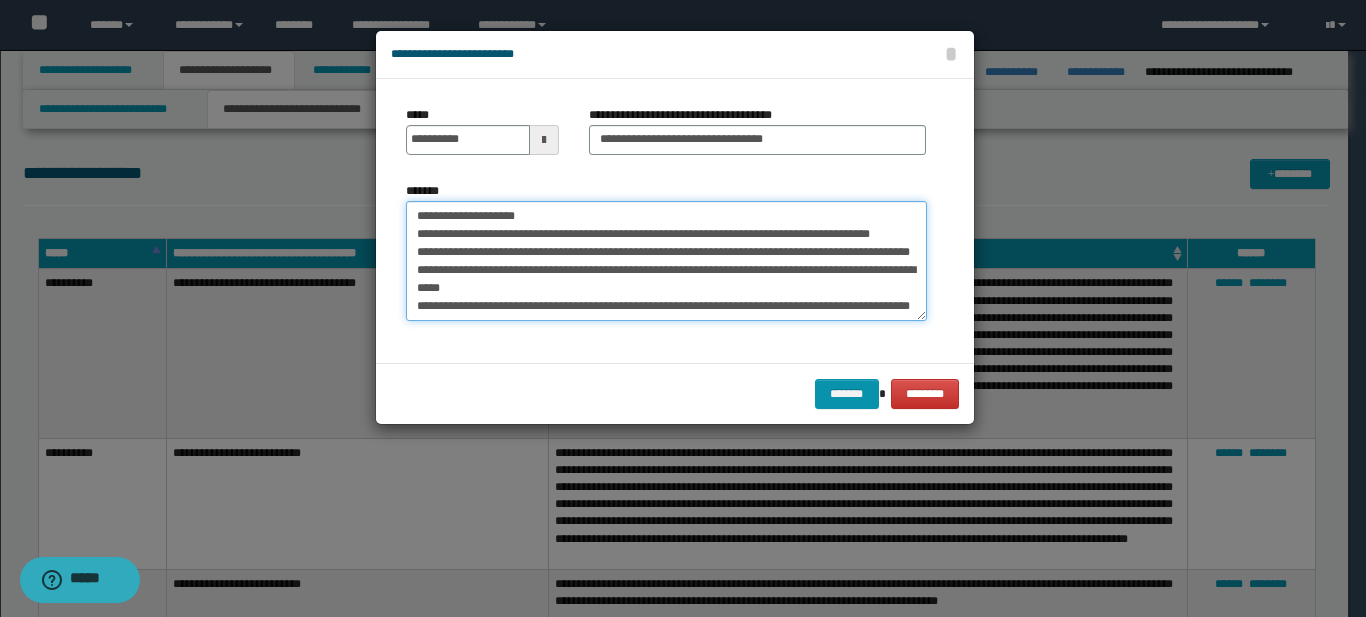 drag, startPoint x: 540, startPoint y: 212, endPoint x: 379, endPoint y: 208, distance: 161.04968 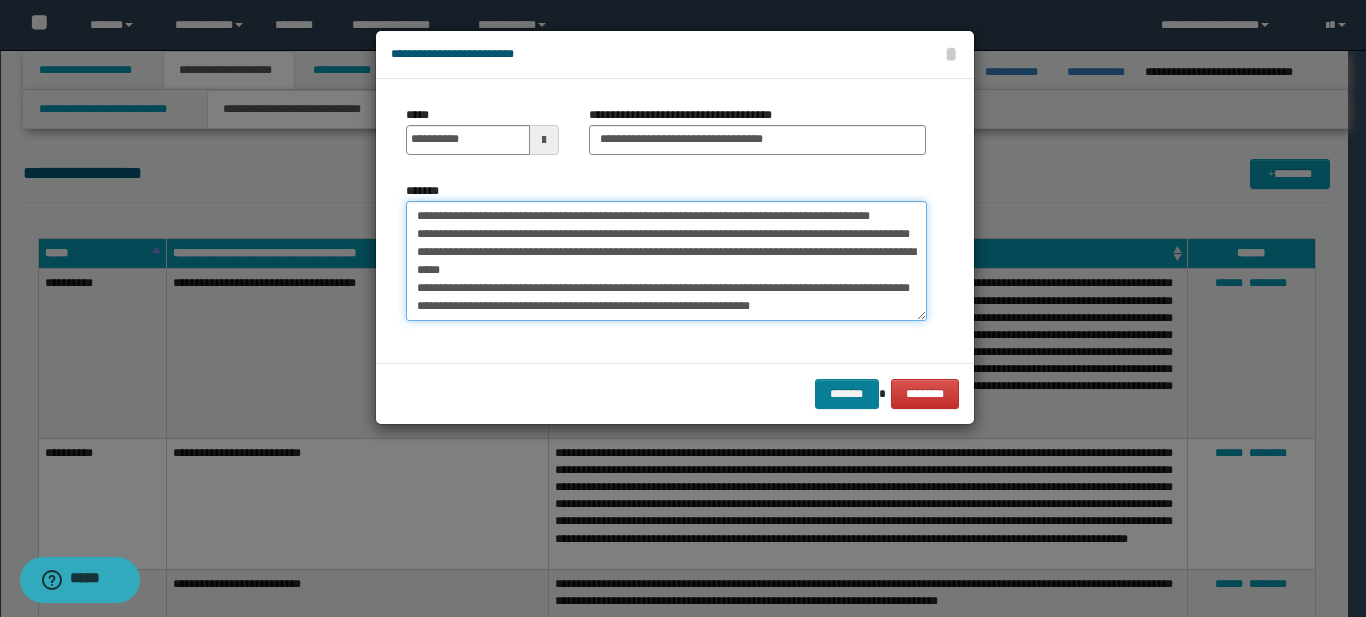 type on "**********" 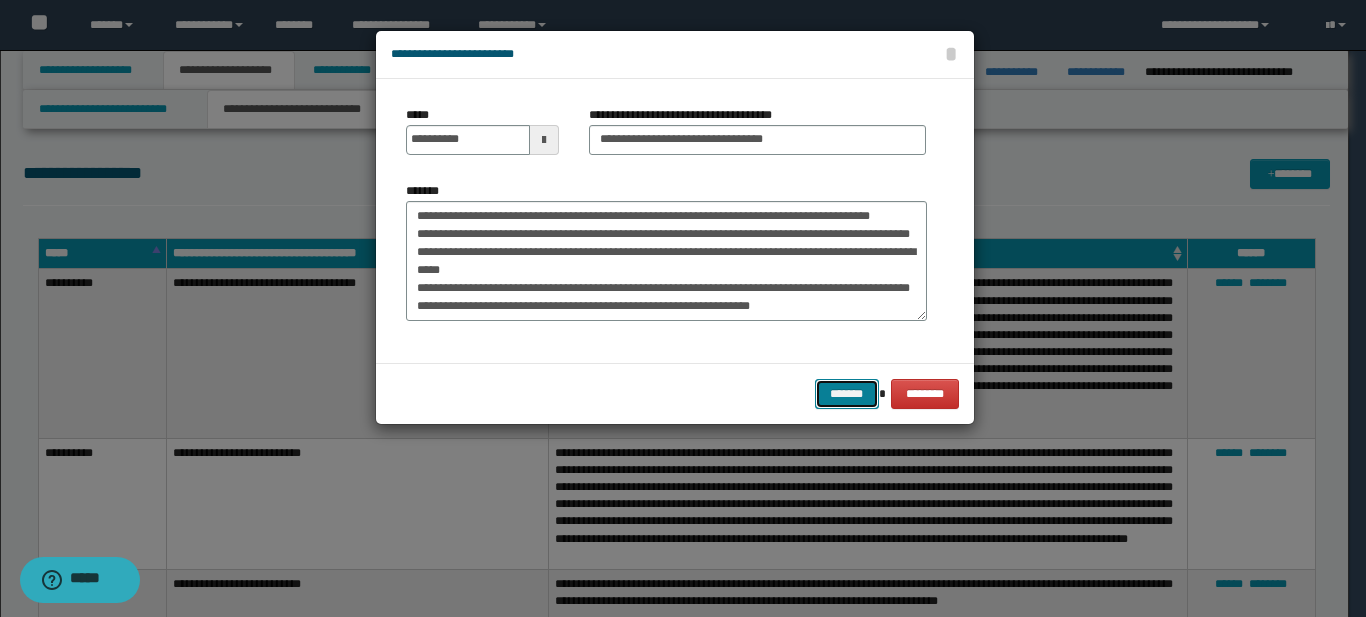 click on "*******" at bounding box center (847, 394) 